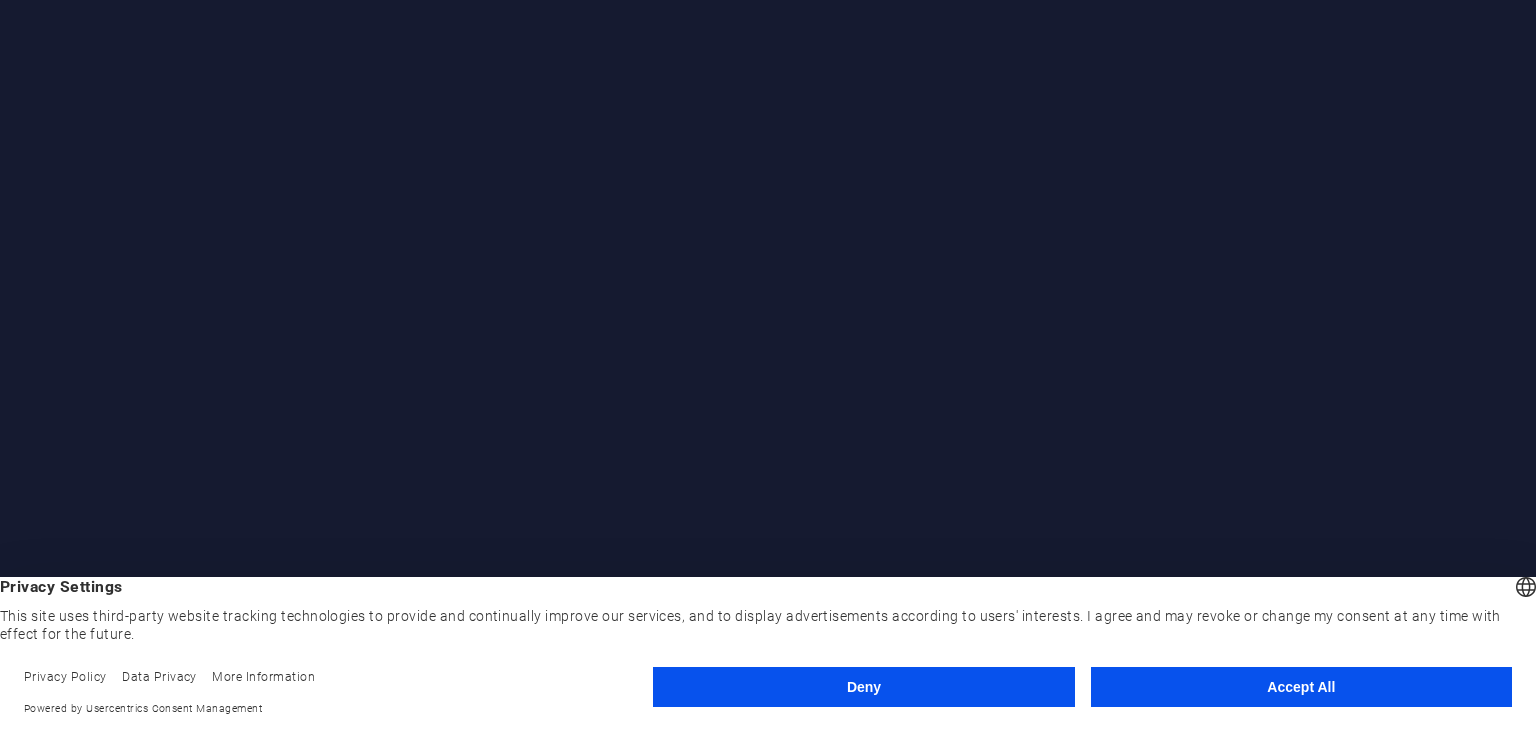 scroll, scrollTop: 0, scrollLeft: 0, axis: both 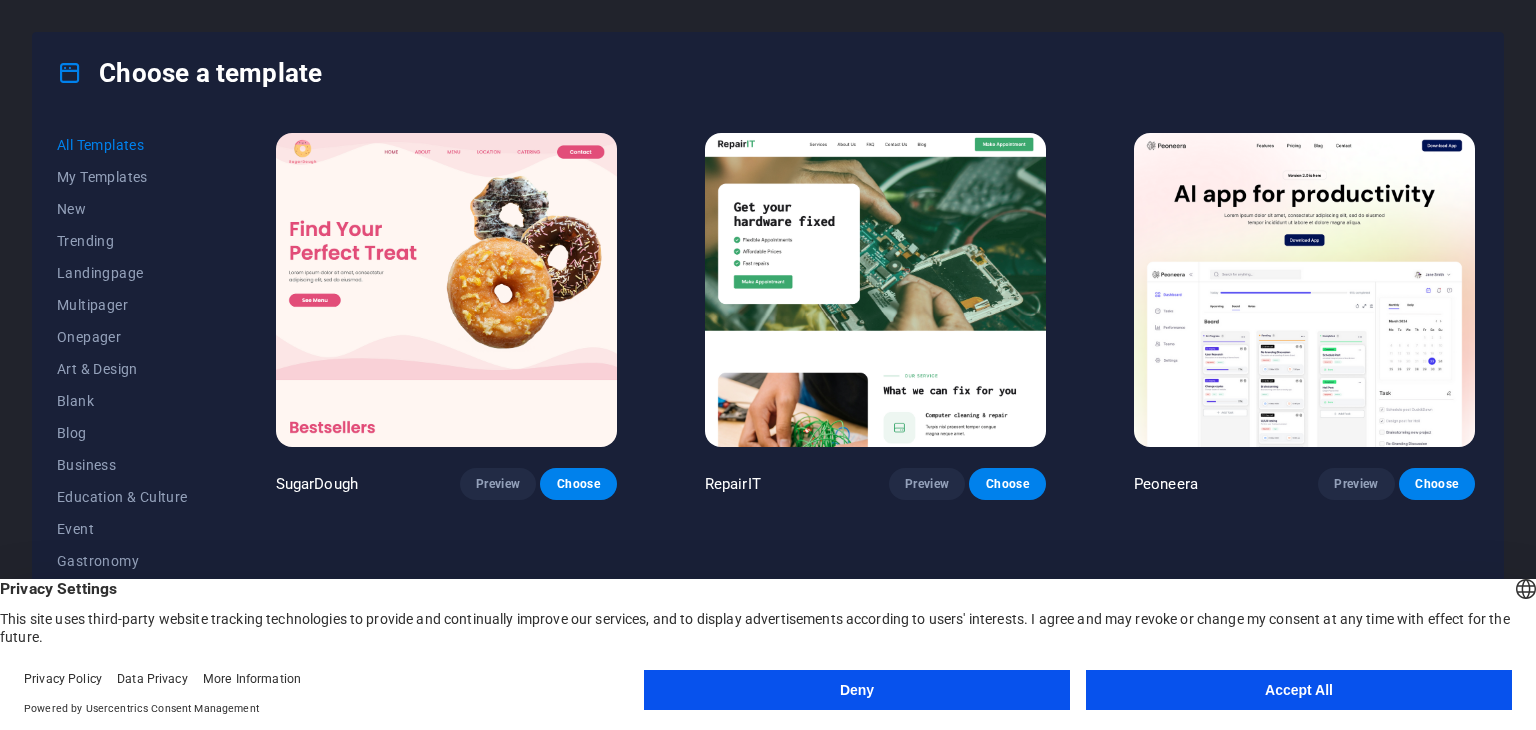 click on "Accept All" at bounding box center [1299, 690] 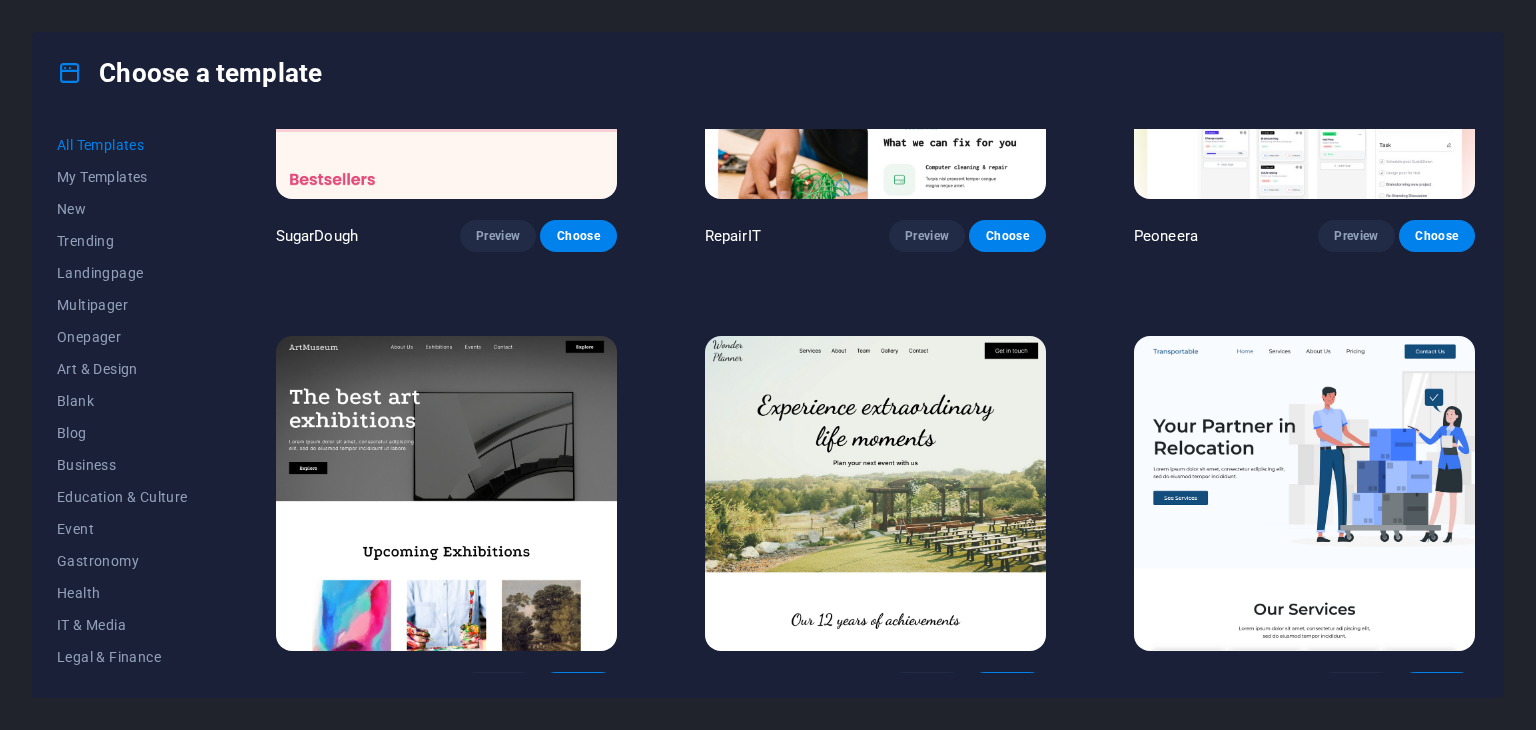 scroll, scrollTop: 0, scrollLeft: 0, axis: both 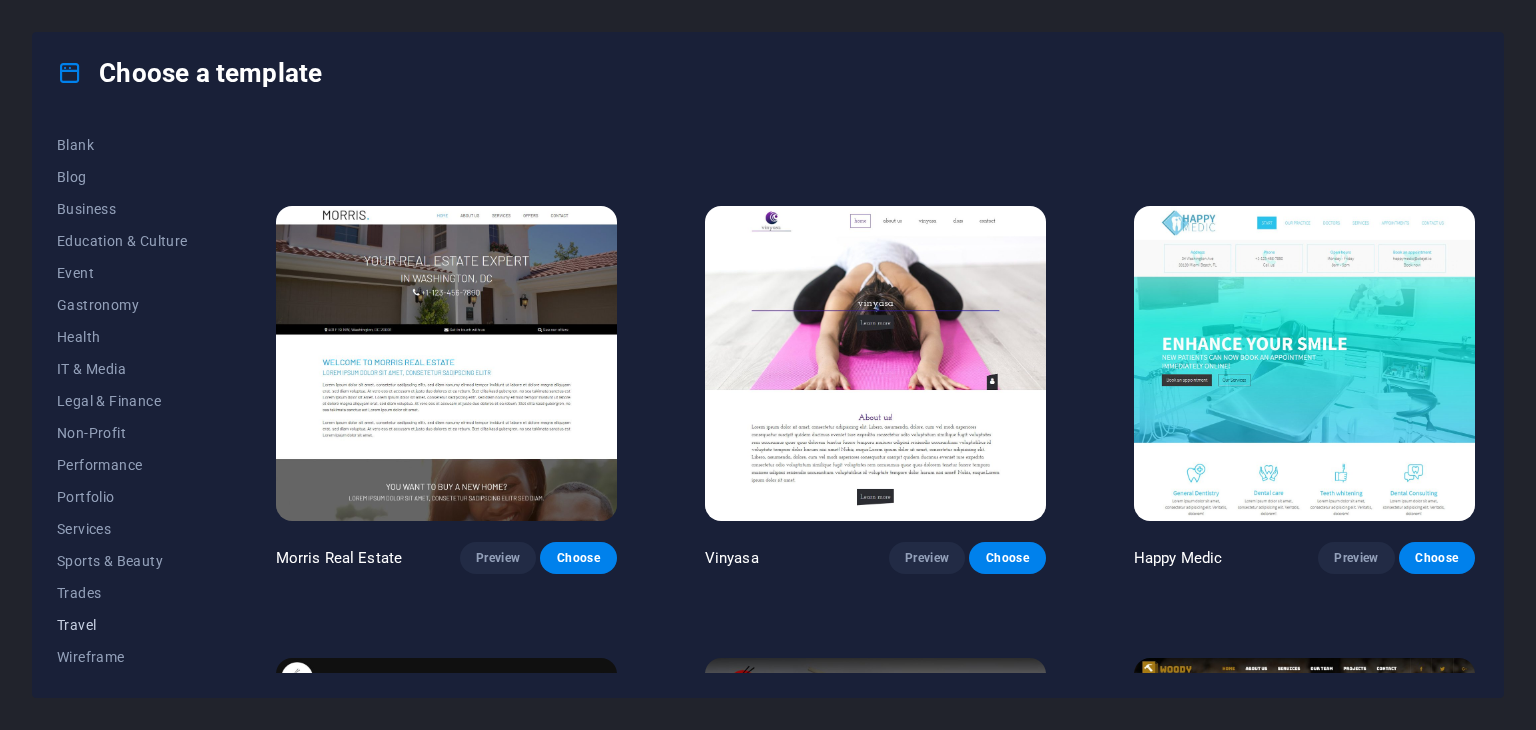 click on "Travel" at bounding box center (122, 625) 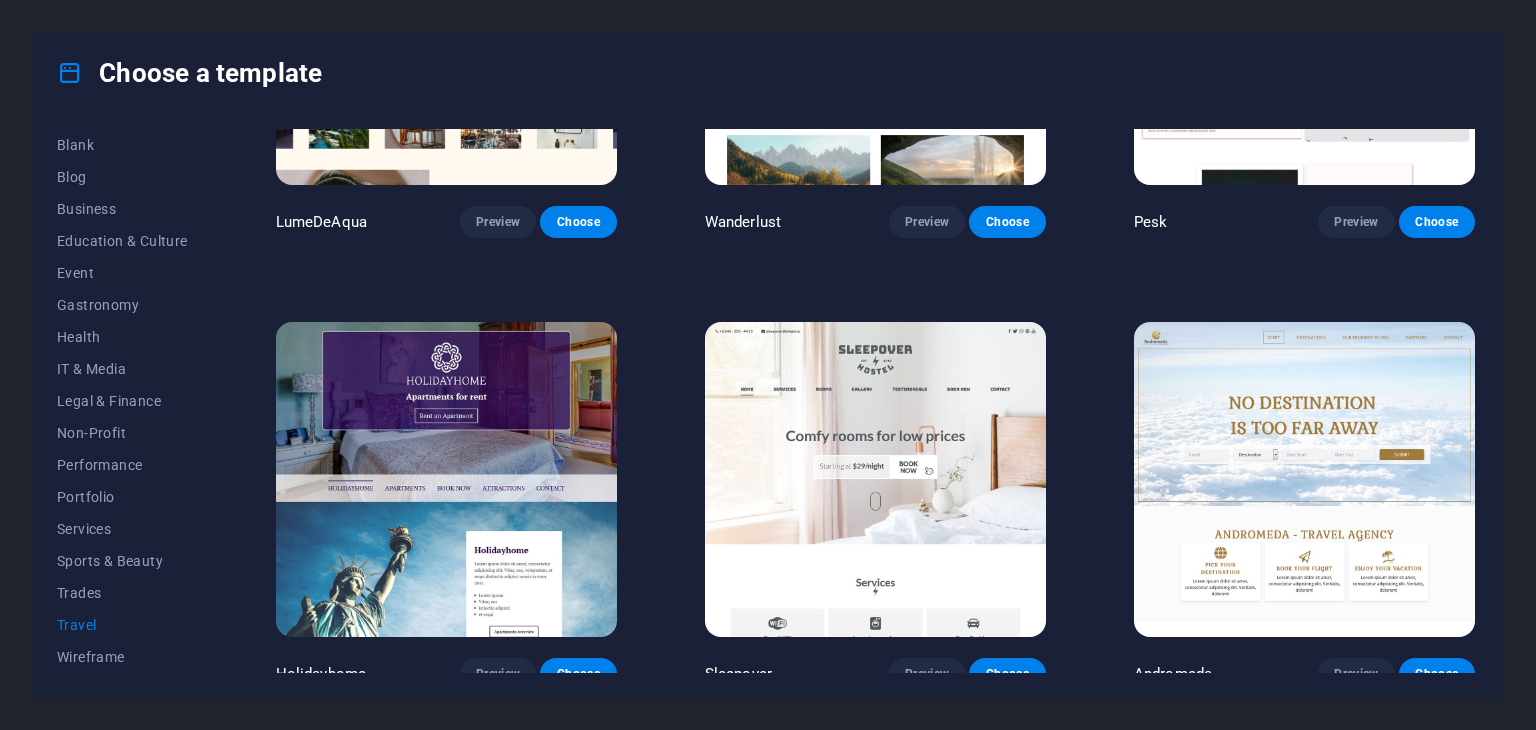 scroll, scrollTop: 299, scrollLeft: 0, axis: vertical 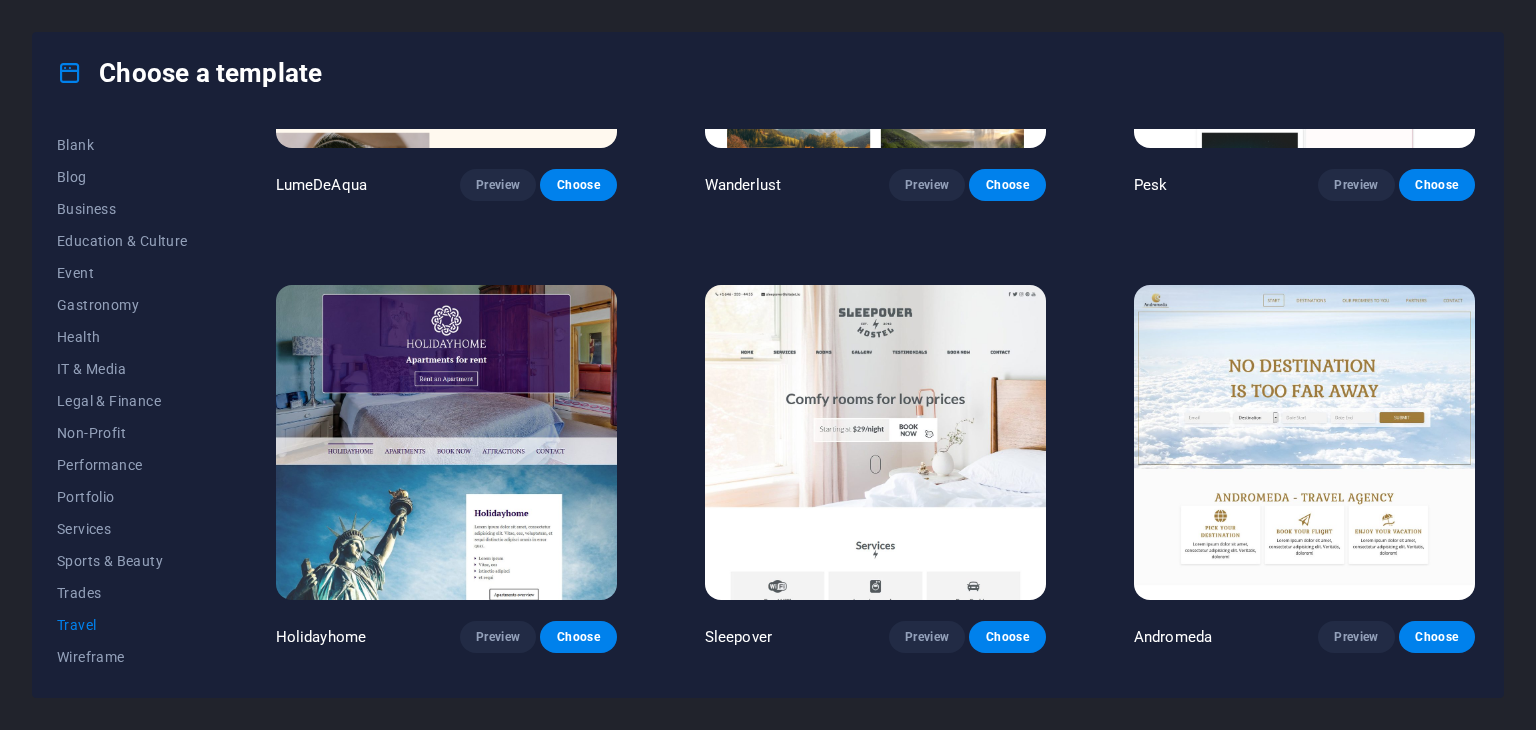 click on "Travel" at bounding box center (122, 625) 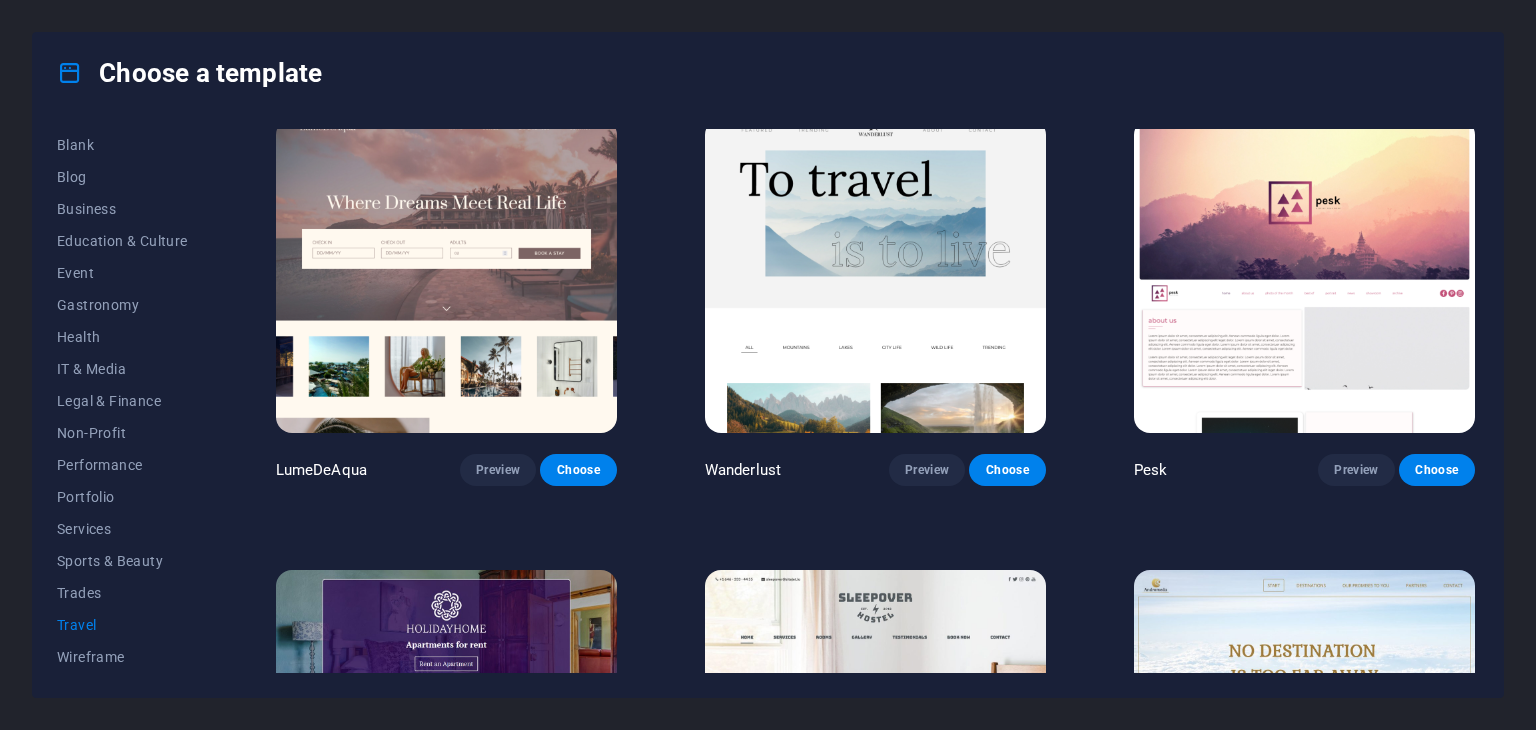scroll, scrollTop: 10, scrollLeft: 0, axis: vertical 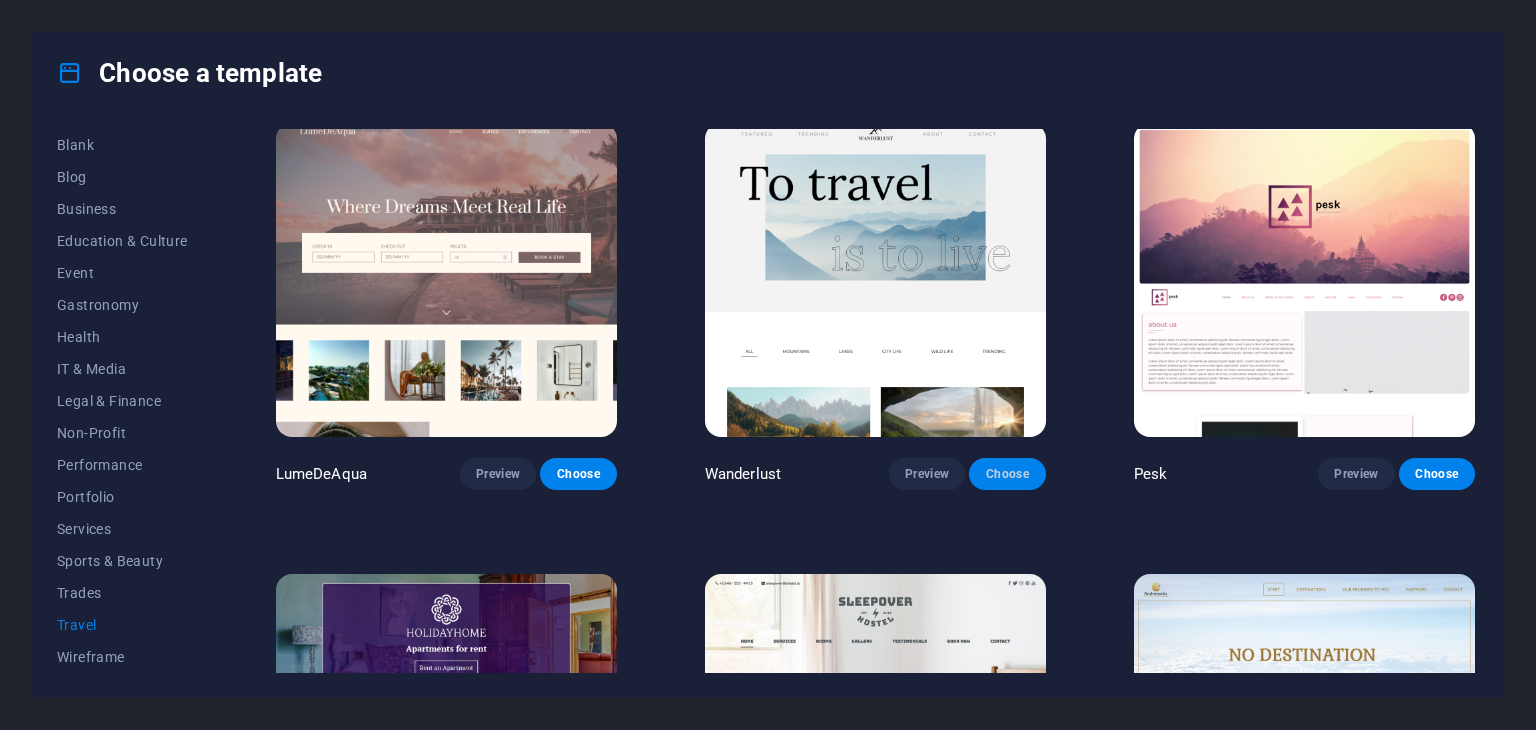 click on "Choose" at bounding box center [1007, 474] 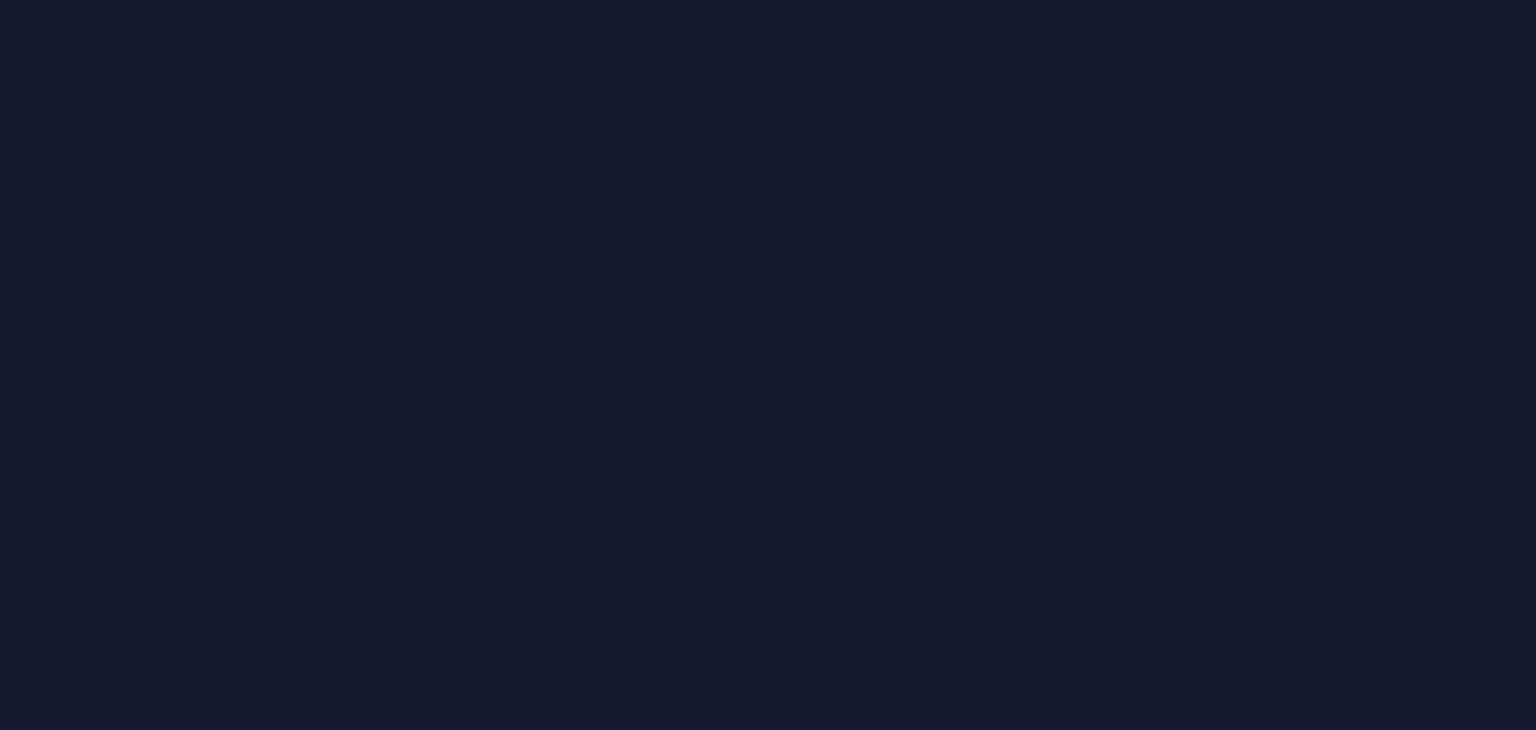 scroll, scrollTop: 0, scrollLeft: 0, axis: both 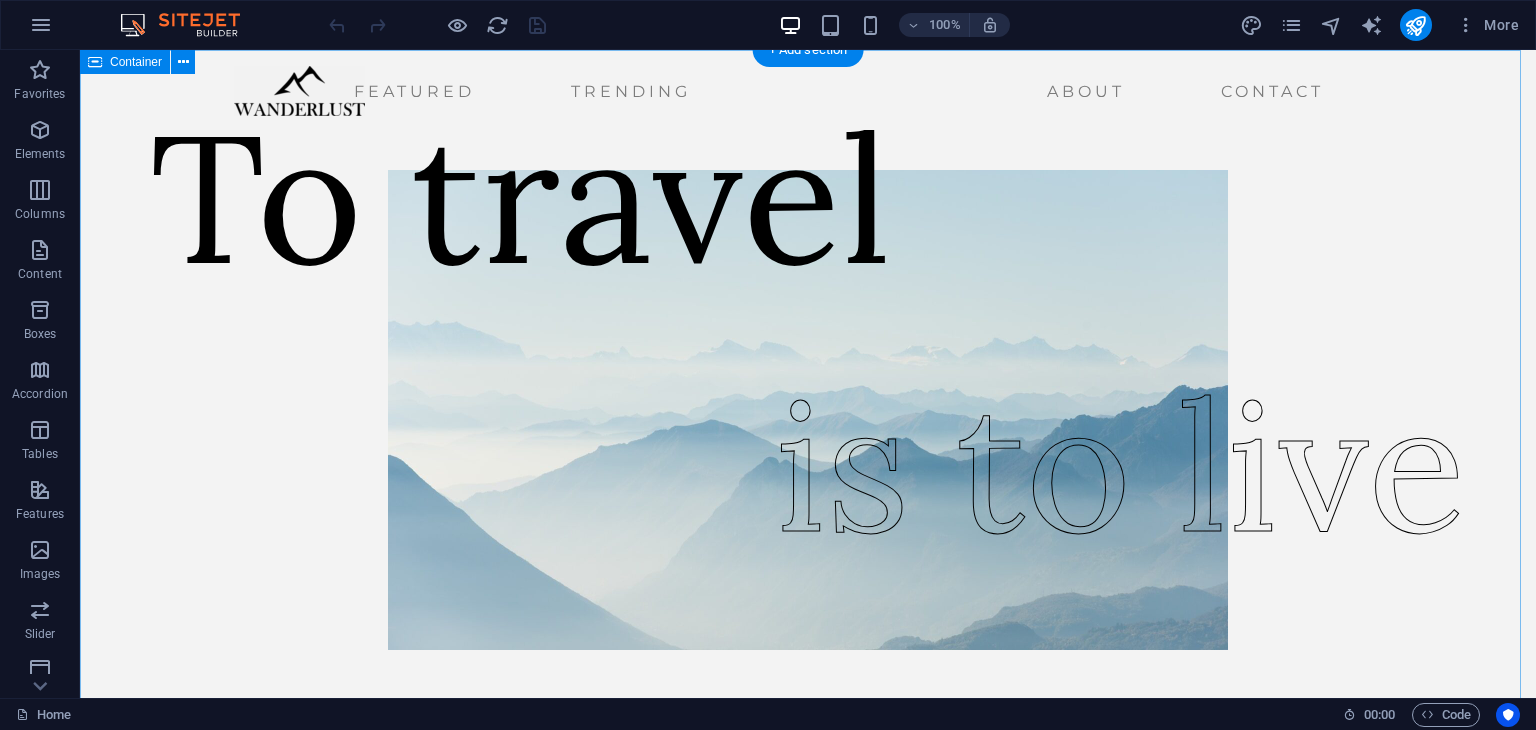 click on "To travel is to live" at bounding box center (808, 410) 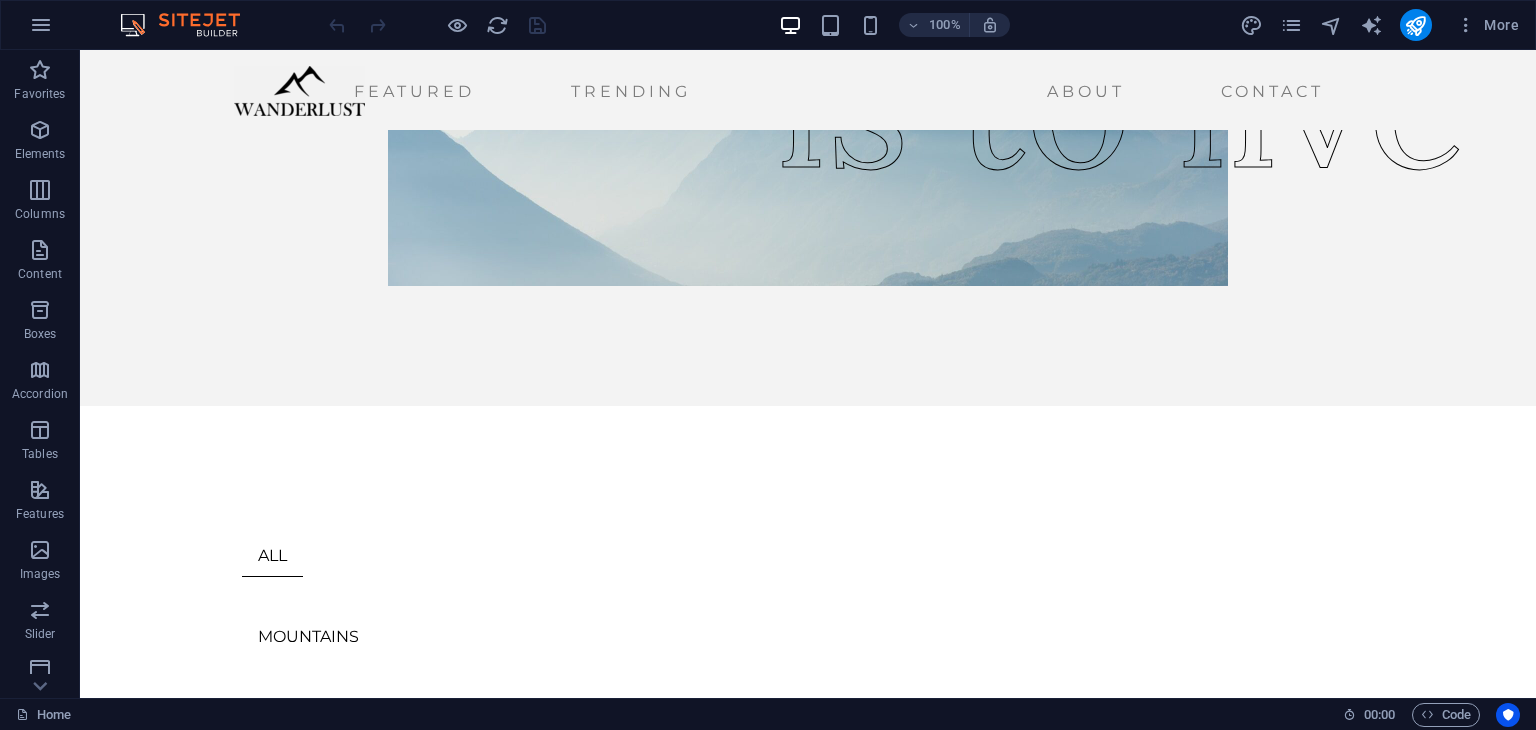 scroll, scrollTop: 0, scrollLeft: 0, axis: both 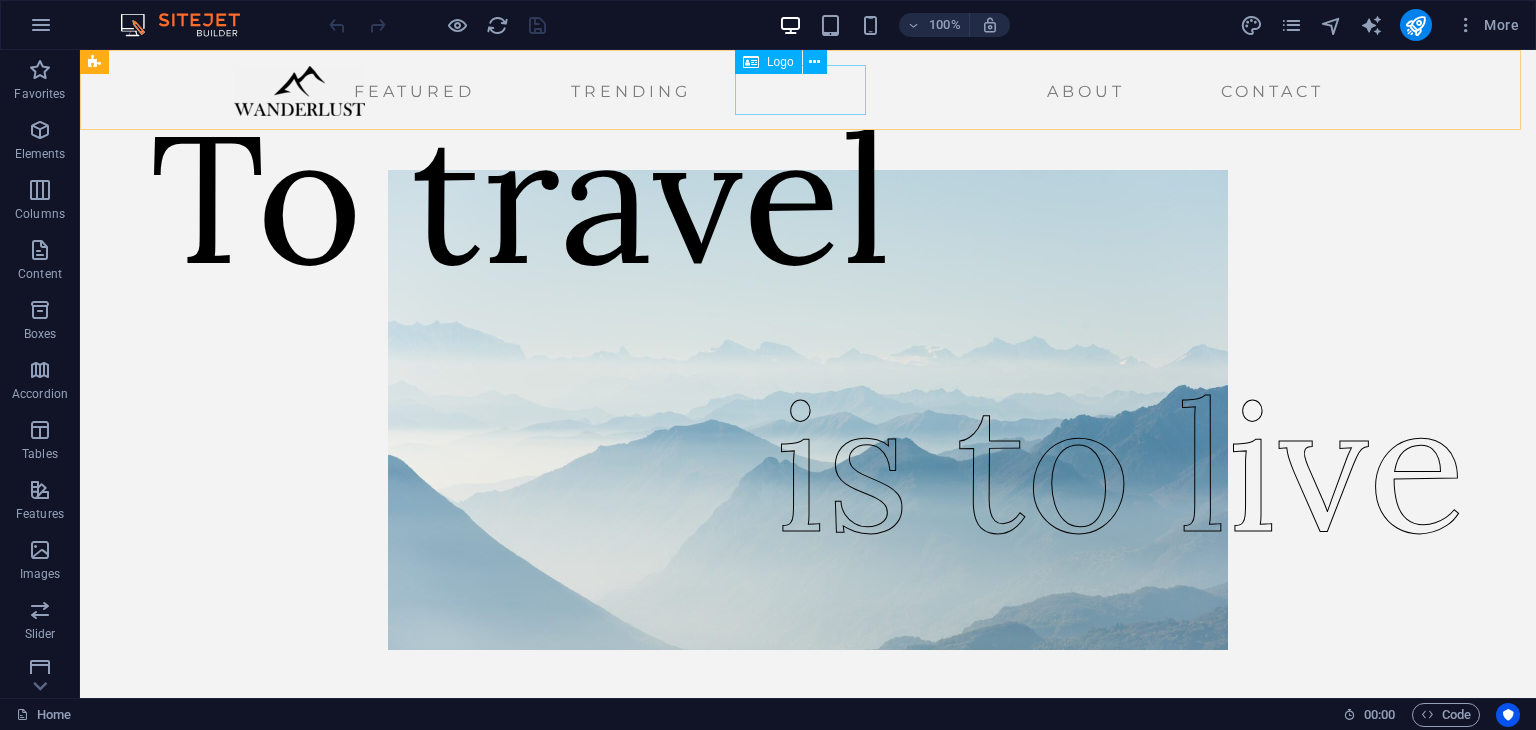 click at bounding box center (299, 91) 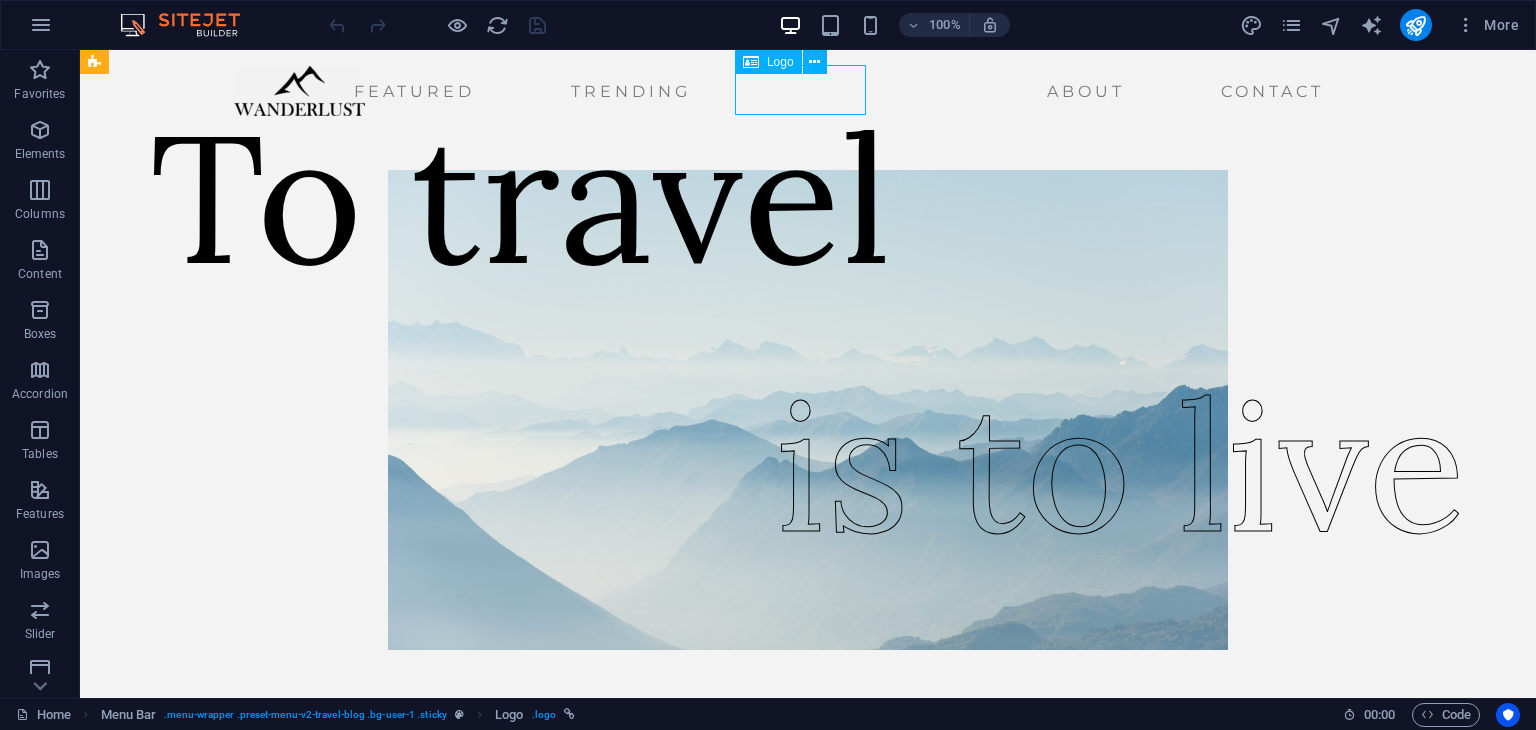 click at bounding box center [299, 91] 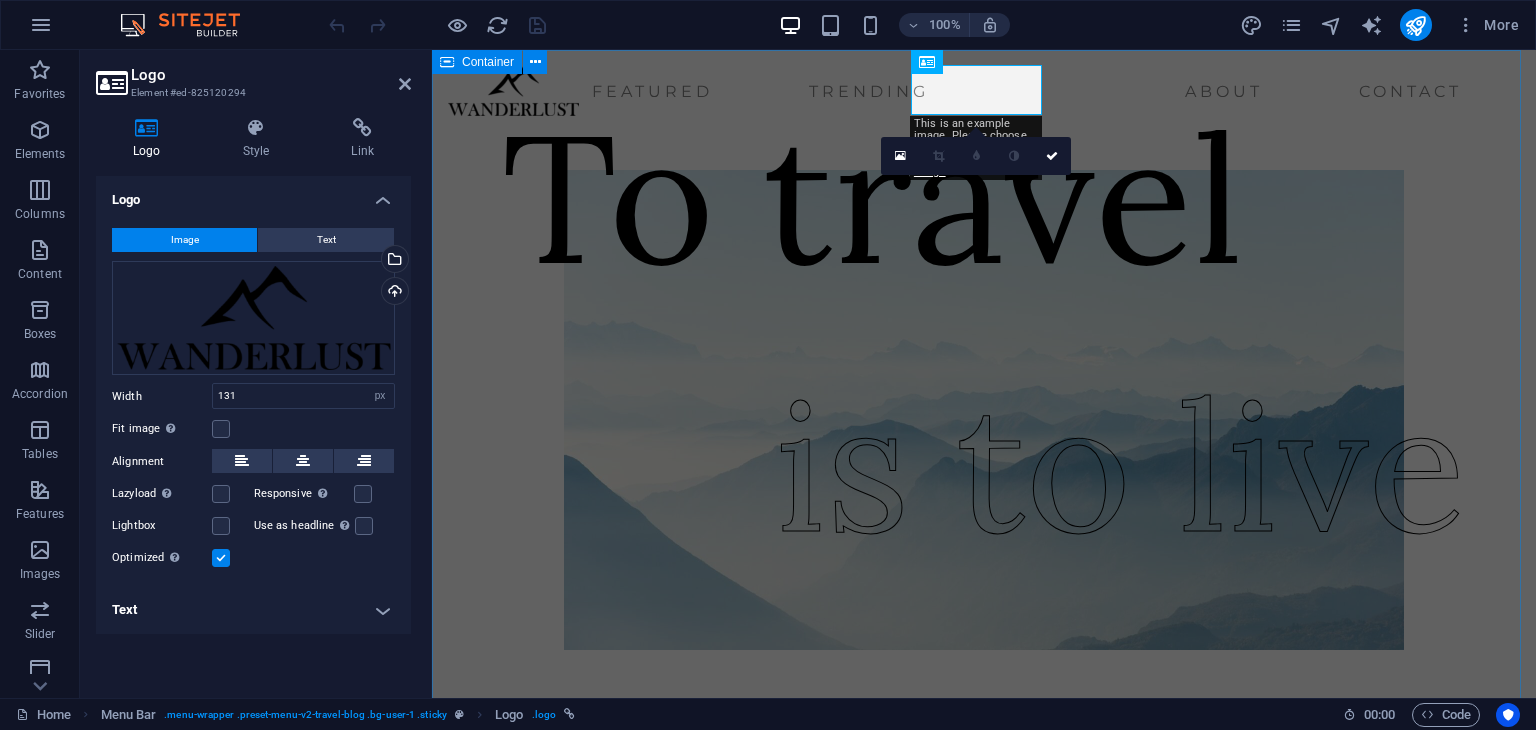 click on "To travel is to live" at bounding box center [984, 410] 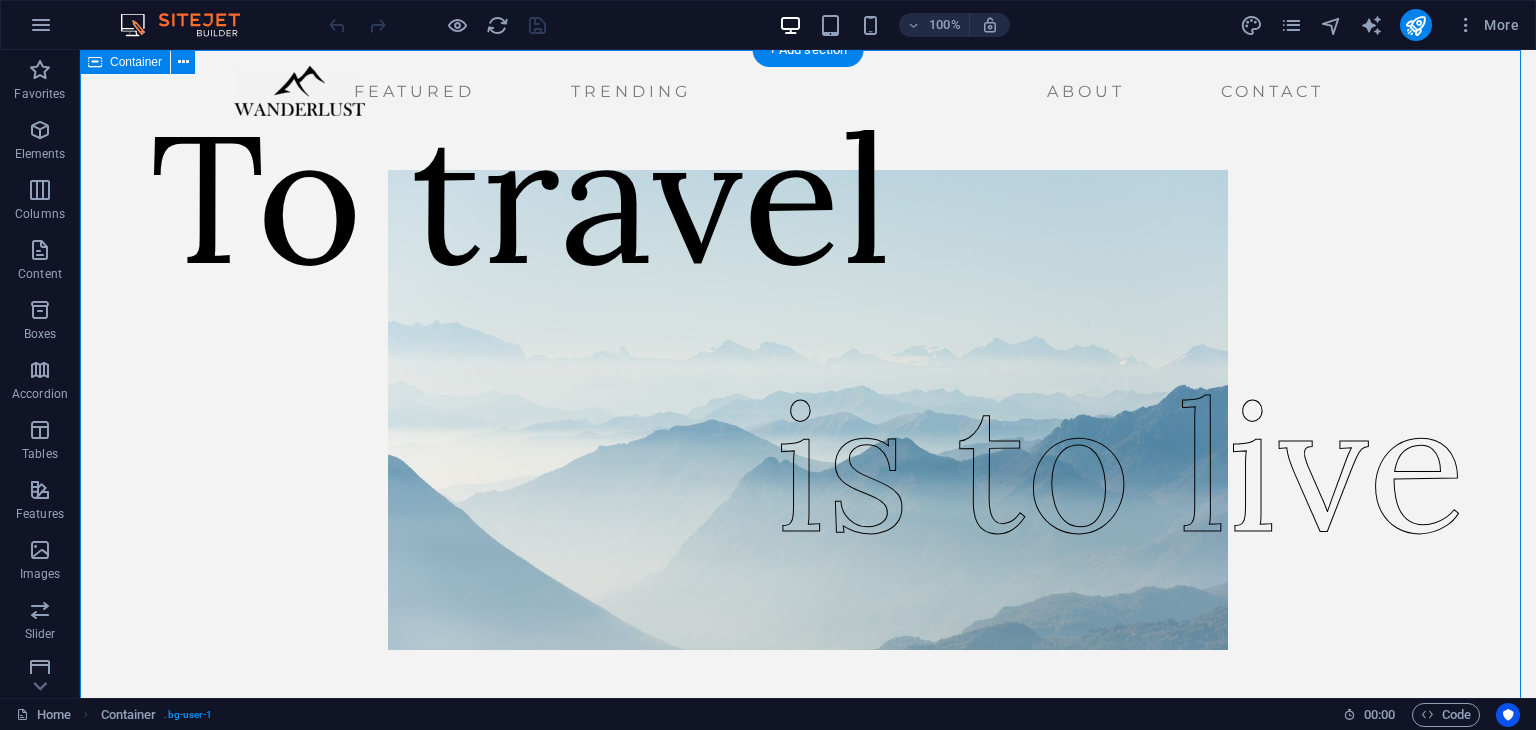 click on "To travel is to live" at bounding box center [808, 410] 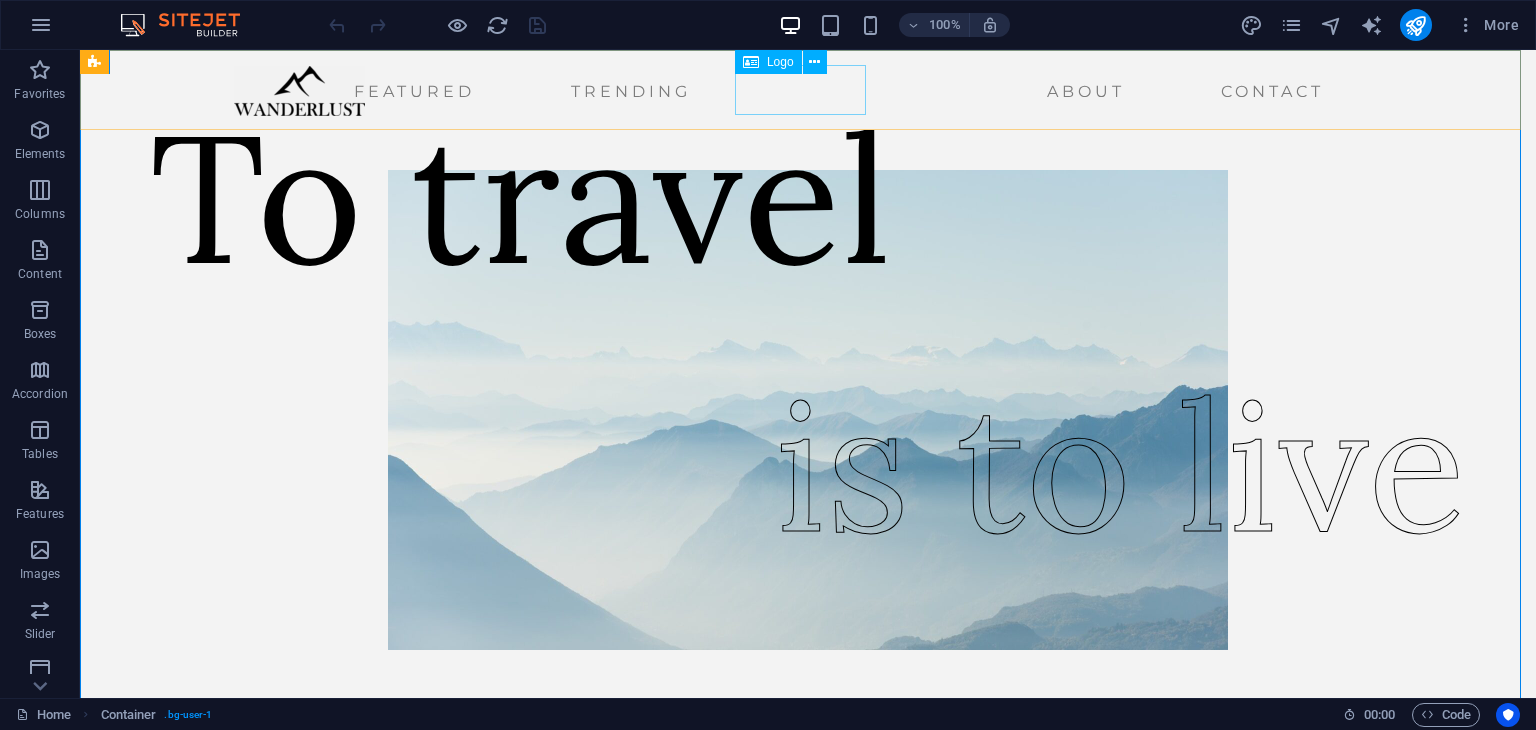 click at bounding box center (299, 91) 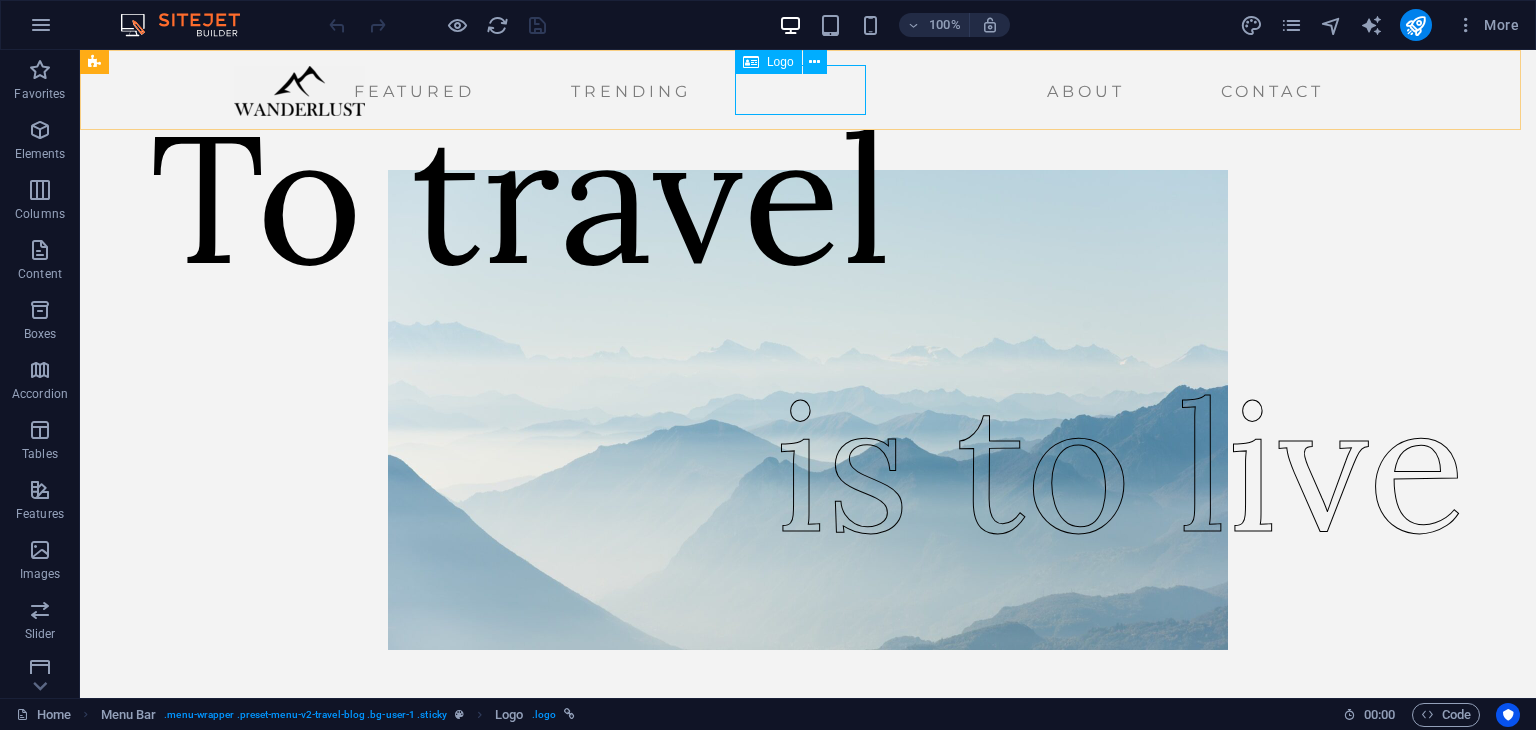 click on "Logo" at bounding box center [768, 62] 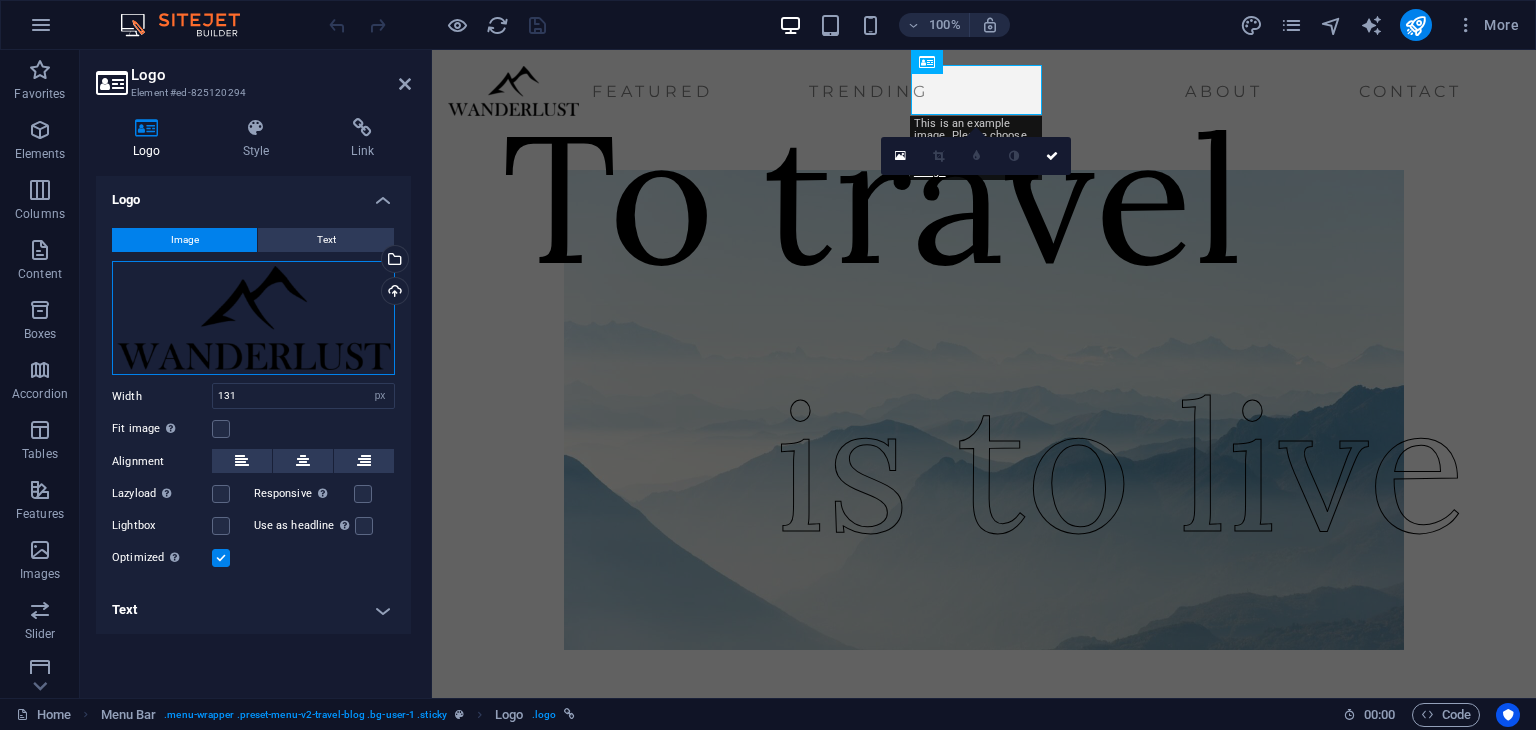 click on "Drag files here, click to choose files or select files from Files or our free stock photos & videos" at bounding box center [253, 318] 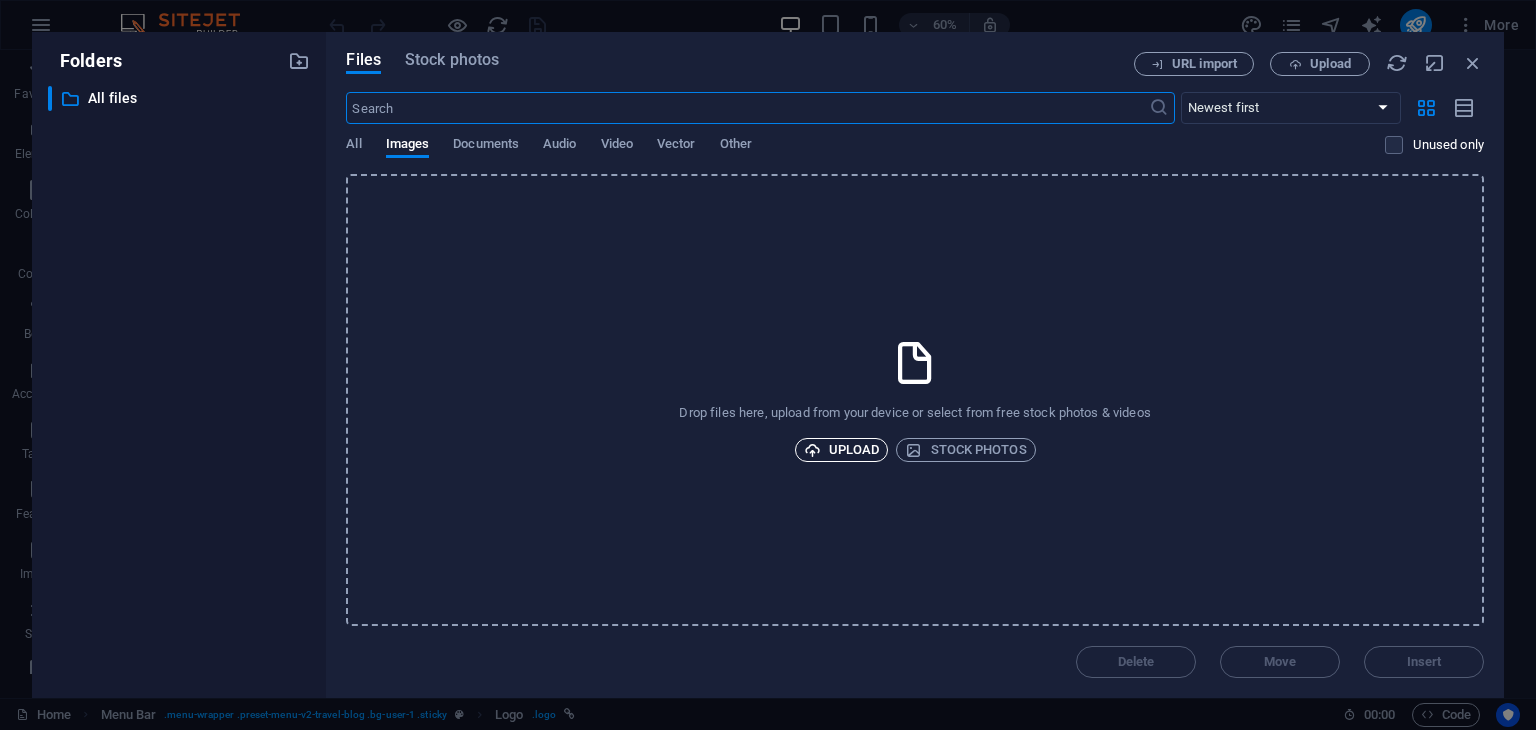 click on "Upload" at bounding box center (842, 450) 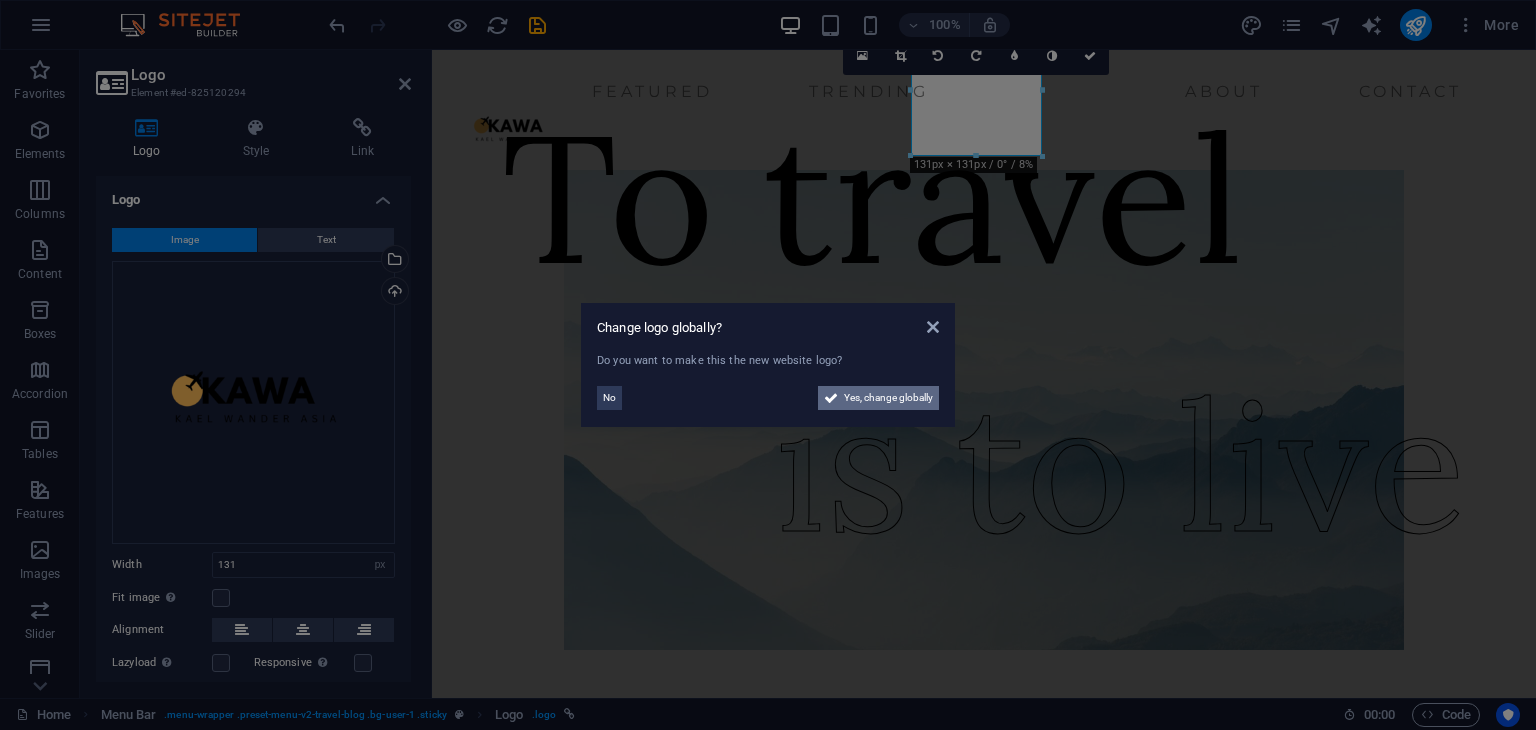 click on "Yes, change globally" at bounding box center [888, 398] 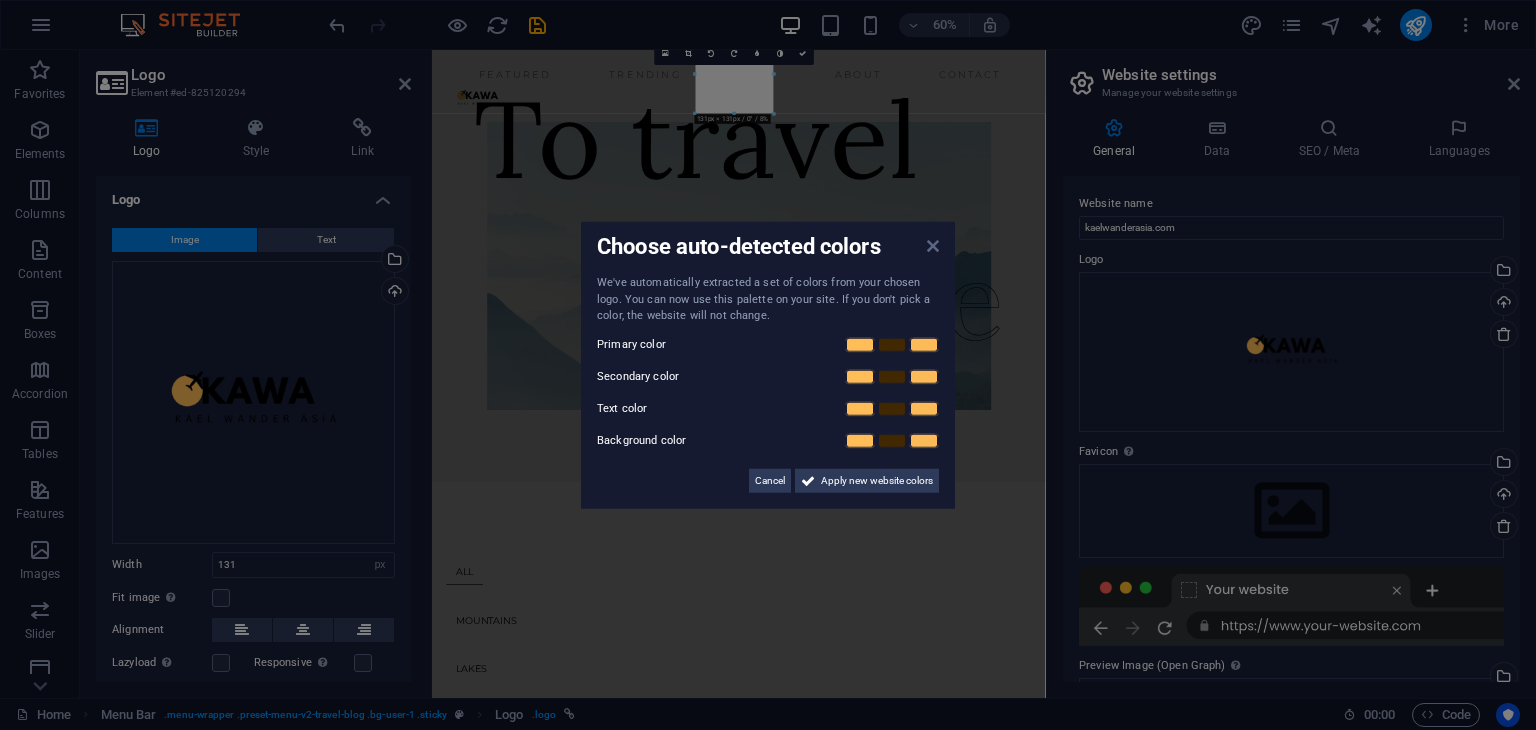 click at bounding box center [933, 246] 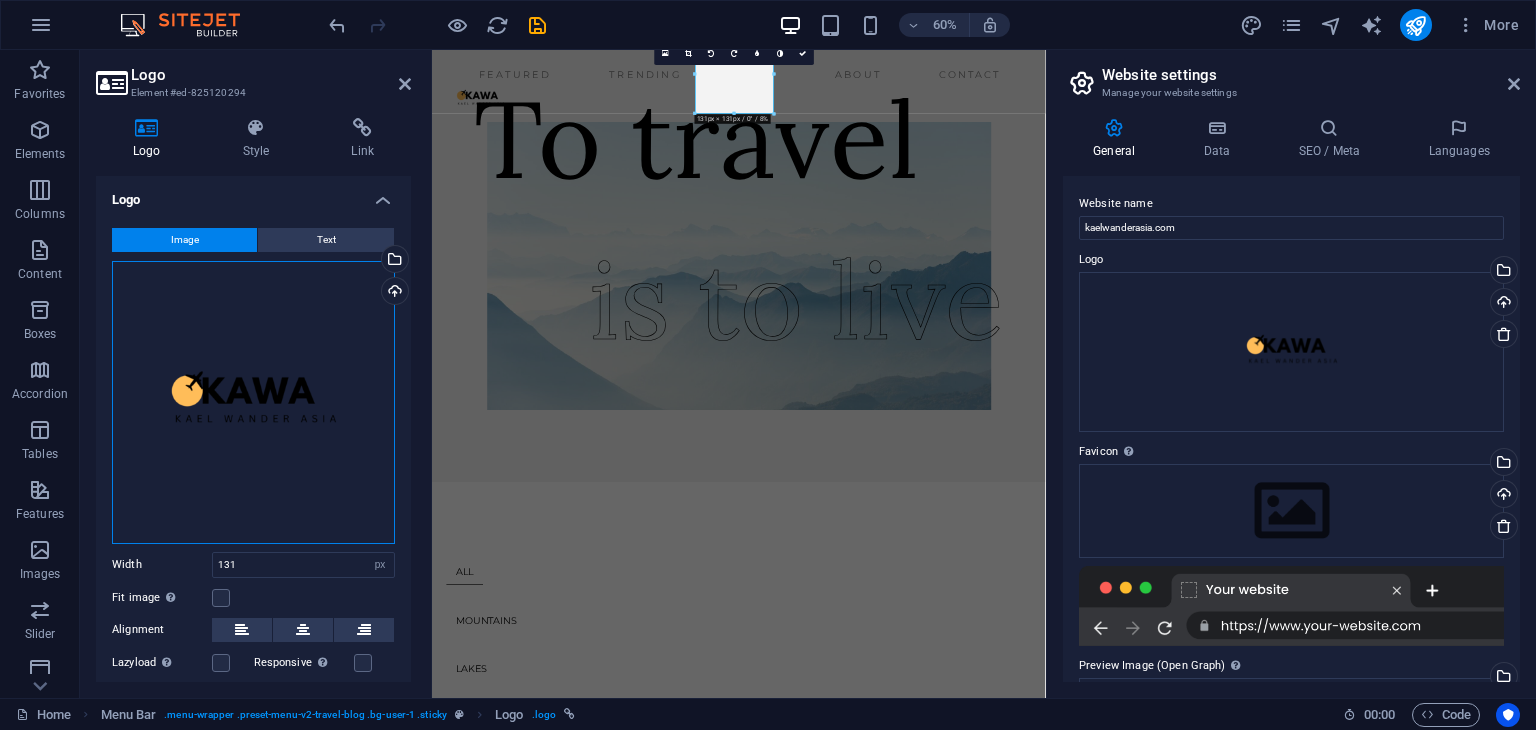 click on "Drag files here, click to choose files or select files from Files or our free stock photos & videos" at bounding box center (253, 402) 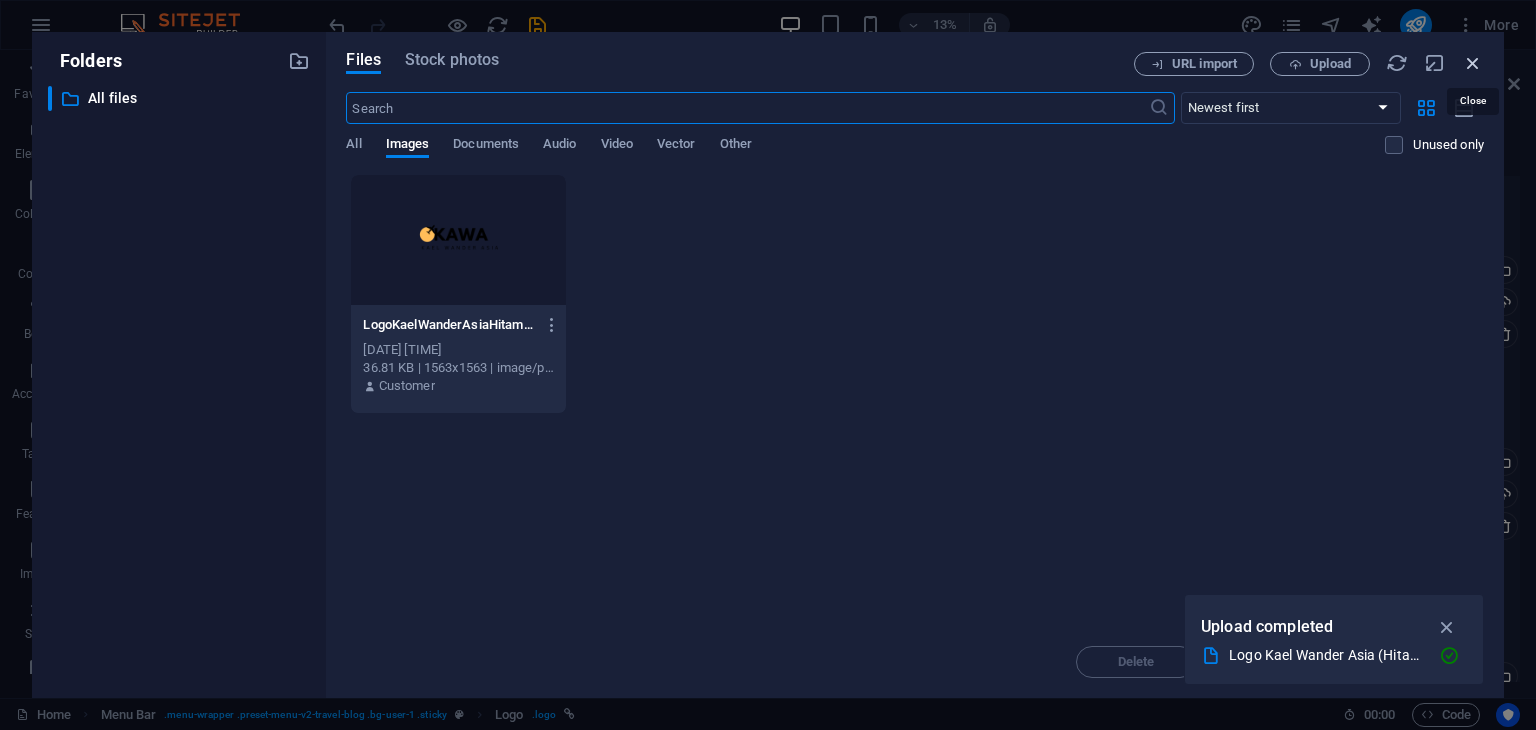 click at bounding box center (1473, 63) 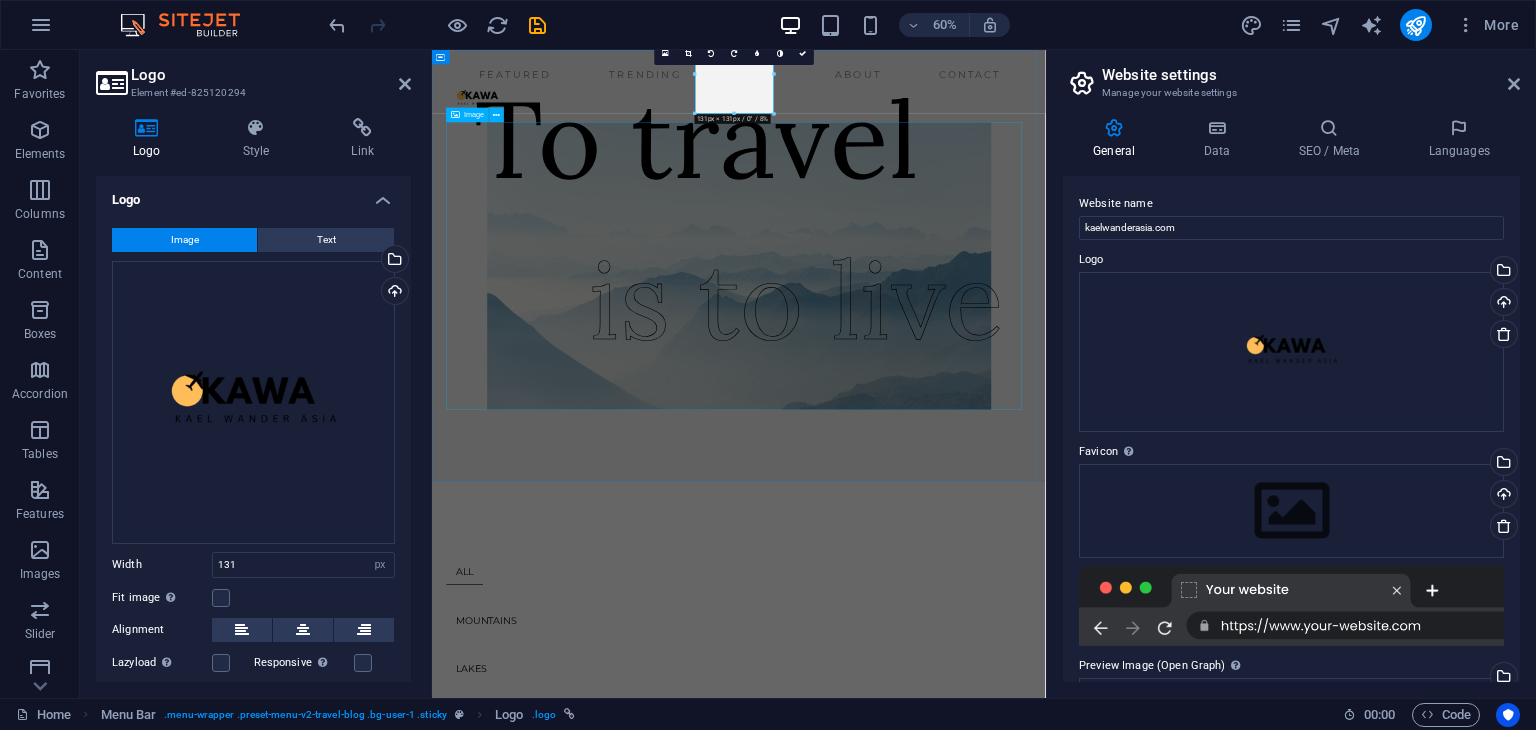 click at bounding box center [943, 410] 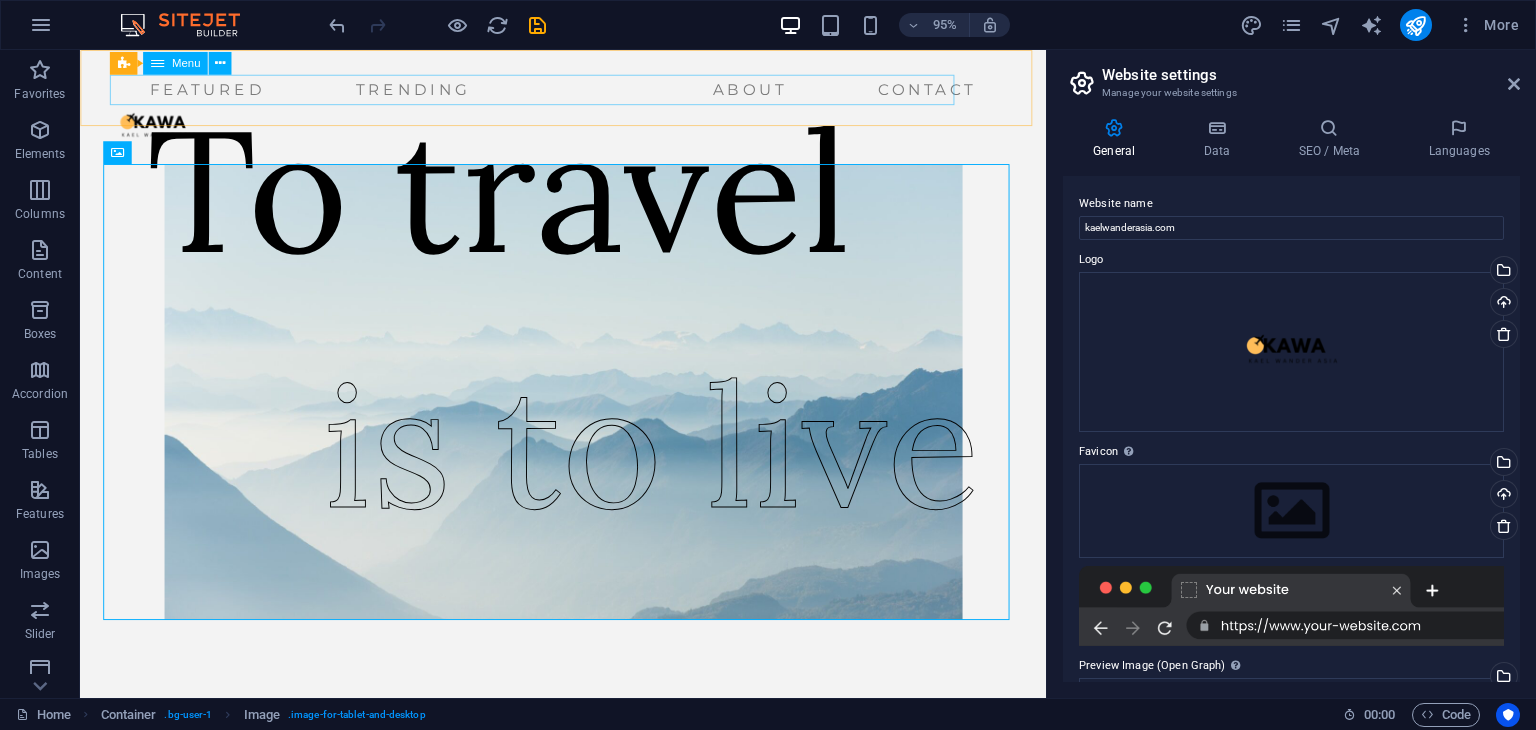 click on "Featured Trending About Contact" at bounding box center [563, 92] 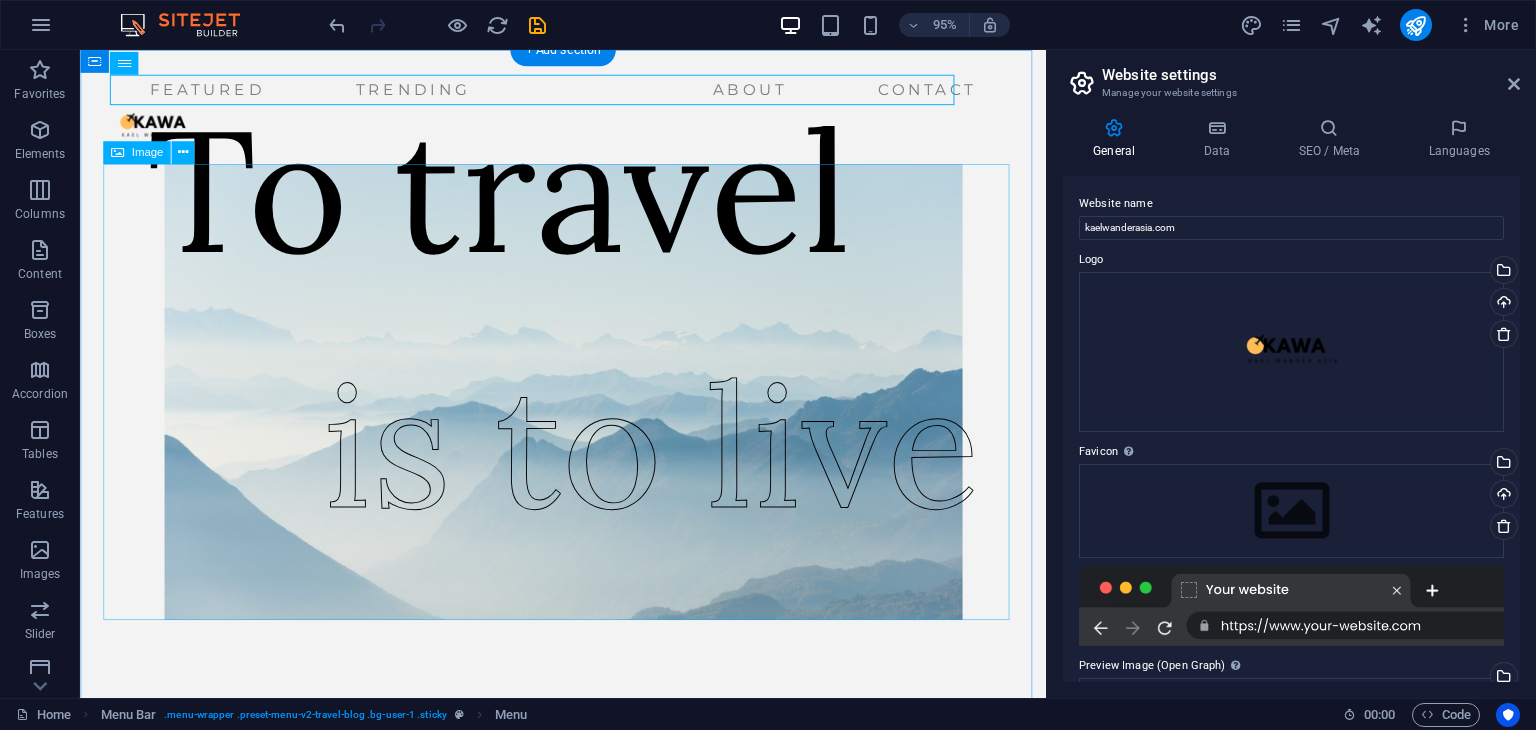 click at bounding box center (588, 410) 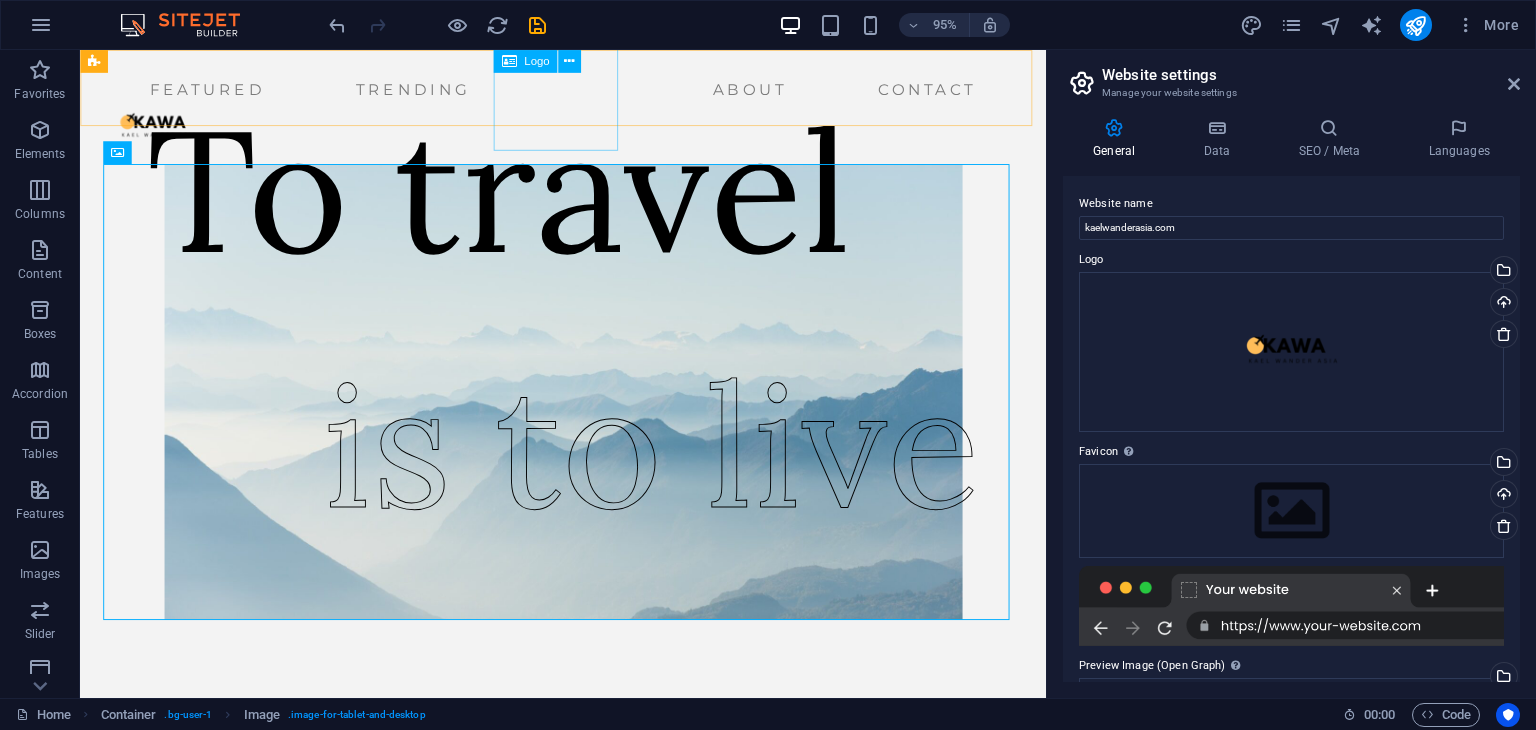 click at bounding box center [161, 131] 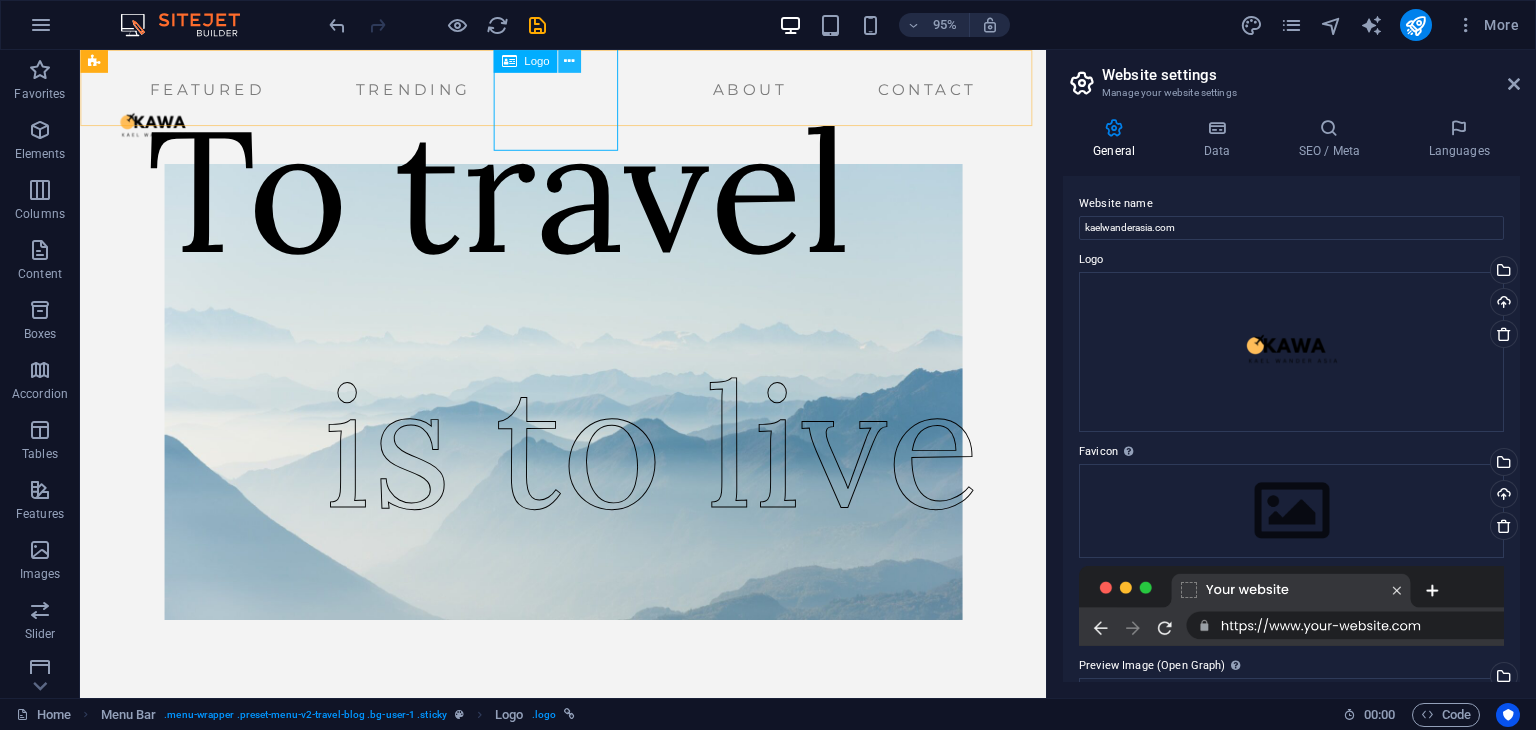 click at bounding box center (569, 61) 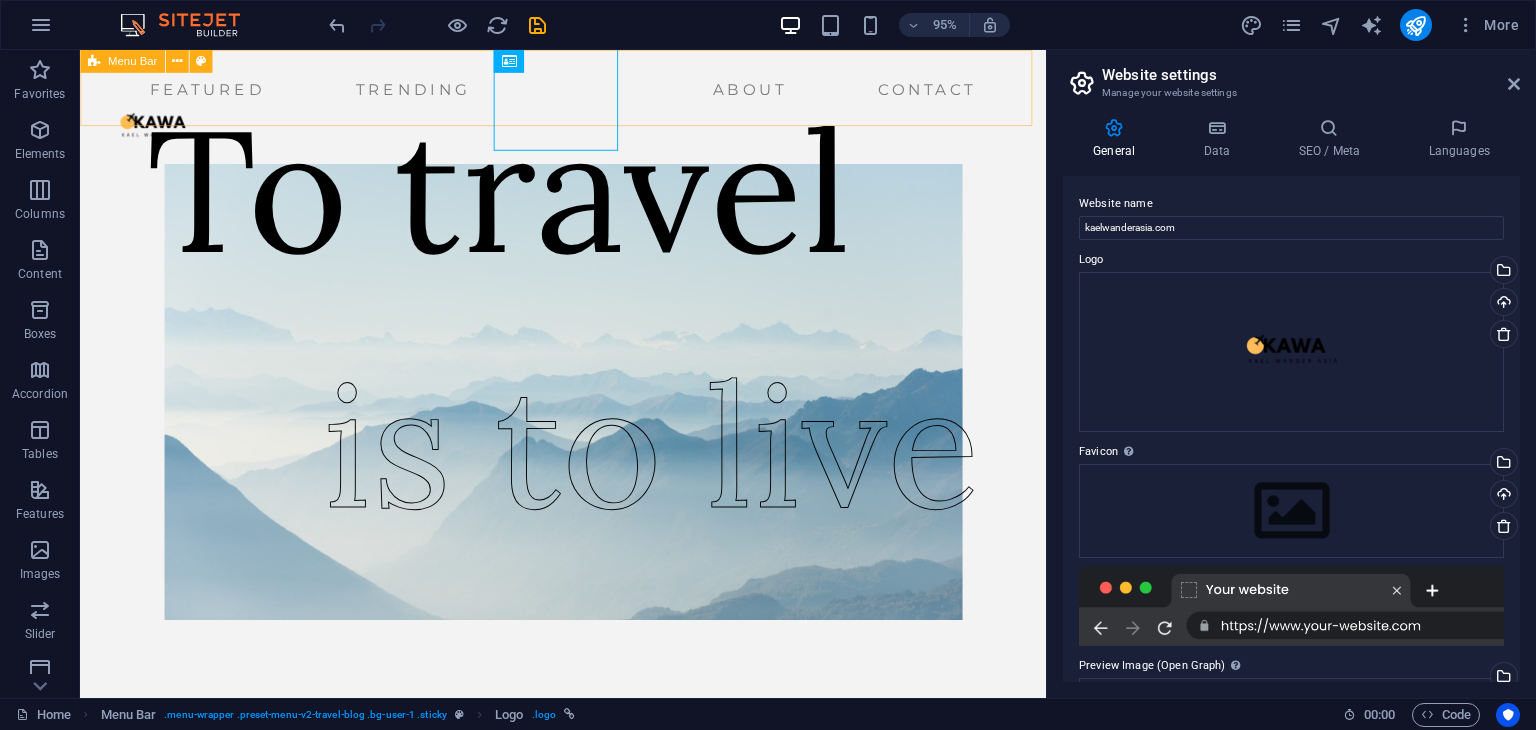 click on "Featured Trending About Contact" at bounding box center (588, 90) 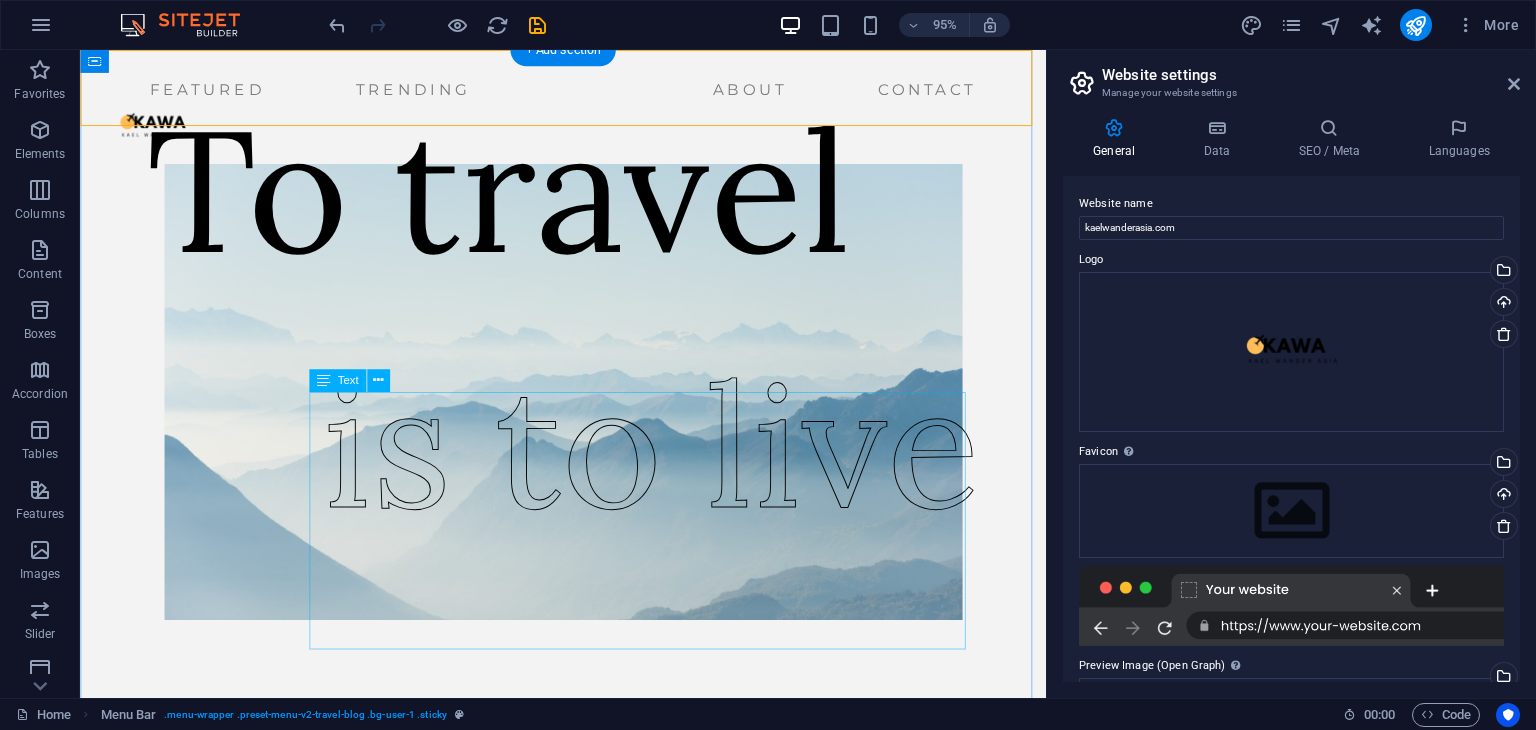 click on "is to live" at bounding box center (681, 466) 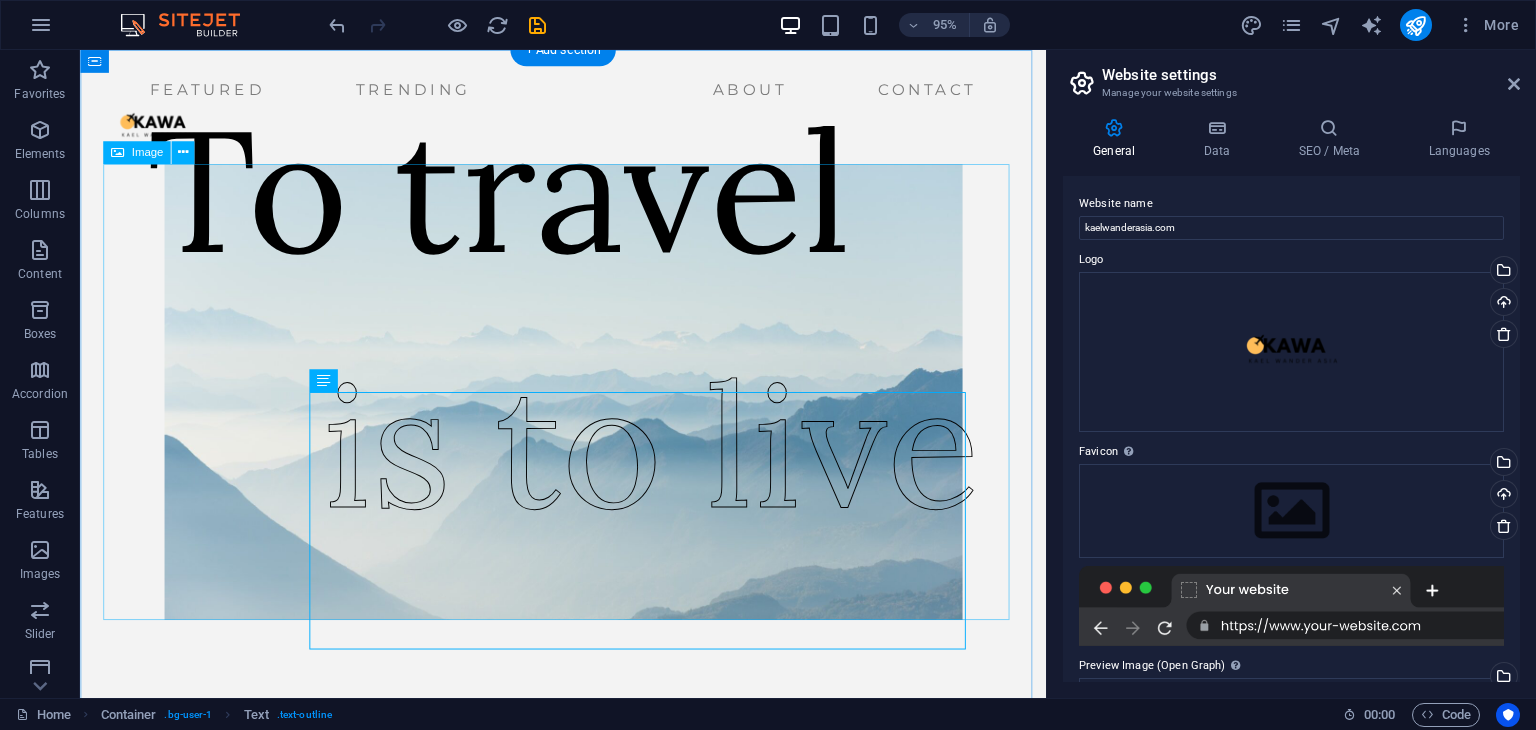click at bounding box center (588, 410) 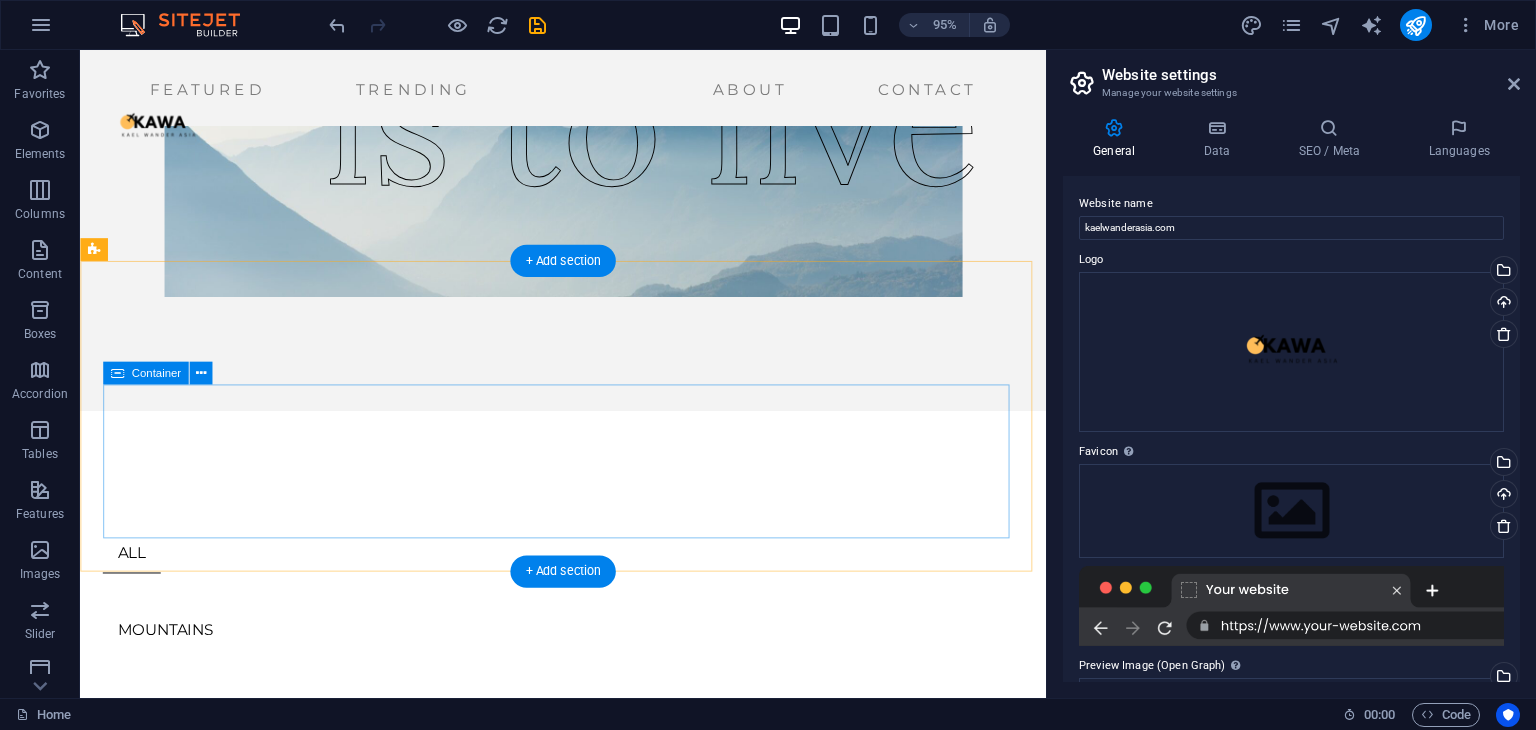scroll, scrollTop: 0, scrollLeft: 0, axis: both 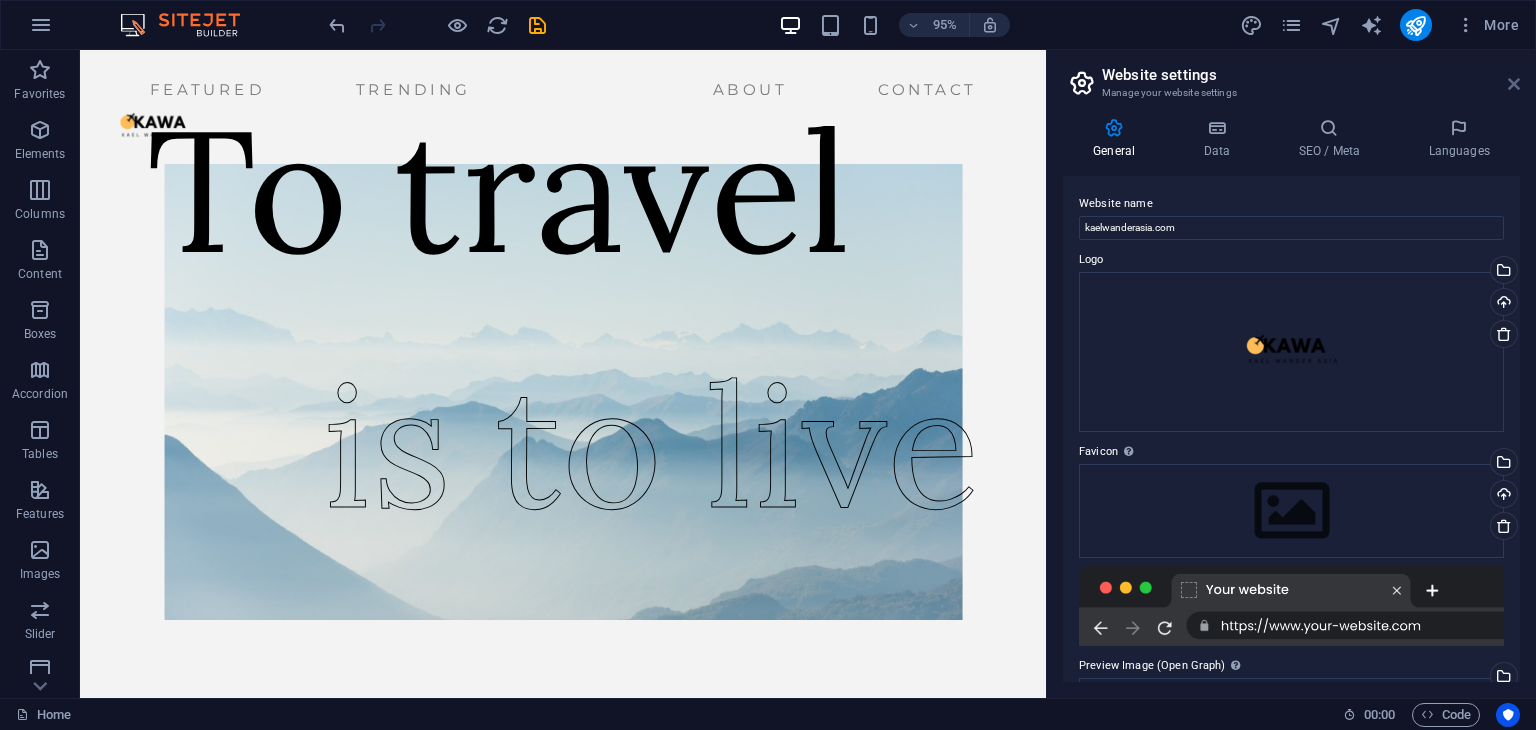 click at bounding box center [1514, 84] 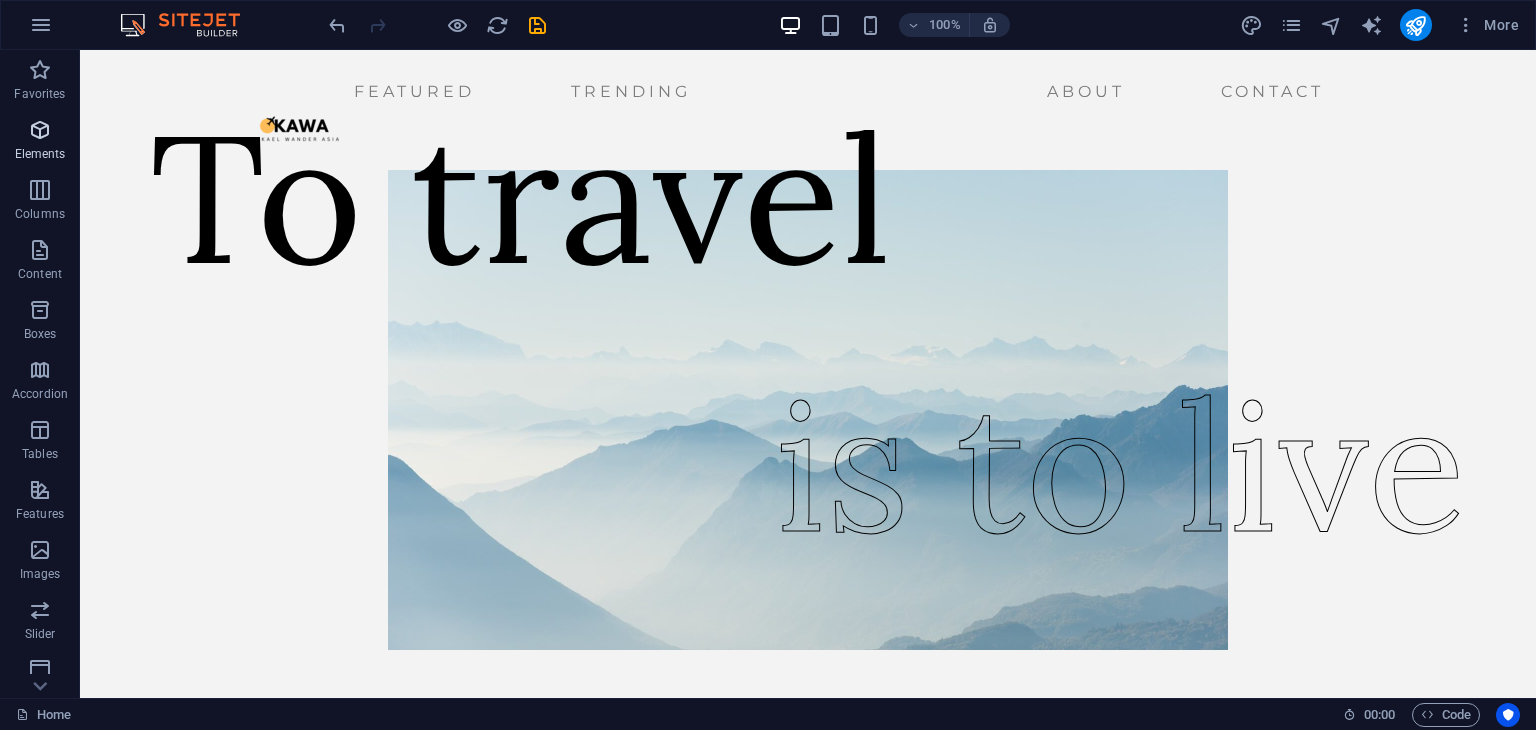 click at bounding box center [40, 130] 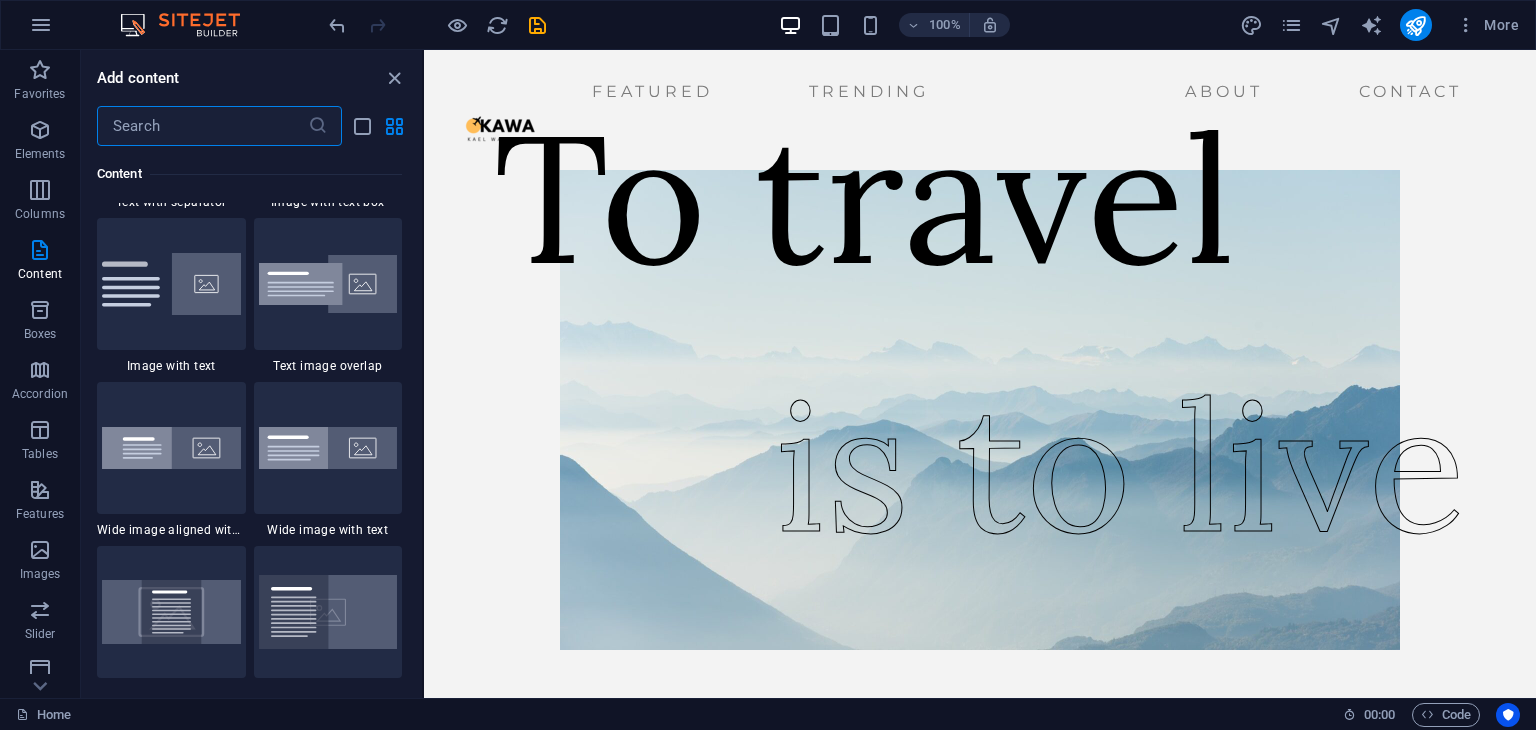 scroll, scrollTop: 4612, scrollLeft: 0, axis: vertical 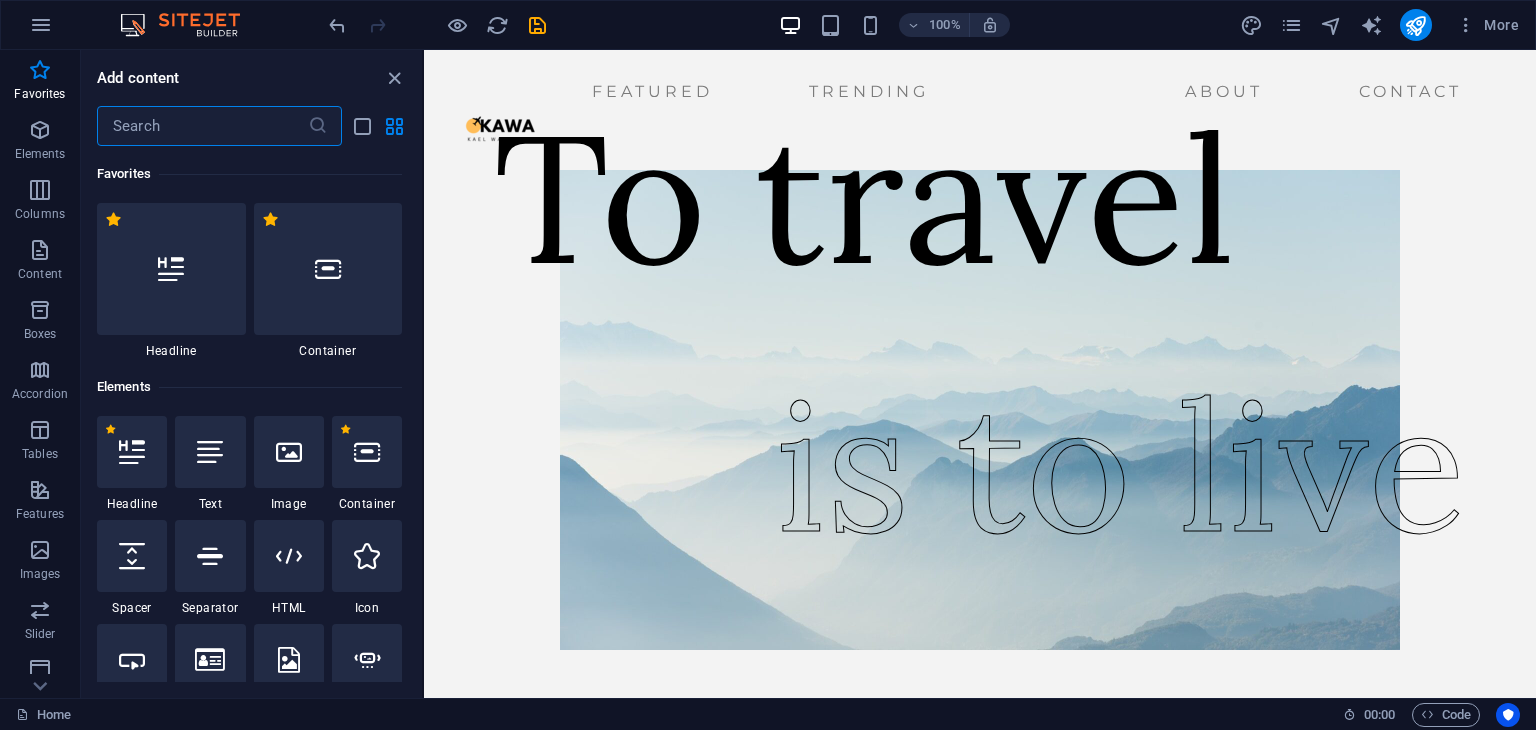 drag, startPoint x: 421, startPoint y: 281, endPoint x: 2, endPoint y: 90, distance: 460.4802 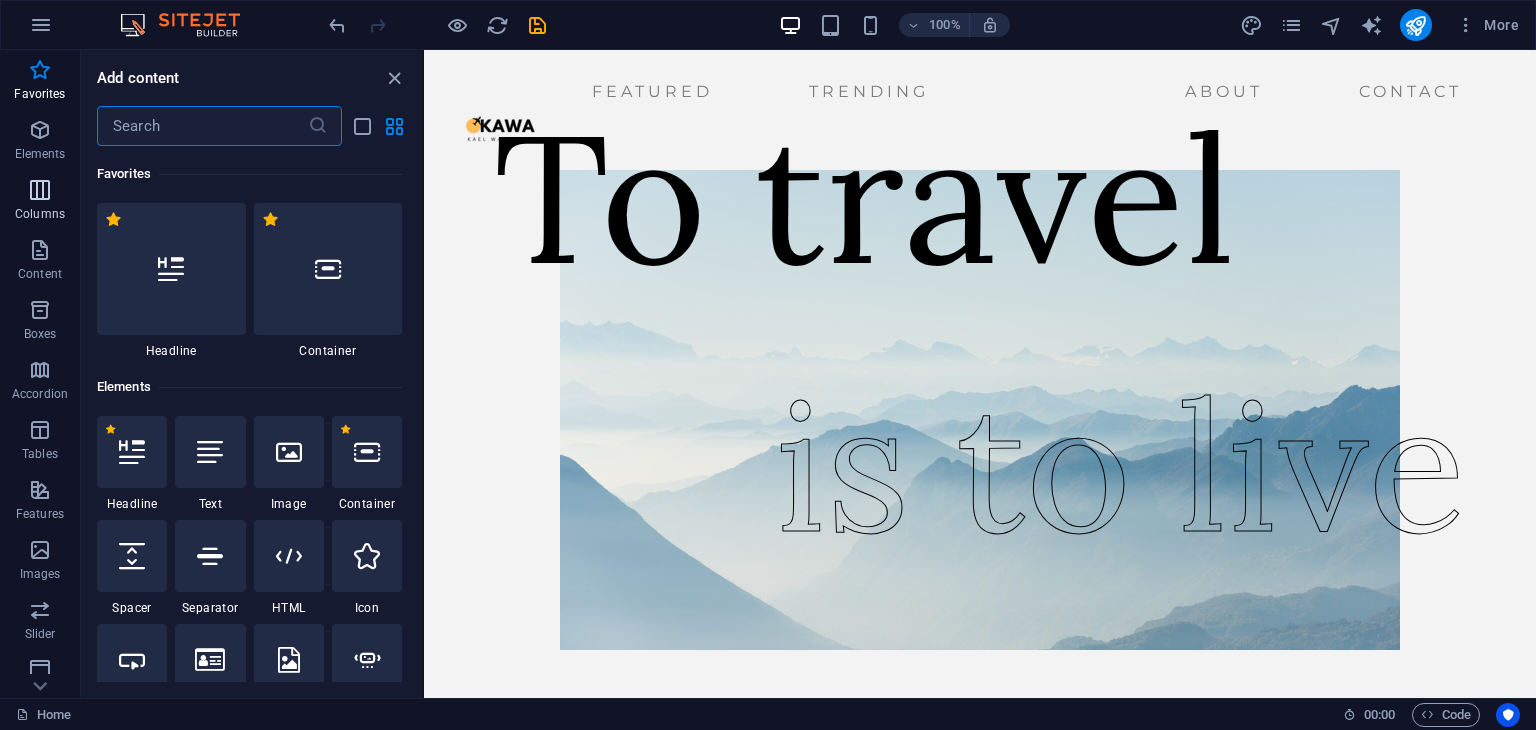 click at bounding box center (40, 190) 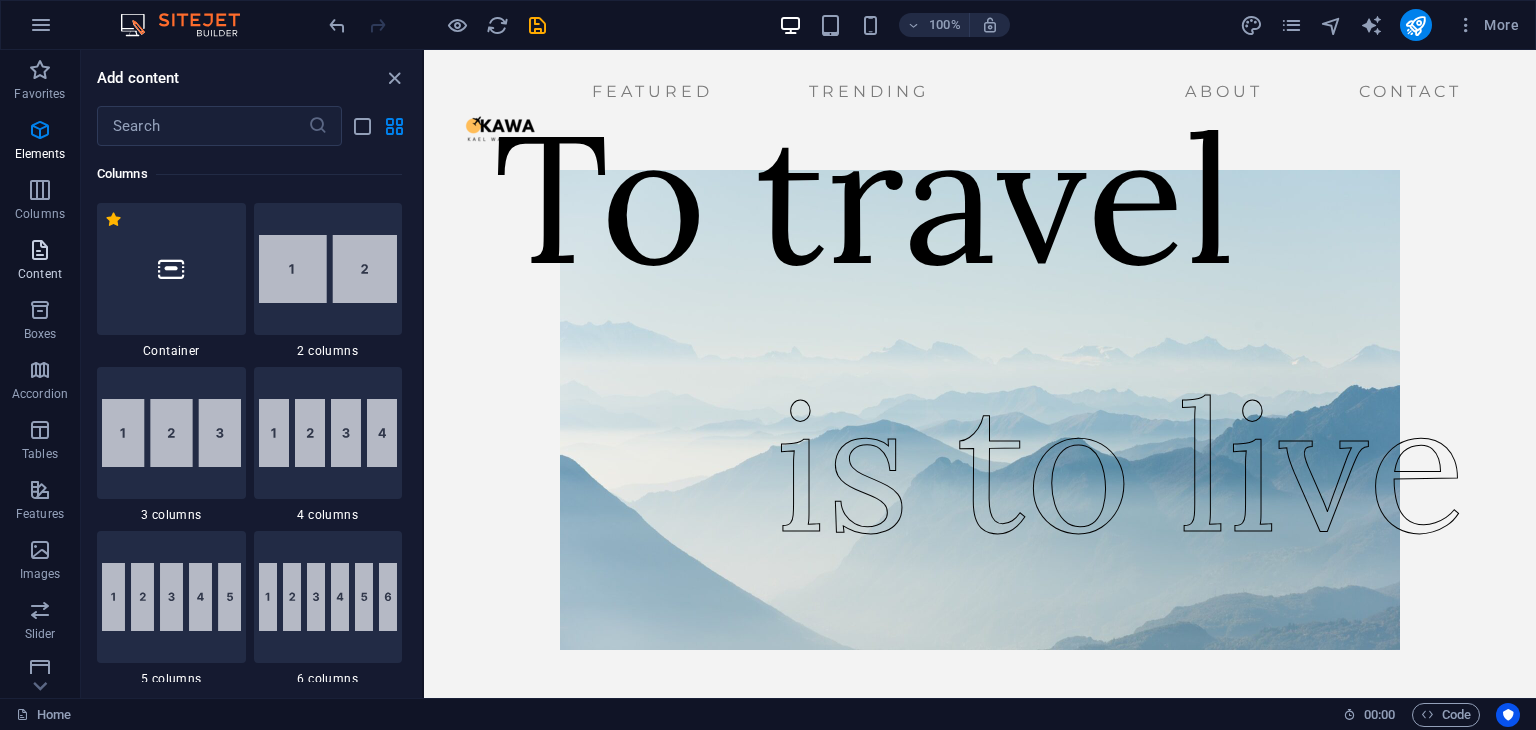 click on "Content" at bounding box center [40, 262] 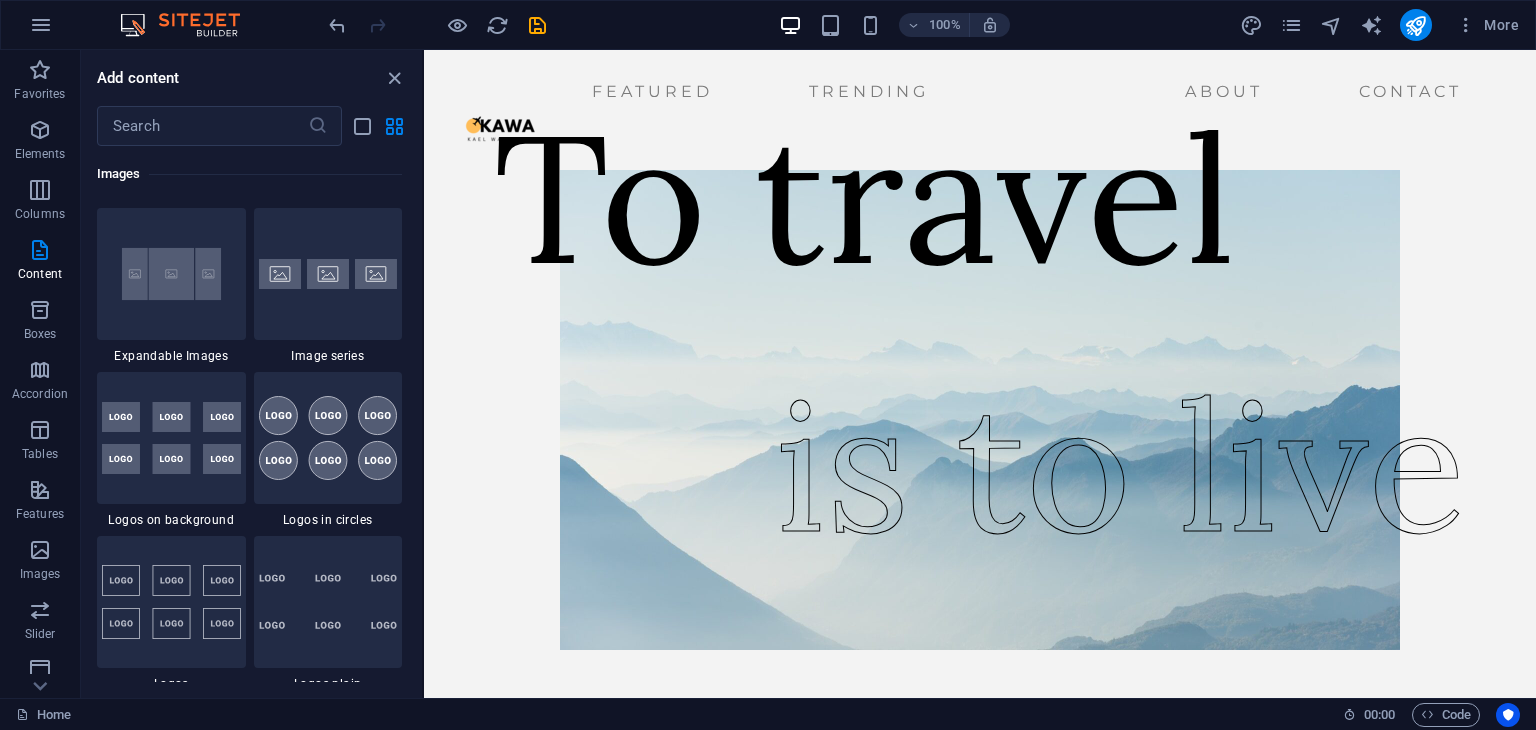 scroll, scrollTop: 9287, scrollLeft: 0, axis: vertical 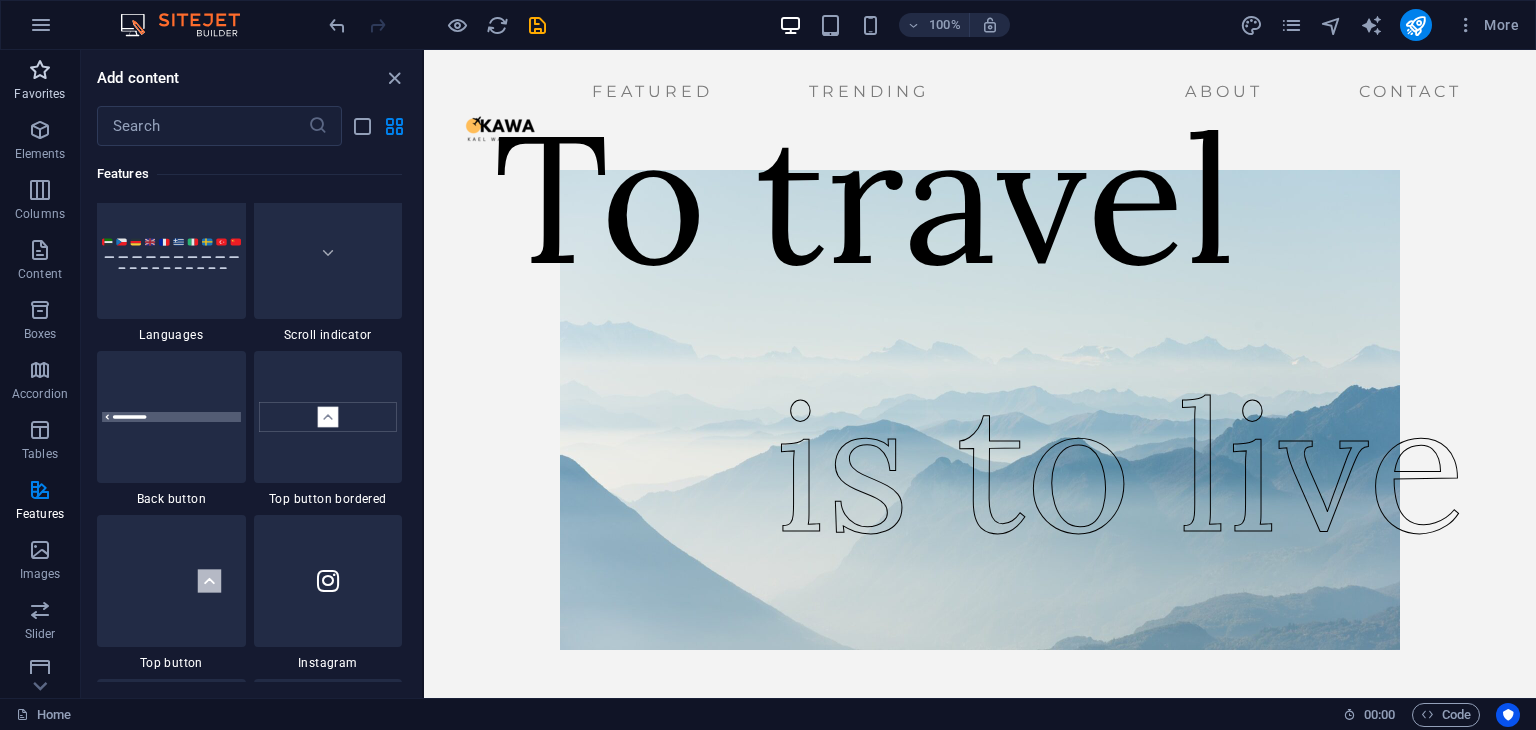 click on "Favorites" at bounding box center [39, 94] 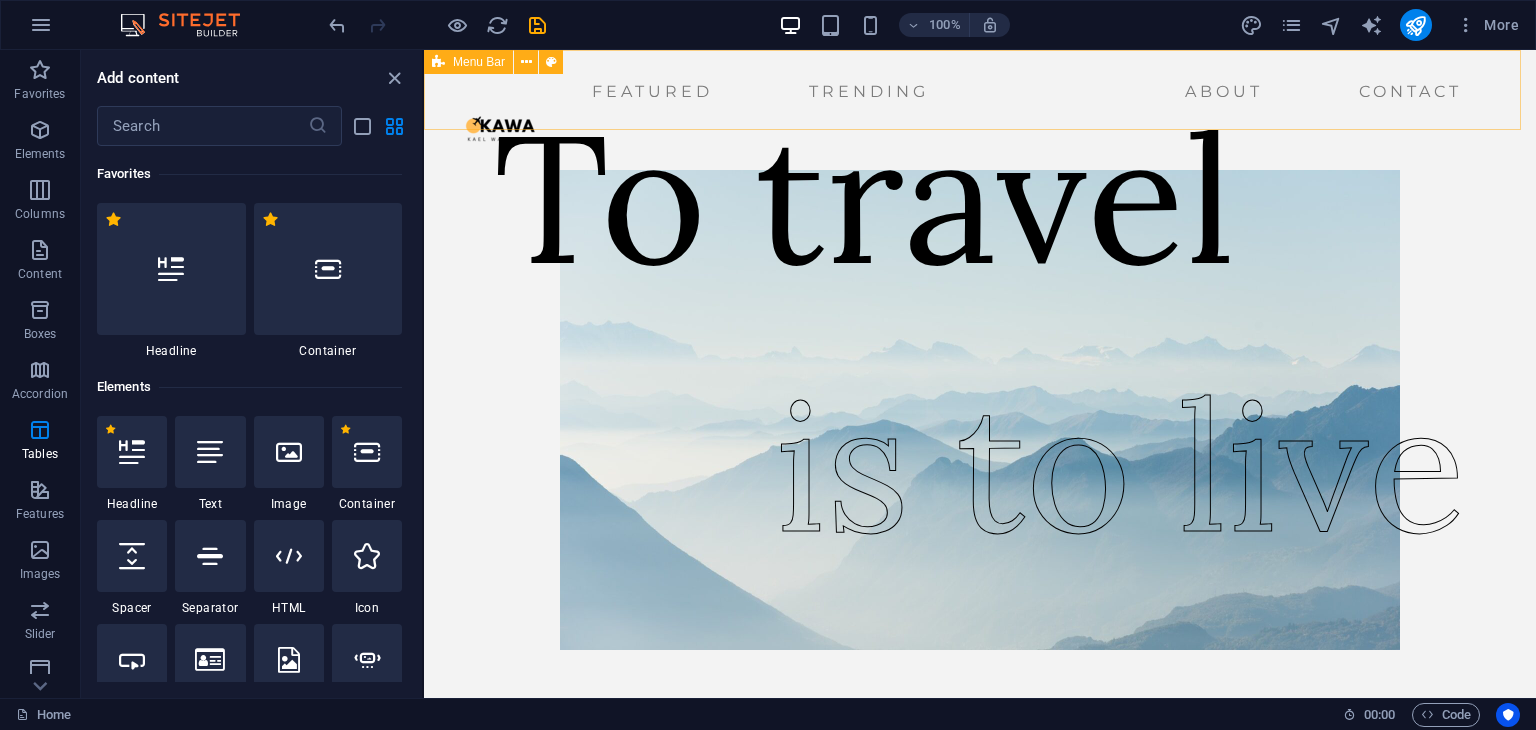scroll, scrollTop: 0, scrollLeft: 0, axis: both 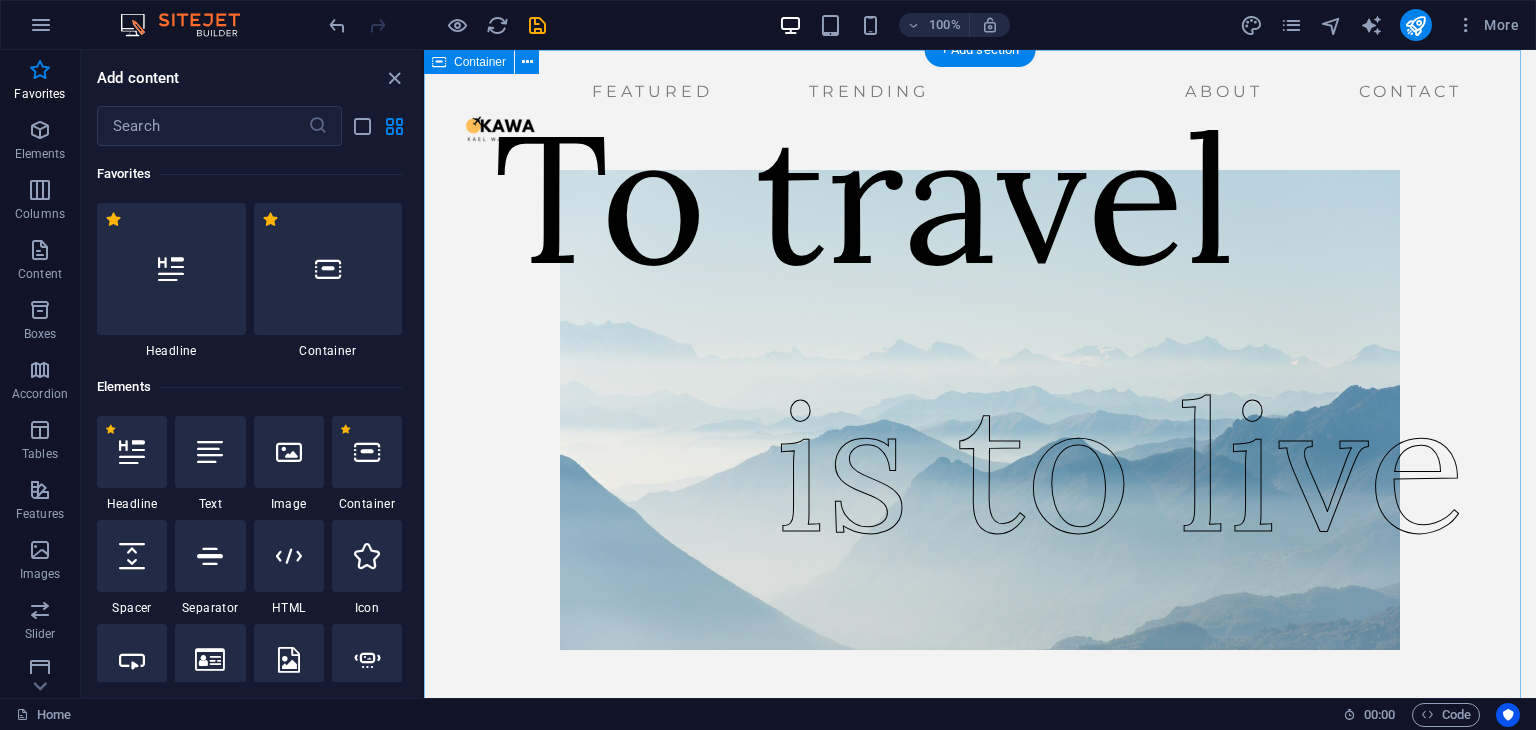 click on "To travel is to live" at bounding box center [980, 410] 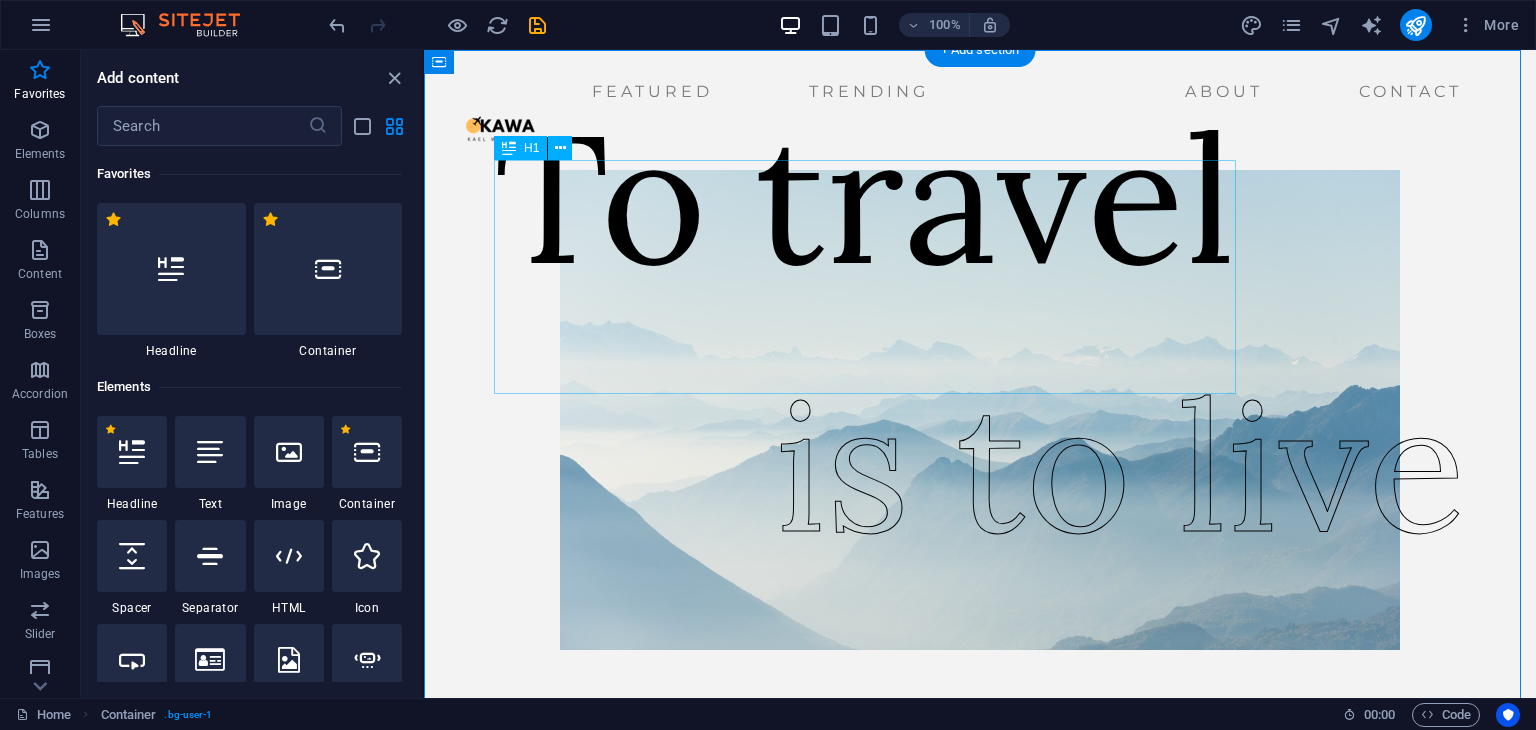 click on "To travel" at bounding box center [865, 197] 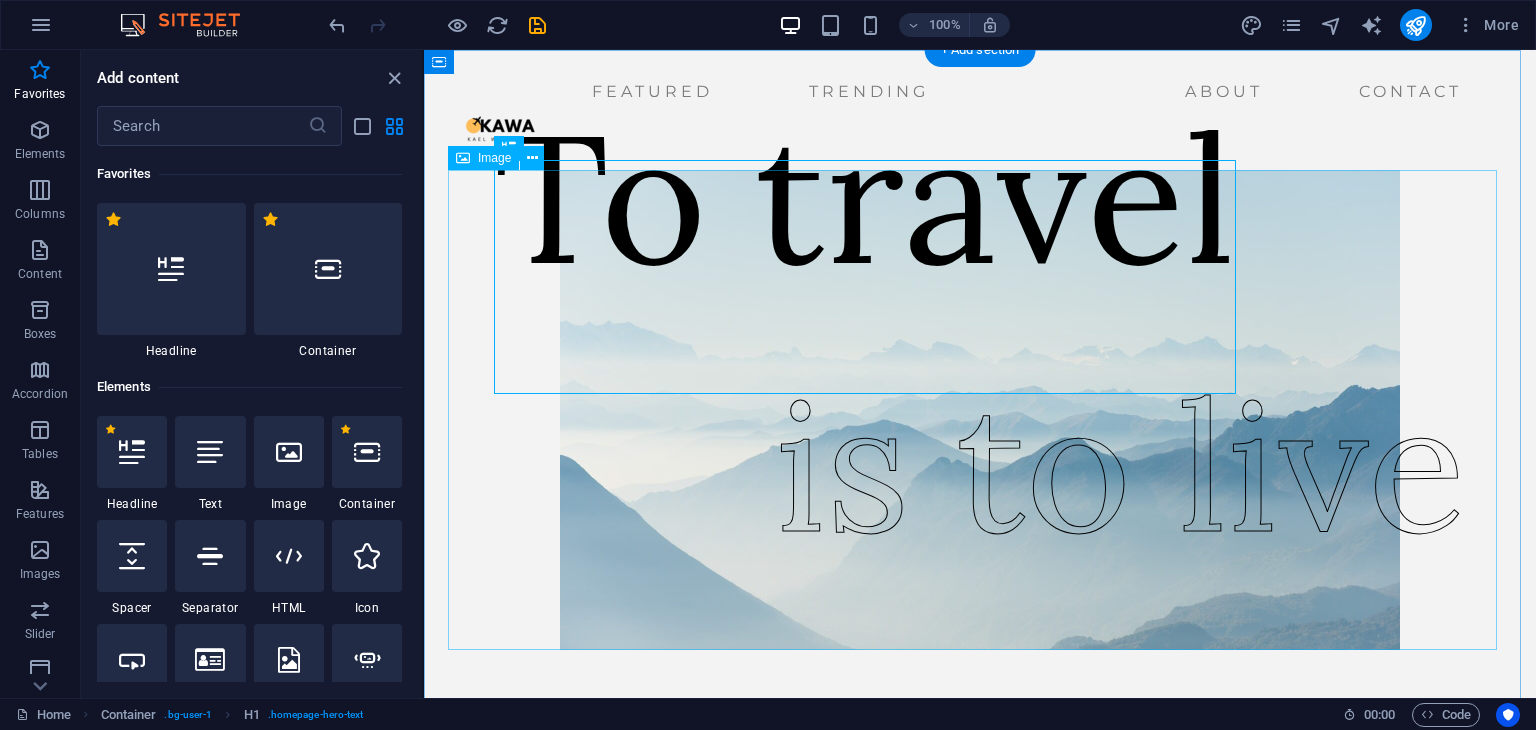 click at bounding box center (980, 410) 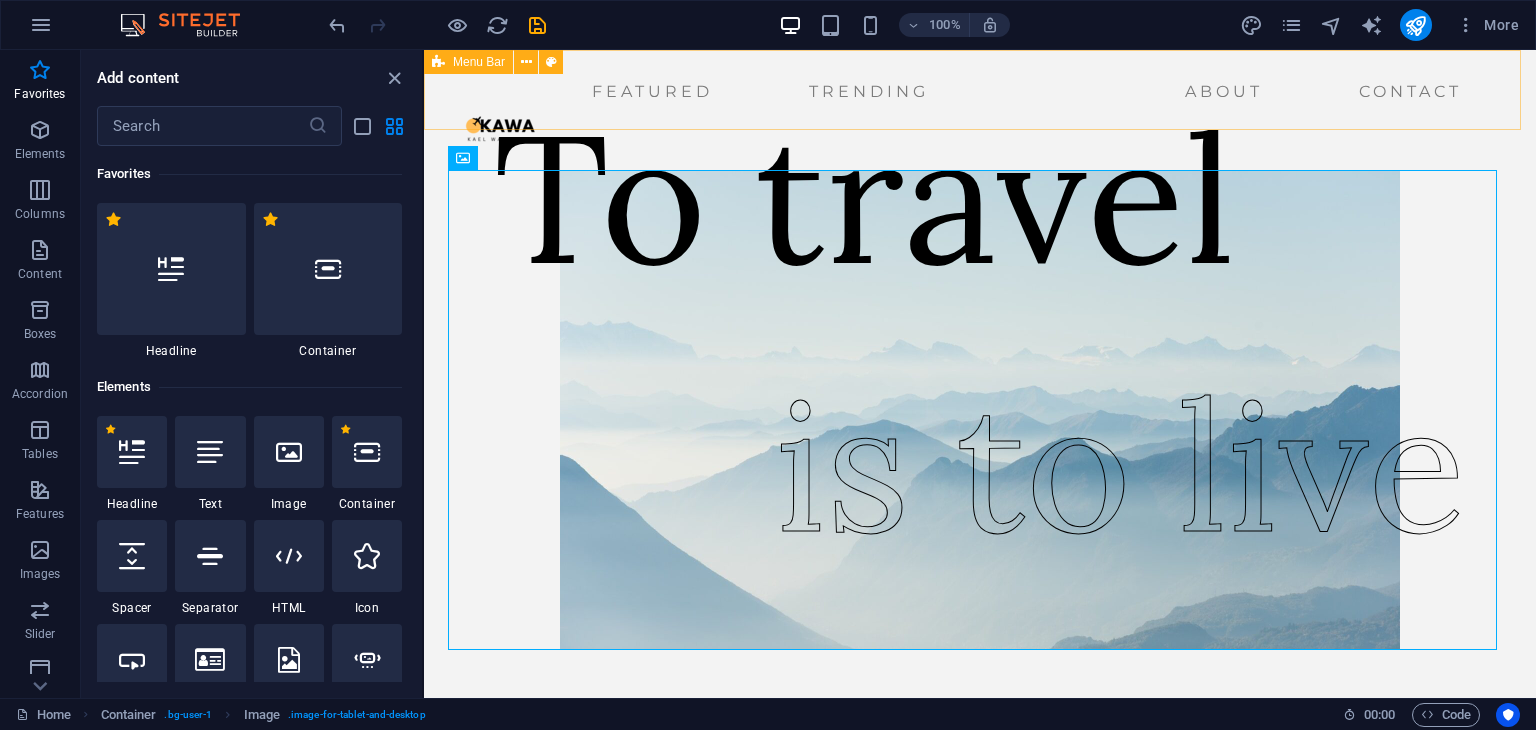 click on "Featured Trending About Contact" at bounding box center [980, 90] 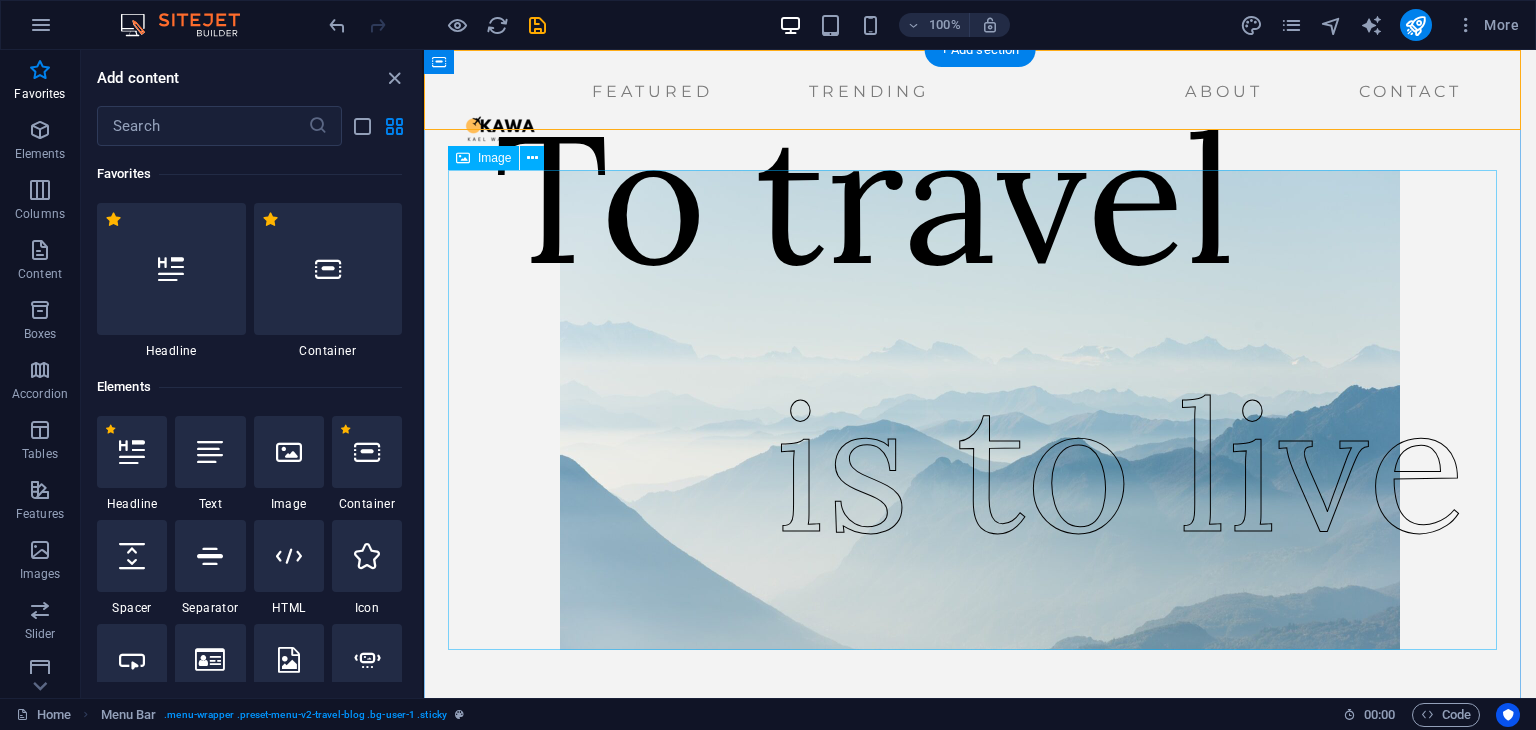 click at bounding box center (980, 410) 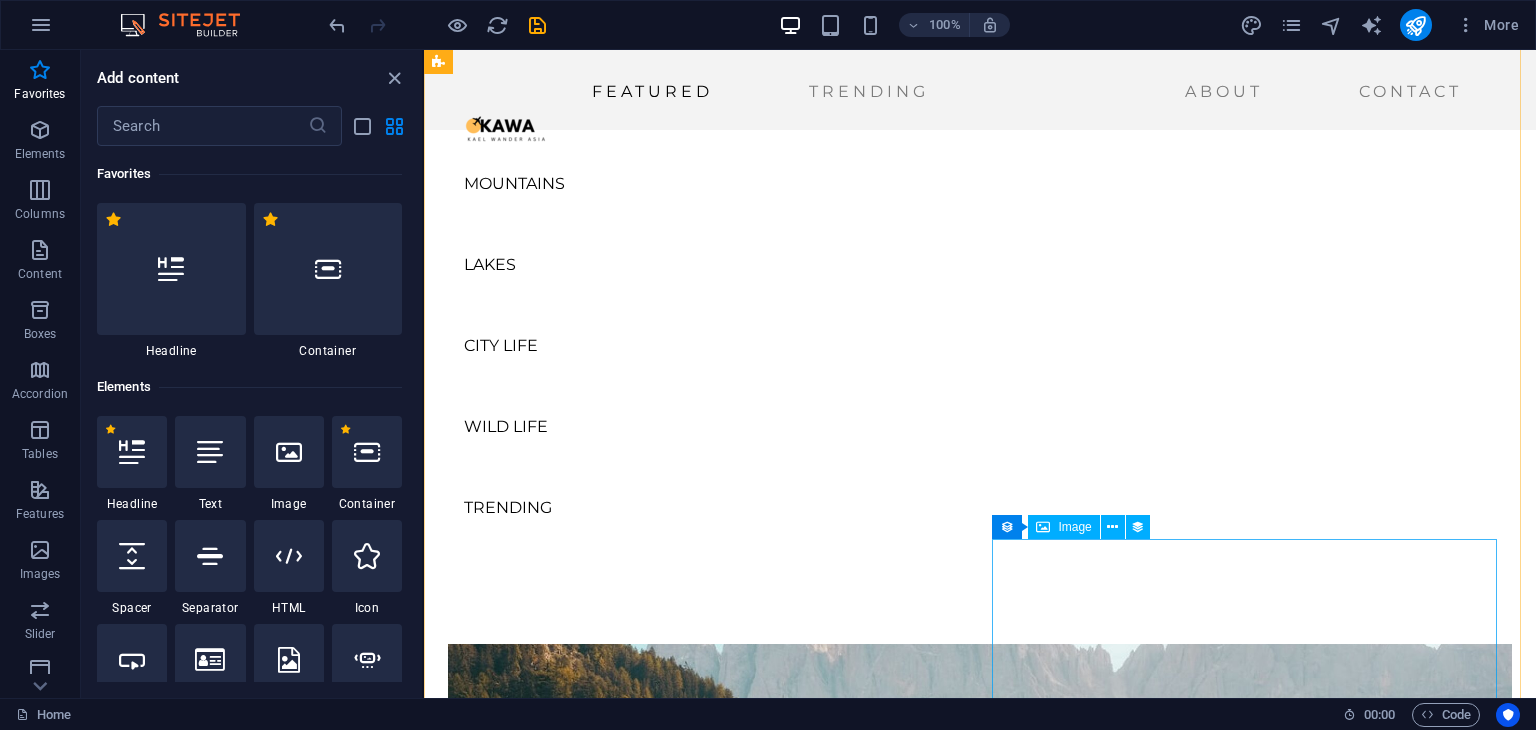 scroll, scrollTop: 800, scrollLeft: 0, axis: vertical 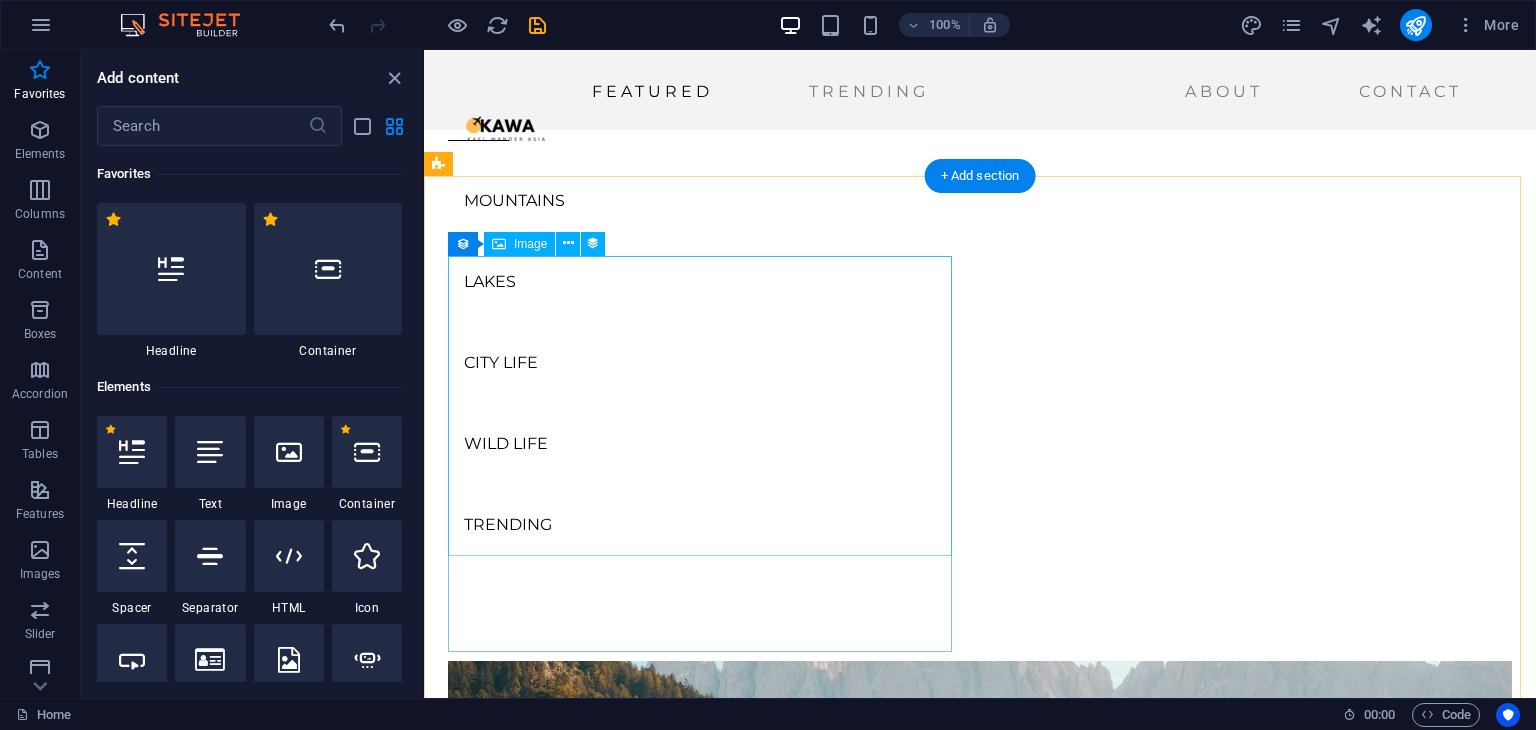 click at bounding box center (980, 811) 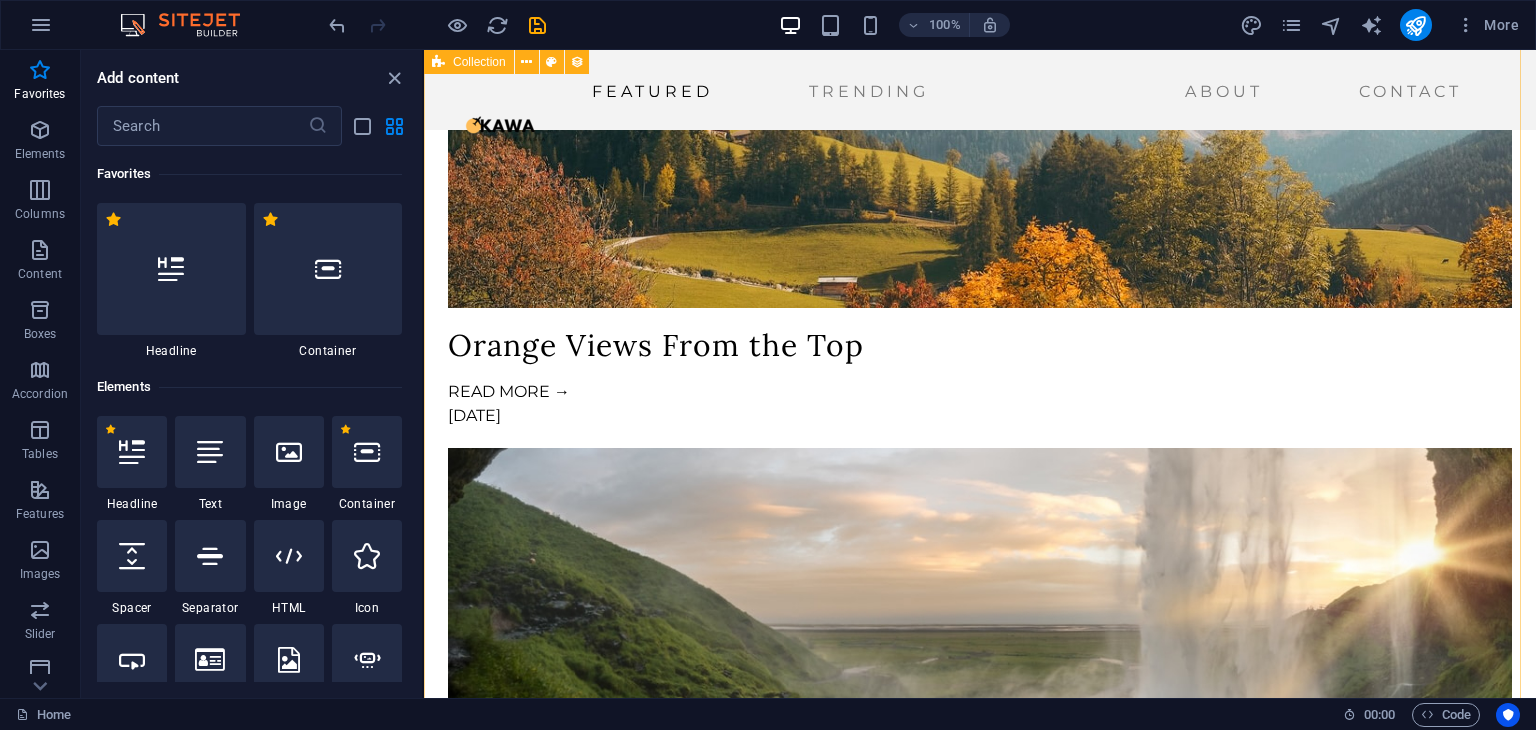 scroll, scrollTop: 1500, scrollLeft: 0, axis: vertical 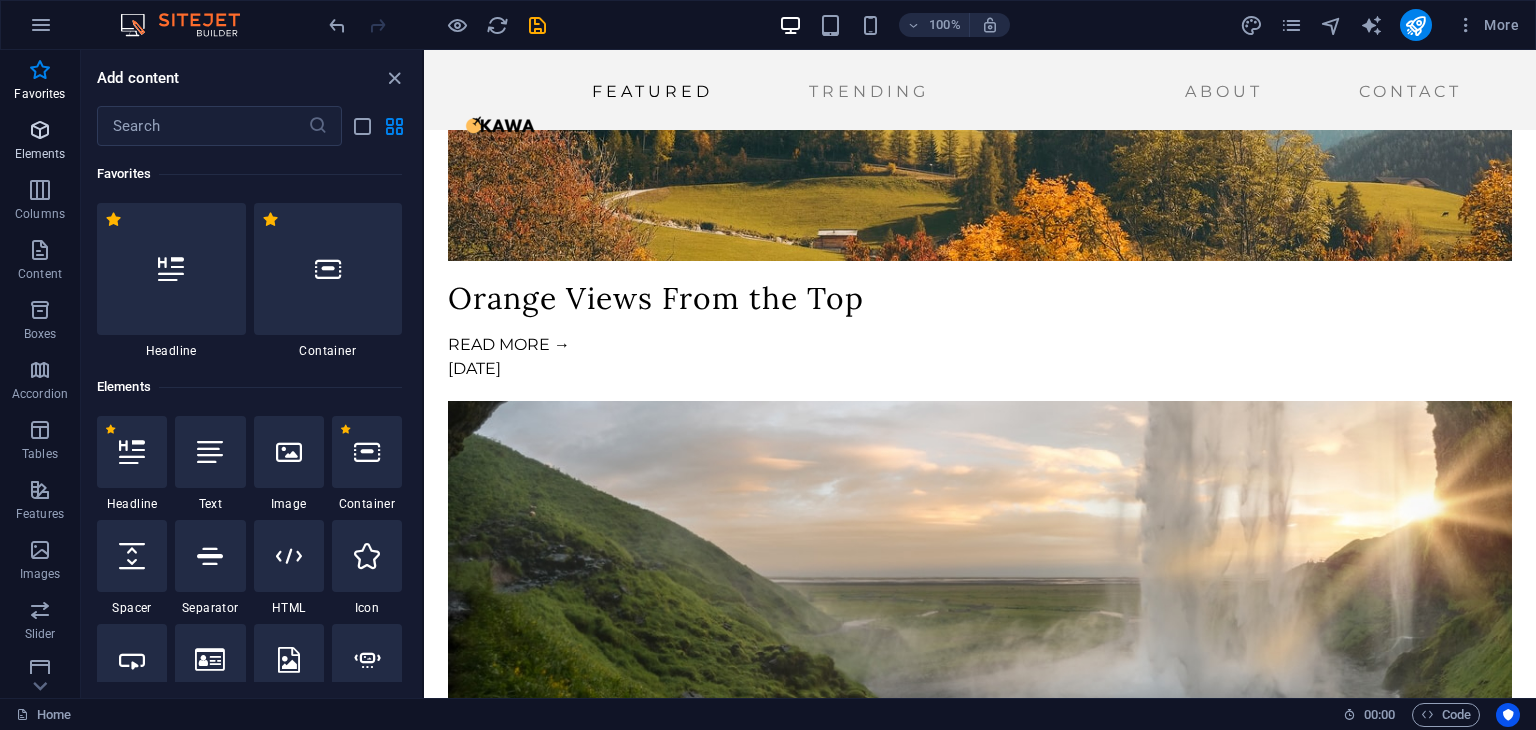 click on "Elements" at bounding box center (40, 142) 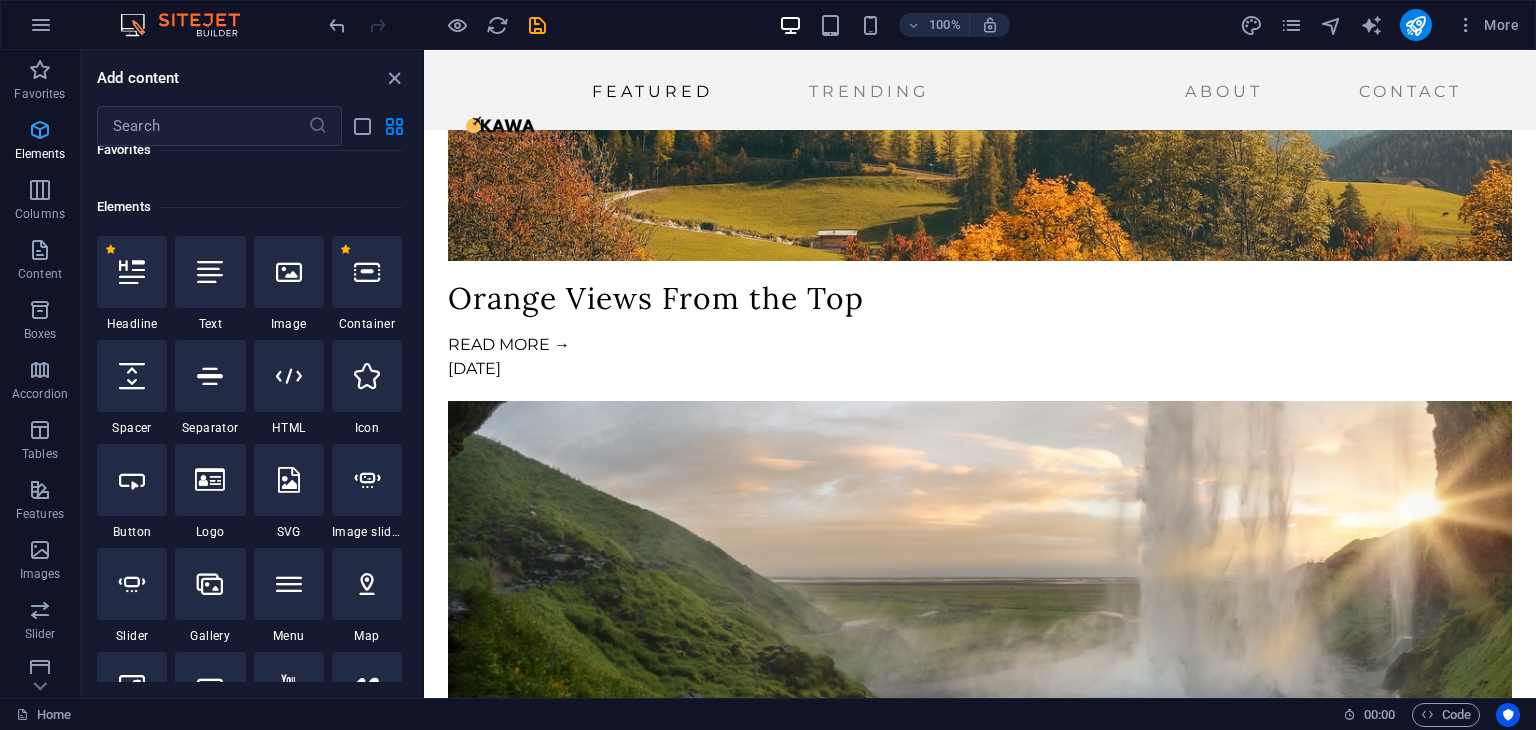 scroll, scrollTop: 212, scrollLeft: 0, axis: vertical 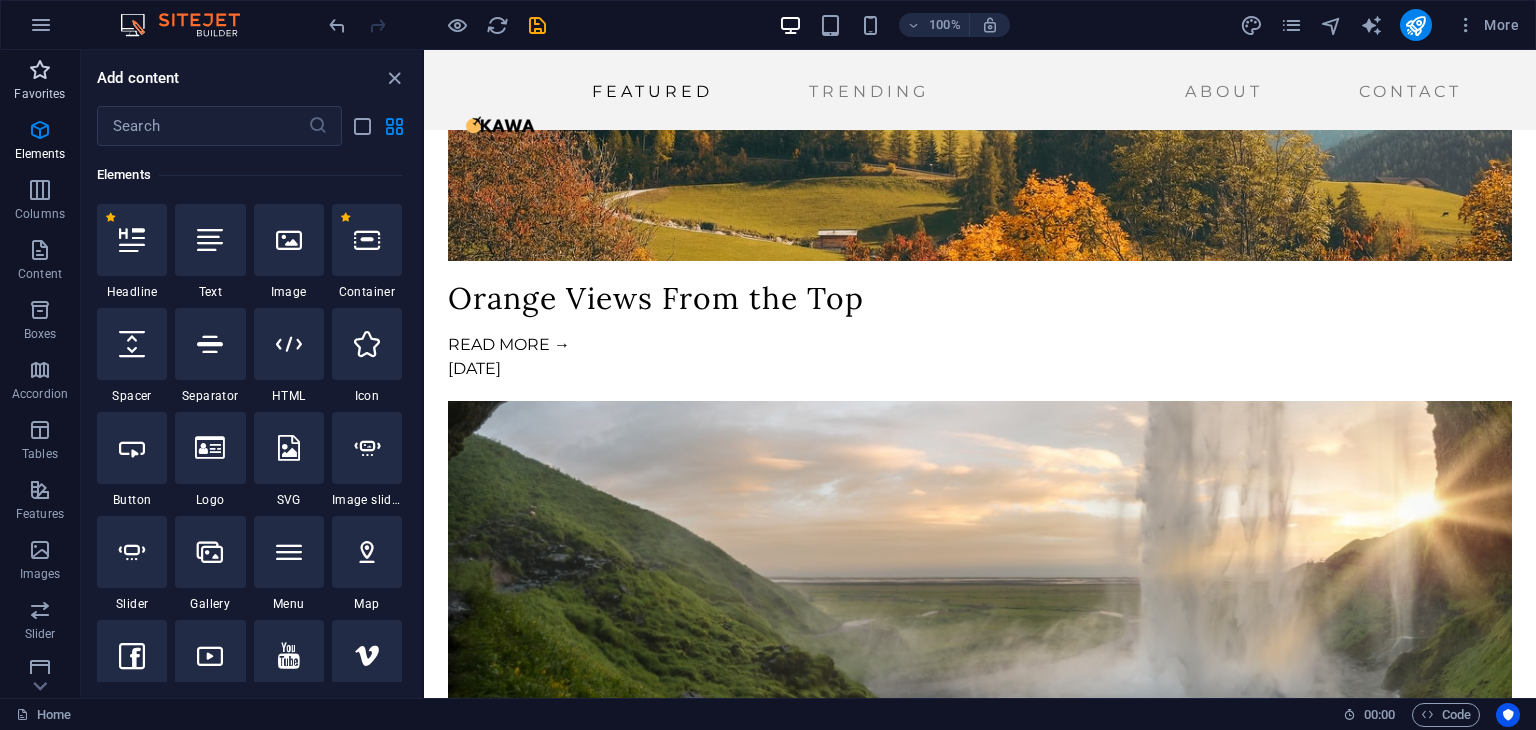 click at bounding box center [40, 70] 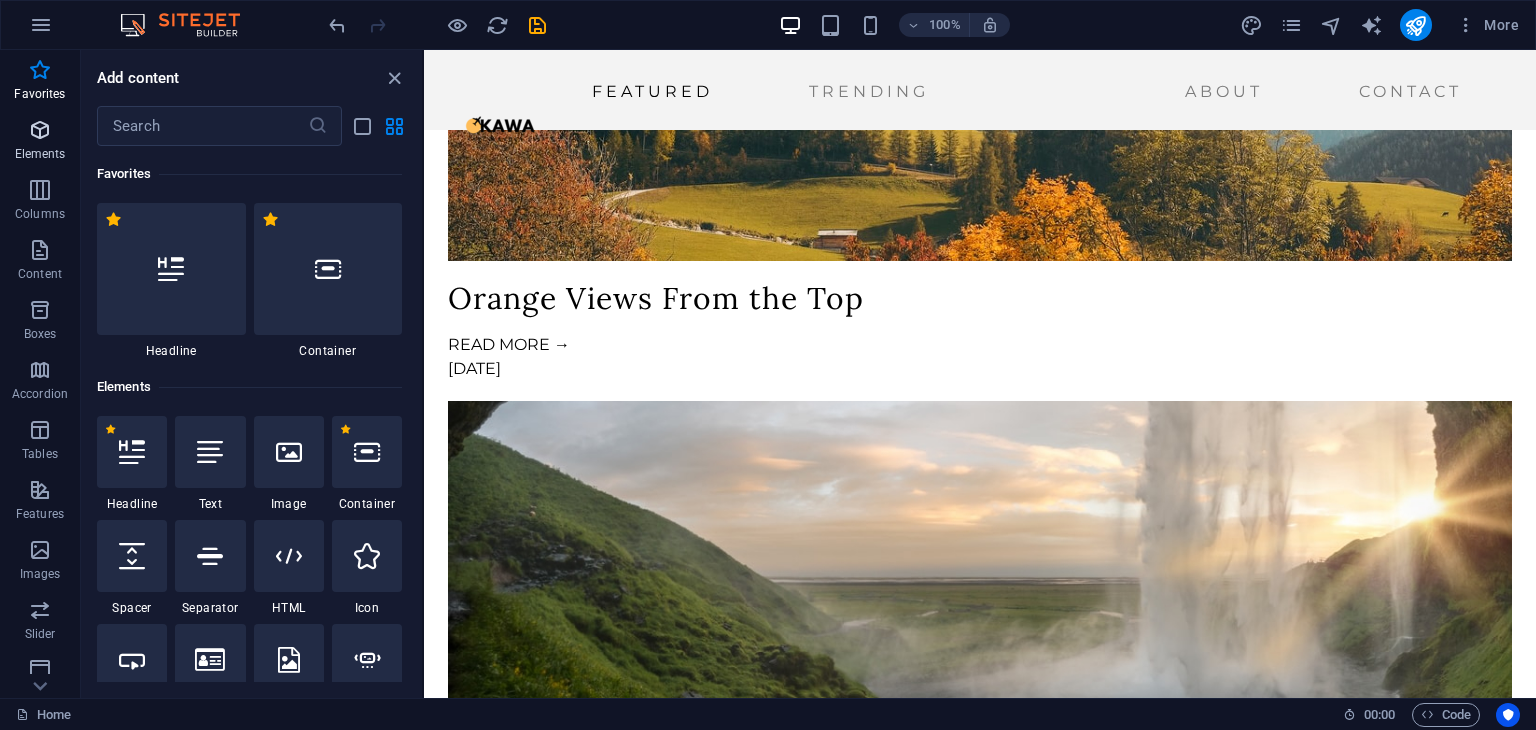 scroll, scrollTop: 0, scrollLeft: 0, axis: both 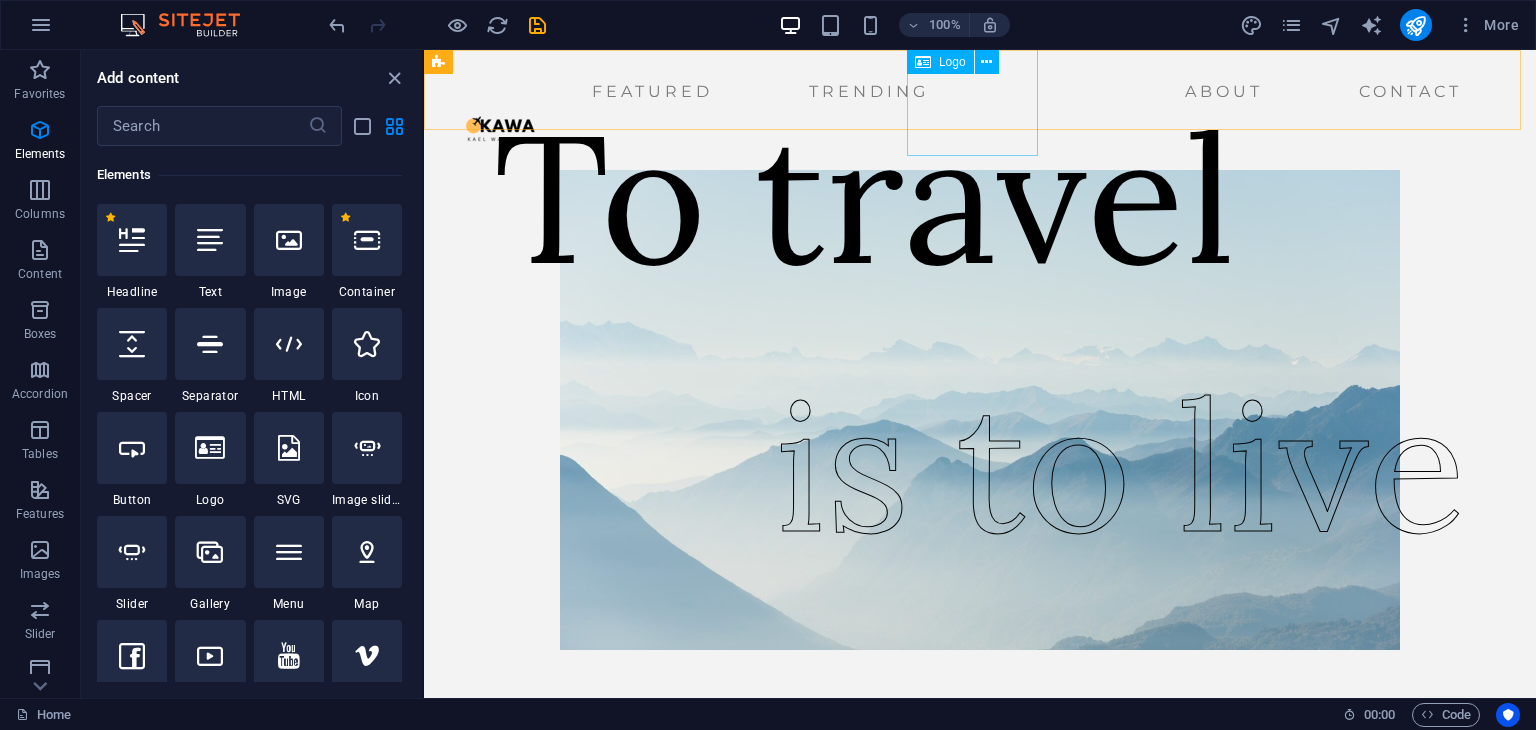 click at bounding box center (505, 131) 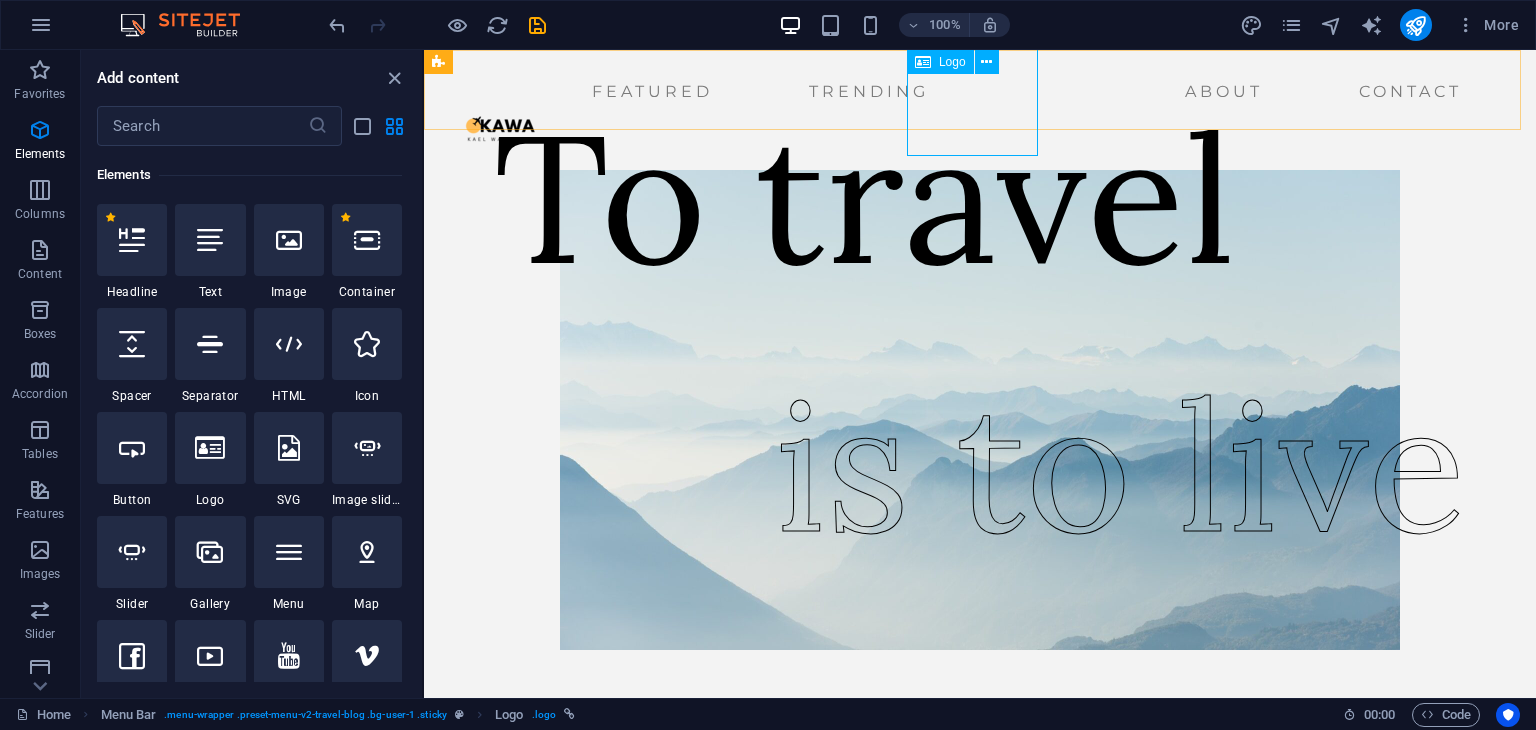 click at bounding box center (505, 131) 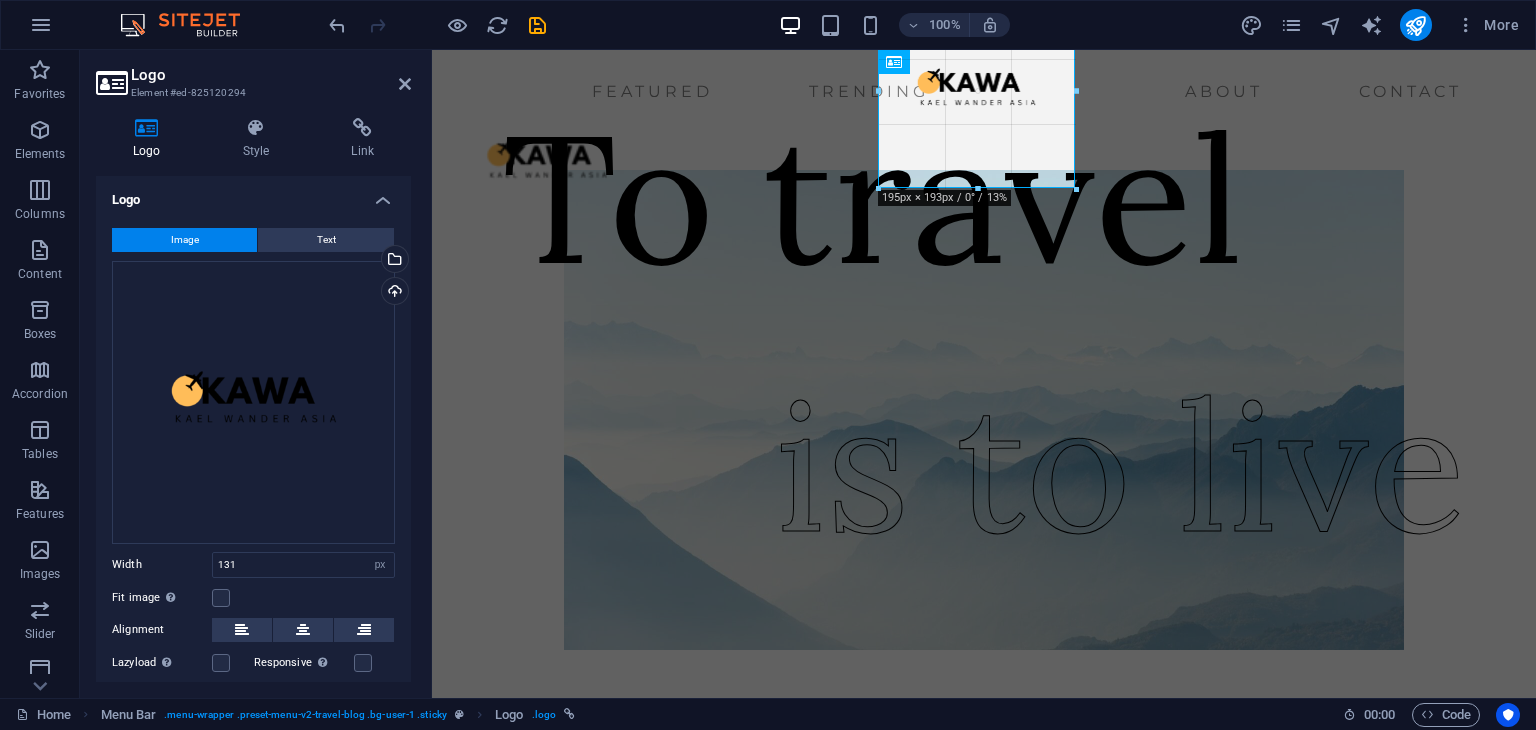 drag, startPoint x: 1046, startPoint y: 157, endPoint x: 1115, endPoint y: 216, distance: 90.78546 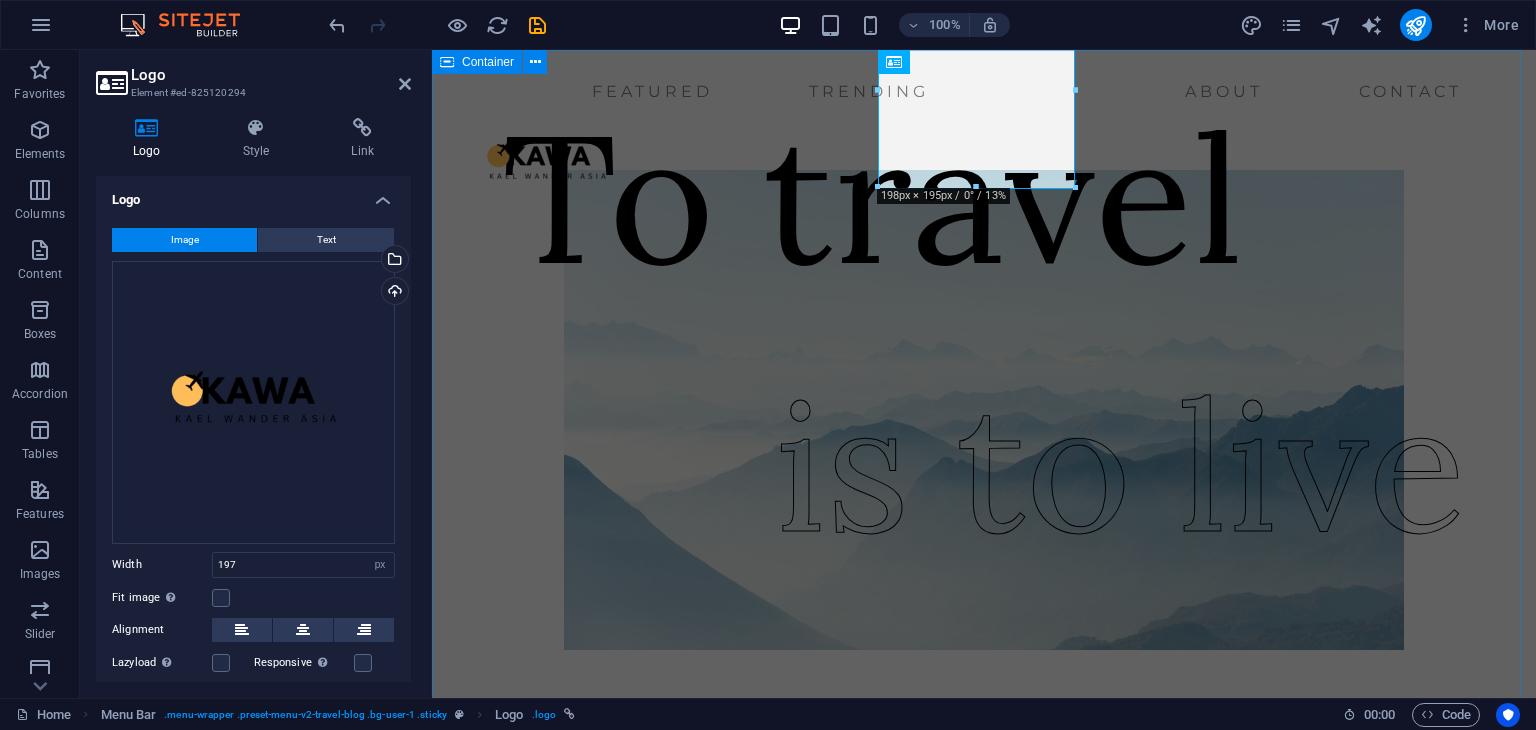click on "To travel is to live" at bounding box center [984, 410] 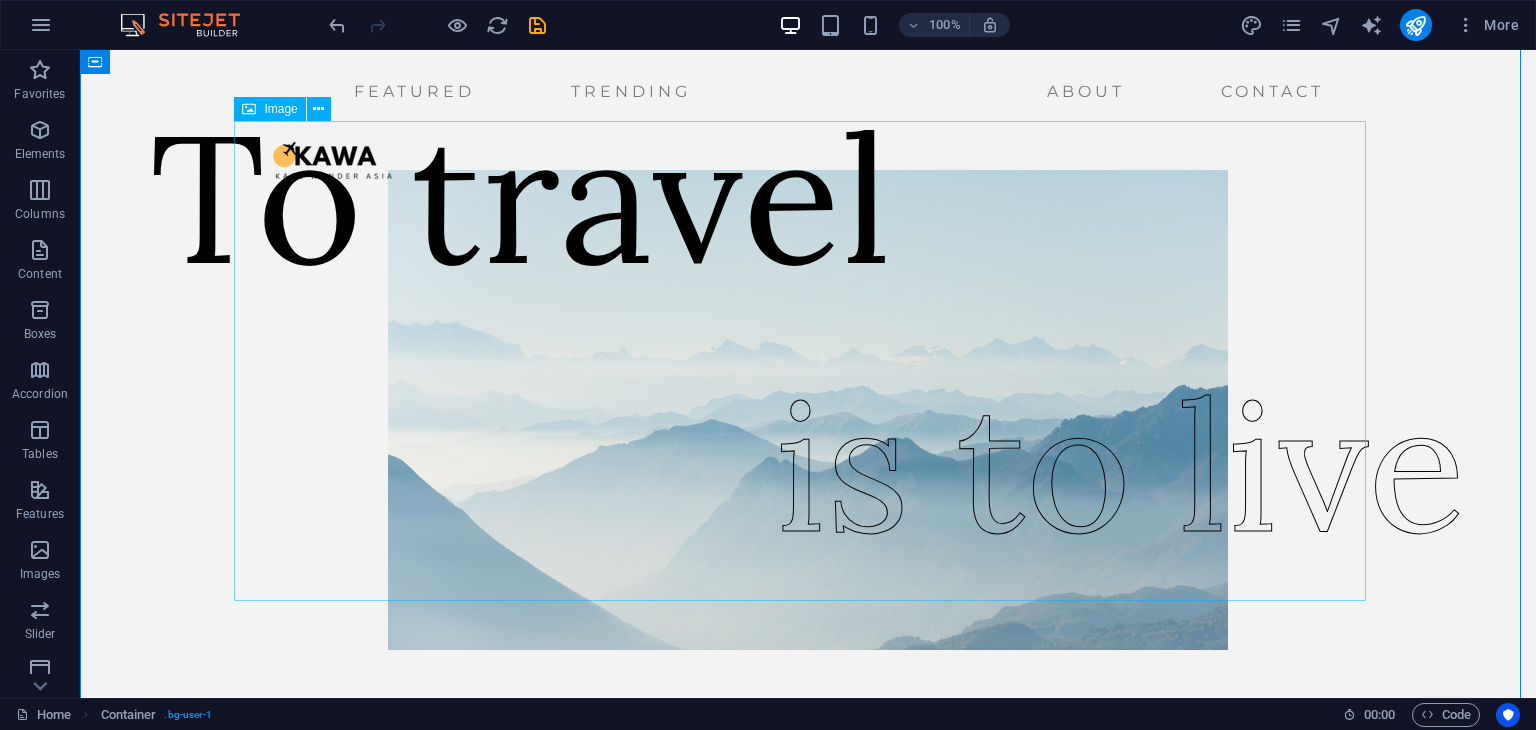 scroll, scrollTop: 0, scrollLeft: 0, axis: both 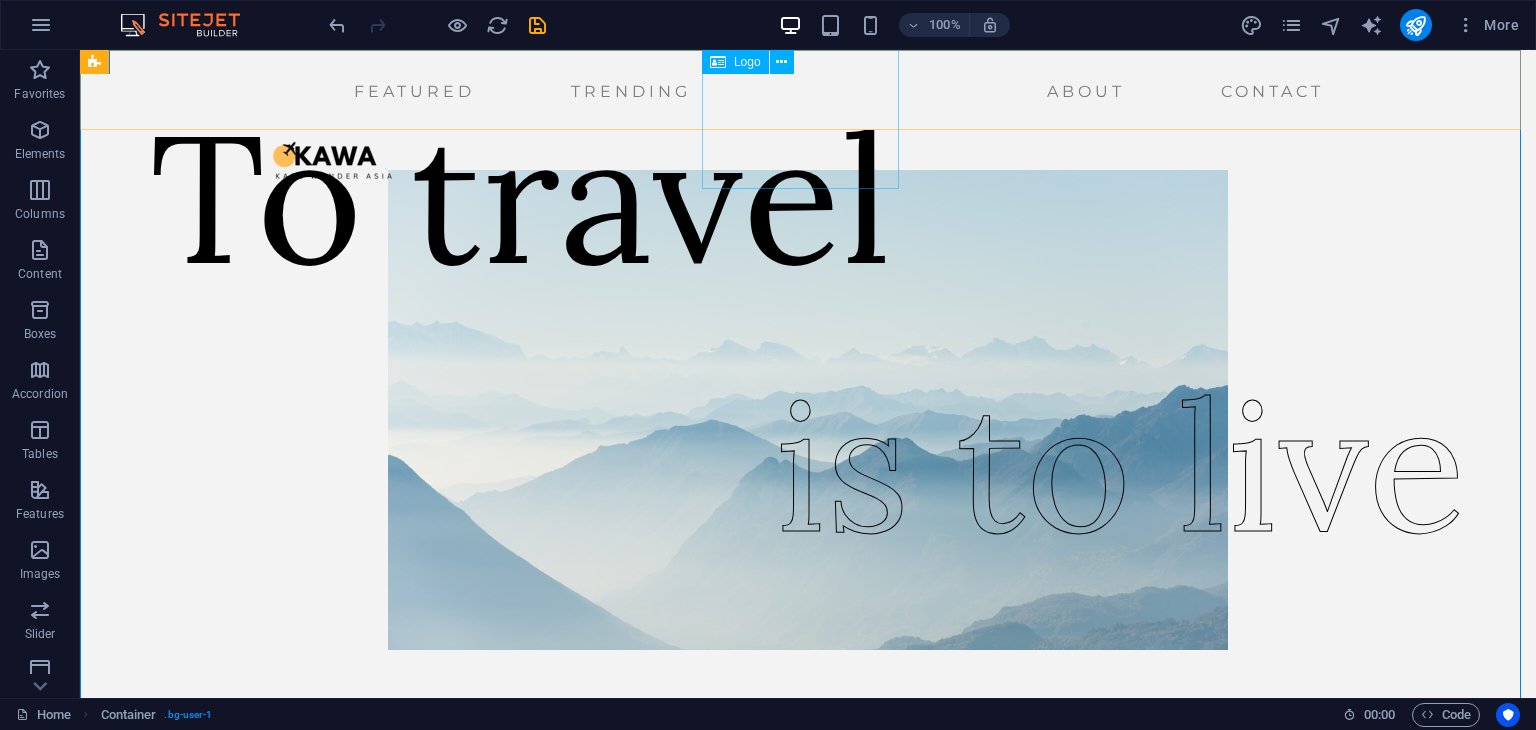click at bounding box center (332, 164) 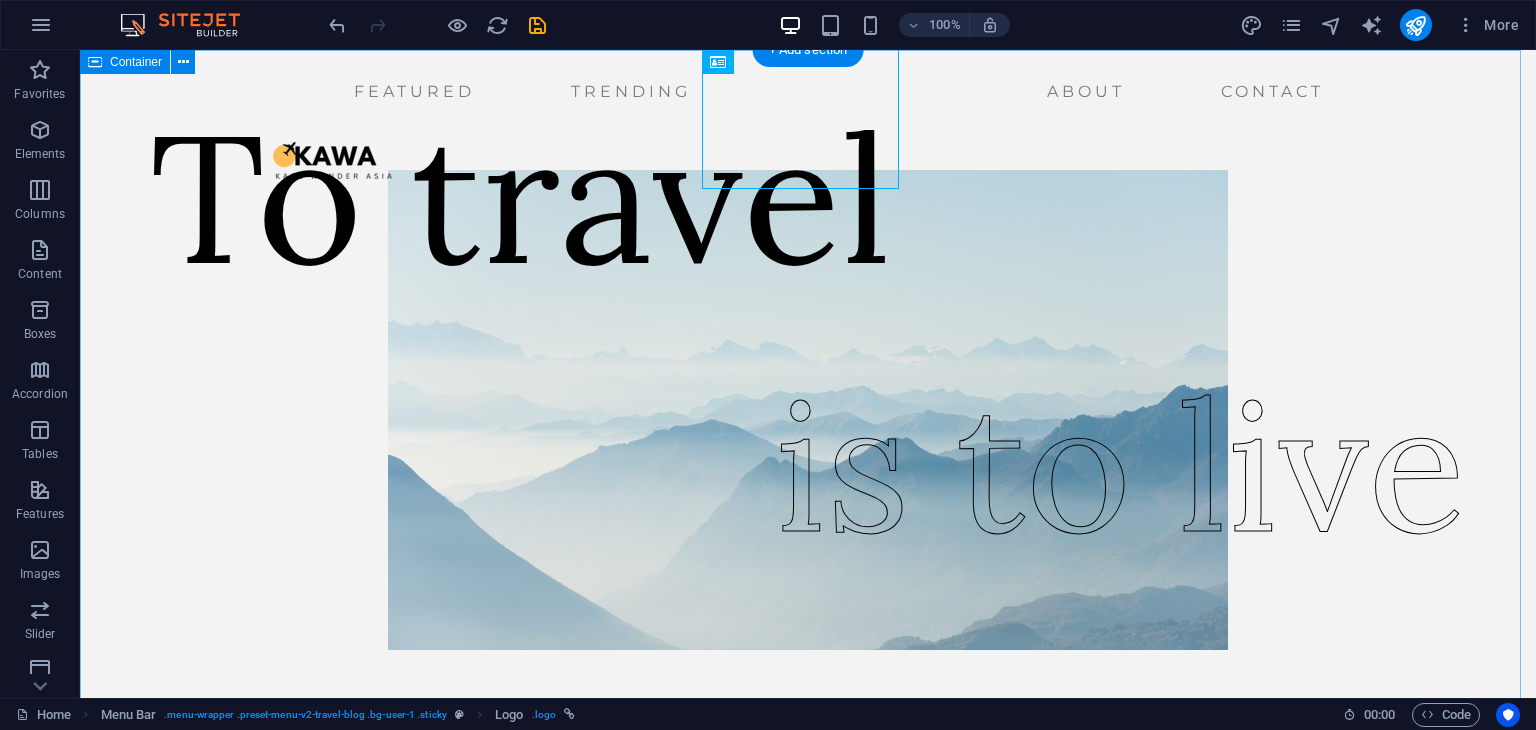 click on "To travel is to live" at bounding box center [808, 410] 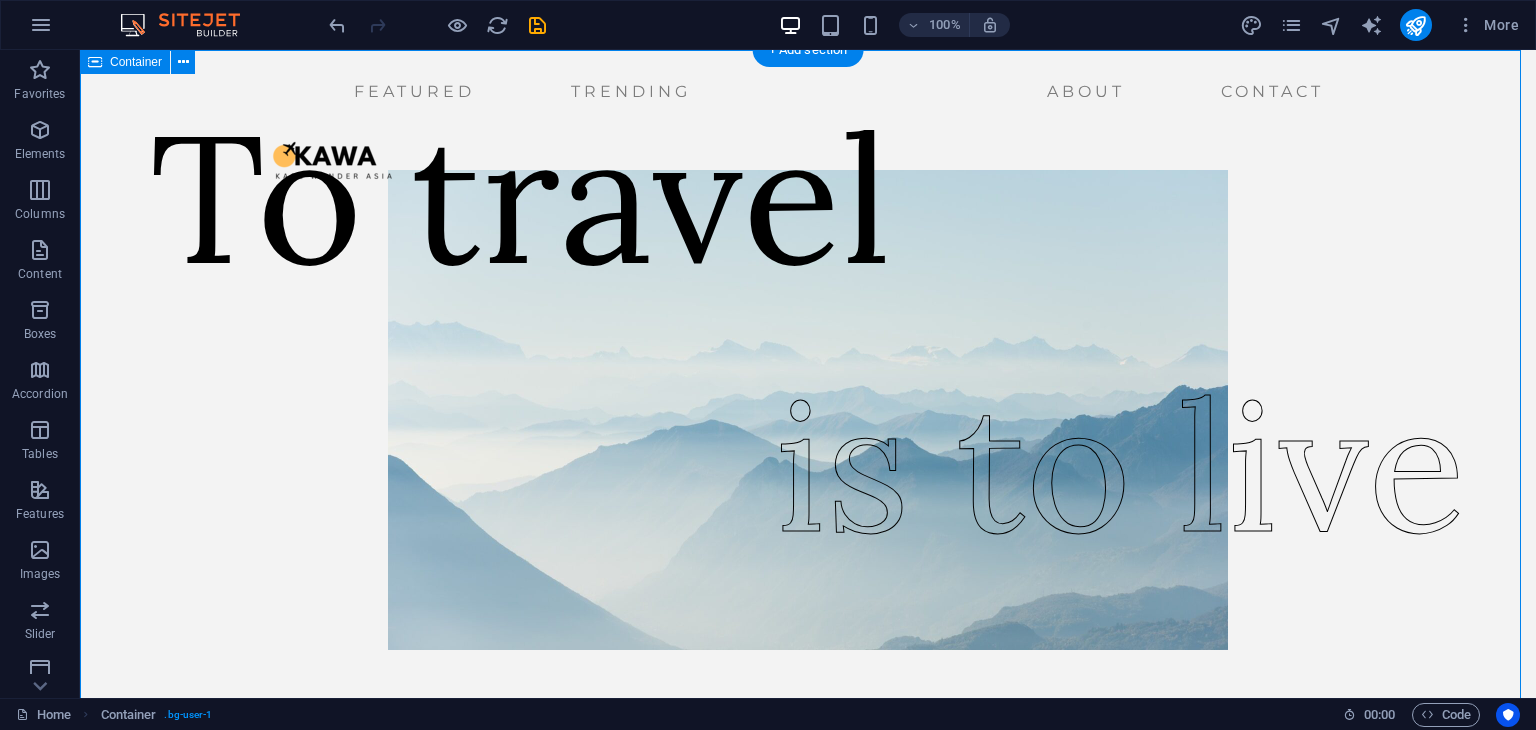 click on "To travel is to live" at bounding box center [808, 410] 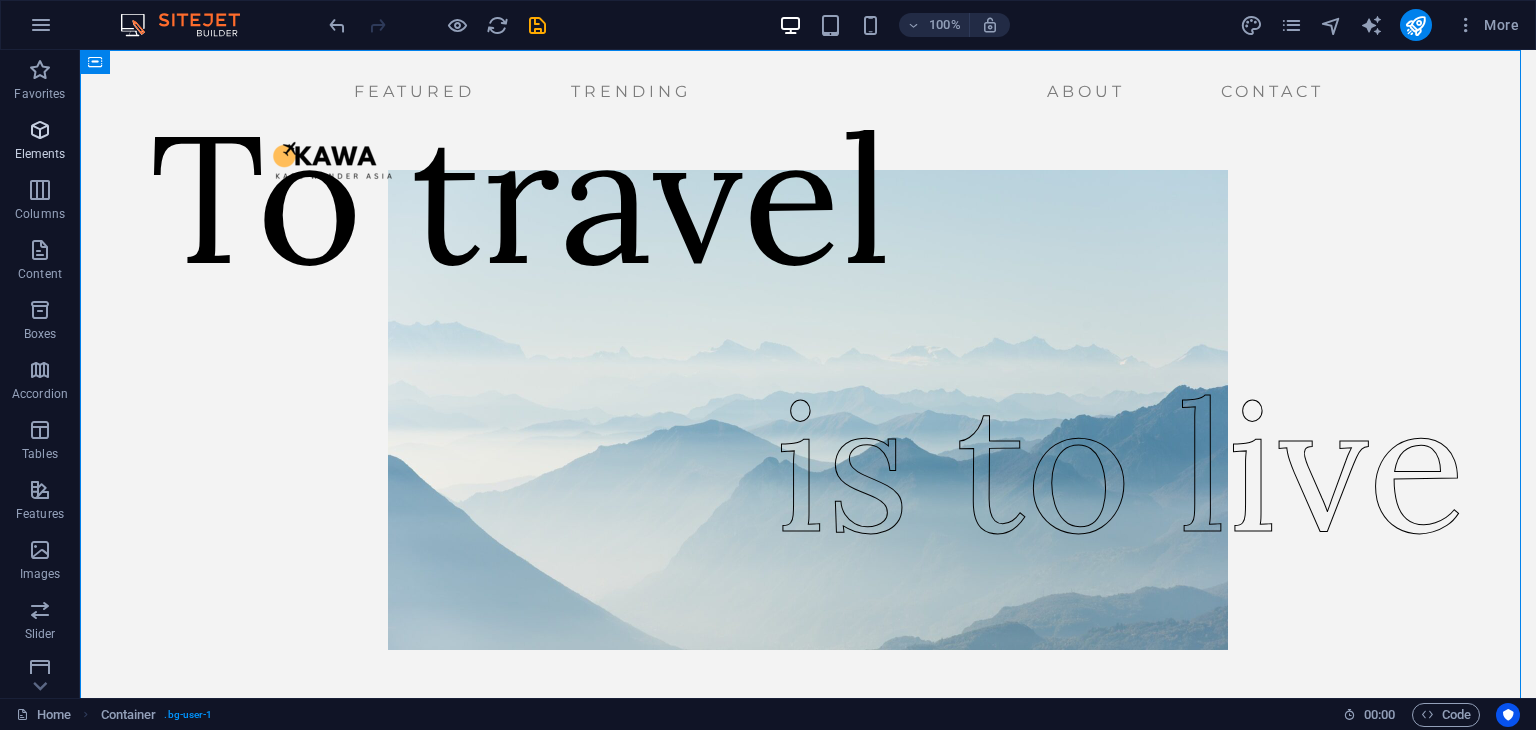 click at bounding box center (40, 130) 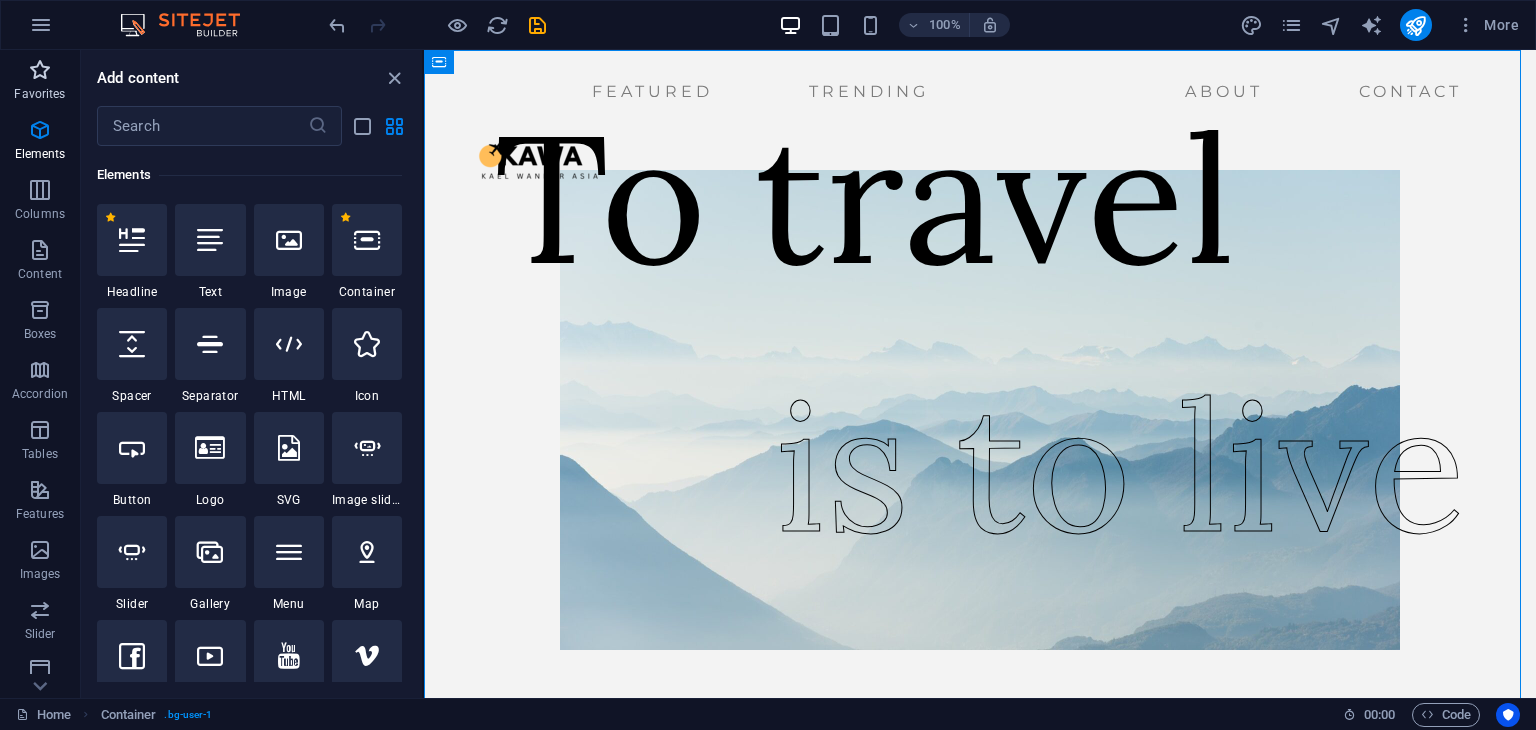 click at bounding box center [40, 70] 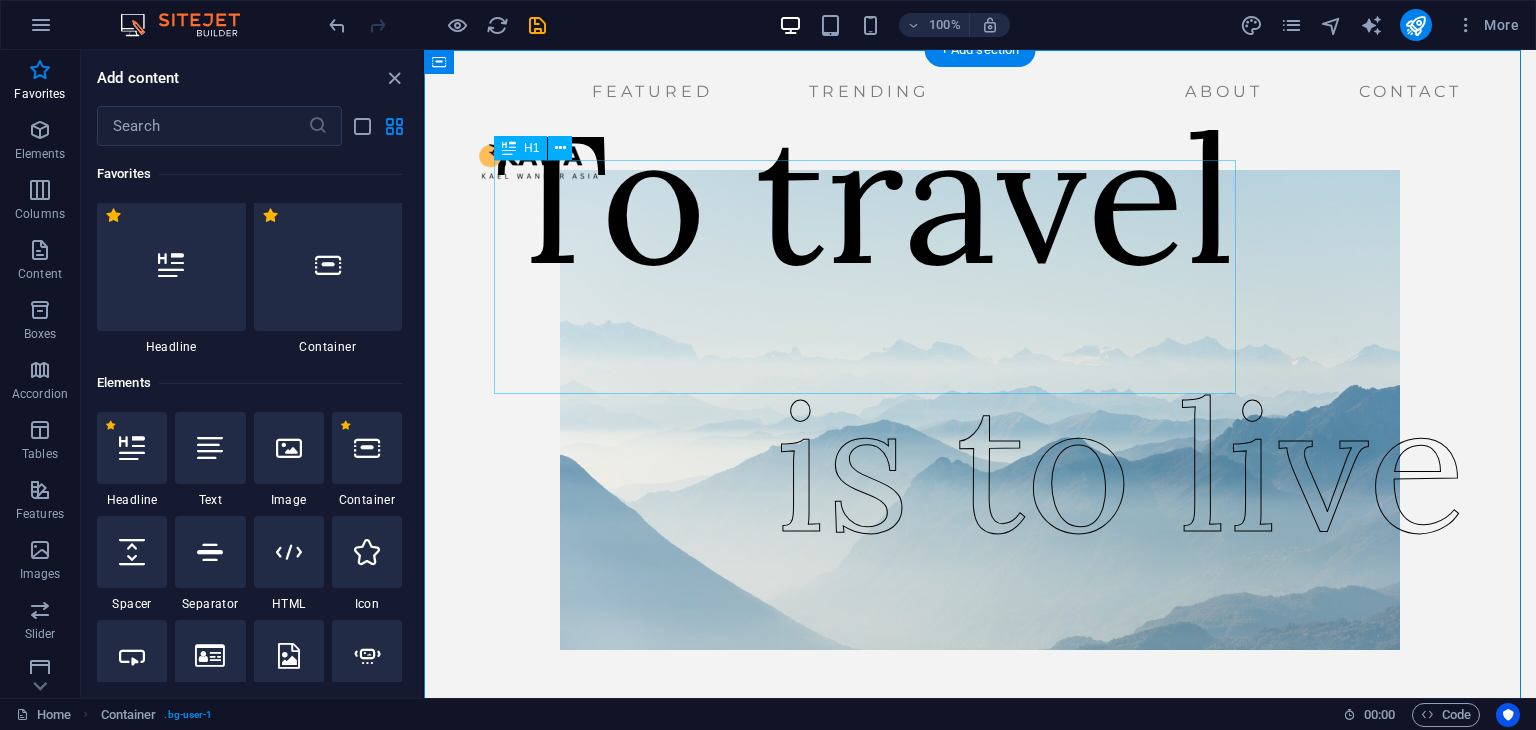 scroll, scrollTop: 0, scrollLeft: 0, axis: both 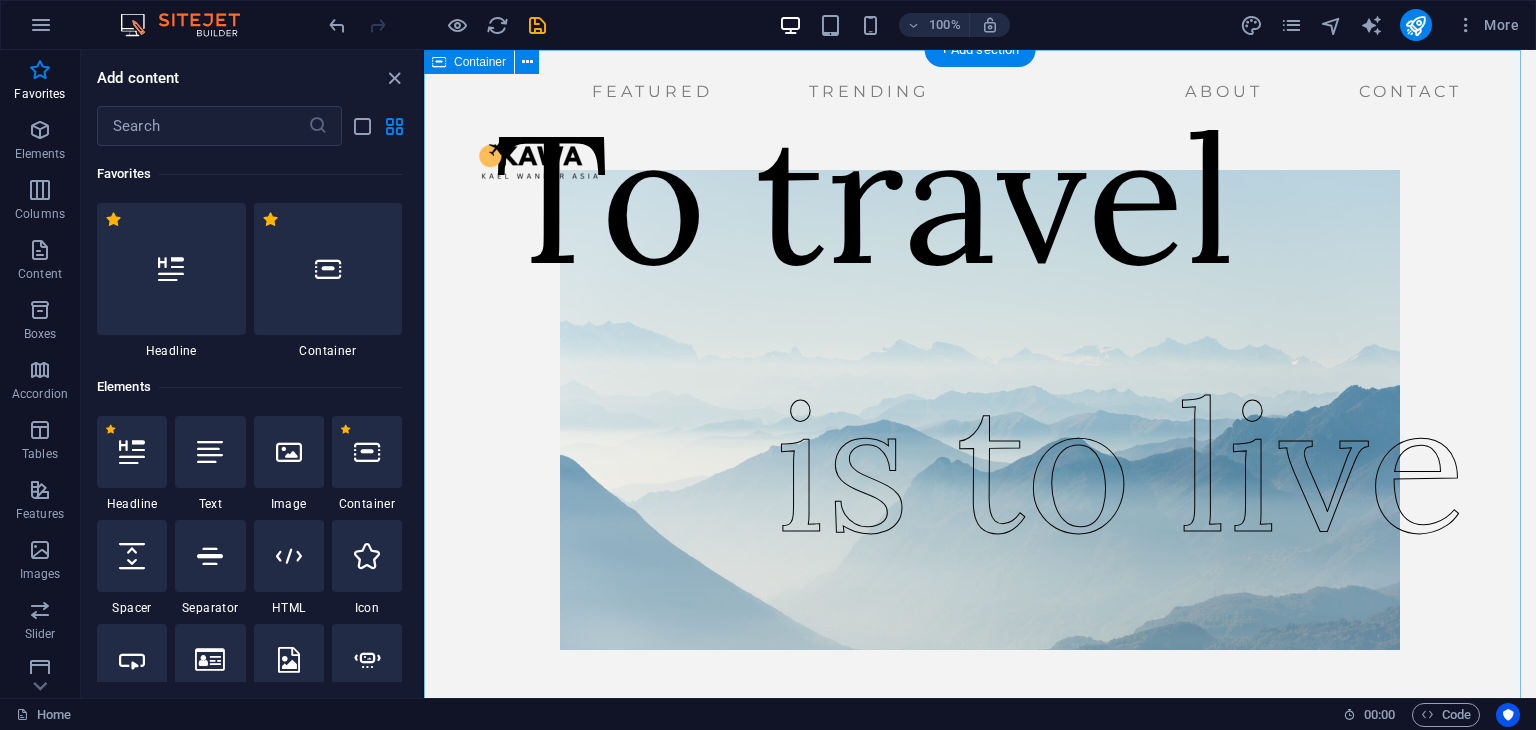 click on "To travel is to live" at bounding box center (980, 410) 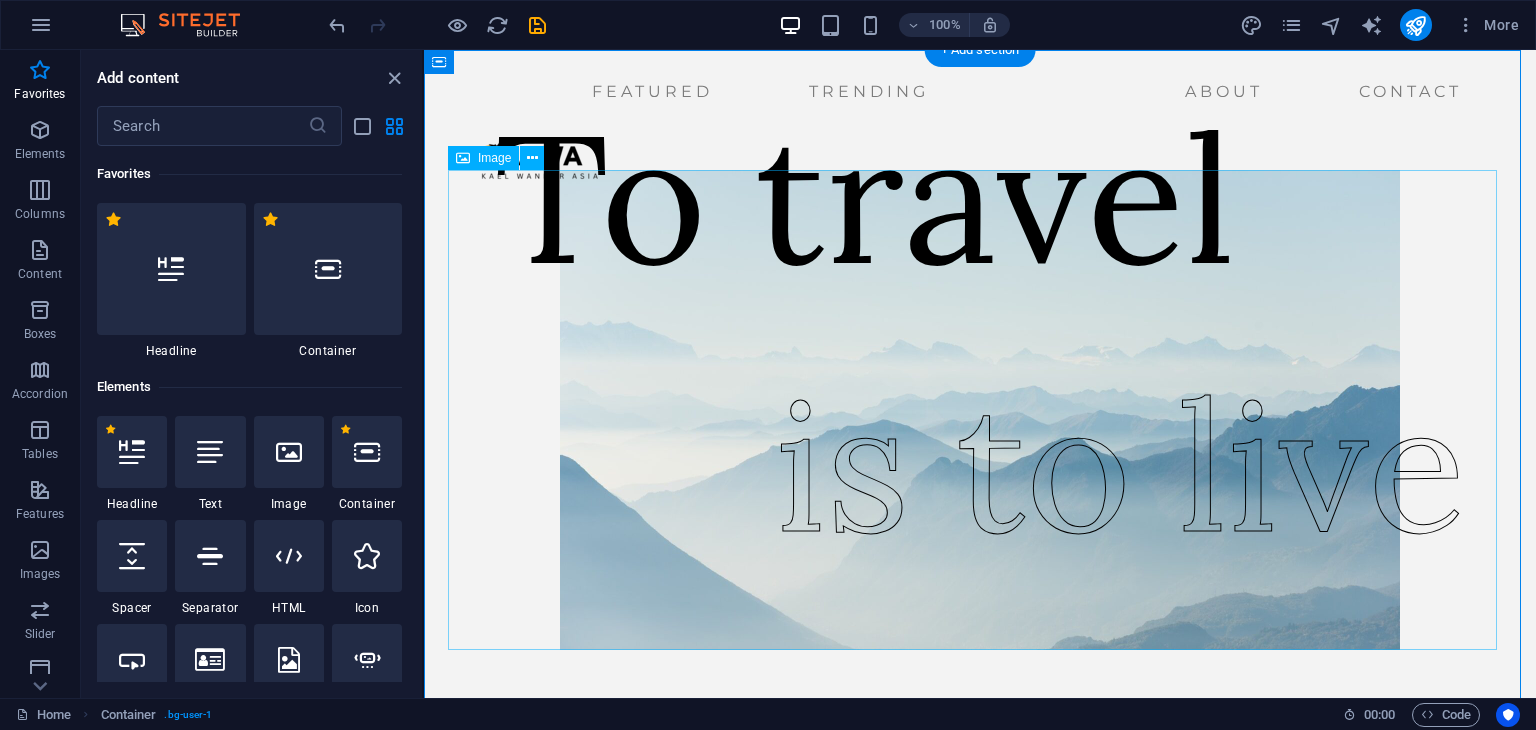 click at bounding box center (980, 410) 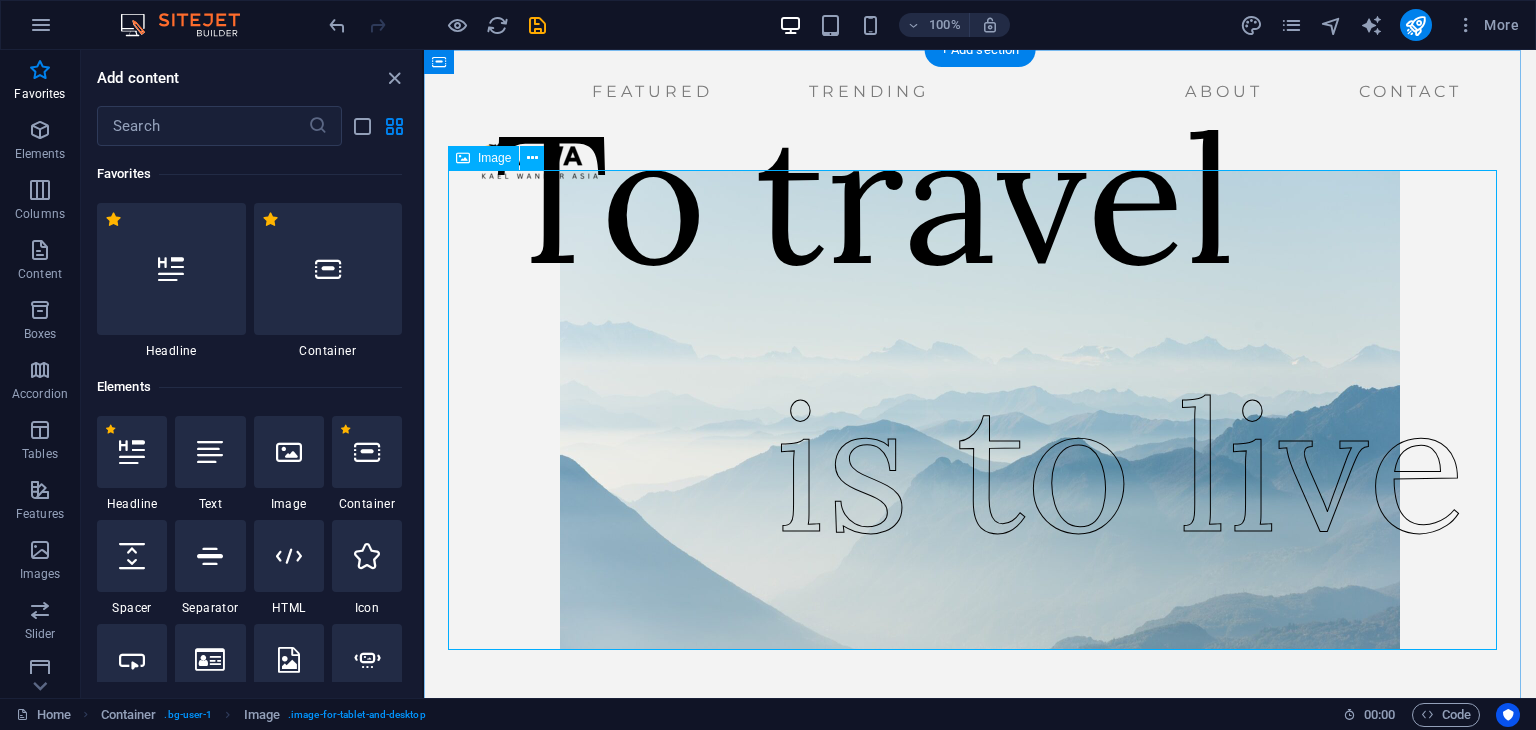 click at bounding box center (980, 410) 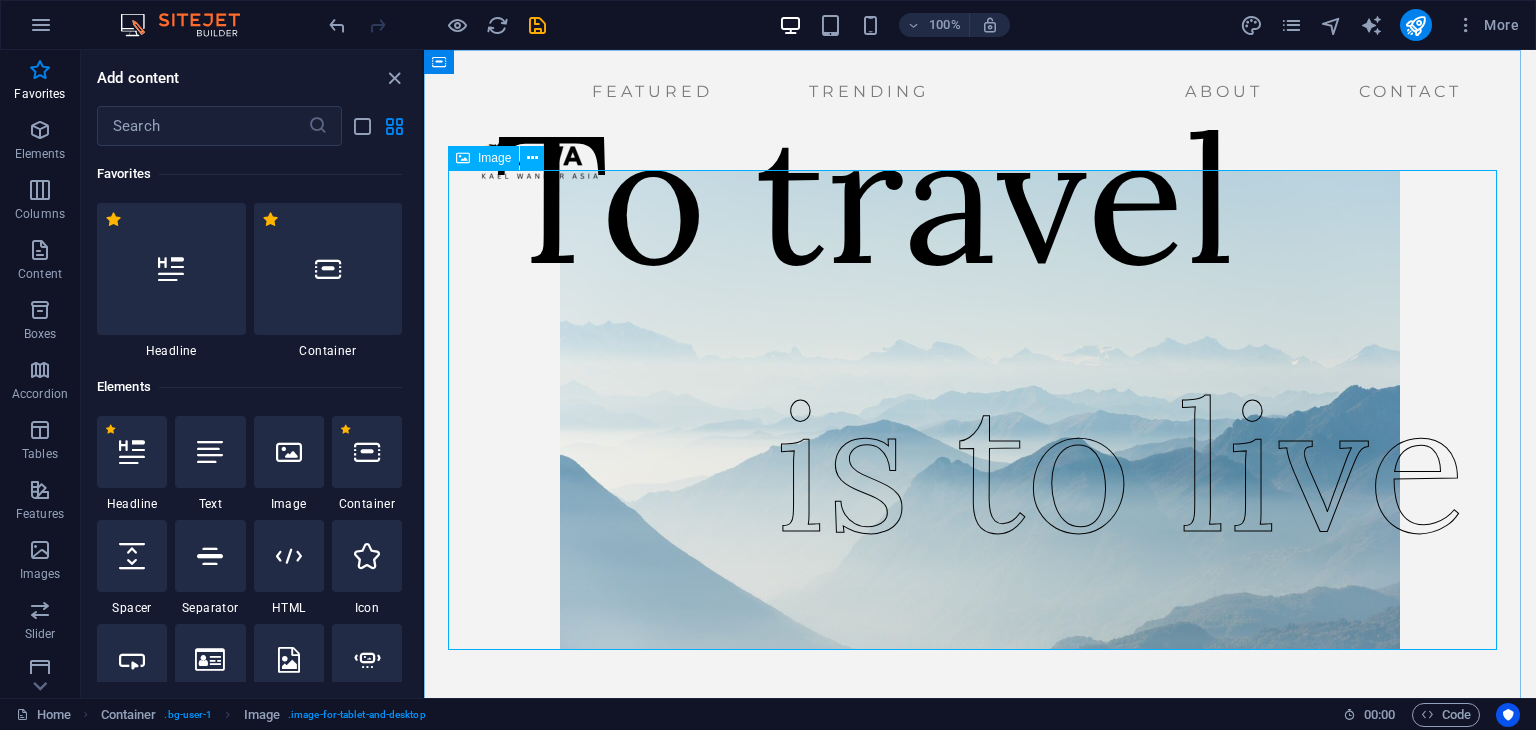click on "Image" at bounding box center [483, 158] 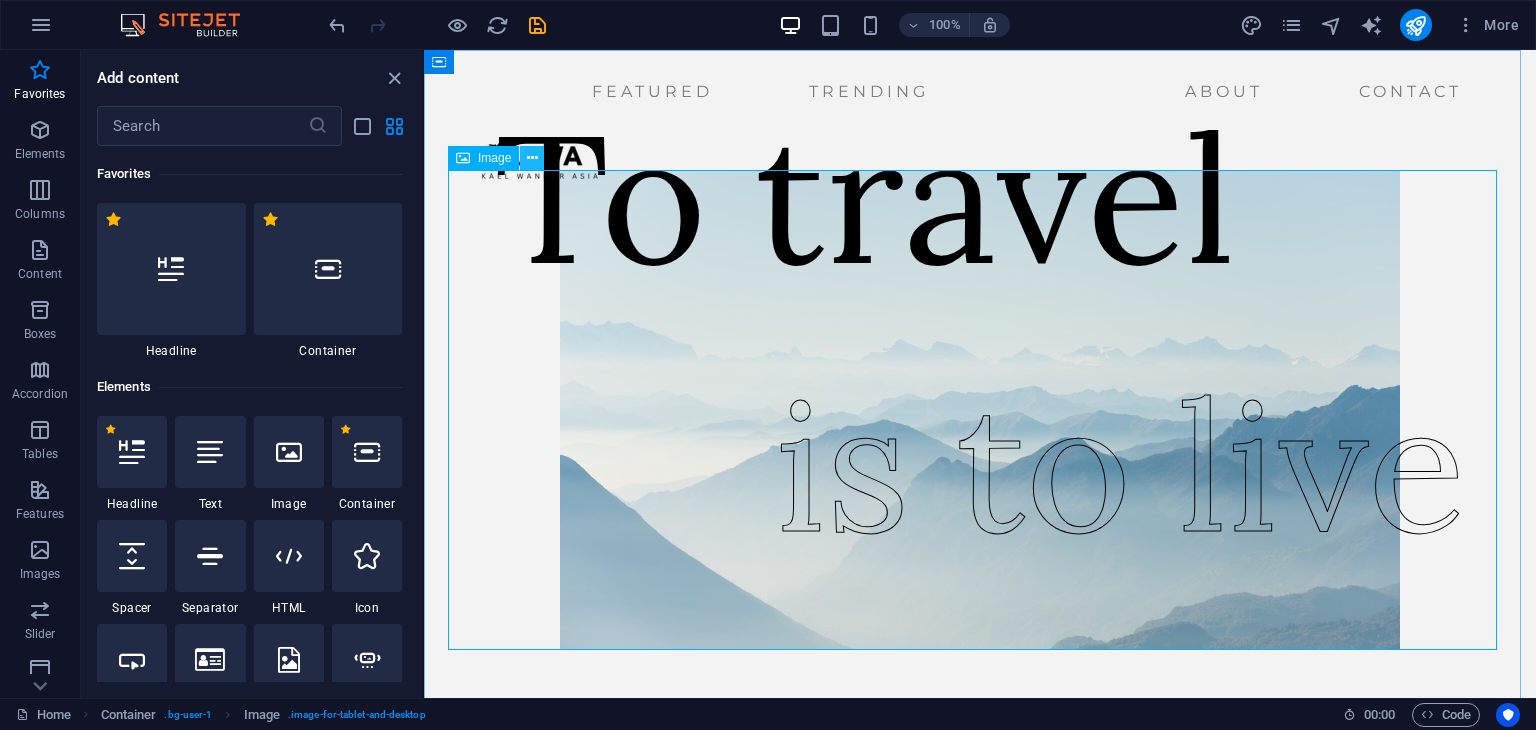 click at bounding box center [532, 158] 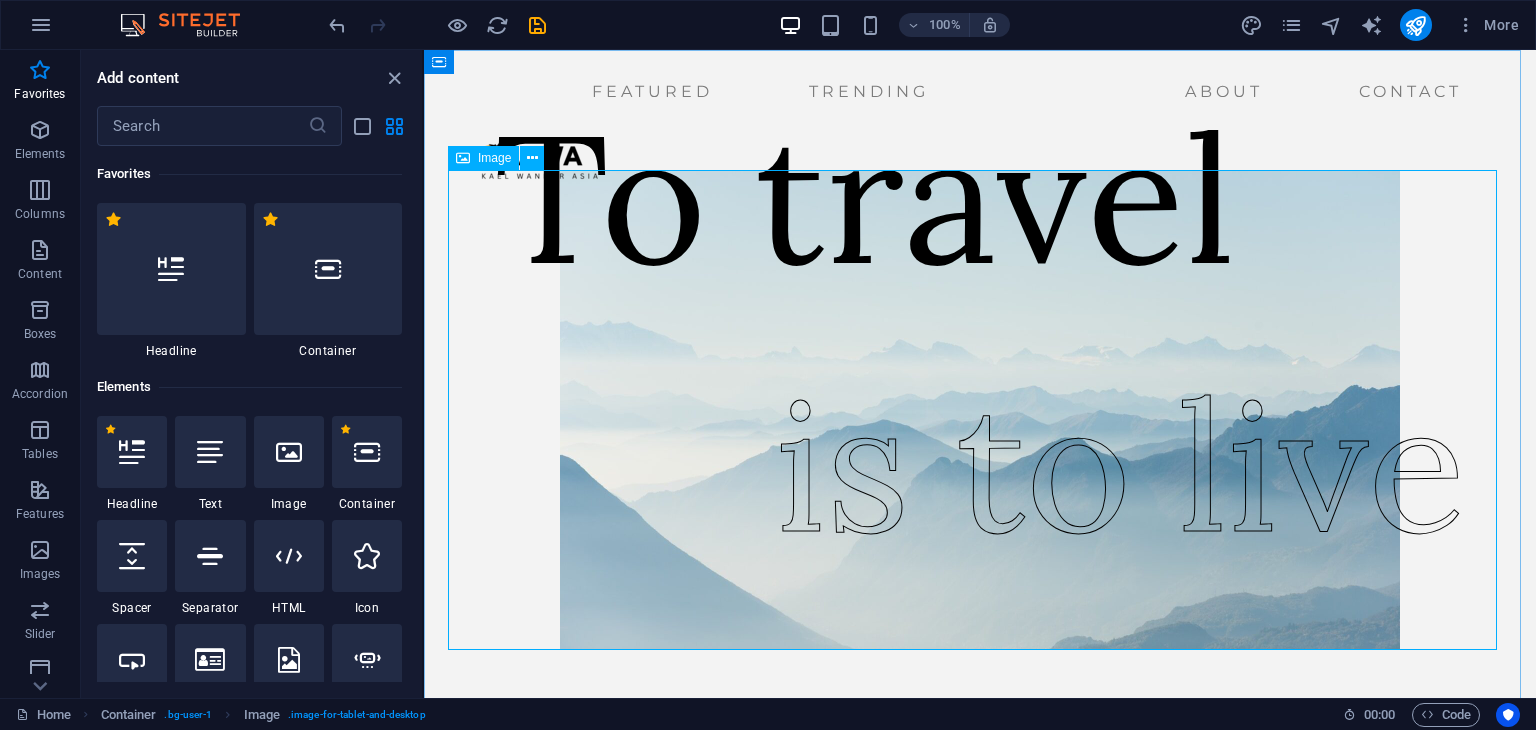click on "Image" at bounding box center (483, 158) 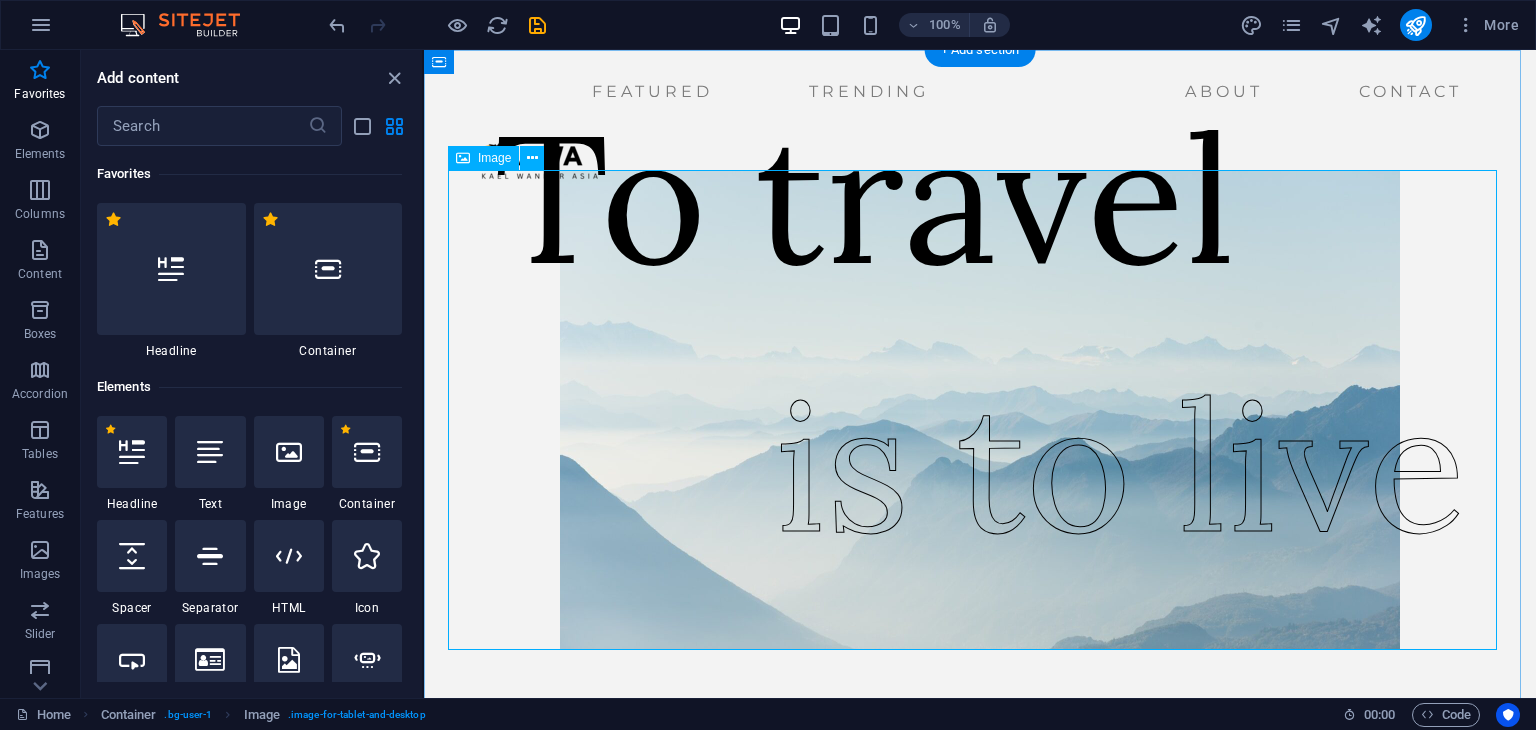drag, startPoint x: 1320, startPoint y: 367, endPoint x: 1340, endPoint y: 346, distance: 29 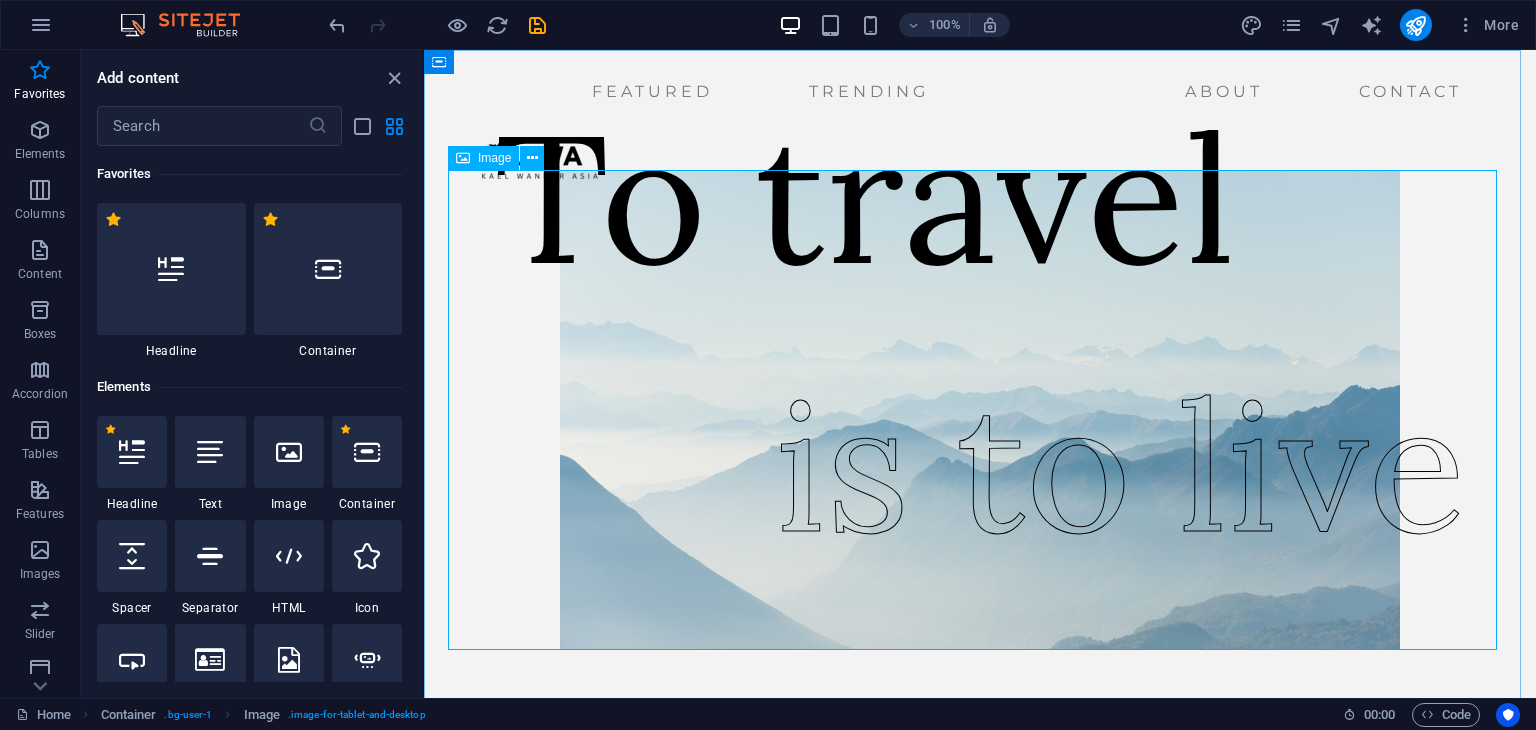 click on "Image" at bounding box center [483, 158] 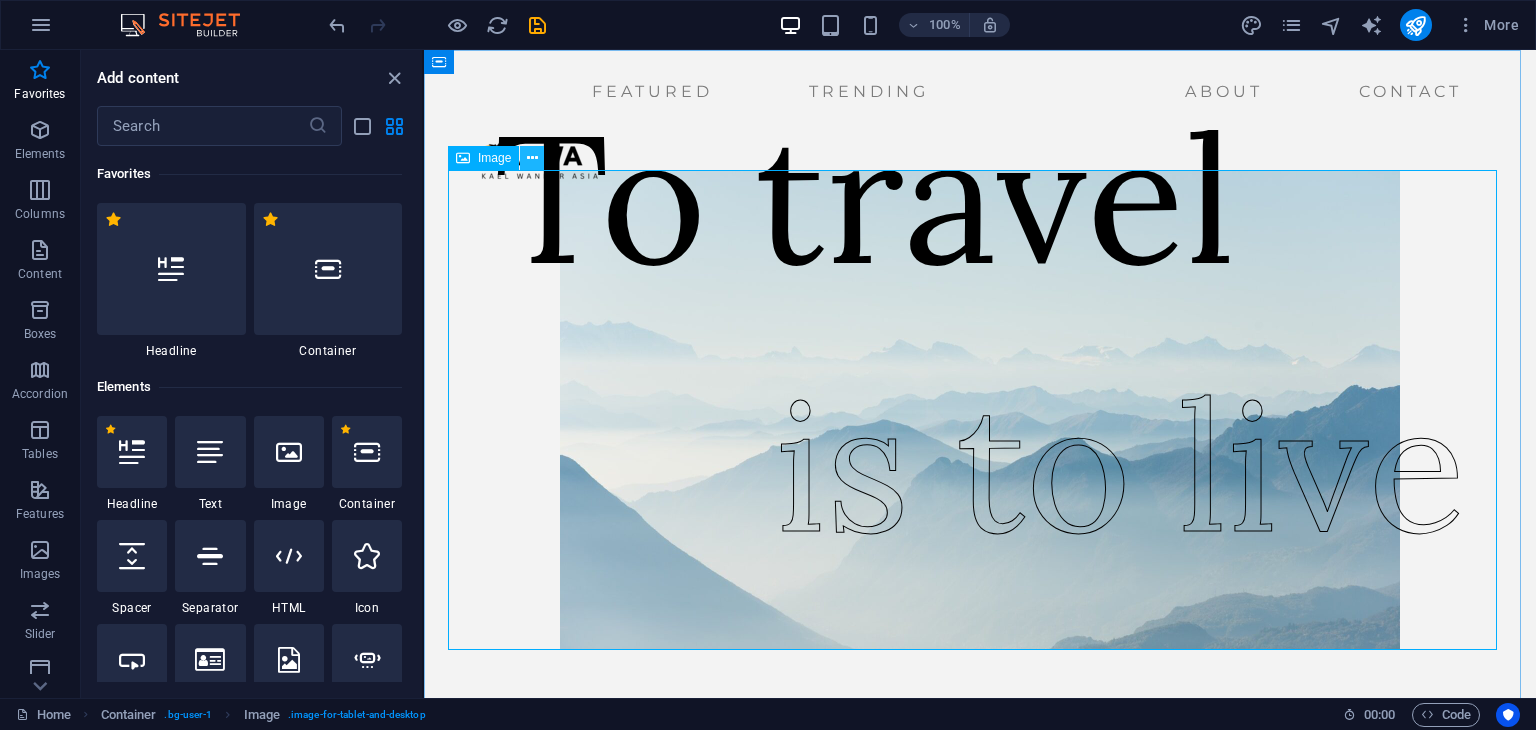 click at bounding box center [532, 158] 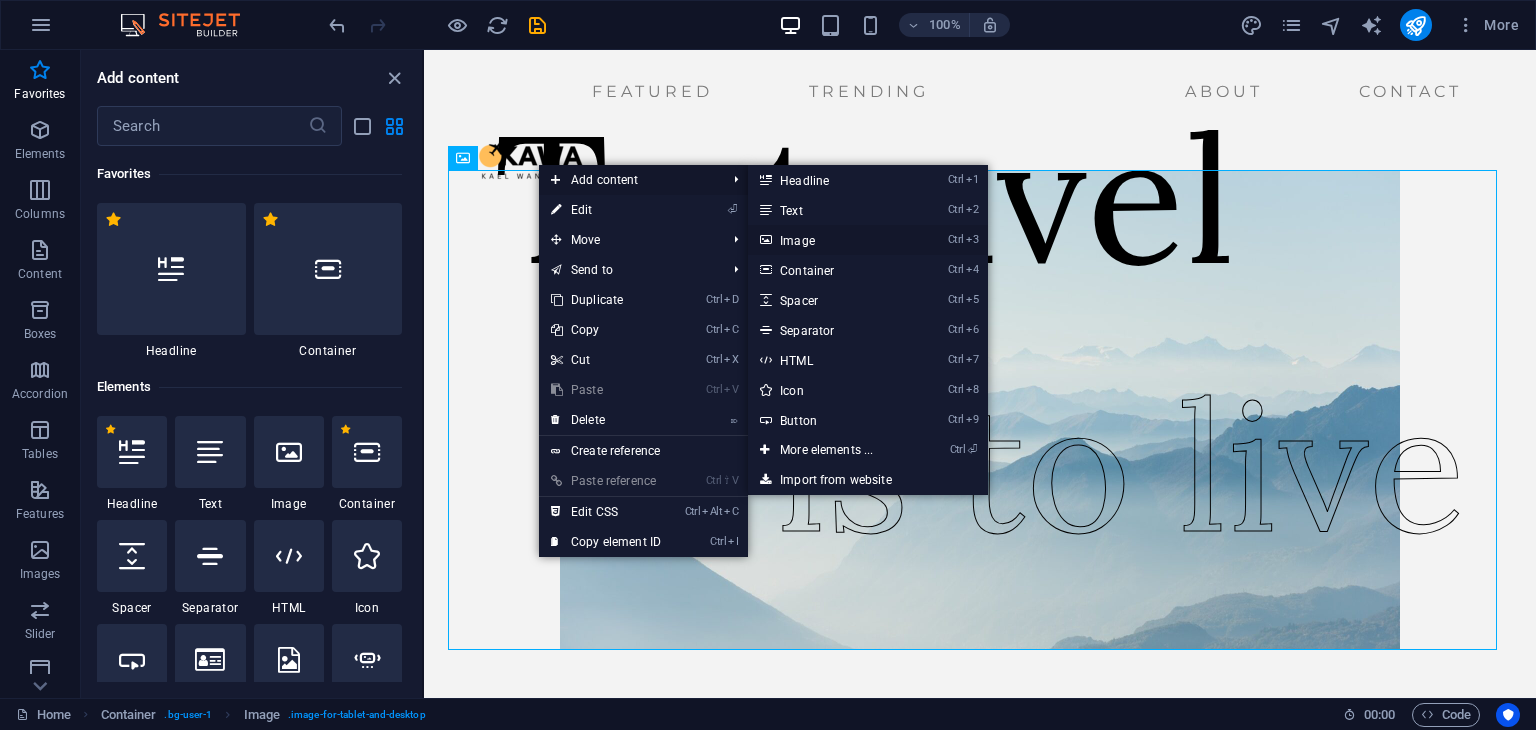 click on "Ctrl 3  Image" at bounding box center [830, 240] 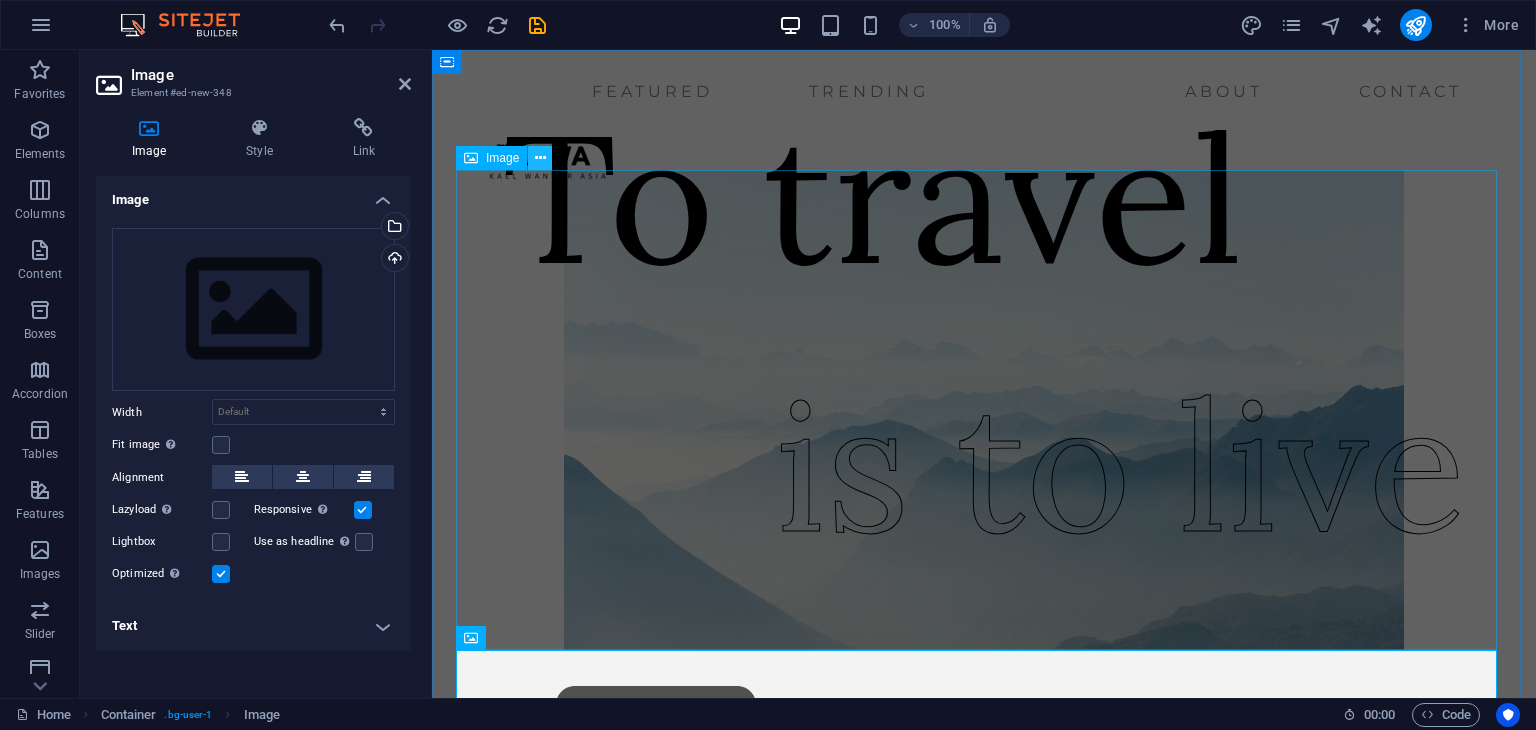 click at bounding box center (540, 158) 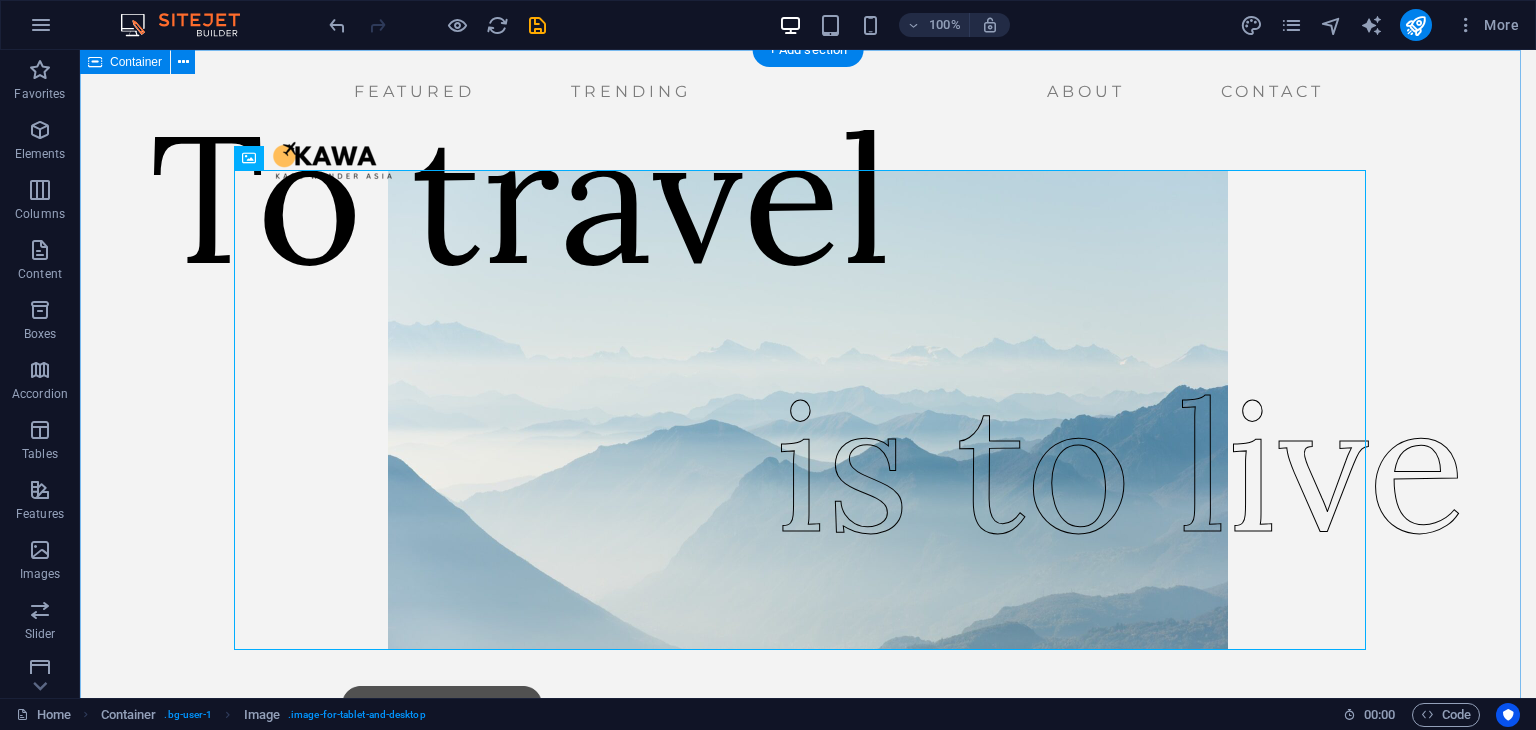 click on "To travel is to live" at bounding box center (808, 522) 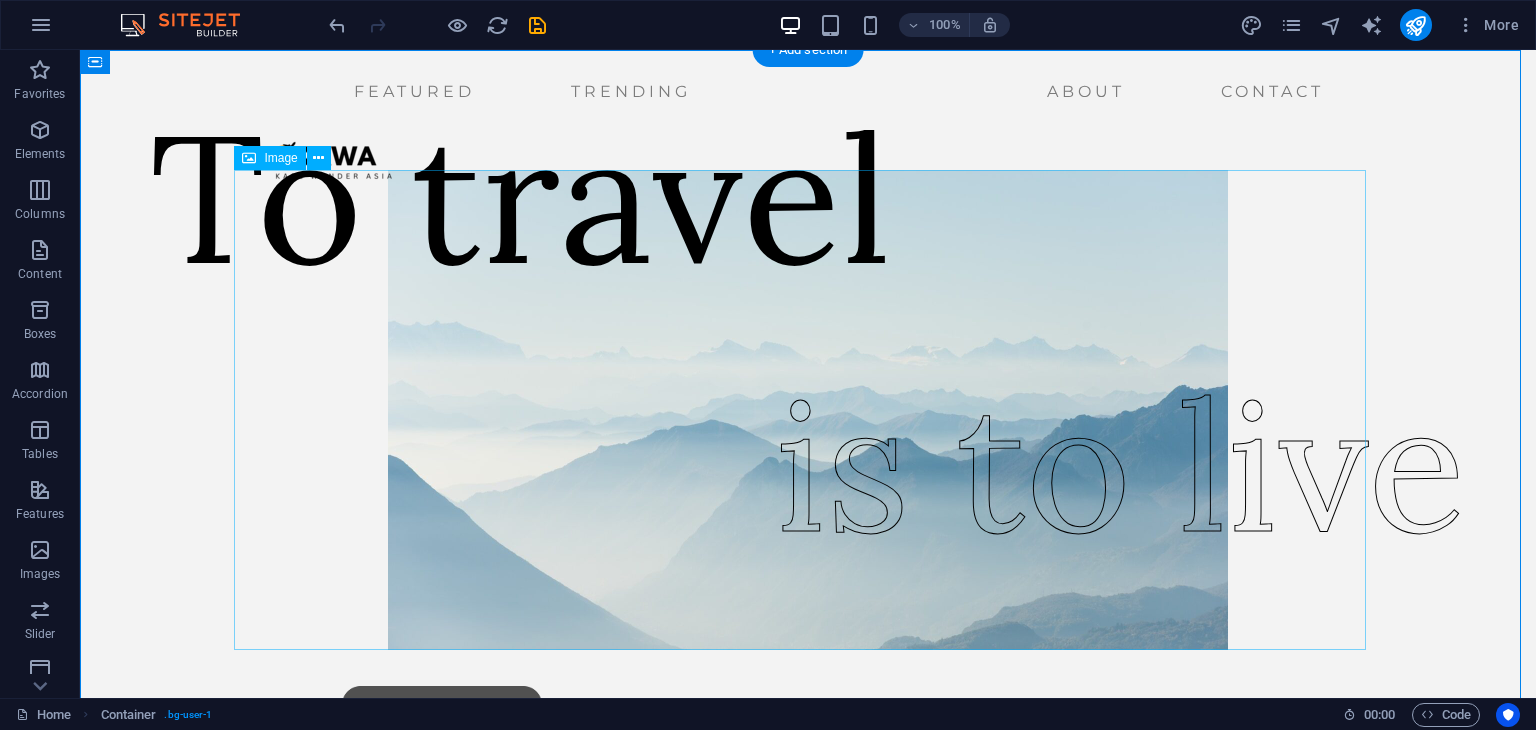 click at bounding box center (808, 410) 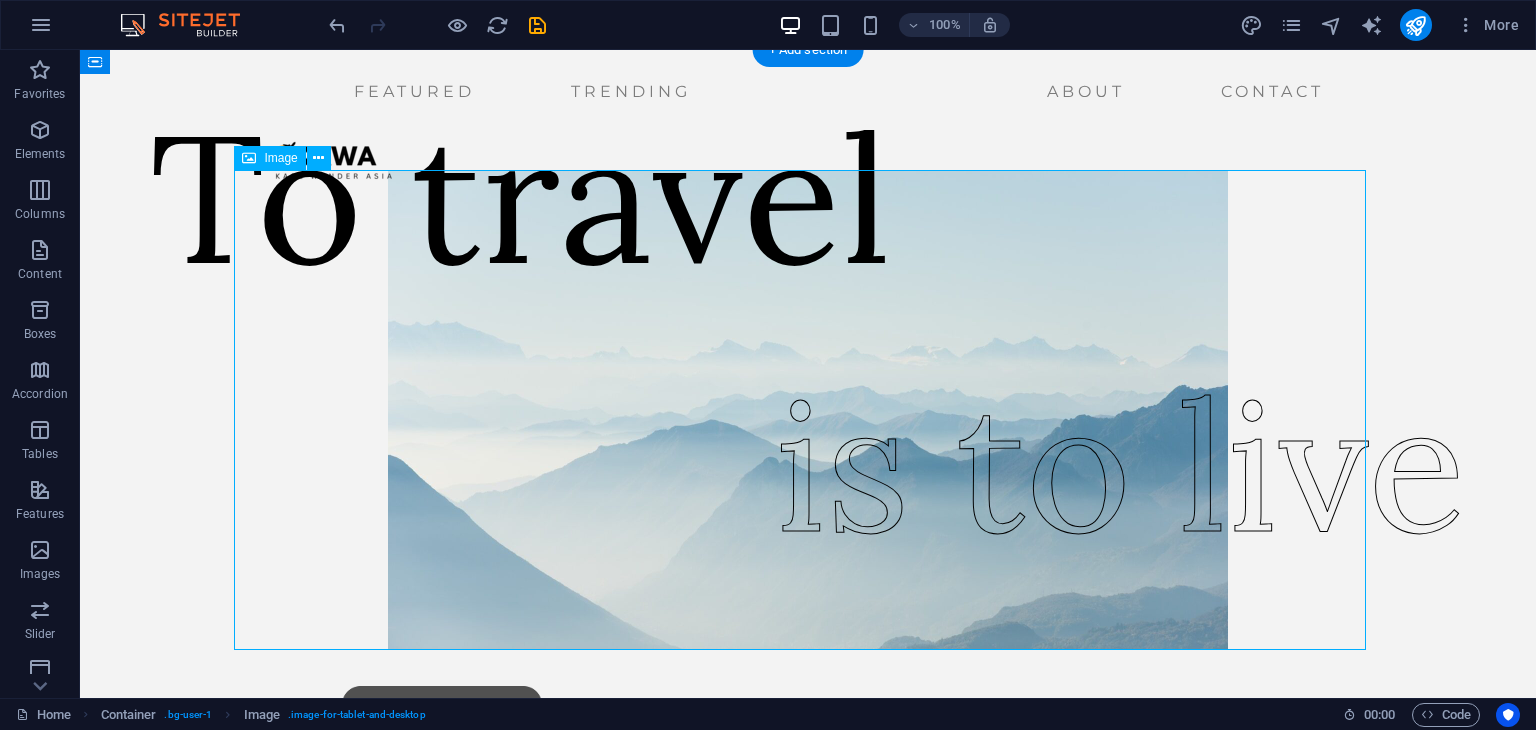 click at bounding box center (808, 410) 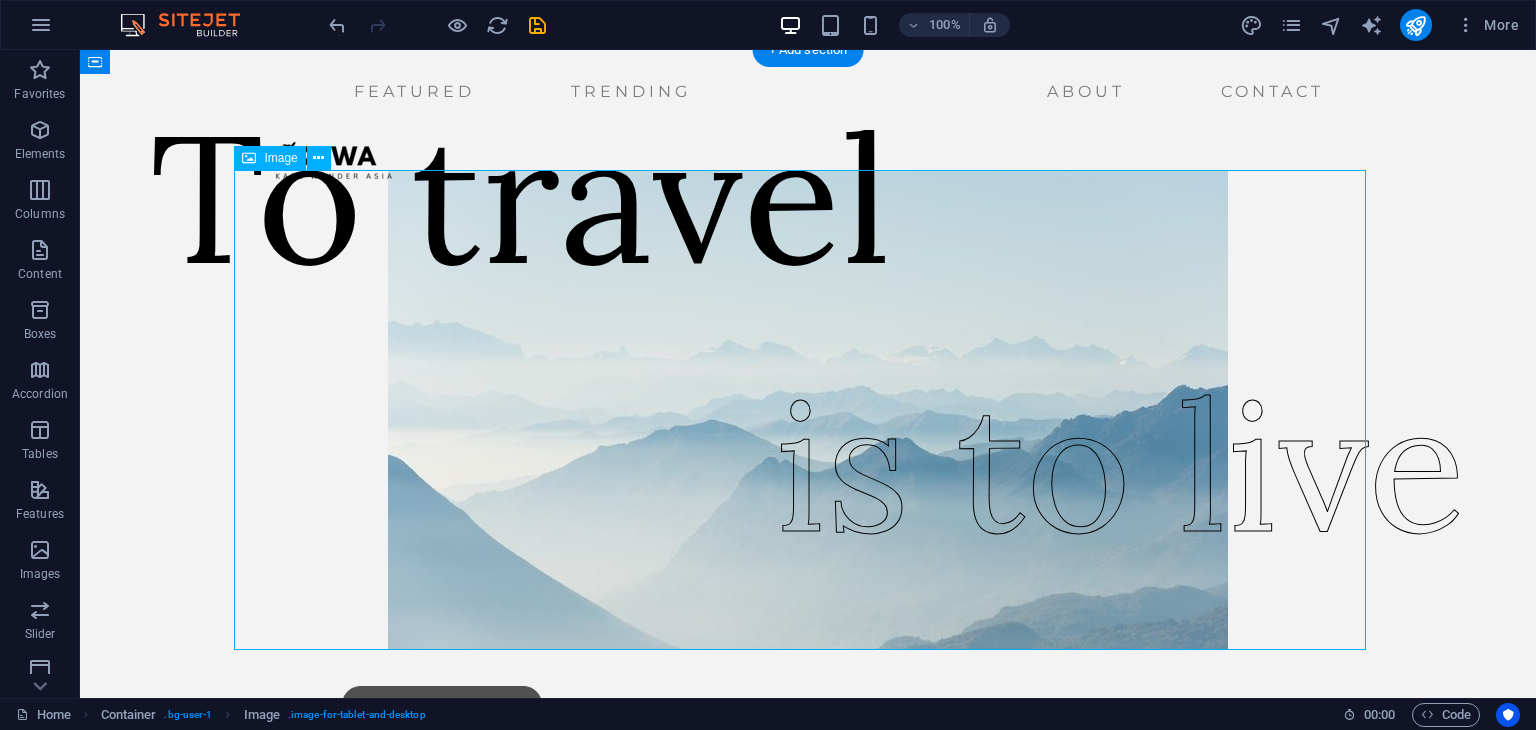 select on "px" 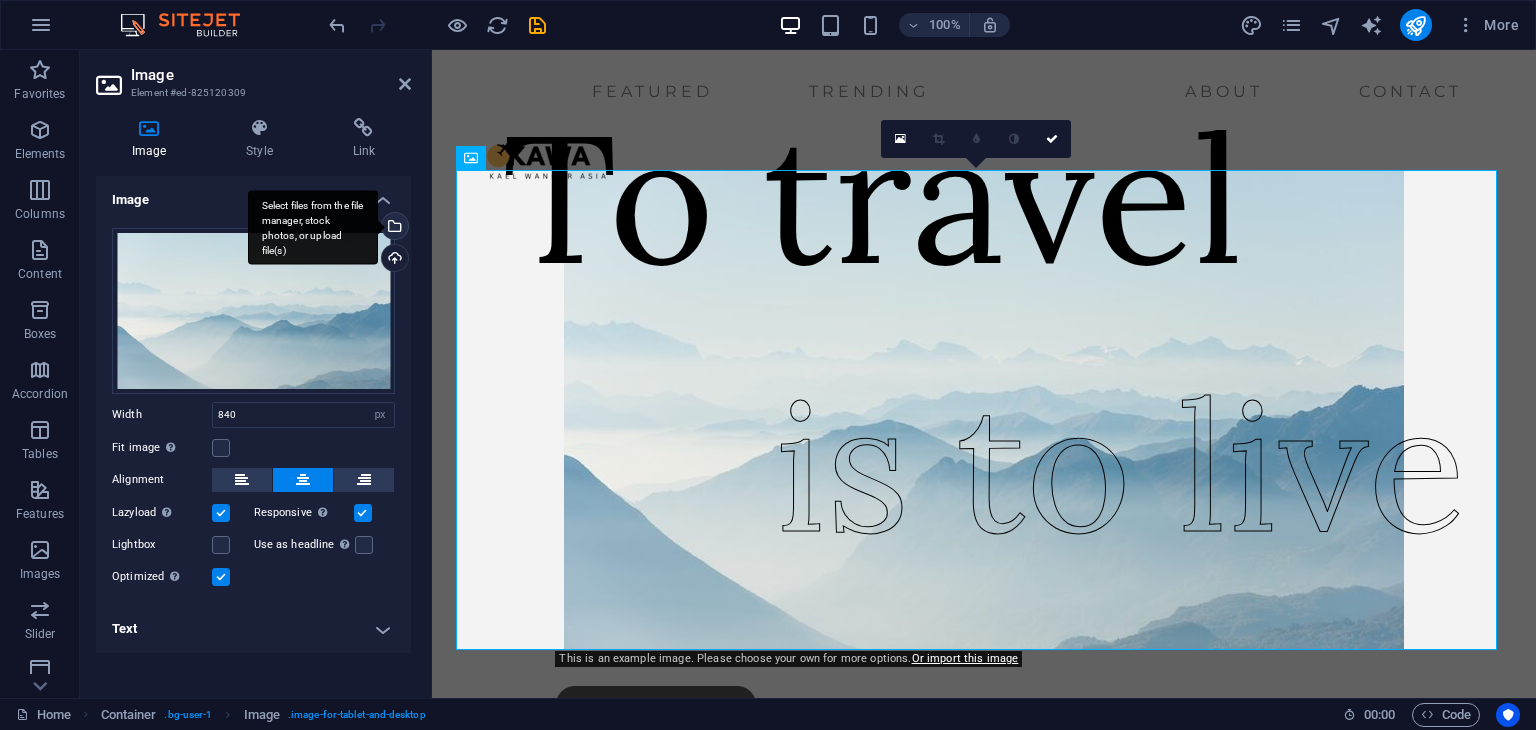 click on "Select files from the file manager, stock photos, or upload file(s)" at bounding box center (393, 228) 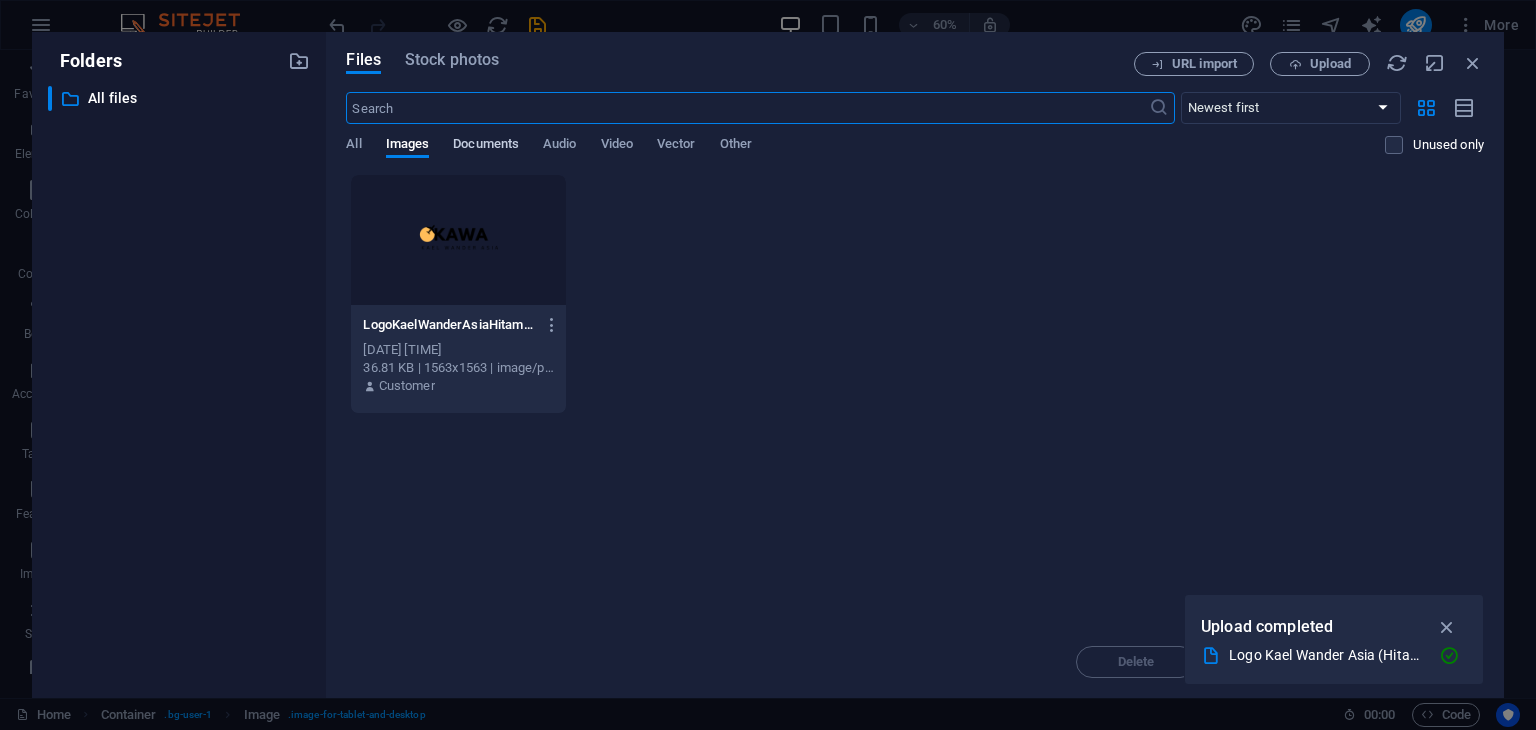 click on "Documents" at bounding box center [486, 146] 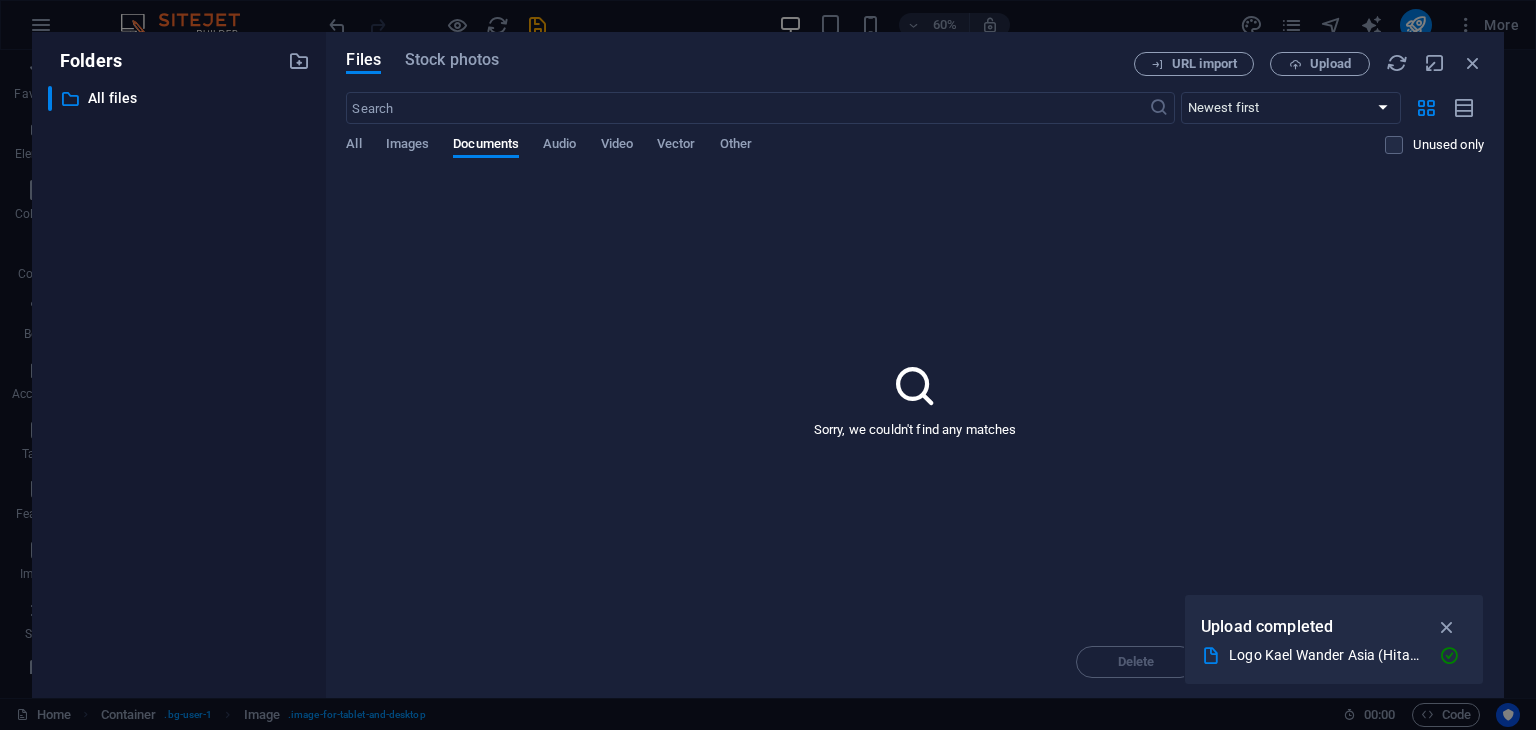 click on "All Images Documents Audio Video Vector Other" at bounding box center [865, 155] 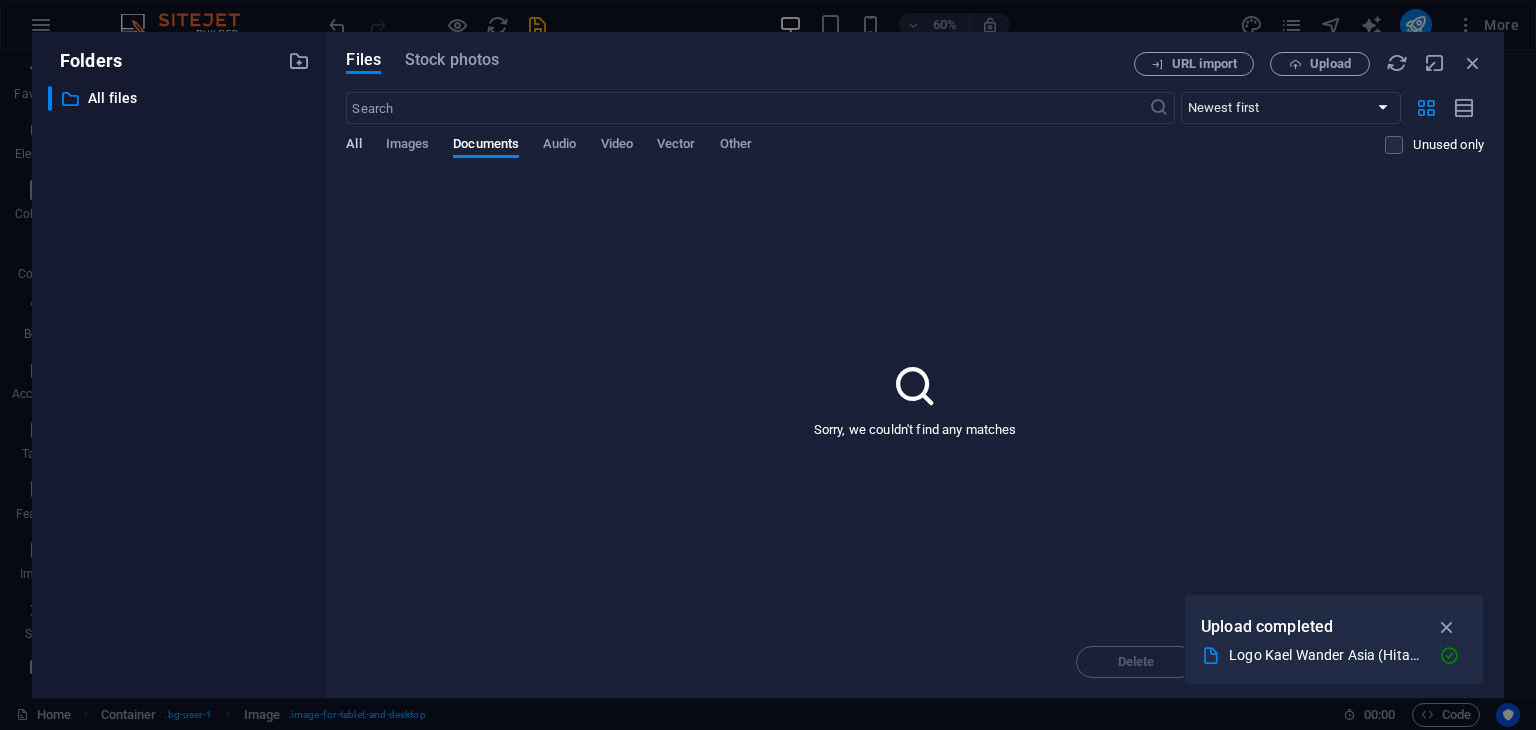 click on "All" at bounding box center (353, 146) 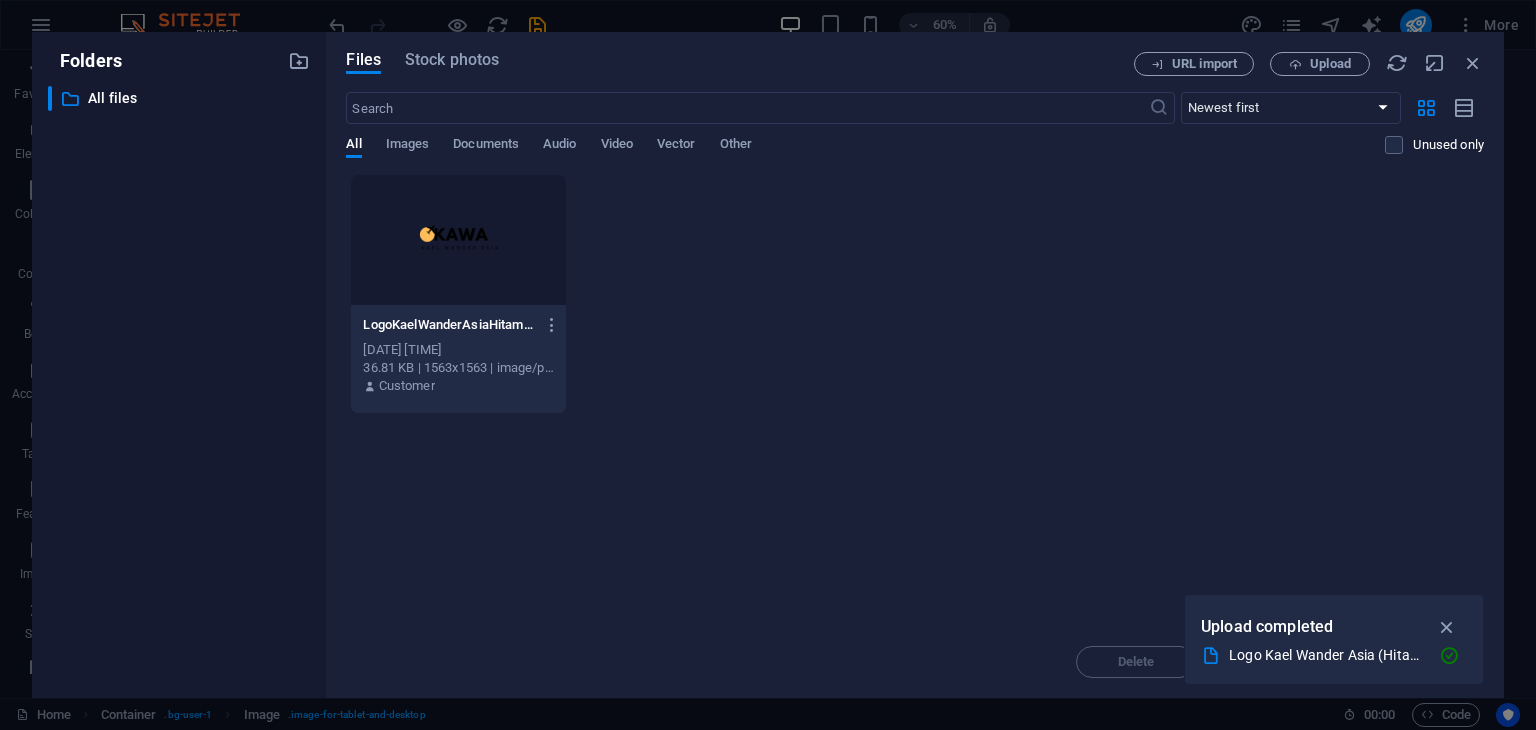 click on "All Images Documents Audio Video Vector Other" at bounding box center [865, 155] 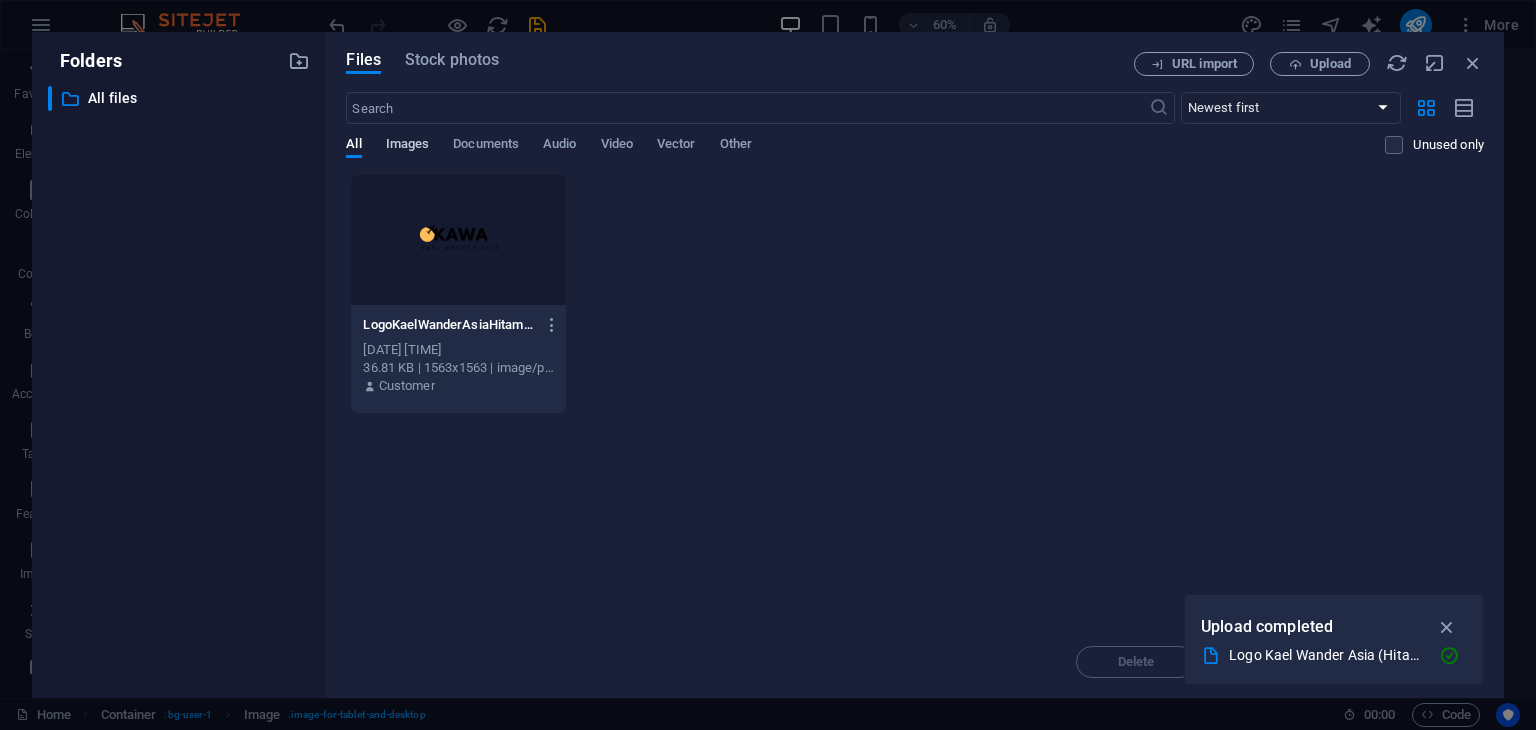 click on "Images" at bounding box center (408, 146) 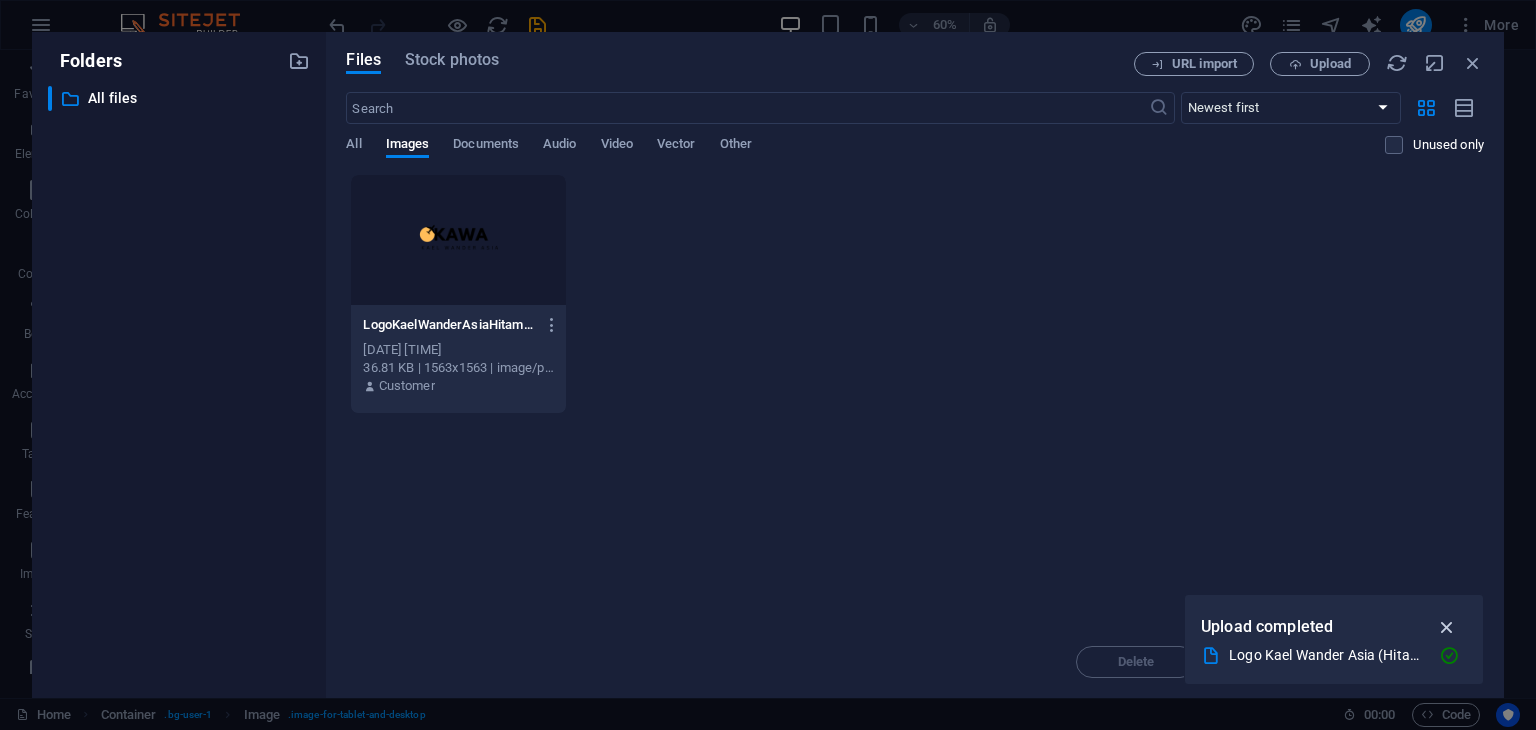 click at bounding box center [1447, 627] 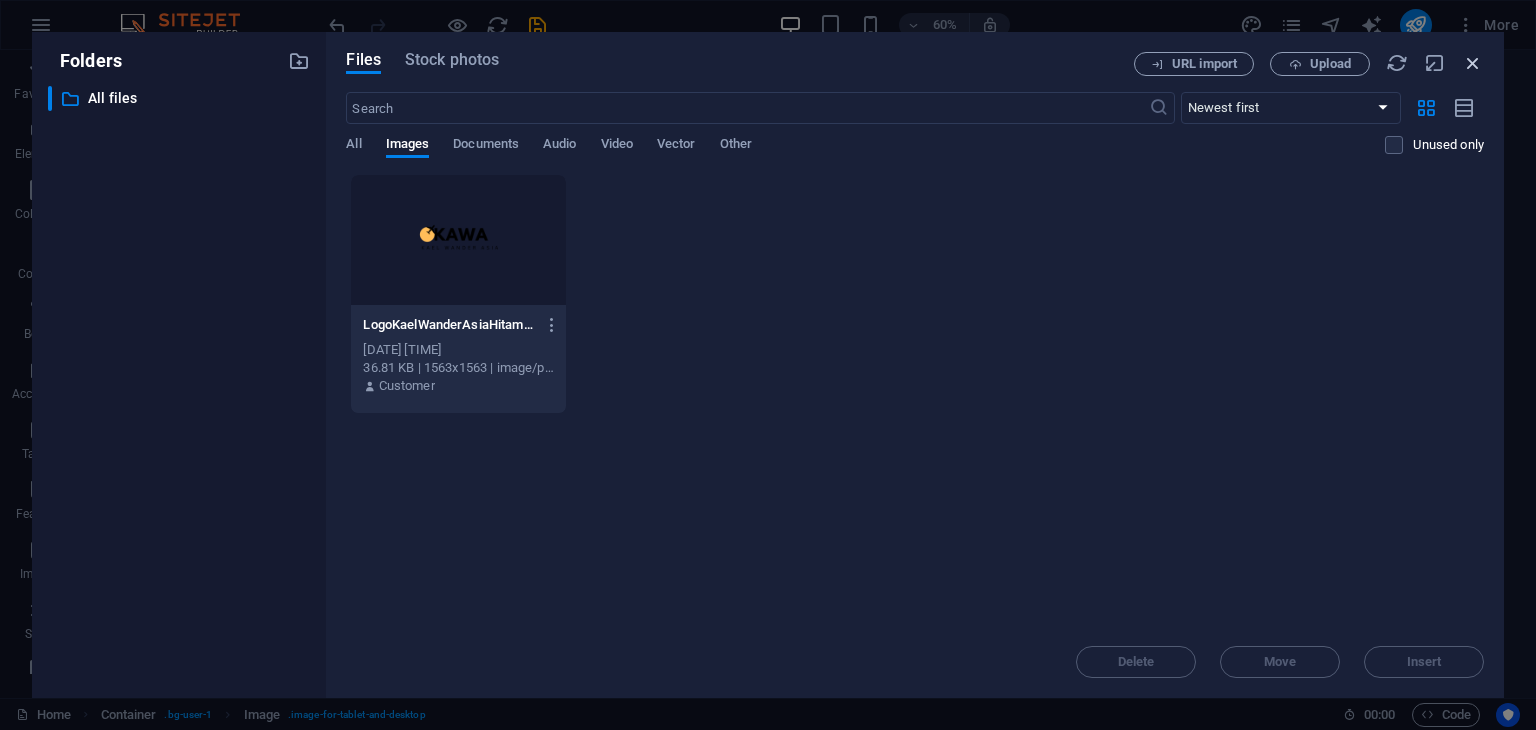 click at bounding box center [1473, 63] 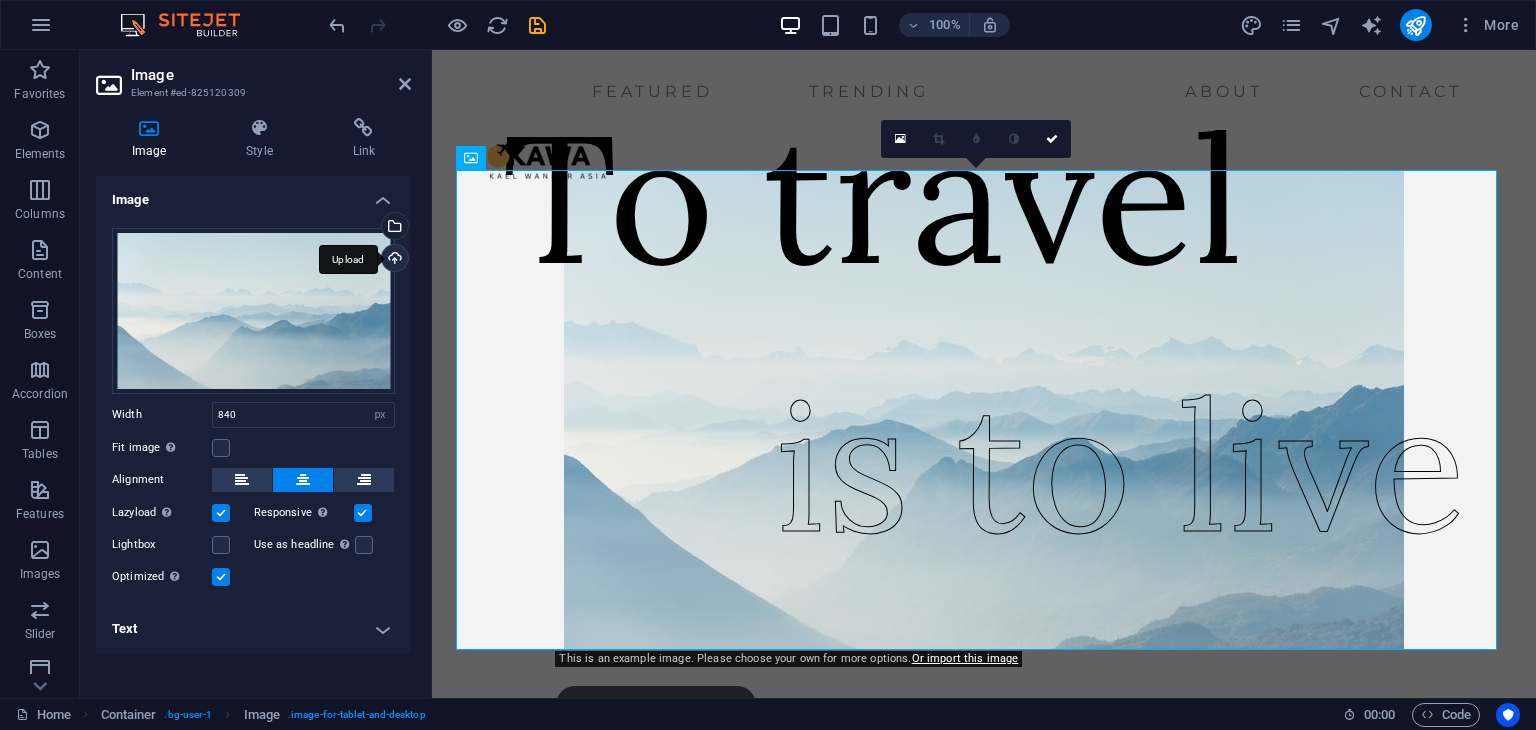 click on "Upload" at bounding box center (393, 260) 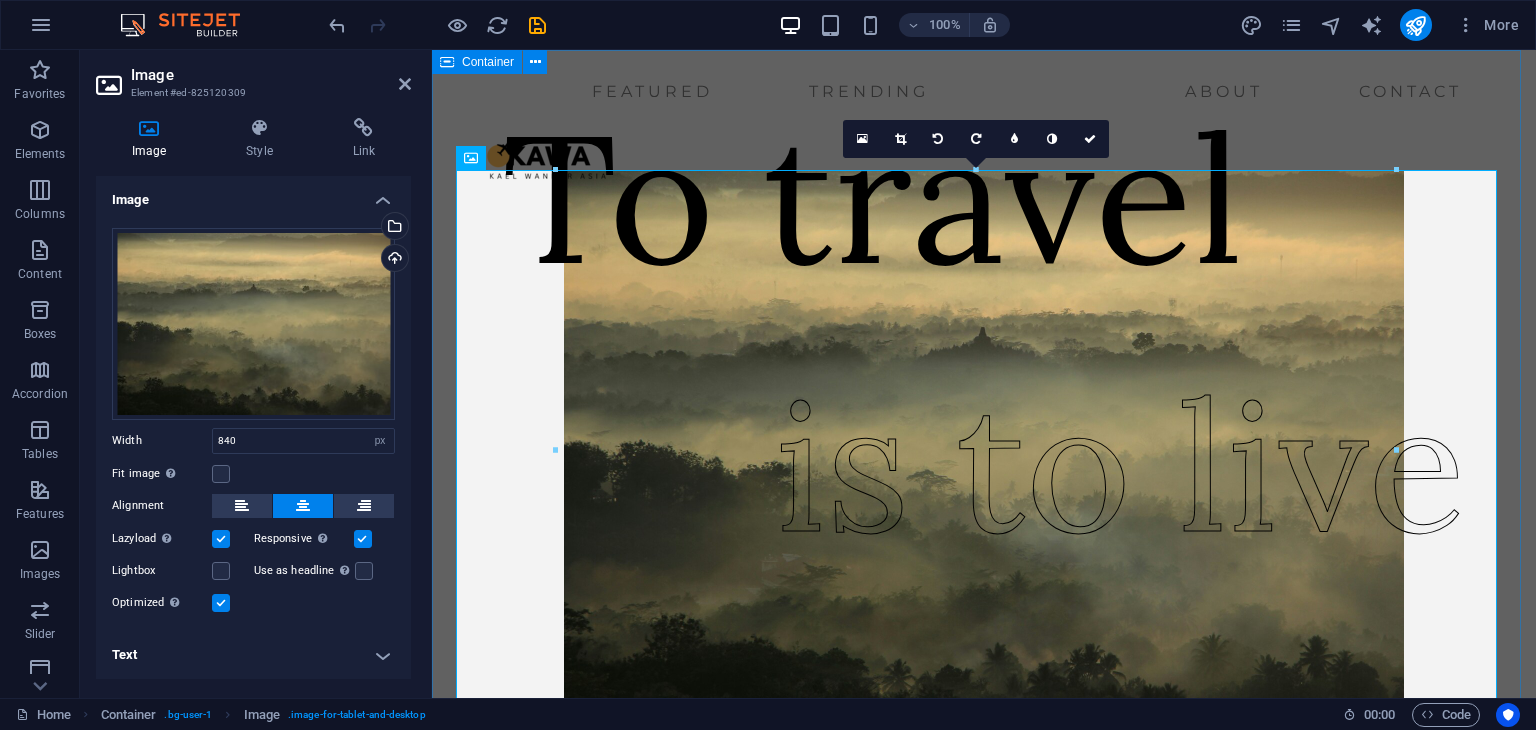 click on "To travel is to live" at bounding box center (984, 562) 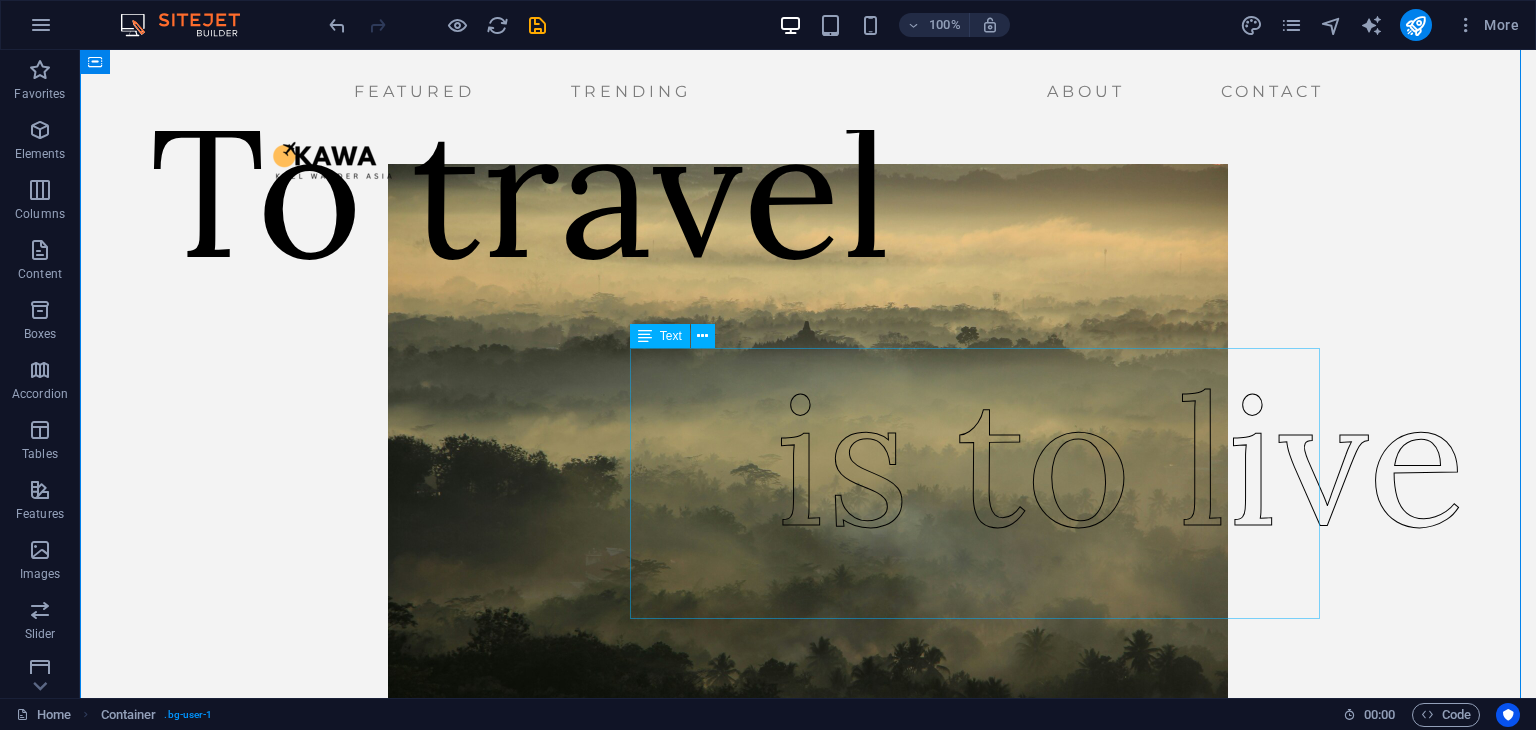 scroll, scrollTop: 0, scrollLeft: 0, axis: both 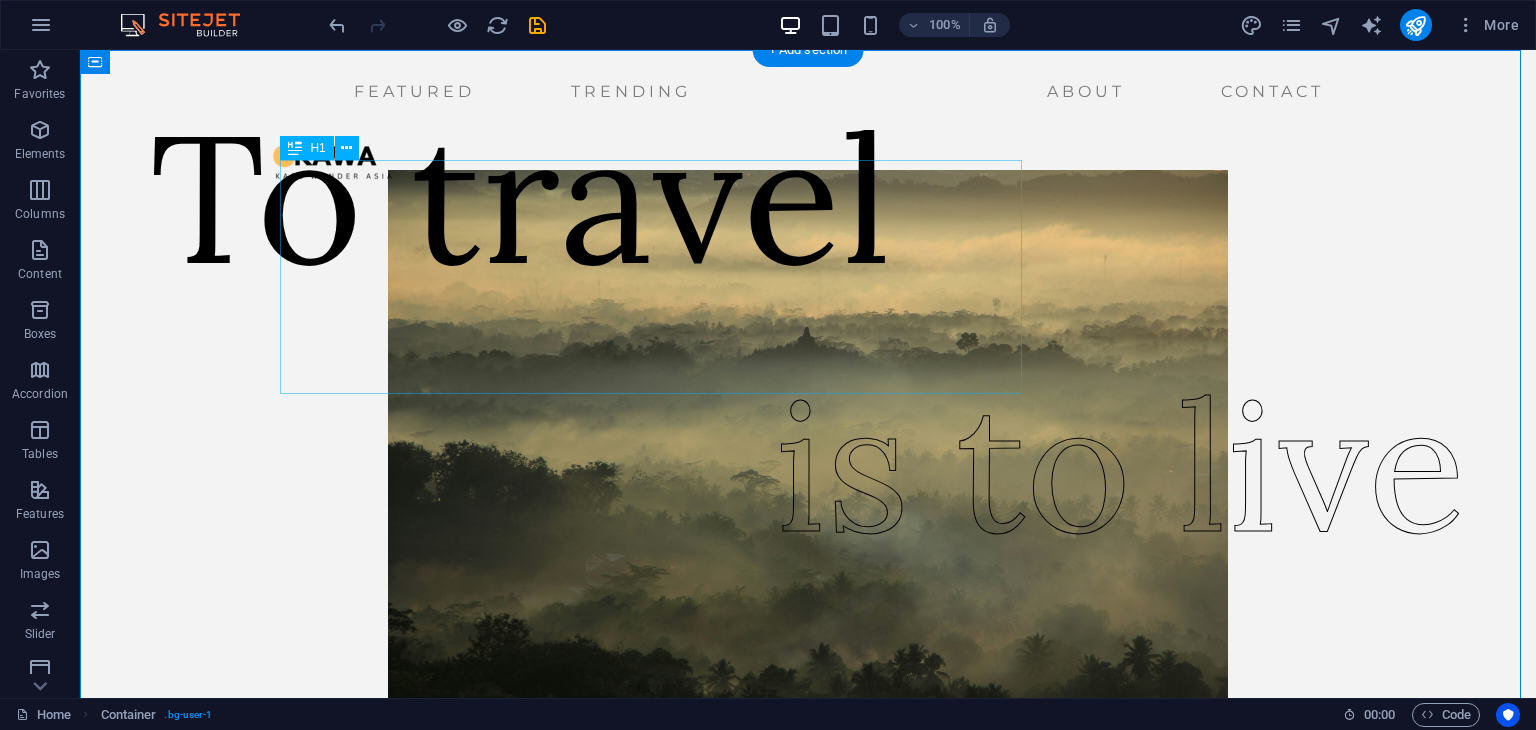click on "To travel" at bounding box center (521, 197) 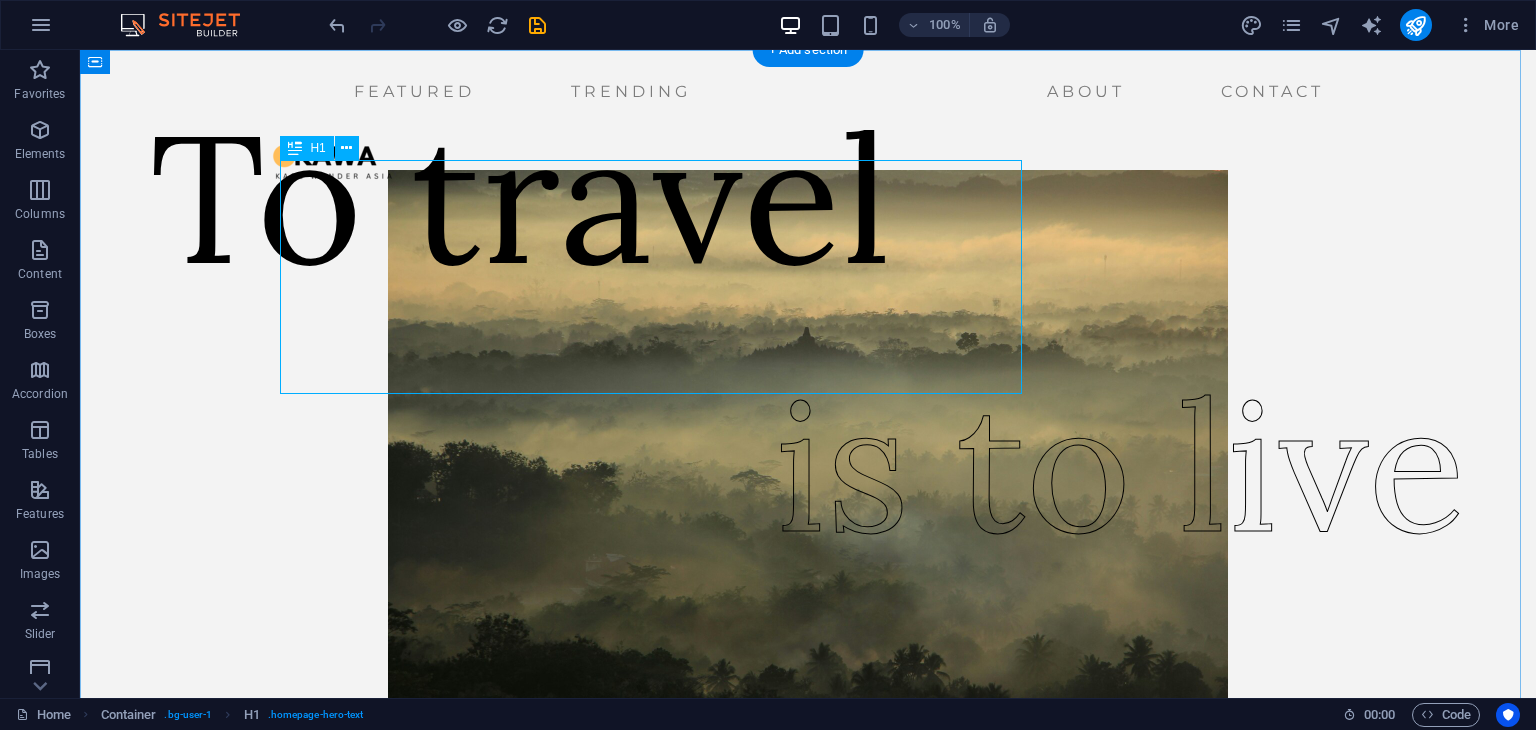 click on "To travel" at bounding box center [521, 197] 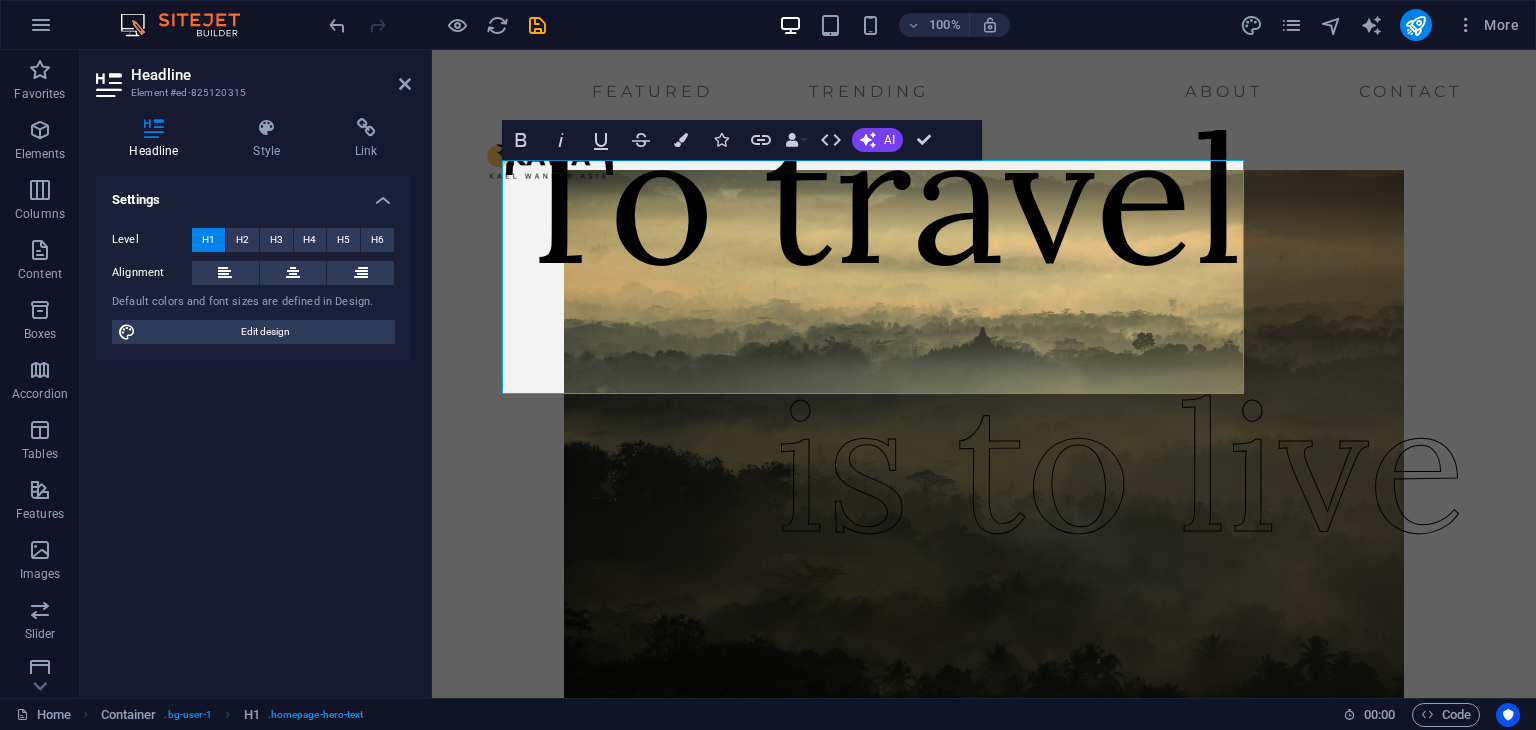 click on "Settings" at bounding box center [253, 194] 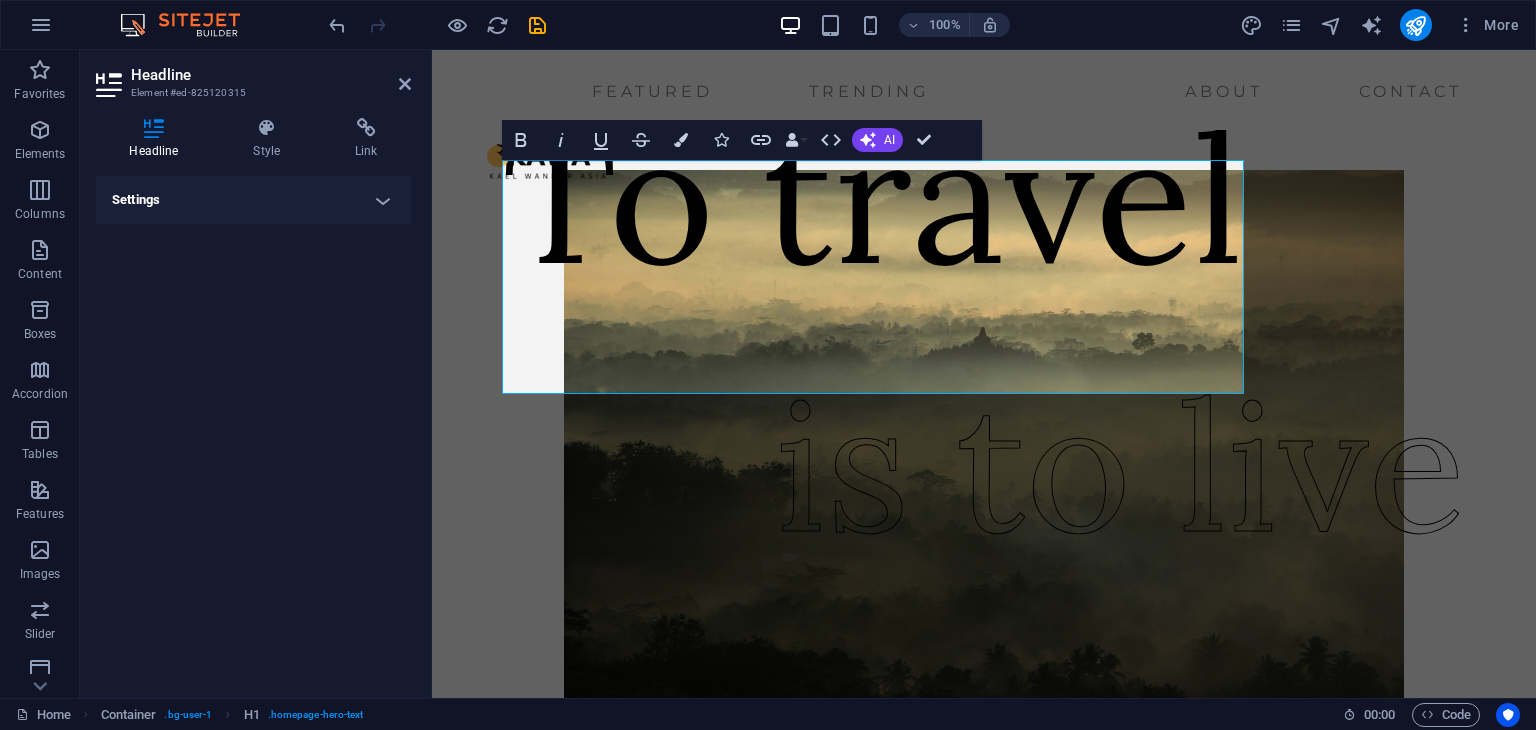 click on "Settings" at bounding box center (253, 200) 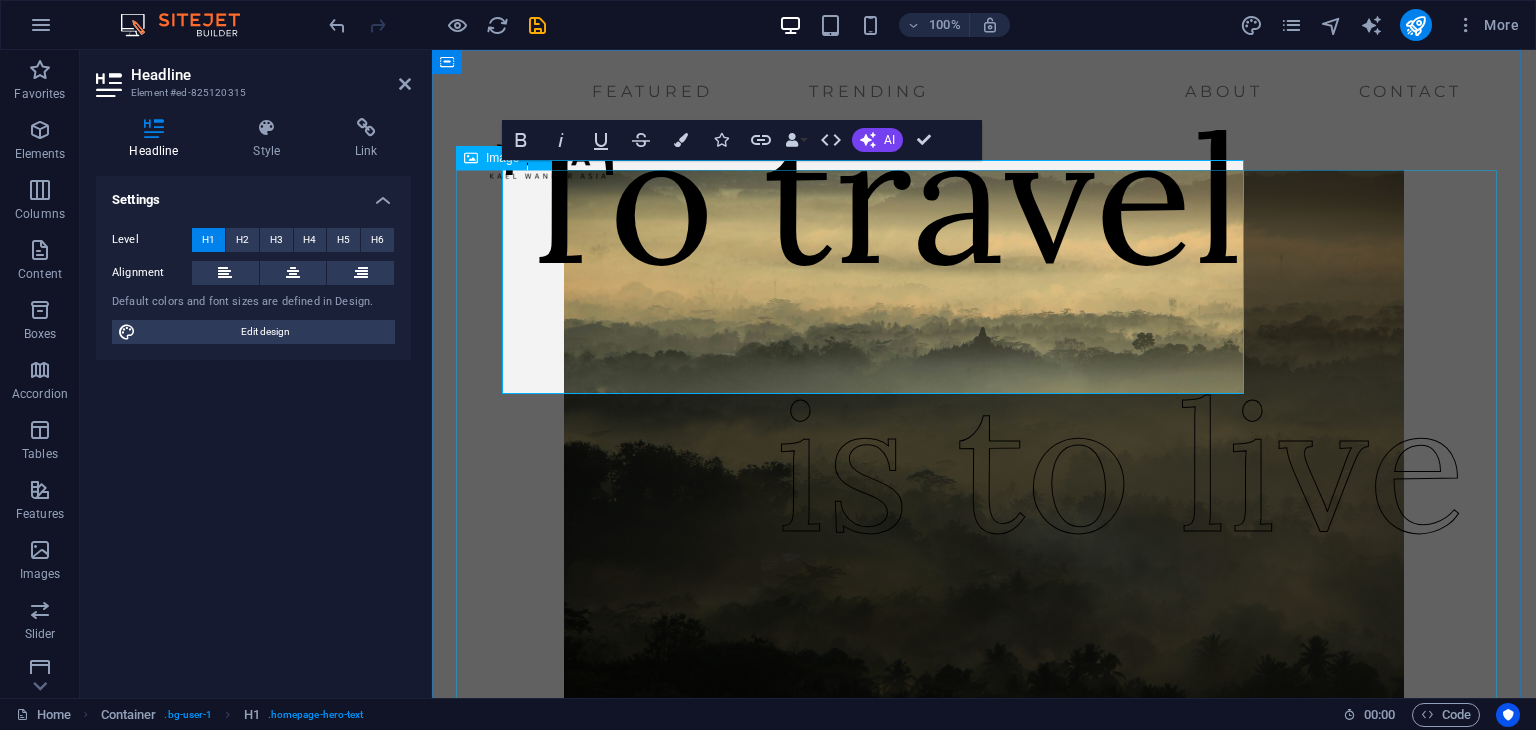 click at bounding box center (984, 450) 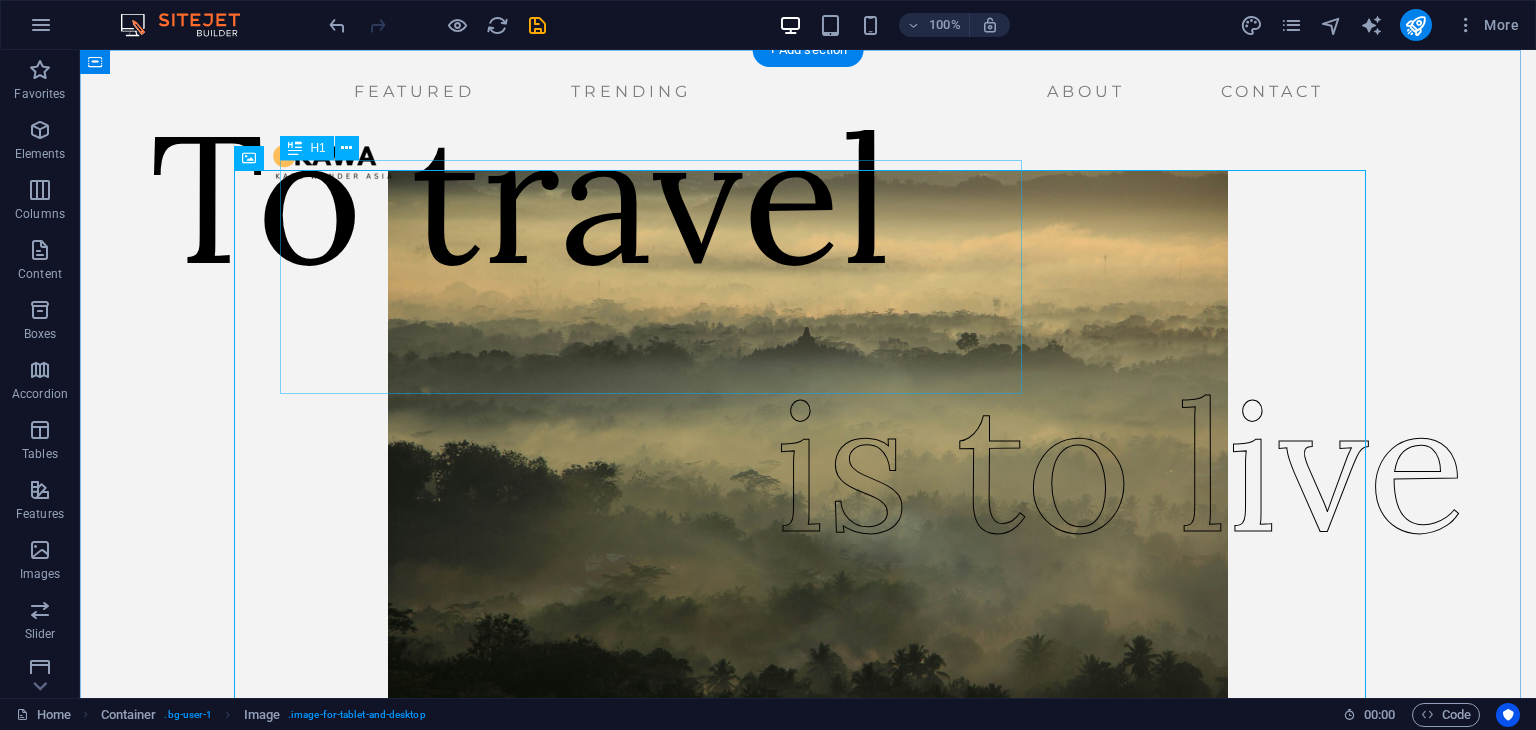 click on "To travel" at bounding box center [521, 197] 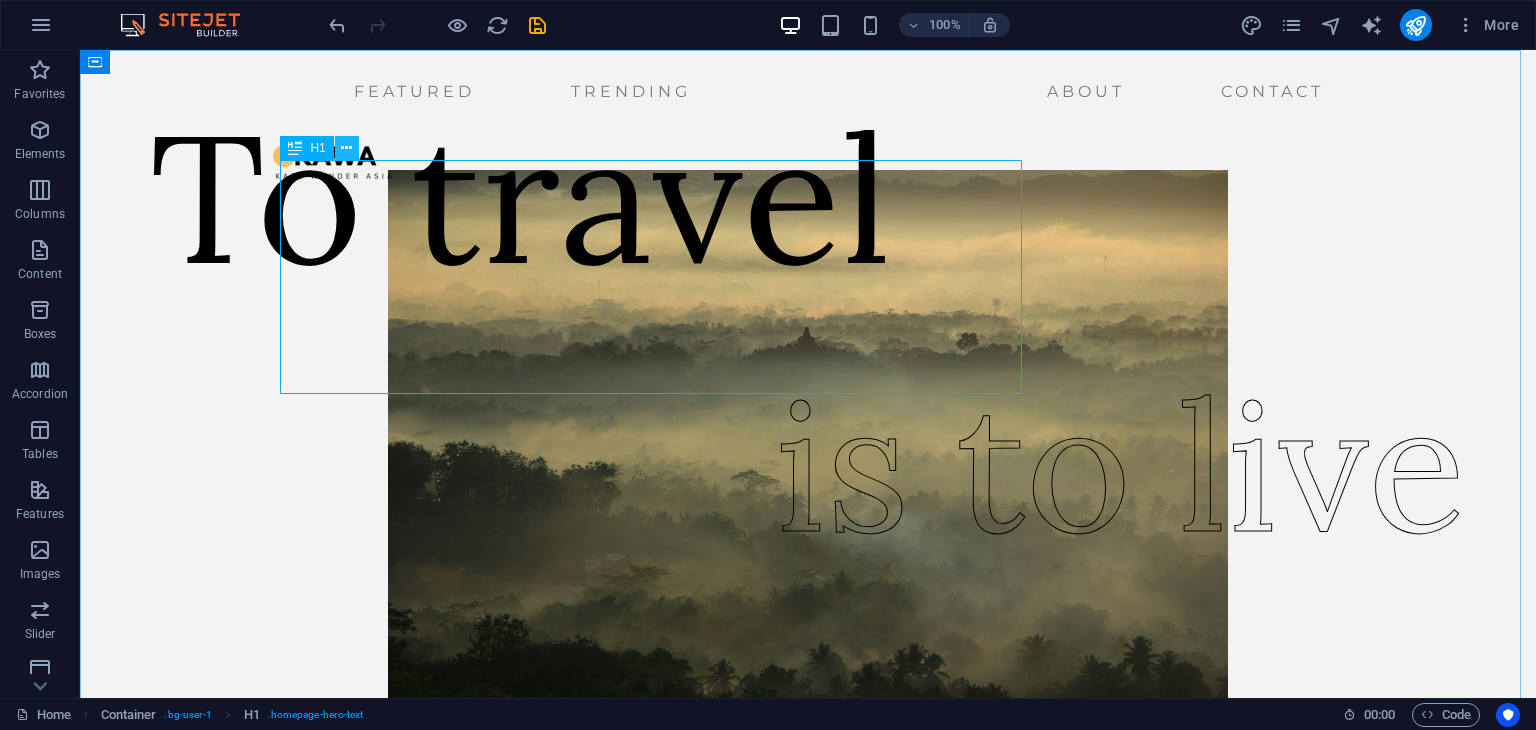click at bounding box center (347, 148) 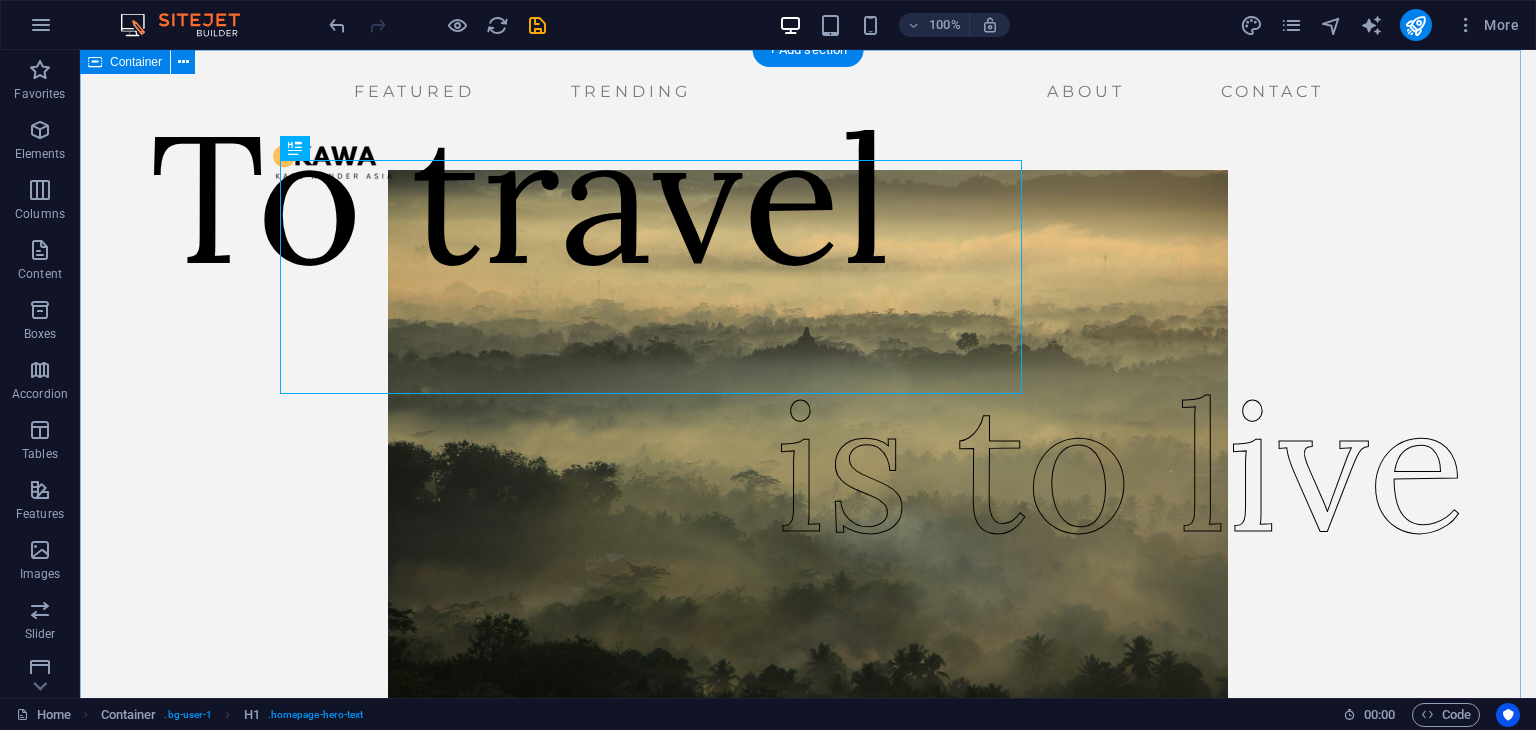 click on "To travel is to live" at bounding box center (808, 562) 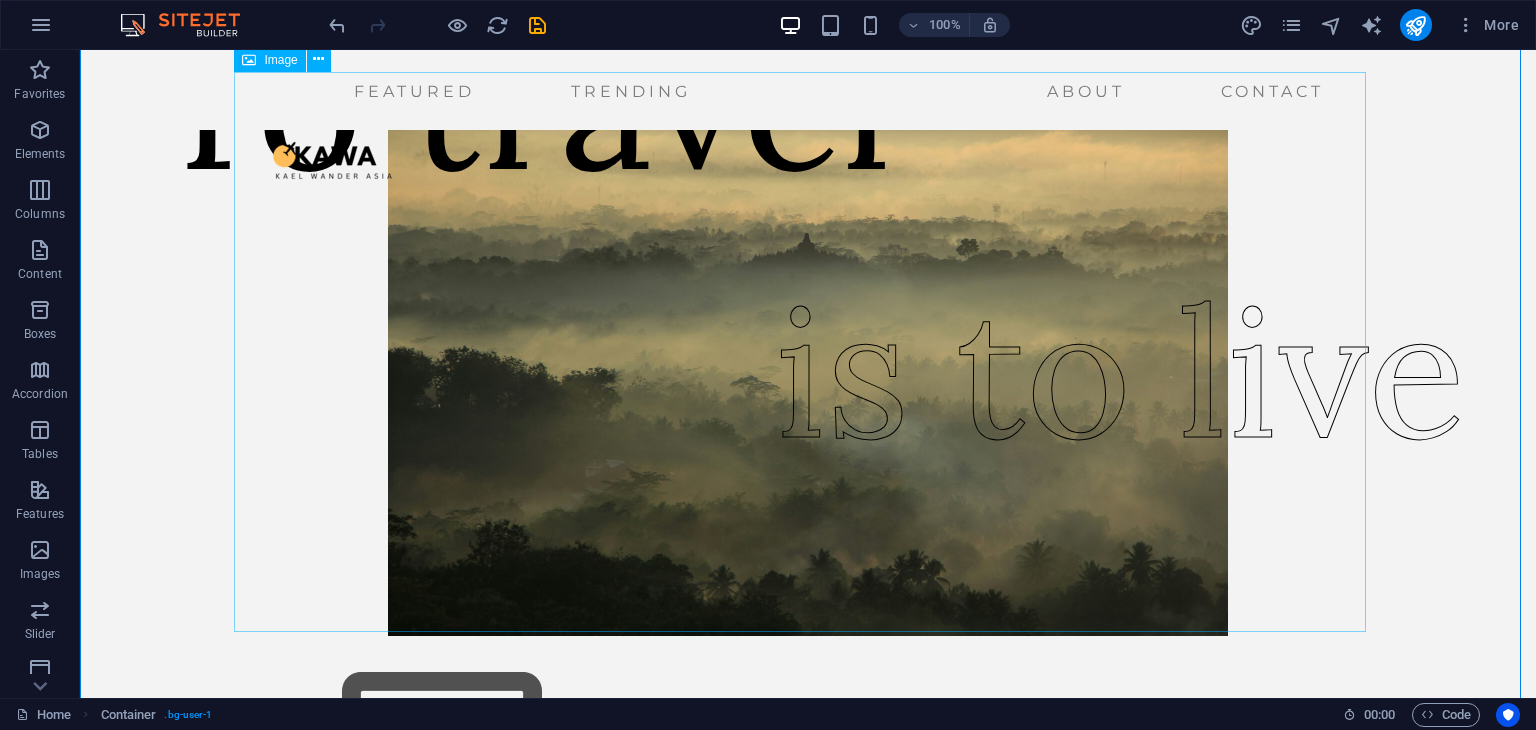 scroll, scrollTop: 100, scrollLeft: 0, axis: vertical 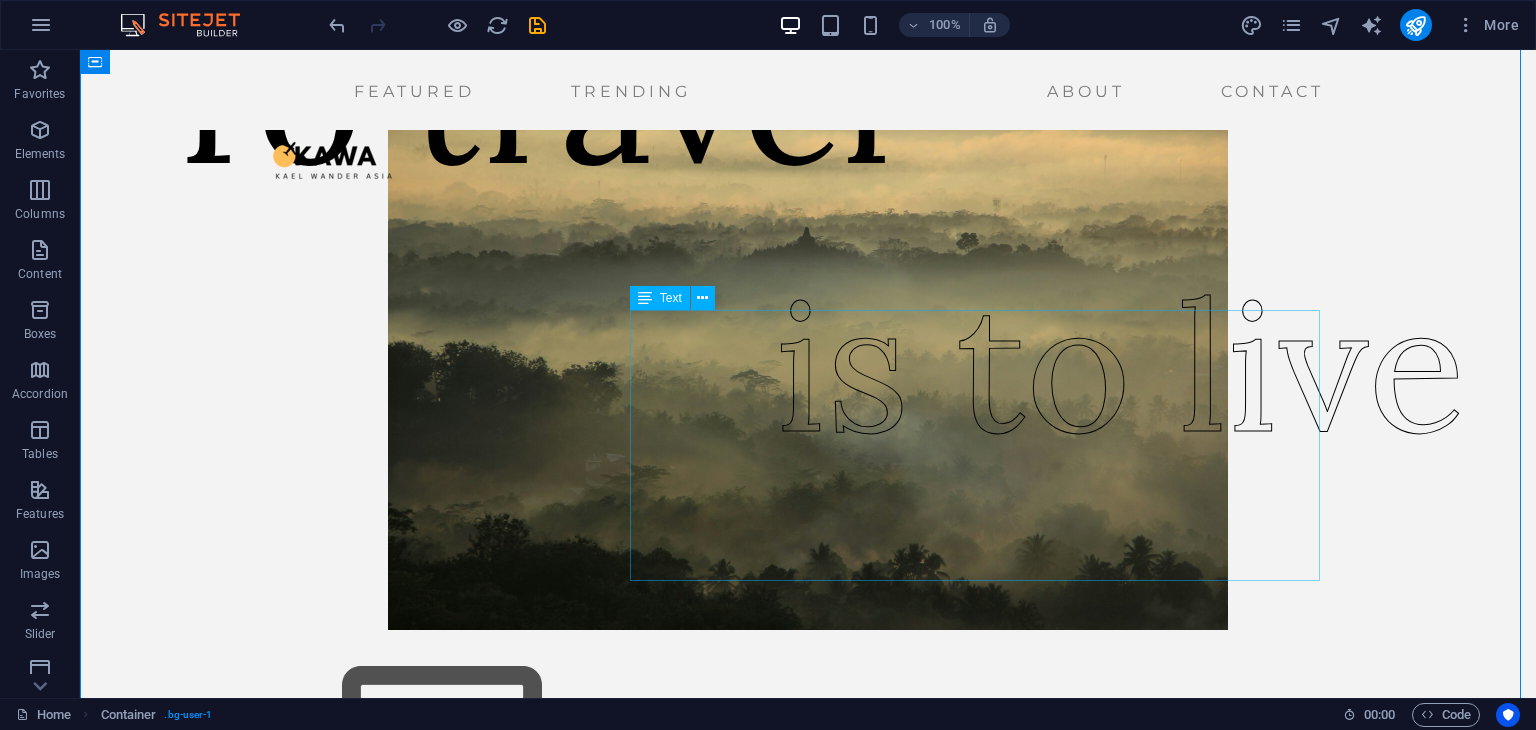 click on "is to live" at bounding box center [1120, 366] 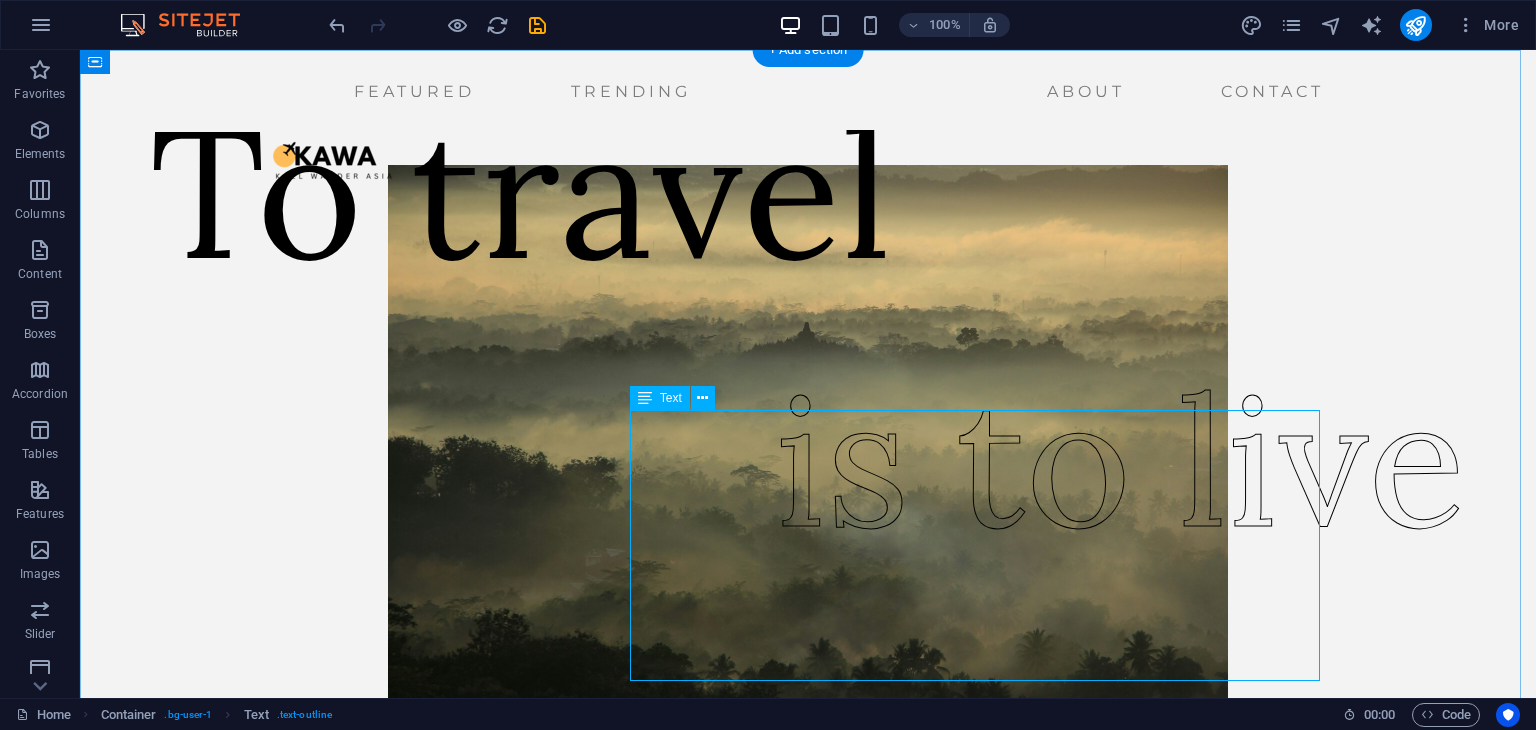 scroll, scrollTop: 0, scrollLeft: 0, axis: both 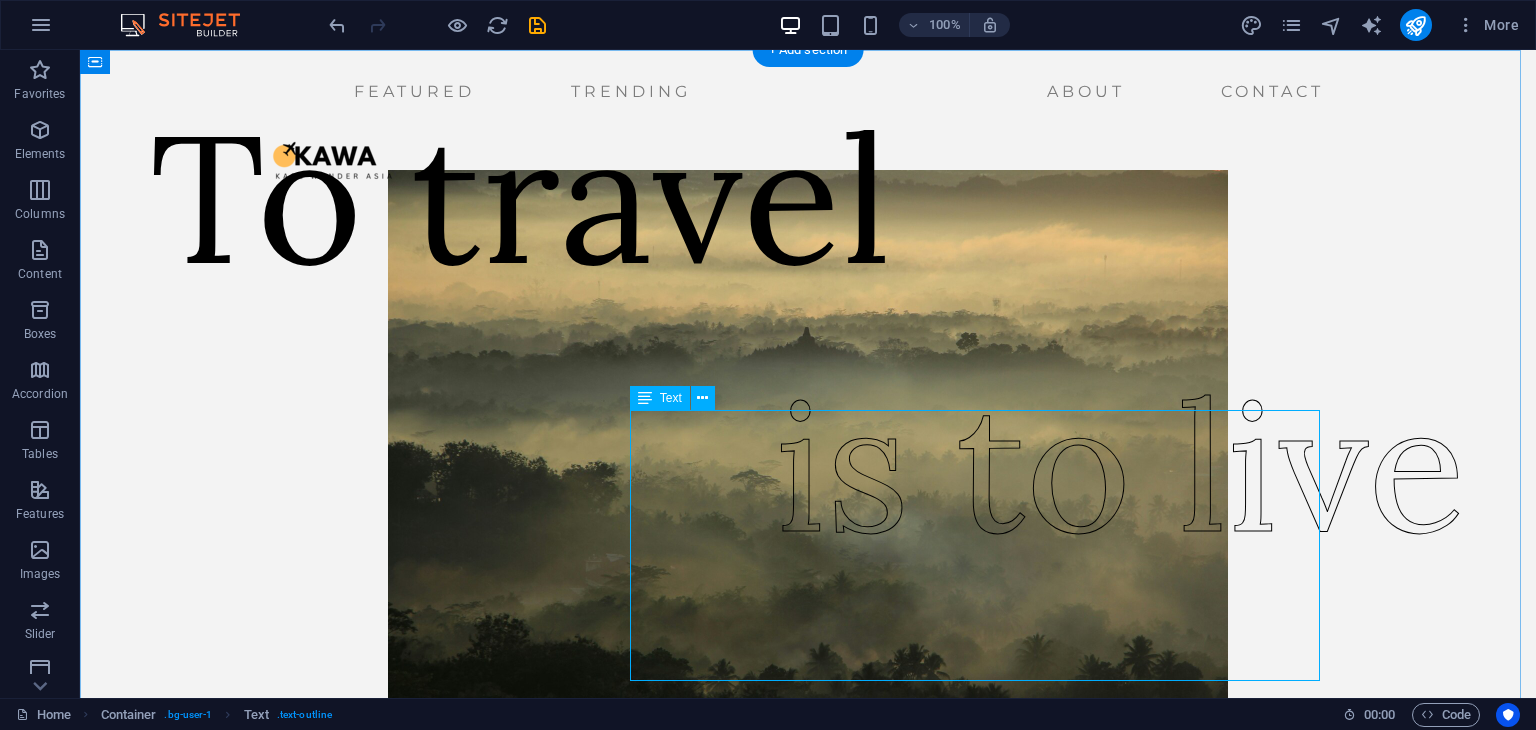click on "is to live" at bounding box center [1120, 466] 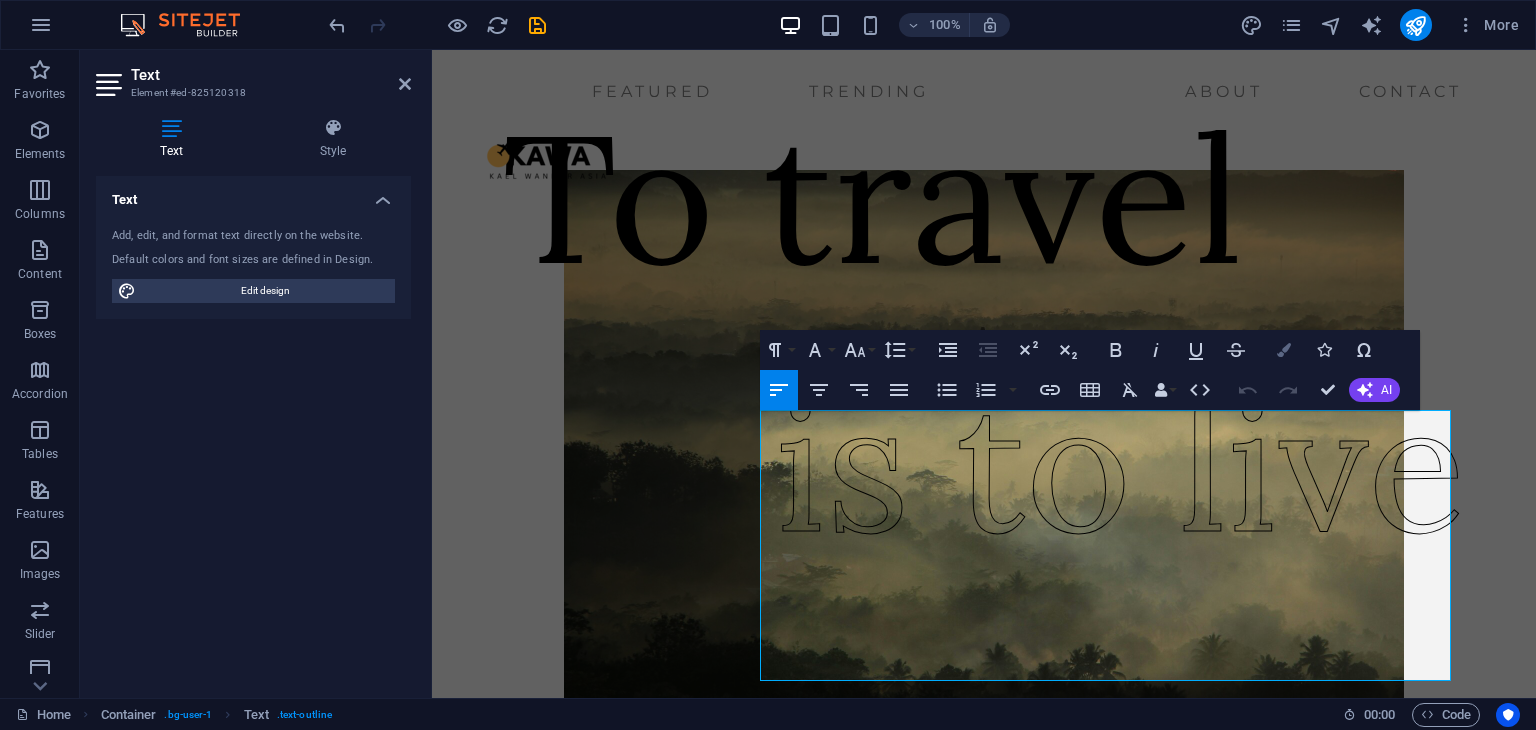click on "Colors" at bounding box center (1284, 350) 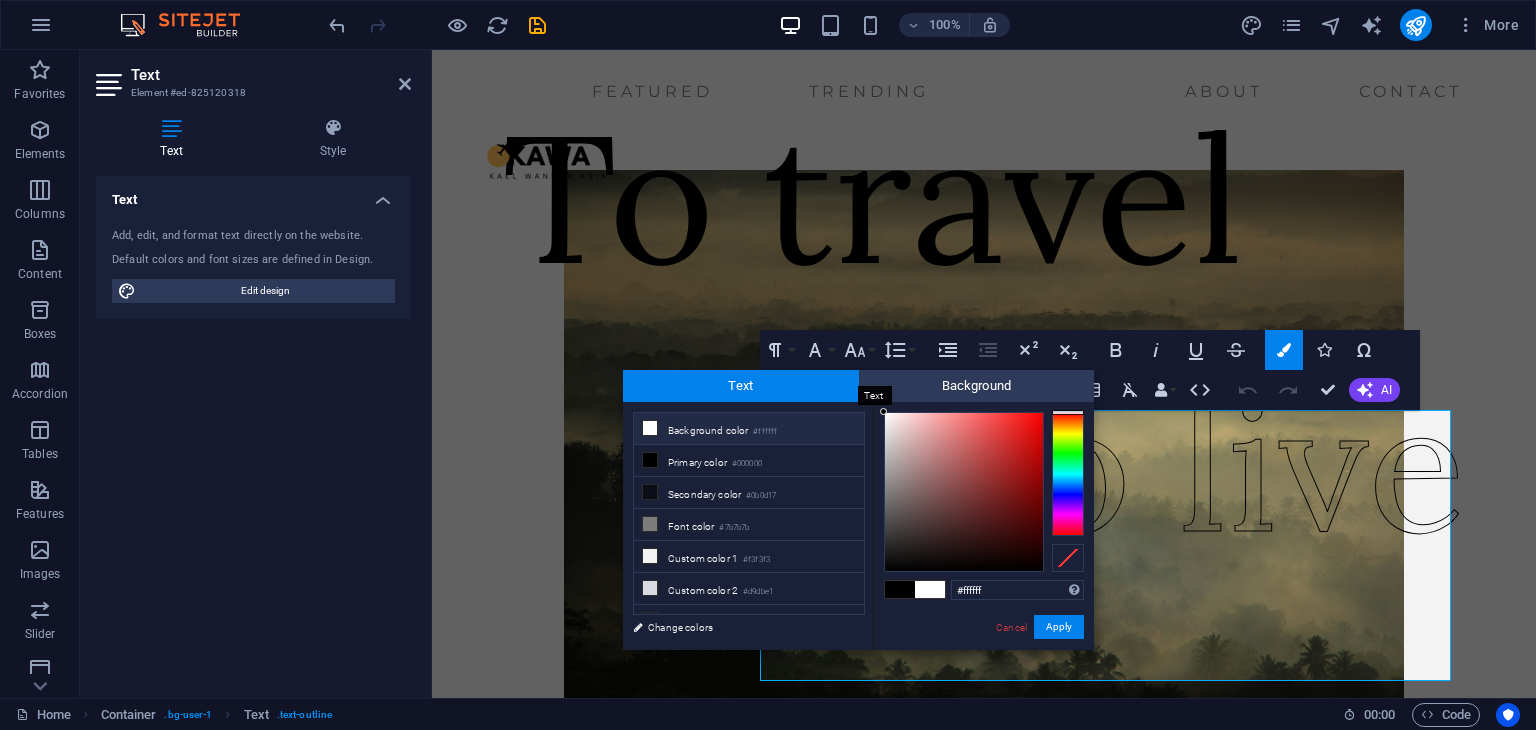 drag, startPoint x: 941, startPoint y: 483, endPoint x: 784, endPoint y: 375, distance: 190.55971 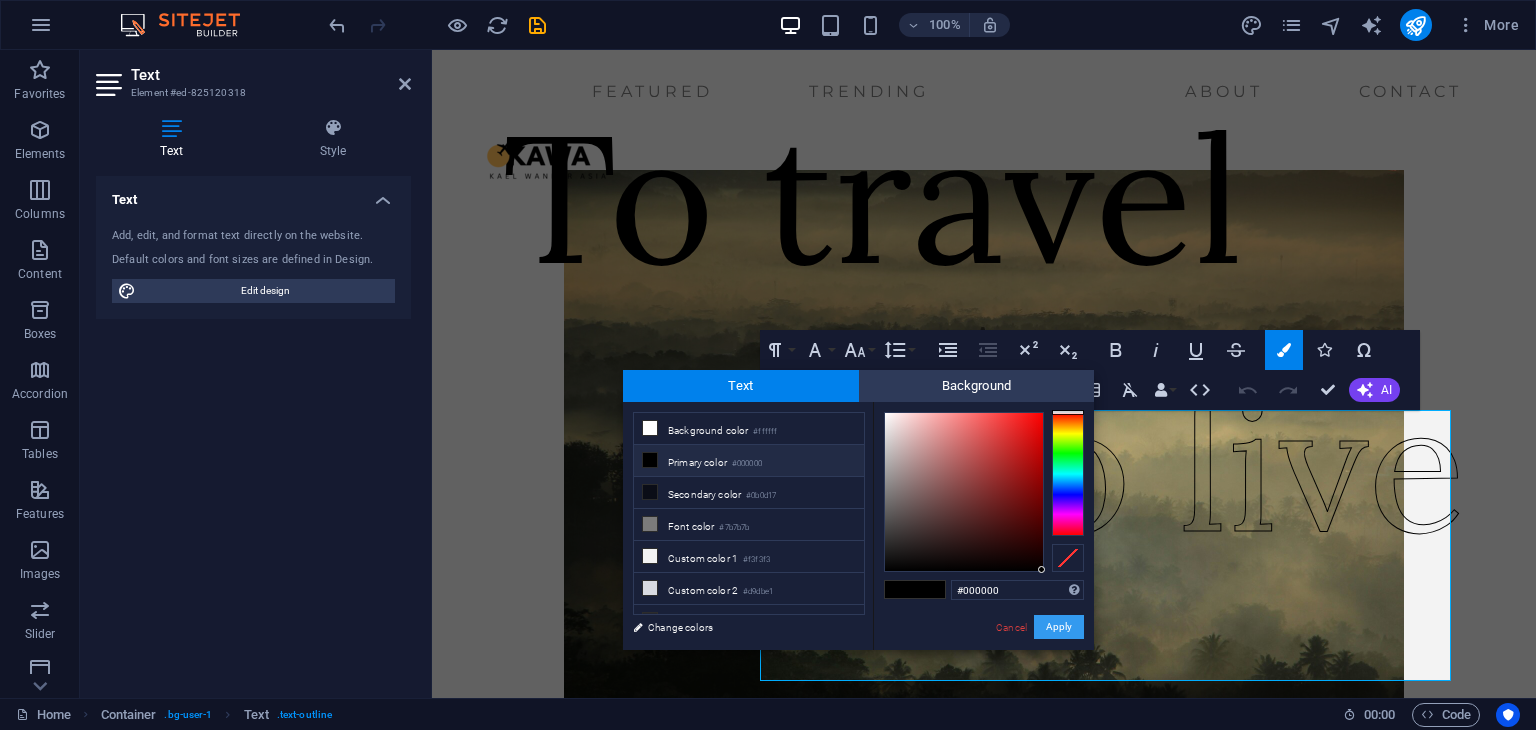 click on "Apply" at bounding box center (1059, 627) 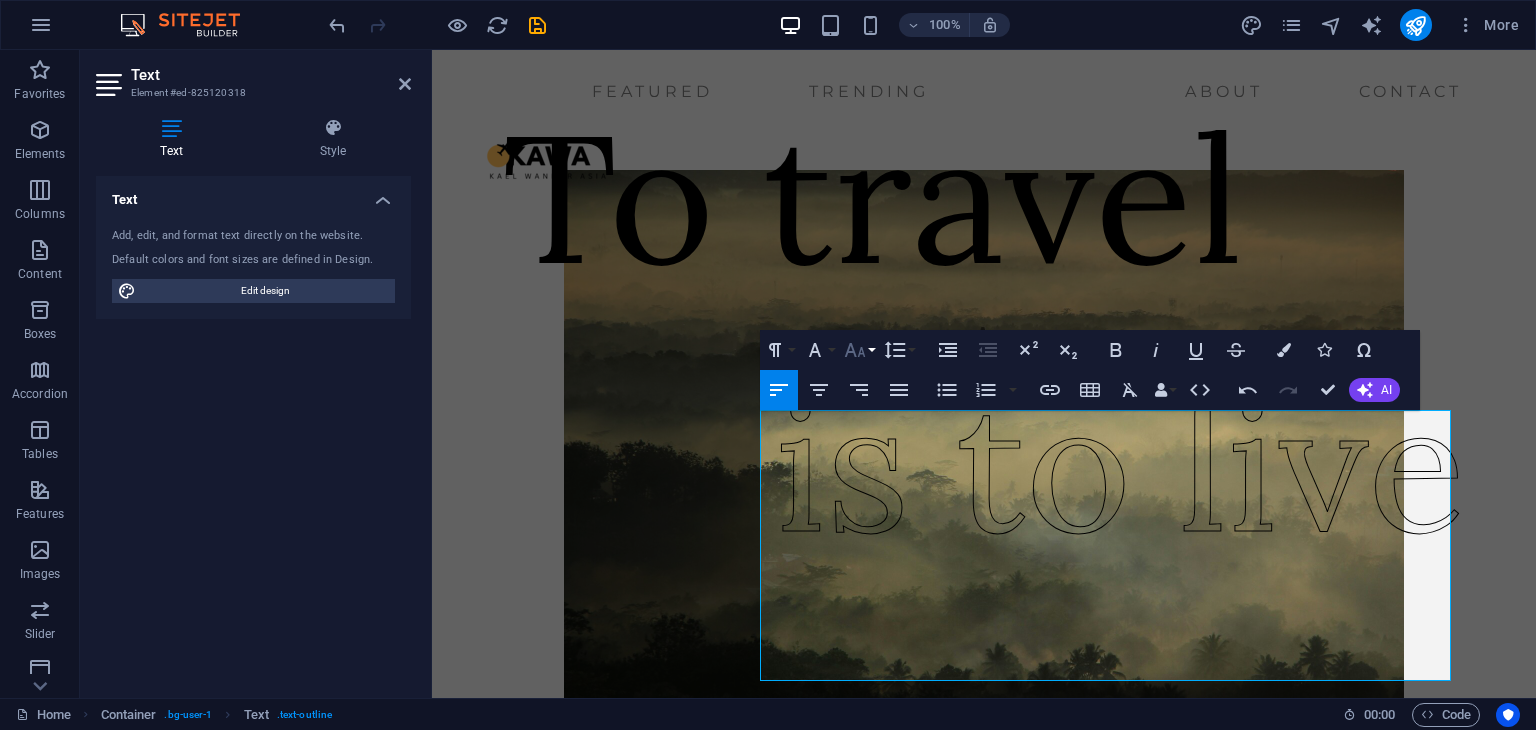 click 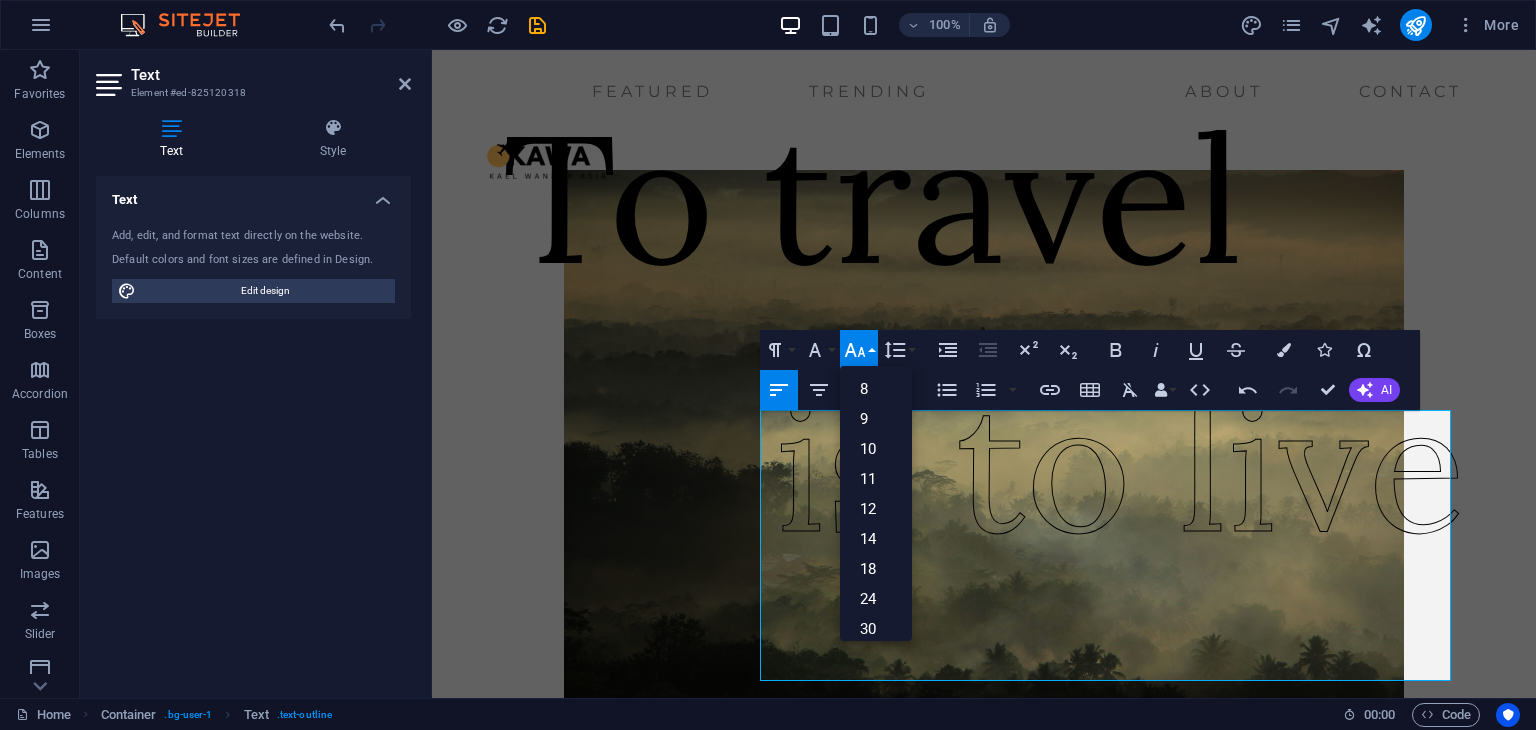 click 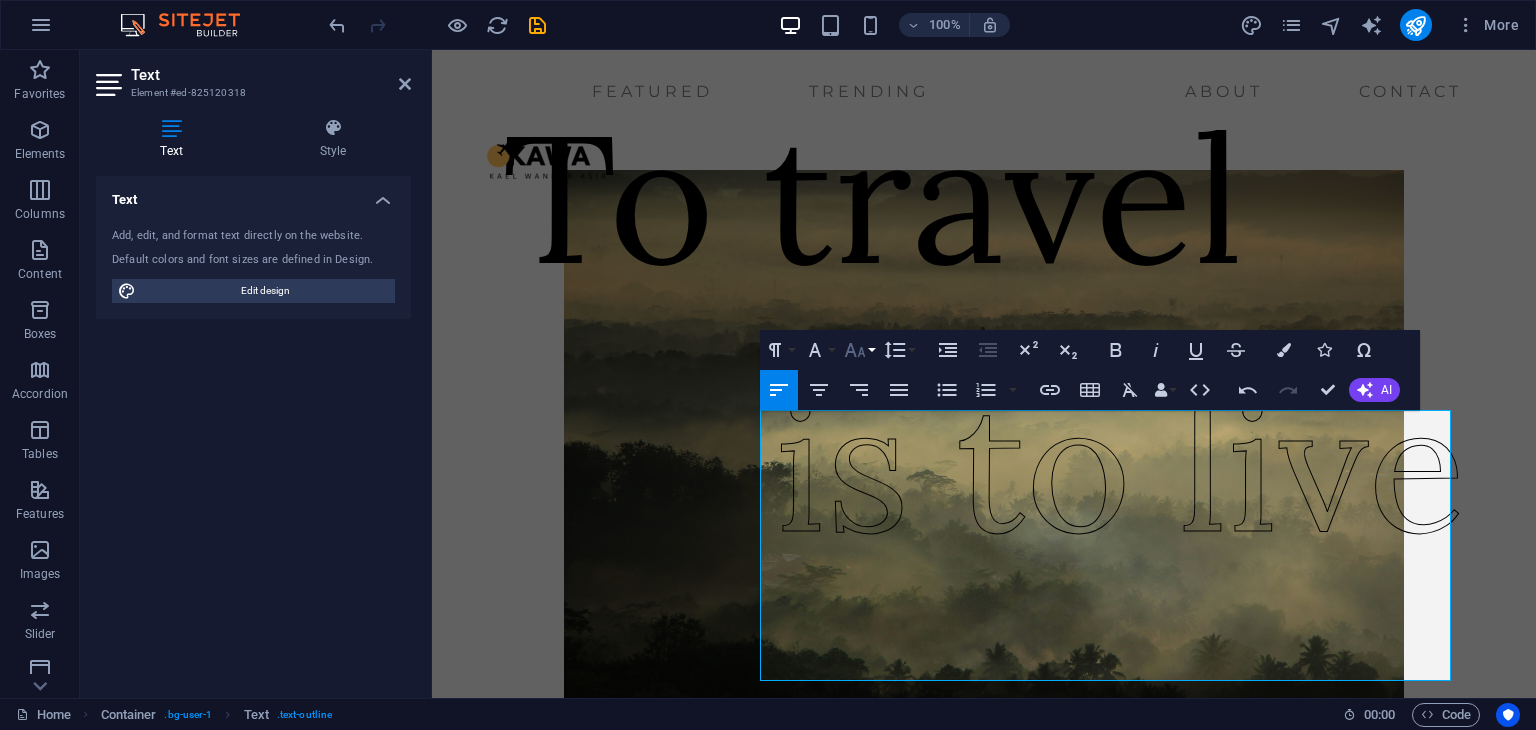 click 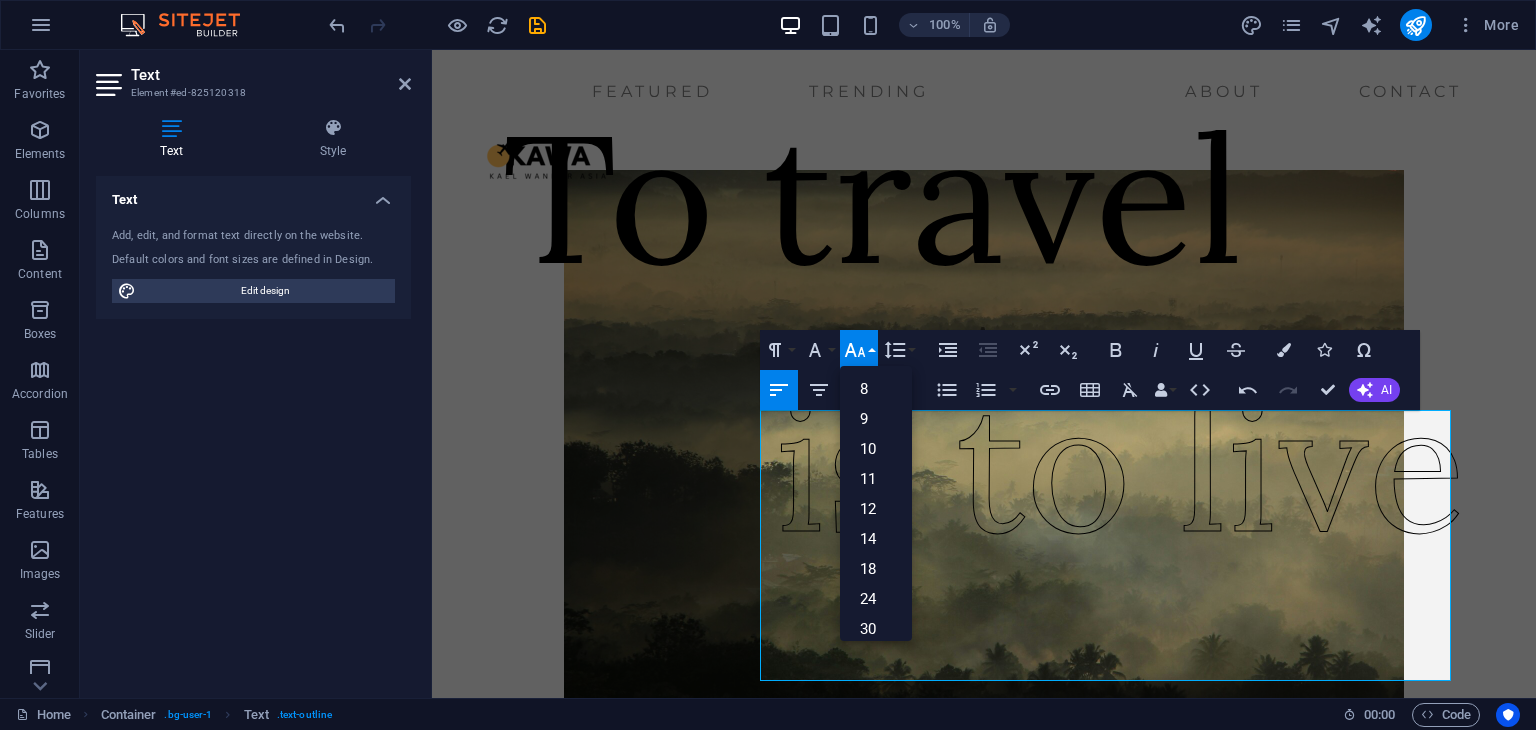 click 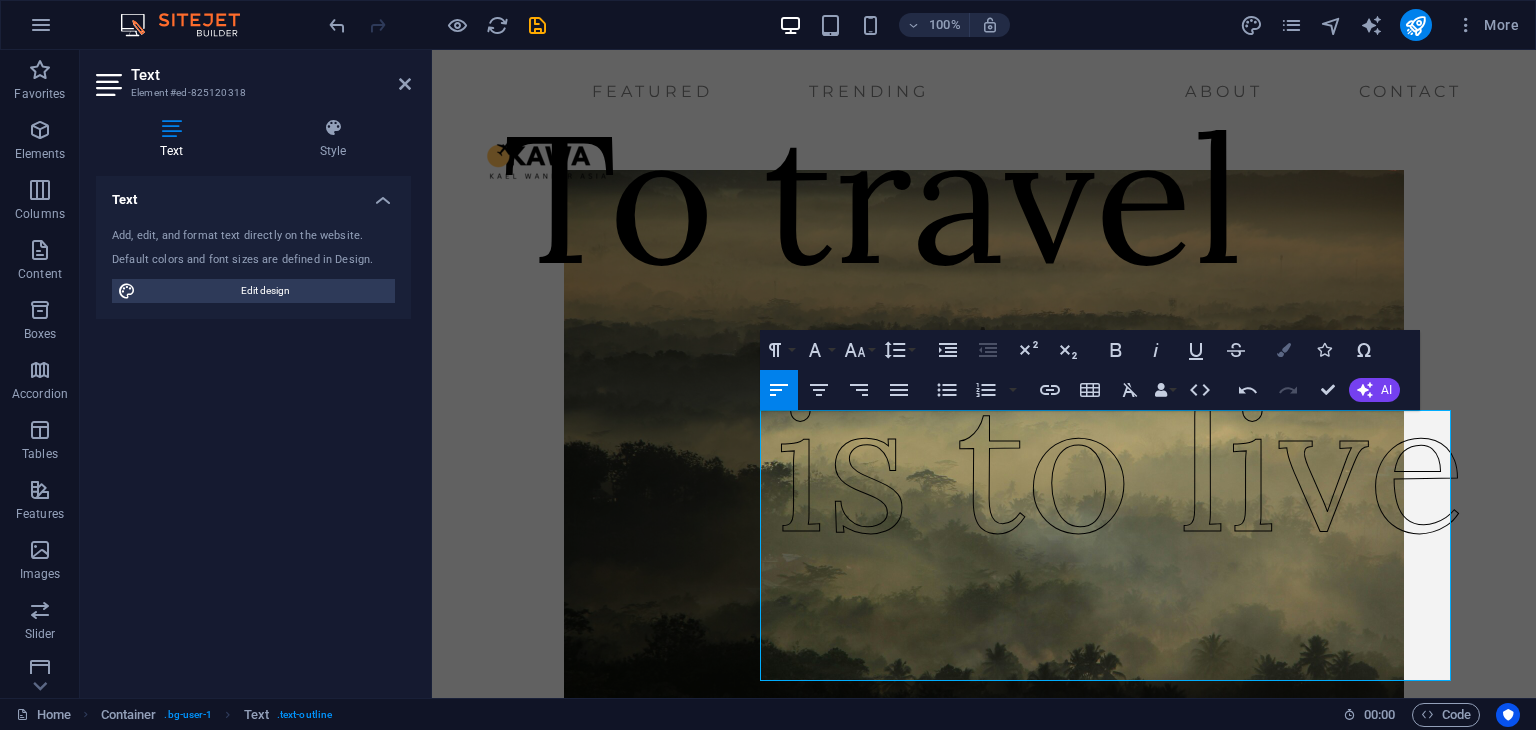 click at bounding box center (1284, 350) 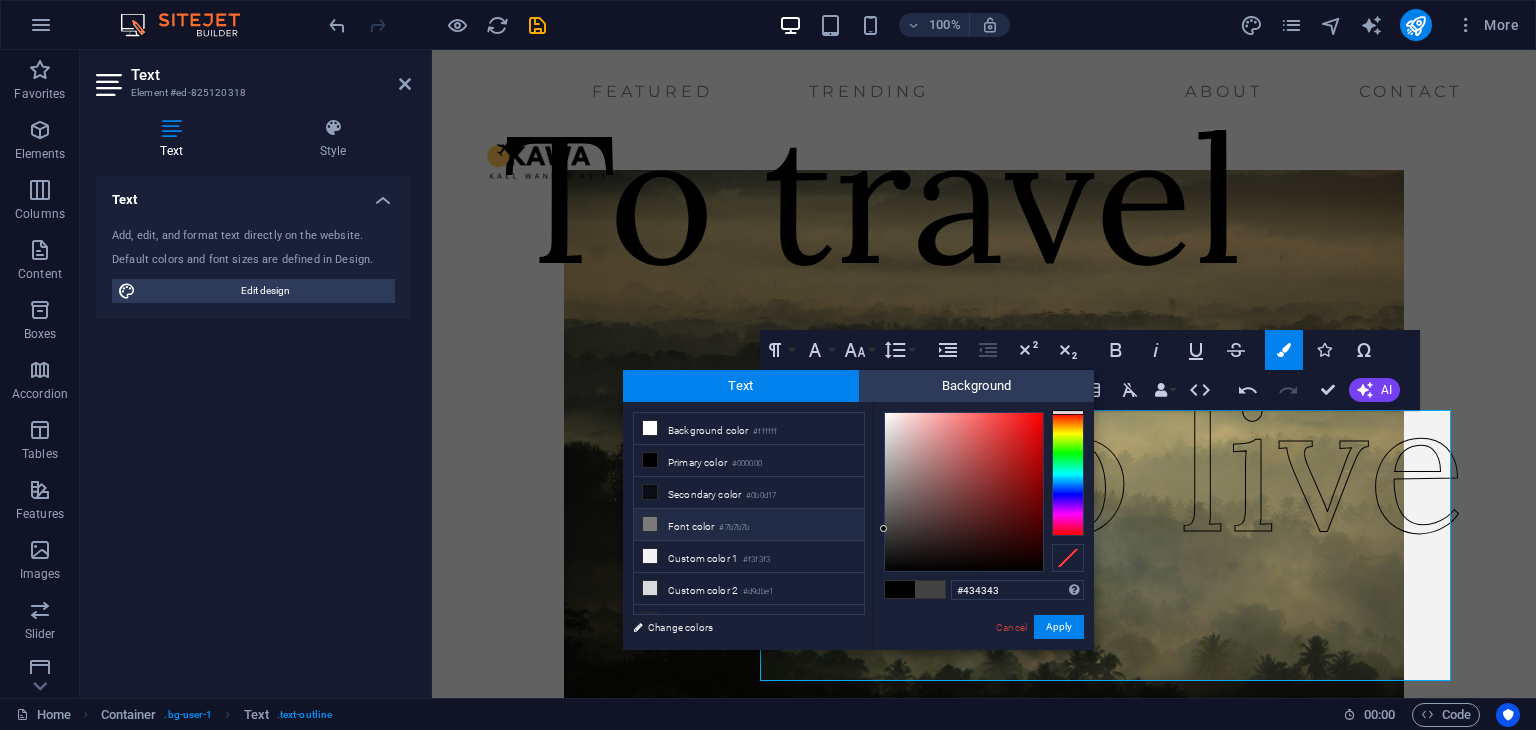 click on "#7b7b7b" at bounding box center [734, 528] 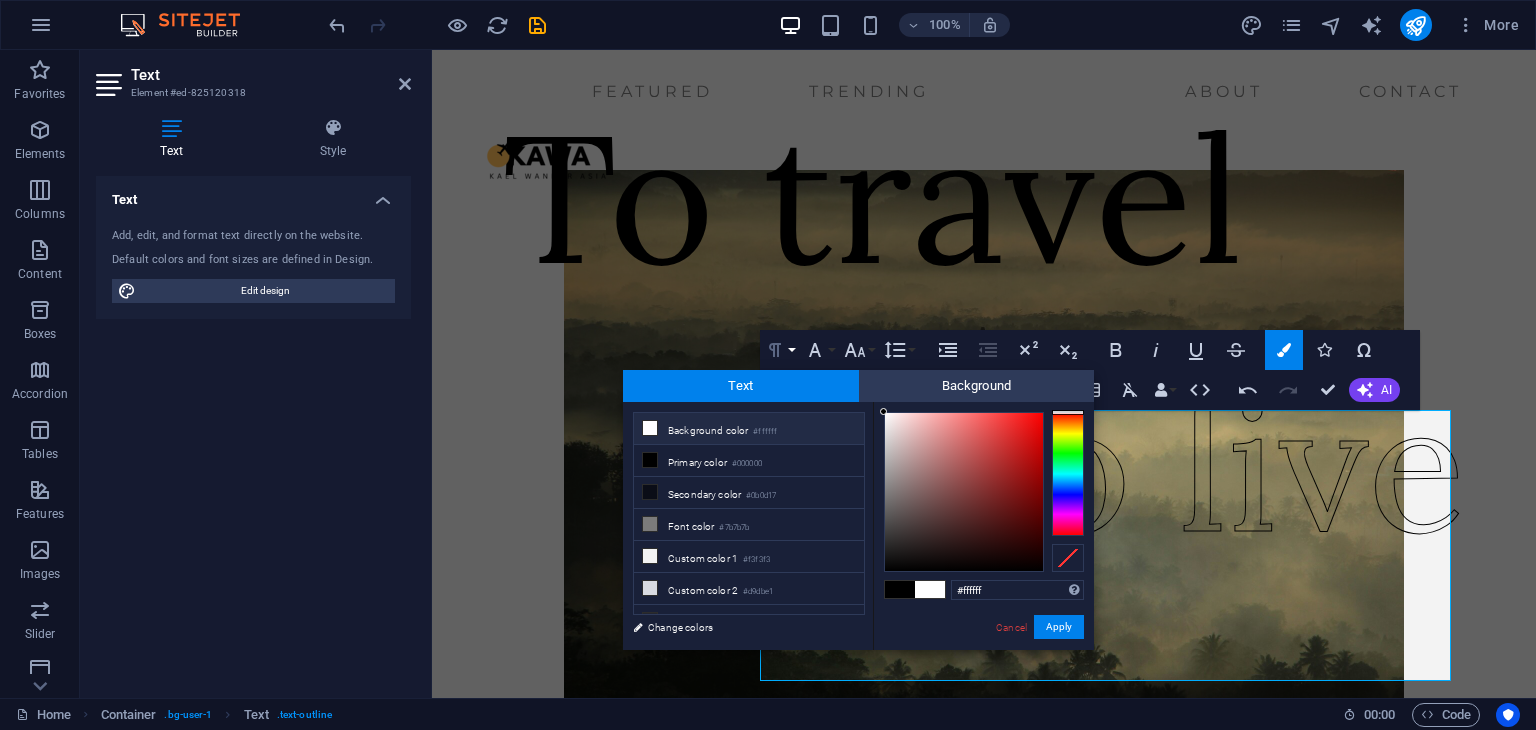 drag, startPoint x: 923, startPoint y: 510, endPoint x: 777, endPoint y: 343, distance: 221.822 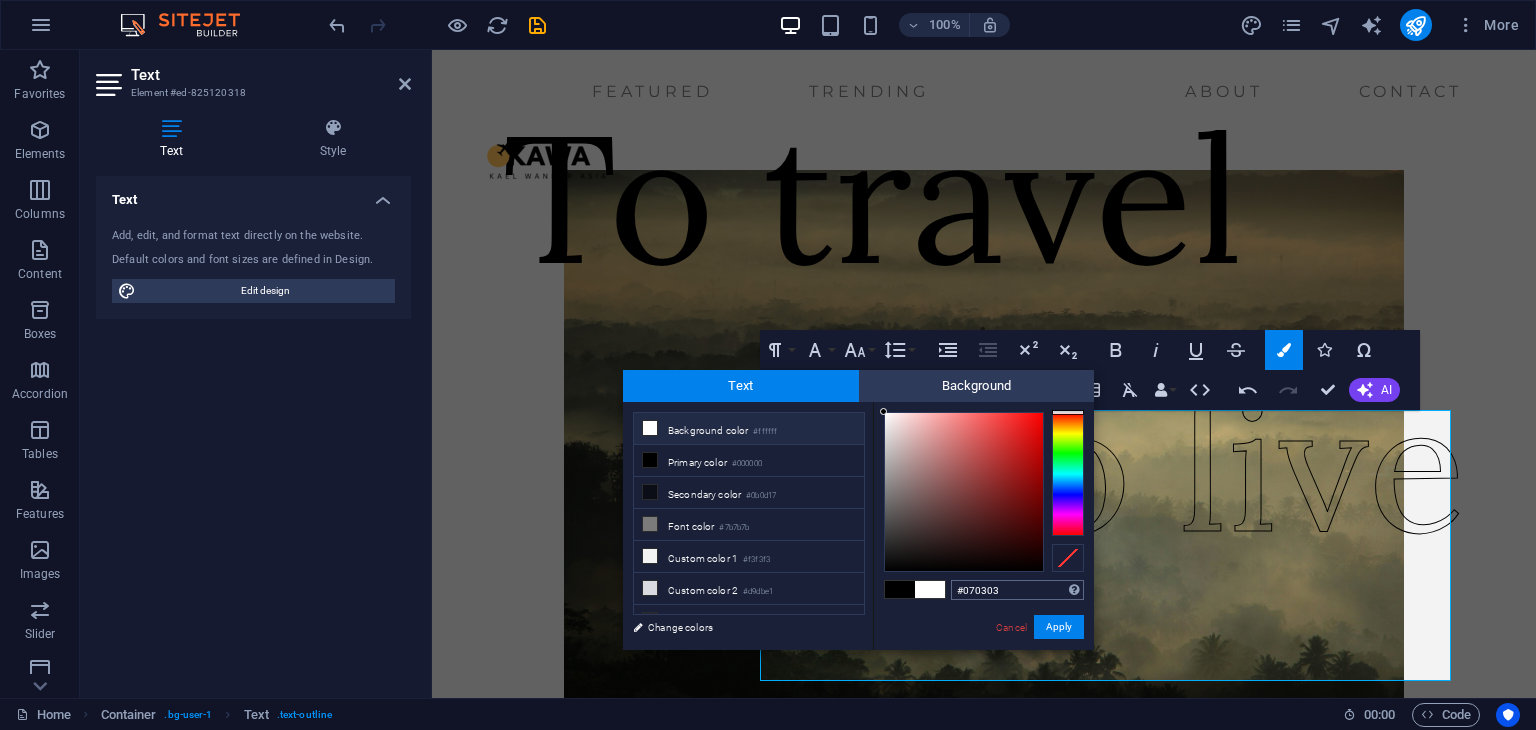 type on "#000000" 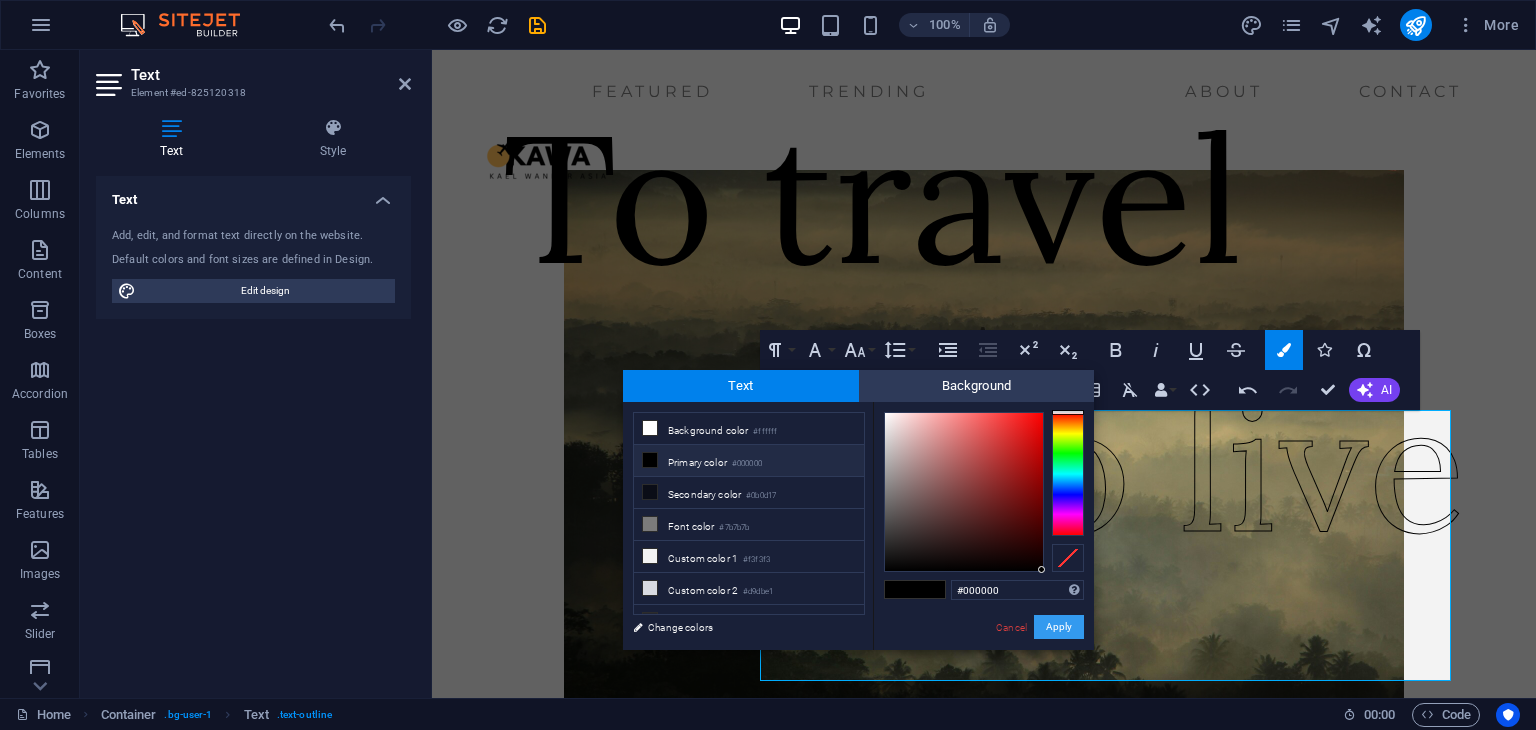 click on "Apply" at bounding box center (1059, 627) 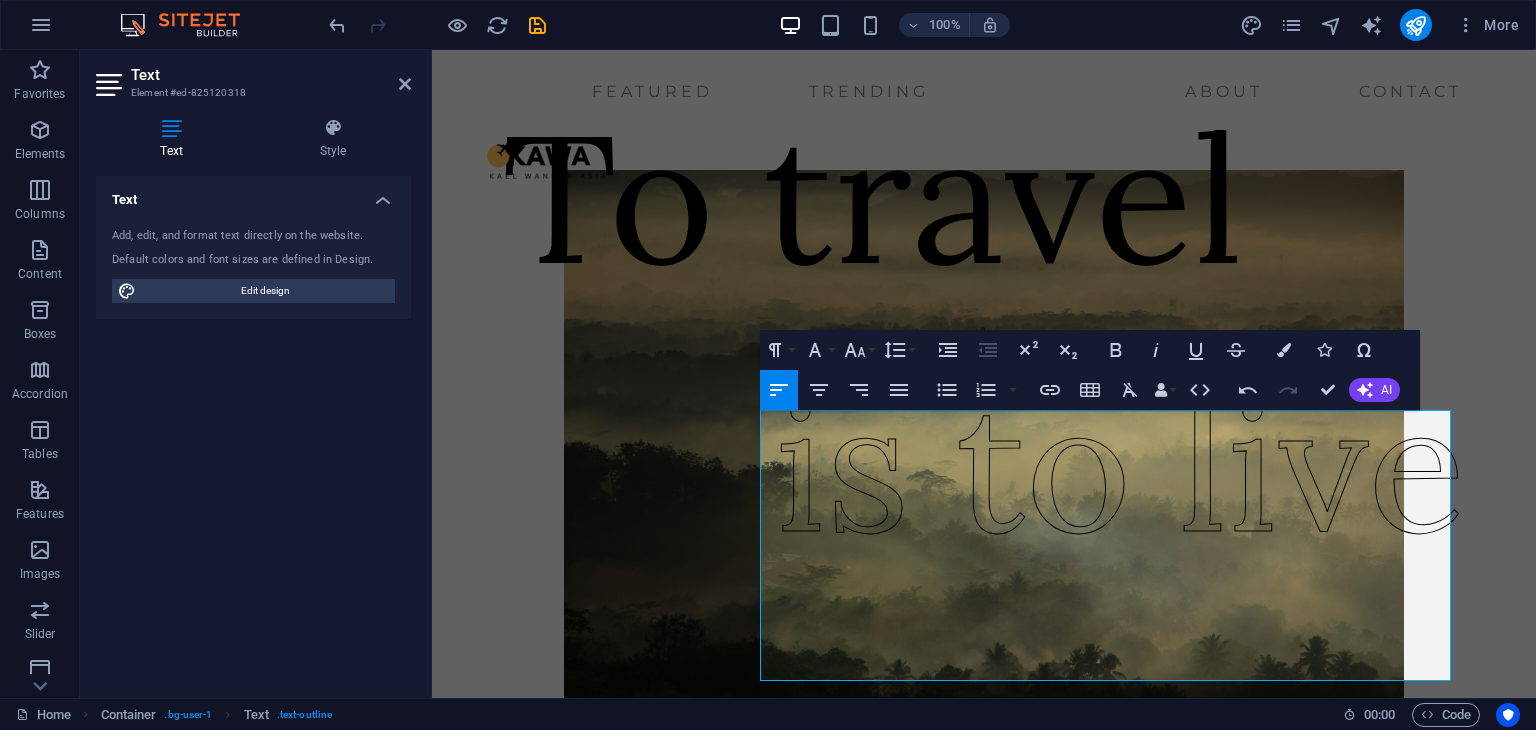 click on "Drag here to replace the existing content. Press “Ctrl” if you want to create a new element.
H1   Container   Image   Menu Bar   Menu   Text   Logo   Collection filter-buttons   Collection   Collection item   Image   Collection item   Text   Collection item   Spacer   H2   Collection item   Image   Spacer   Collection item   H2   Collection item   Image   Container   Button   Button   Spacer   Spacer   Text   Collection item   Spacer   H2   Spacer   Collection item   Image   Container   Text   Container   Container   Spacer   Collection   Collection item   Container   Text   Spacer   Collection item   Container   H2   Spacer   Text   Spacer   Container   Footer Thrud   Container   Container   Spacer   Spacer   H2   Spacer   Collection item   Image   Collection item   Text   Text   Collection   Collection item   Spacer   H2   Spacer   Image   Button   H2   Collection item   Image   Collection item   Spacer   Container   Spacer   Spacer   Container   Spacer   Container   Container     H2" at bounding box center (984, 374) 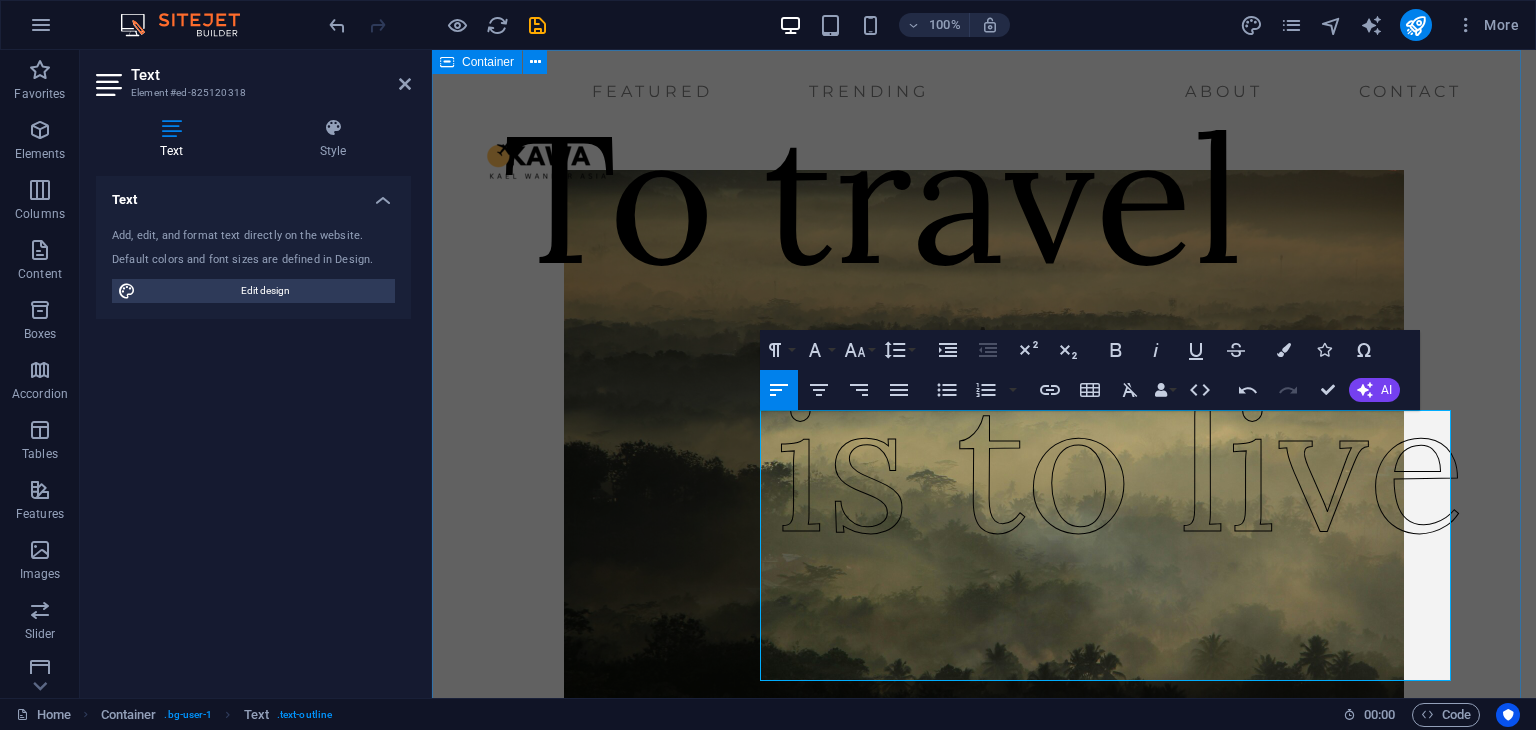 click at bounding box center (984, 450) 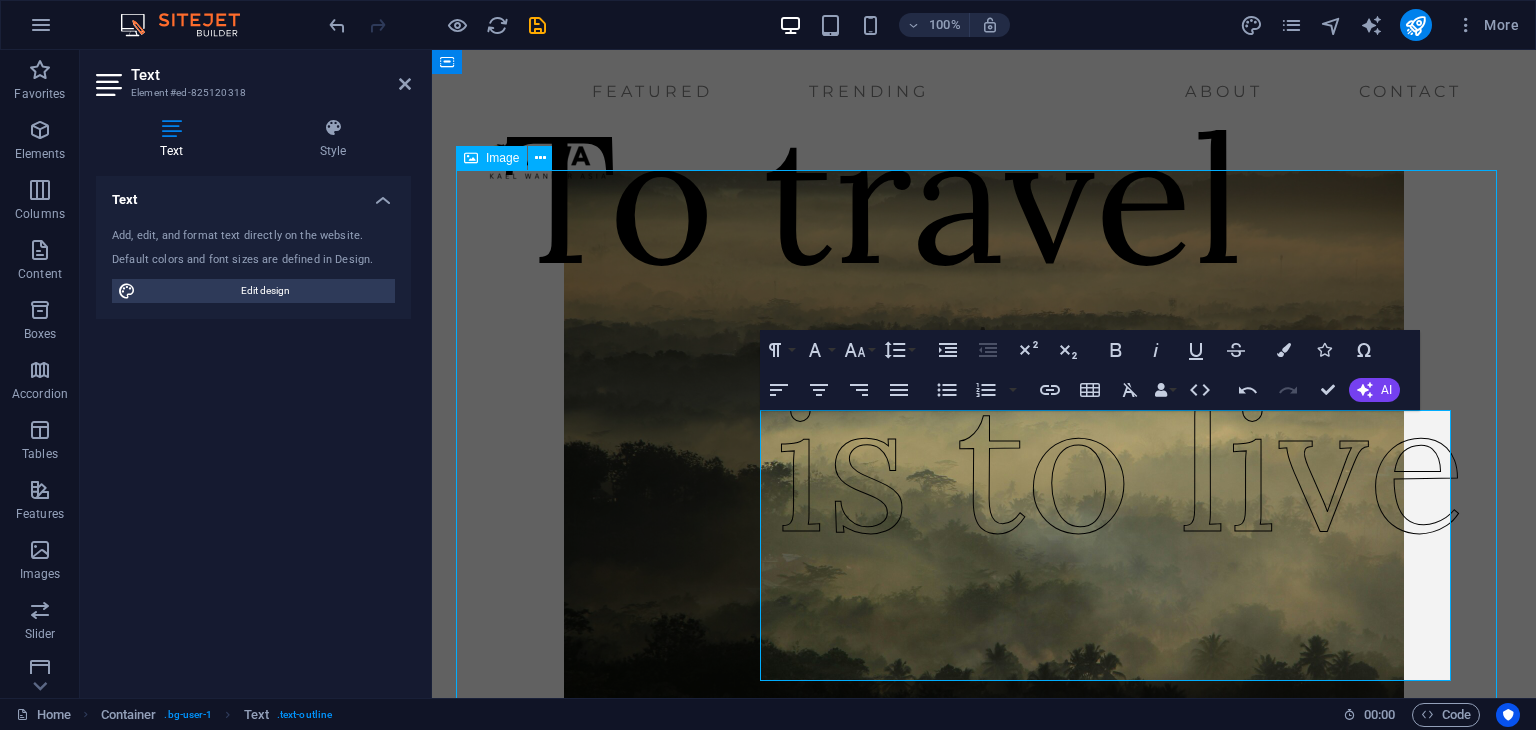 click at bounding box center [984, 450] 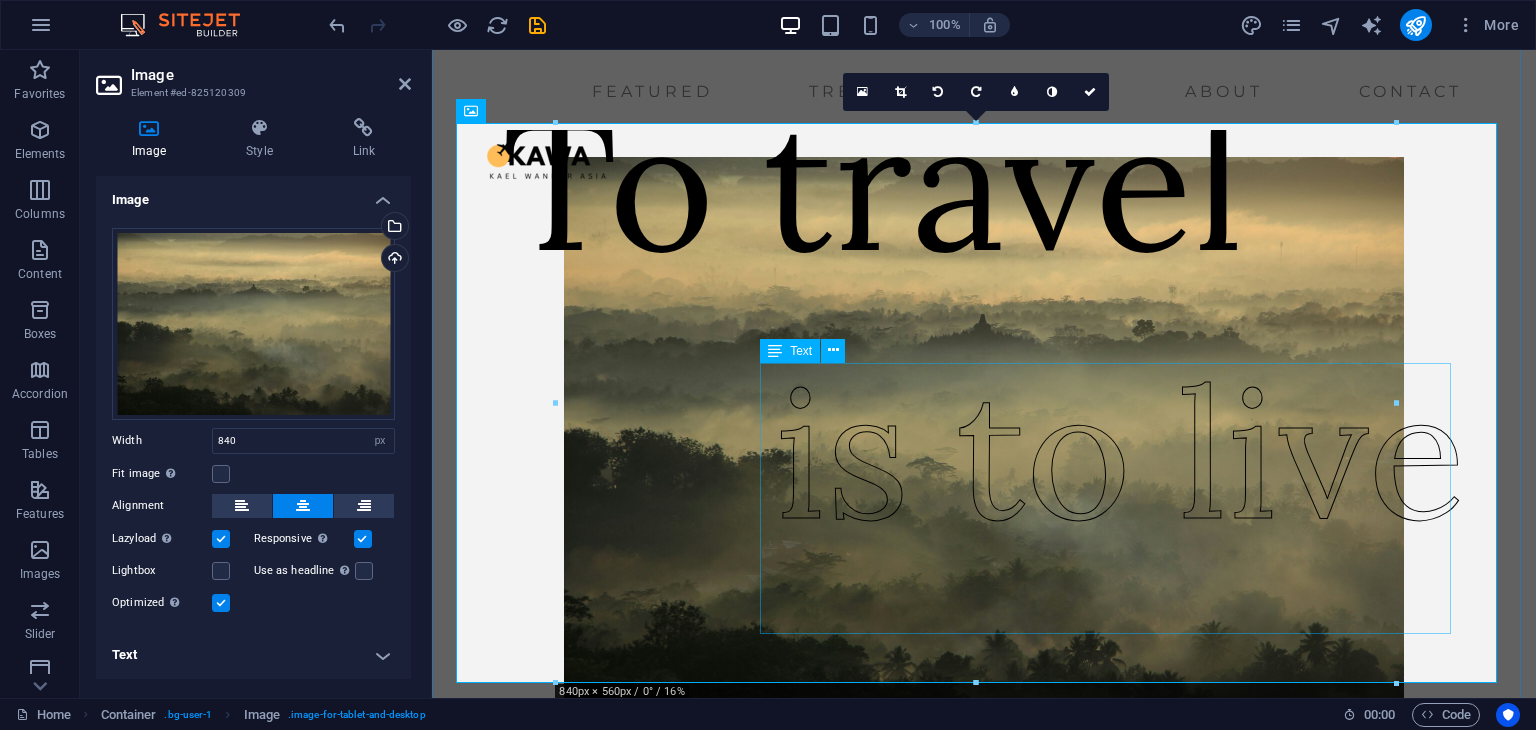 scroll, scrollTop: 0, scrollLeft: 0, axis: both 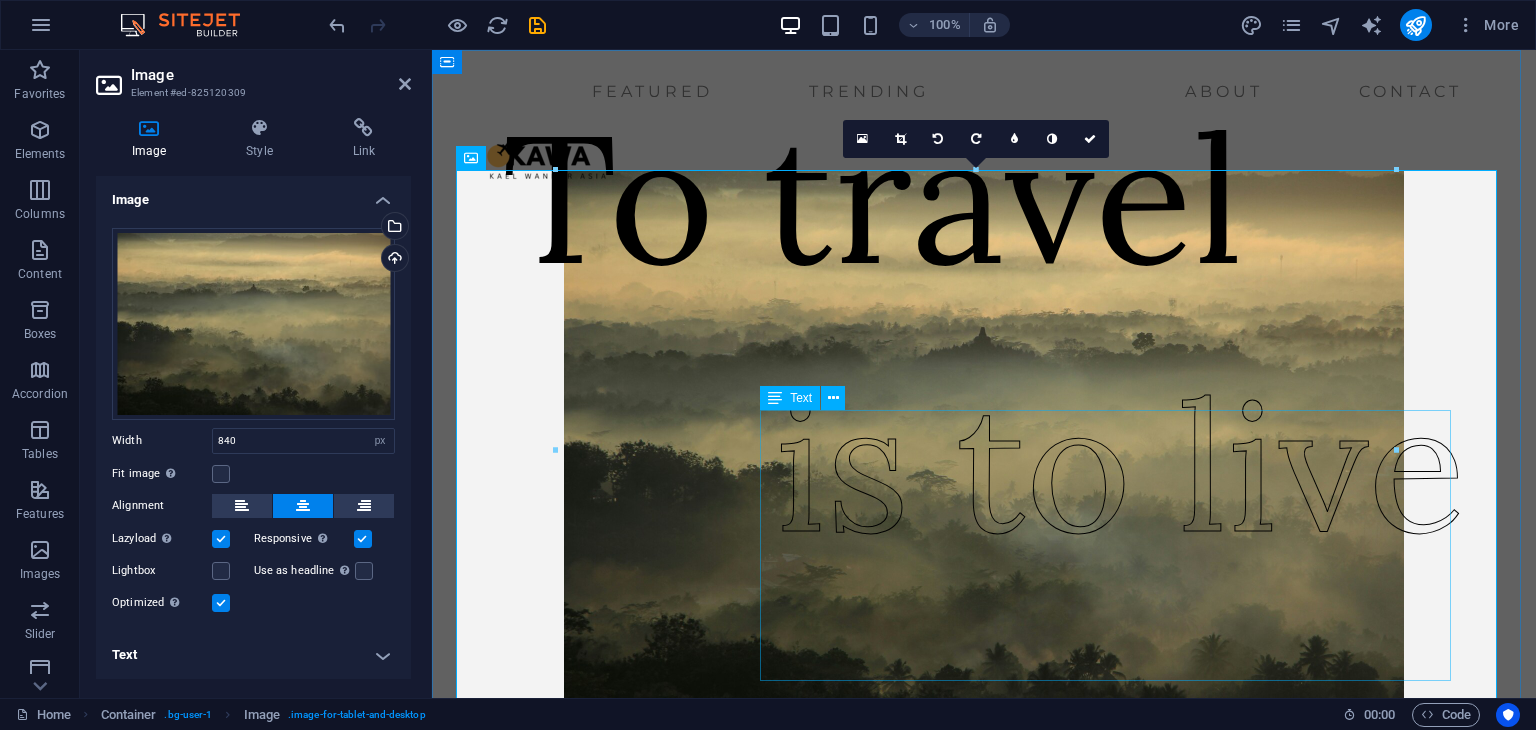 click on "is to live" at bounding box center (1120, 466) 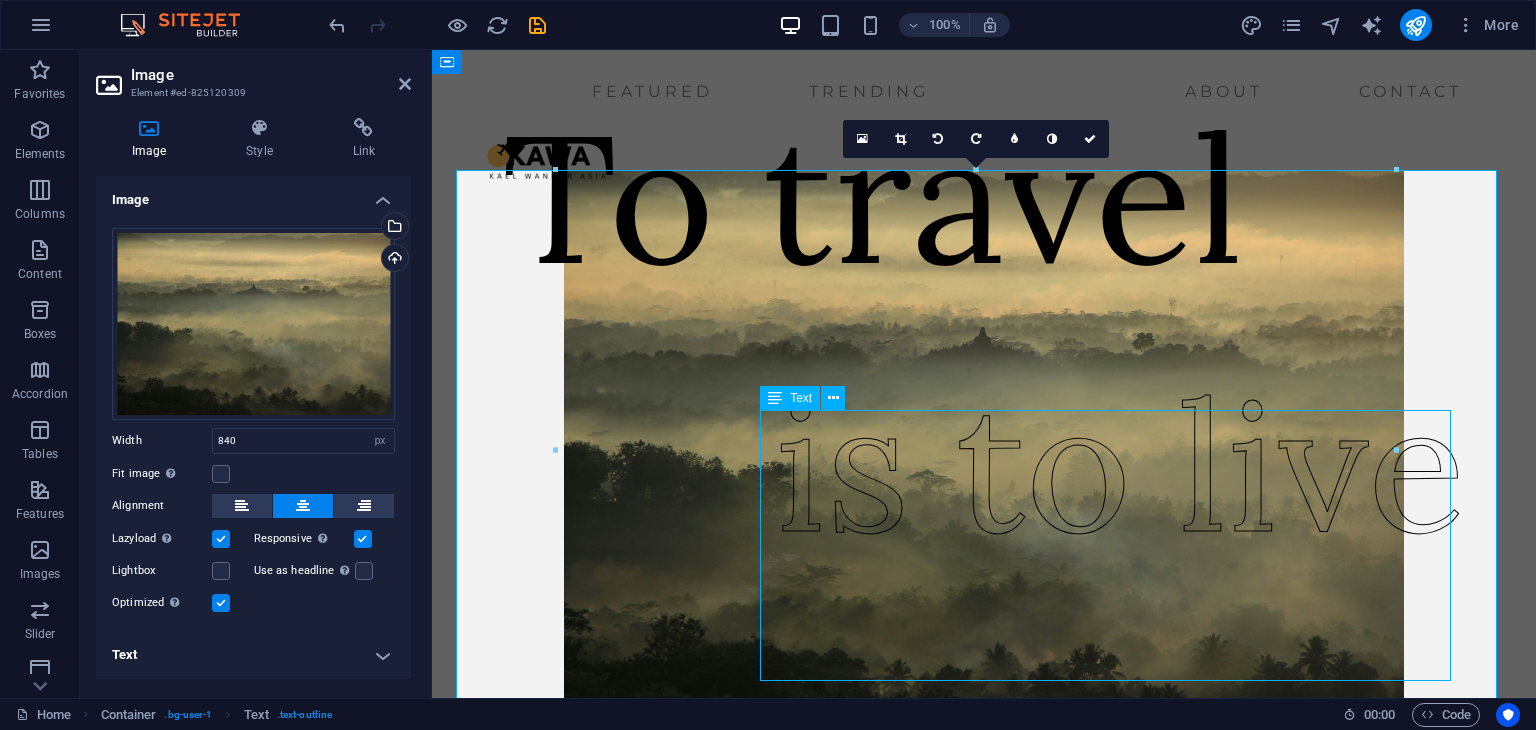click on "is to live" at bounding box center (1120, 466) 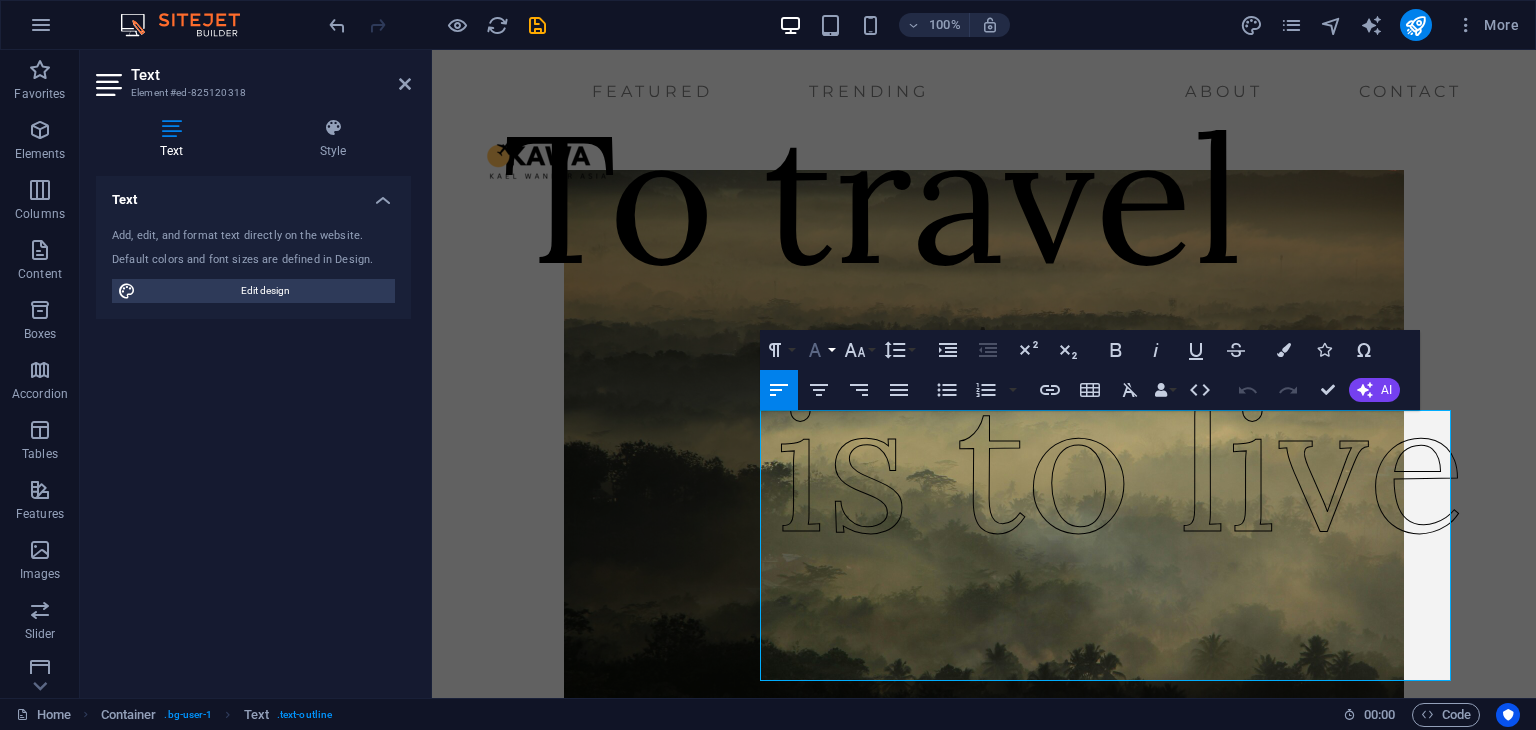 click 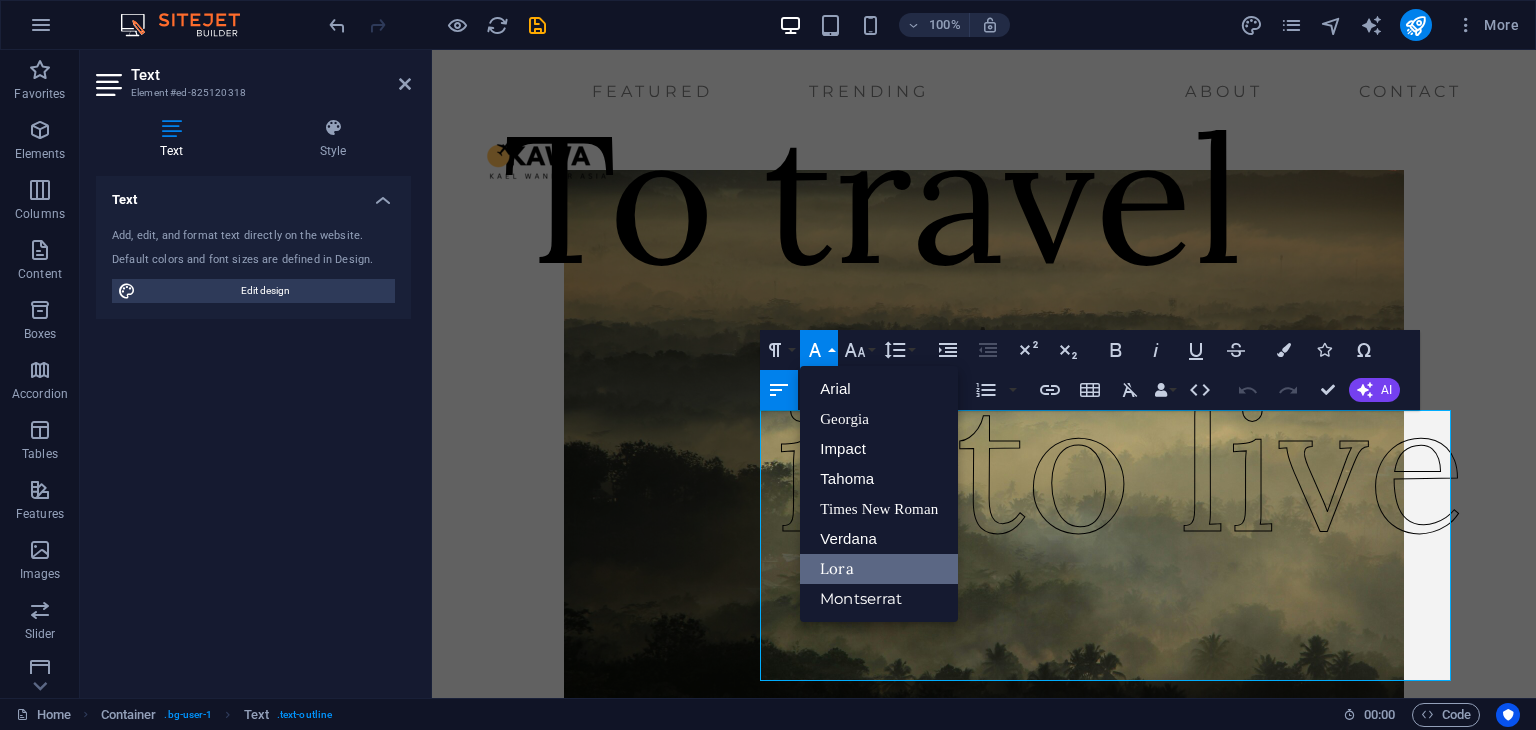 scroll, scrollTop: 0, scrollLeft: 0, axis: both 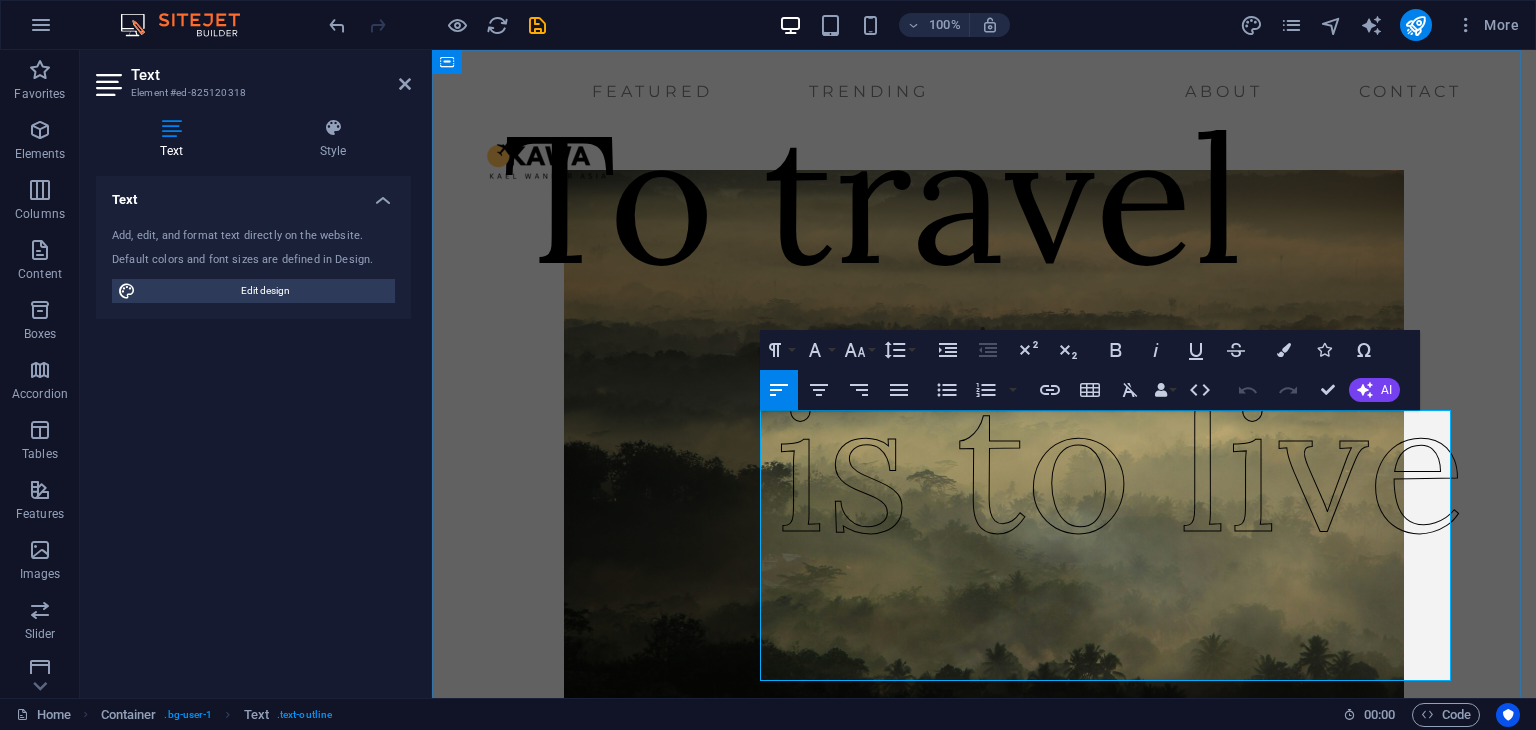 click on "is to live" at bounding box center [1120, 465] 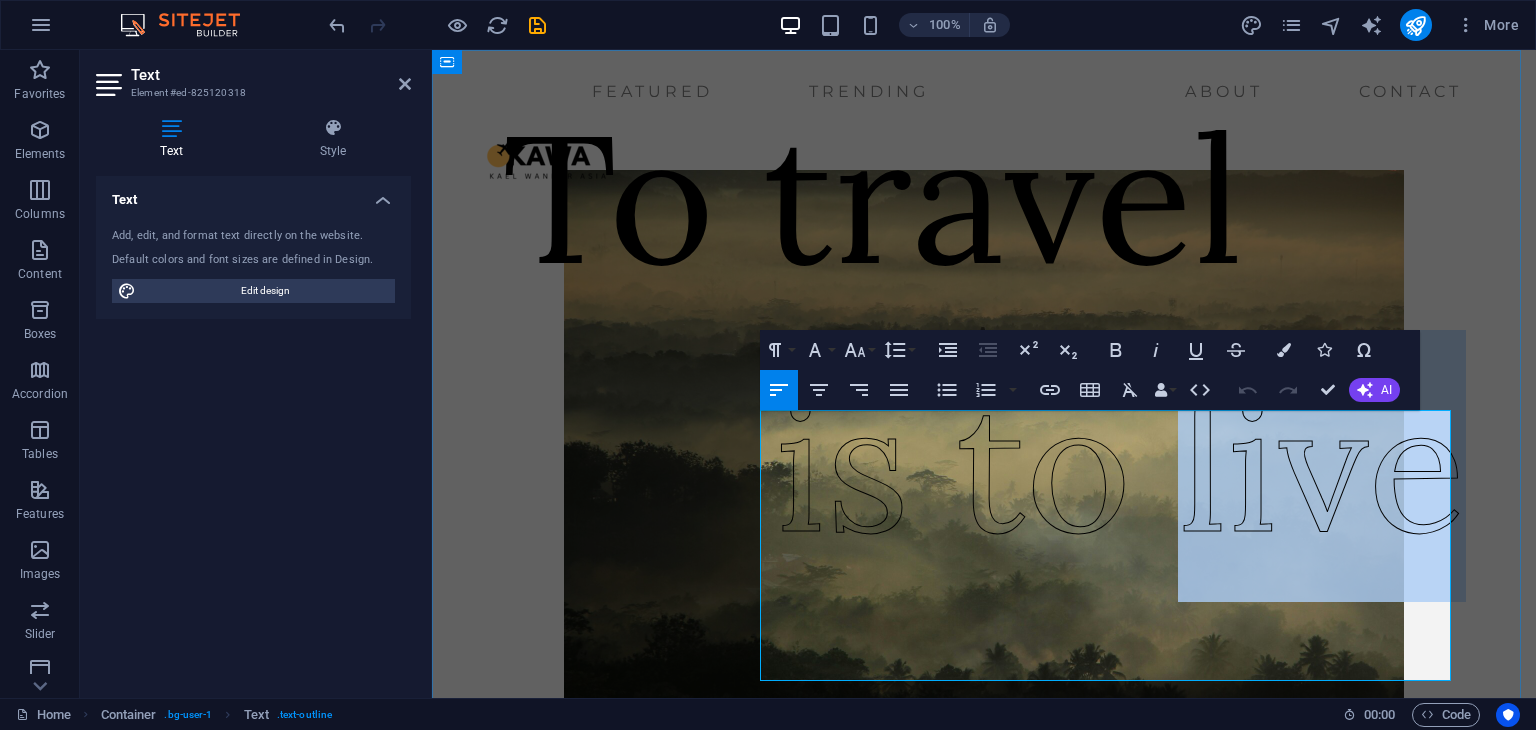 click on "is to live" at bounding box center (1120, 465) 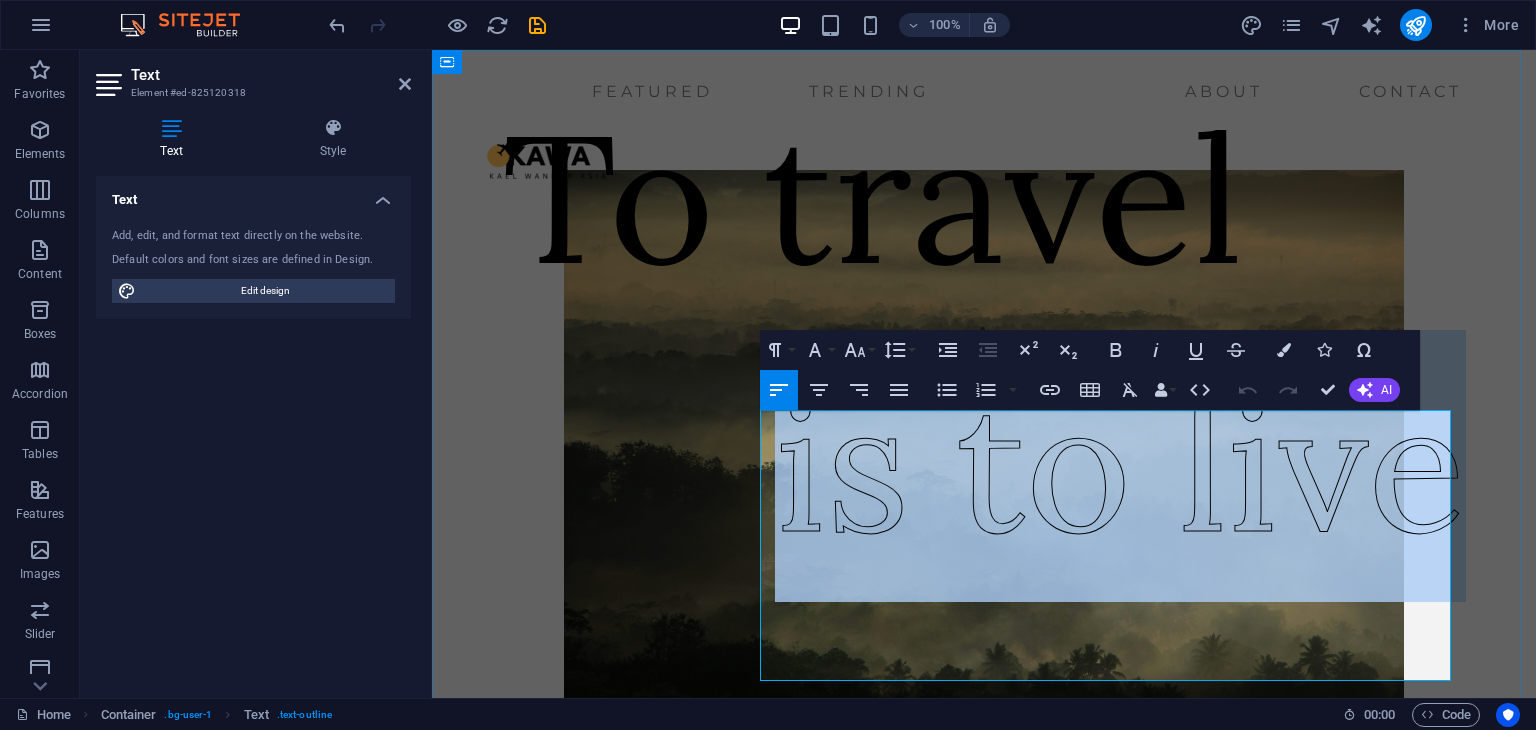 click on "is to live" at bounding box center [1120, 465] 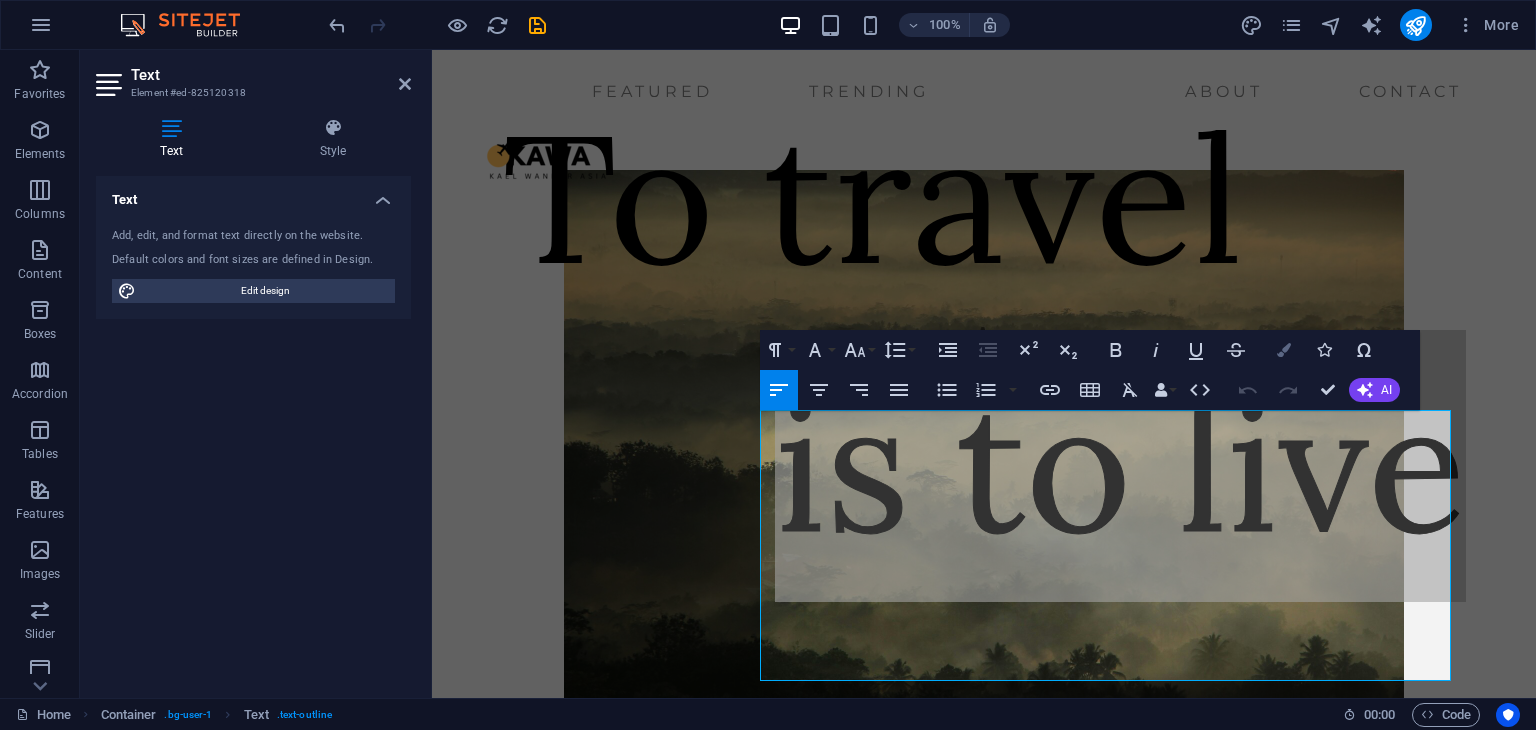 click at bounding box center (1284, 350) 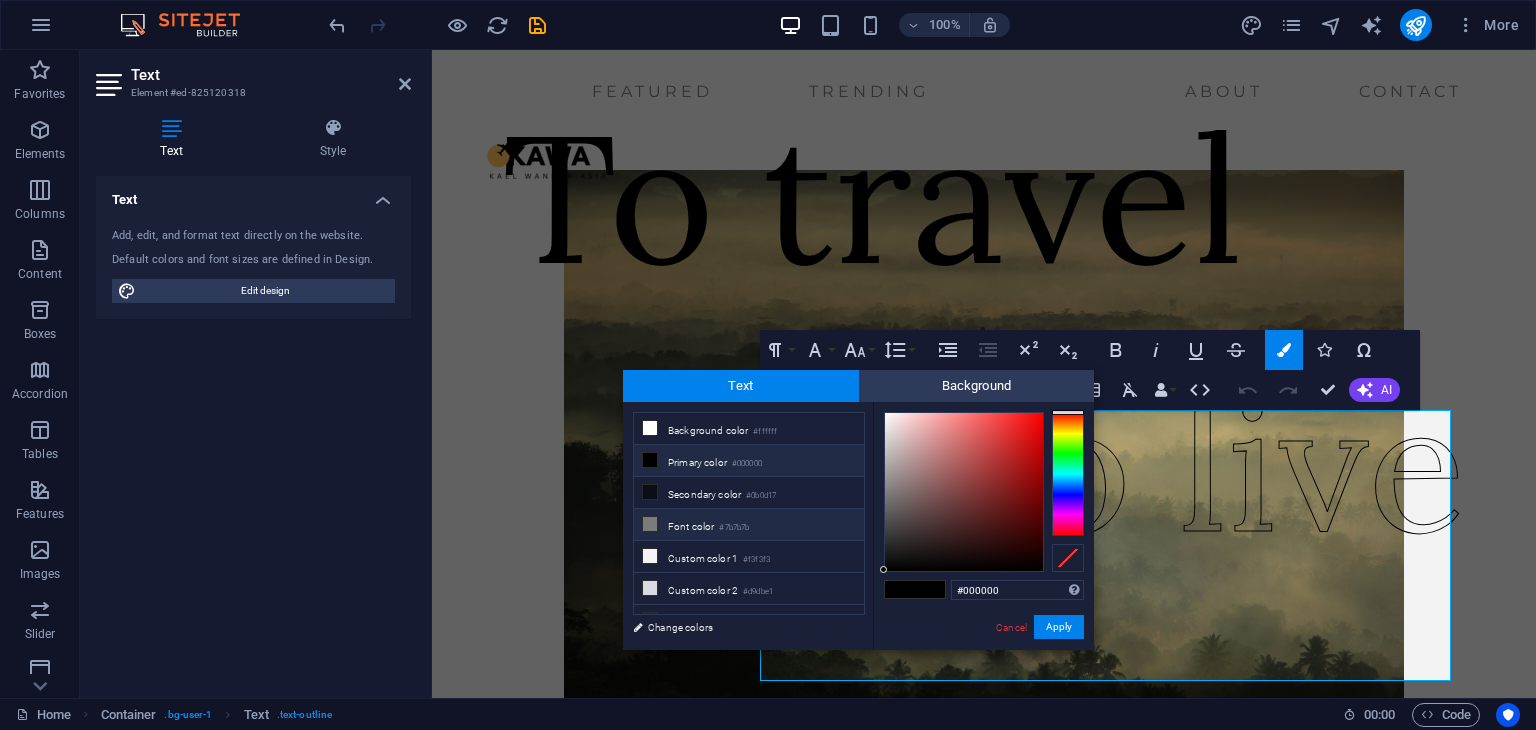 click on "Font color
#7b7b7b" at bounding box center (749, 525) 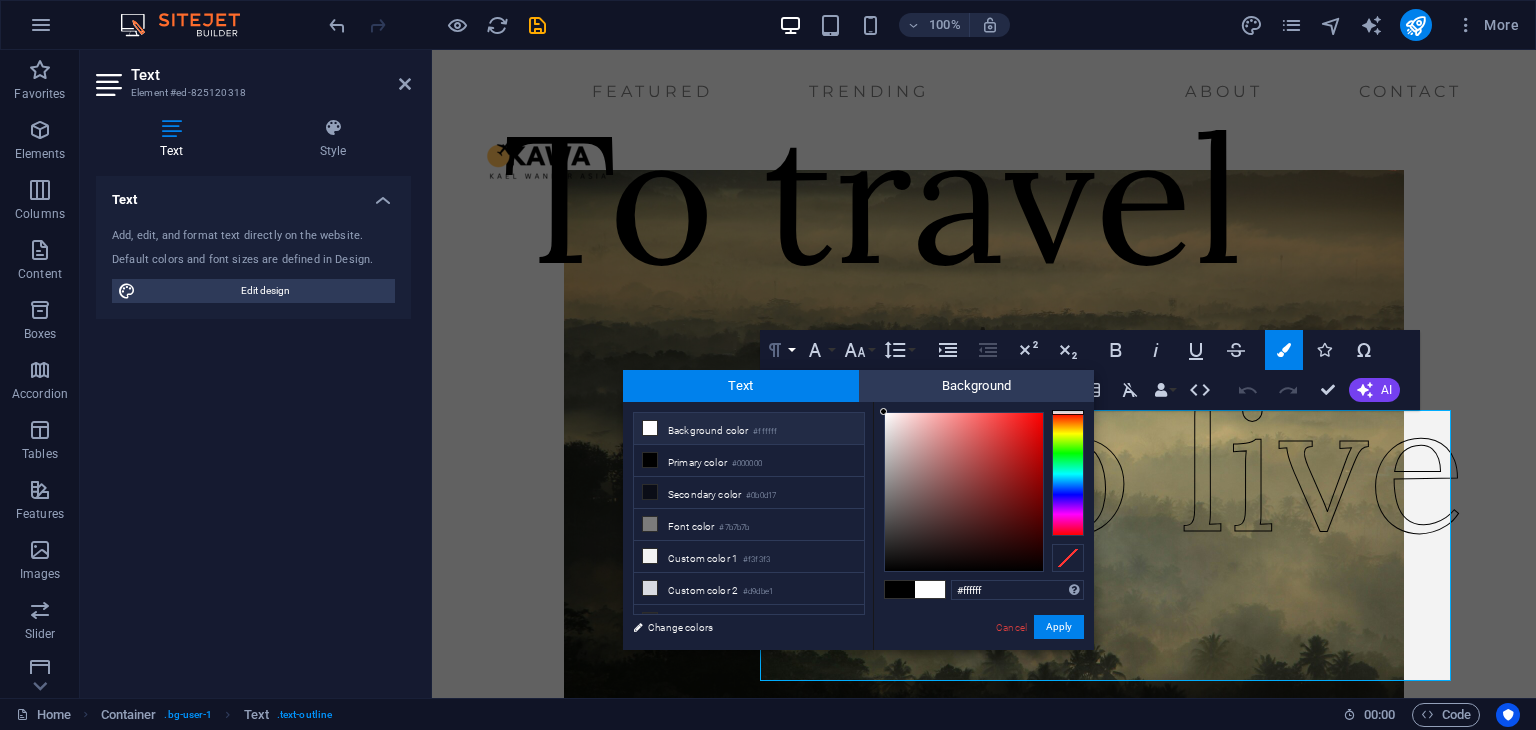 drag, startPoint x: 921, startPoint y: 469, endPoint x: 769, endPoint y: 347, distance: 194.9051 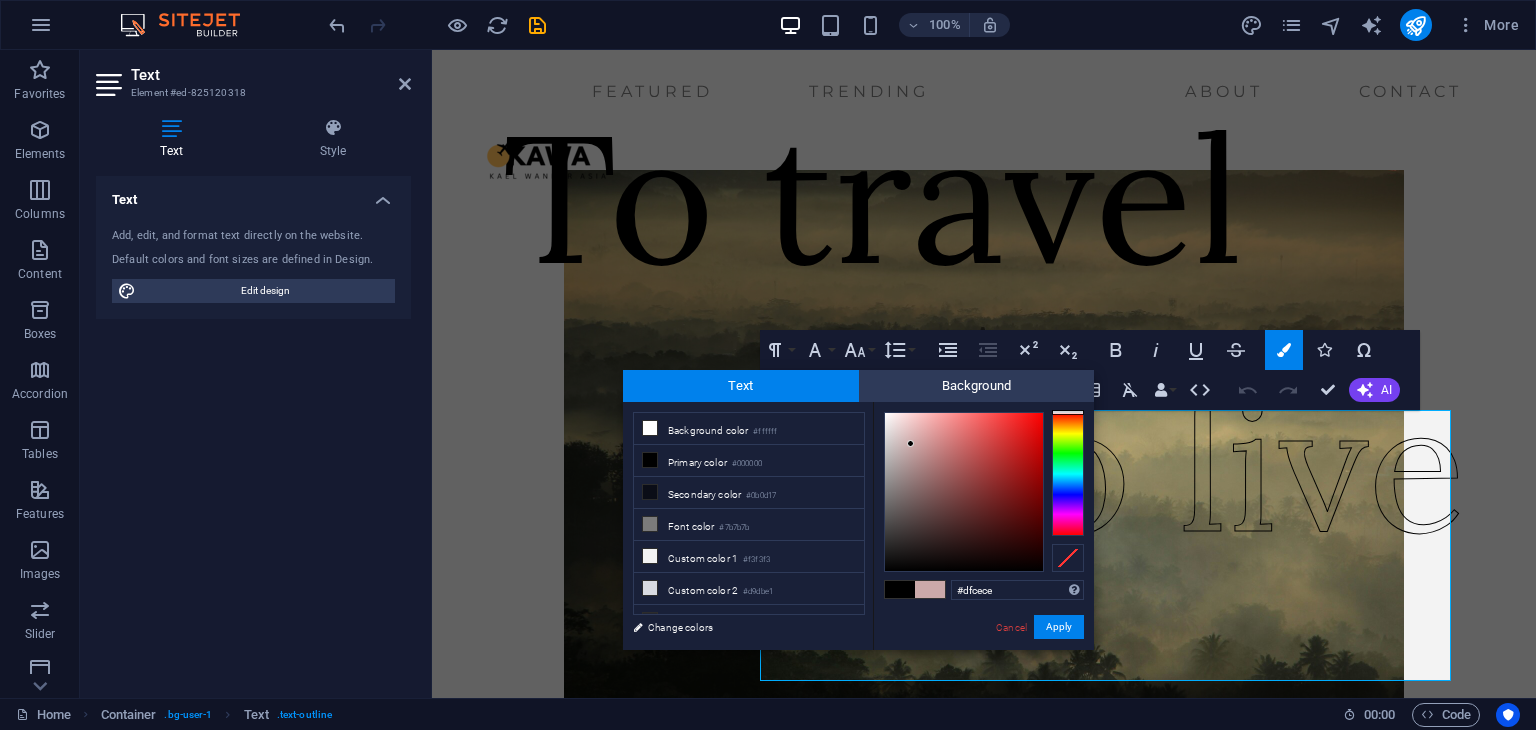 click at bounding box center [910, 443] 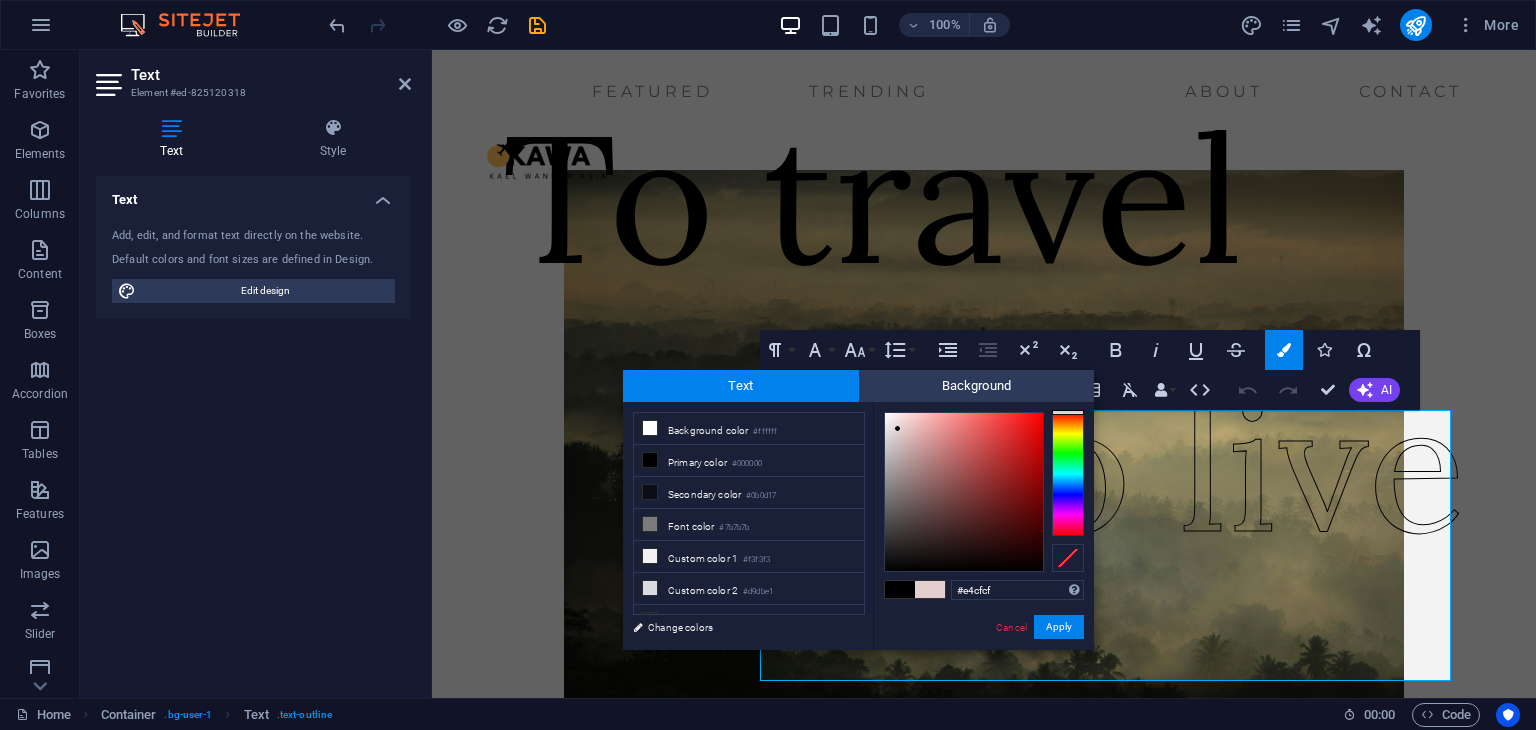 click at bounding box center (964, 492) 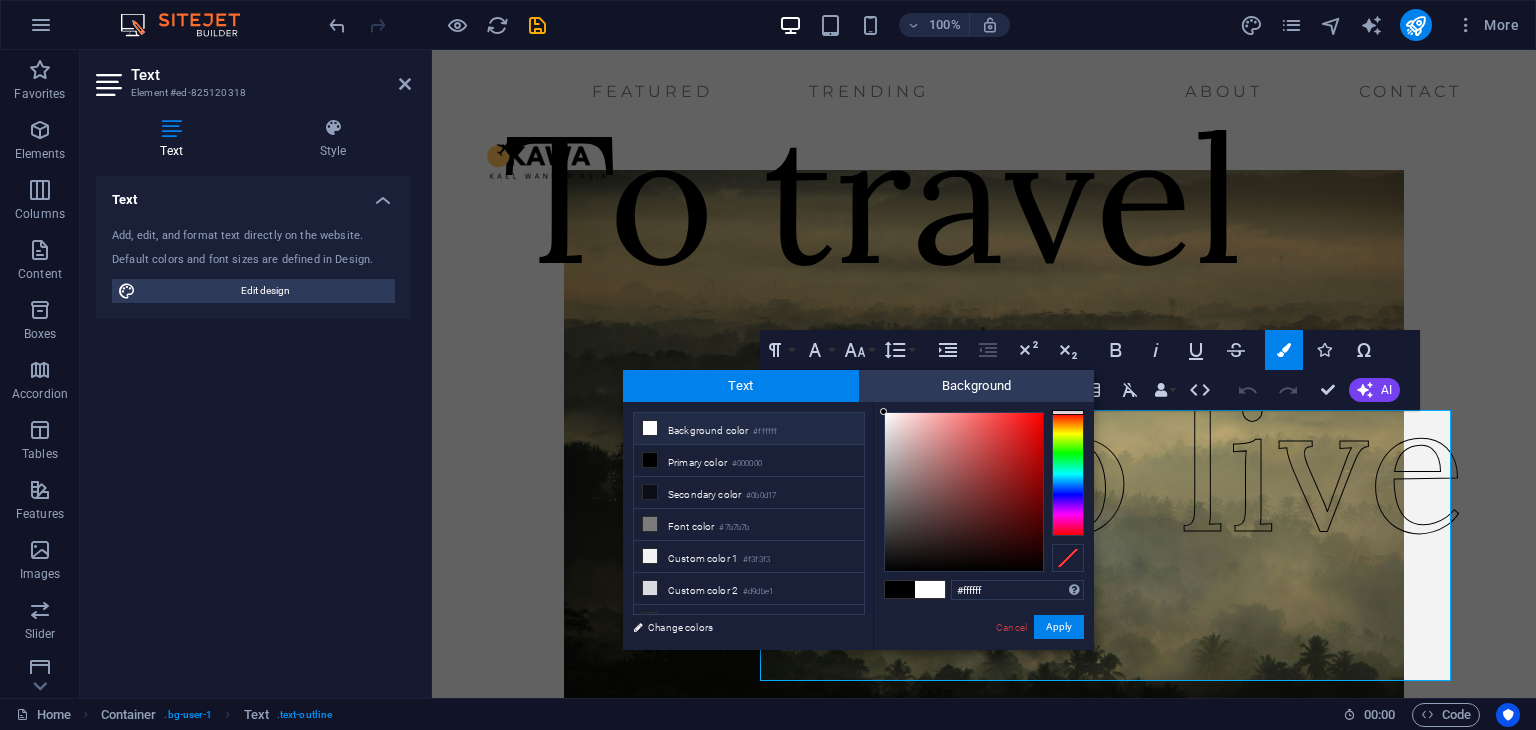 drag, startPoint x: 895, startPoint y: 421, endPoint x: 814, endPoint y: 395, distance: 85.07056 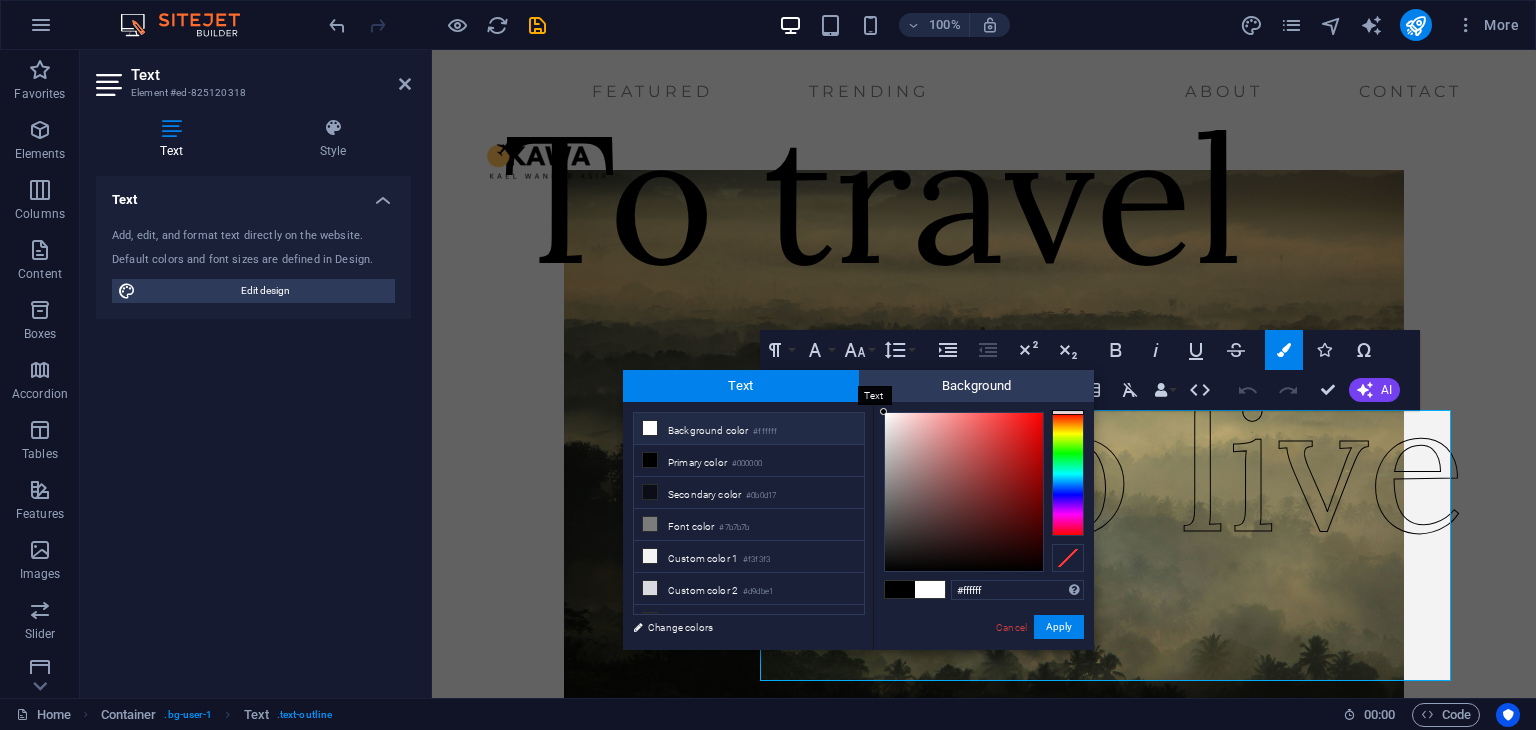 drag, startPoint x: 895, startPoint y: 429, endPoint x: 836, endPoint y: 389, distance: 71.281136 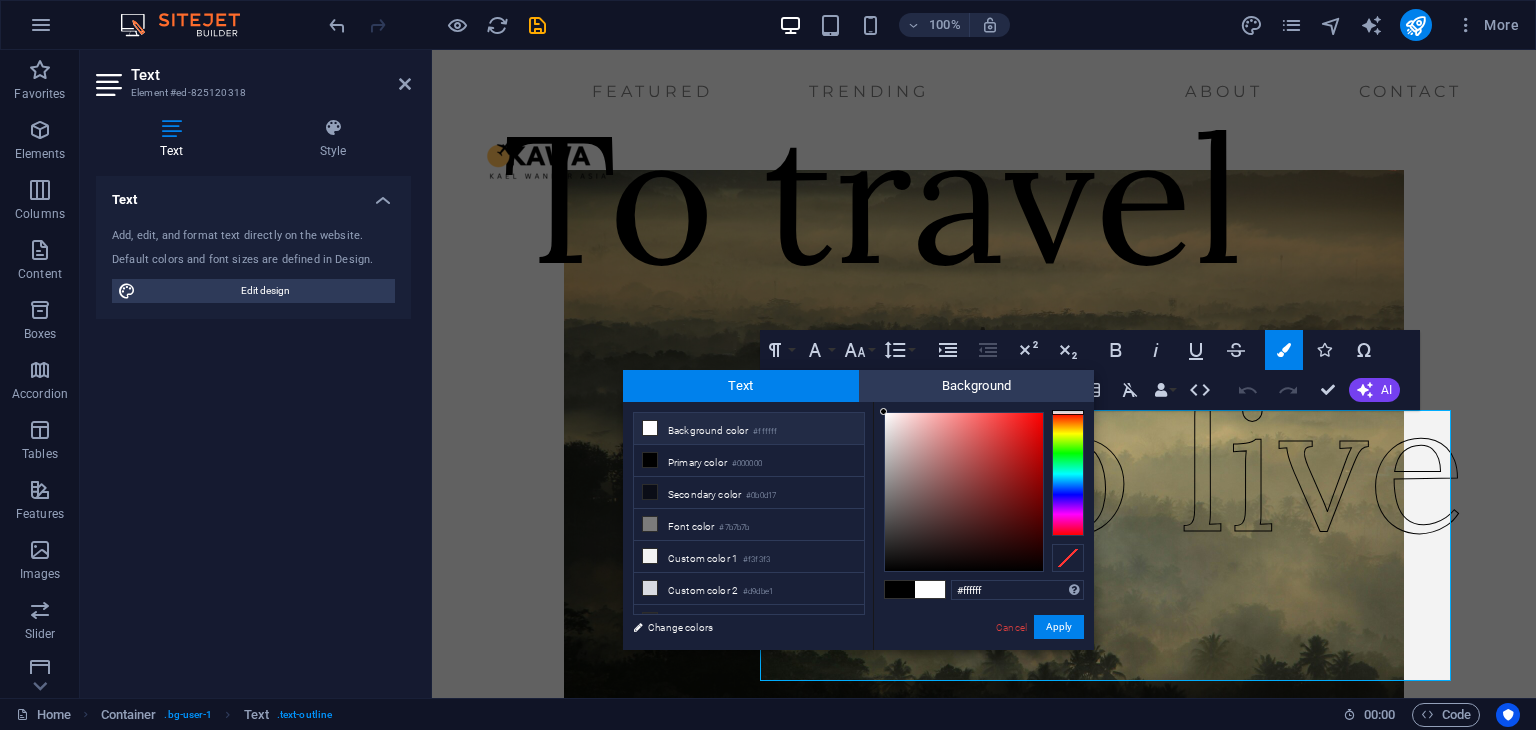 click at bounding box center [883, 411] 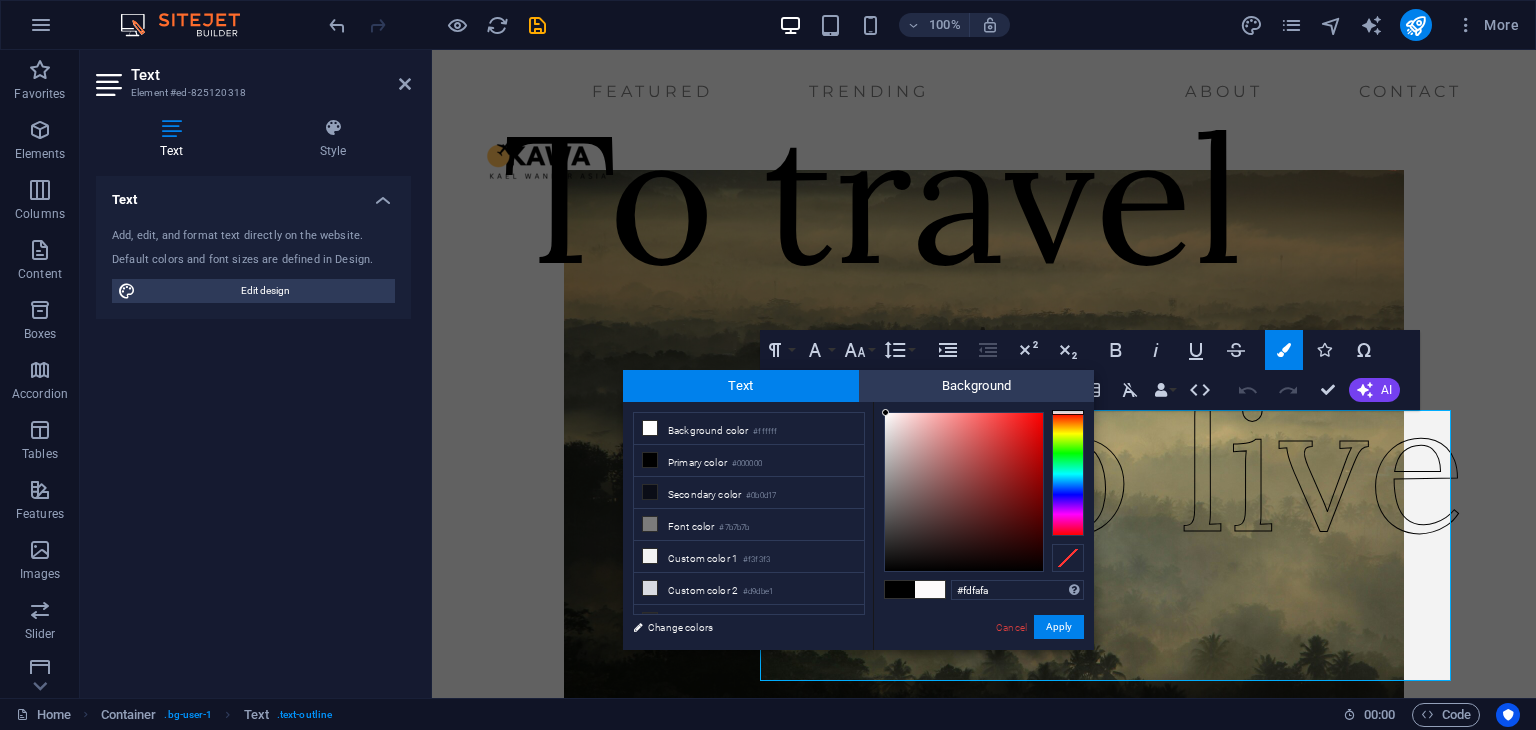 click at bounding box center [964, 492] 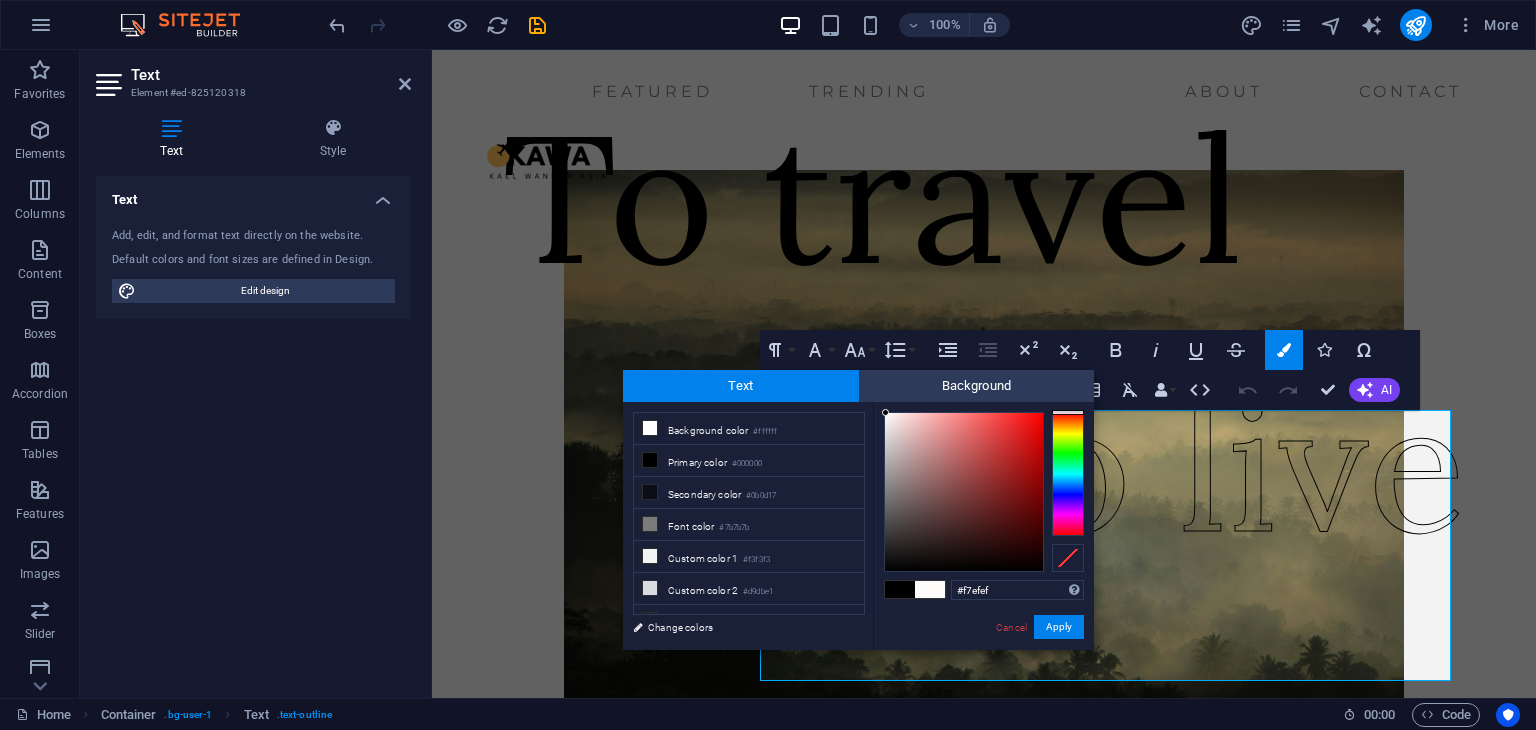 click at bounding box center [964, 492] 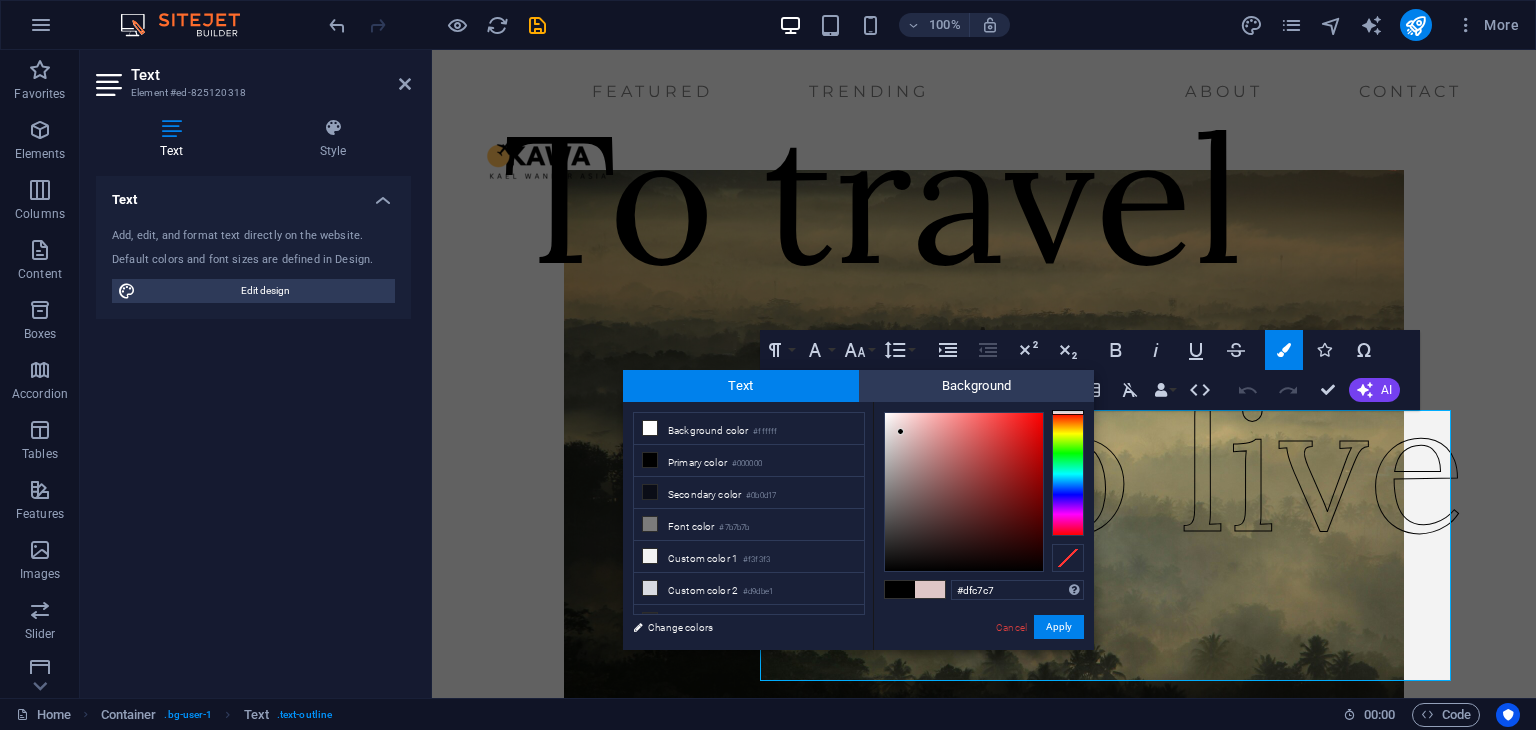 click at bounding box center (964, 492) 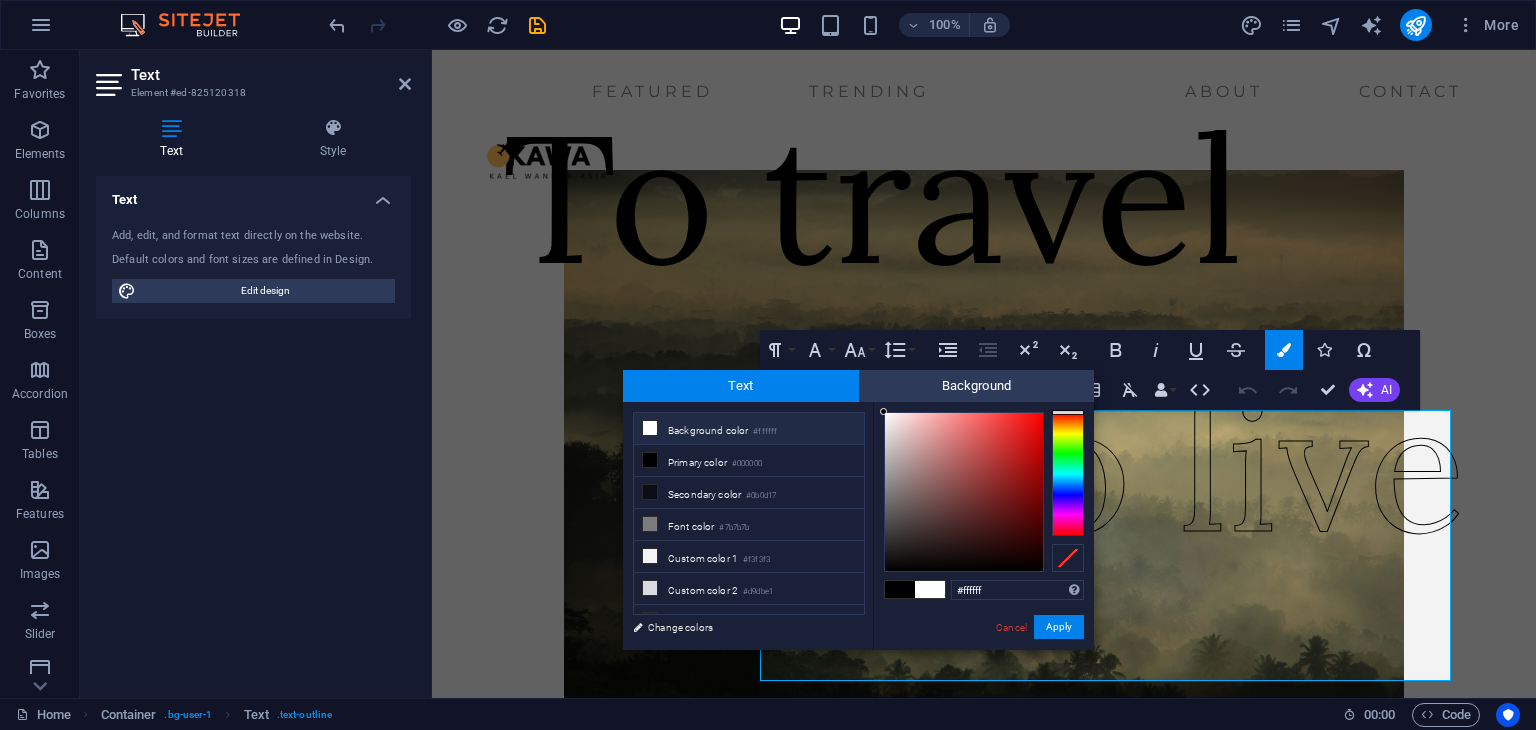 drag, startPoint x: 897, startPoint y: 422, endPoint x: 826, endPoint y: 409, distance: 72.18033 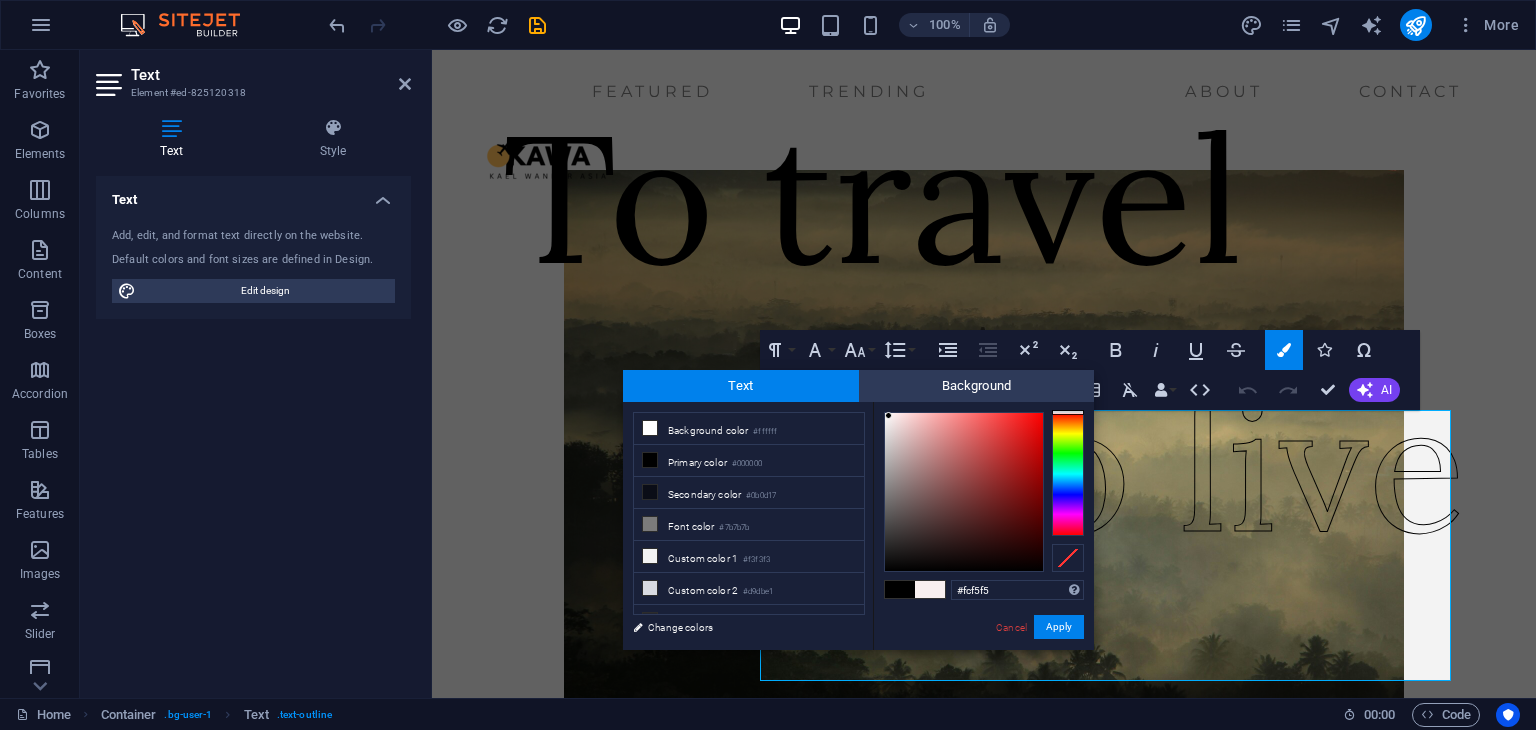 type on "#fdf7f7" 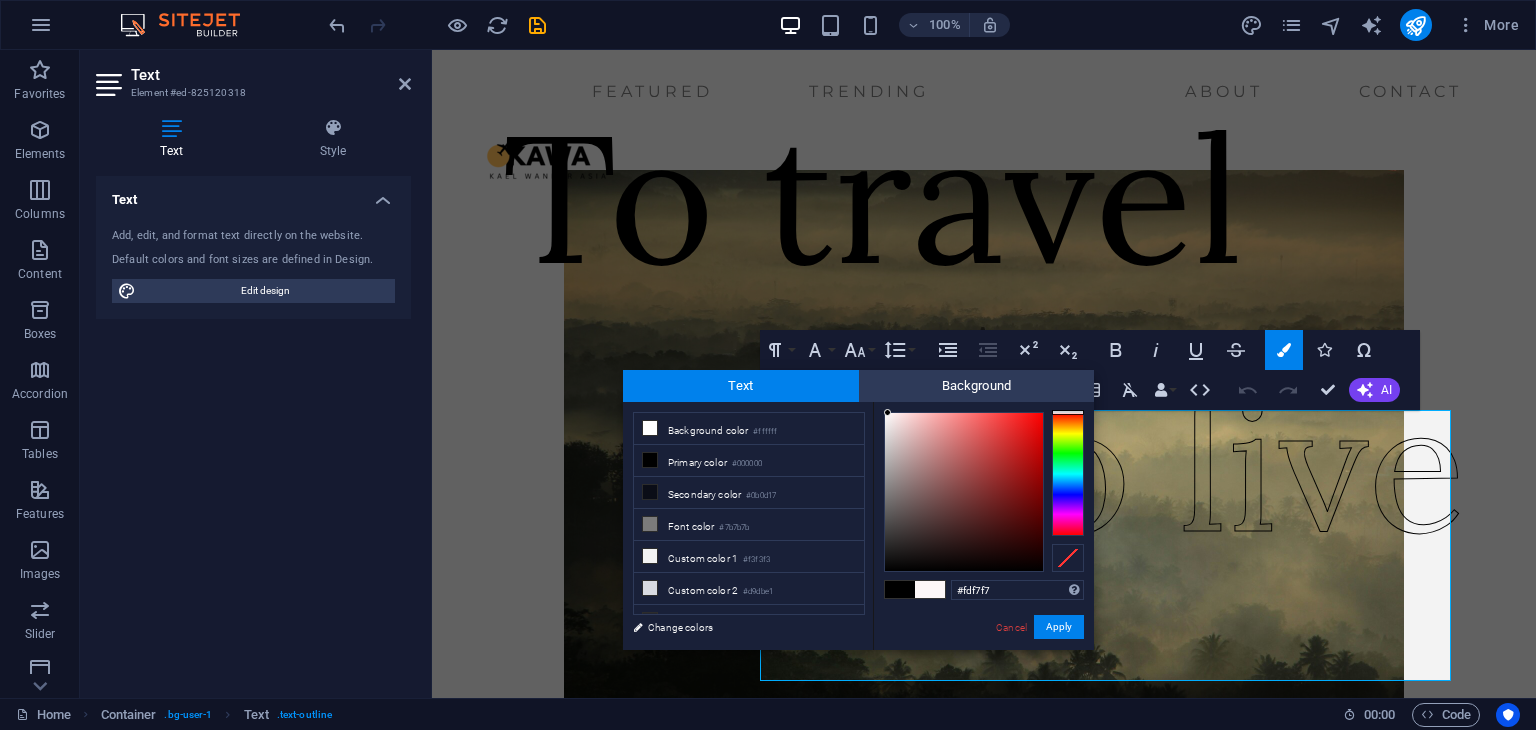 click at bounding box center [887, 412] 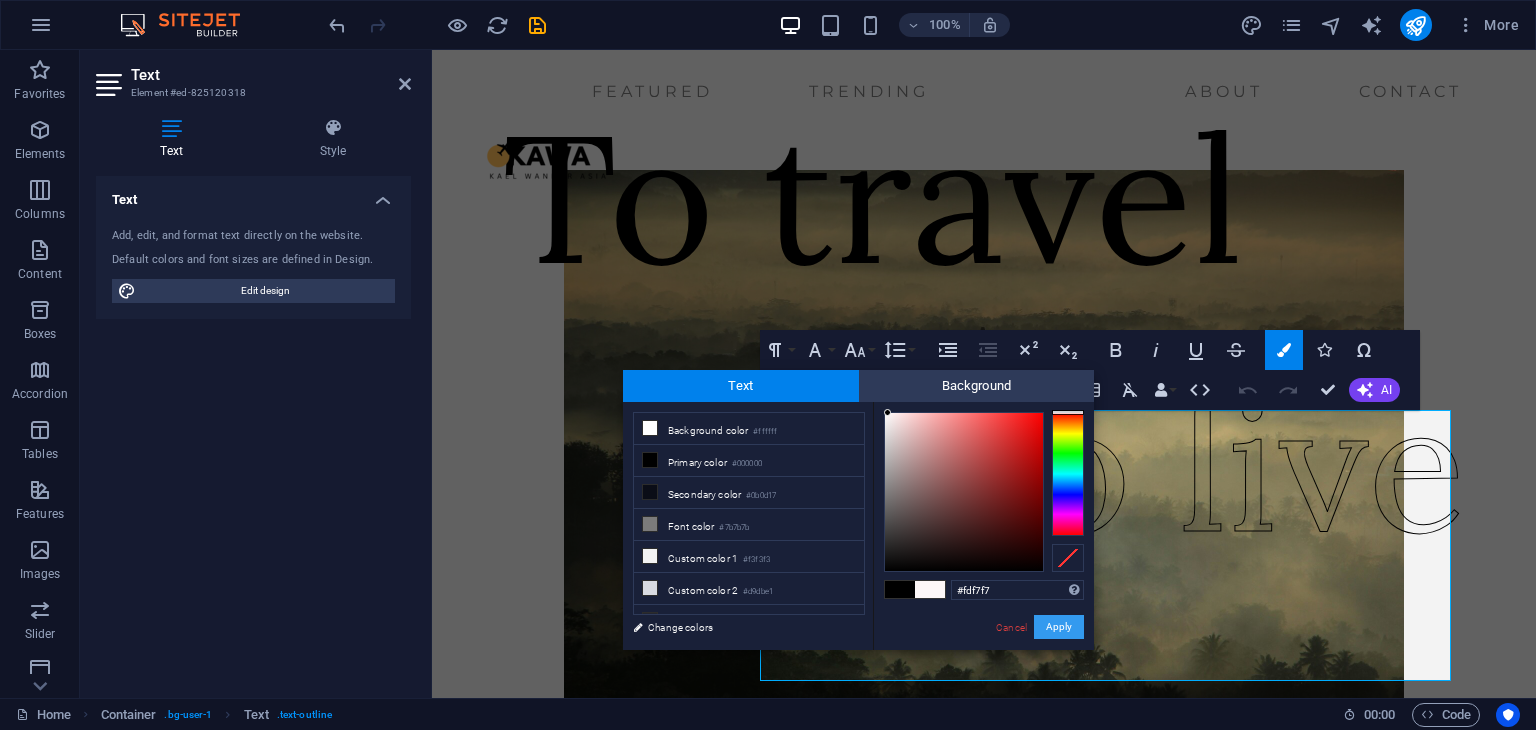 click on "Apply" at bounding box center [1059, 627] 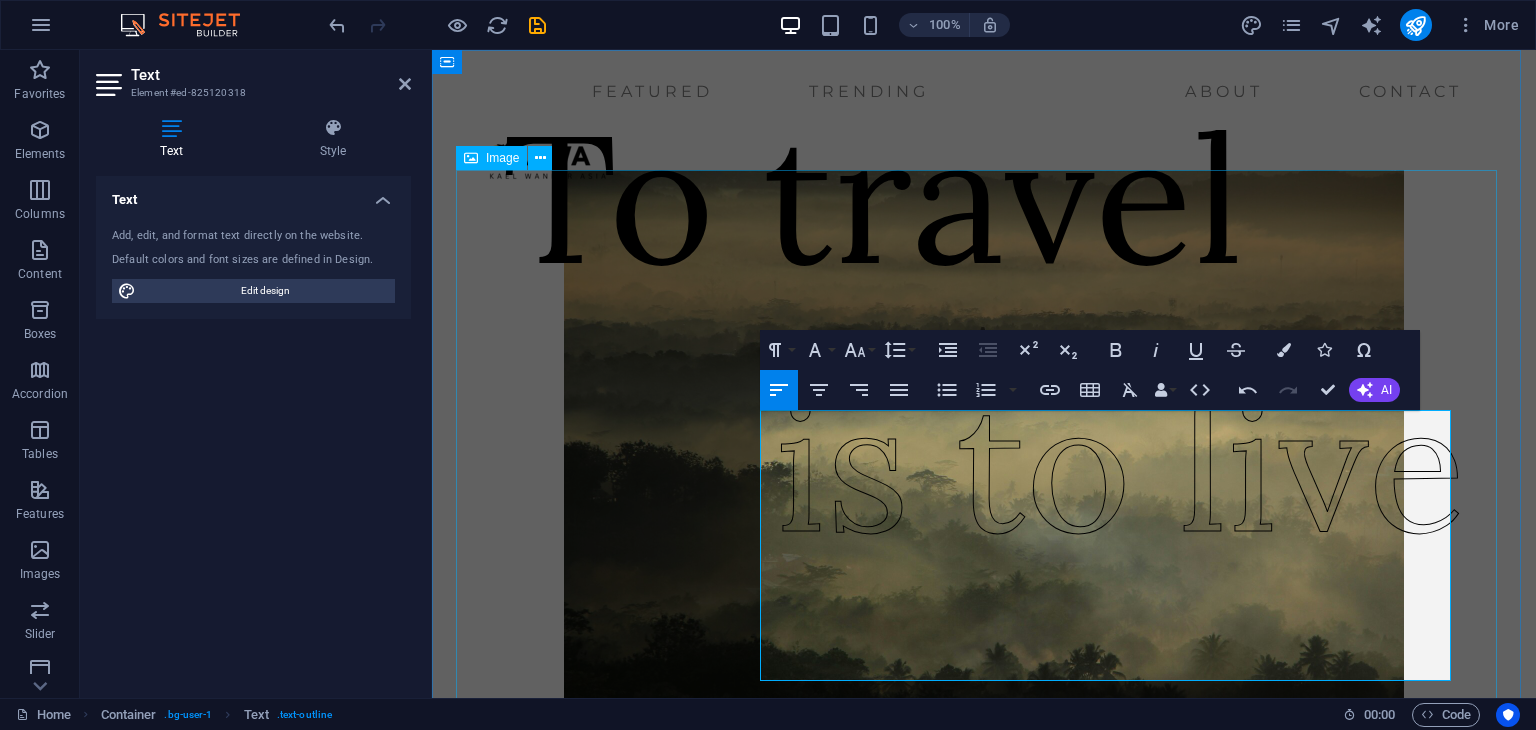 click at bounding box center (984, 450) 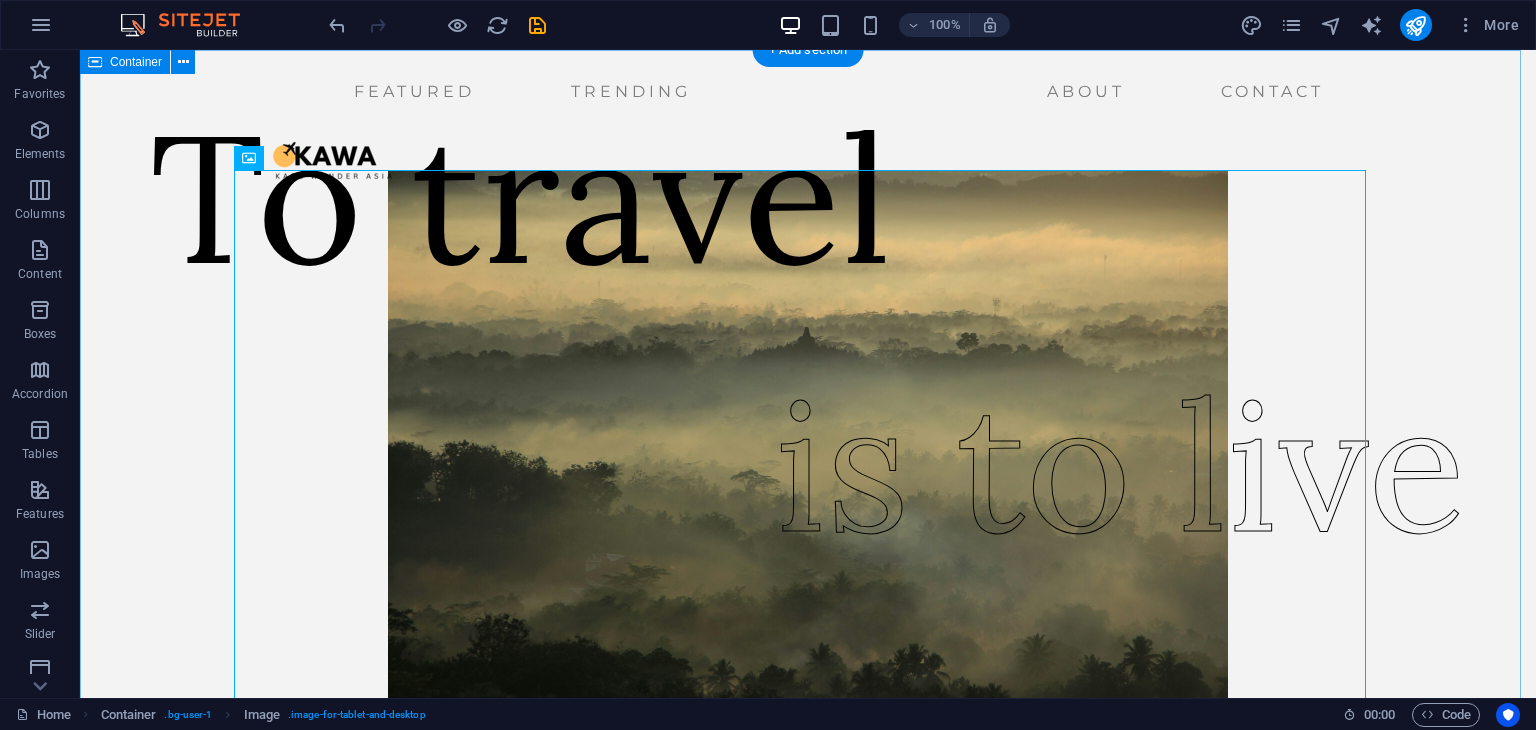 click on "To travel is to live" at bounding box center (808, 562) 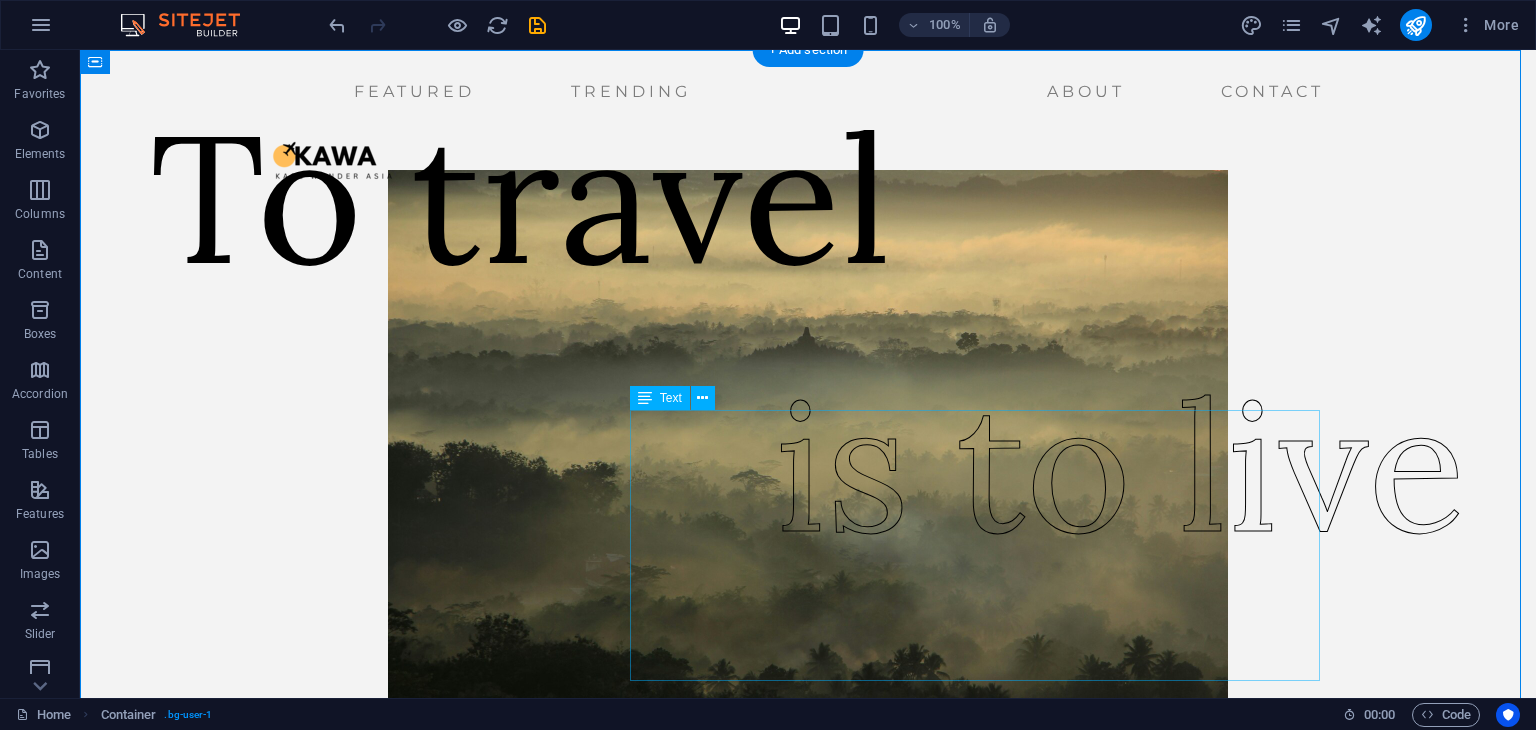 click on "is to live" at bounding box center (1120, 466) 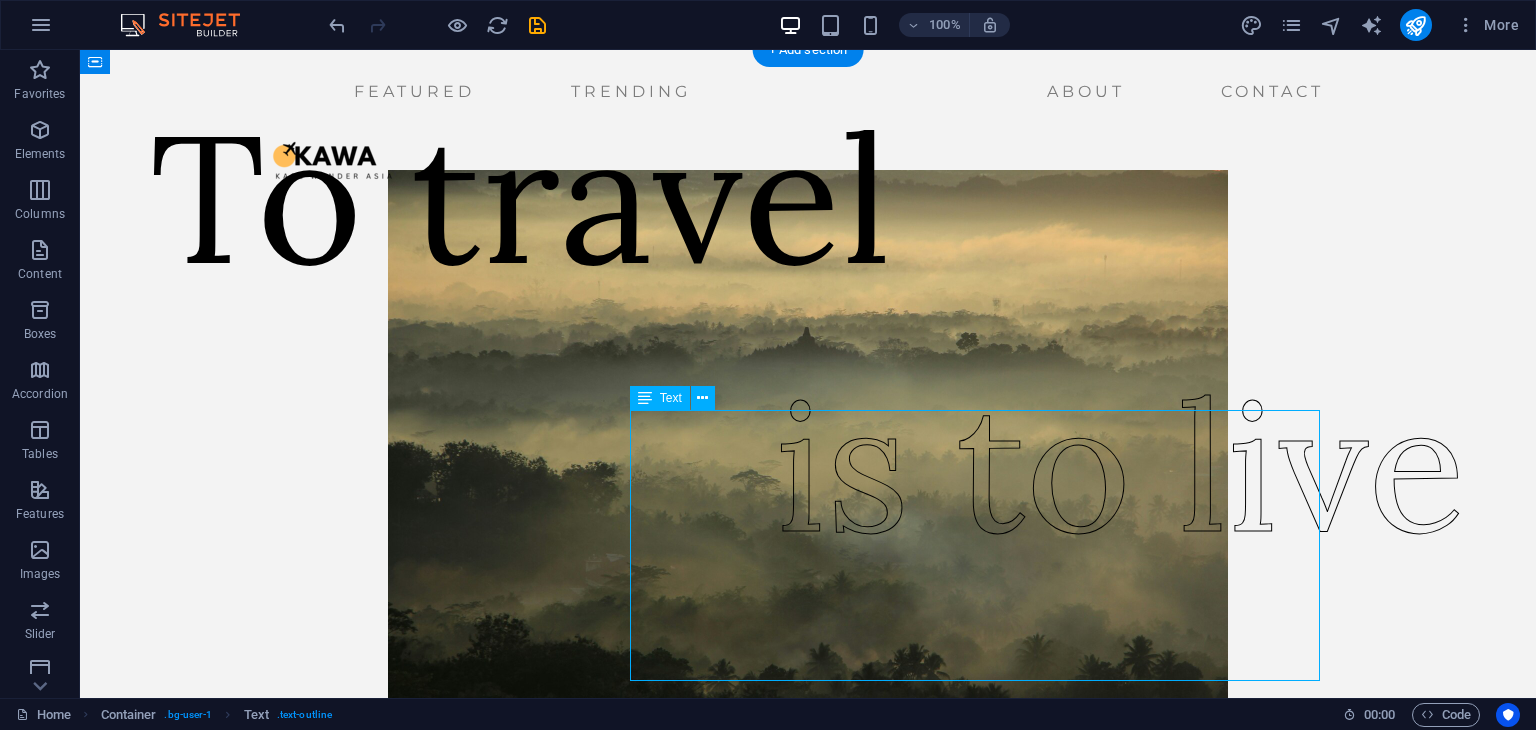 click on "is to live" at bounding box center (1120, 466) 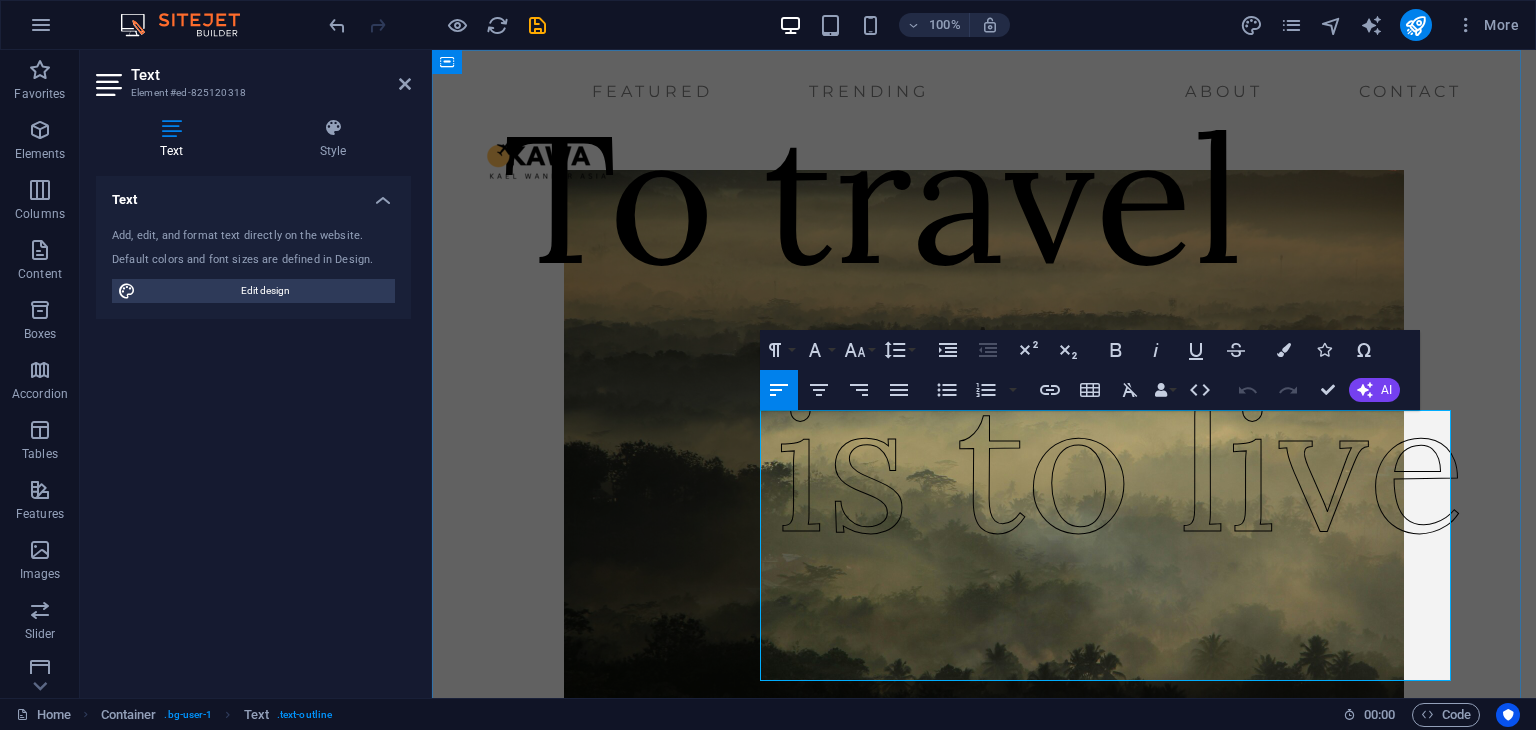 click on "is to live" at bounding box center (1120, 465) 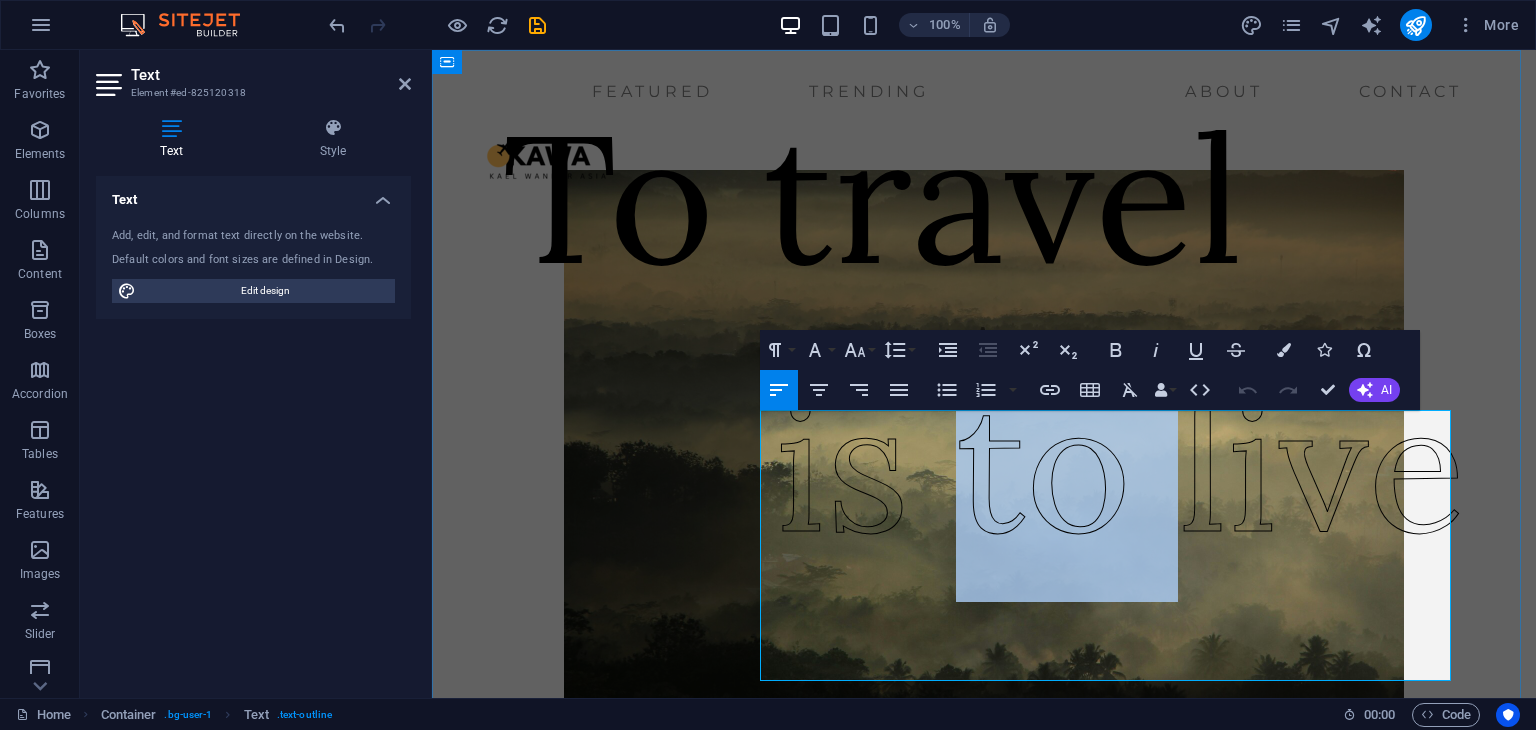 click on "is to live" at bounding box center [1120, 465] 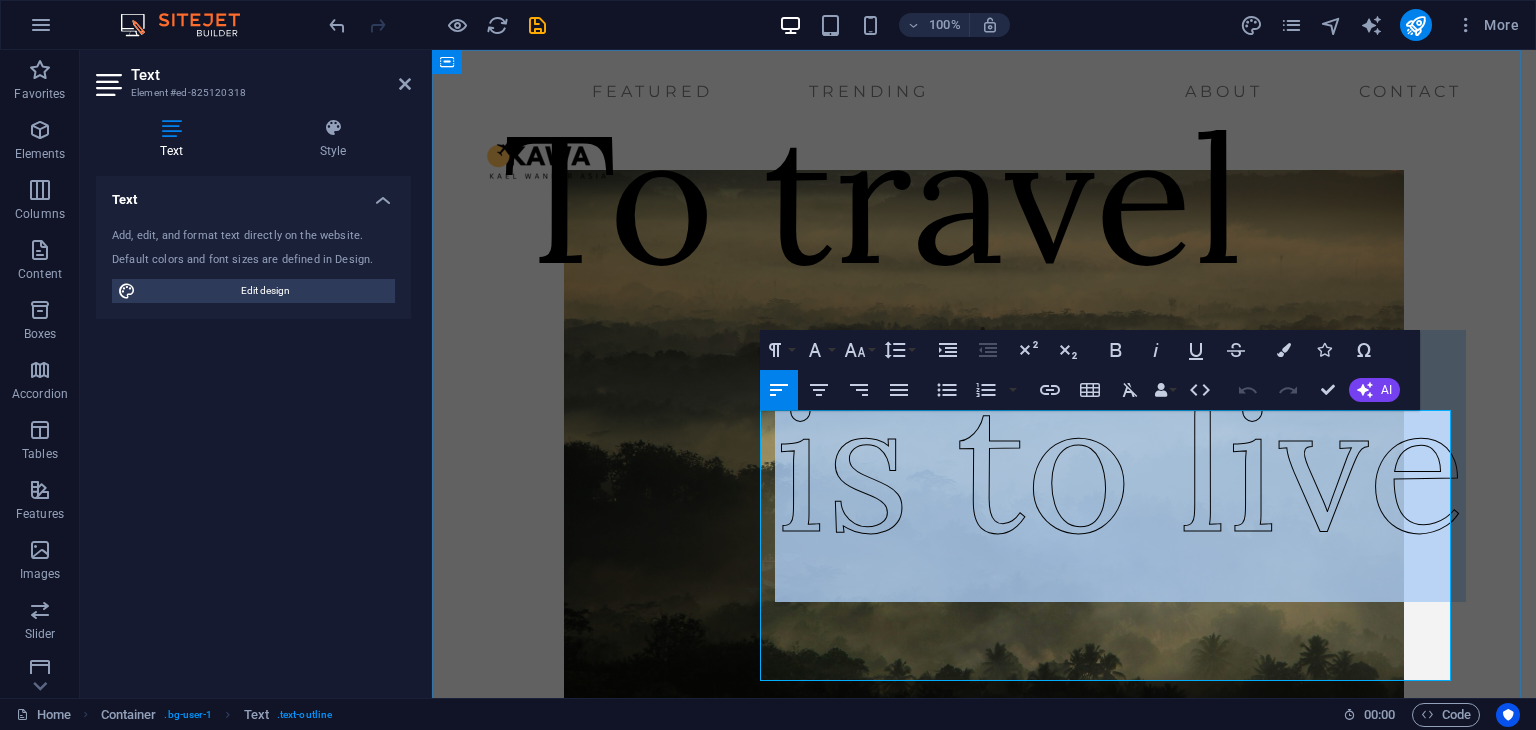 click on "is to live" at bounding box center [1120, 465] 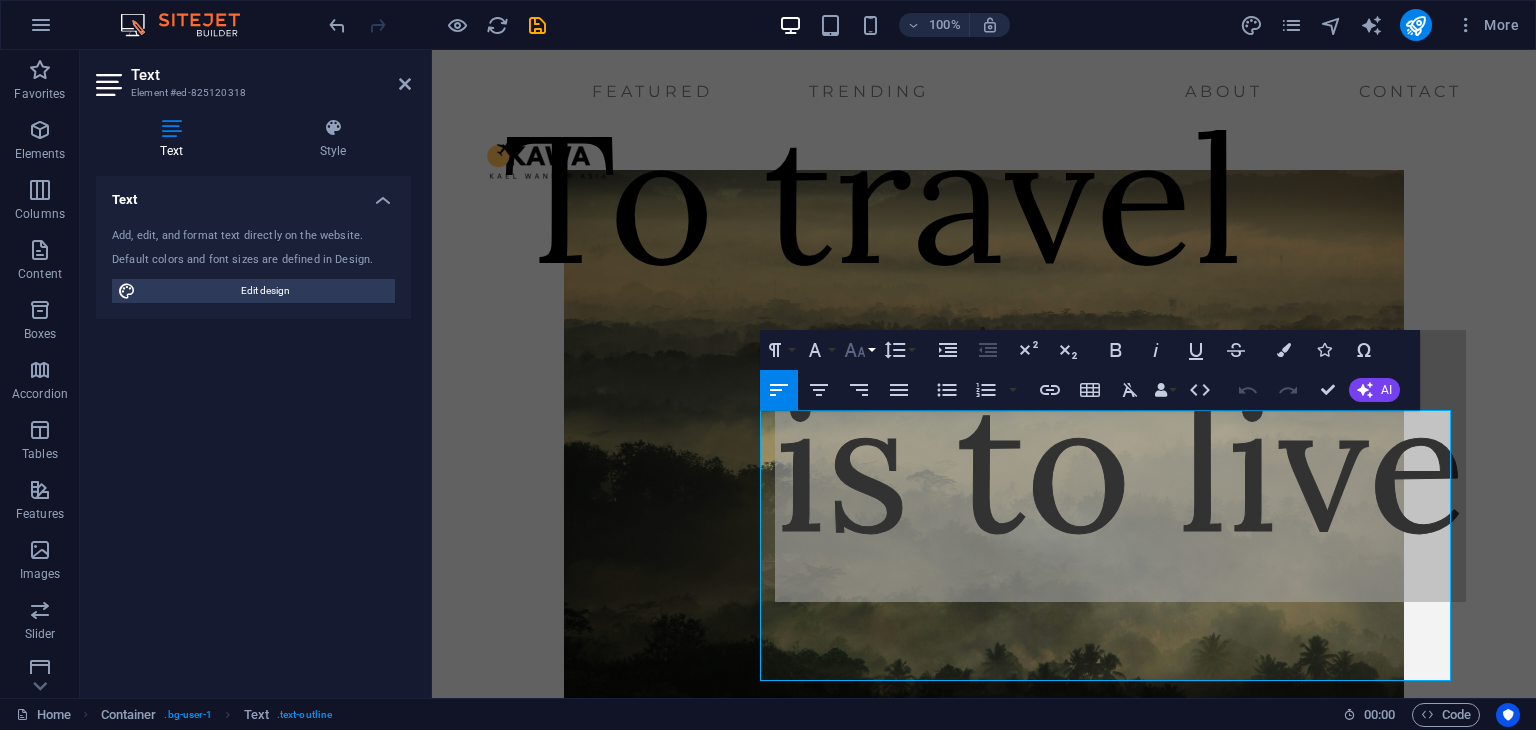 click 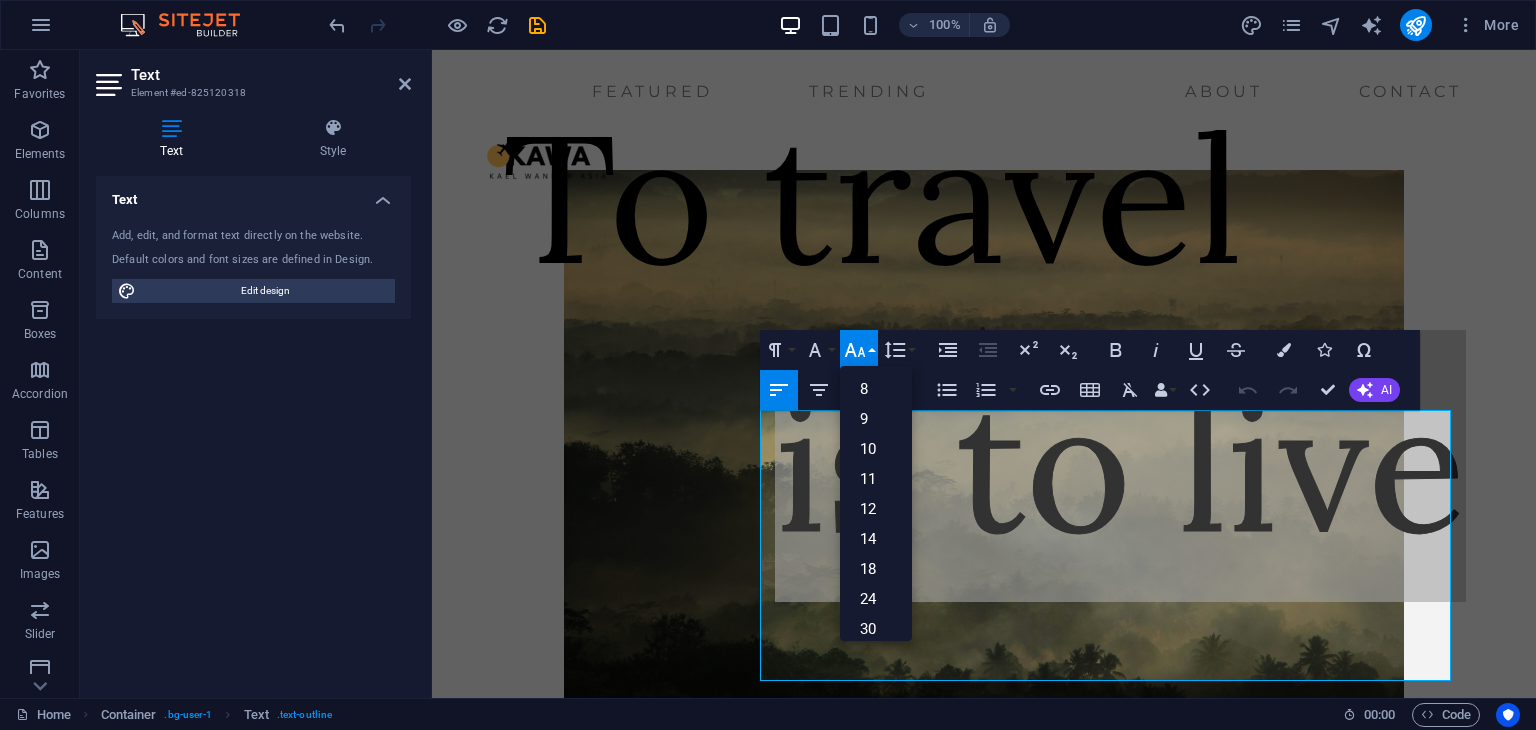 click on "Font Size" at bounding box center [859, 350] 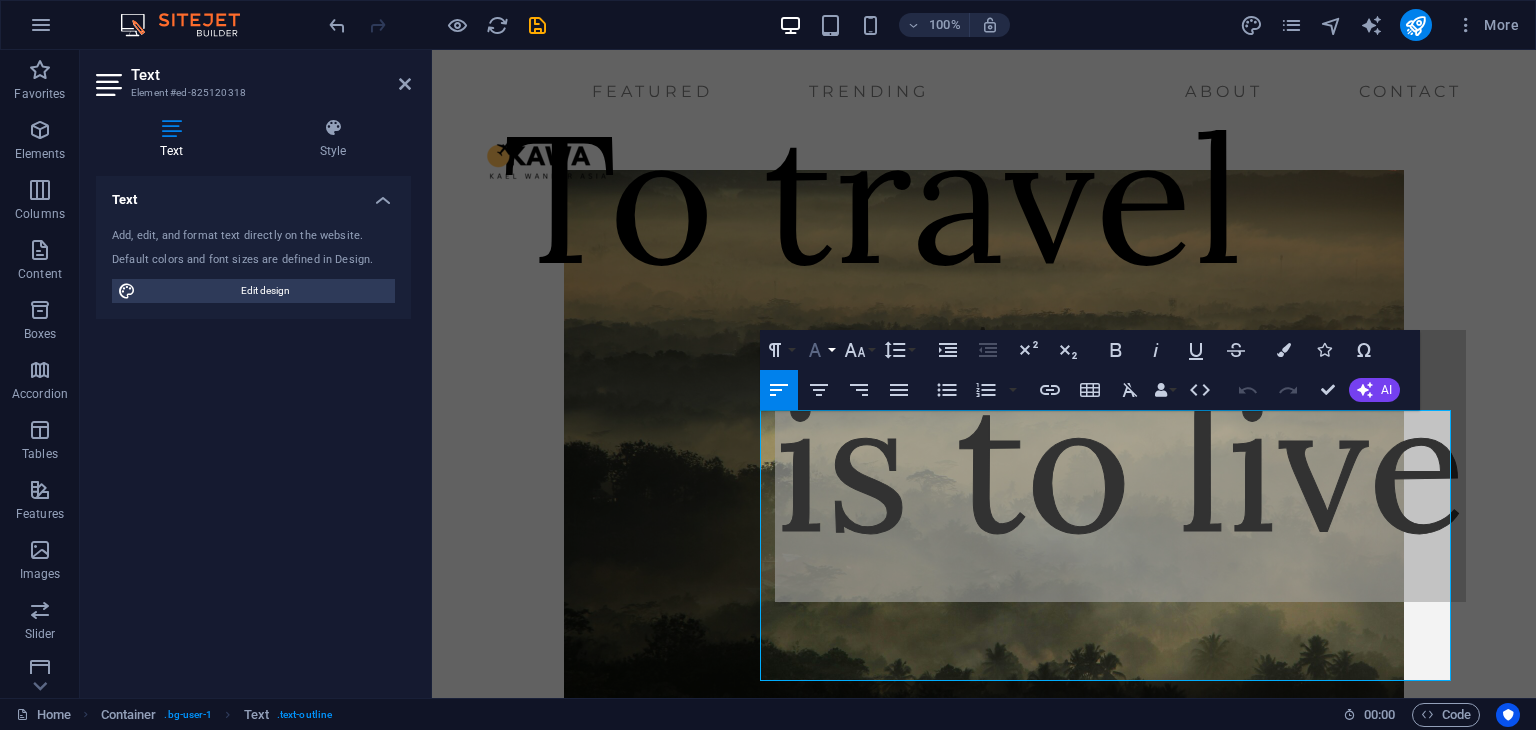 click on "Font Family" at bounding box center [819, 350] 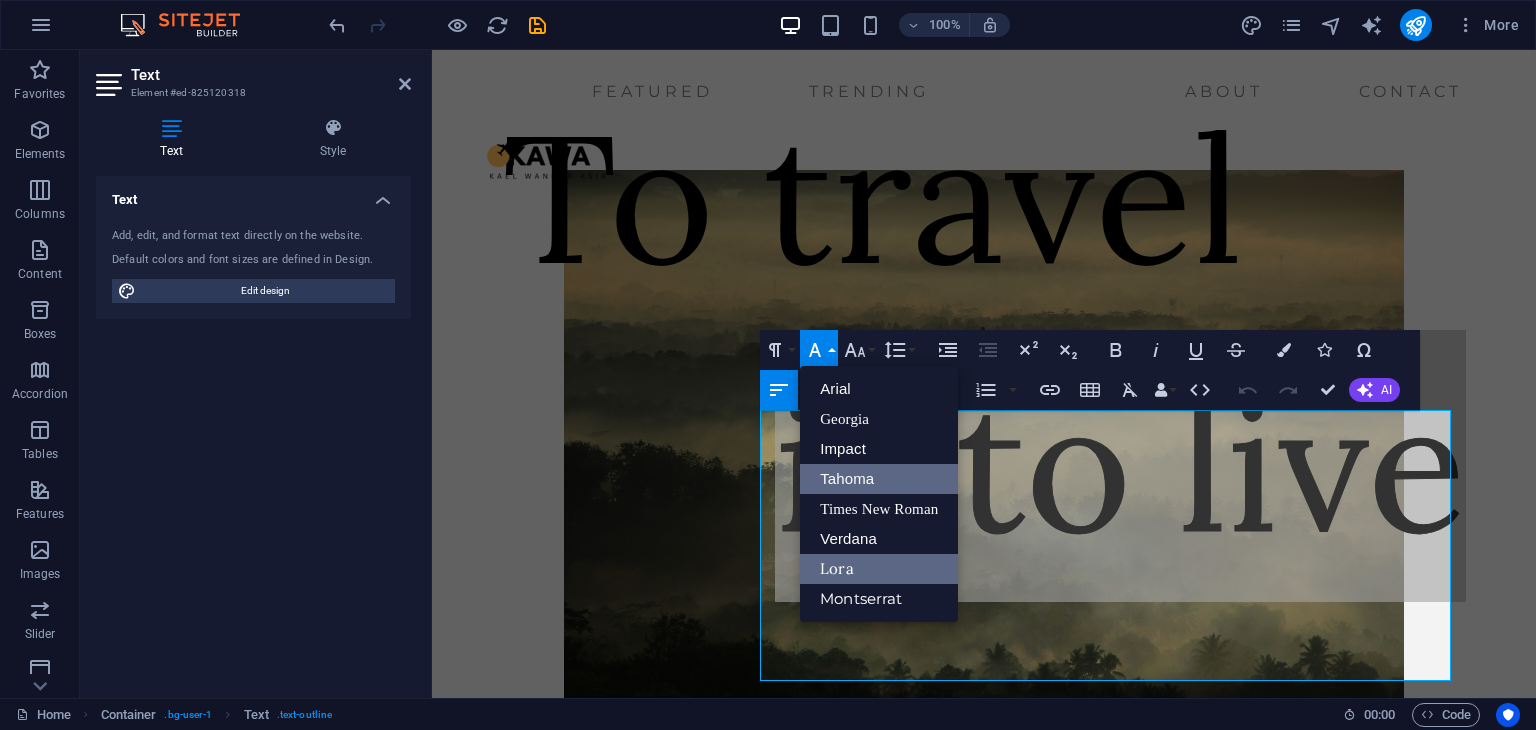 scroll, scrollTop: 0, scrollLeft: 0, axis: both 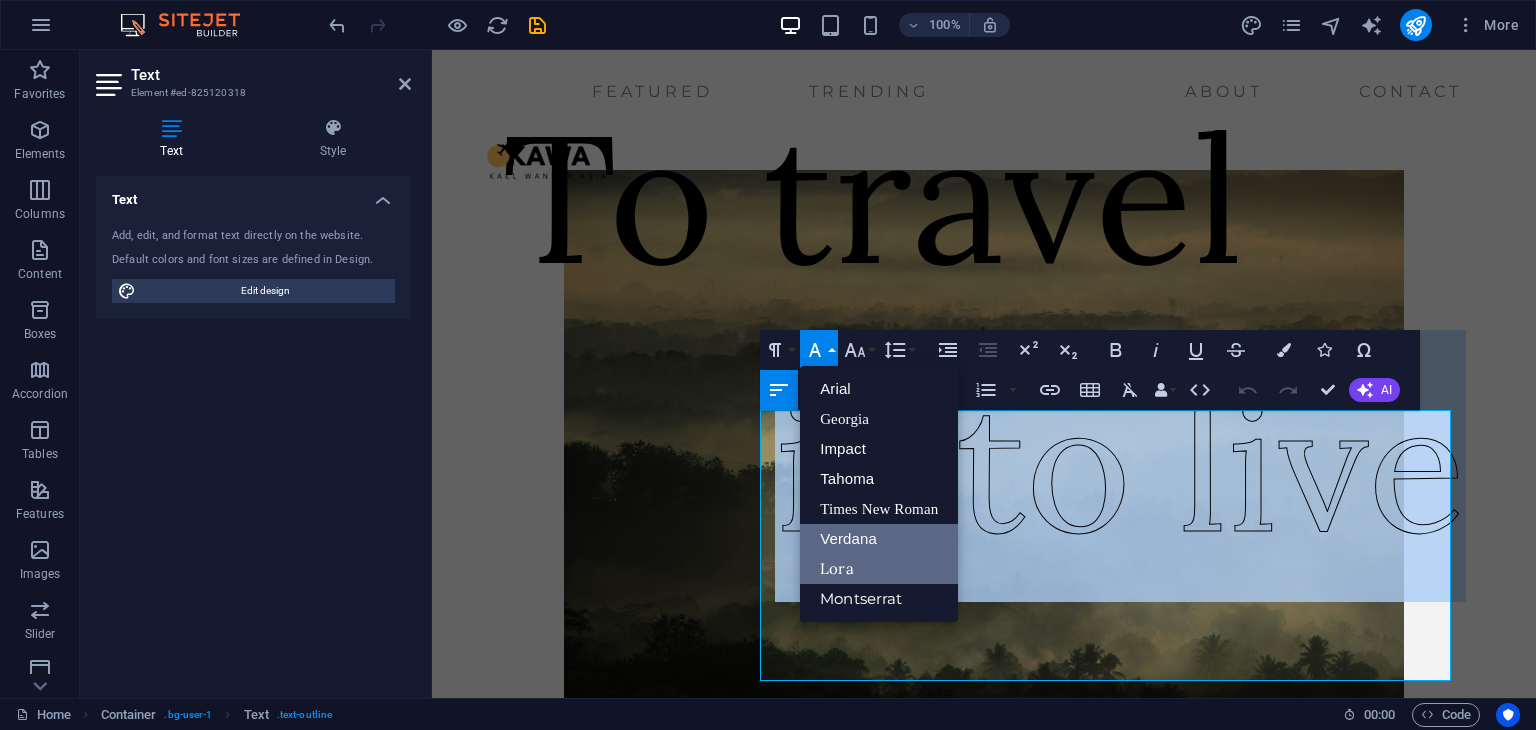 click on "Verdana" at bounding box center [879, 539] 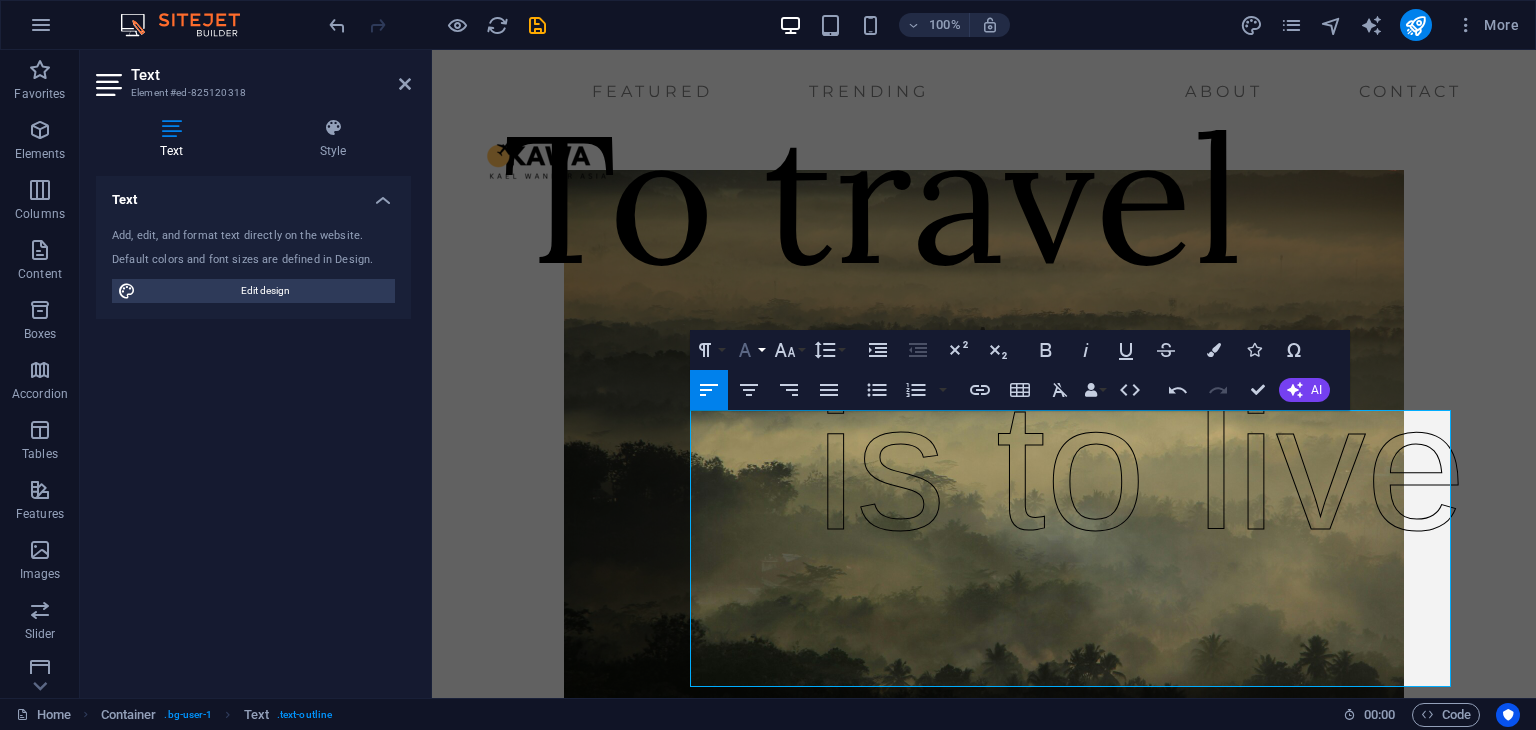 click 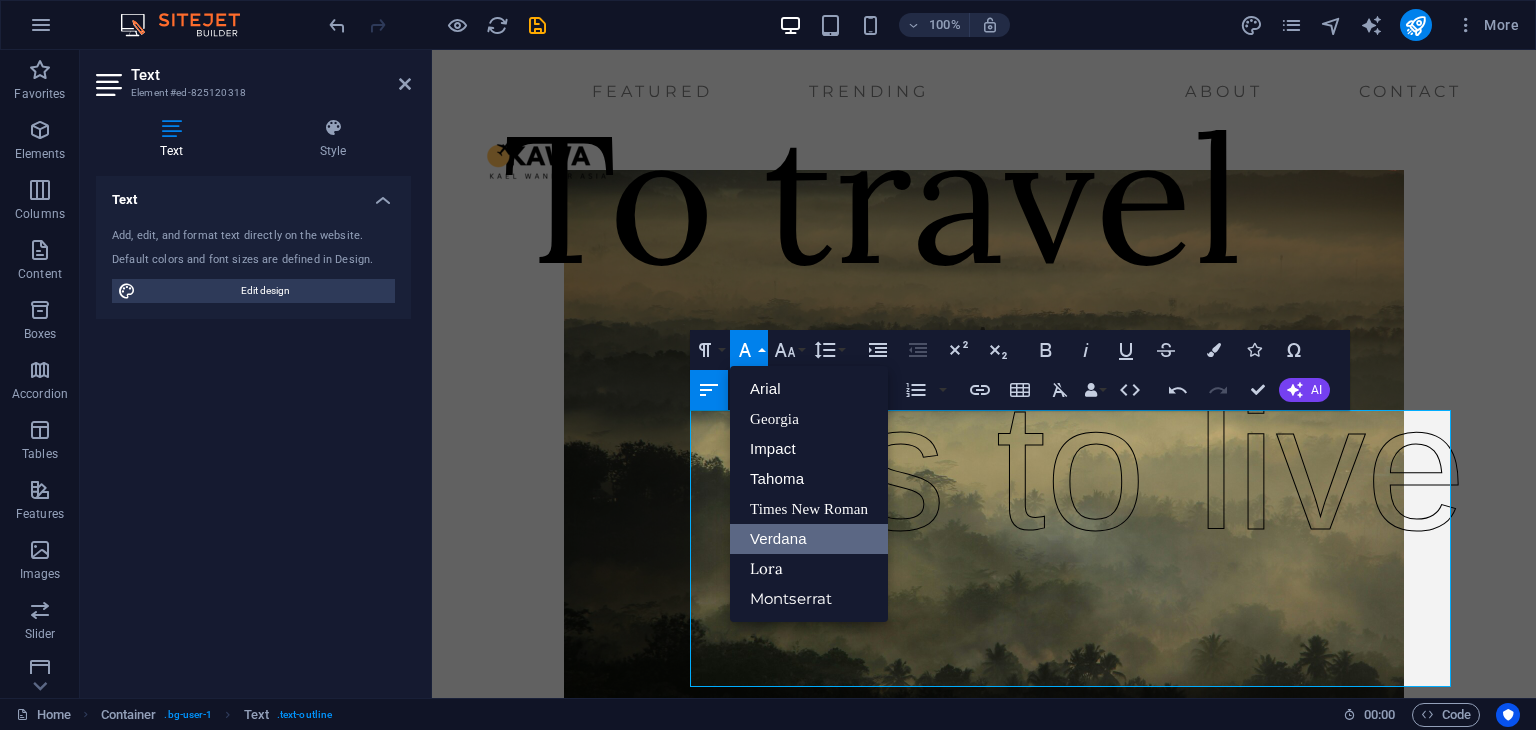 scroll, scrollTop: 0, scrollLeft: 0, axis: both 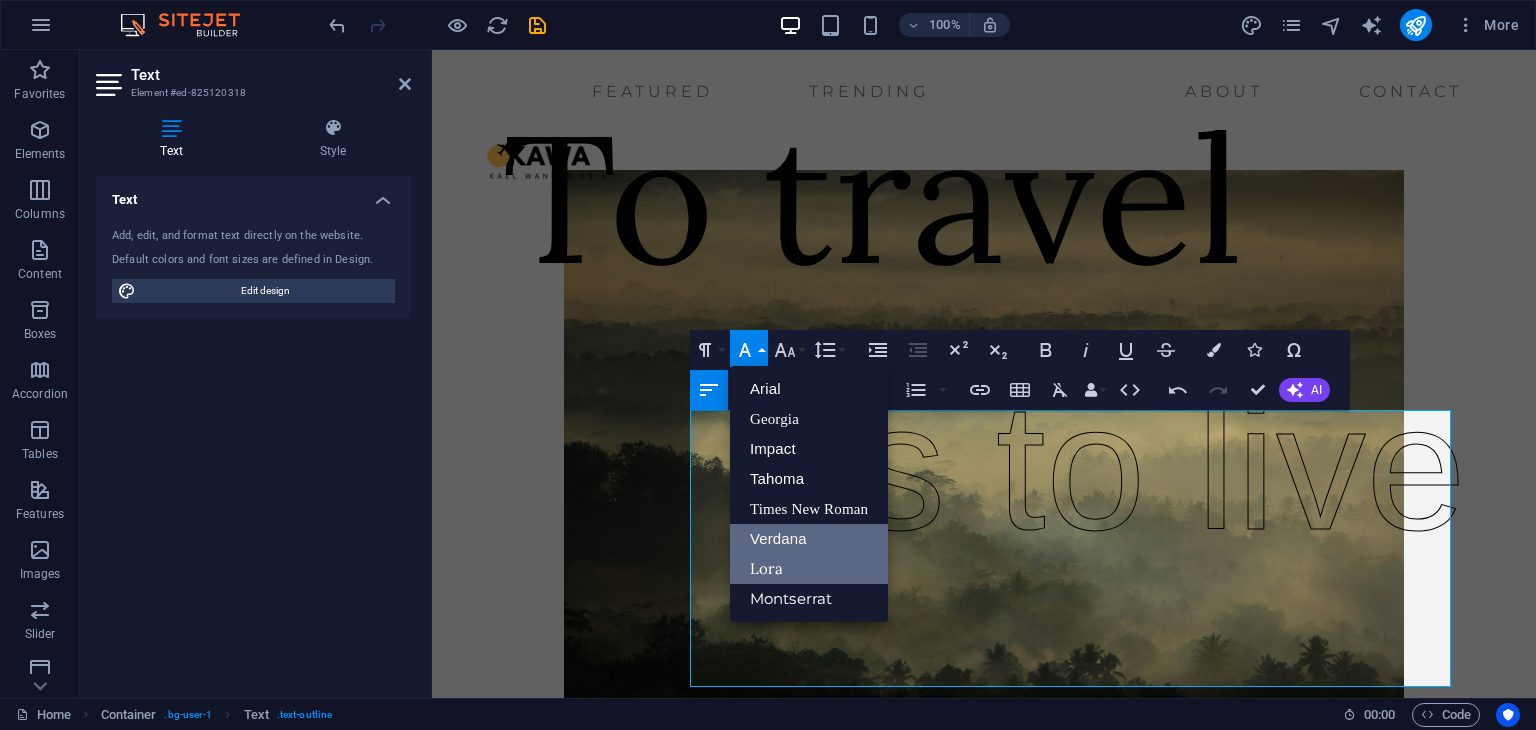 click on "Lora" at bounding box center [809, 569] 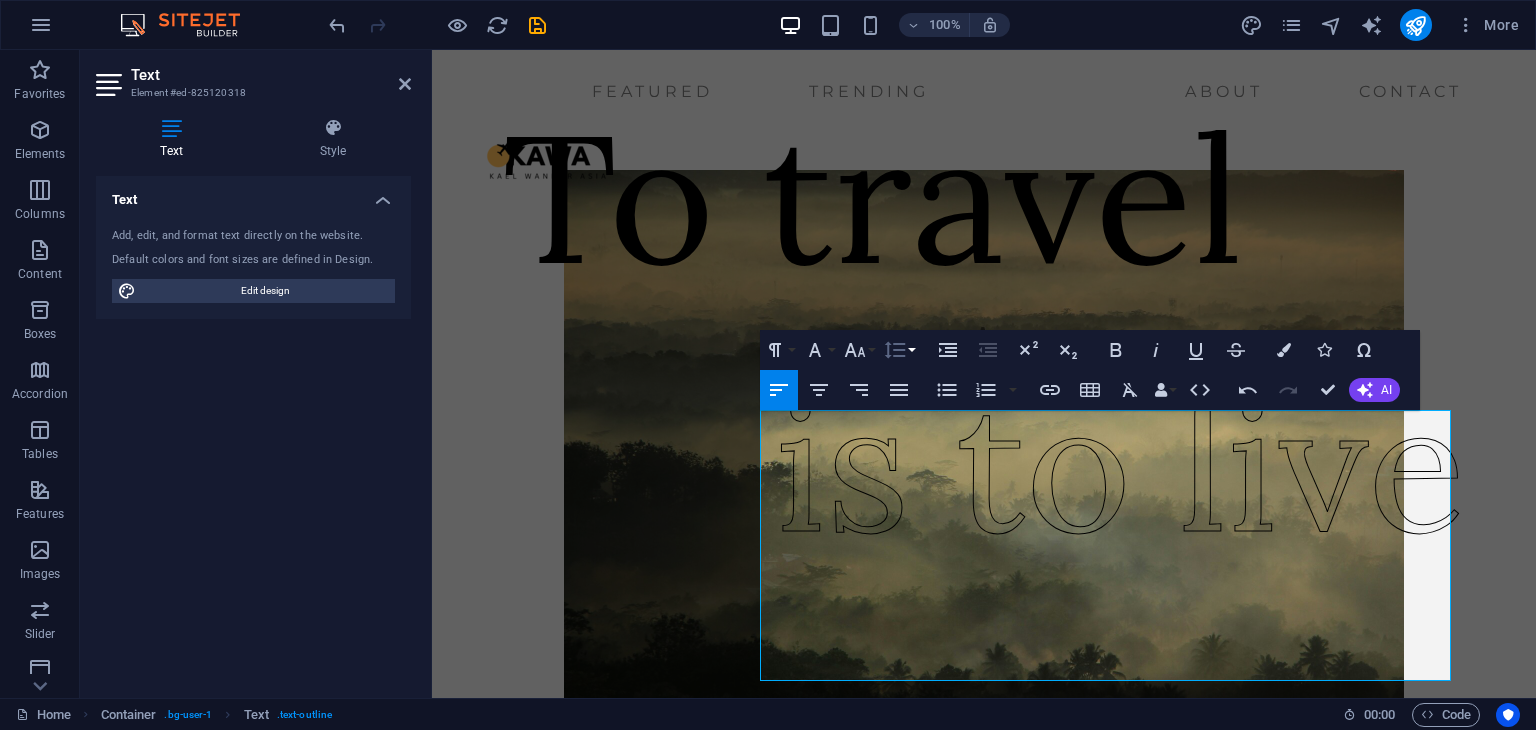click on "Line Height" at bounding box center (899, 350) 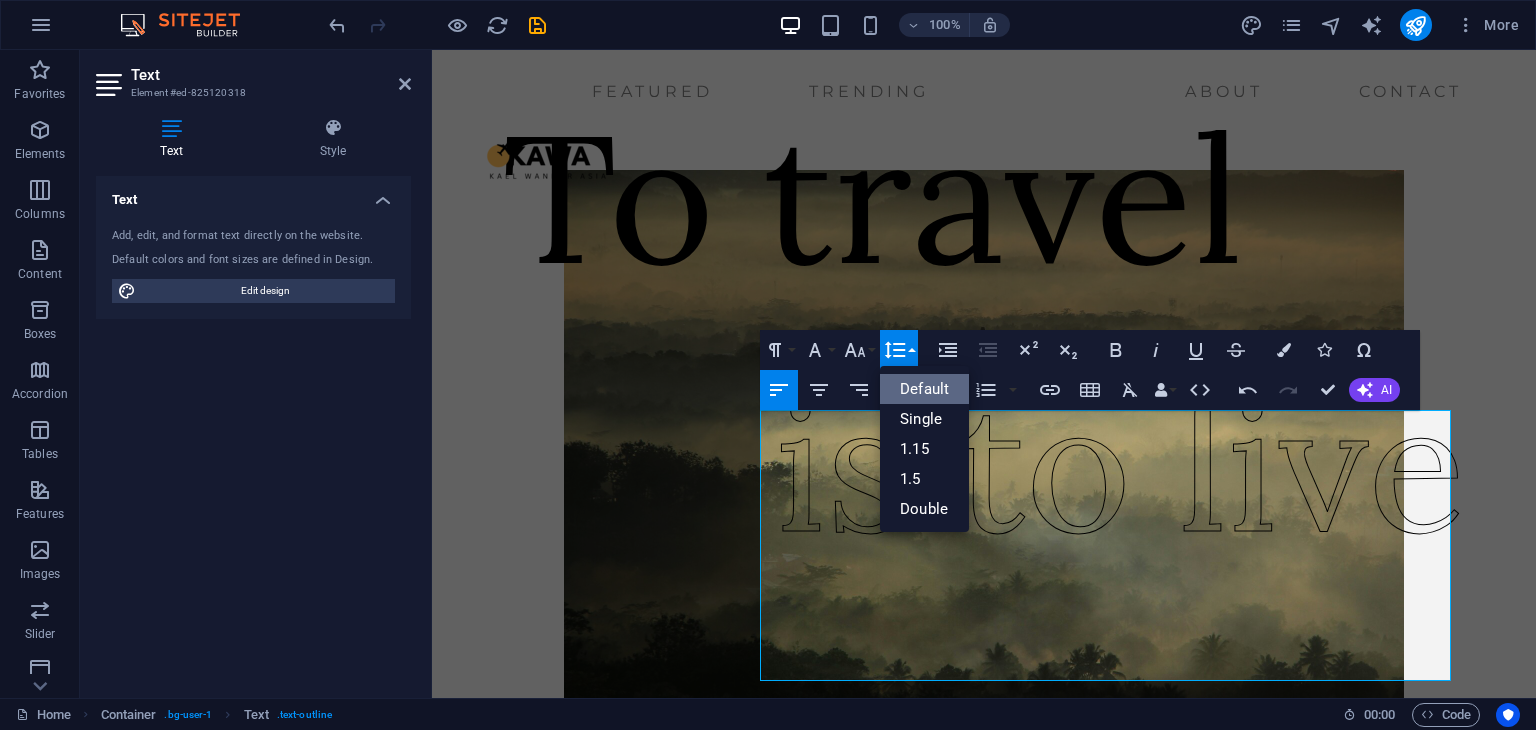 scroll, scrollTop: 0, scrollLeft: 0, axis: both 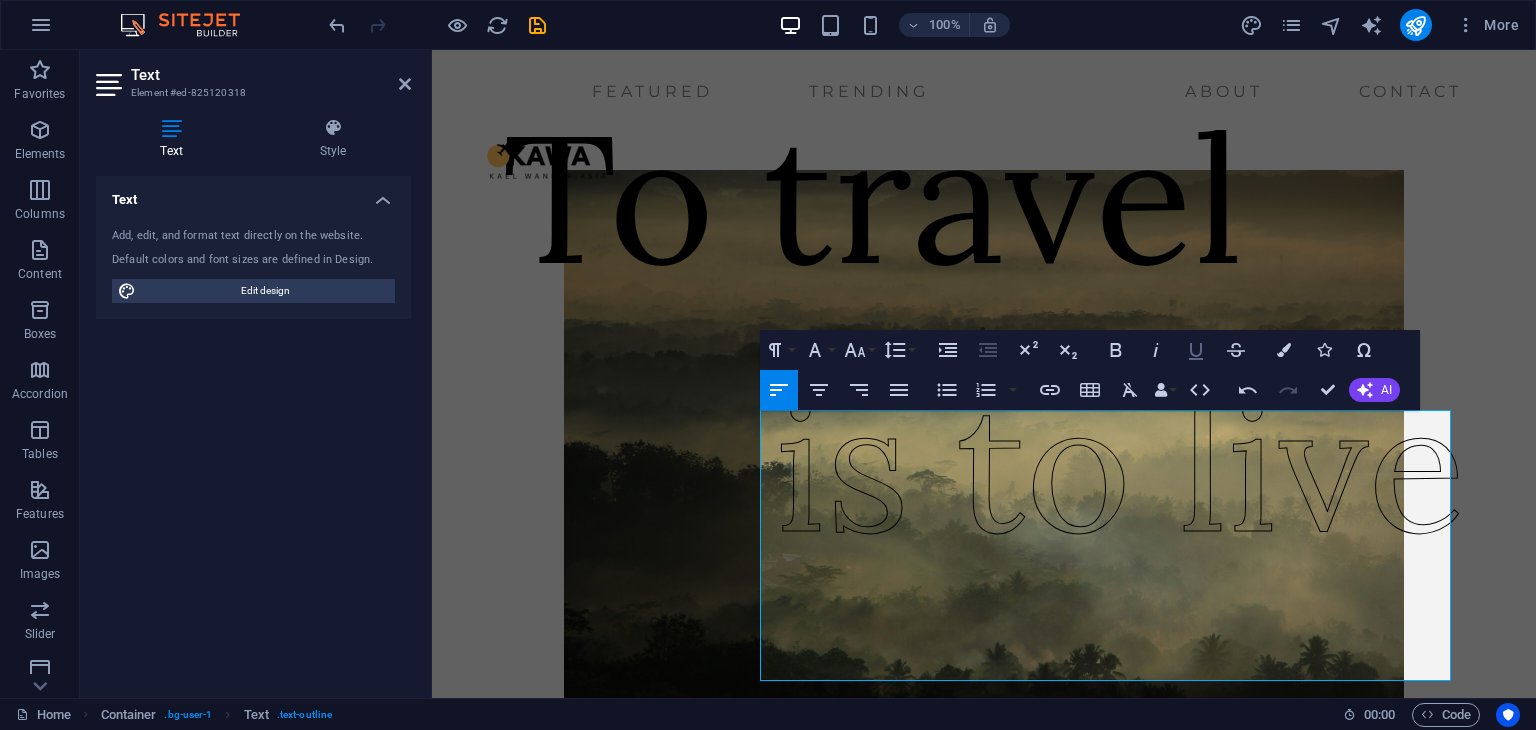 click 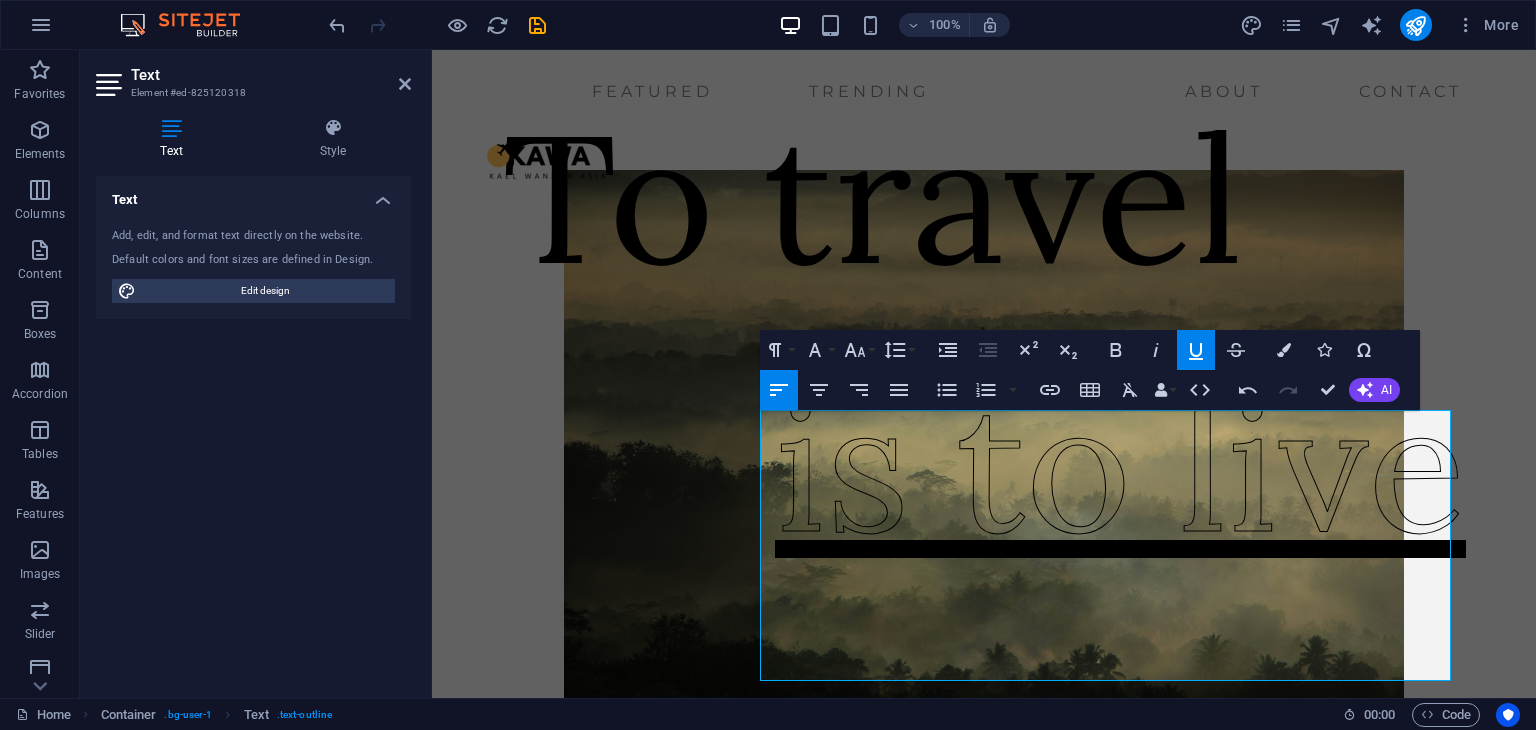 click 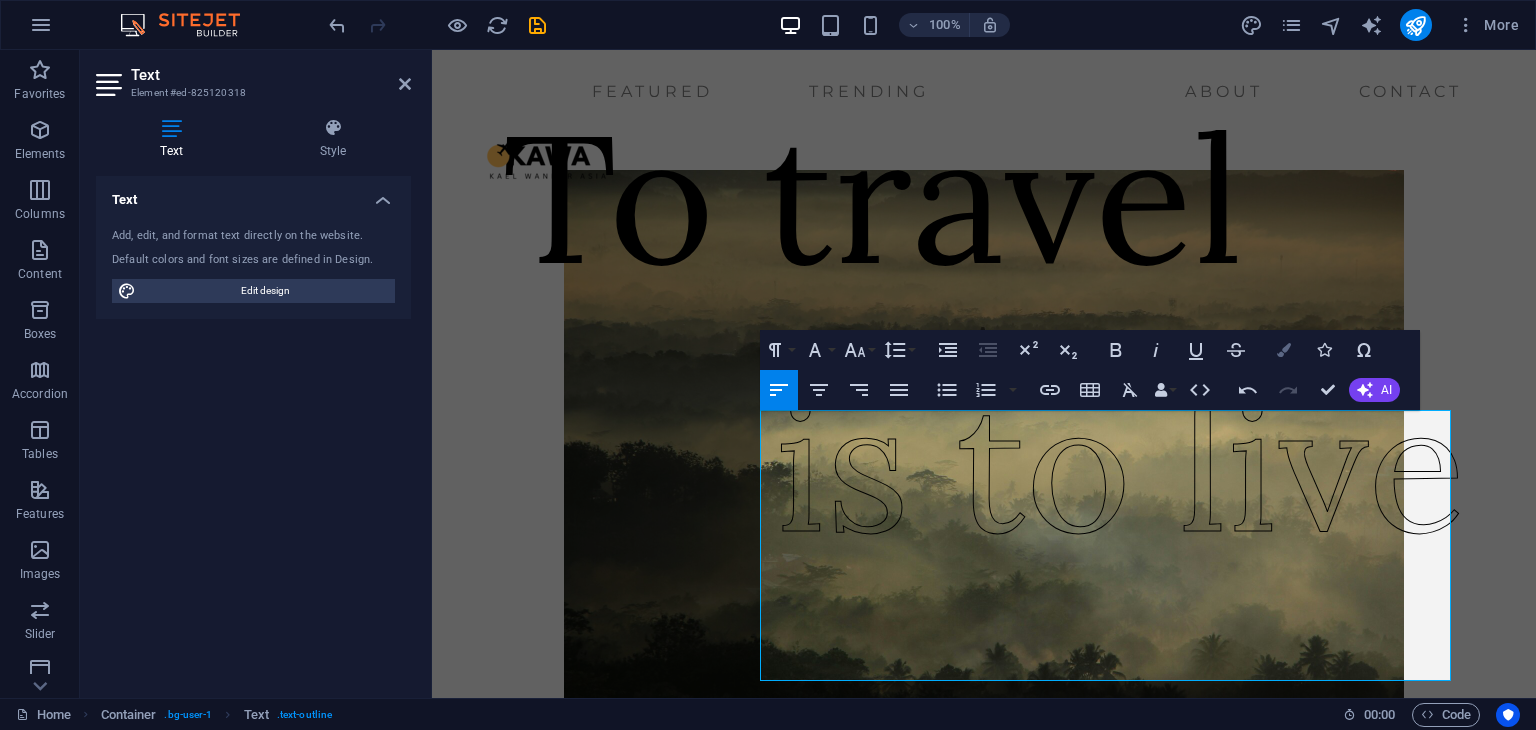 click at bounding box center (1284, 350) 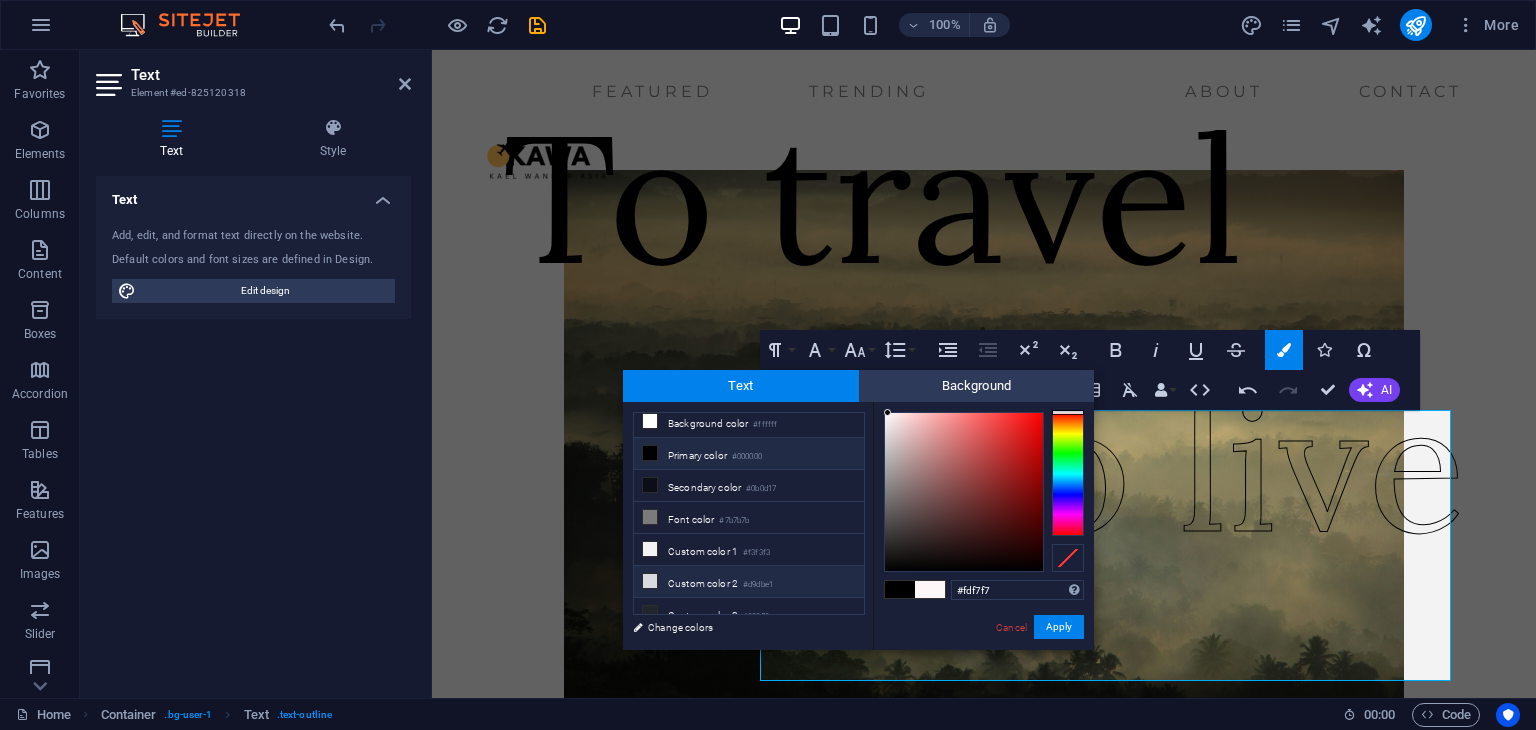 scroll, scrollTop: 14, scrollLeft: 0, axis: vertical 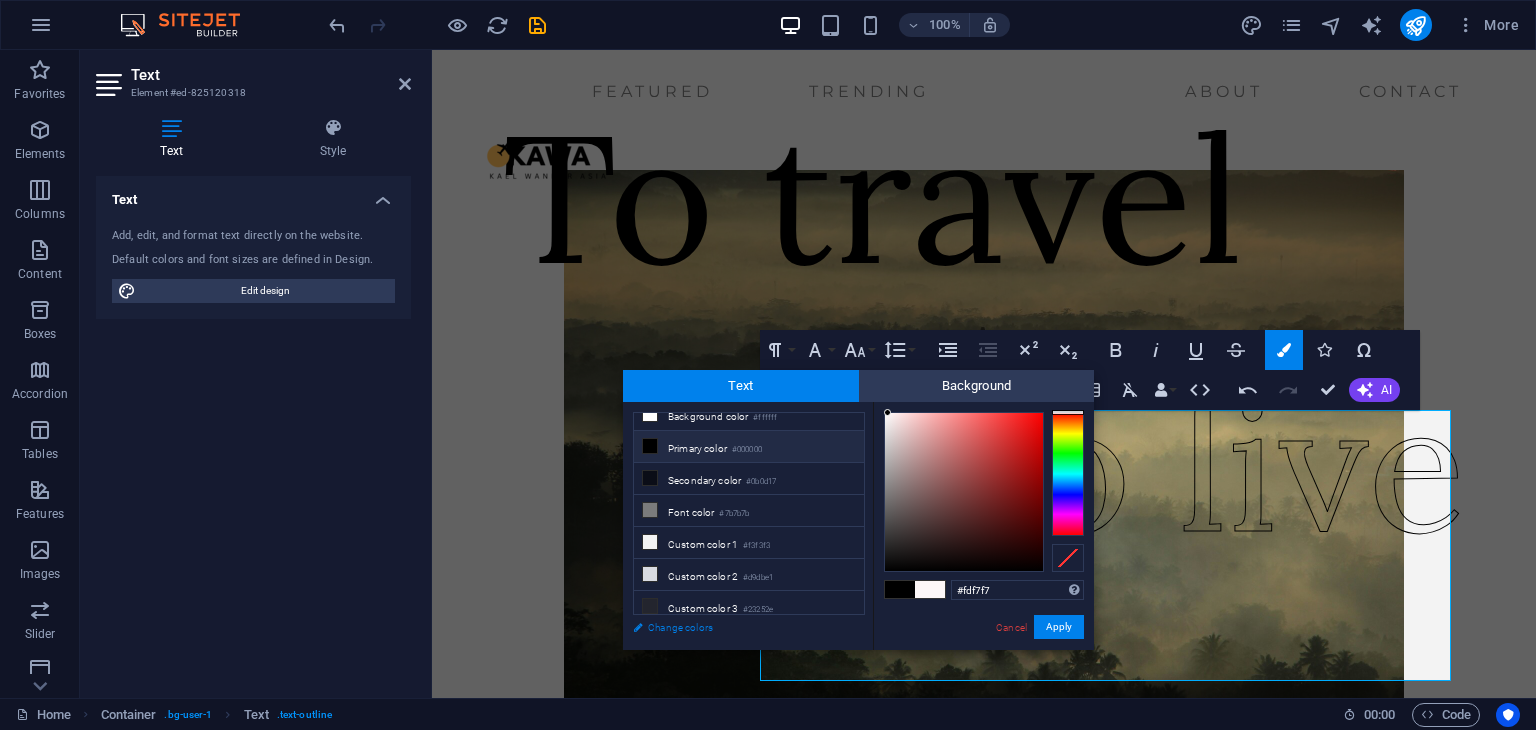 click on "Change colors" at bounding box center (739, 627) 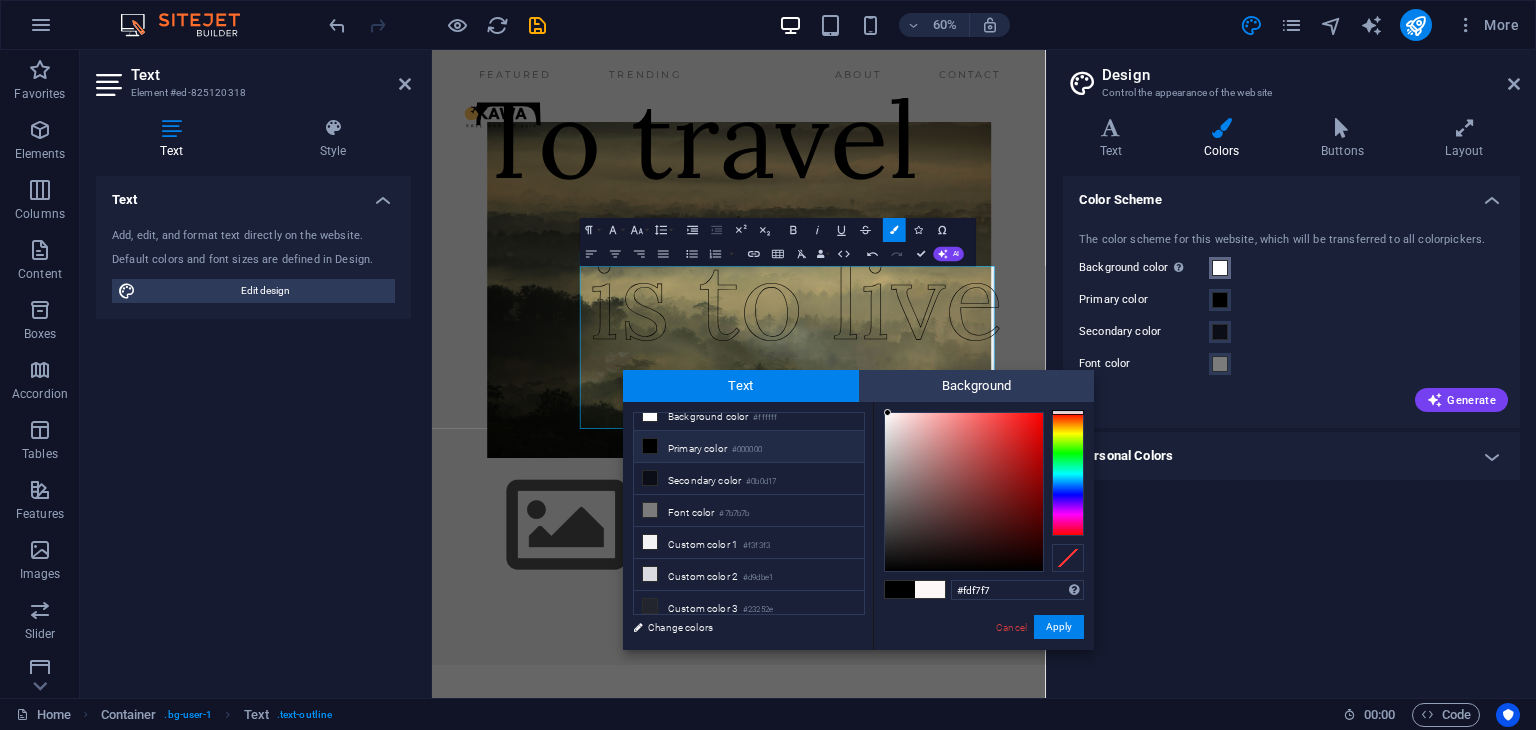 click at bounding box center [1220, 268] 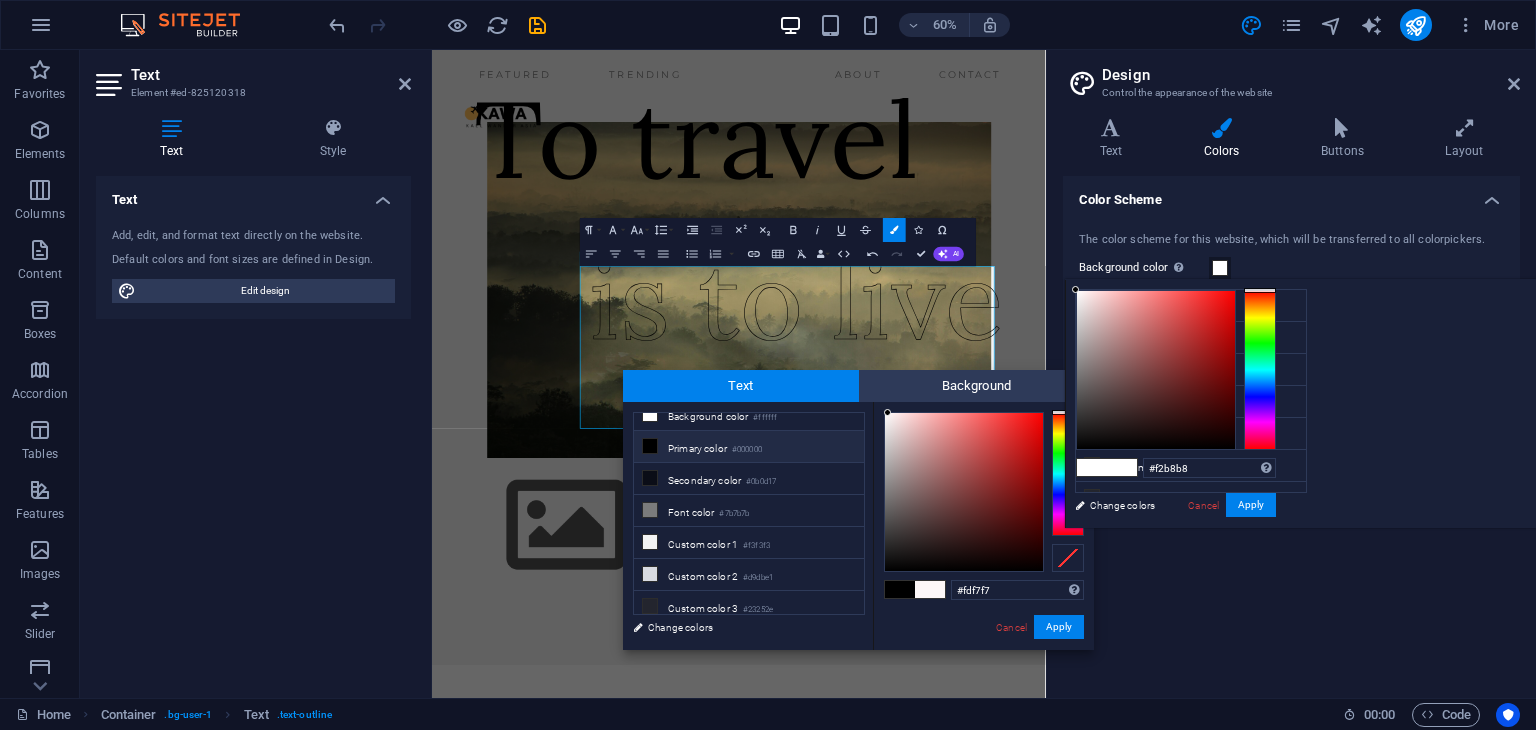 click at bounding box center [1156, 370] 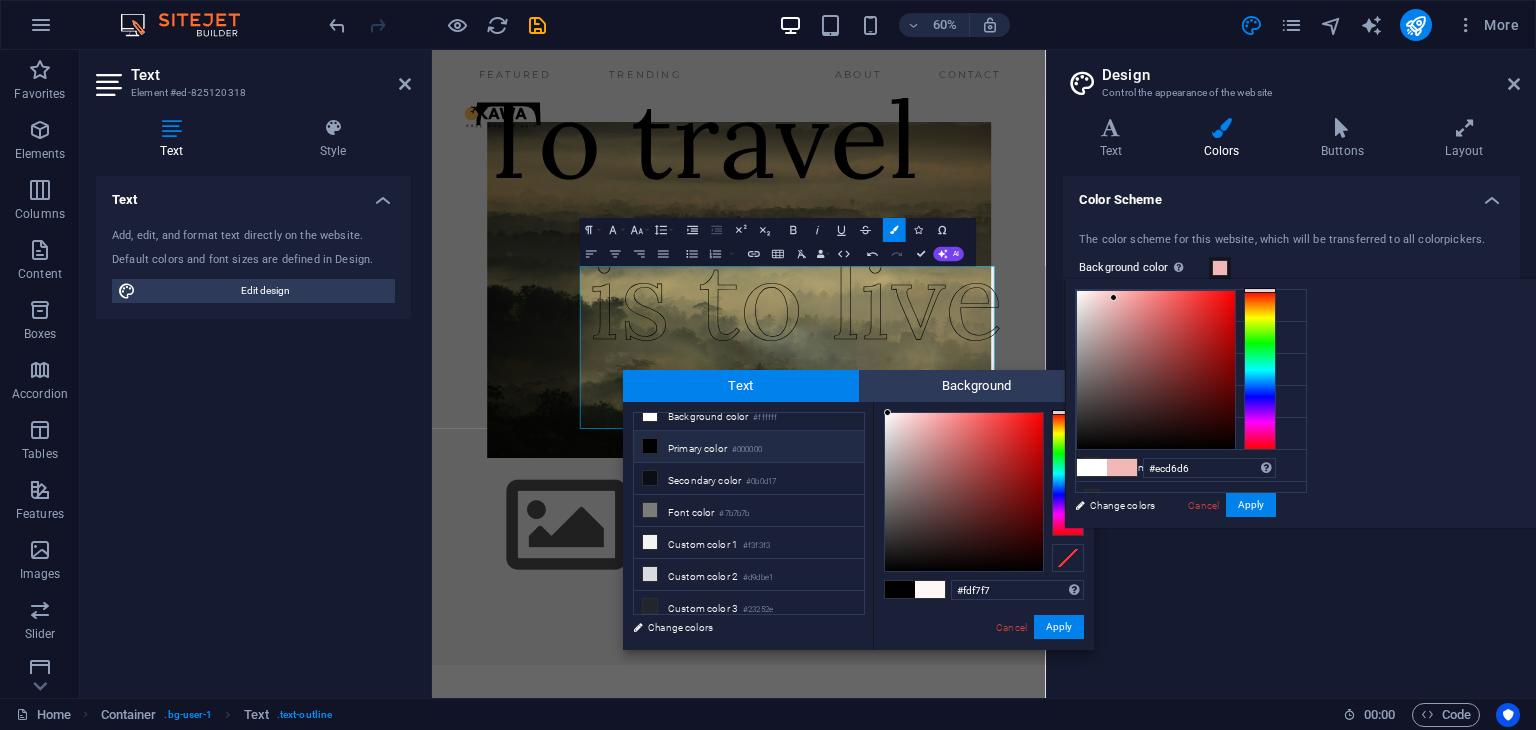 type on "#ecd7d7" 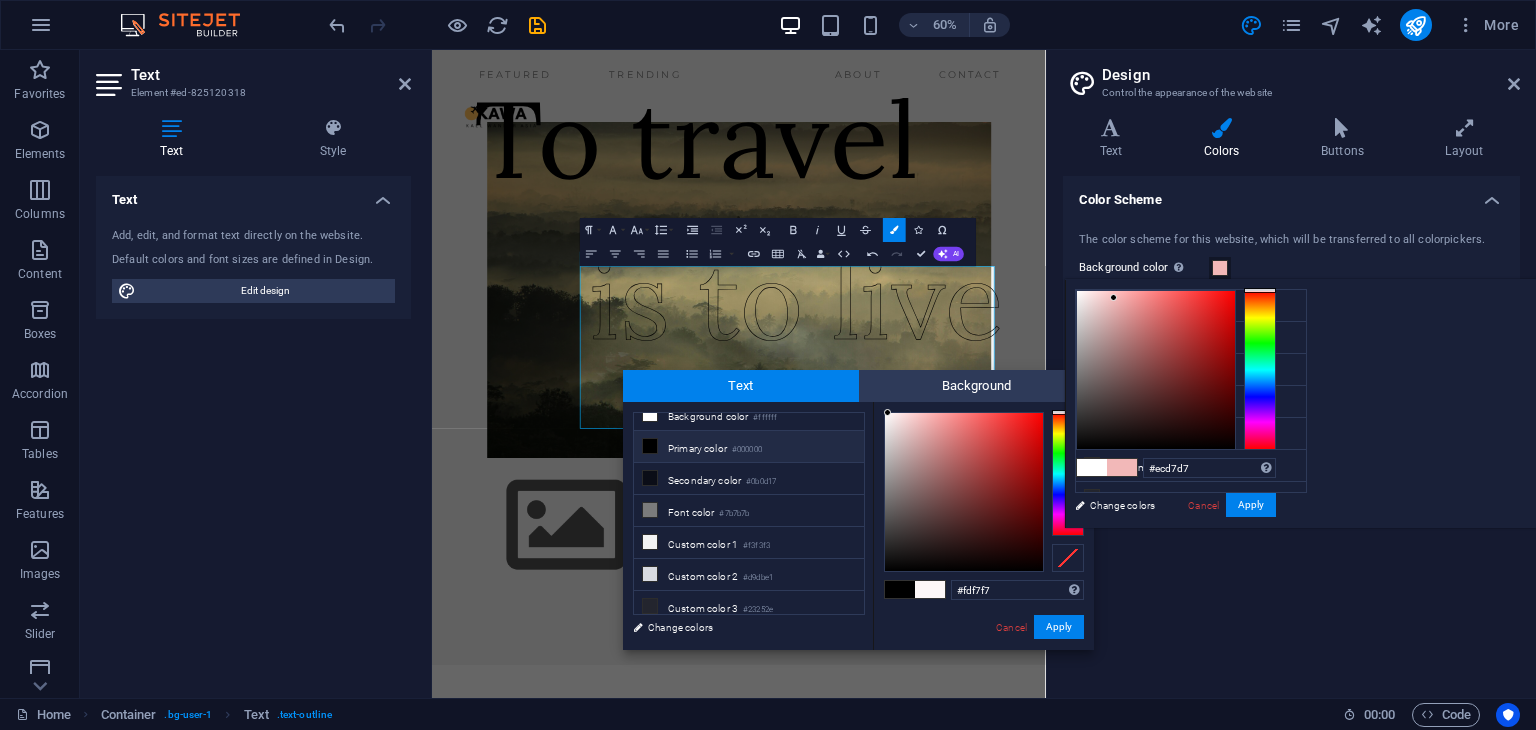 click at bounding box center (1156, 370) 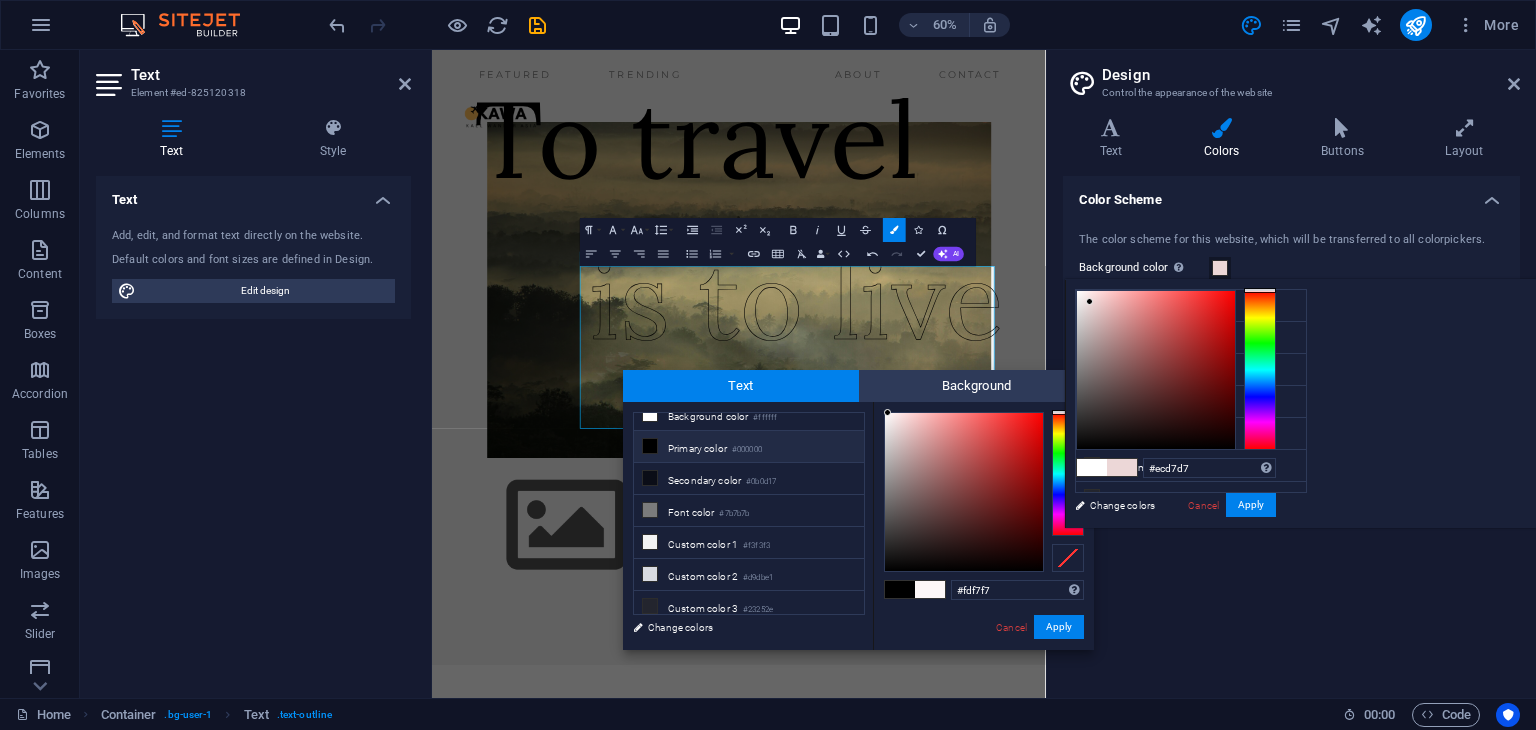 type on "#000000" 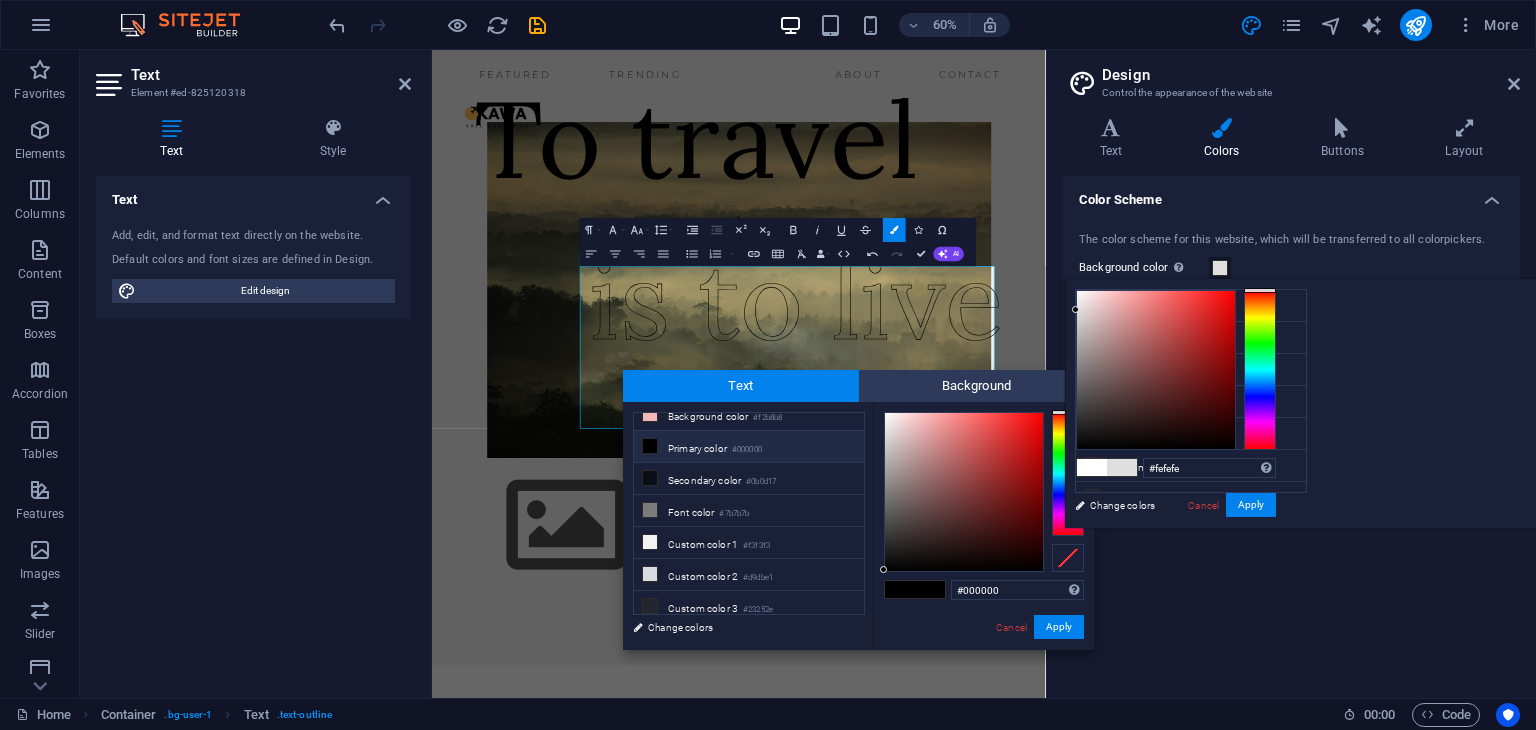 type on "#ffffff" 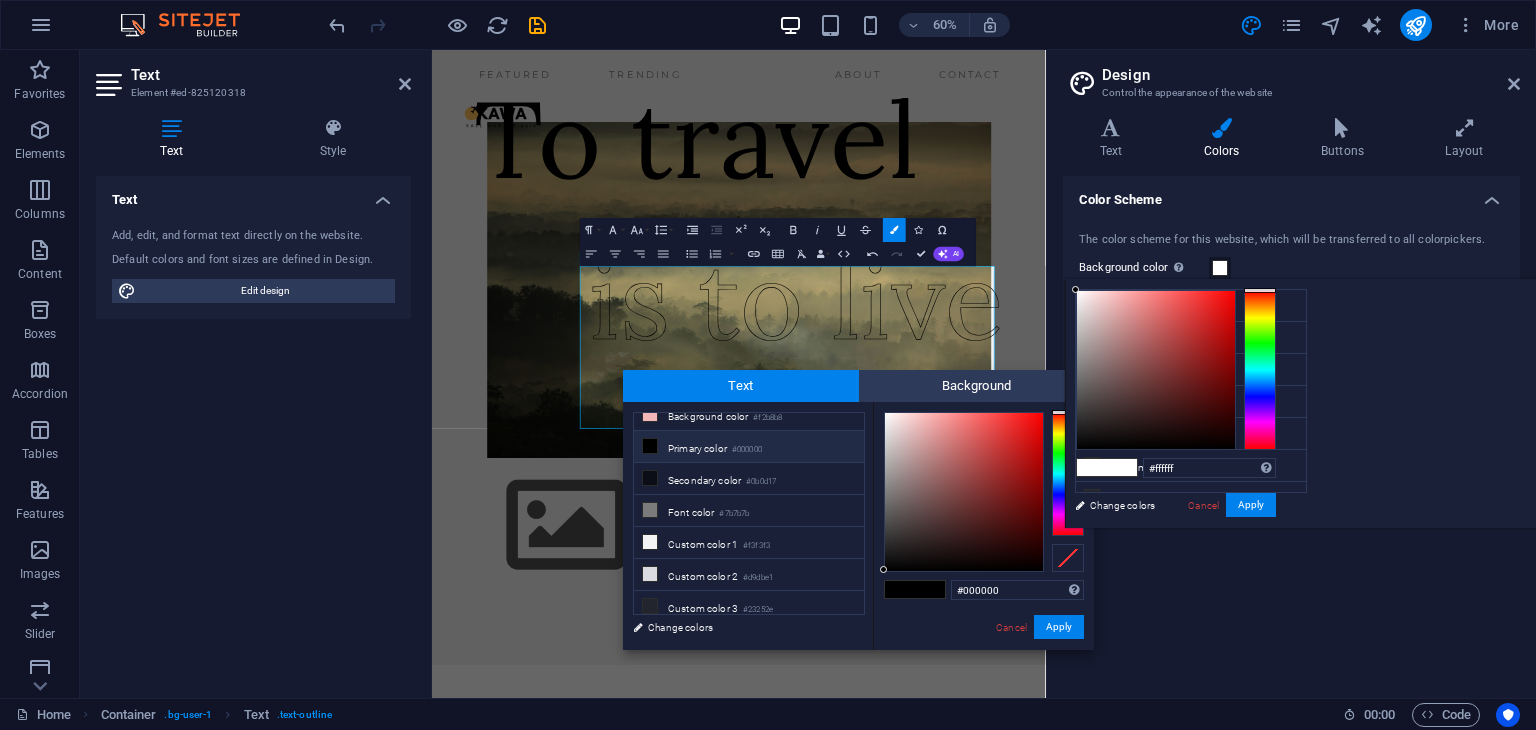 drag, startPoint x: 1326, startPoint y: 303, endPoint x: 1247, endPoint y: 243, distance: 99.20181 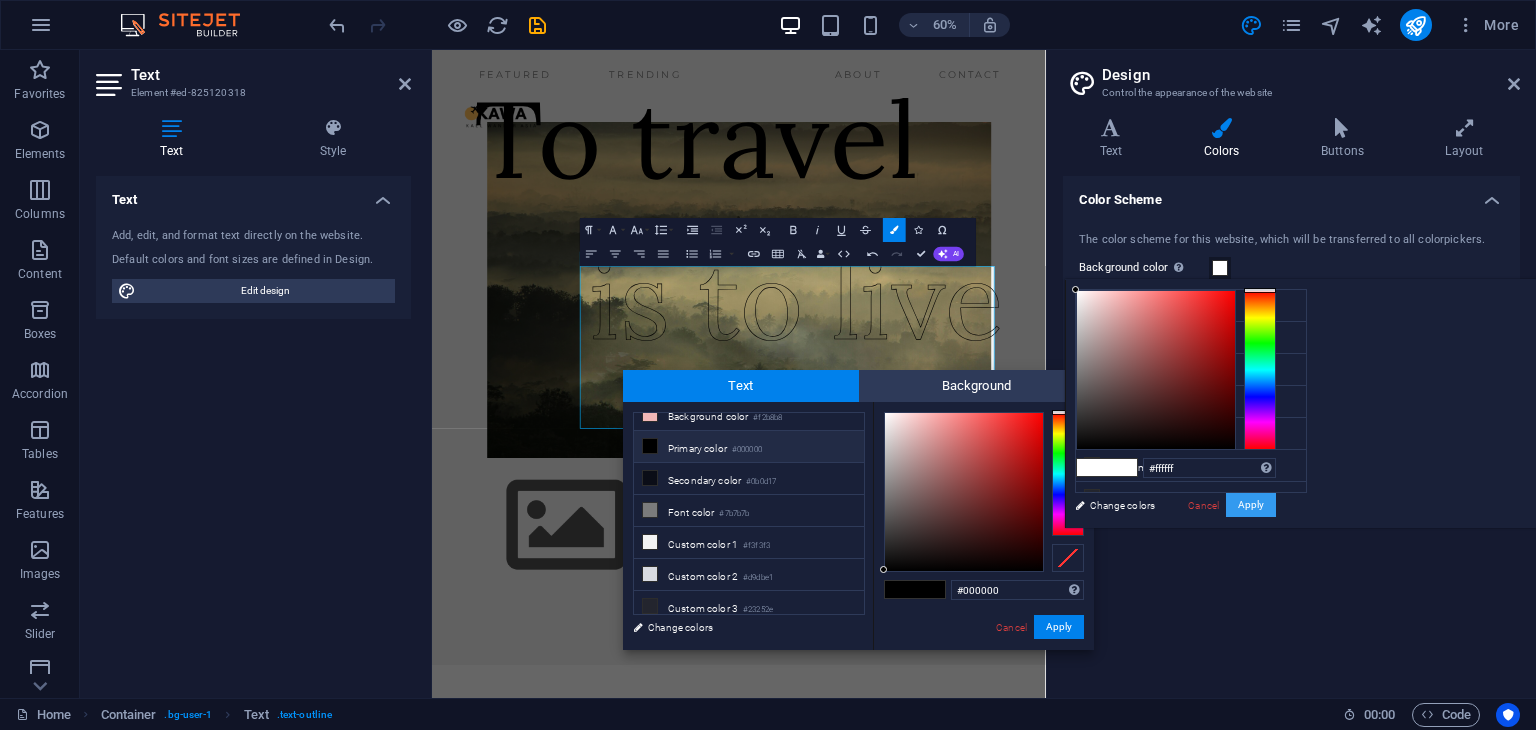 click on "Apply" at bounding box center [1251, 505] 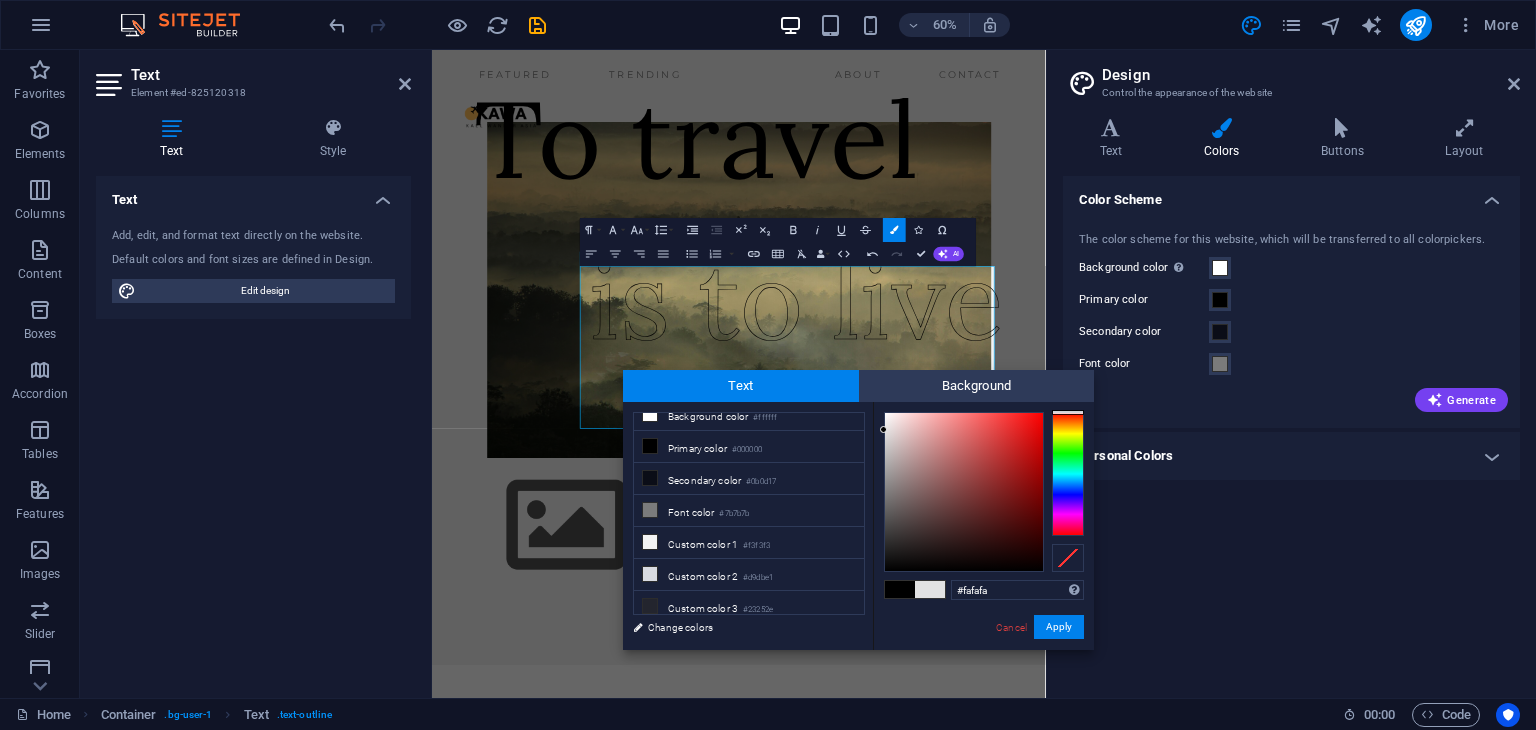 type on "#ffffff" 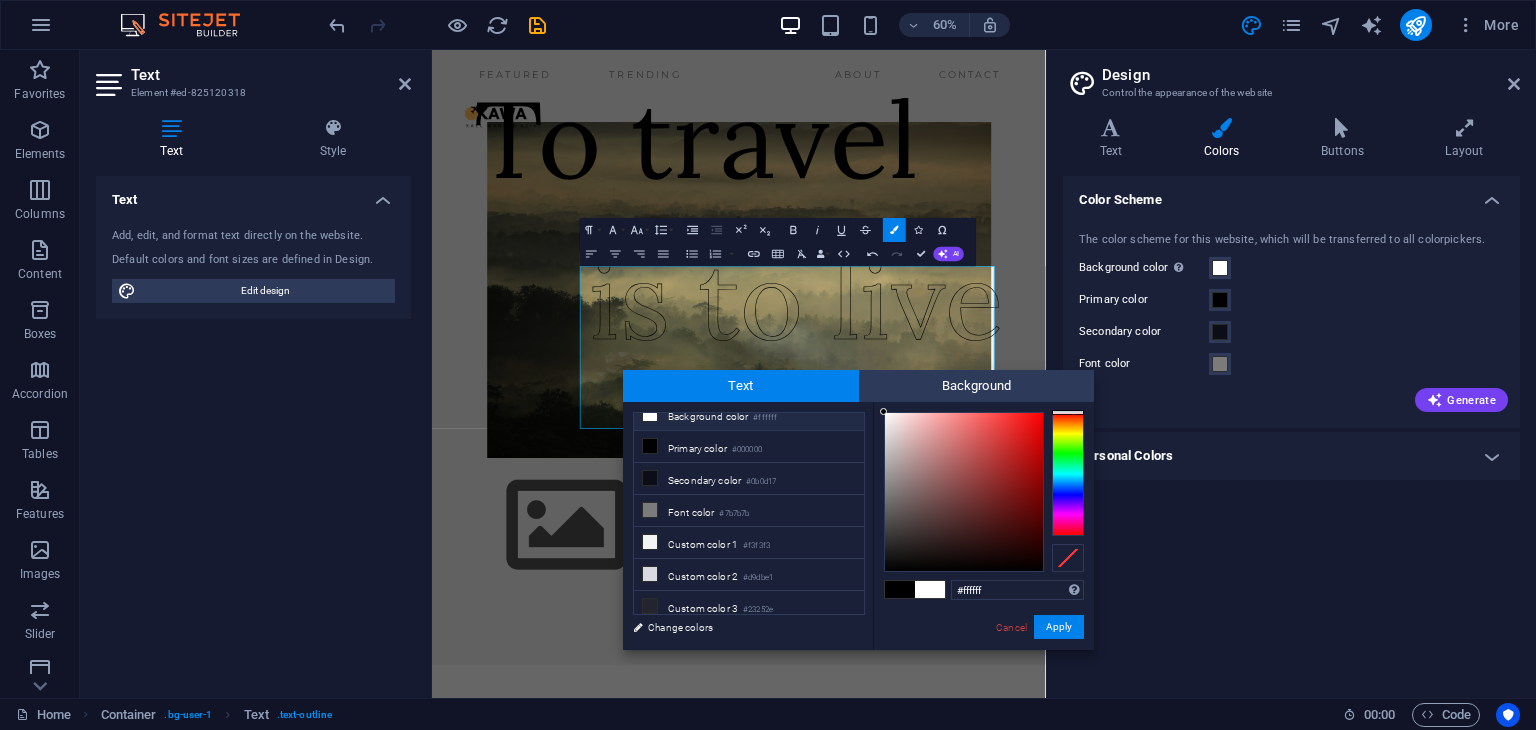 drag, startPoint x: 894, startPoint y: 549, endPoint x: 771, endPoint y: 337, distance: 245.09795 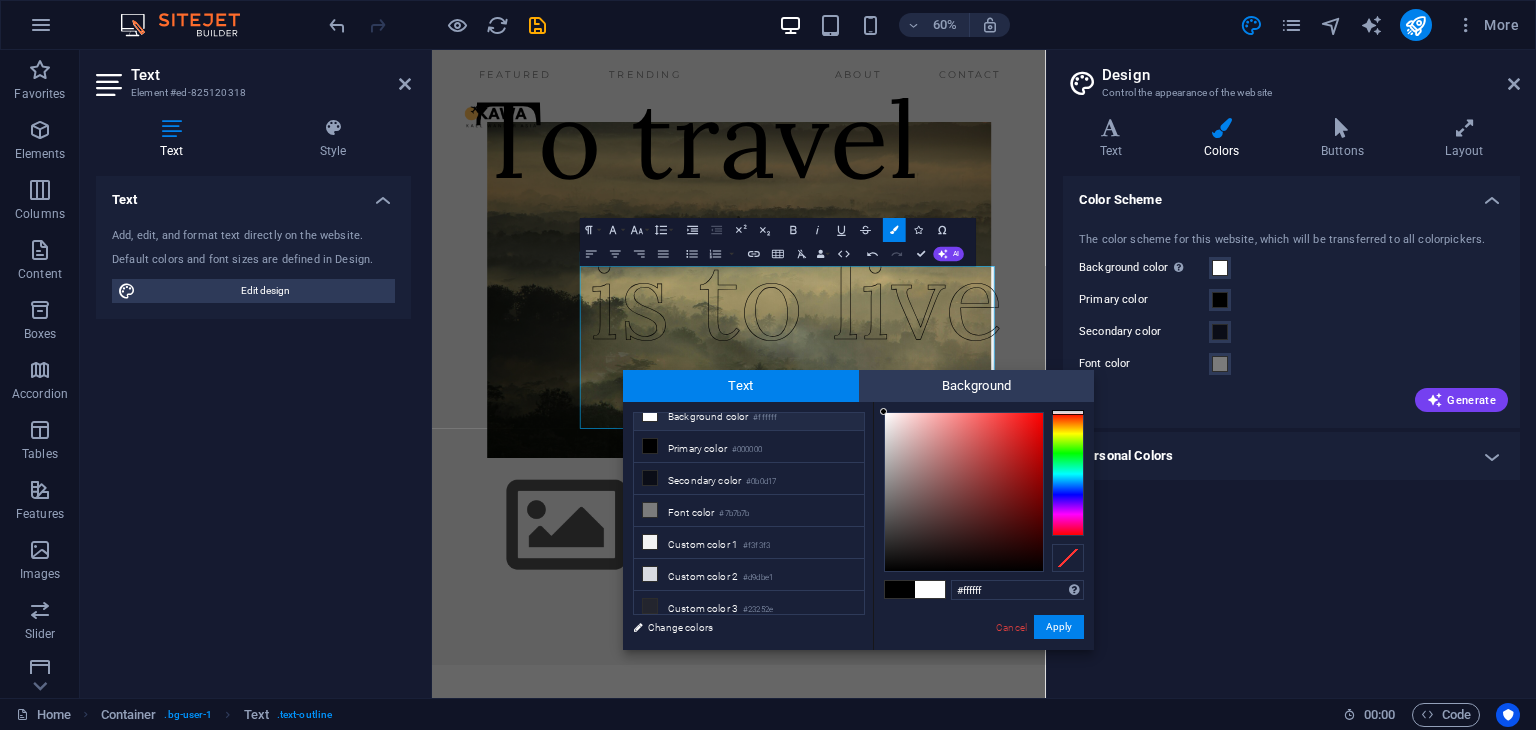 click on "kaelwanderasia.com Home Favorites Elements Columns Content Boxes Accordion Tables Features Images Slider Header Footer Forms Marketing Collections Text Element #ed-825120318 Text Style Text Add, edit, and format text directly on the website. Default colors and font sizes are defined in Design. Edit design Alignment Left aligned Centered Right aligned Preset Element Layout How this element expands within the layout (Flexbox). Size Default auto px % 1/1 1/2 1/3 1/4 1/5 1/6 1/7 1/8 1/9 1/10 Grow Shrink Order Container layout Visible Visible Opacity 100 % Overflow Spacing Margin Default auto px % rem vw vh Custom Custom auto px % rem vw vh auto px % rem vw vh auto px % rem vw vh auto px % rem vw vh Padding Default px rem % vh vw Custom Custom px rem % vh vw px rem % vh vw px rem % vh vw px rem % vh vw Border Style              - Width 1 auto px rem % vh vw Custom Custom 1 auto px rem % vh vw 1 auto px rem % vh vw 1 auto" at bounding box center (768, 365) 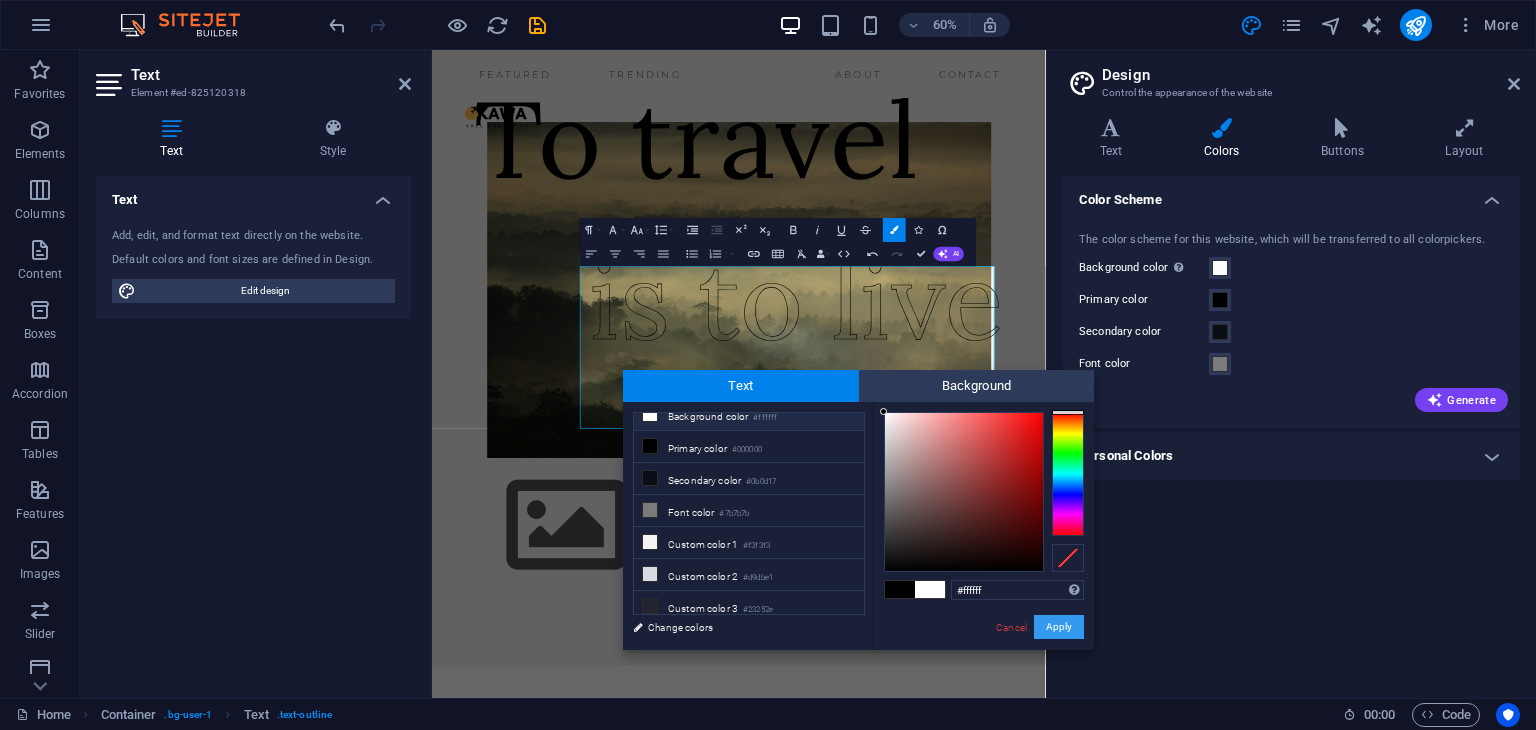 click on "Apply" at bounding box center [1059, 627] 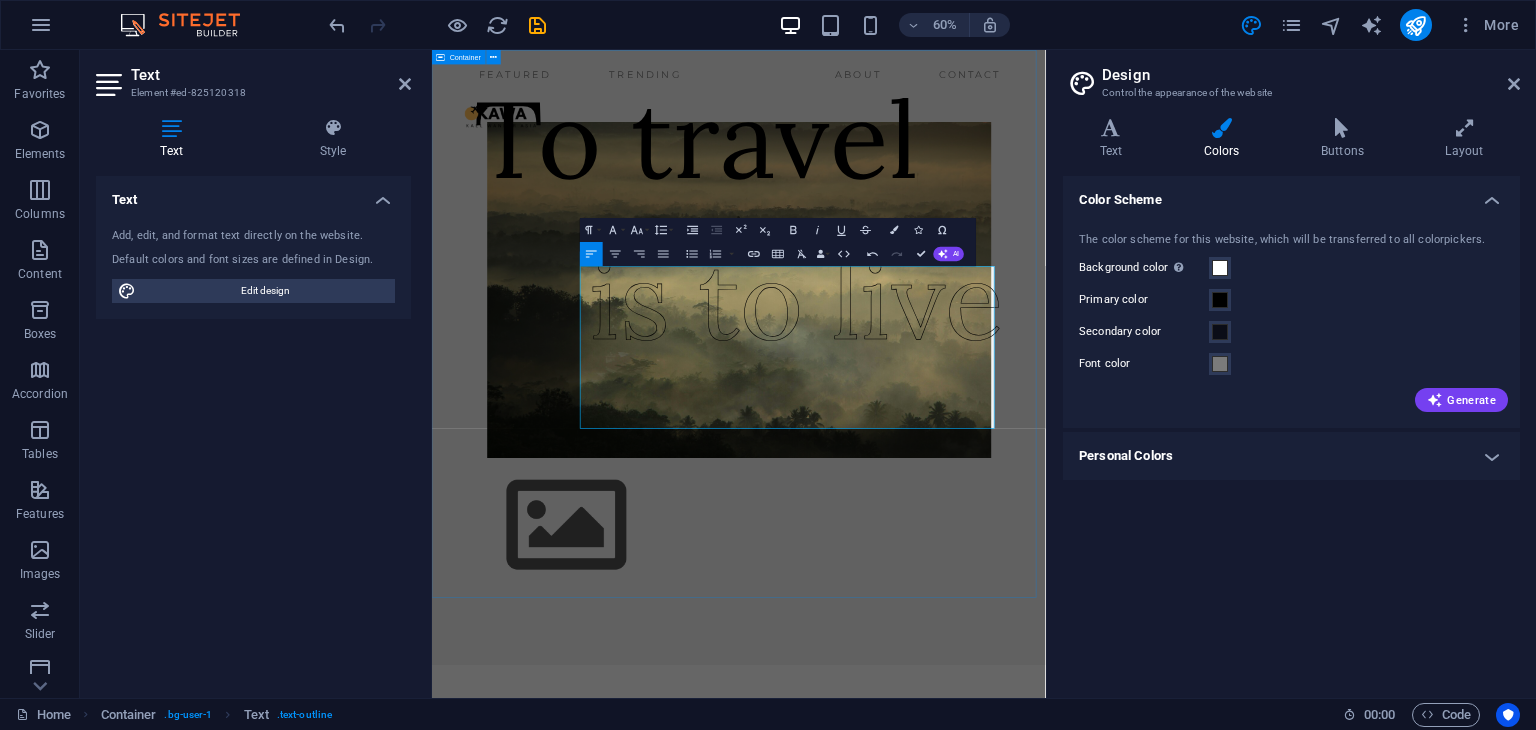 click on "To travel is to live" at bounding box center (943, 562) 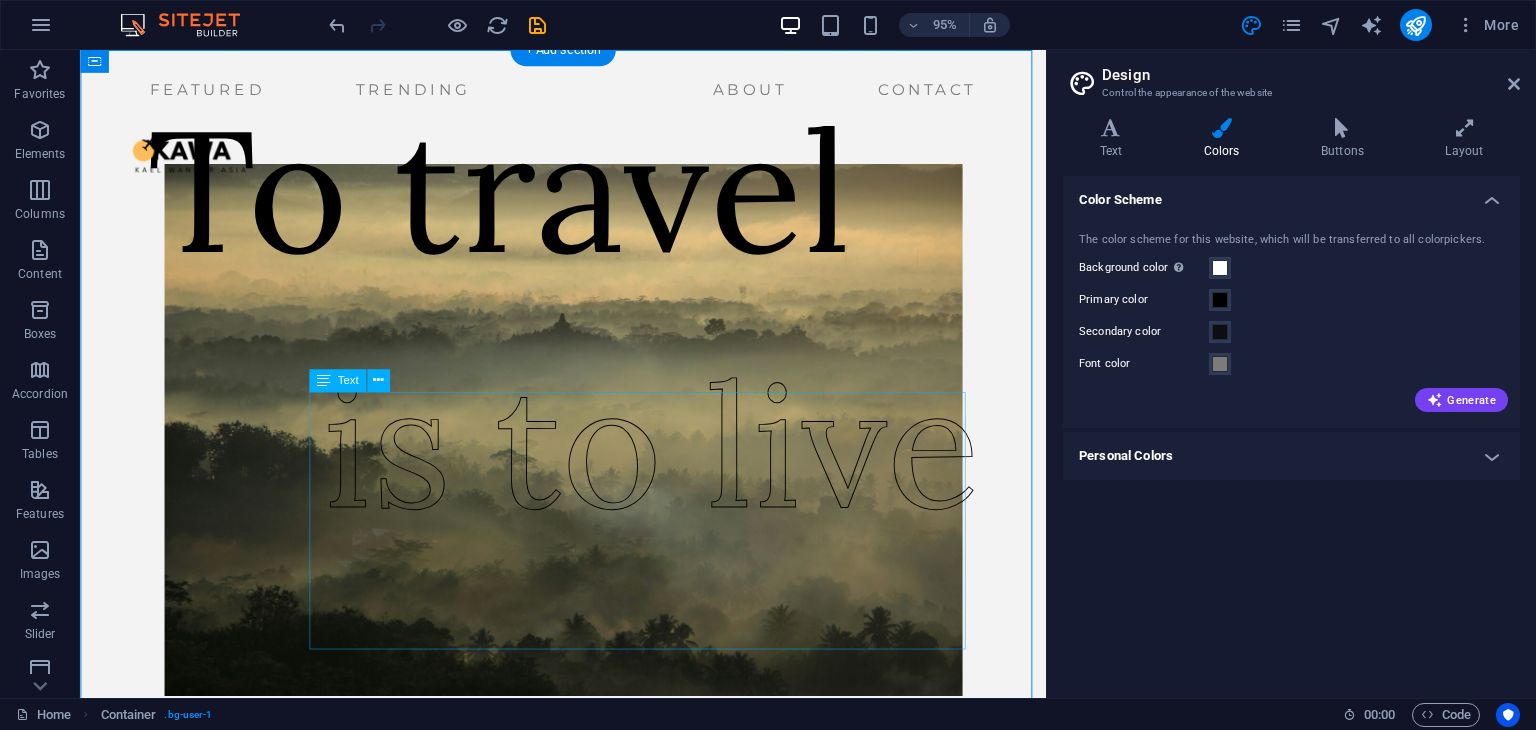 click on "is to live" at bounding box center [681, 466] 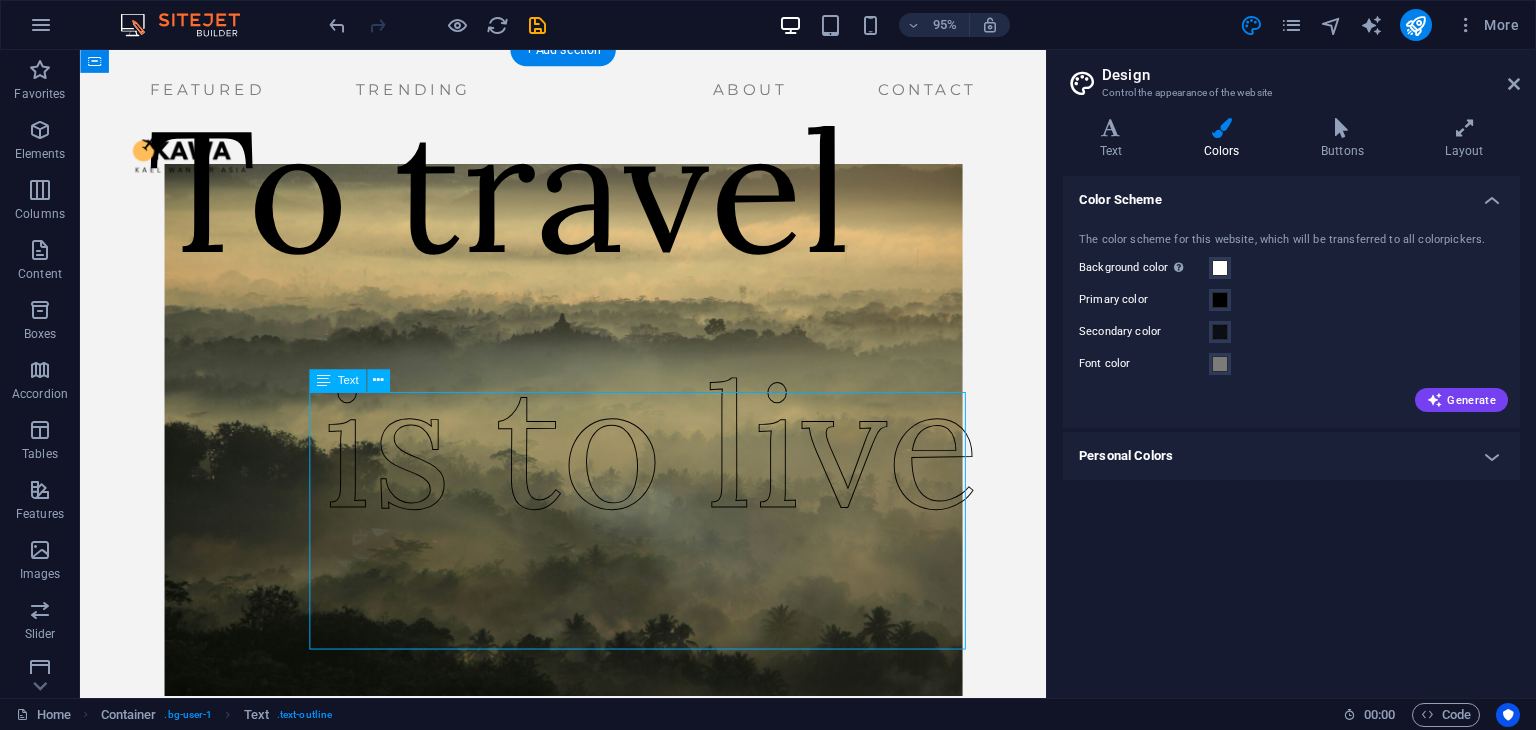 click on "is to live" at bounding box center [681, 466] 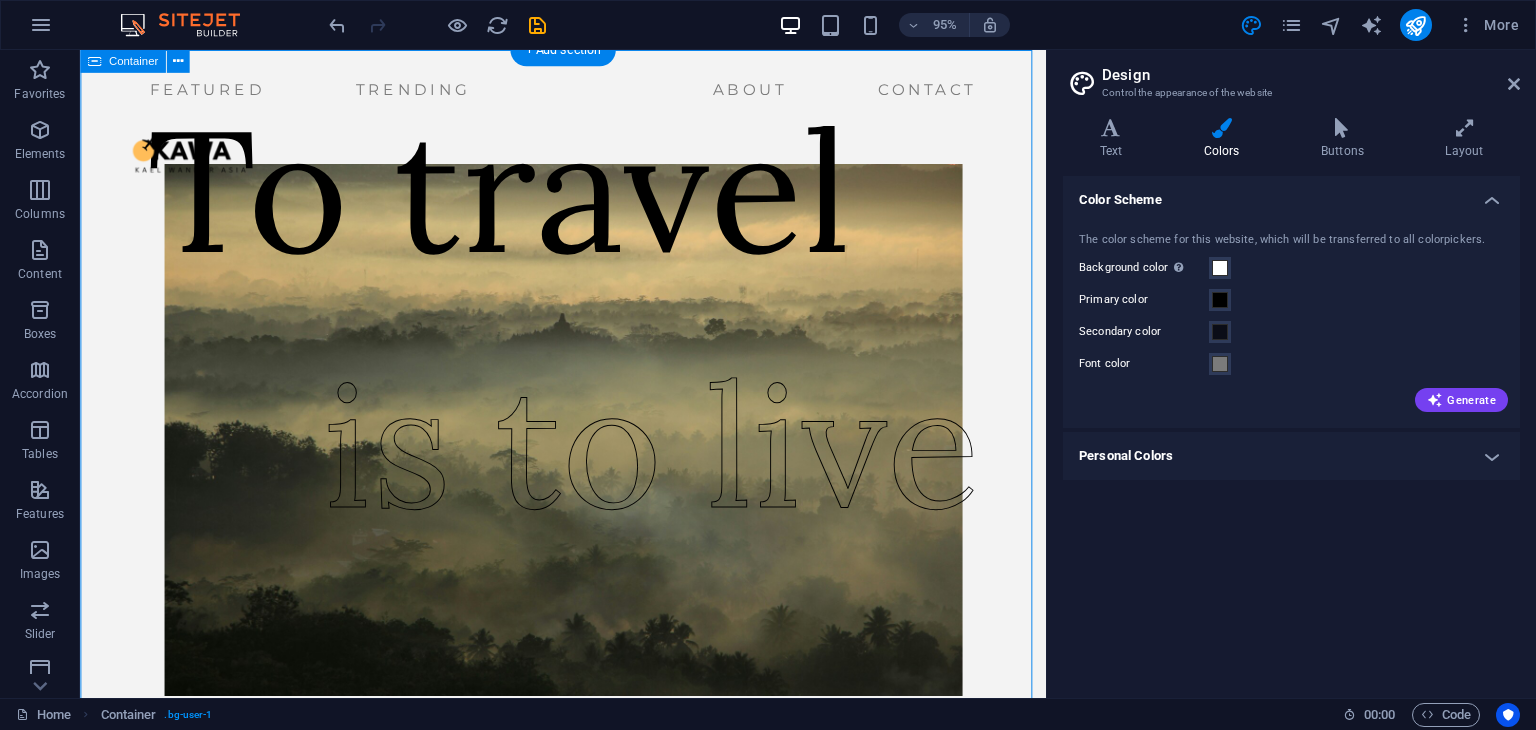 click on "is to live" at bounding box center [681, 466] 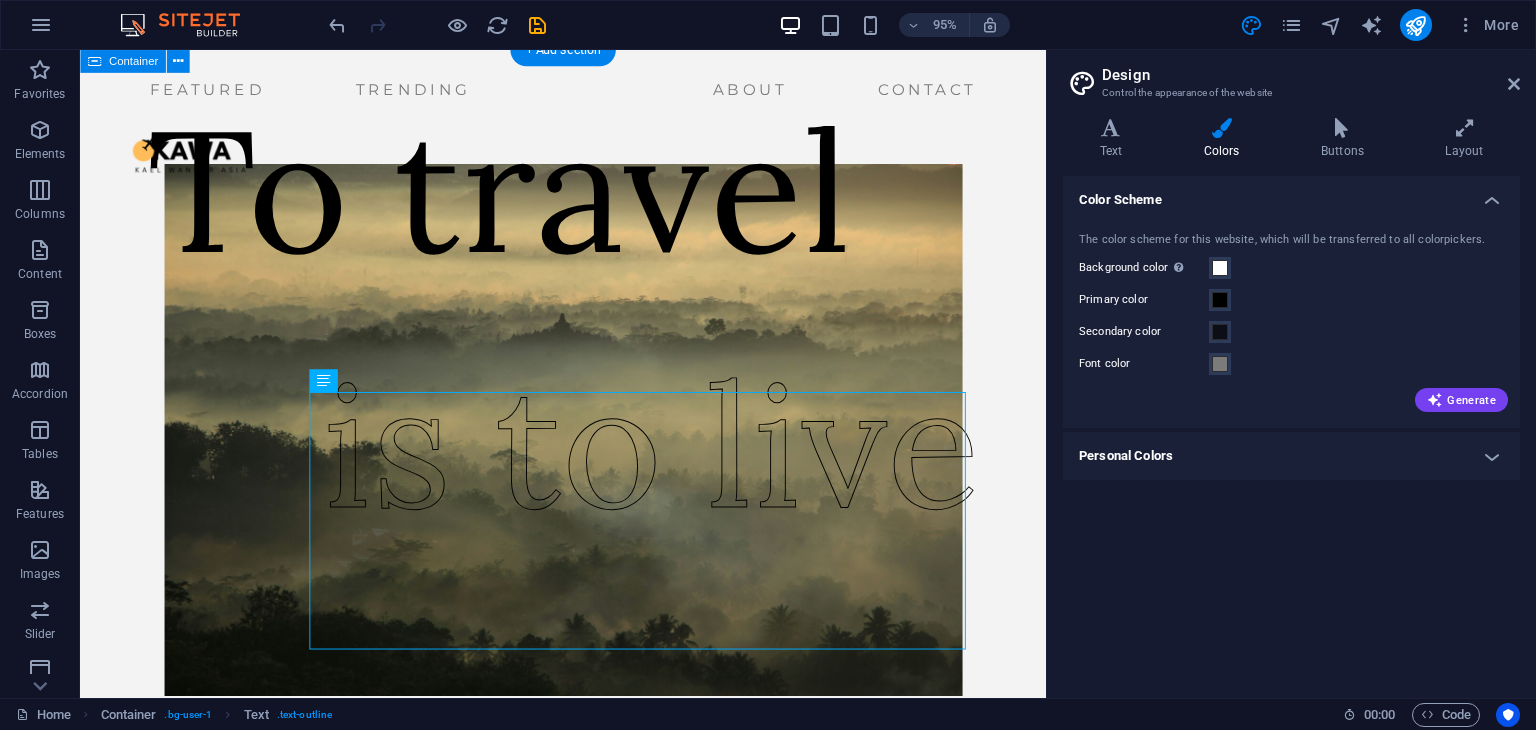 click on "is to live" at bounding box center [681, 466] 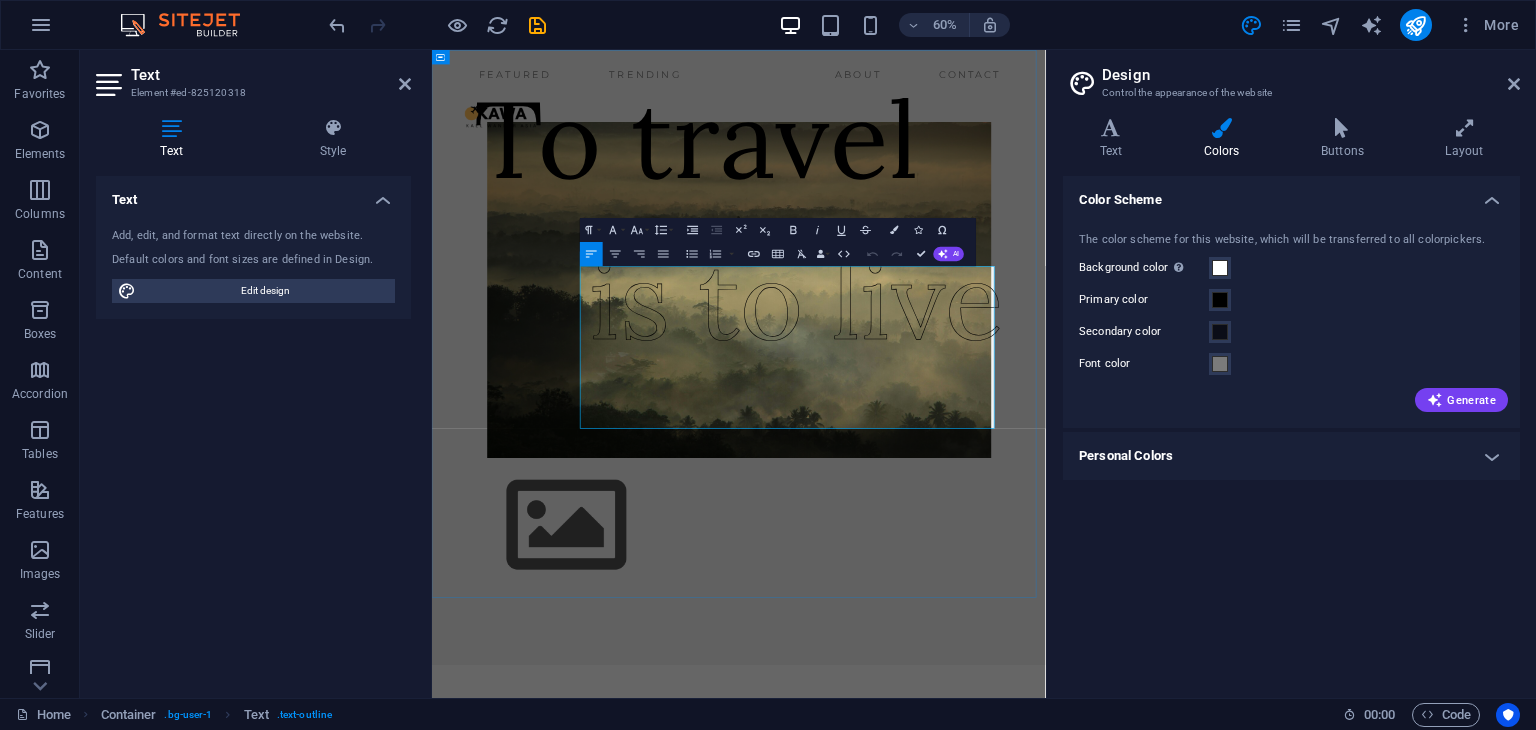 click on "is to live" at bounding box center (1039, 465) 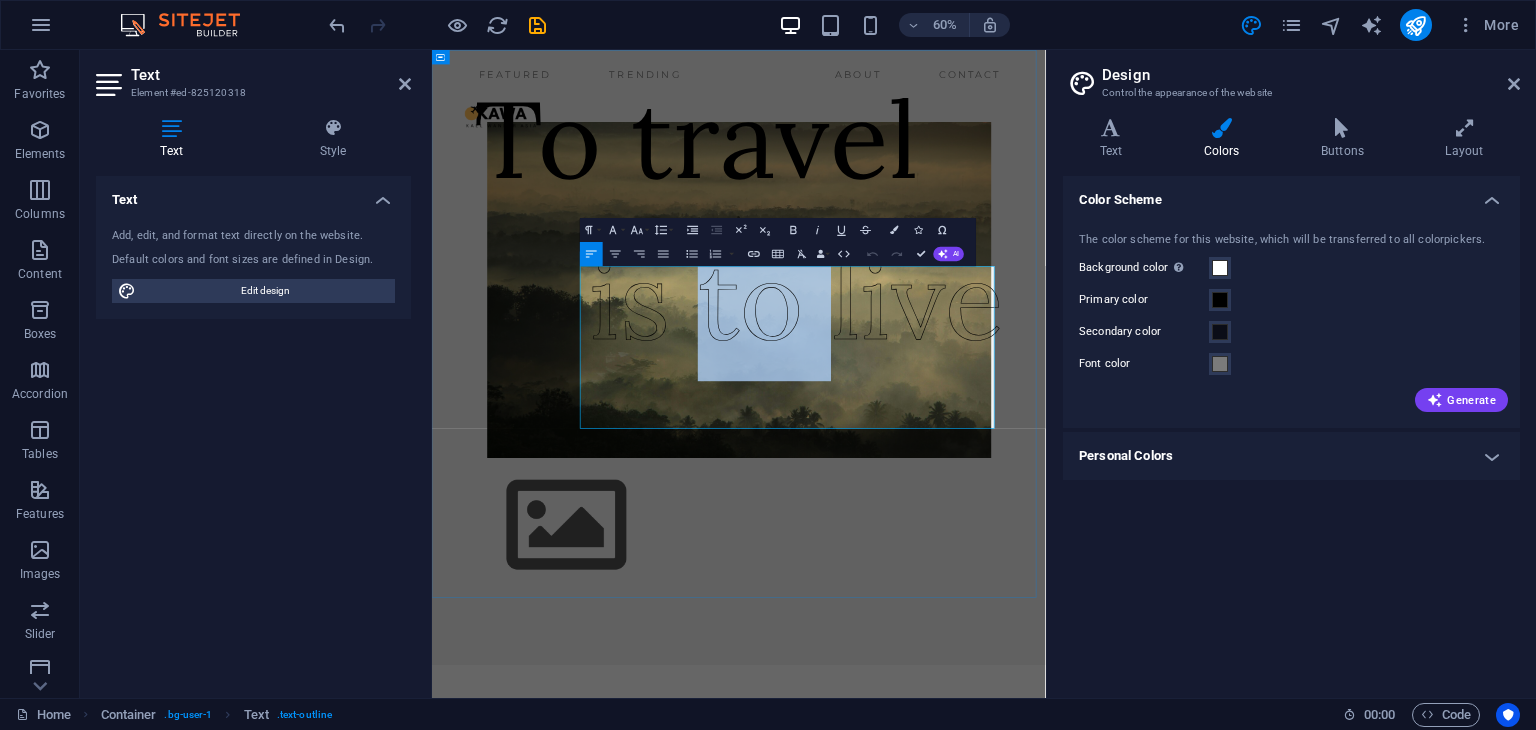 click on "is to live" at bounding box center (1039, 465) 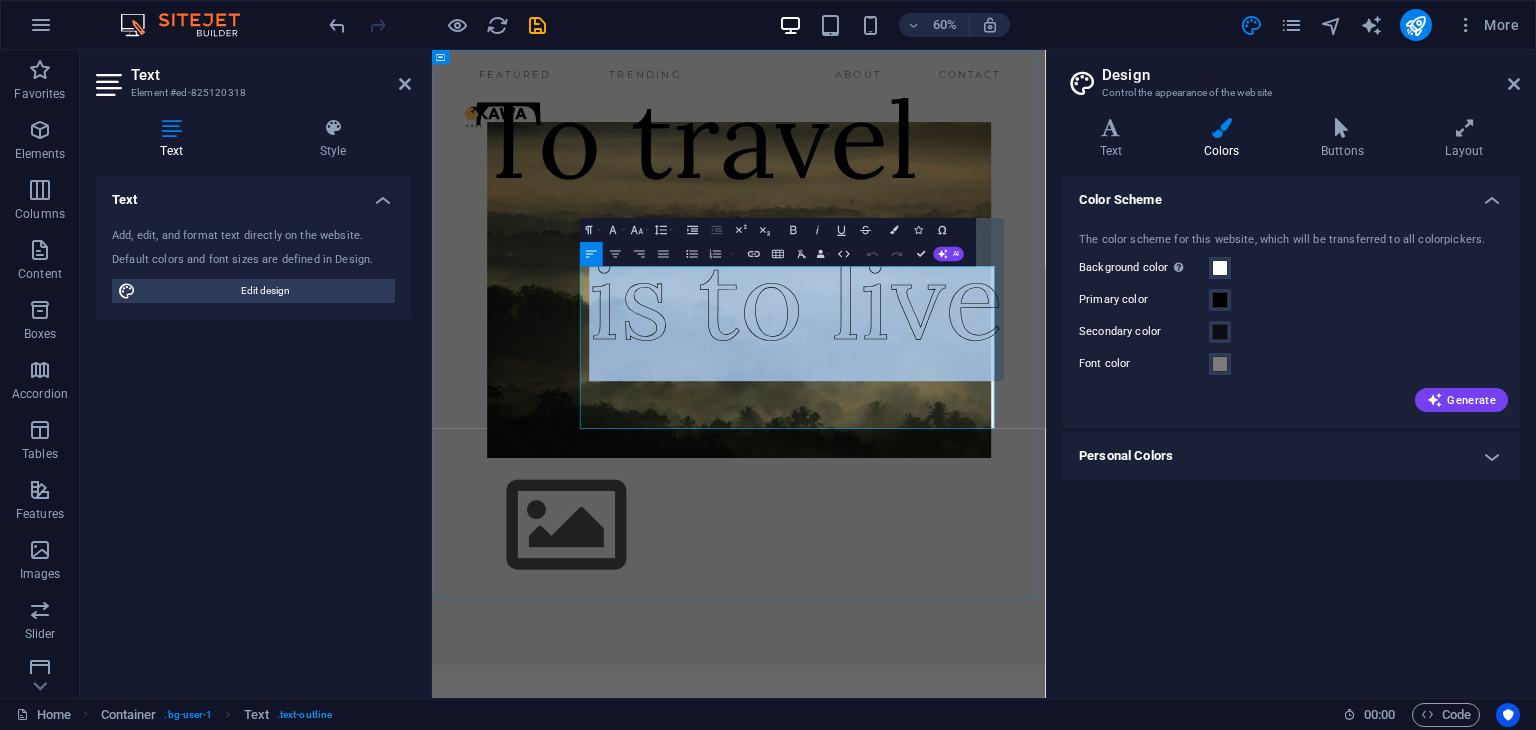 click on "is to live" at bounding box center [1039, 465] 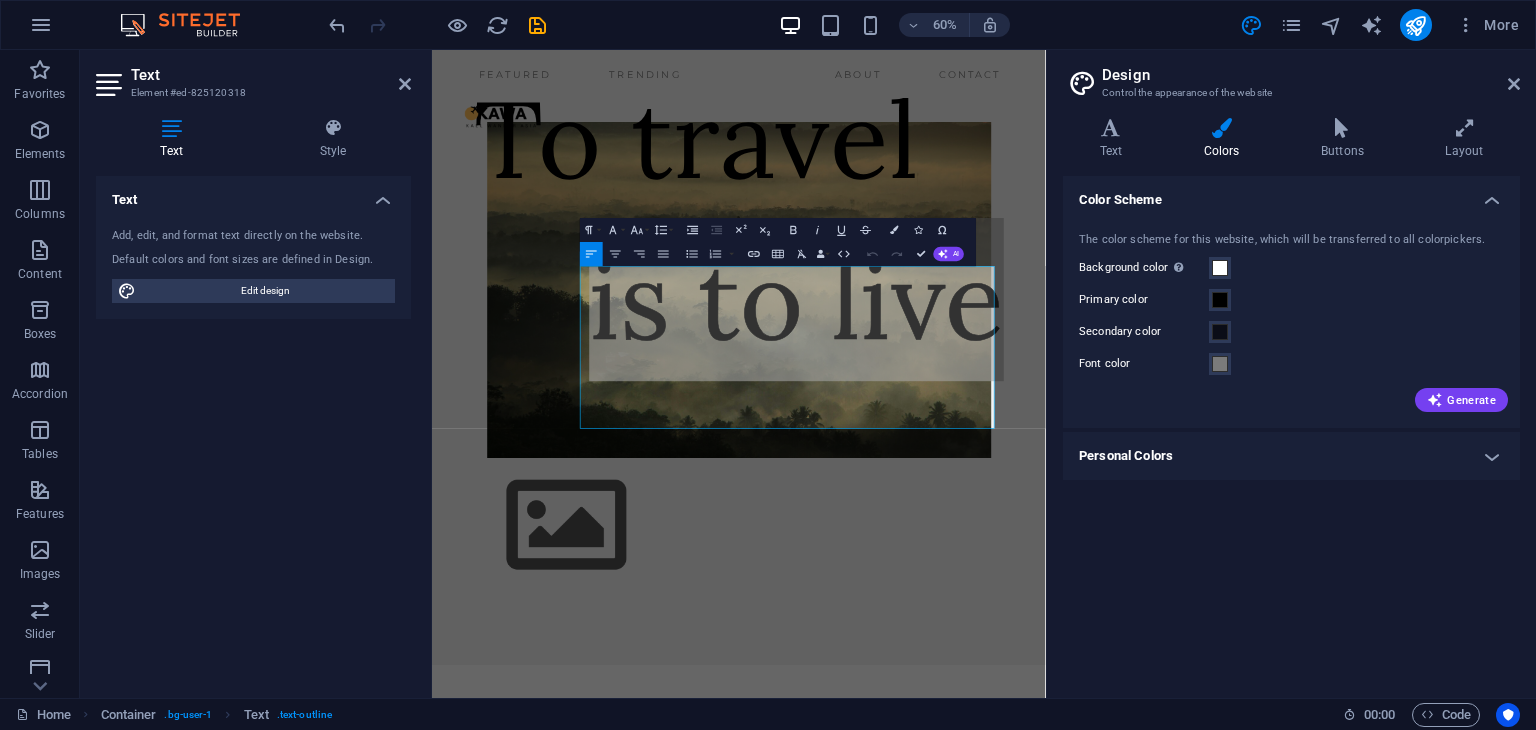 click on "Primary color" at bounding box center (1144, 300) 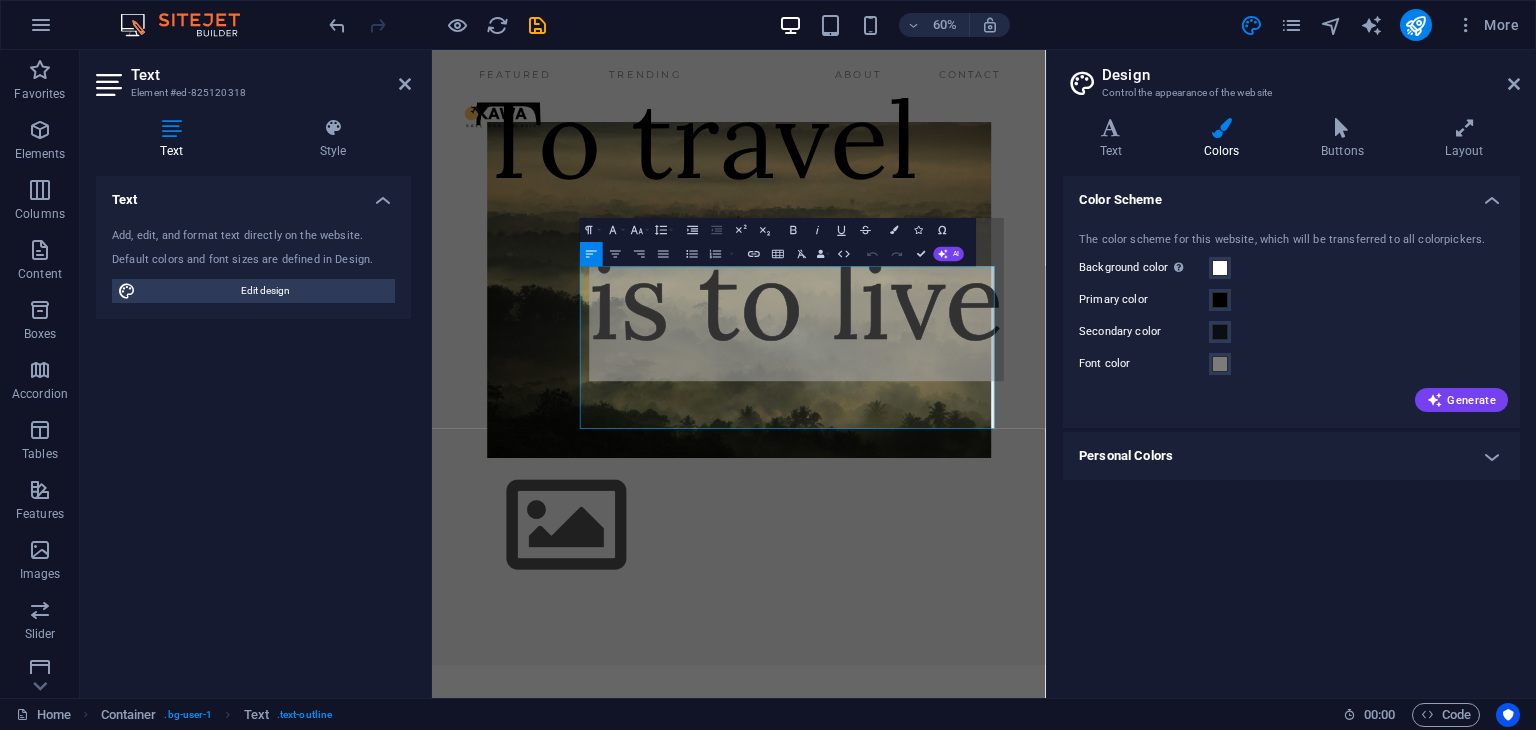 click on "Primary color" at bounding box center (1220, 300) 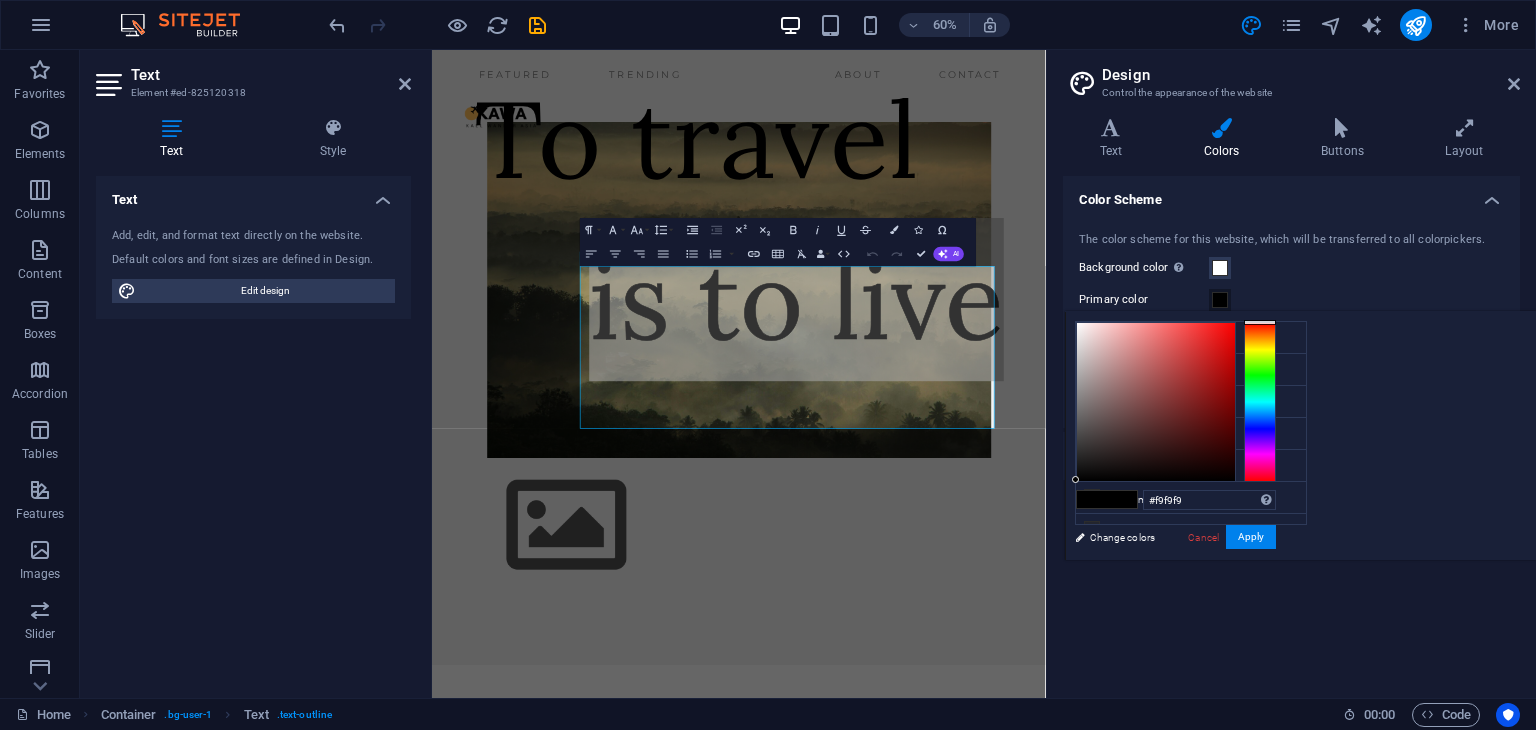 type on "#ffffff" 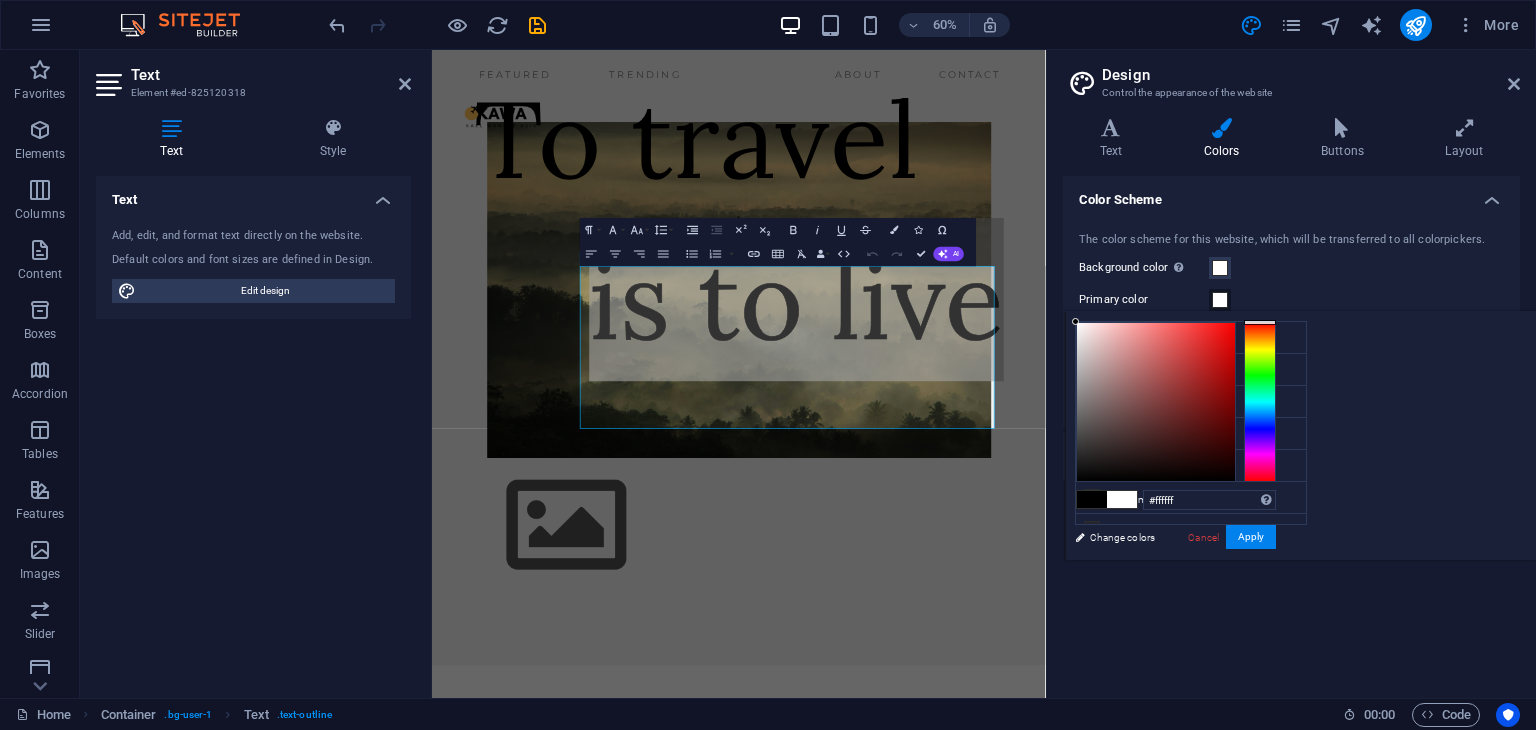 drag, startPoint x: 1364, startPoint y: 369, endPoint x: 1239, endPoint y: 298, distance: 143.75674 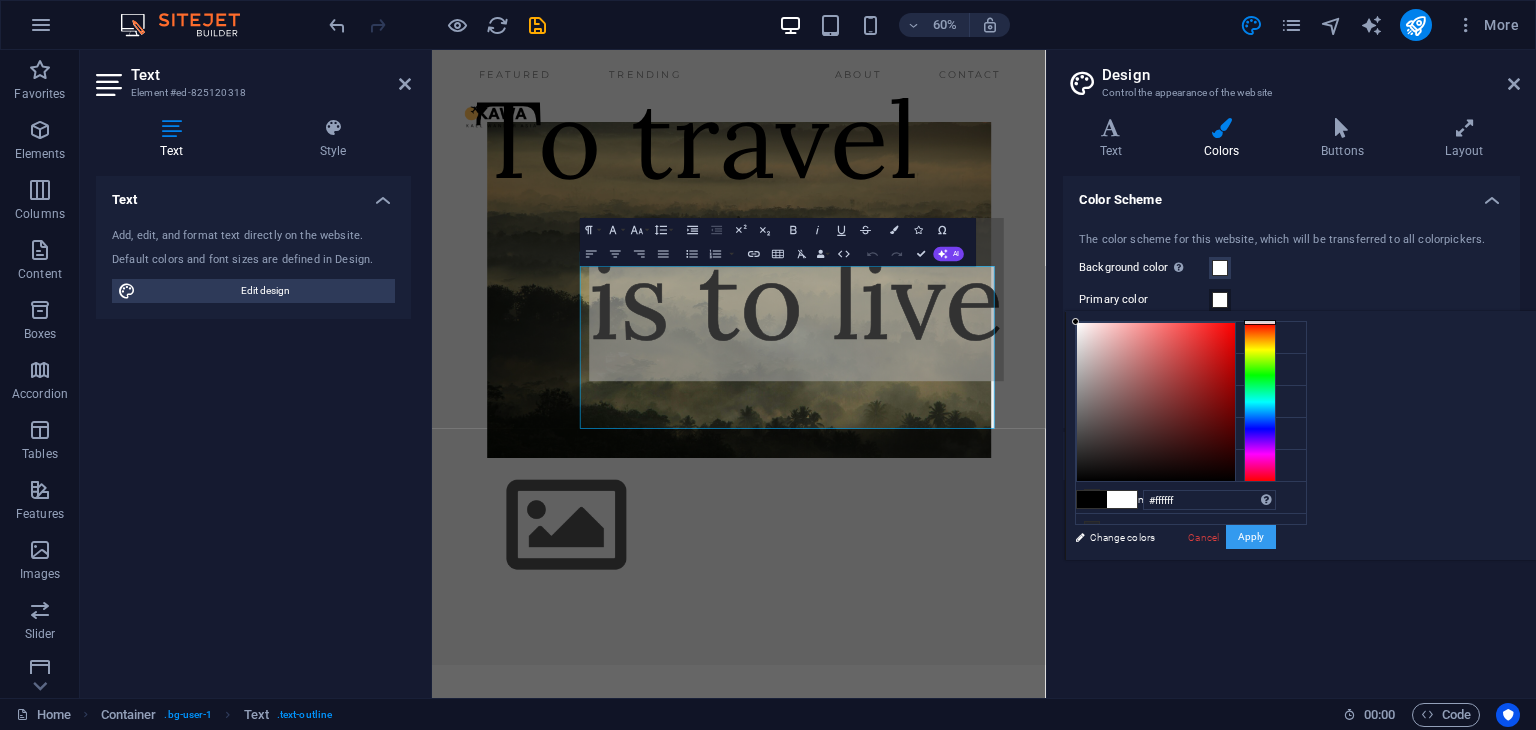 click on "Apply" at bounding box center (1251, 537) 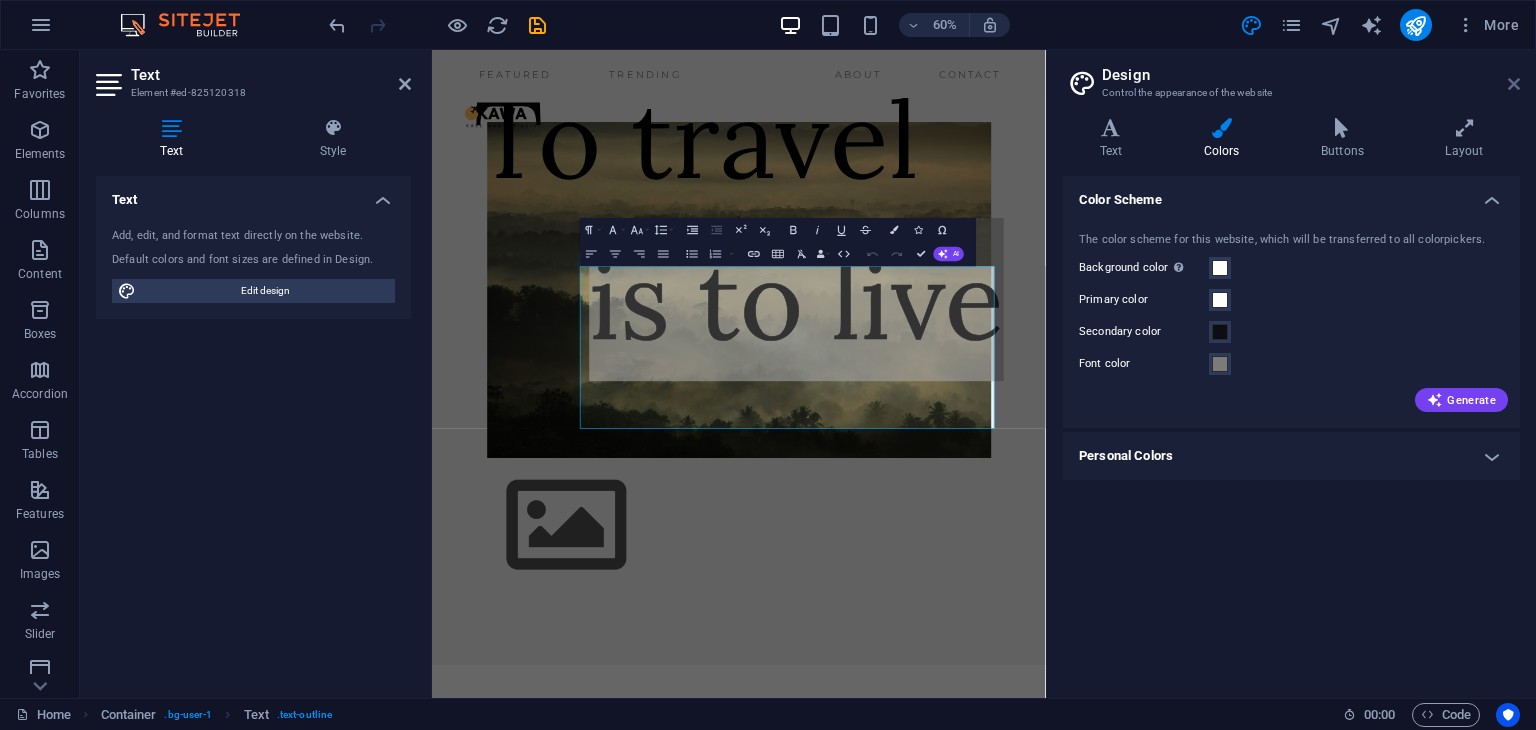 click at bounding box center (1514, 84) 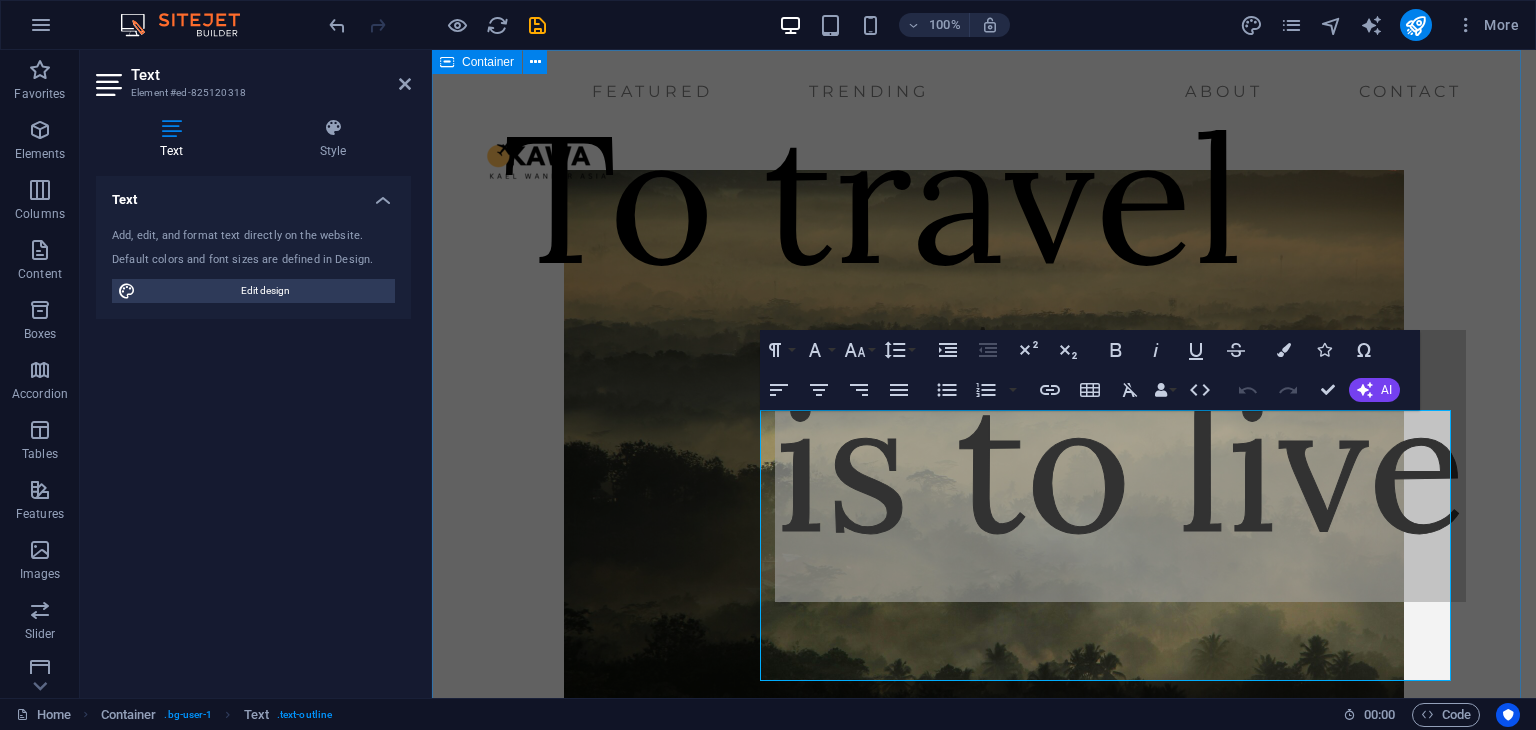 click on "To travel is to live" at bounding box center (984, 562) 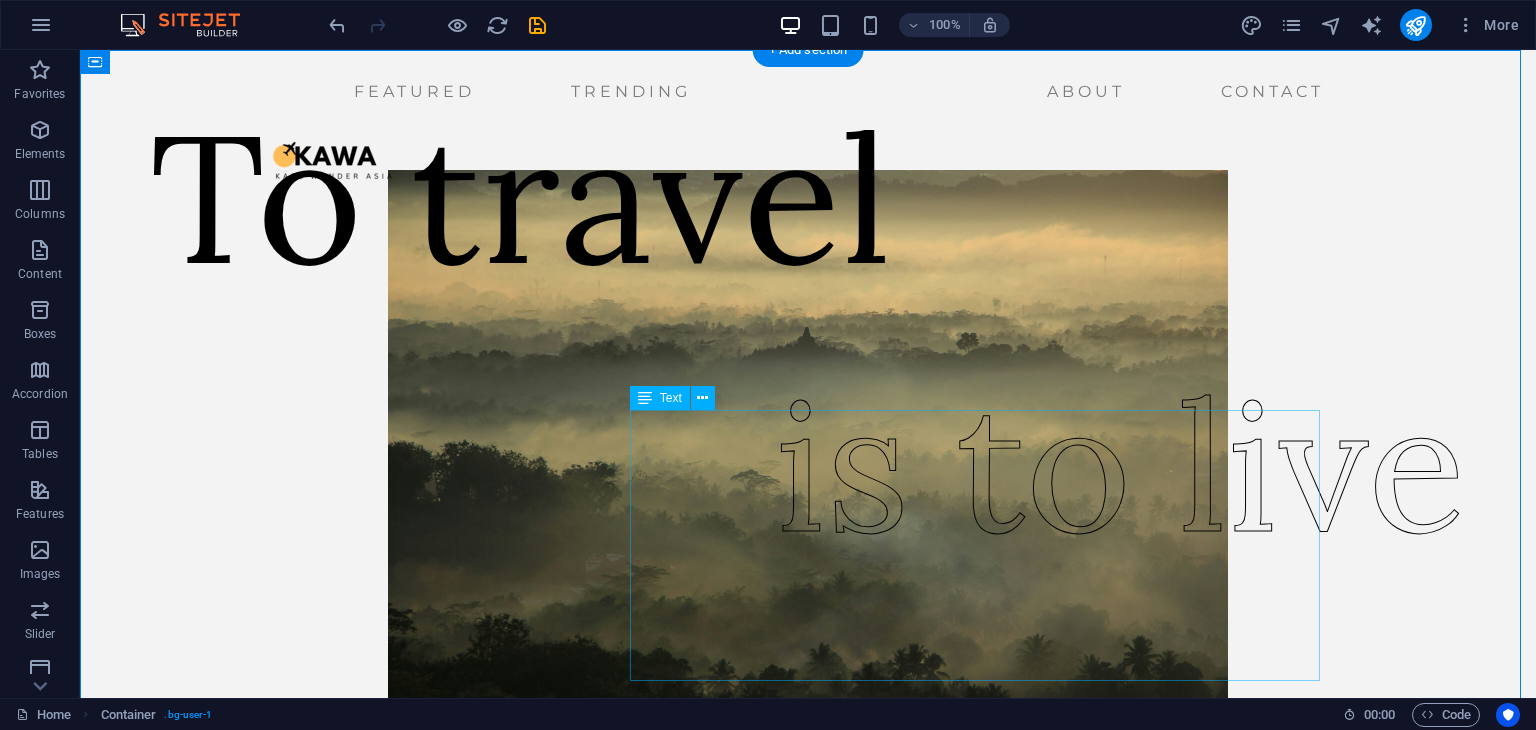 click on "is to live" at bounding box center [1120, 466] 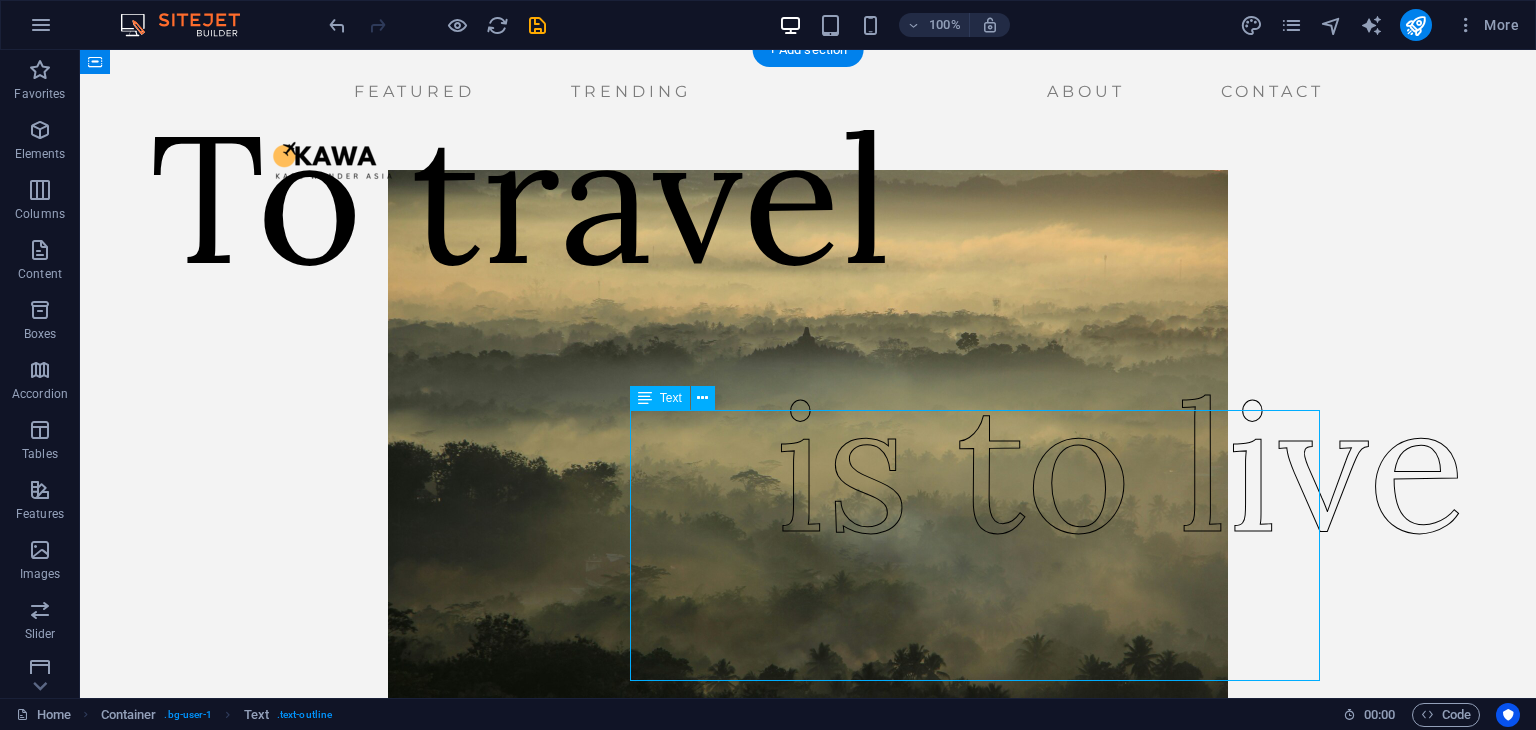 click on "is to live" at bounding box center (1120, 466) 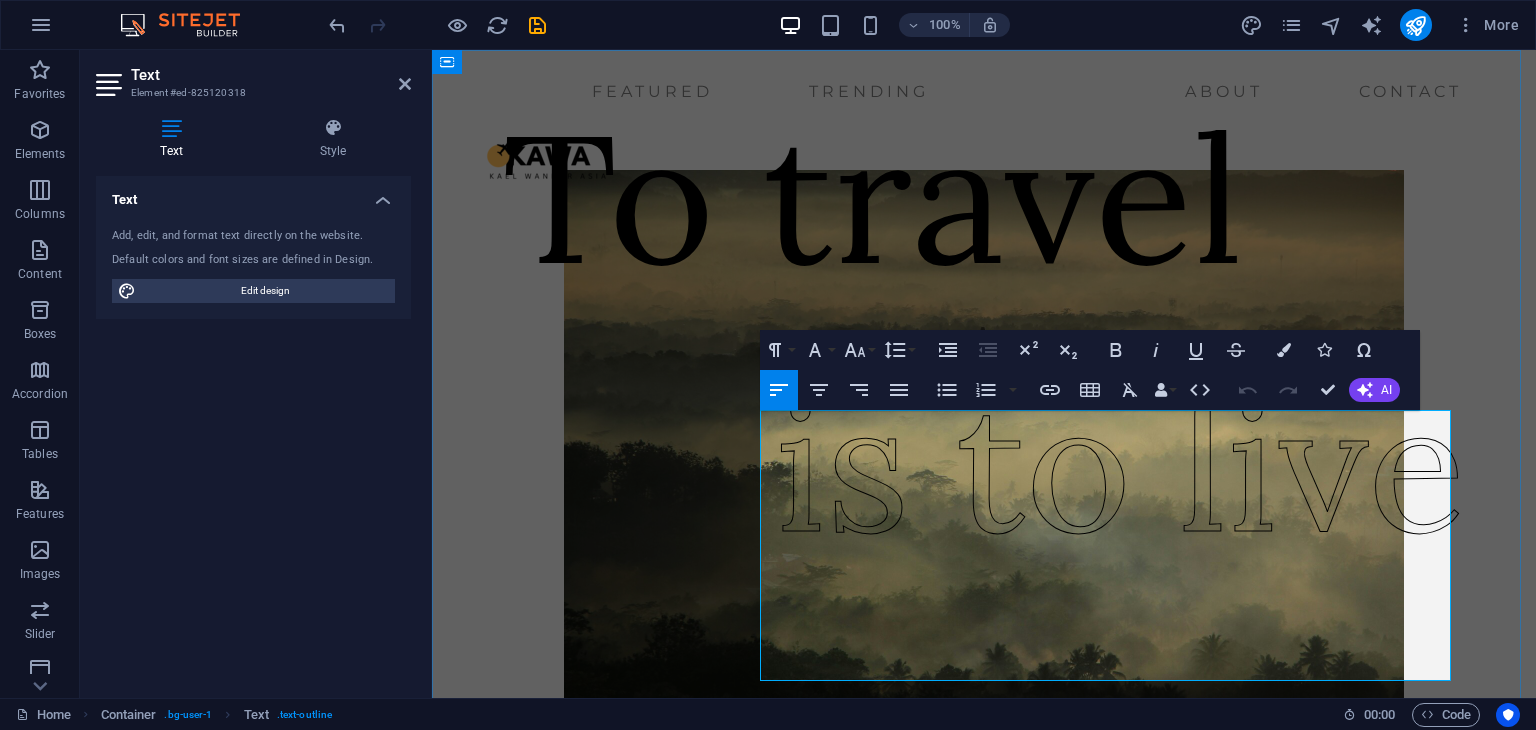 click on "is to live" at bounding box center (1120, 465) 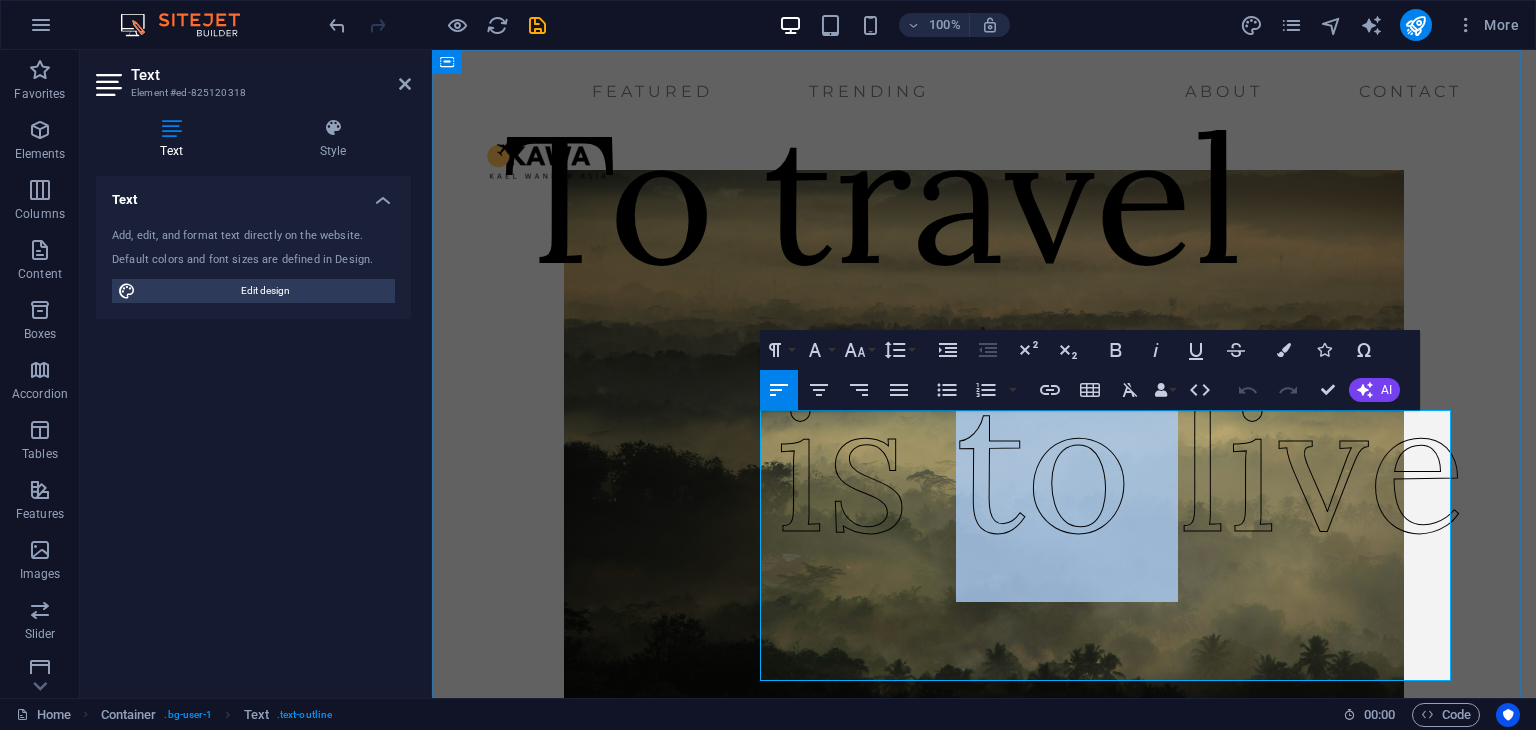 click on "is to live" at bounding box center [1120, 465] 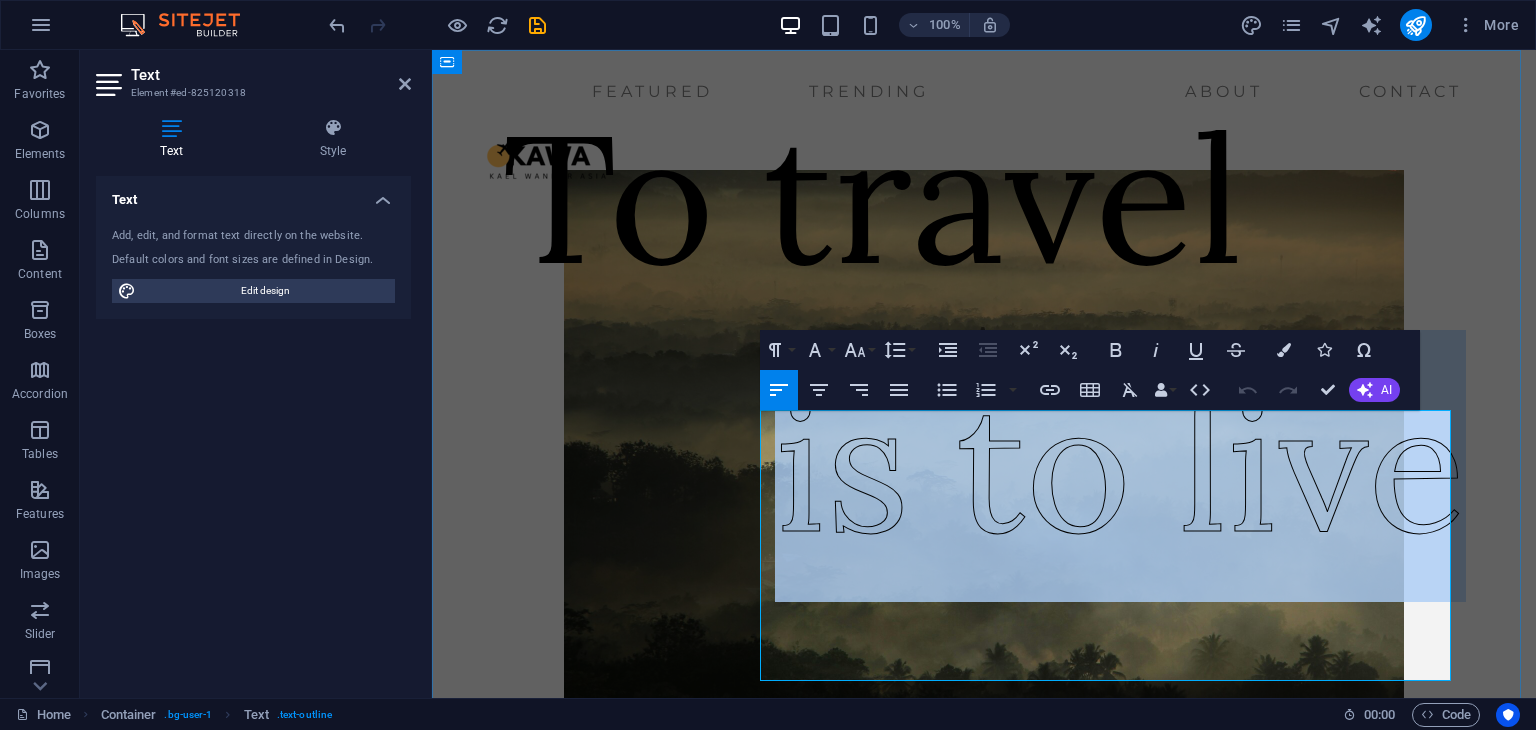 click on "is to live" at bounding box center [1120, 465] 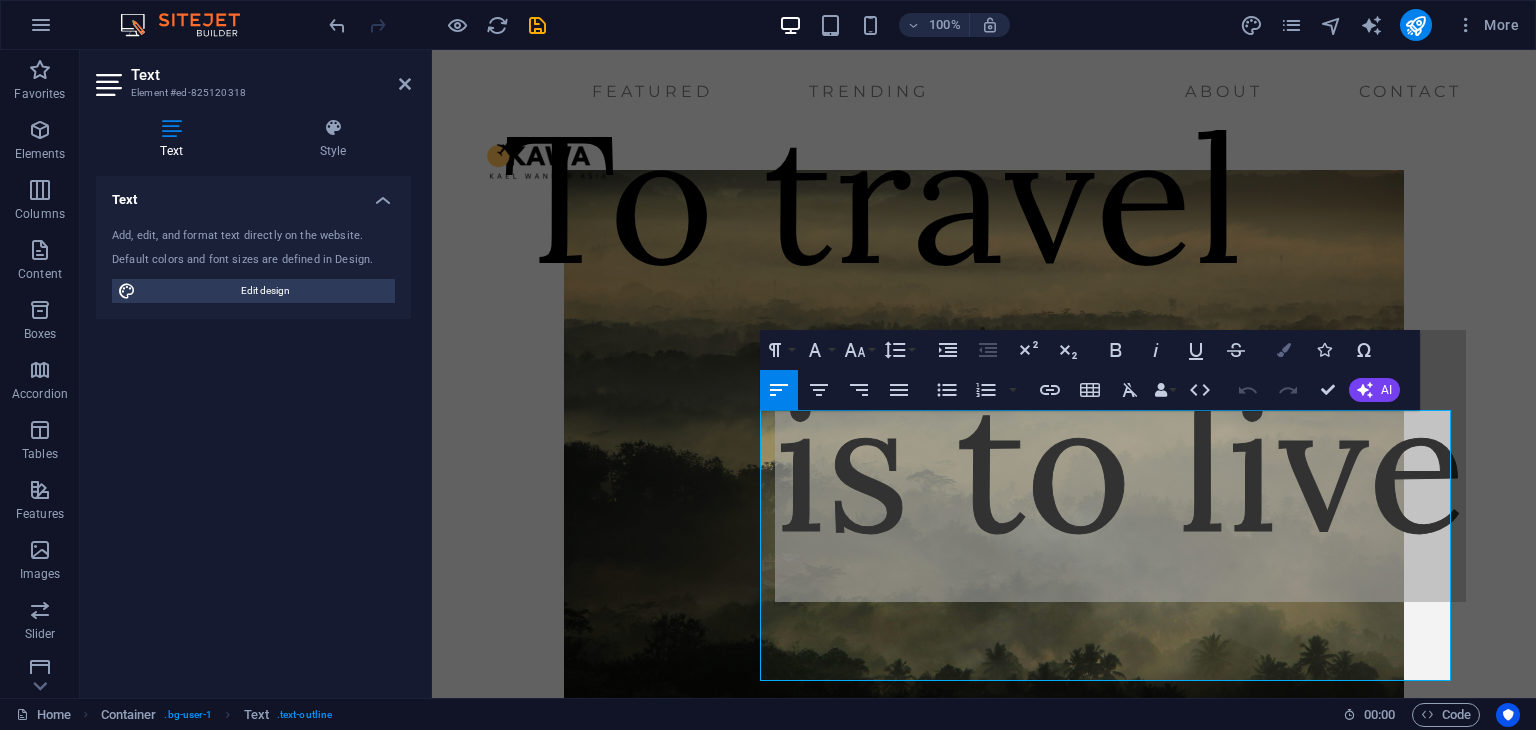 click on "Colors" at bounding box center (1284, 350) 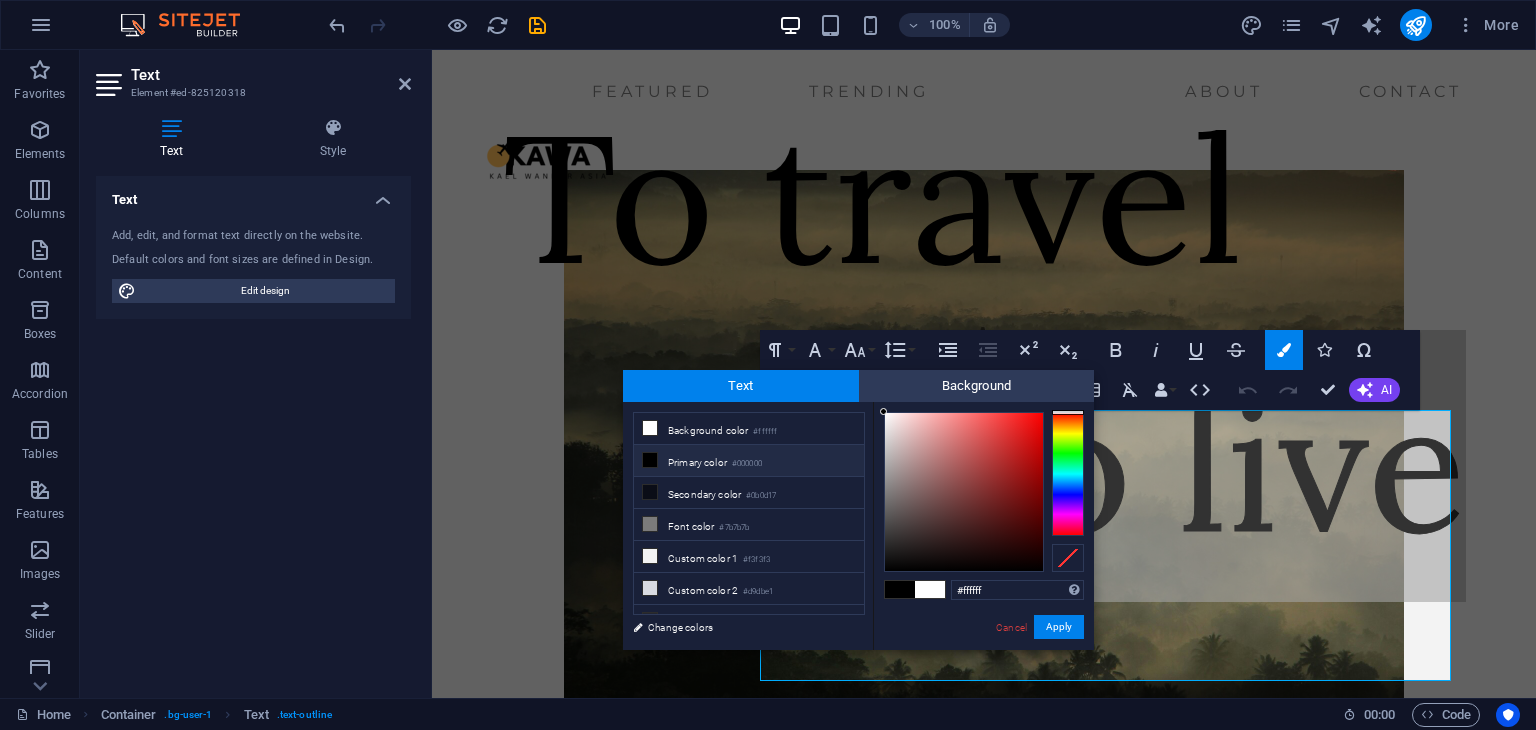 click on "Primary color
#000000" at bounding box center (749, 461) 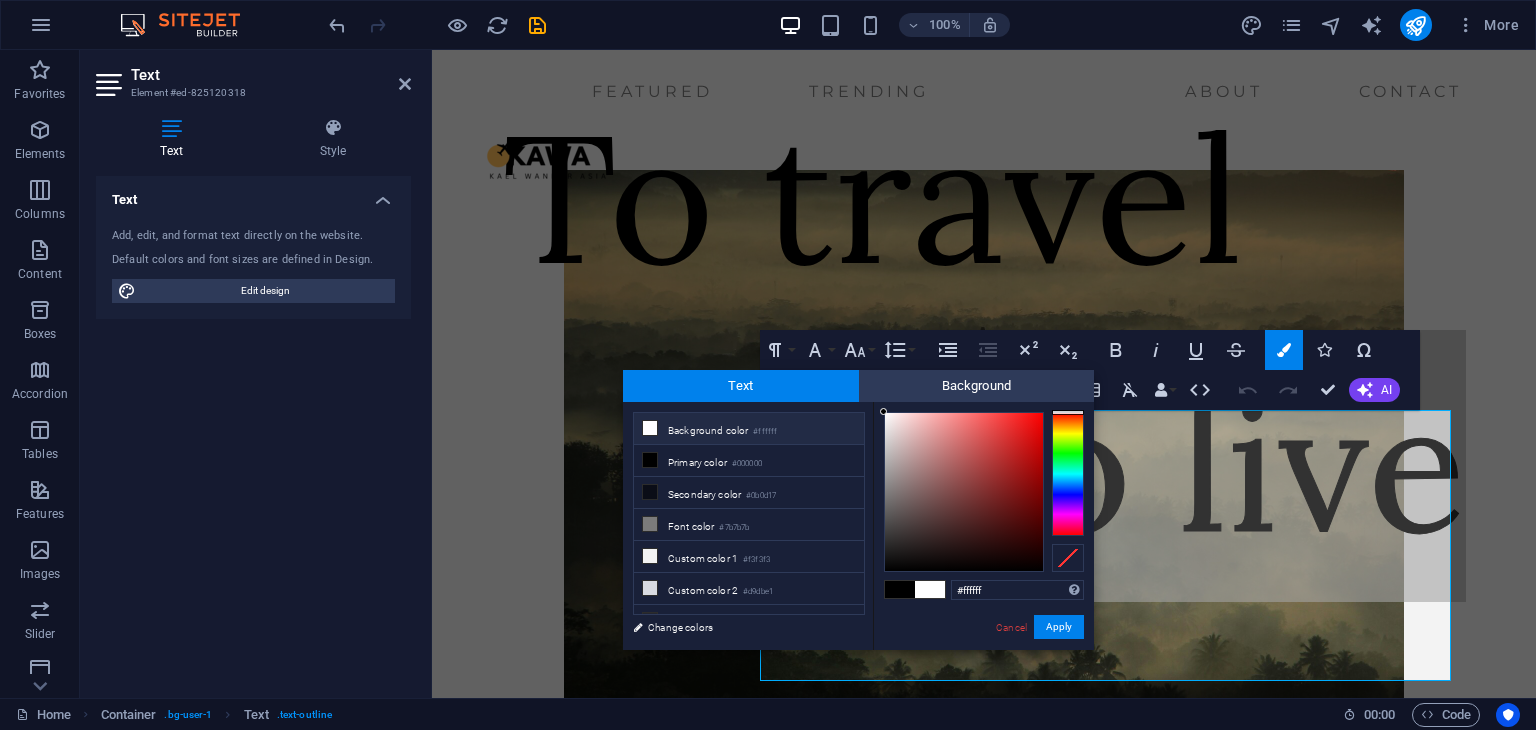 drag, startPoint x: 908, startPoint y: 450, endPoint x: 245, endPoint y: 318, distance: 676.0126 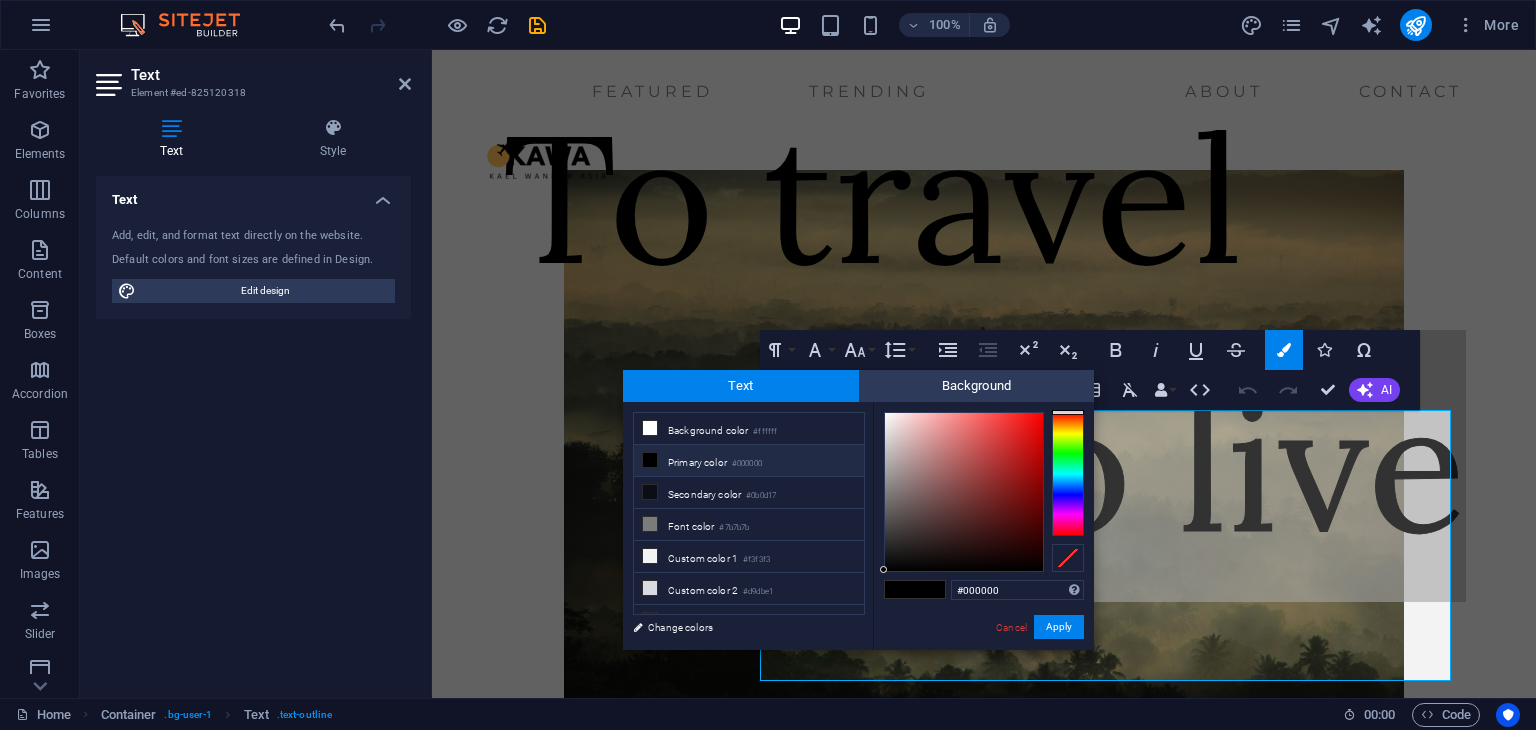 click at bounding box center (900, 589) 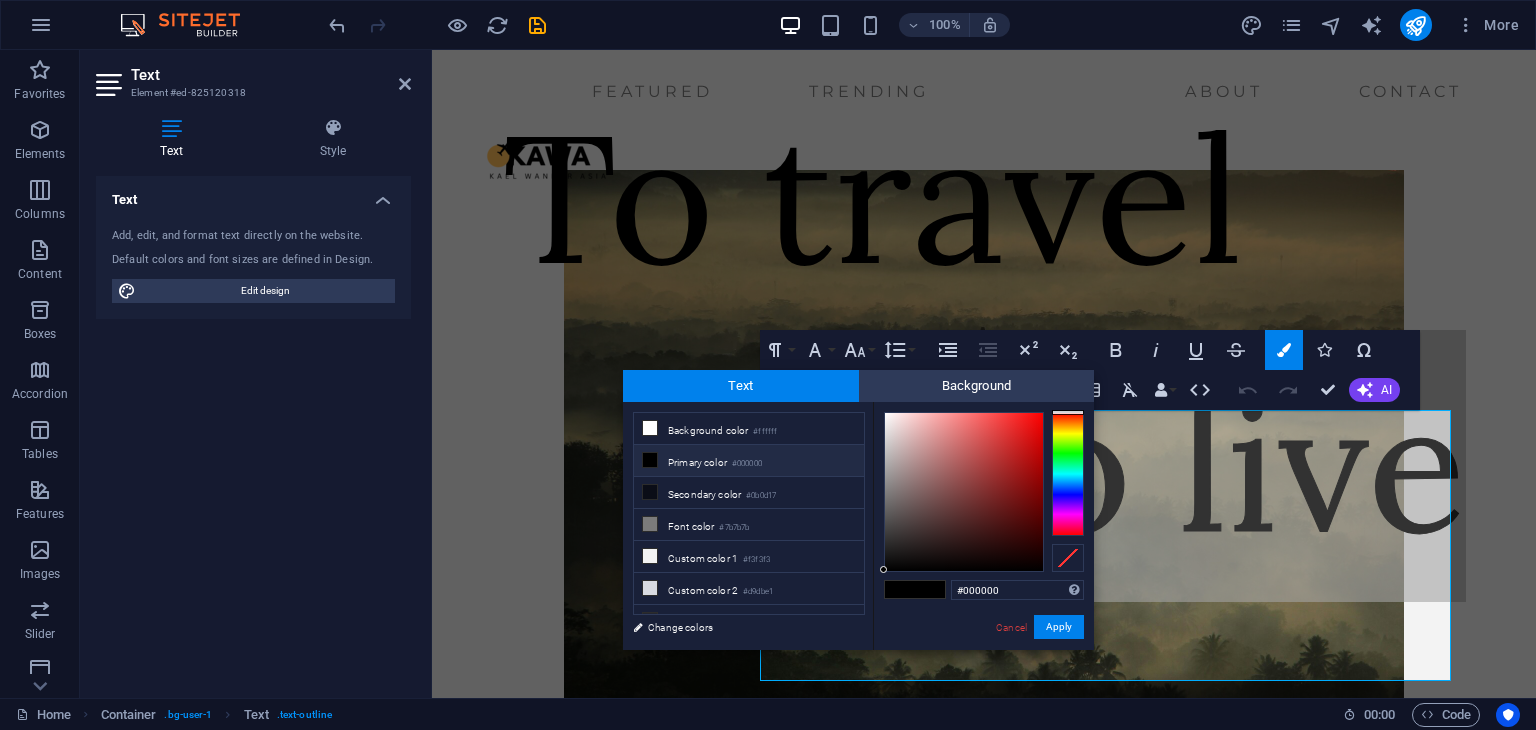 click at bounding box center [930, 589] 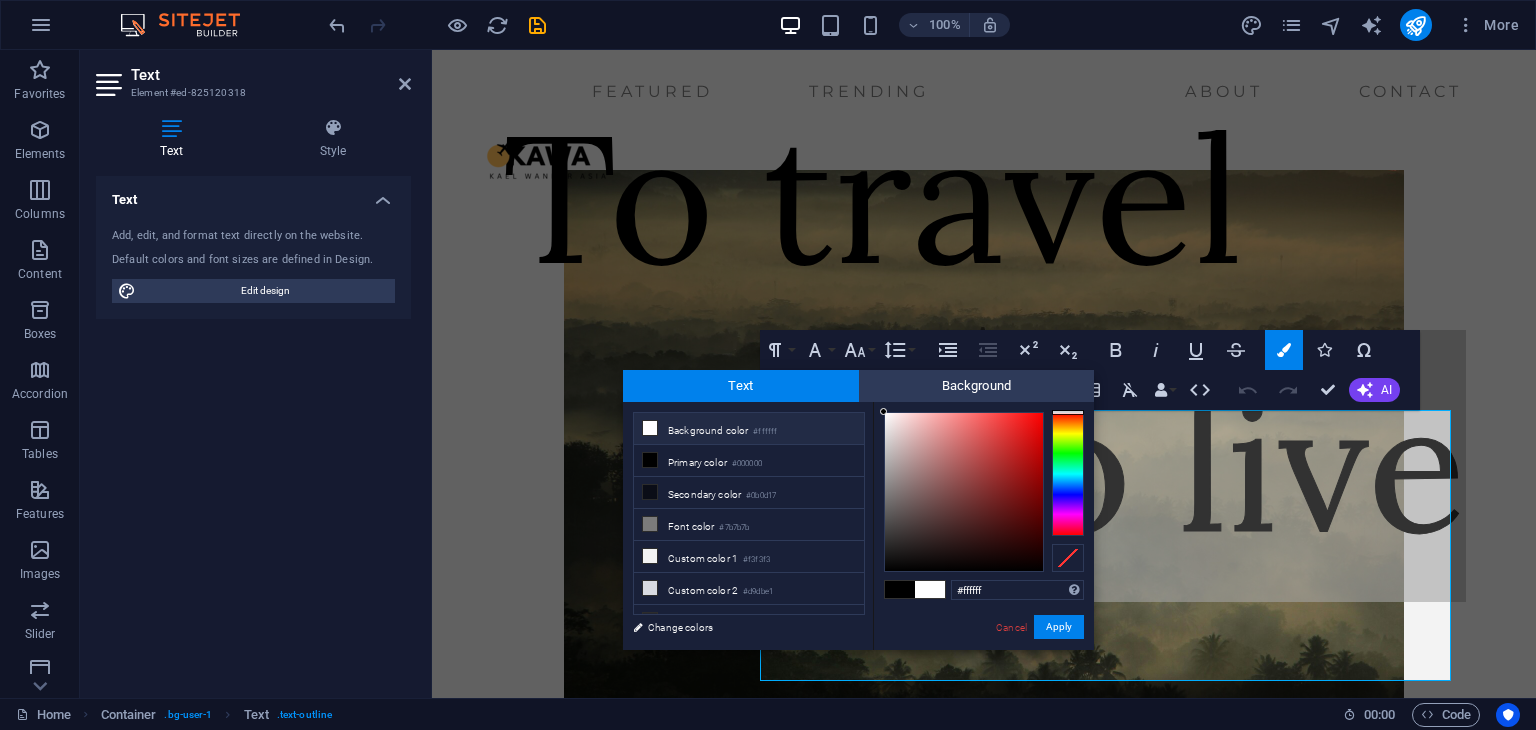 drag, startPoint x: 928, startPoint y: 557, endPoint x: 704, endPoint y: 323, distance: 323.9321 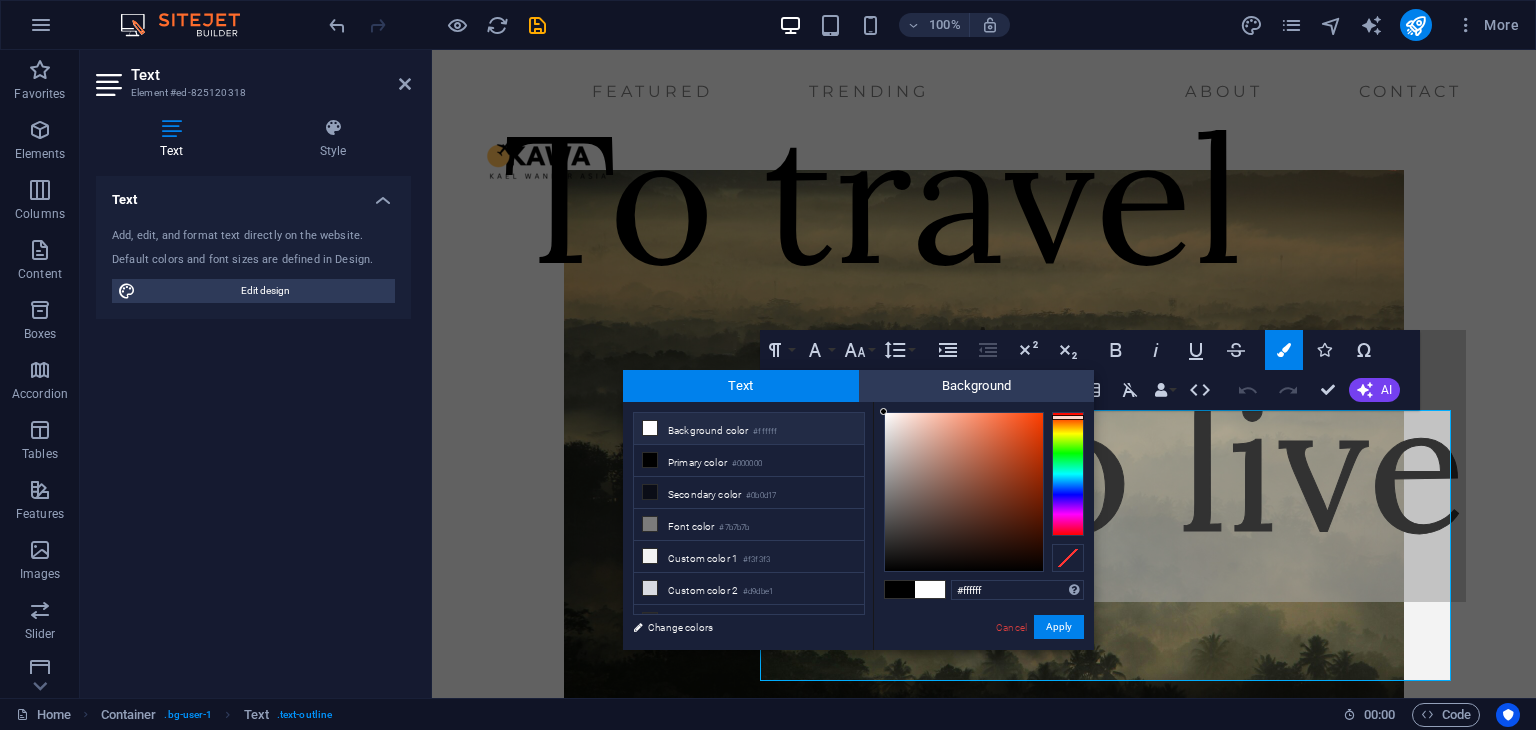 click at bounding box center (1068, 474) 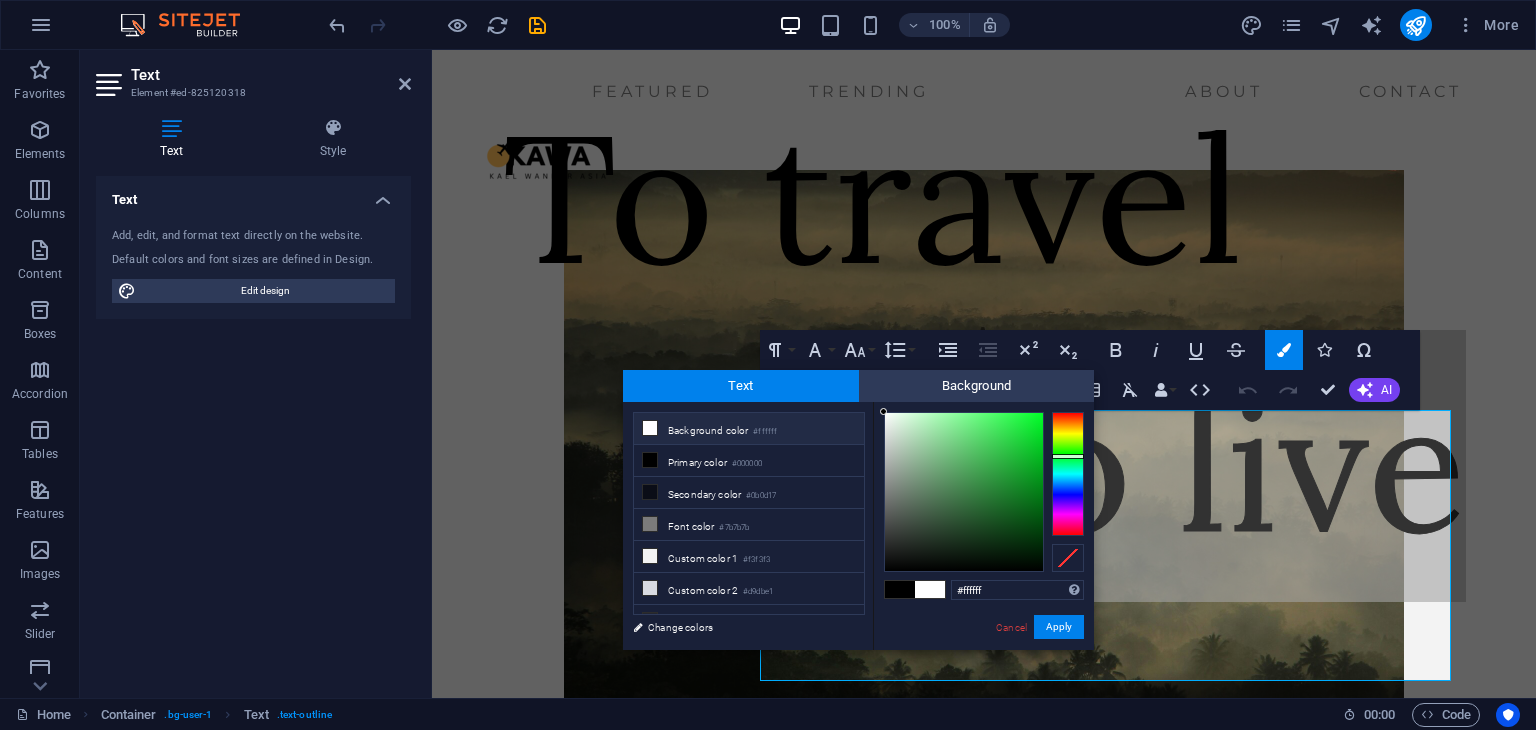 click at bounding box center [1068, 474] 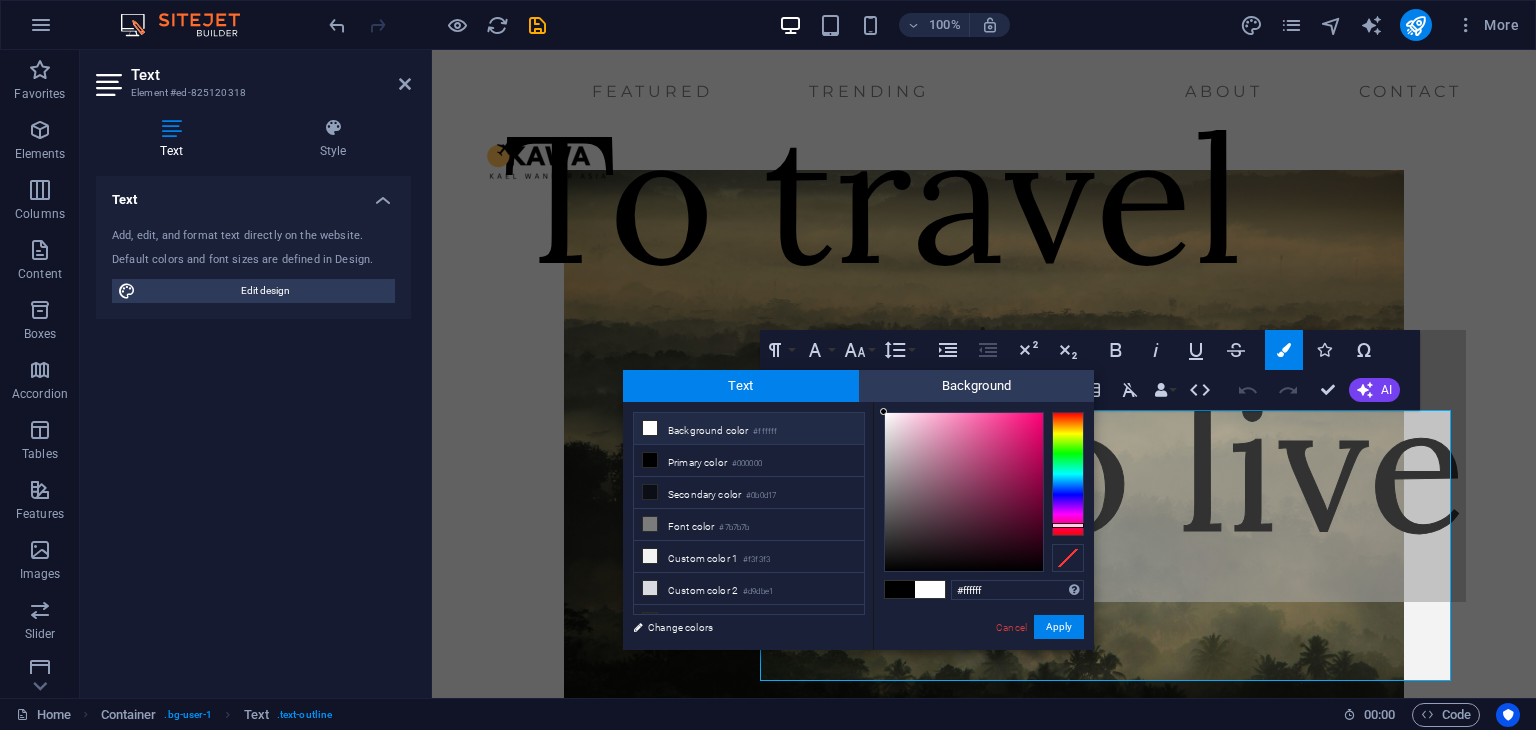 drag, startPoint x: 1064, startPoint y: 525, endPoint x: 1068, endPoint y: 536, distance: 11.7046995 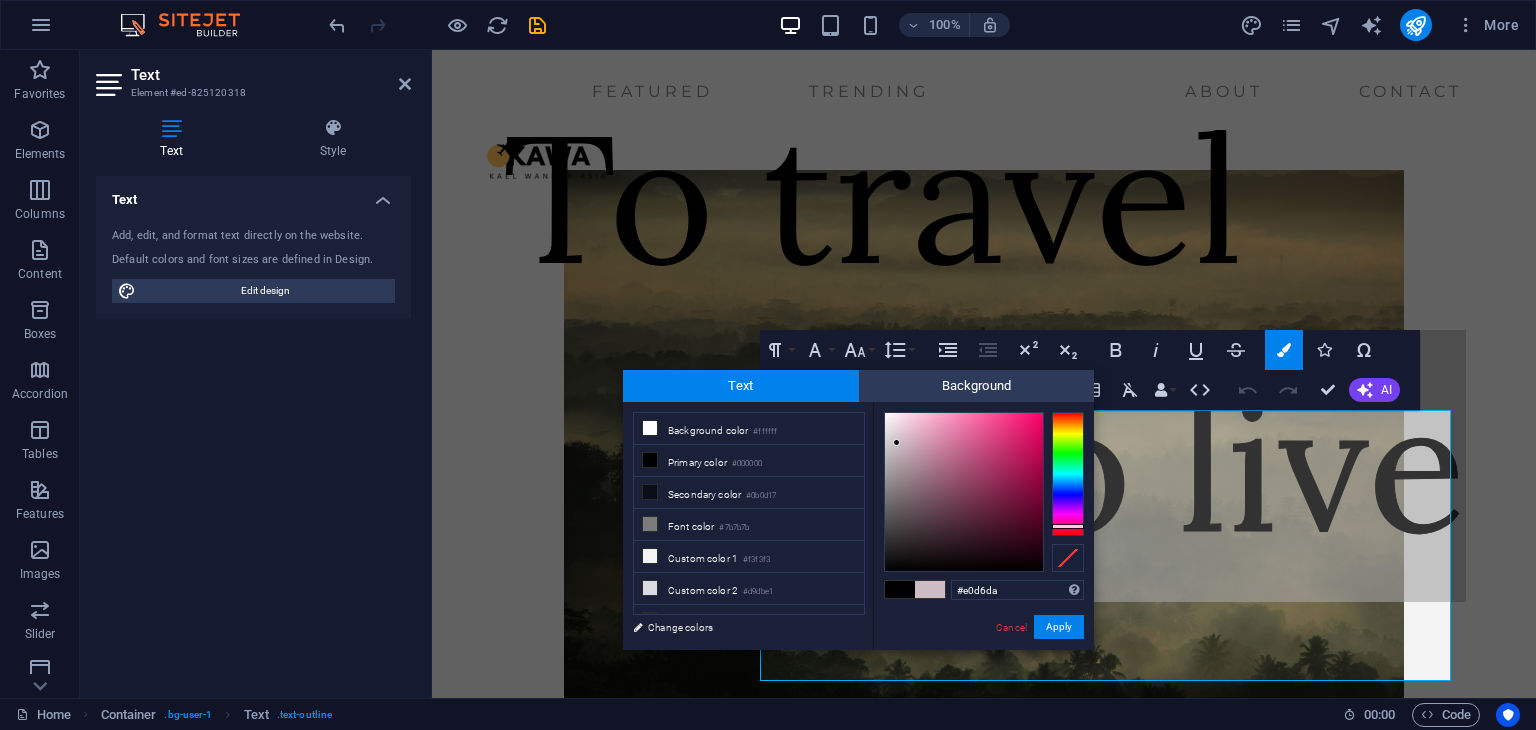 drag, startPoint x: 897, startPoint y: 443, endPoint x: 891, endPoint y: 431, distance: 13.416408 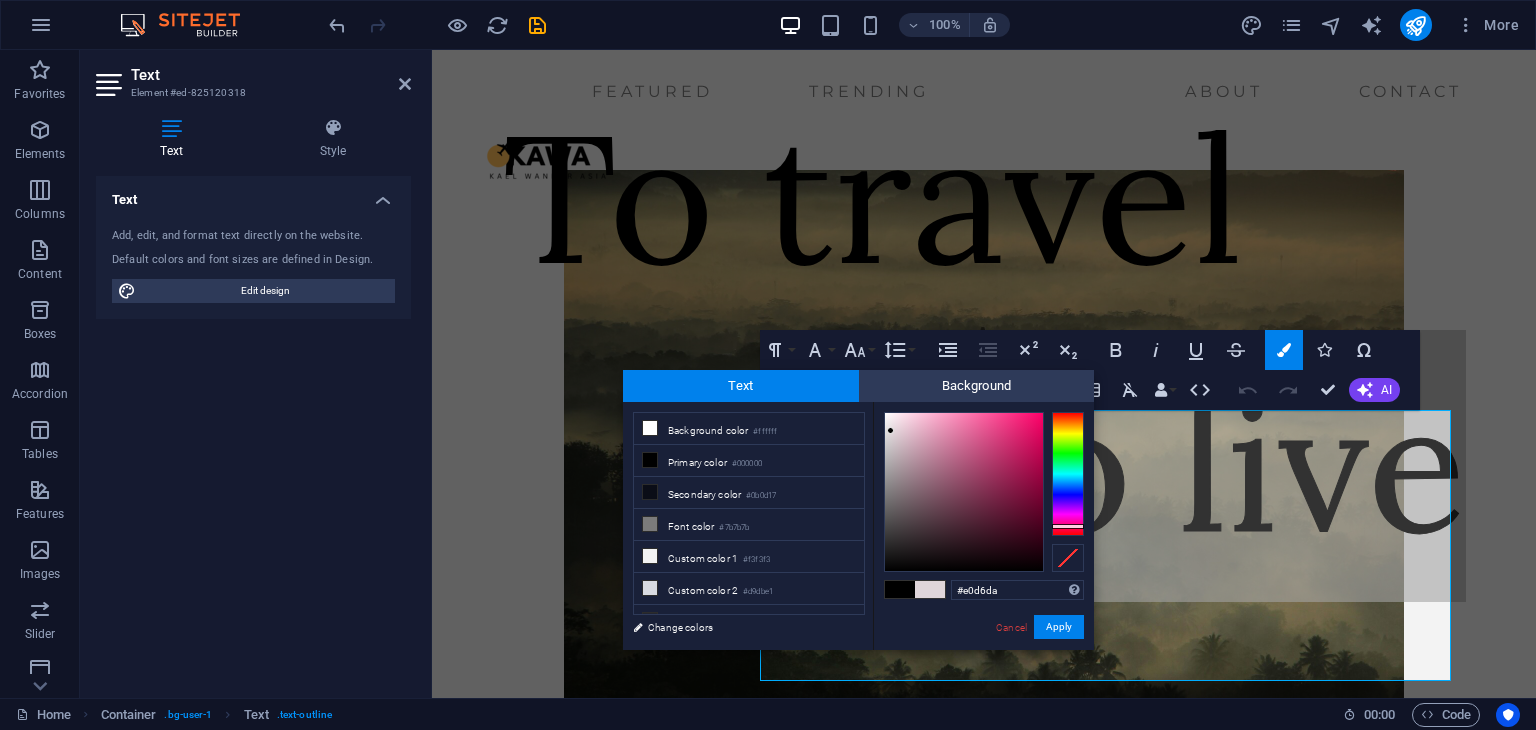 type on "#b8899d" 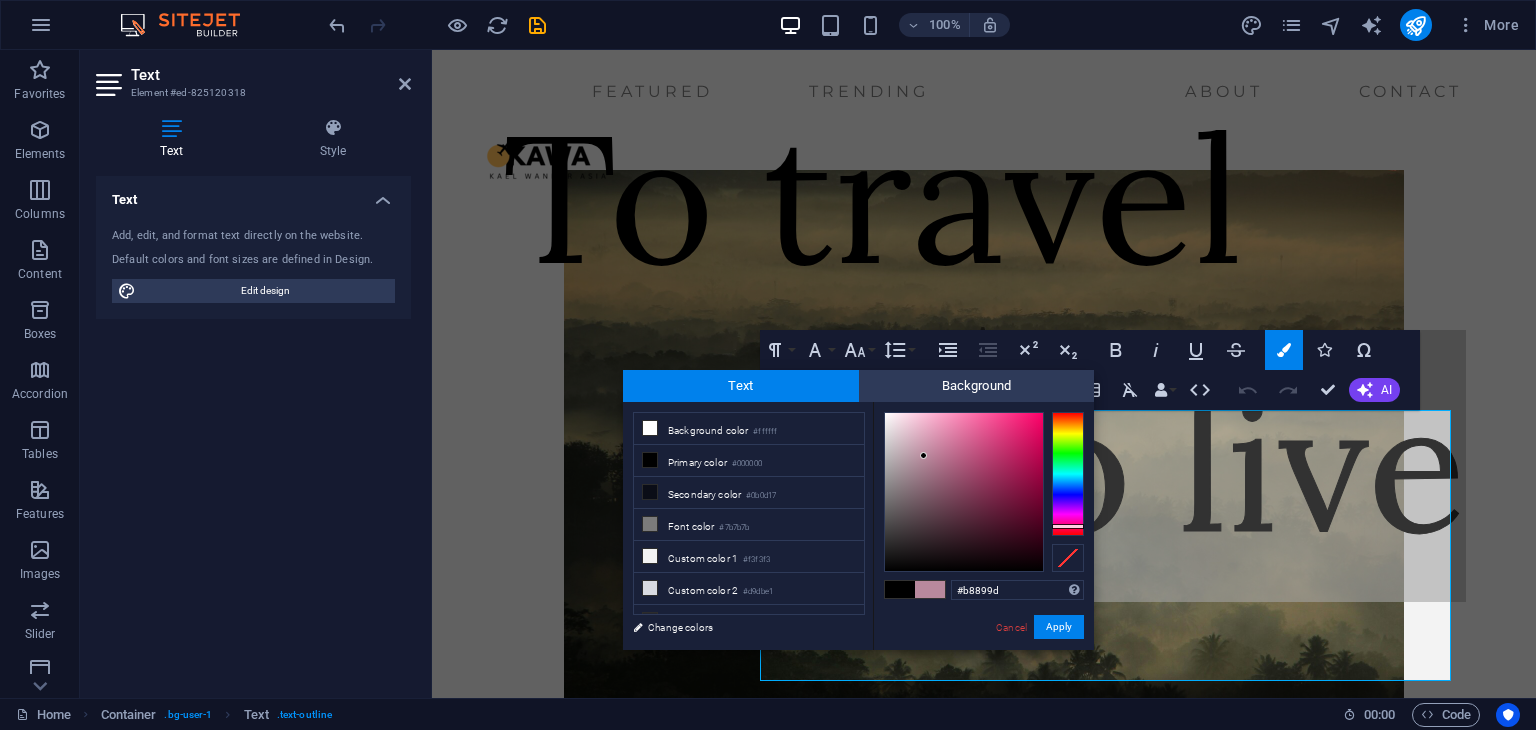 click at bounding box center (964, 492) 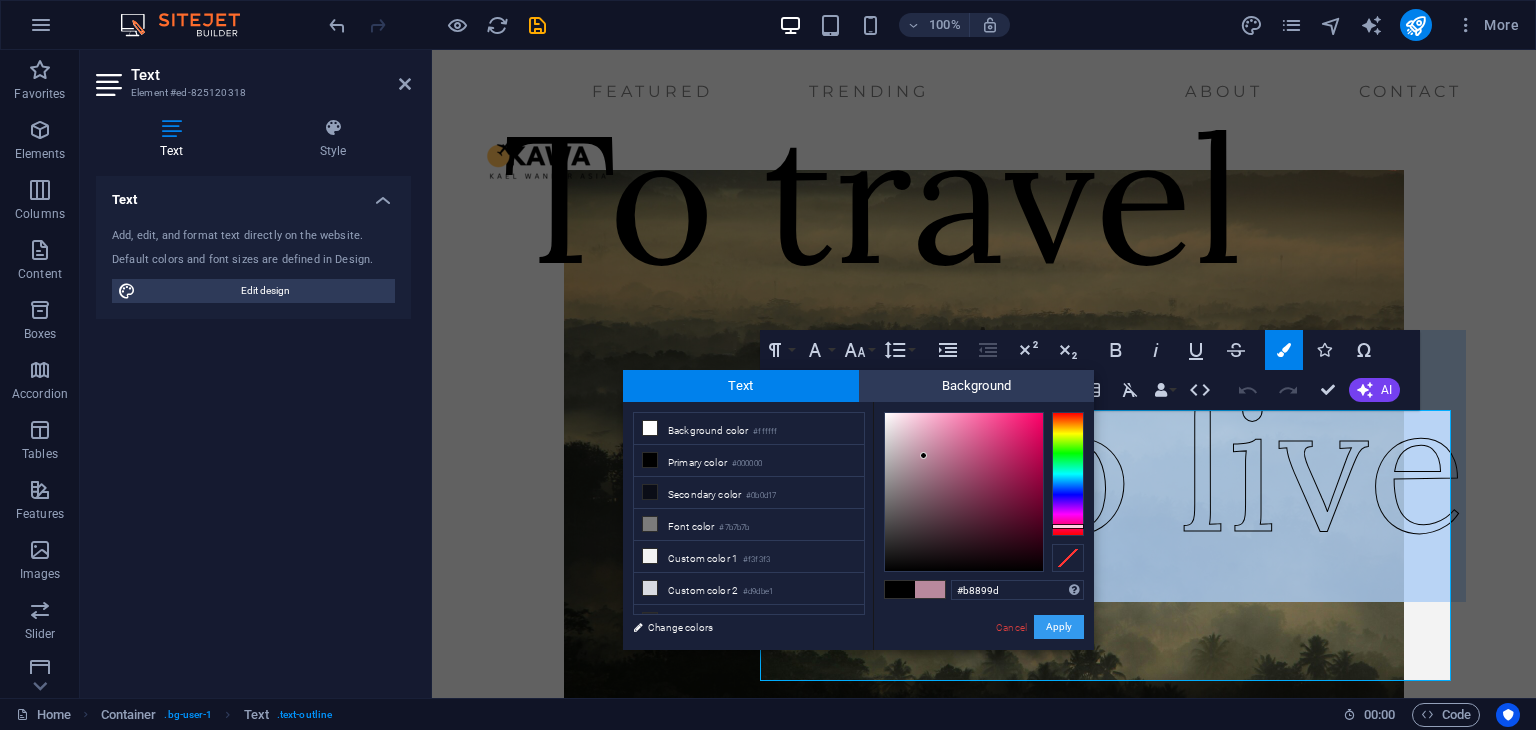 click on "Apply" at bounding box center (1059, 627) 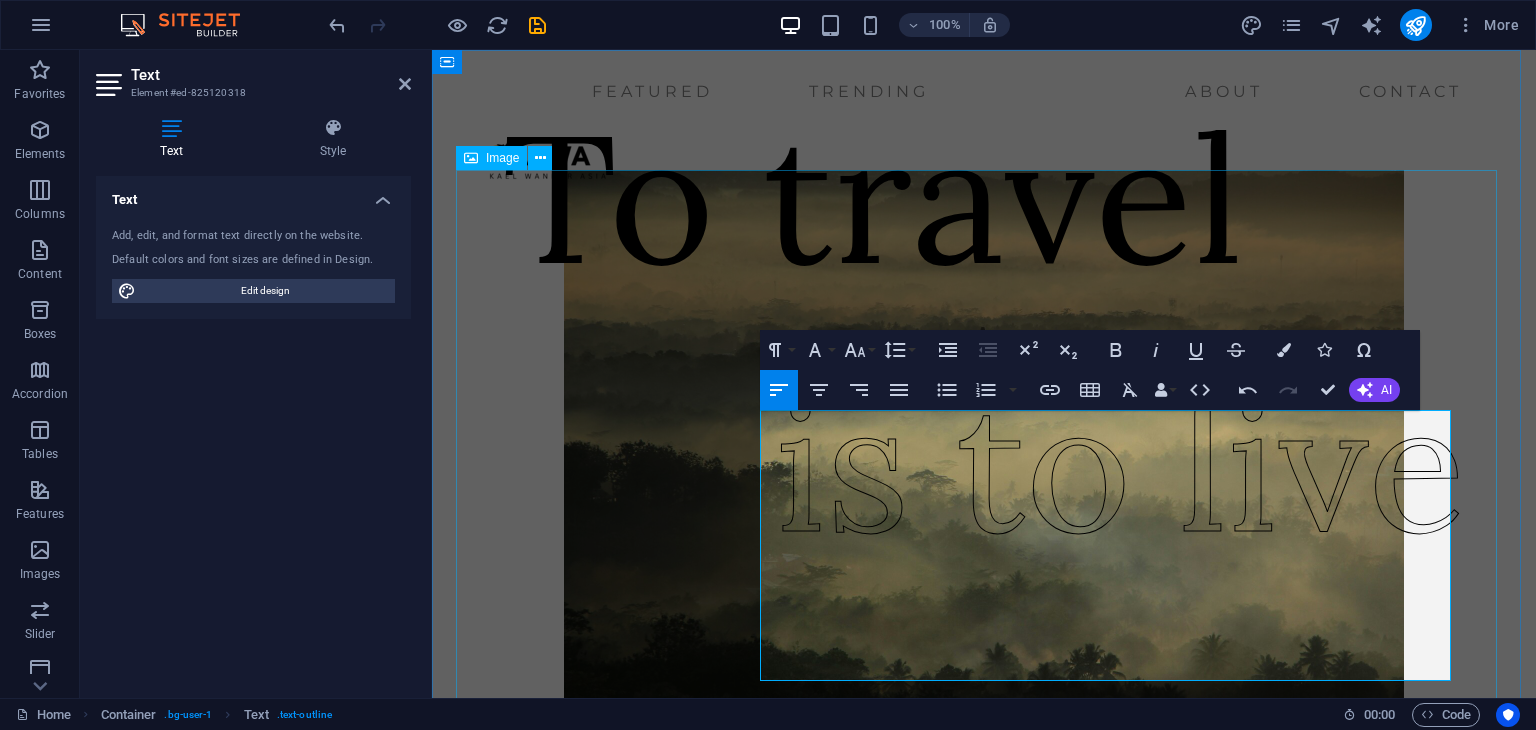 click at bounding box center (984, 450) 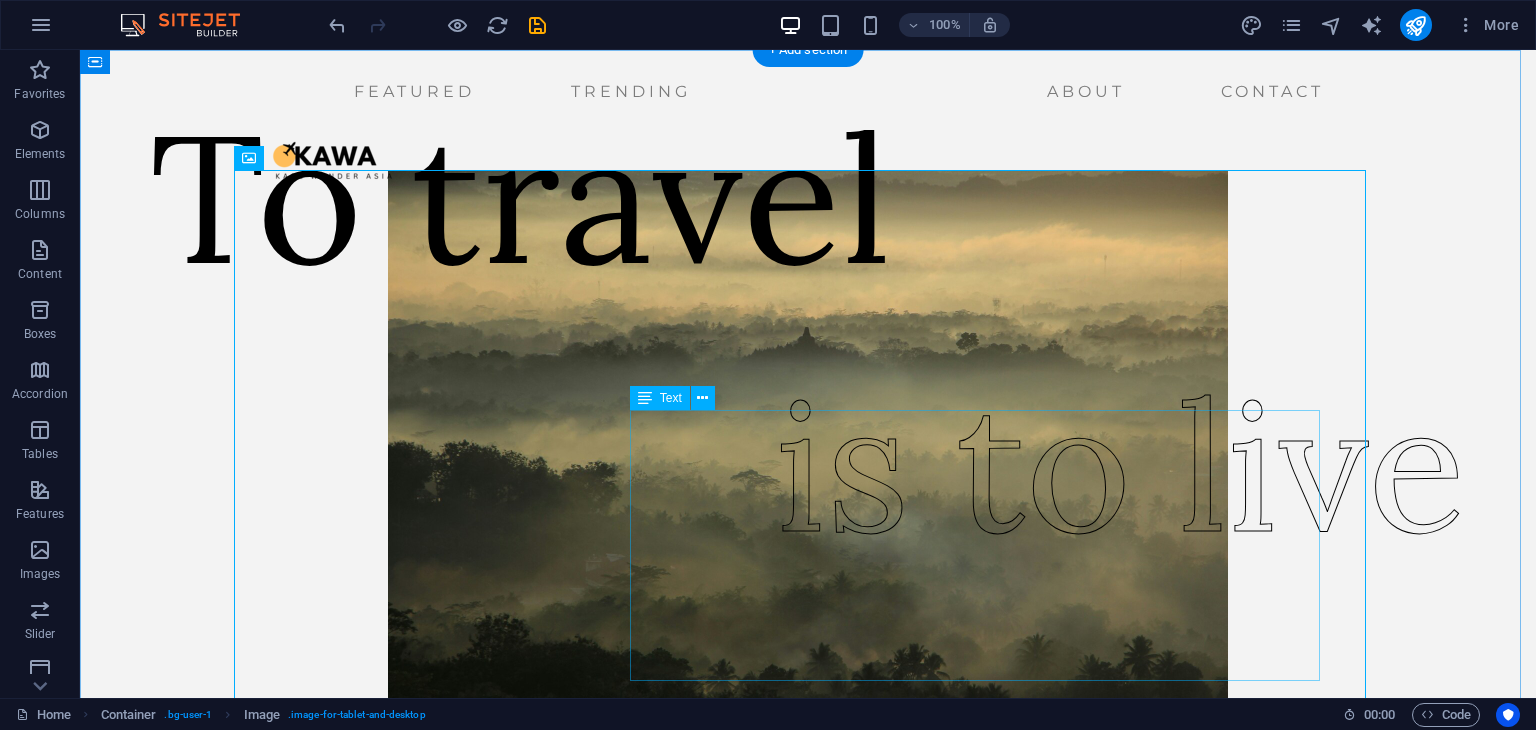 click on "is to live" at bounding box center (1120, 466) 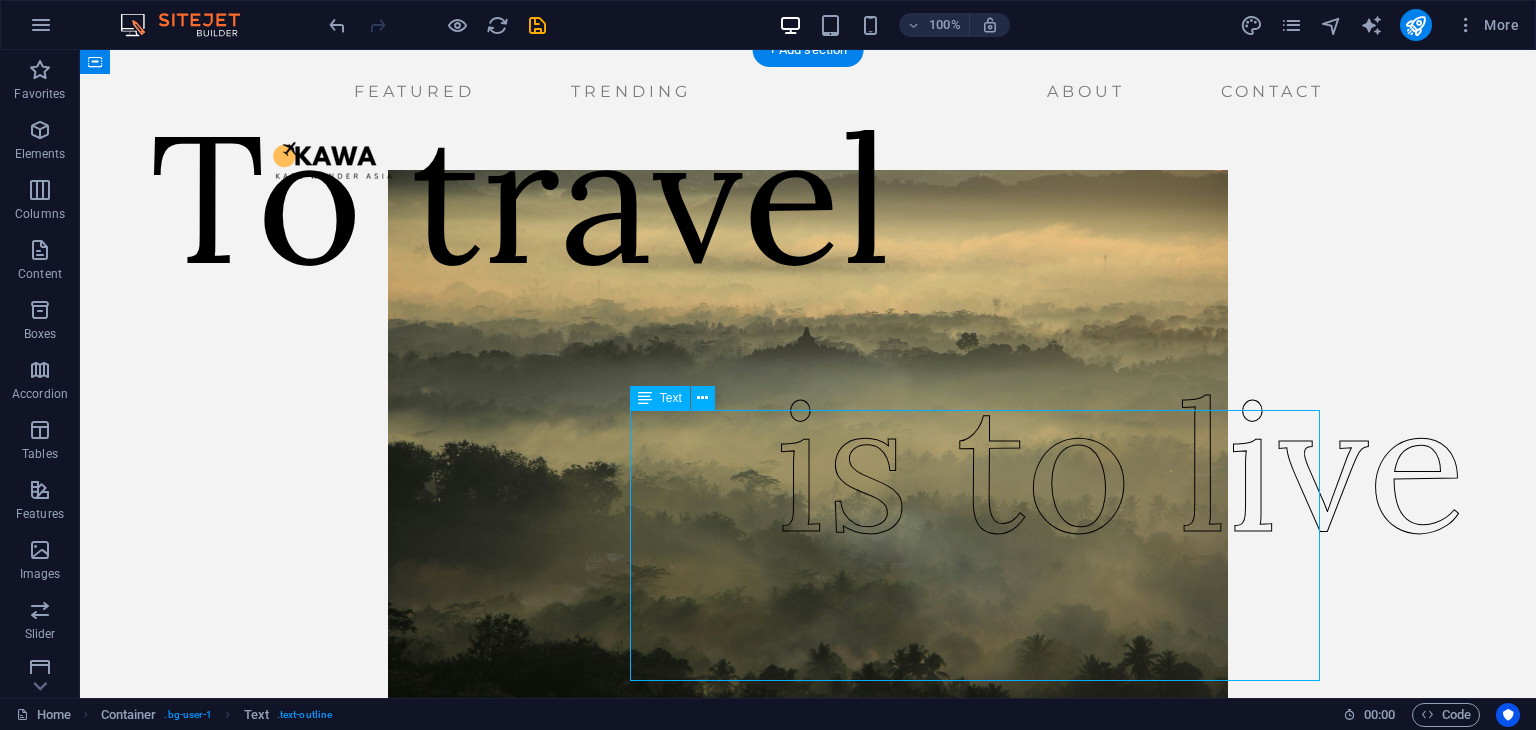 click on "is to live" at bounding box center [1120, 466] 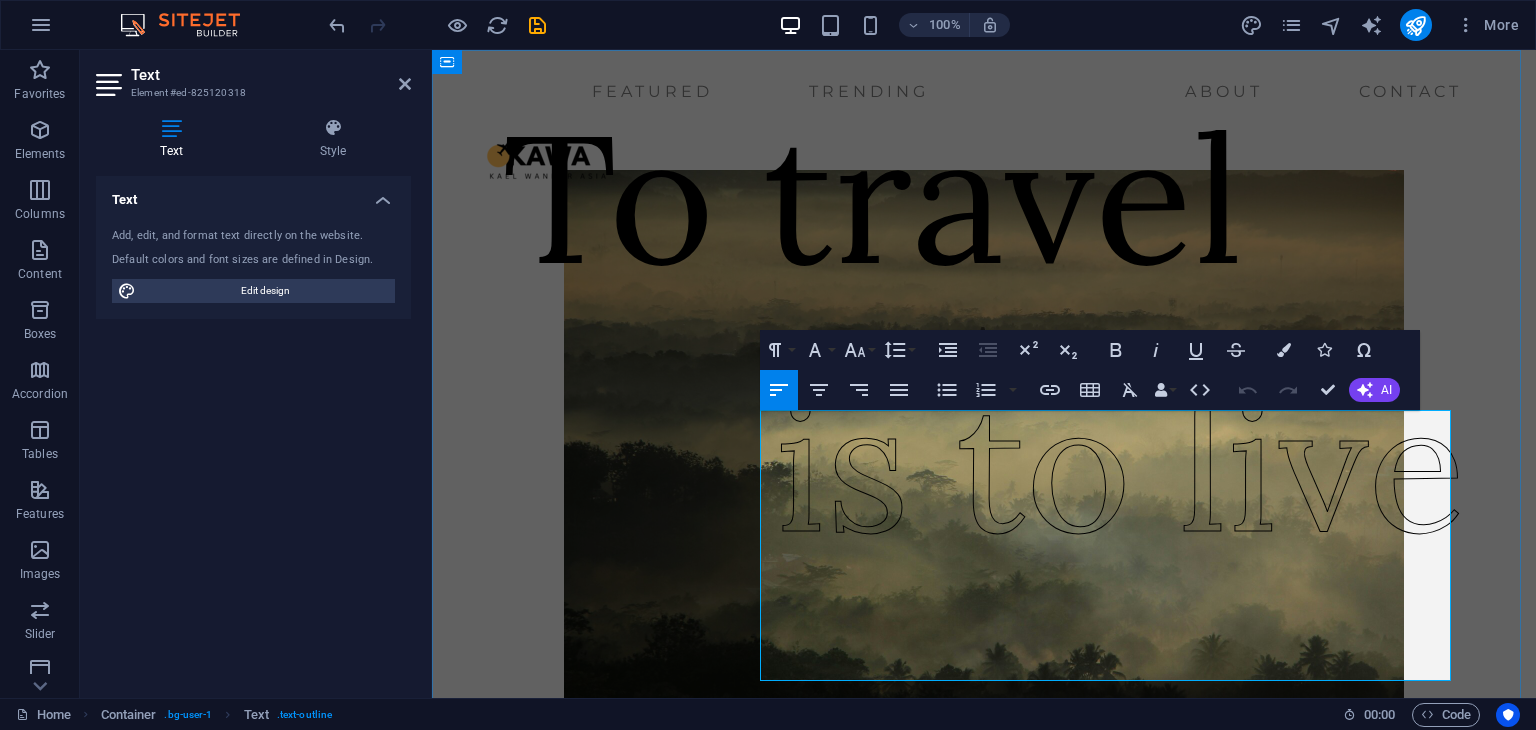 click on "is to live" at bounding box center (1120, 465) 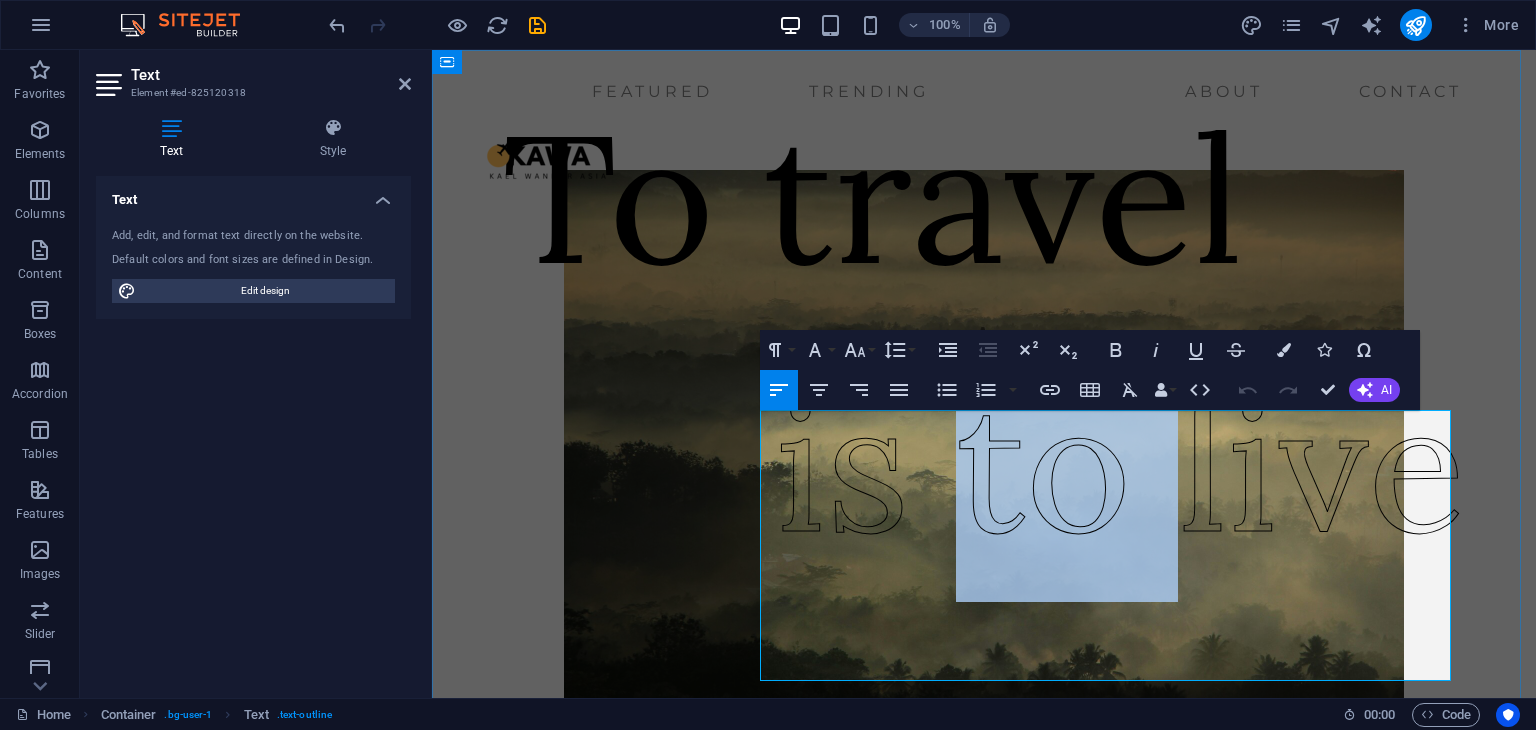 click on "is to live" at bounding box center [1120, 465] 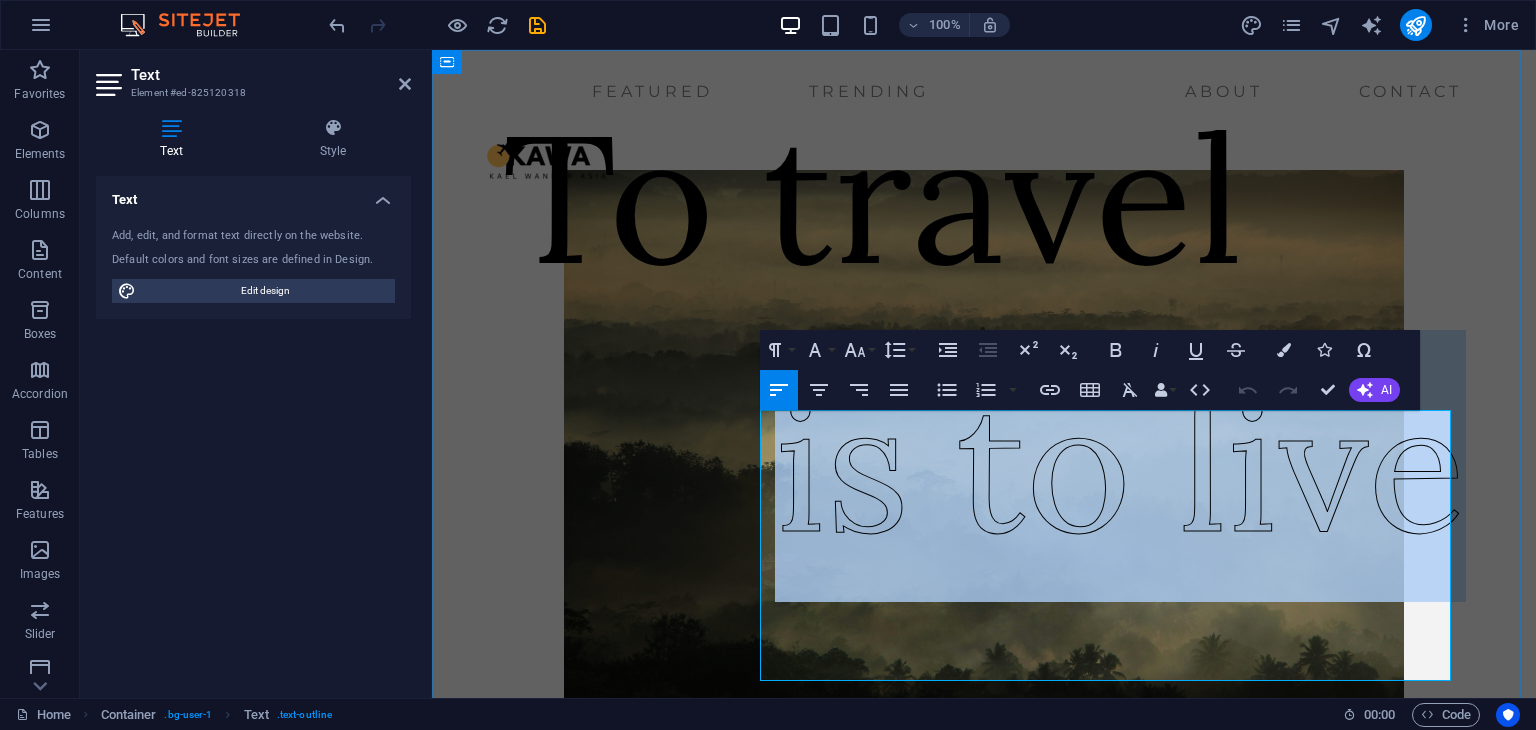 click on "is to live" at bounding box center (1120, 465) 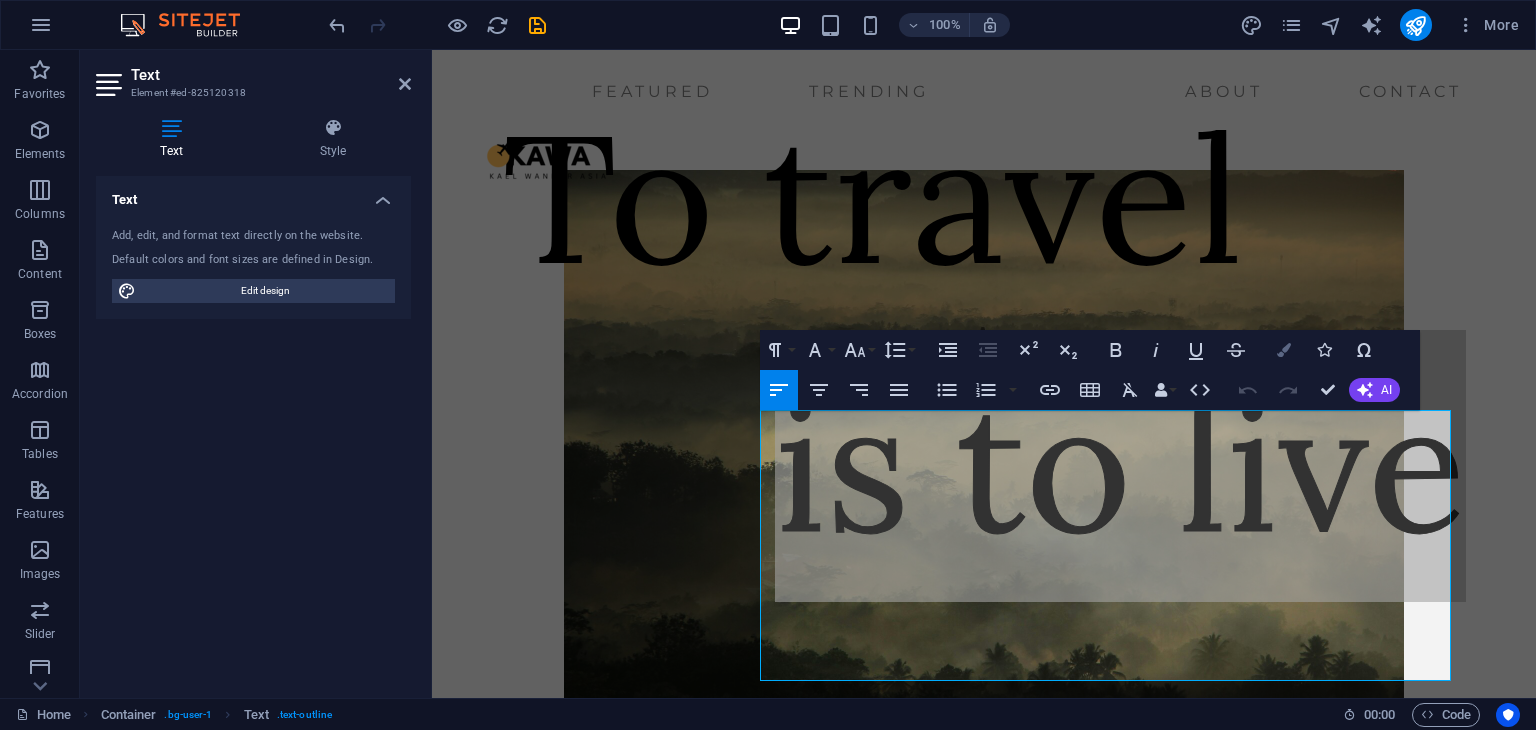 click at bounding box center (1284, 350) 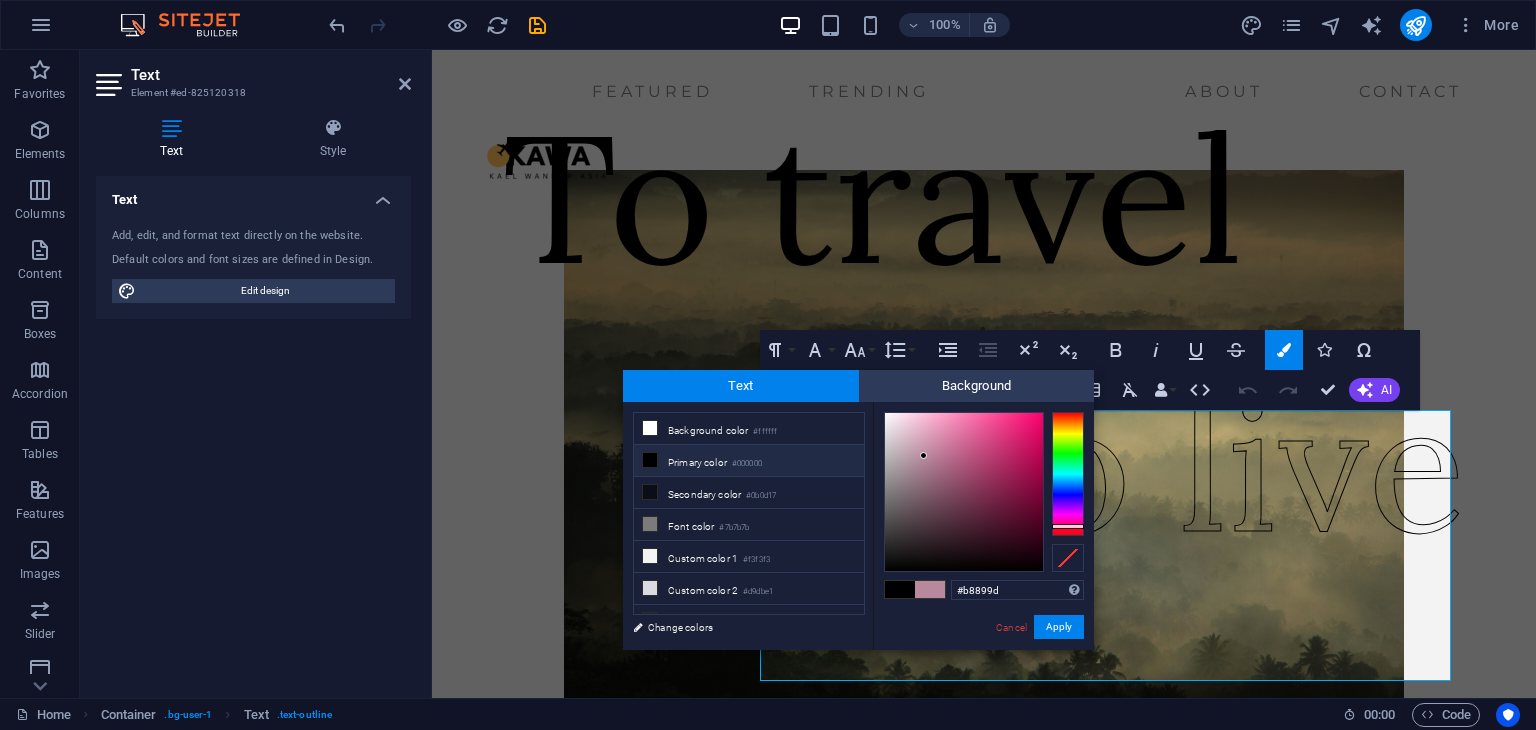click on "Primary color
#000000" at bounding box center [749, 461] 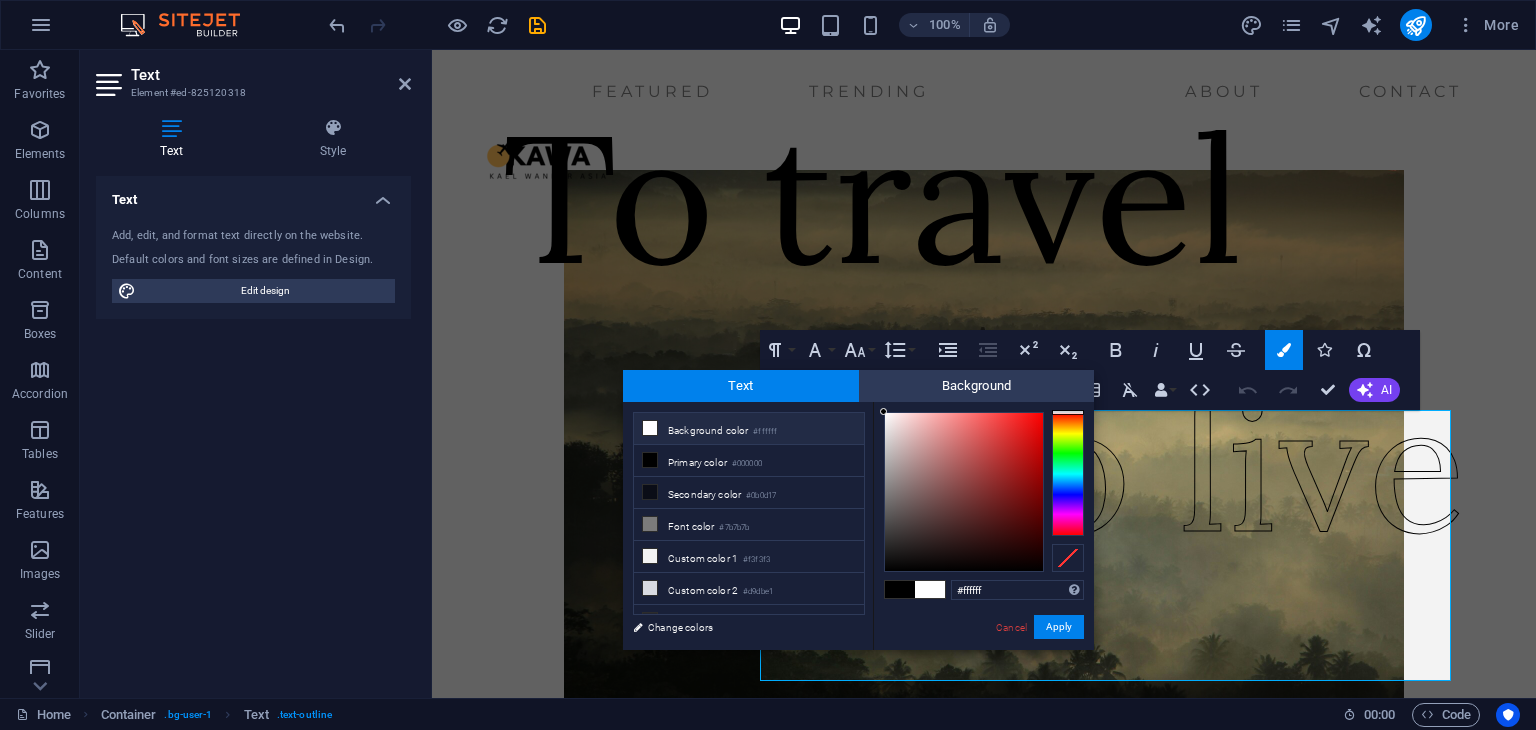 drag, startPoint x: 924, startPoint y: 457, endPoint x: 774, endPoint y: 370, distance: 173.40416 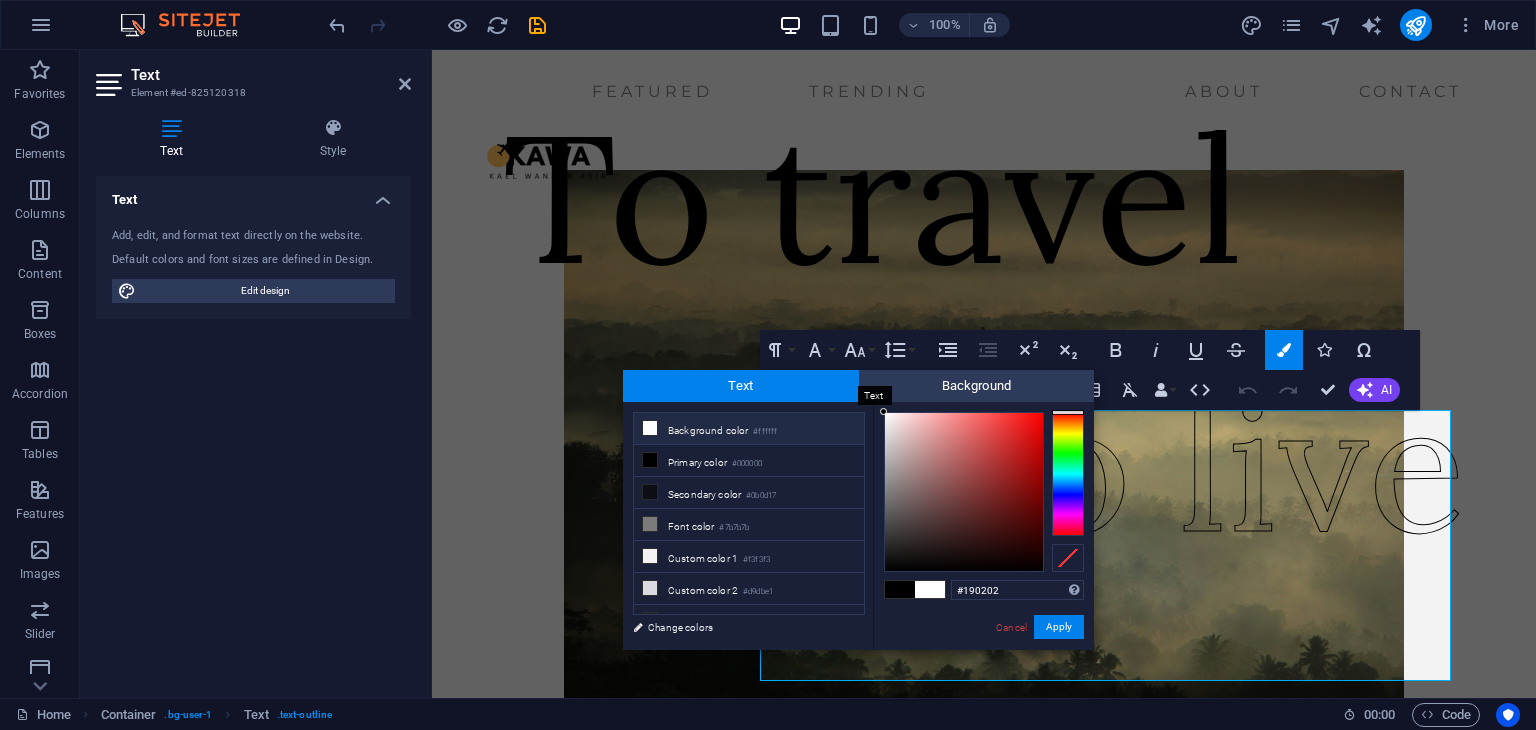 type on "#000000" 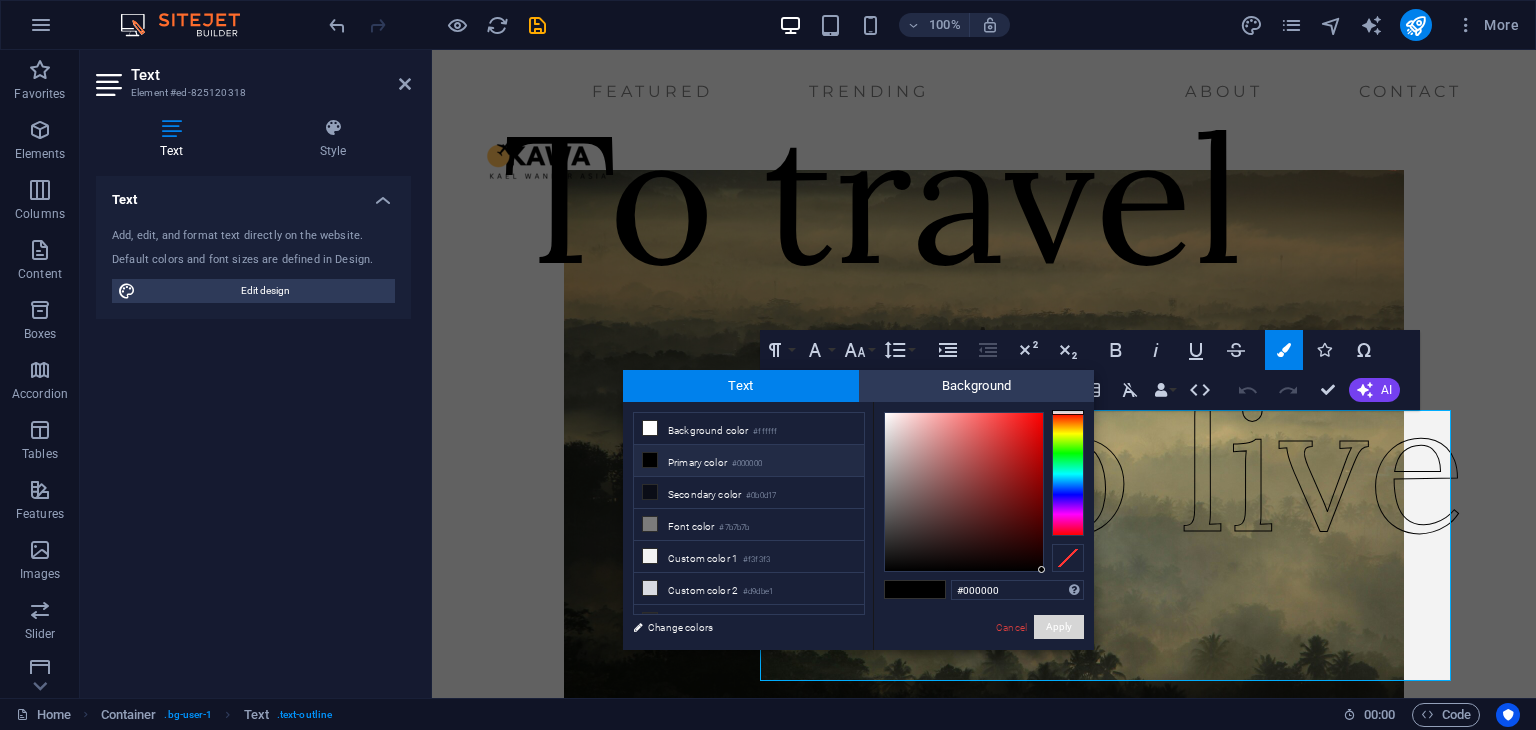 click on "Apply" at bounding box center (1059, 627) 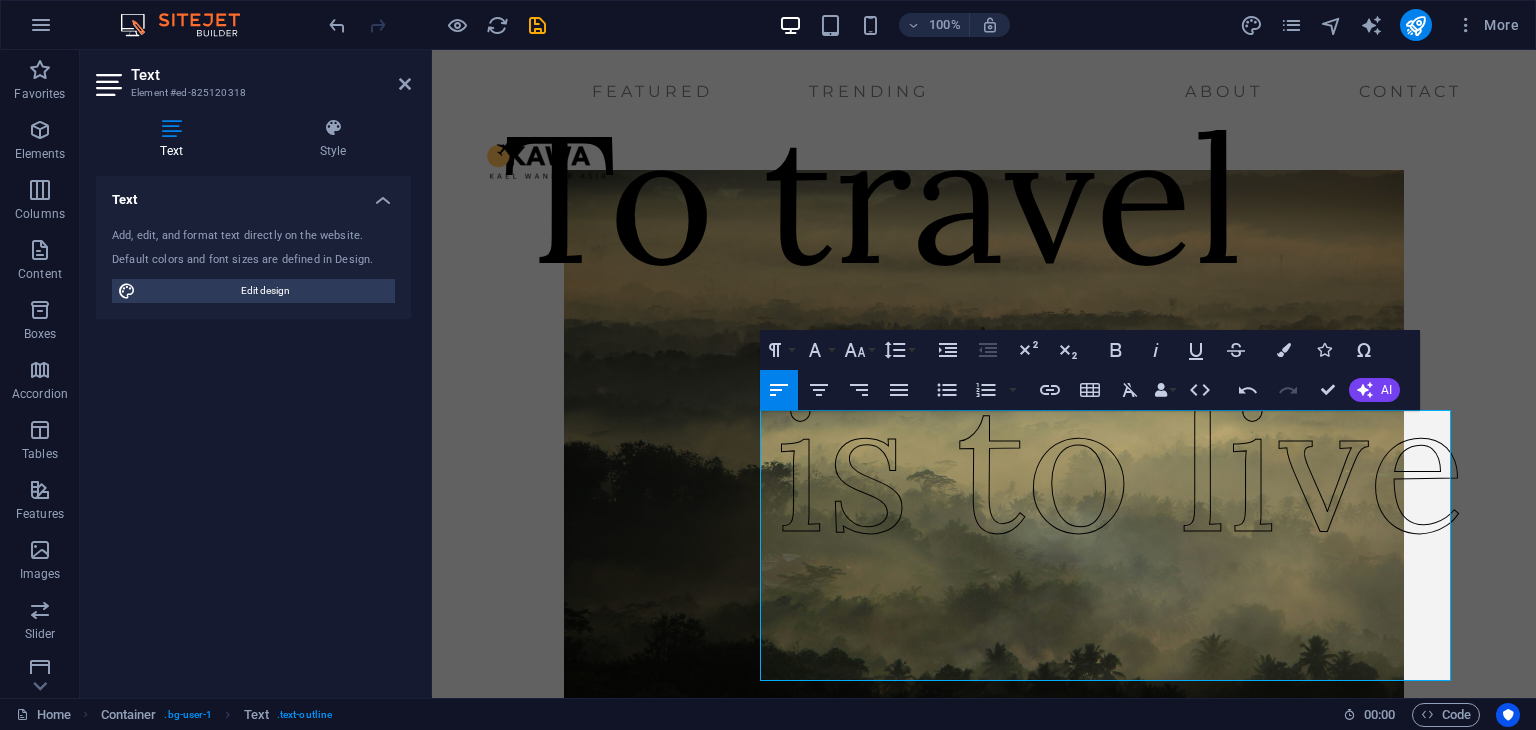 click on "Drag here to replace the existing content. Press “Ctrl” if you want to create a new element.
H1   Container   Image   Menu Bar   Menu   Text   Logo   Collection filter-buttons   Collection   Collection item   Image   Collection item   Text   Collection item   Spacer   H2   Collection item   Image   Spacer   Collection item   H2   Collection item   Image   Container   Button   Button   Spacer   Spacer   Text   Collection item   Spacer   H2   Spacer   Collection item   Image   Container   Text   Container   Container   Spacer   Collection   Collection item   Container   Text   Spacer   Collection item   Container   H2   Spacer   Text   Spacer   Container   Footer Thrud   Container   Container   Spacer   Spacer   H2   Spacer   Collection item   Image   Collection item   Text   Text   Collection   Collection item   Spacer   H2   Spacer   Image   Button   H2   Collection item   Image   Collection item   Spacer   Container   Spacer   Spacer   Container   Spacer   Container   Container     H2" at bounding box center [984, 374] 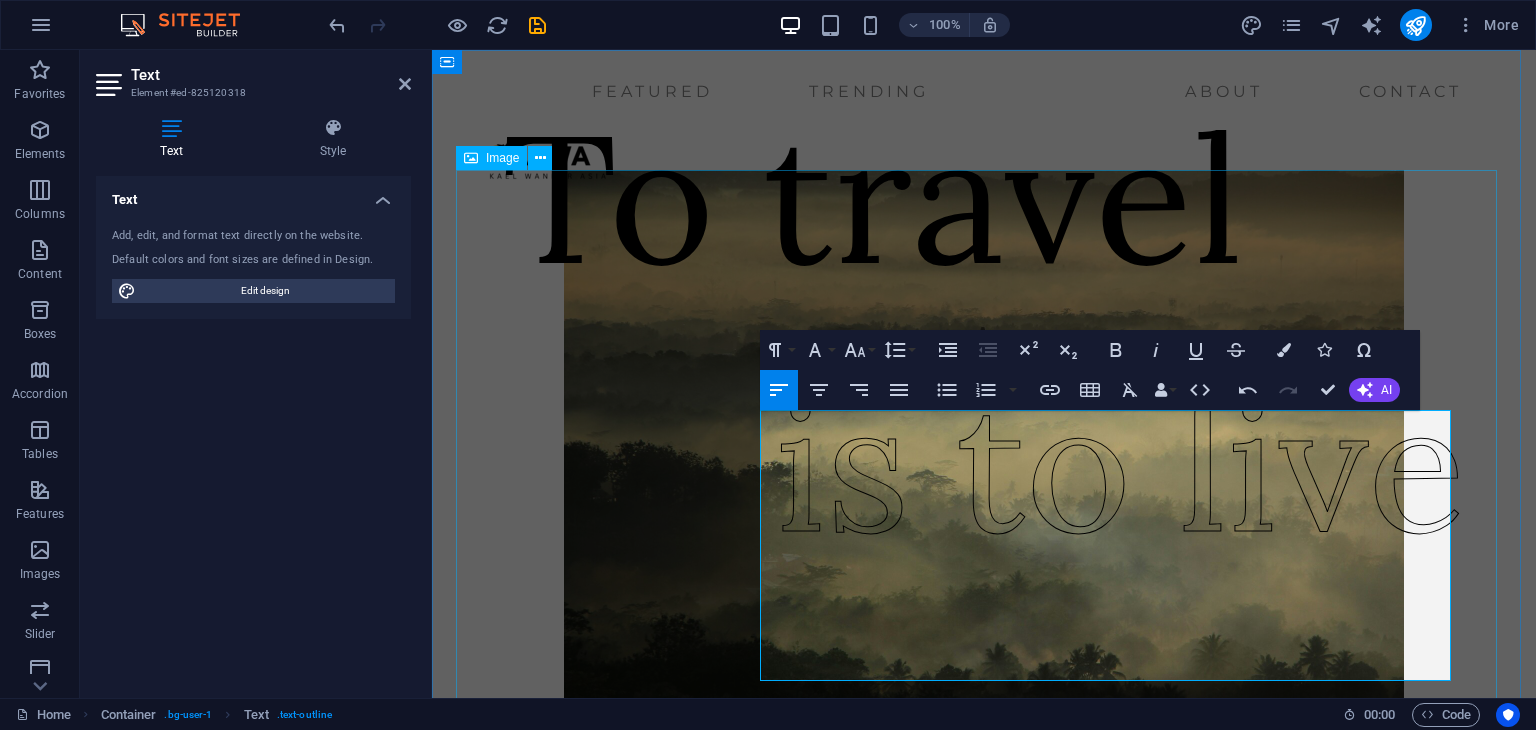 click at bounding box center [984, 450] 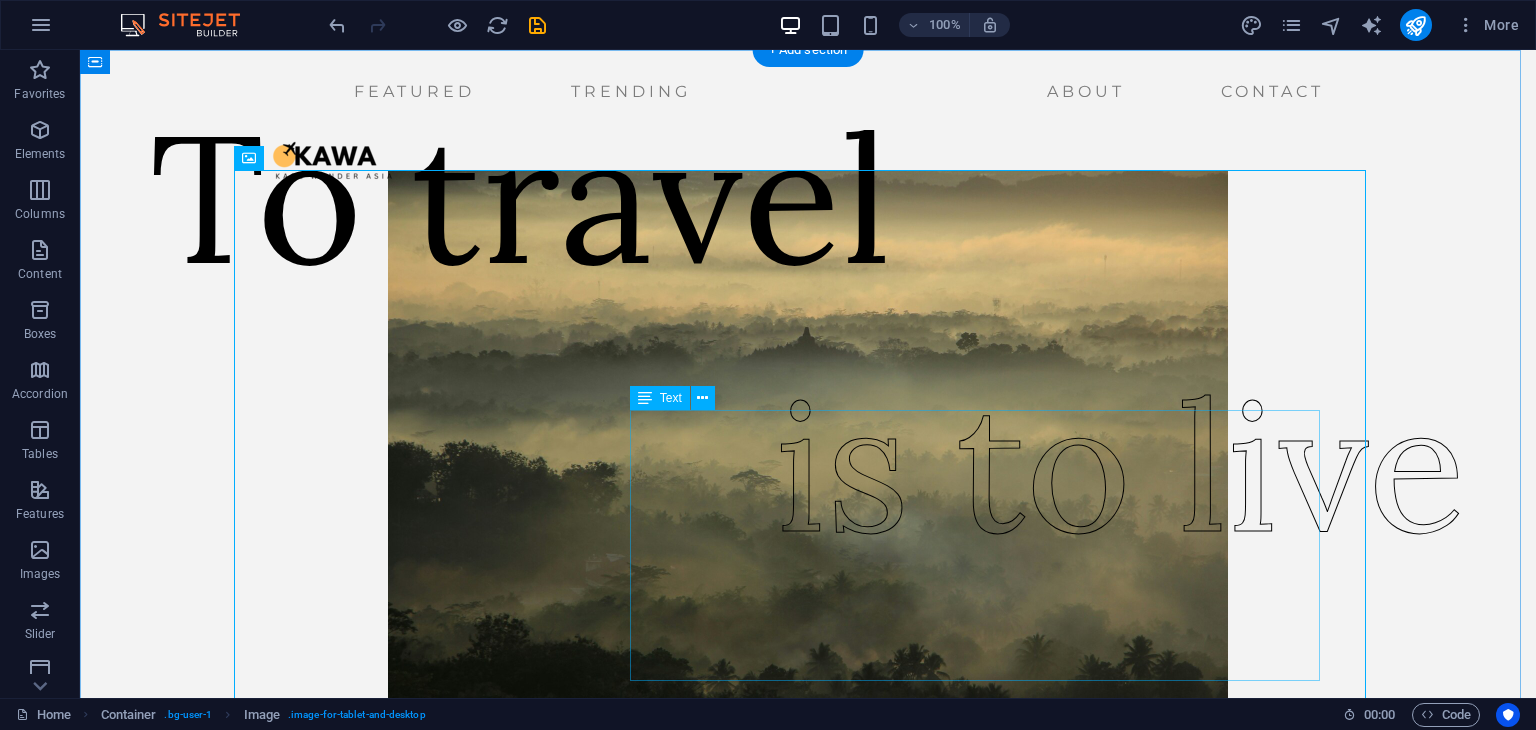 click on "is to live" at bounding box center (1120, 466) 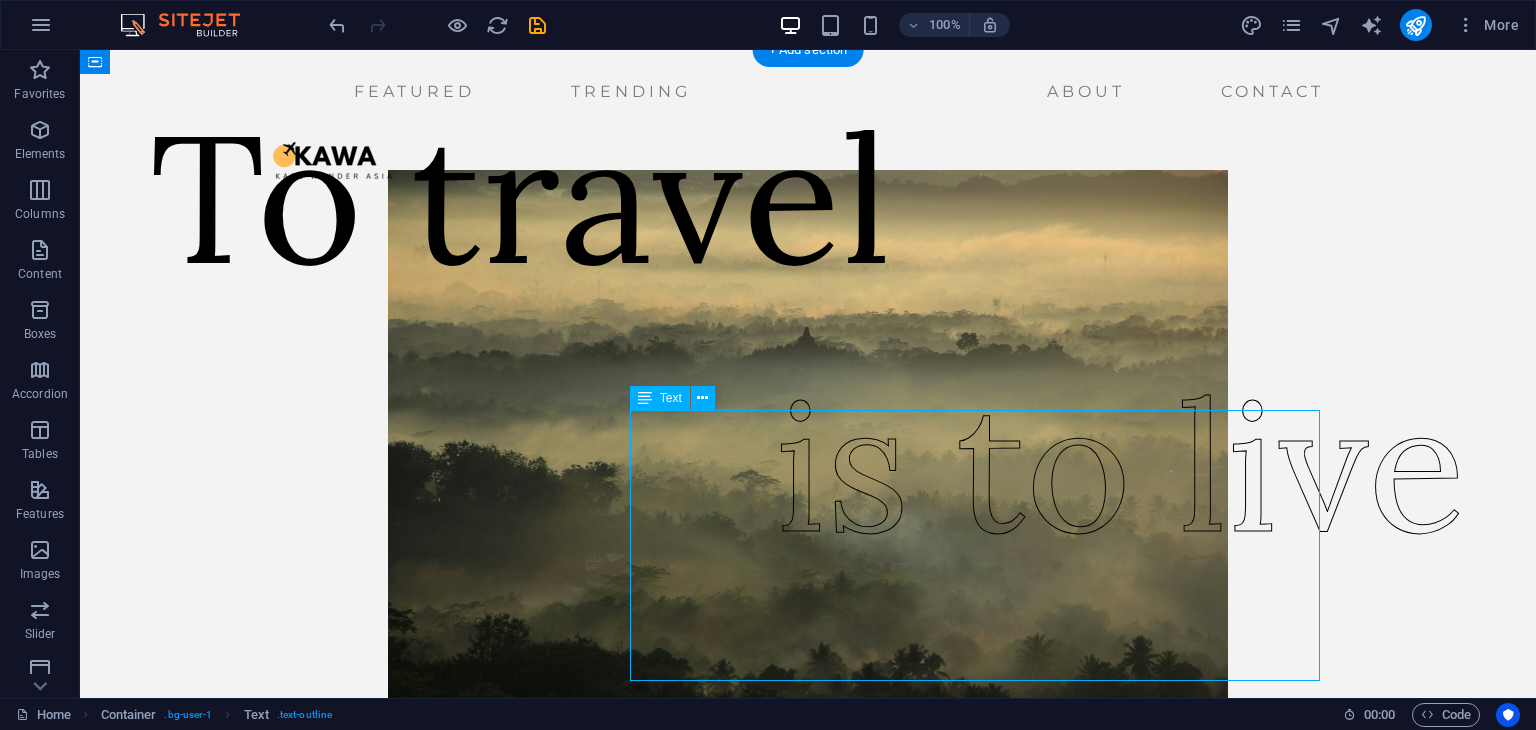 click on "is to live" at bounding box center [1120, 466] 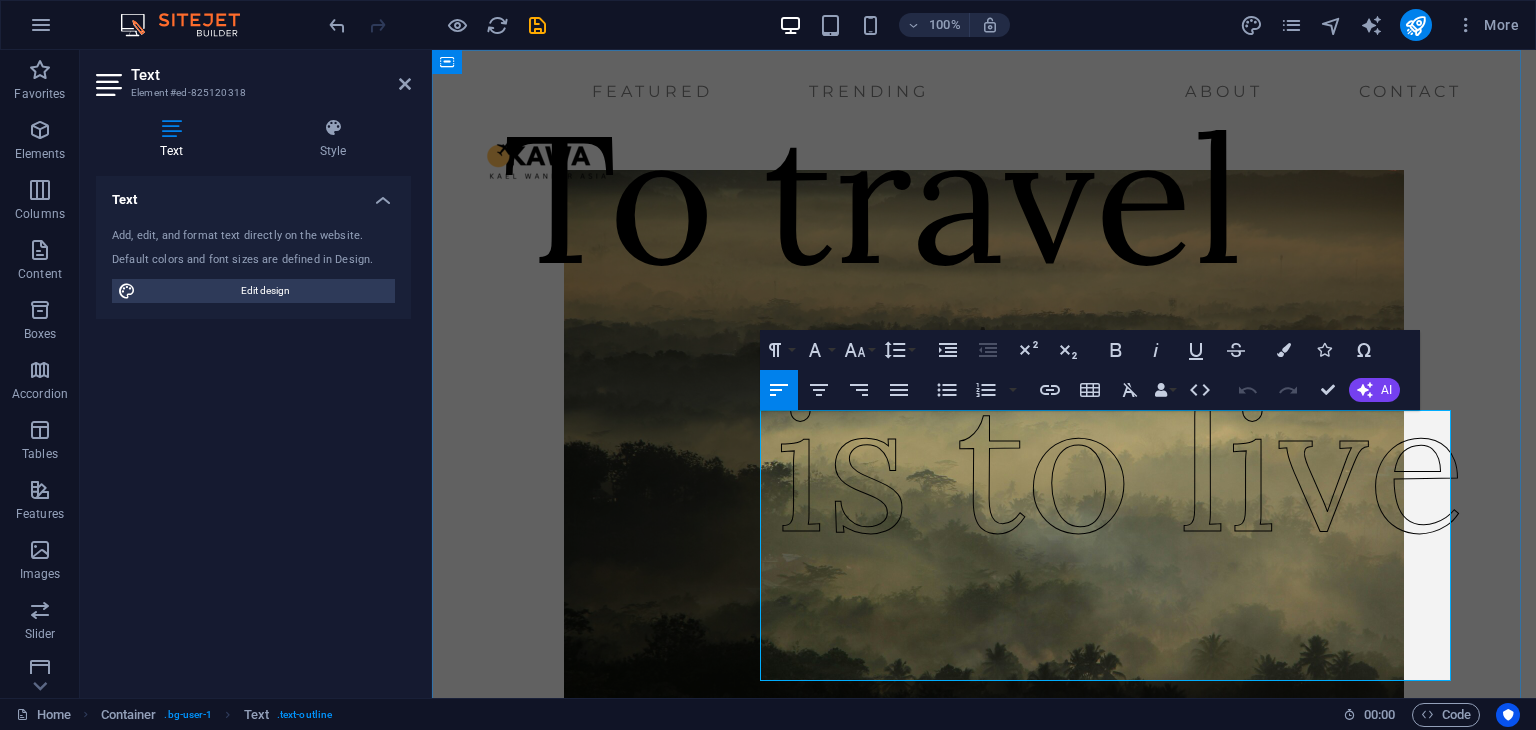click on "is to live" at bounding box center [1120, 465] 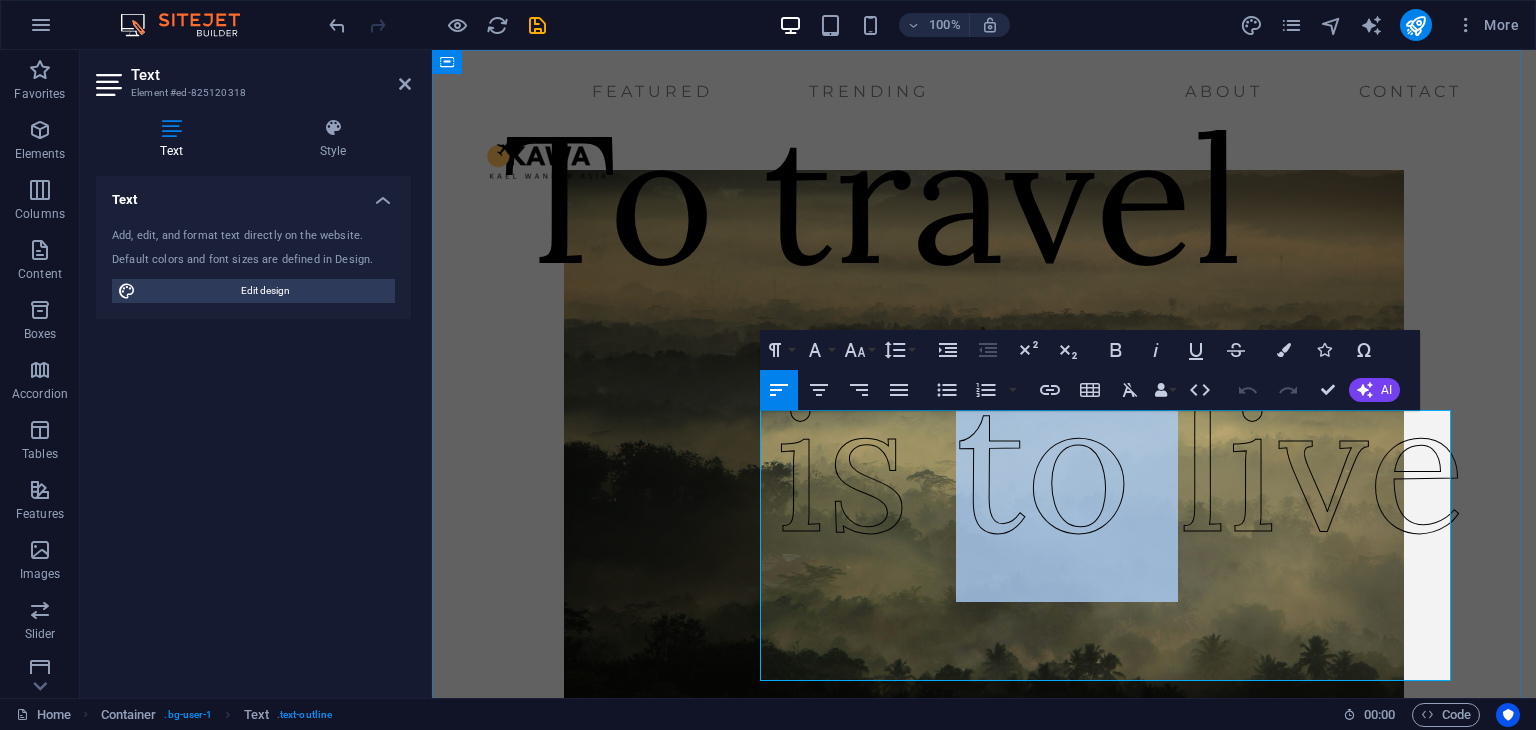 click on "is to live" at bounding box center [1120, 465] 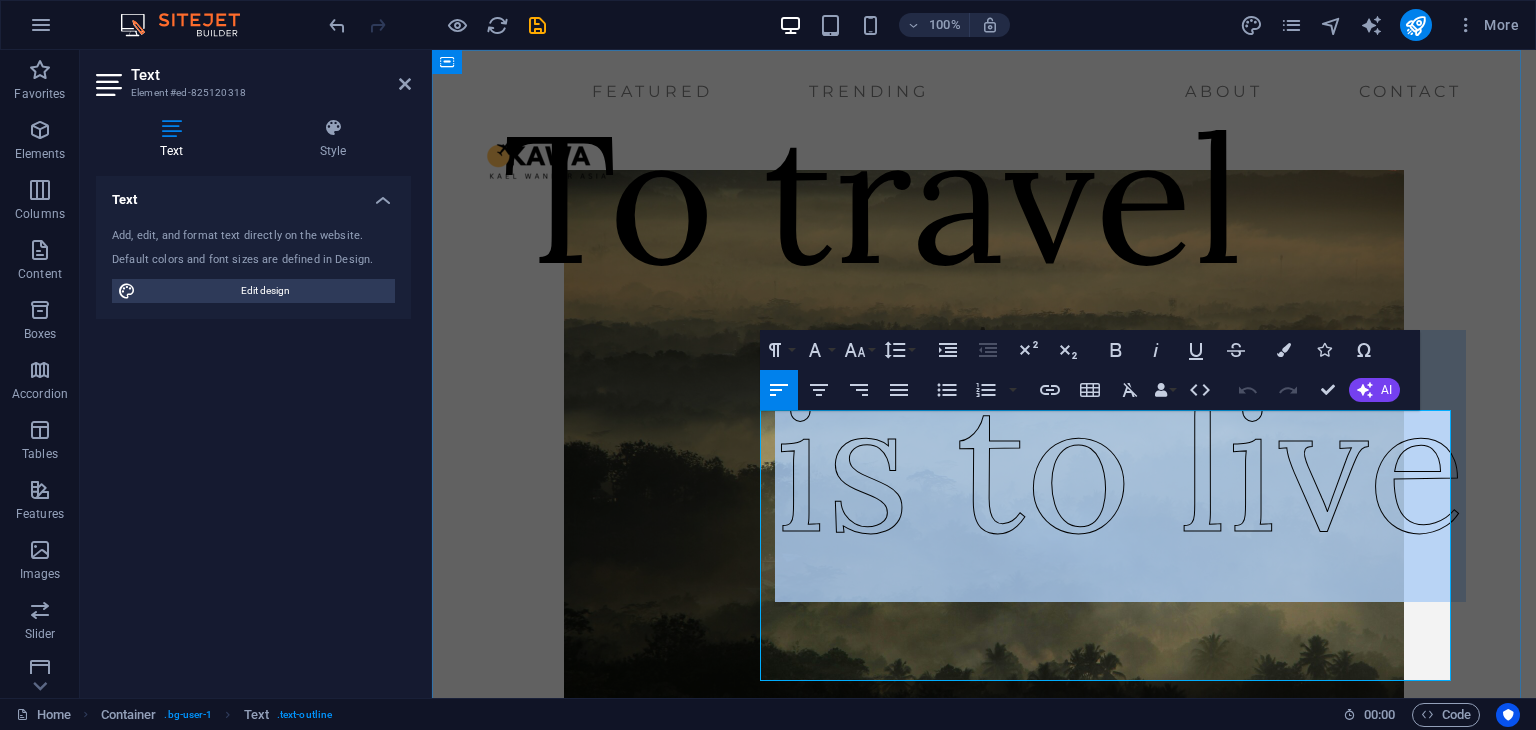 click on "is to live" at bounding box center (1120, 465) 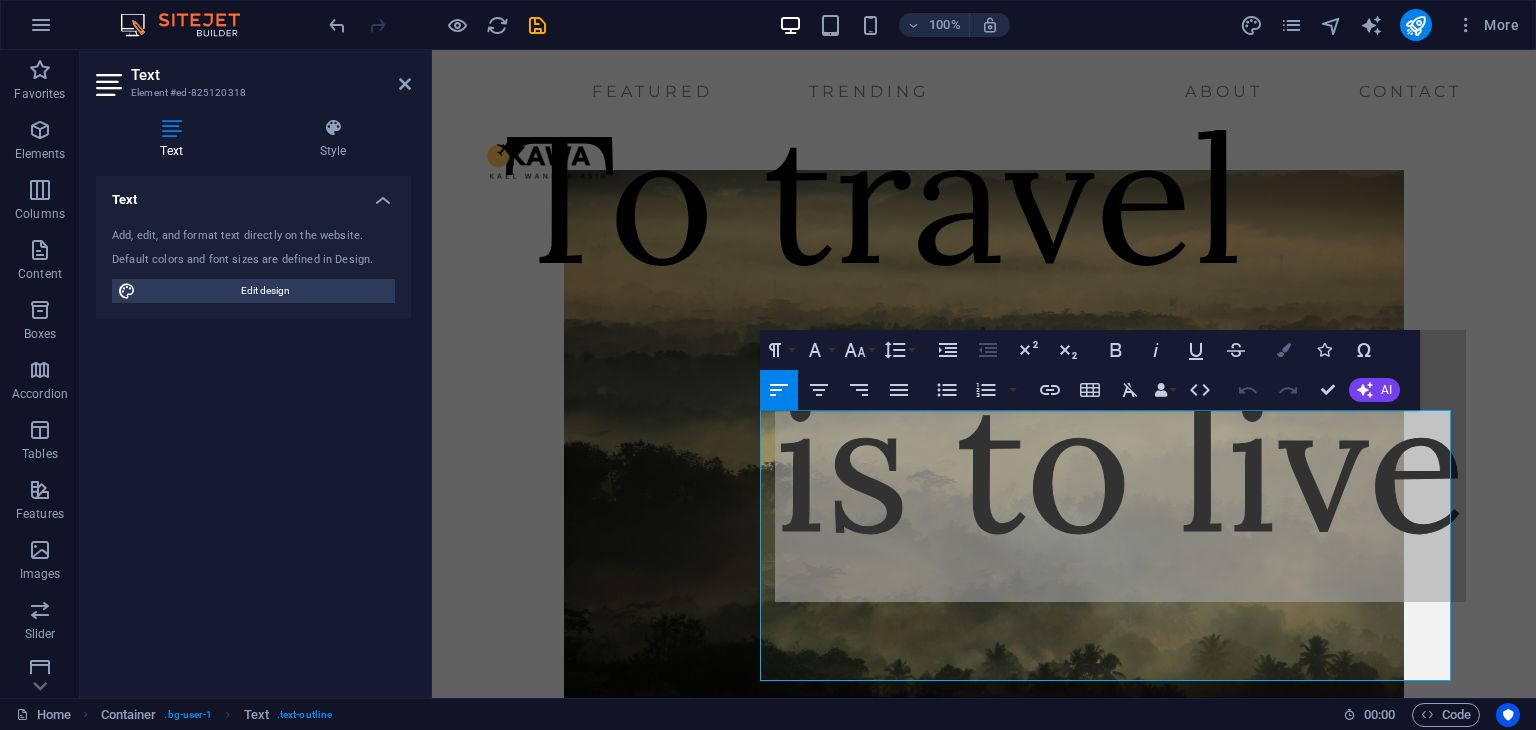 click on "Colors" at bounding box center [1284, 350] 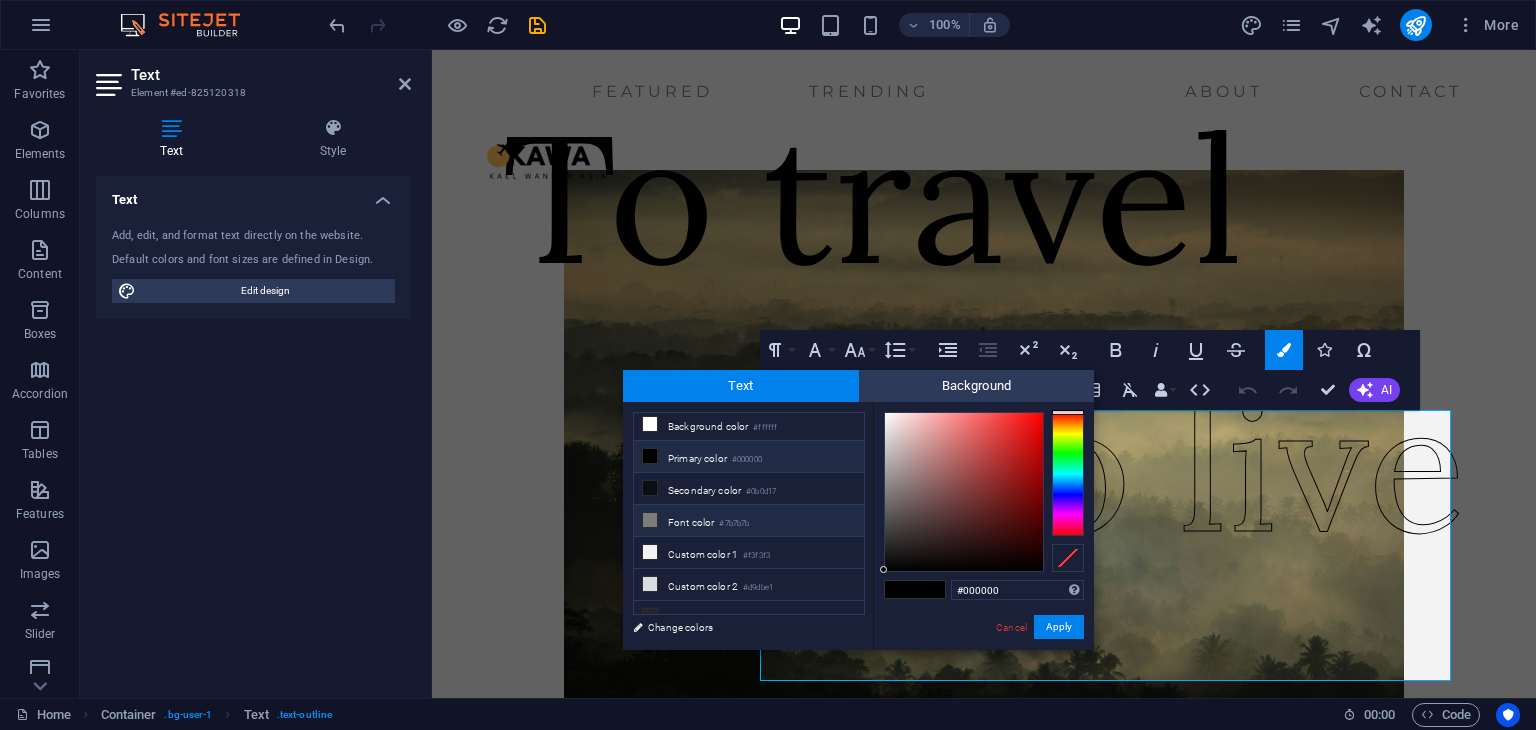 scroll, scrollTop: 14, scrollLeft: 0, axis: vertical 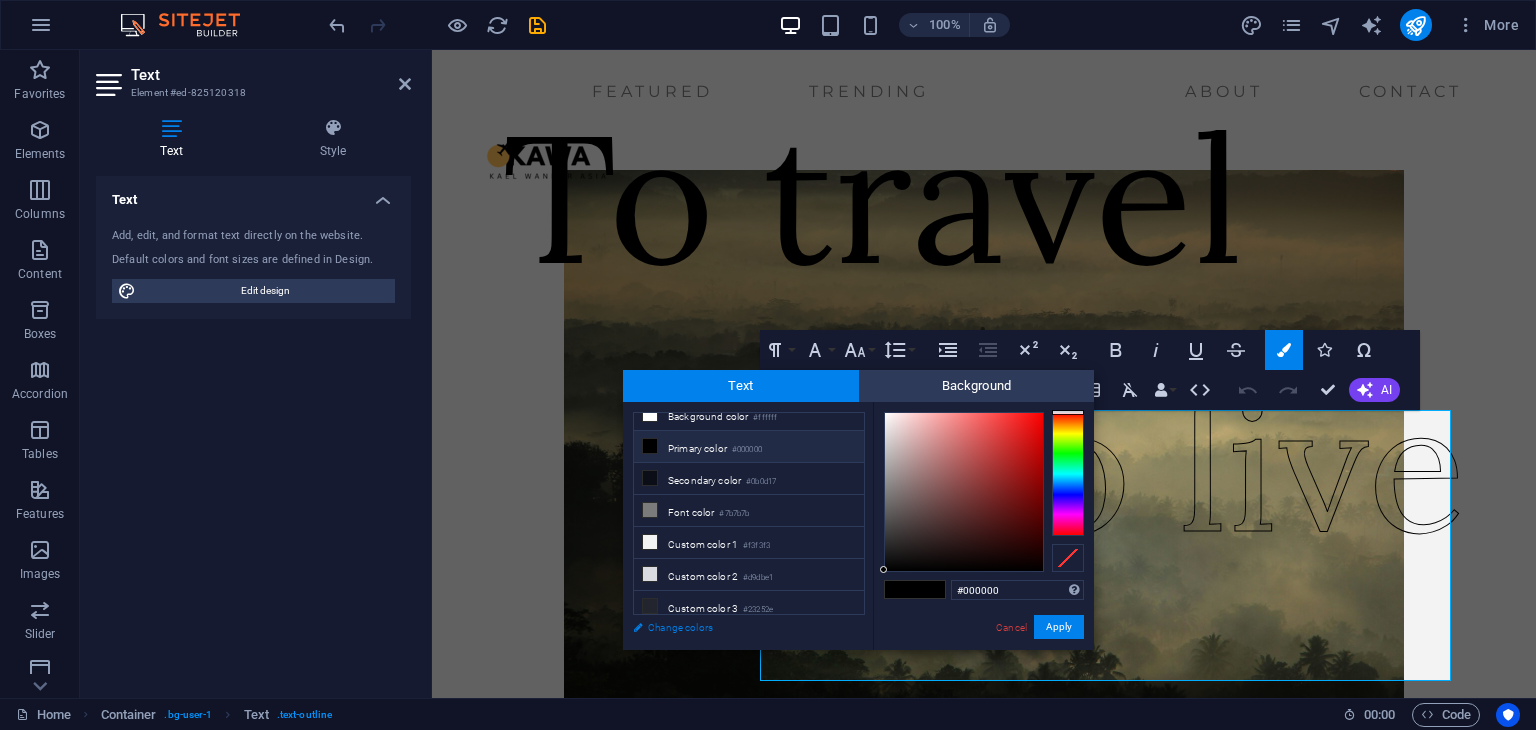 click on "Change colors" at bounding box center (739, 627) 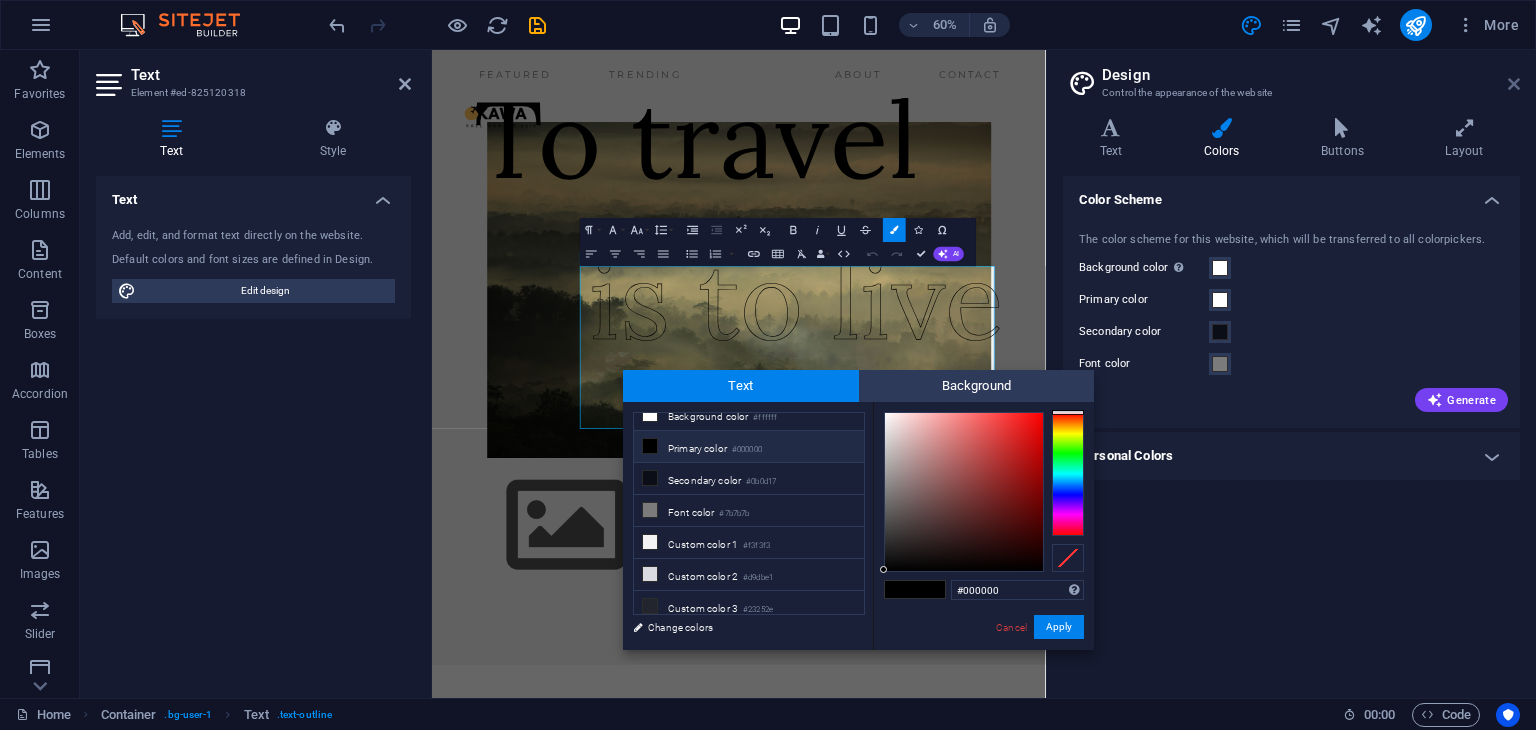 click at bounding box center (1514, 84) 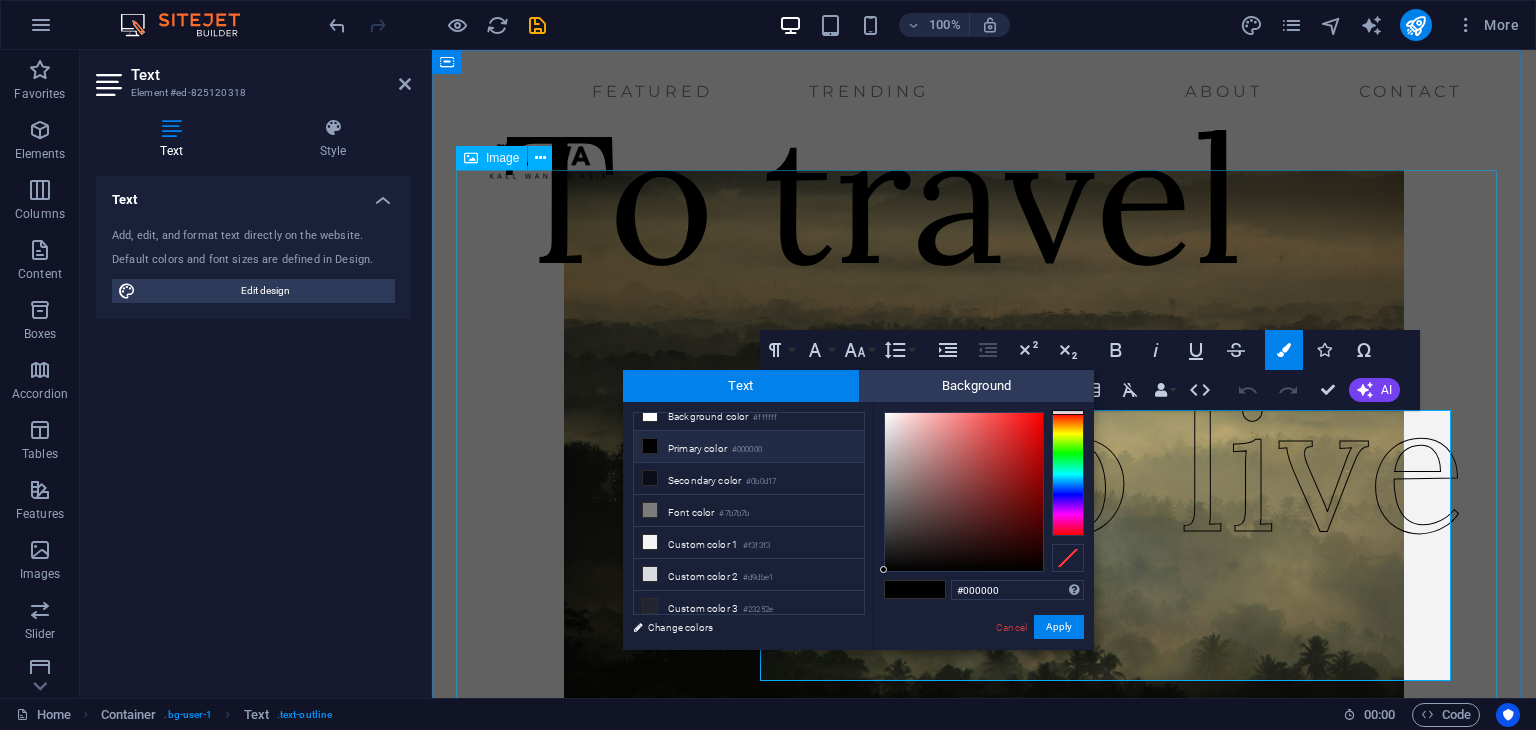 click at bounding box center [984, 450] 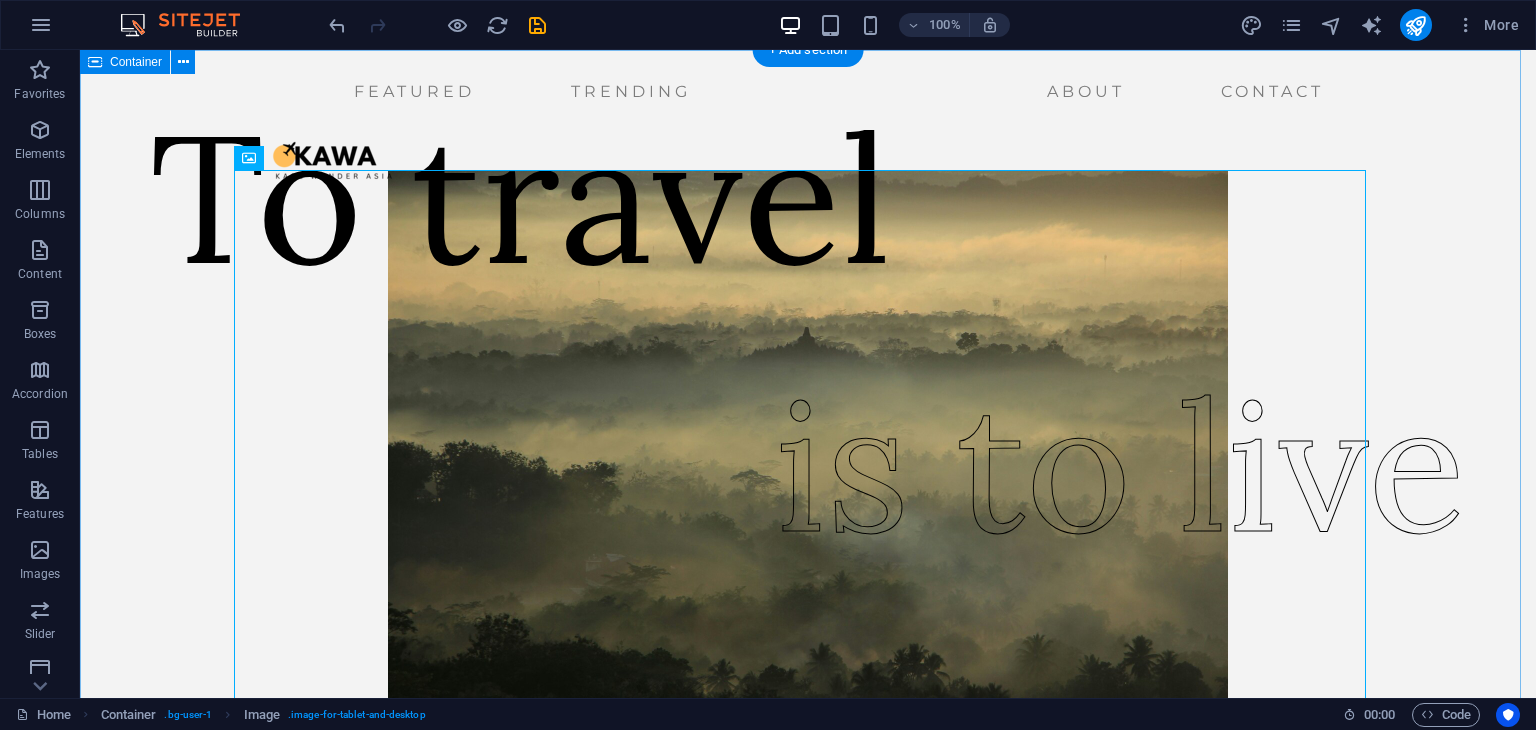 click on "To travel is to live" at bounding box center (808, 562) 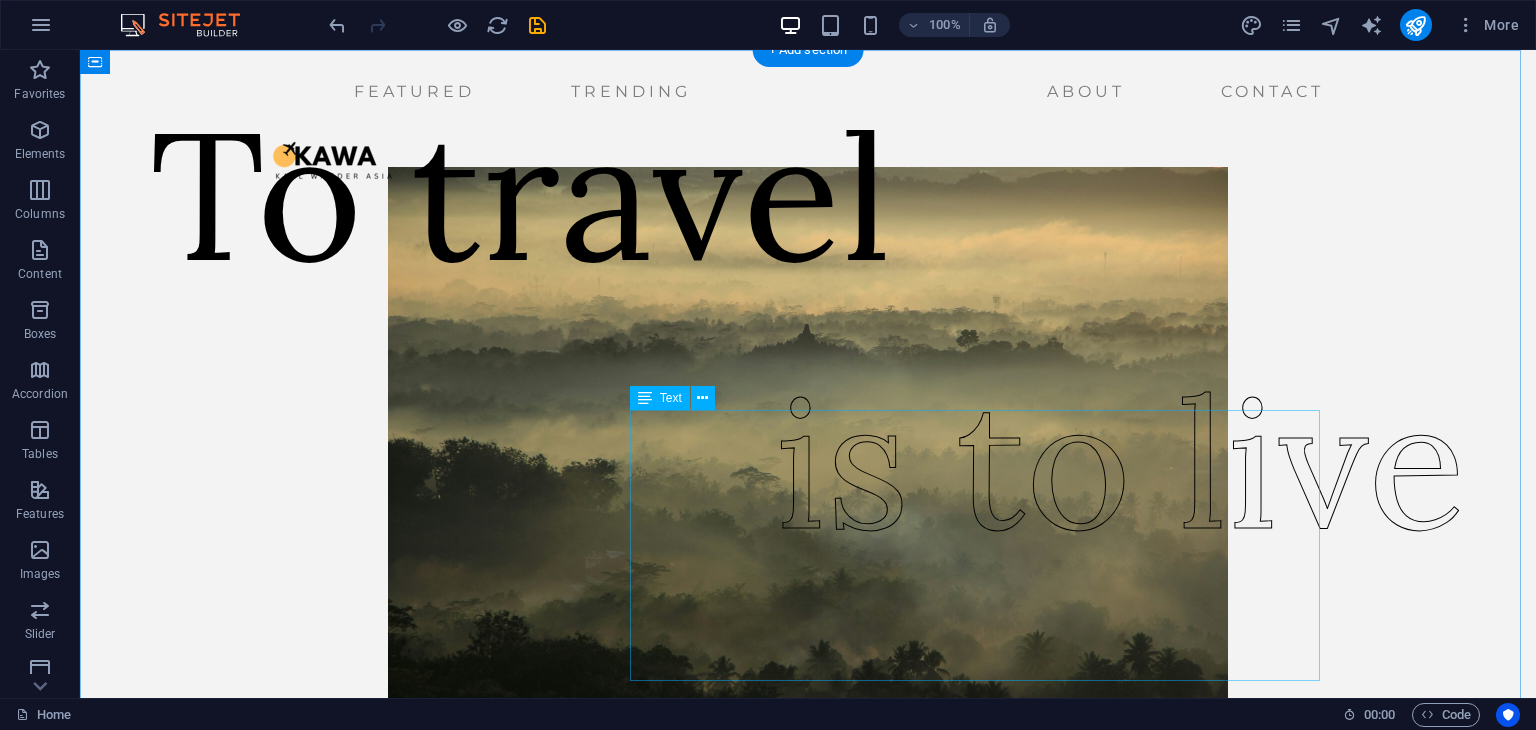 scroll, scrollTop: 0, scrollLeft: 0, axis: both 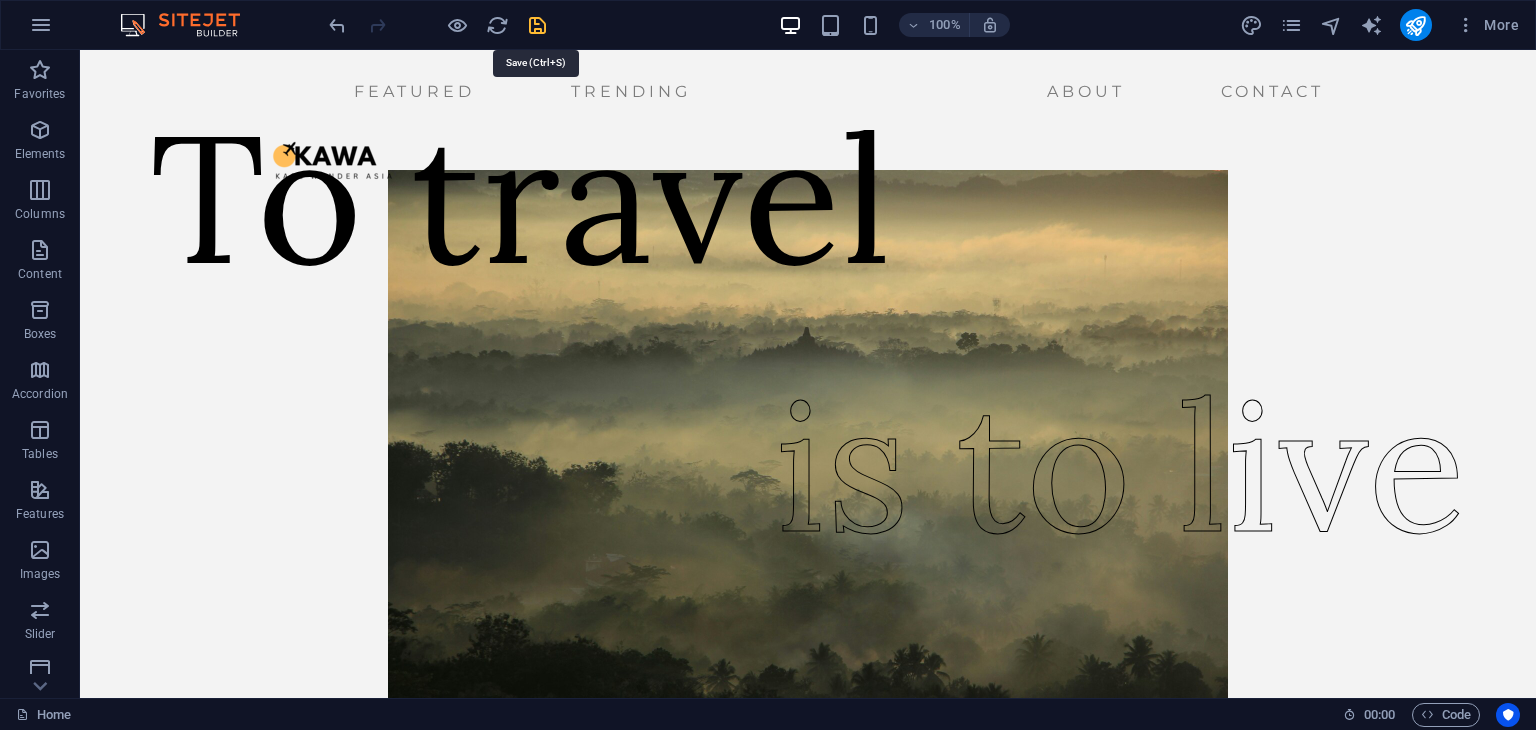 click at bounding box center [537, 25] 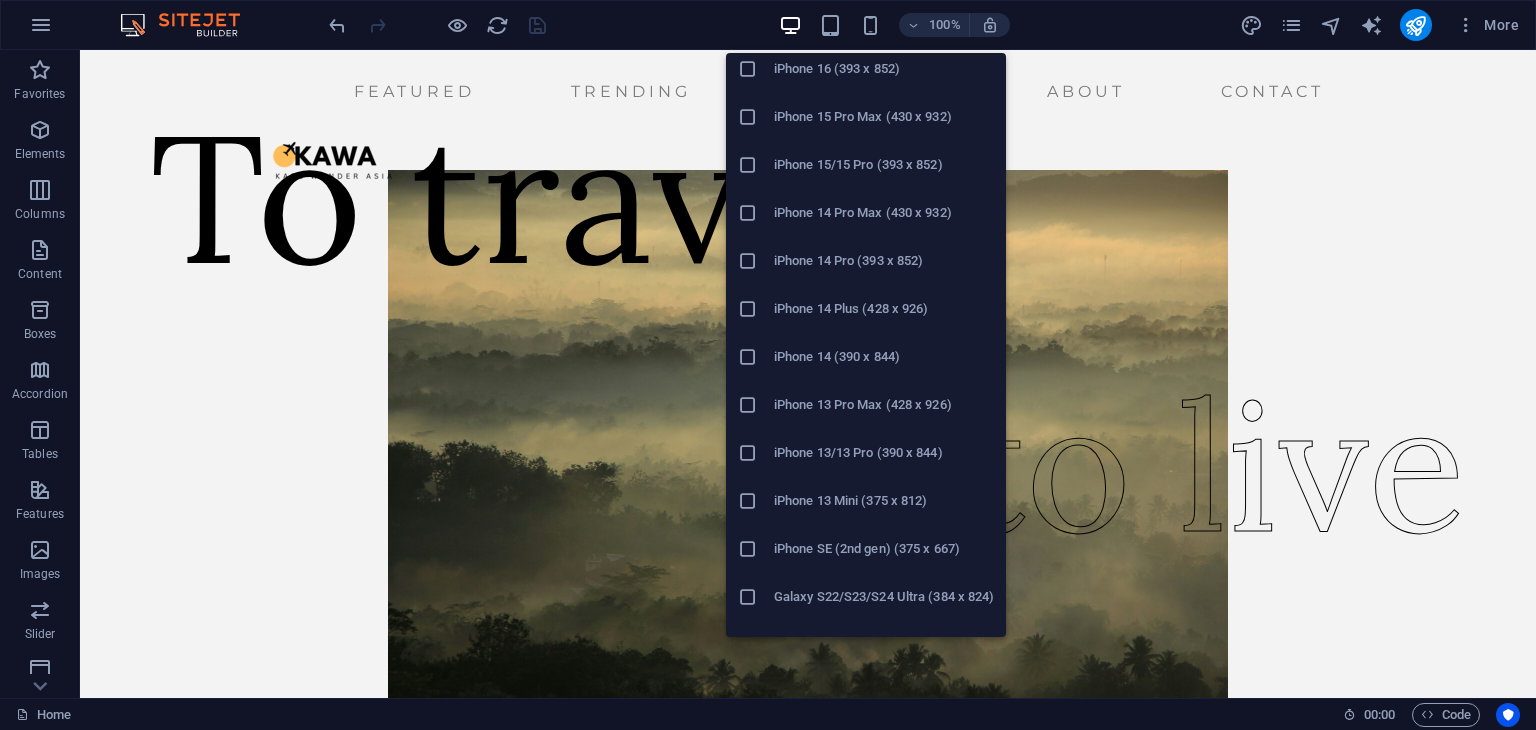 scroll, scrollTop: 8, scrollLeft: 0, axis: vertical 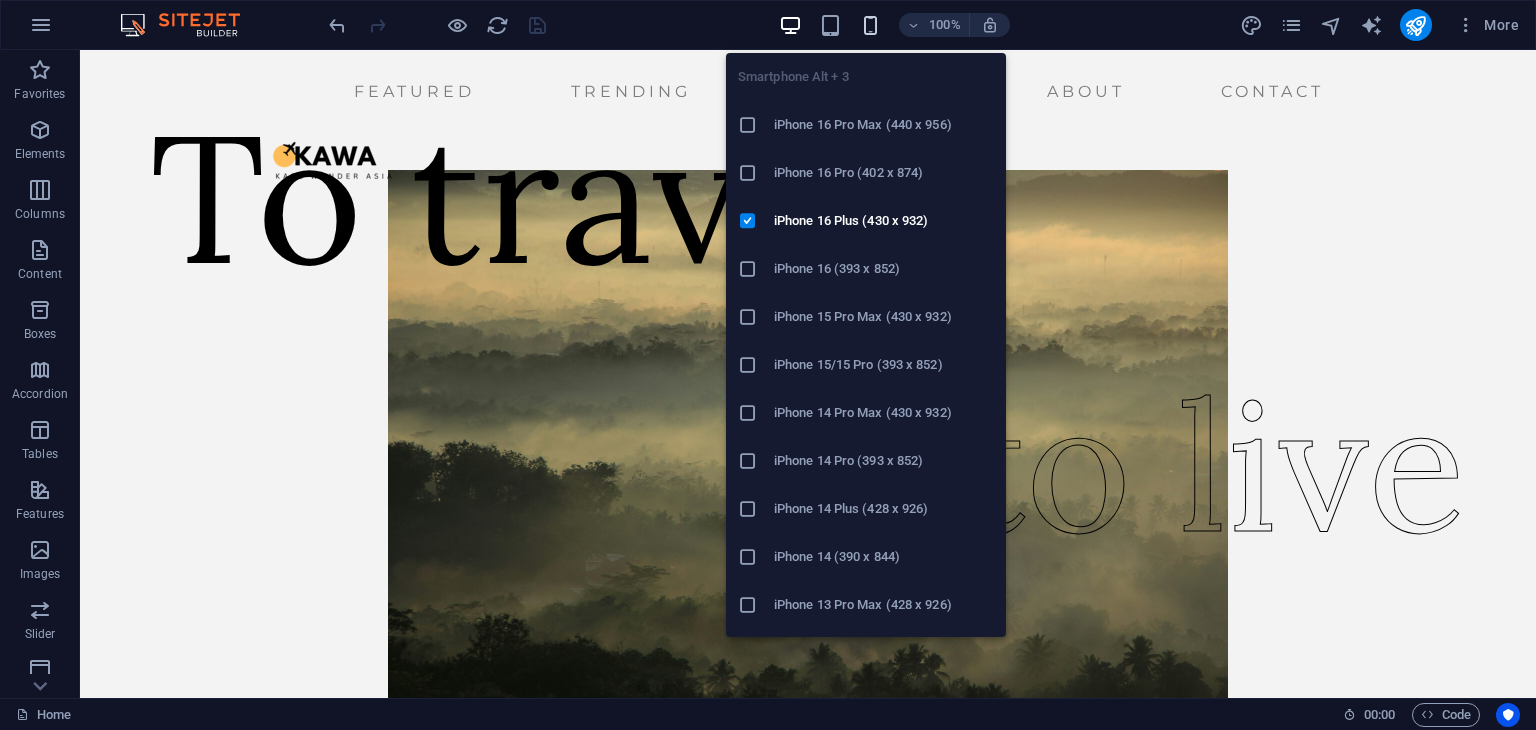 click at bounding box center (870, 25) 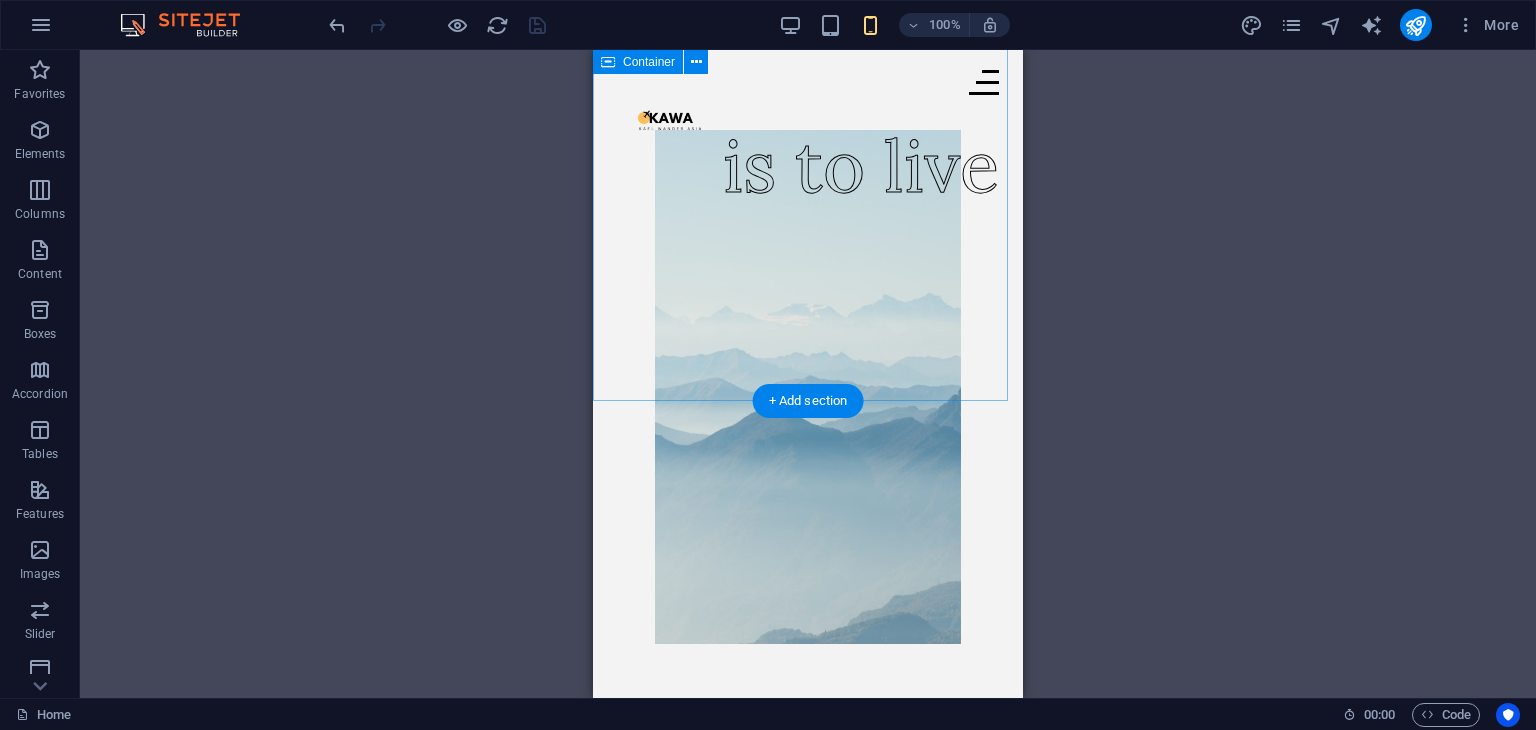 scroll, scrollTop: 0, scrollLeft: 0, axis: both 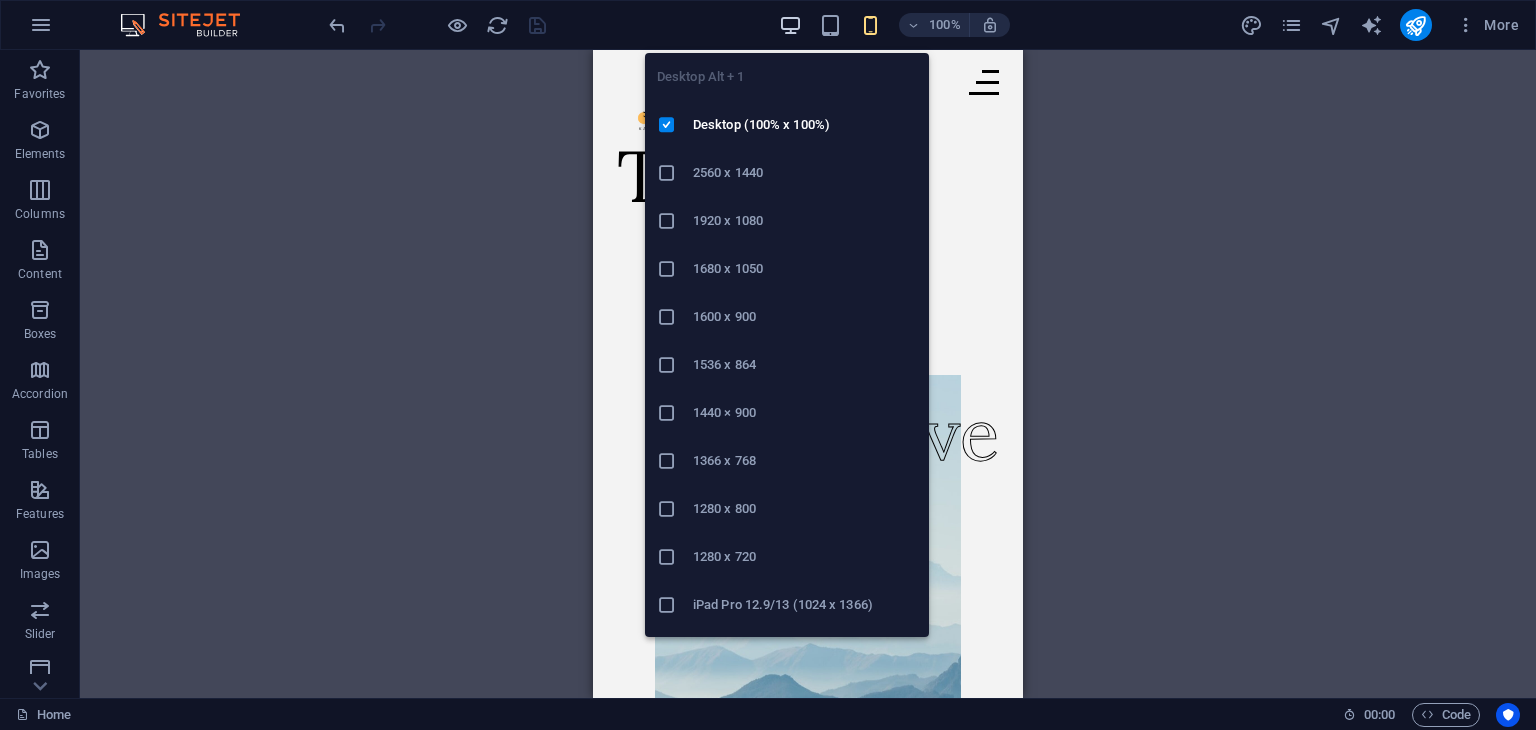 click at bounding box center [790, 25] 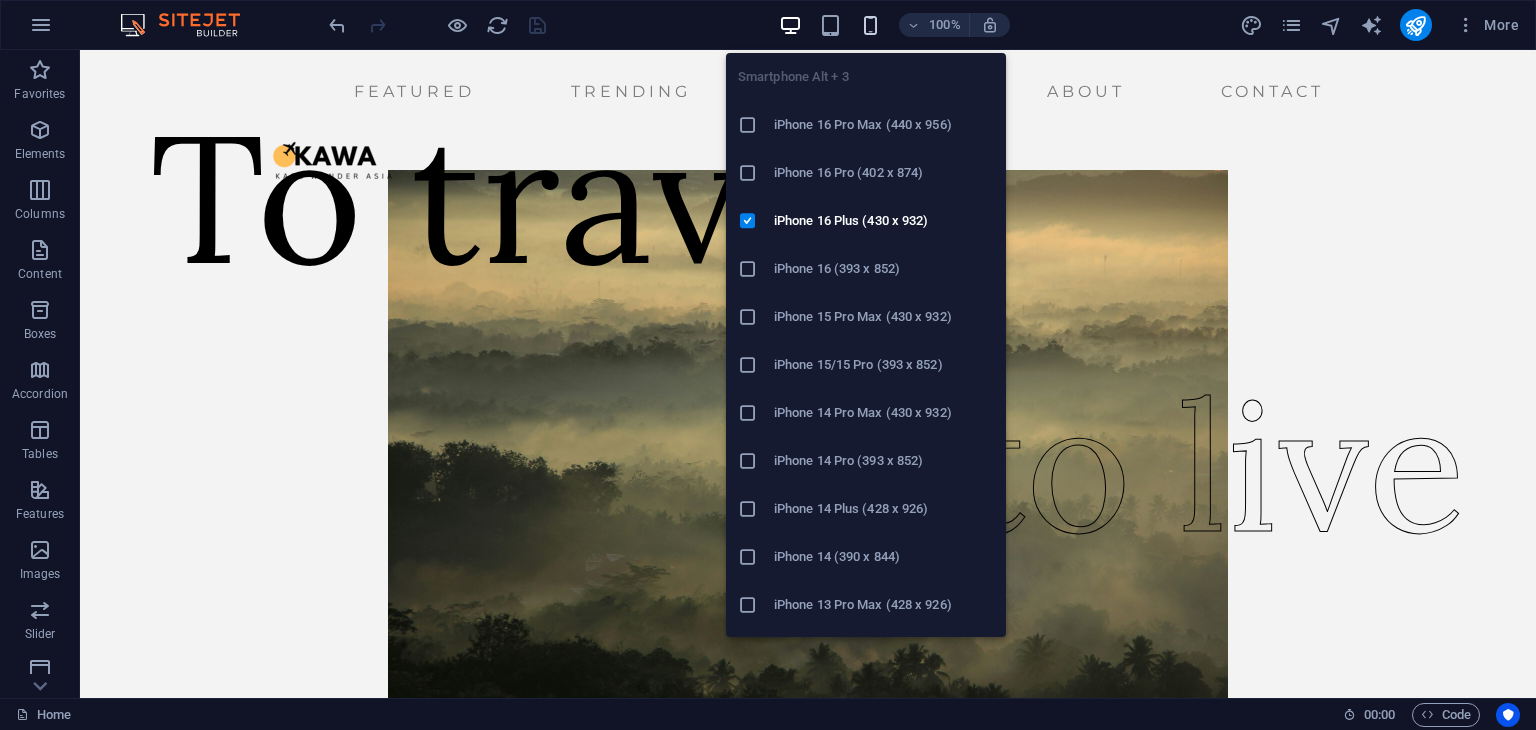 click at bounding box center (870, 25) 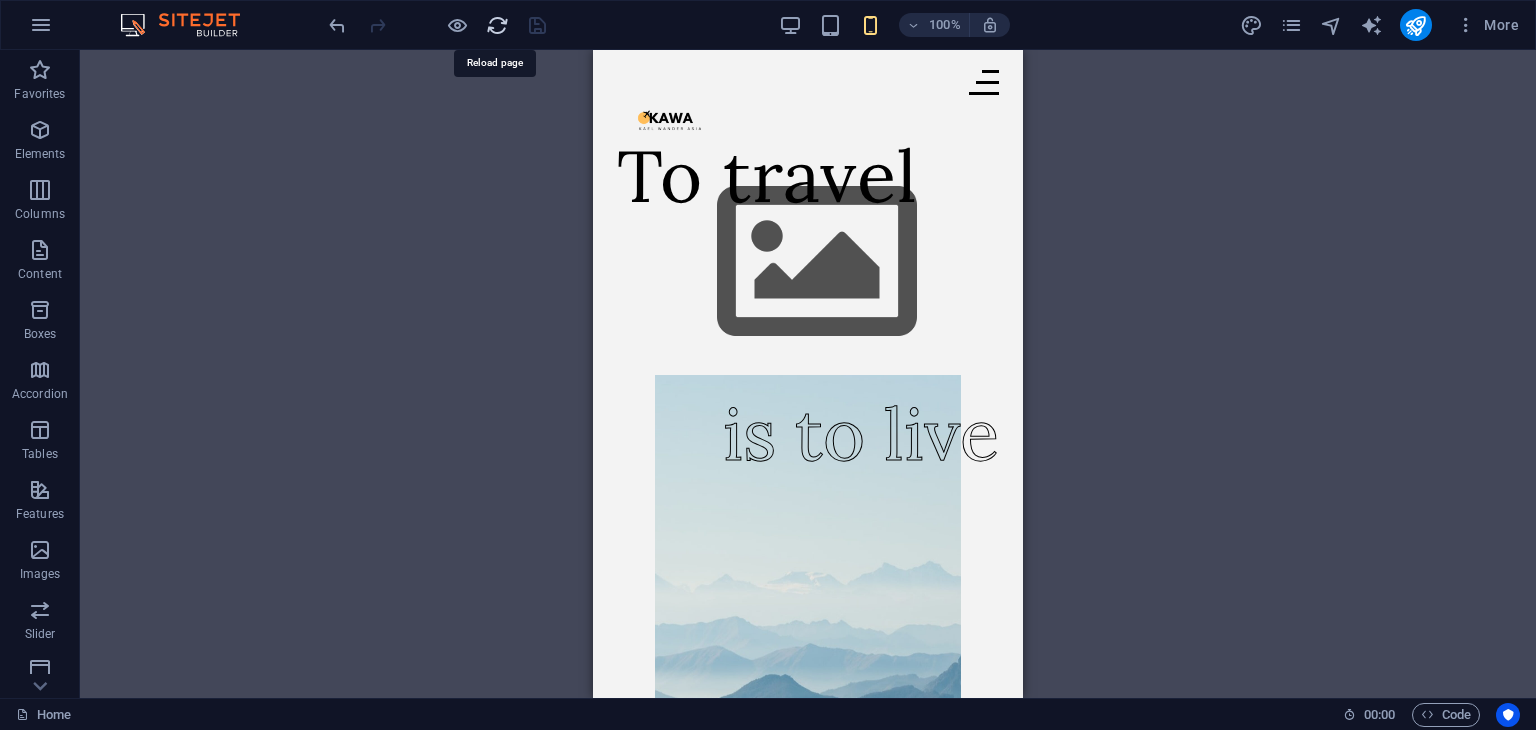 click at bounding box center (497, 25) 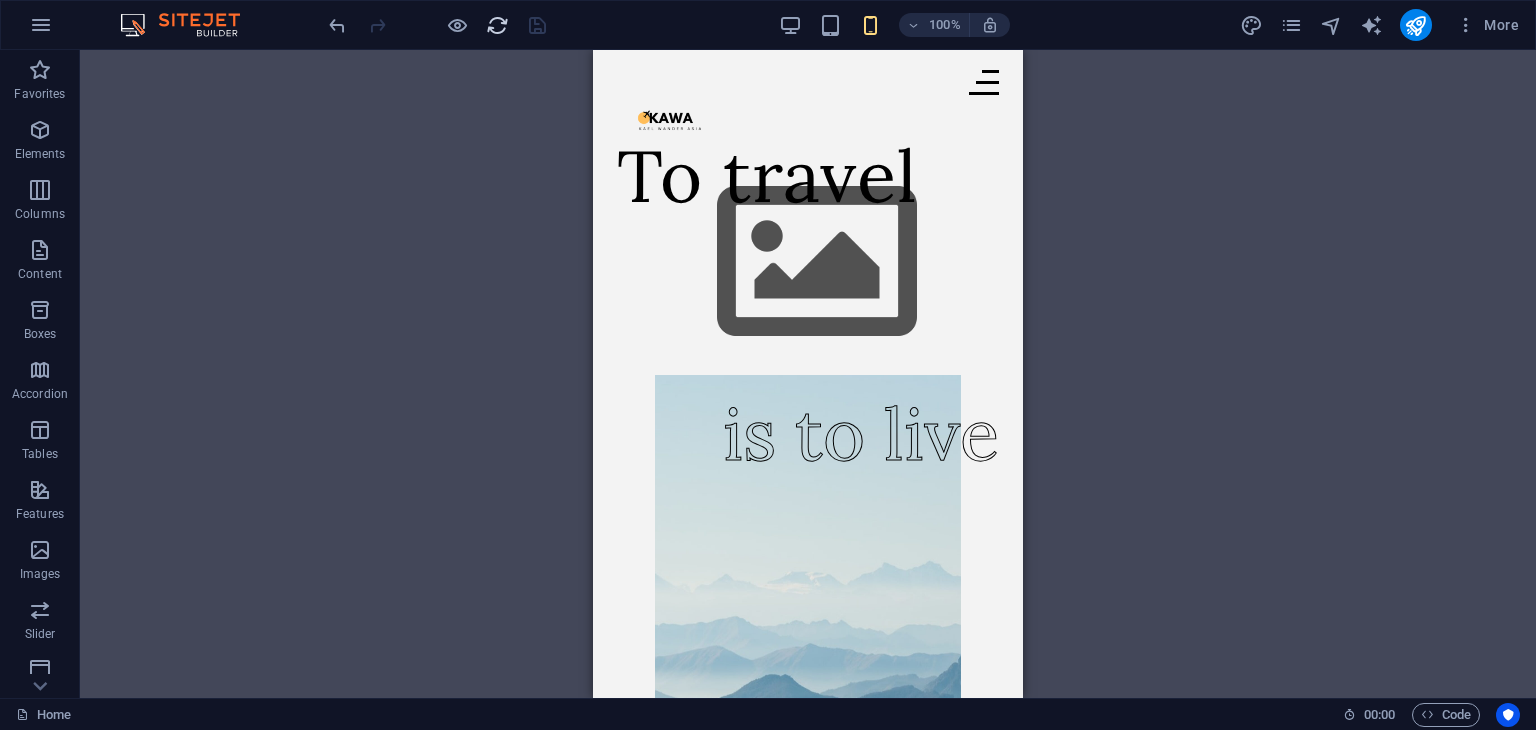 click at bounding box center [497, 25] 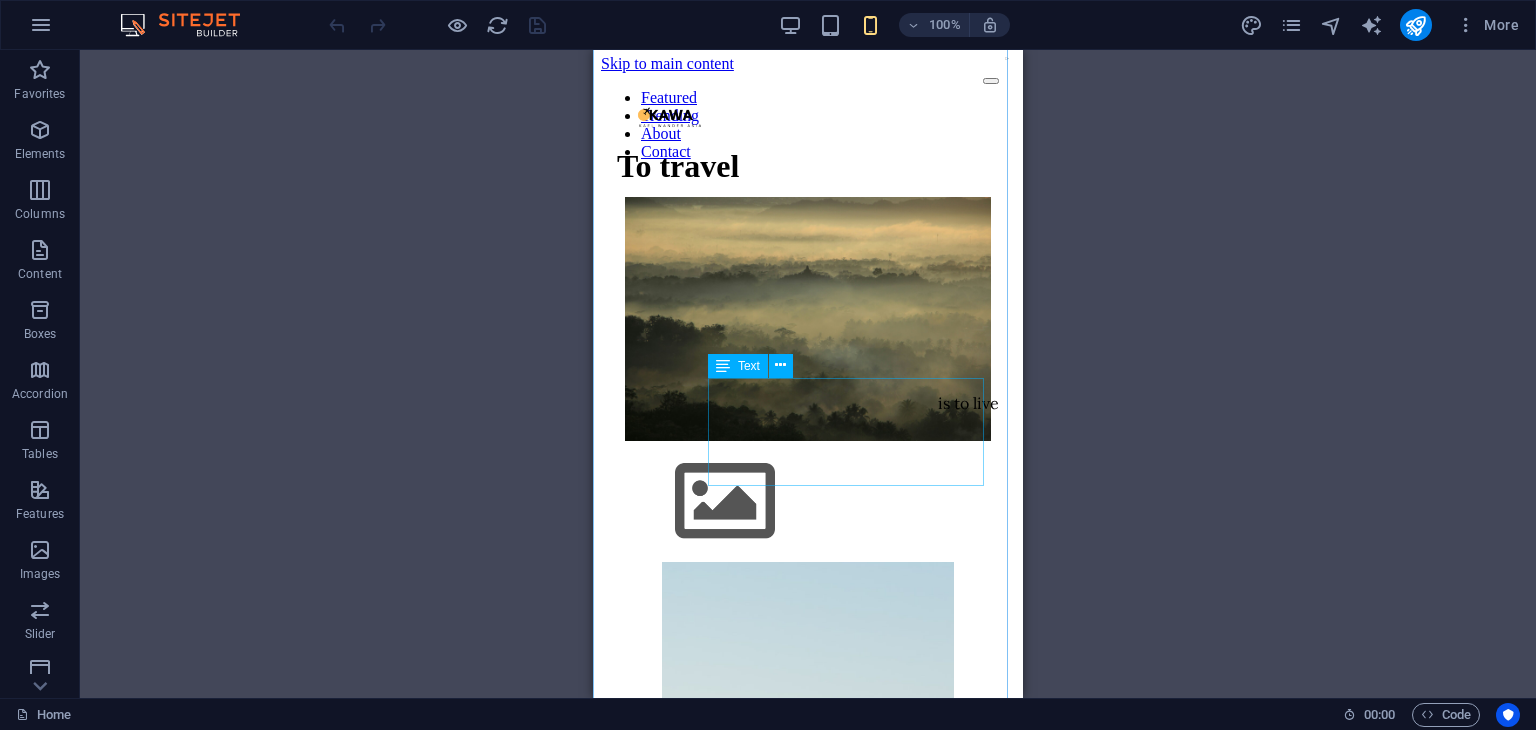 scroll, scrollTop: 0, scrollLeft: 0, axis: both 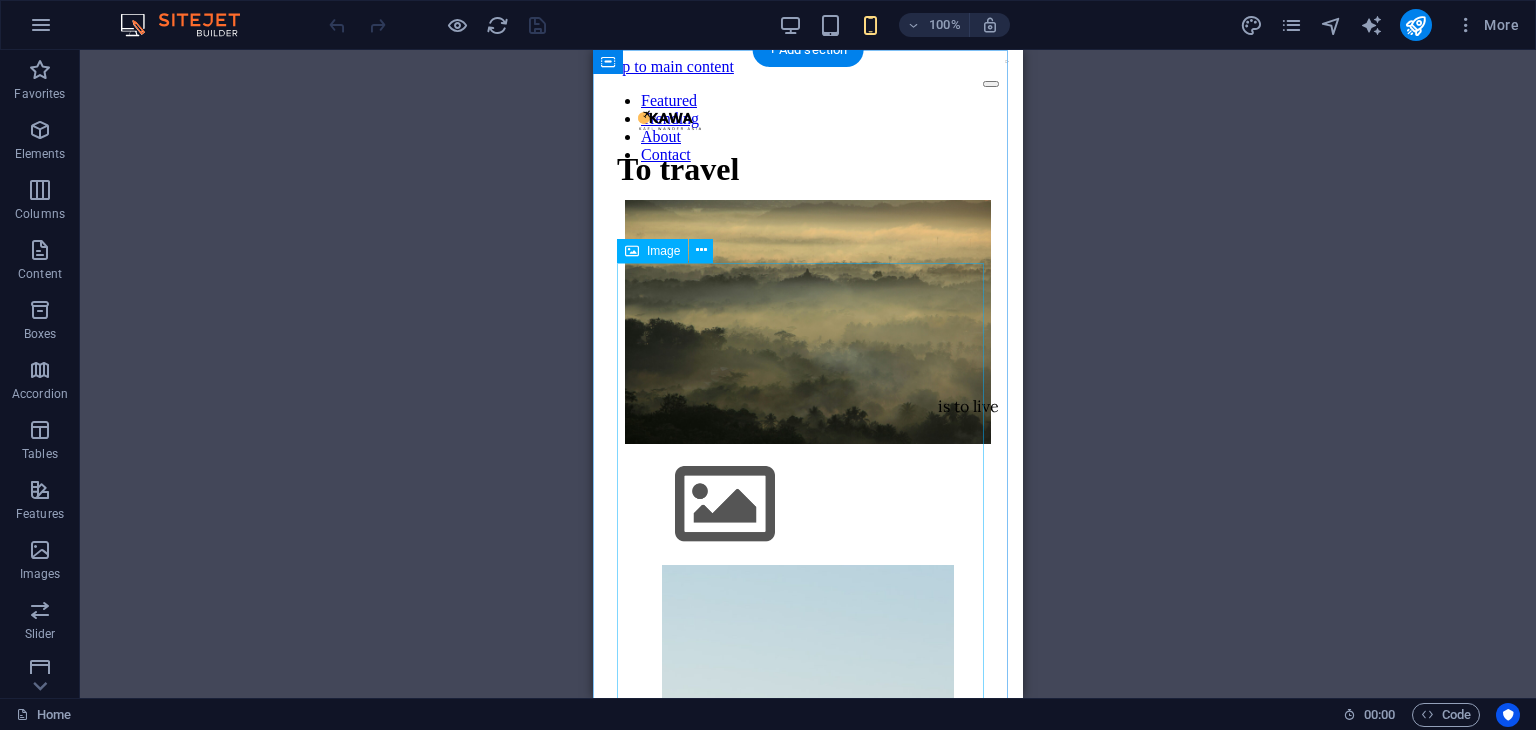 click at bounding box center (808, 824) 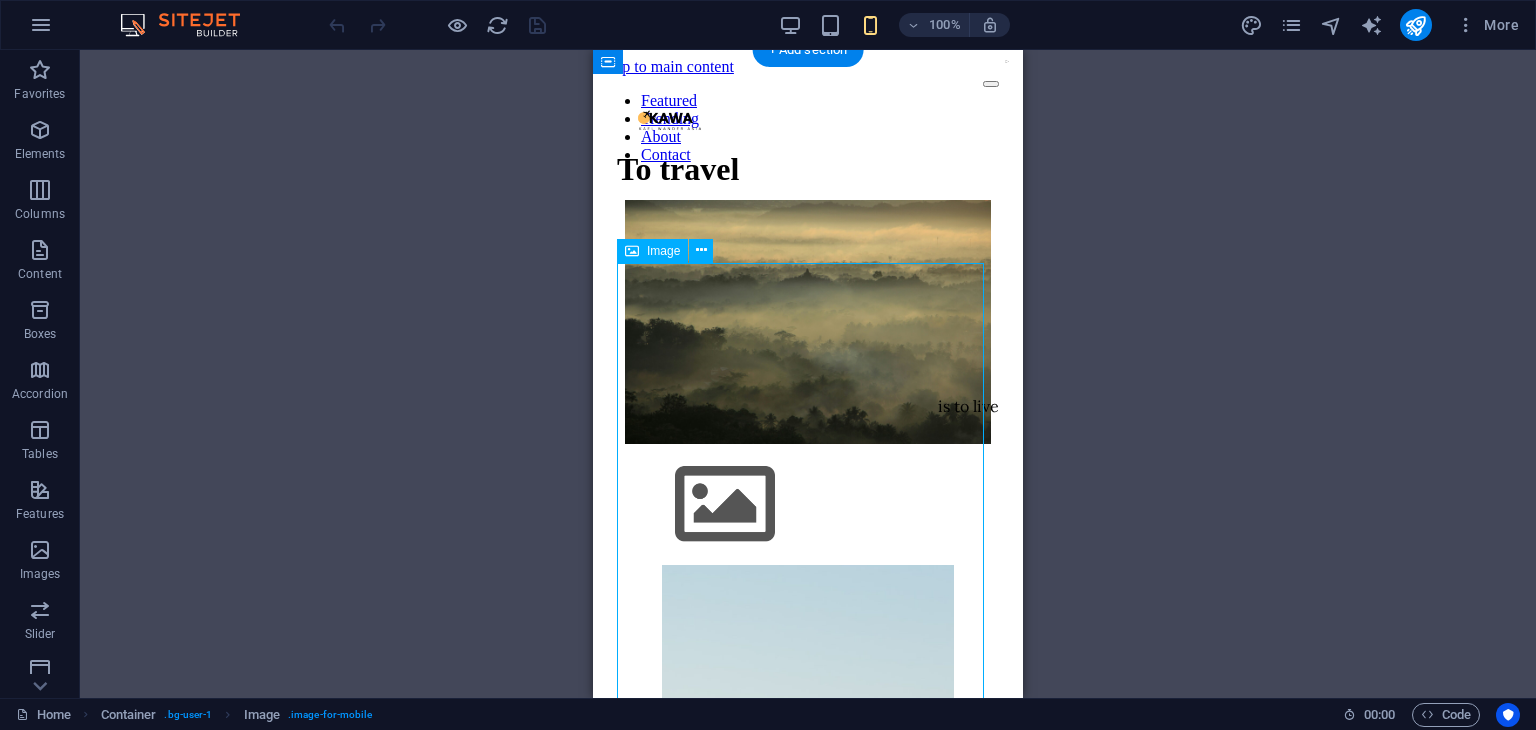 click at bounding box center [808, 824] 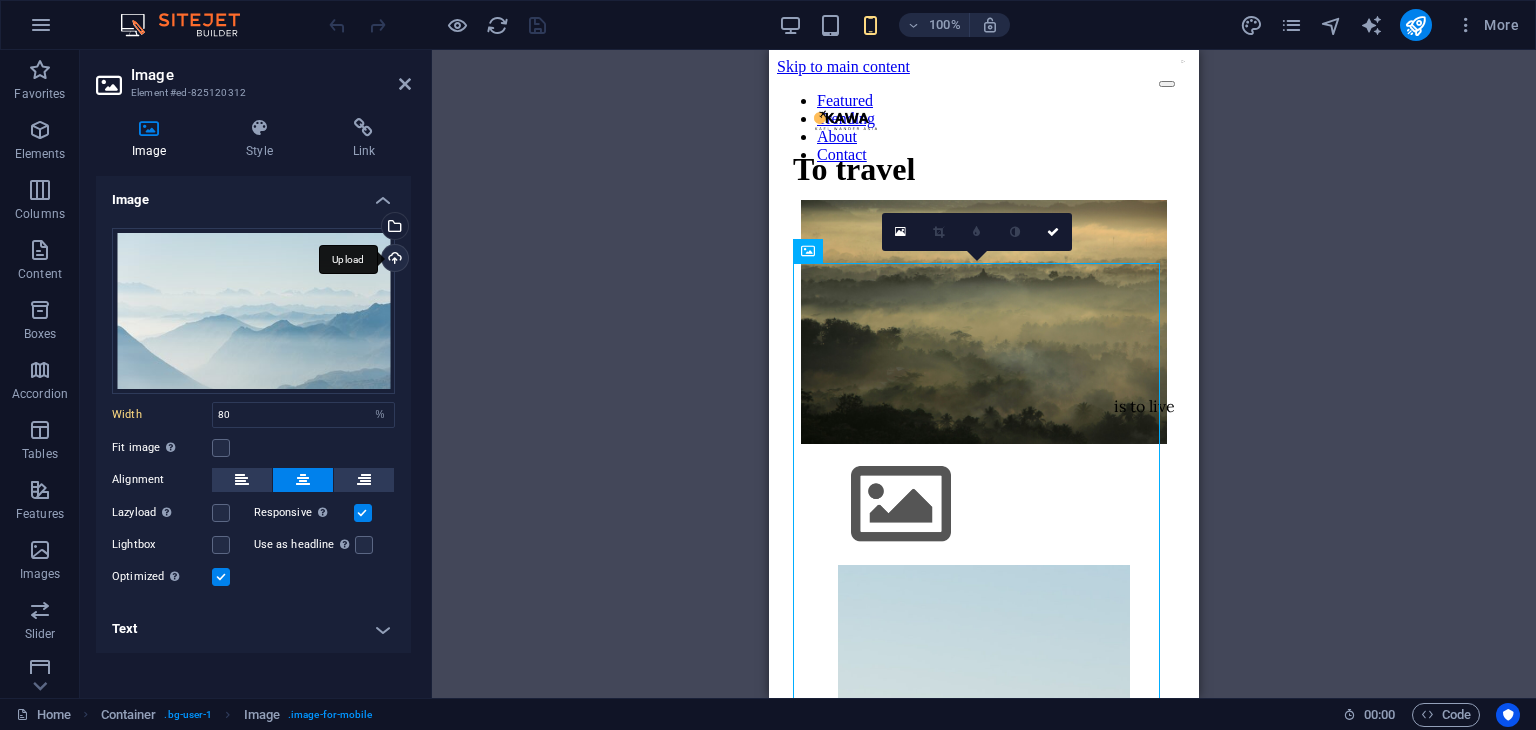 click on "Upload" at bounding box center (393, 260) 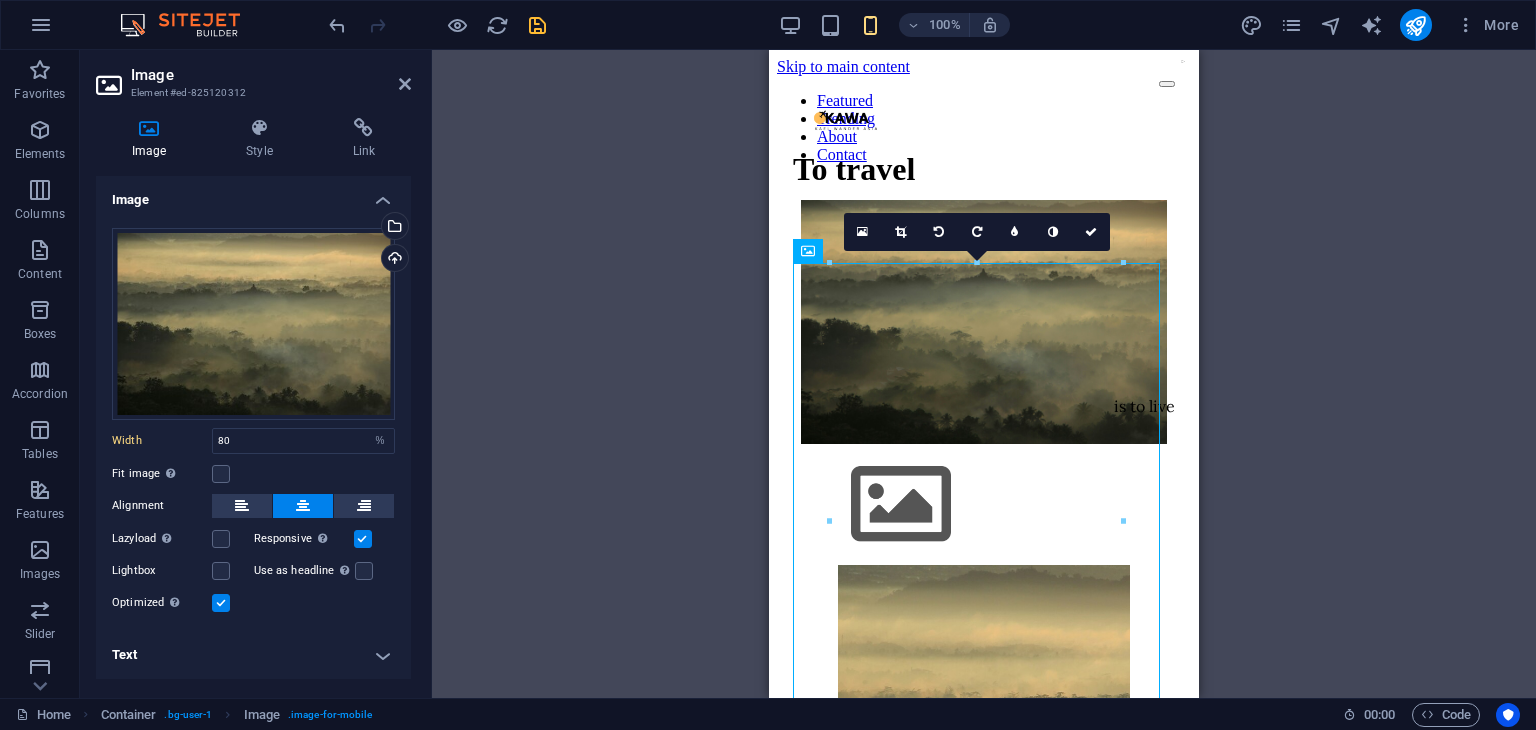 click on "Container   Image   Text   Collection filter-buttons   Button   Container   Button   H1   Image   Menu Bar
180 170 160 150 140 130 120 110 100 90 80 70 60 50 40 30 20 10 0 -10 -20 -30 -40 -50 -60 -70 -80 -90 -100 -110 -120 -130 -140 -150 -160 -170 294px × 517px / 0° / 15% 16:10 16:9 4:3 1:1 1:2 0" at bounding box center (984, 374) 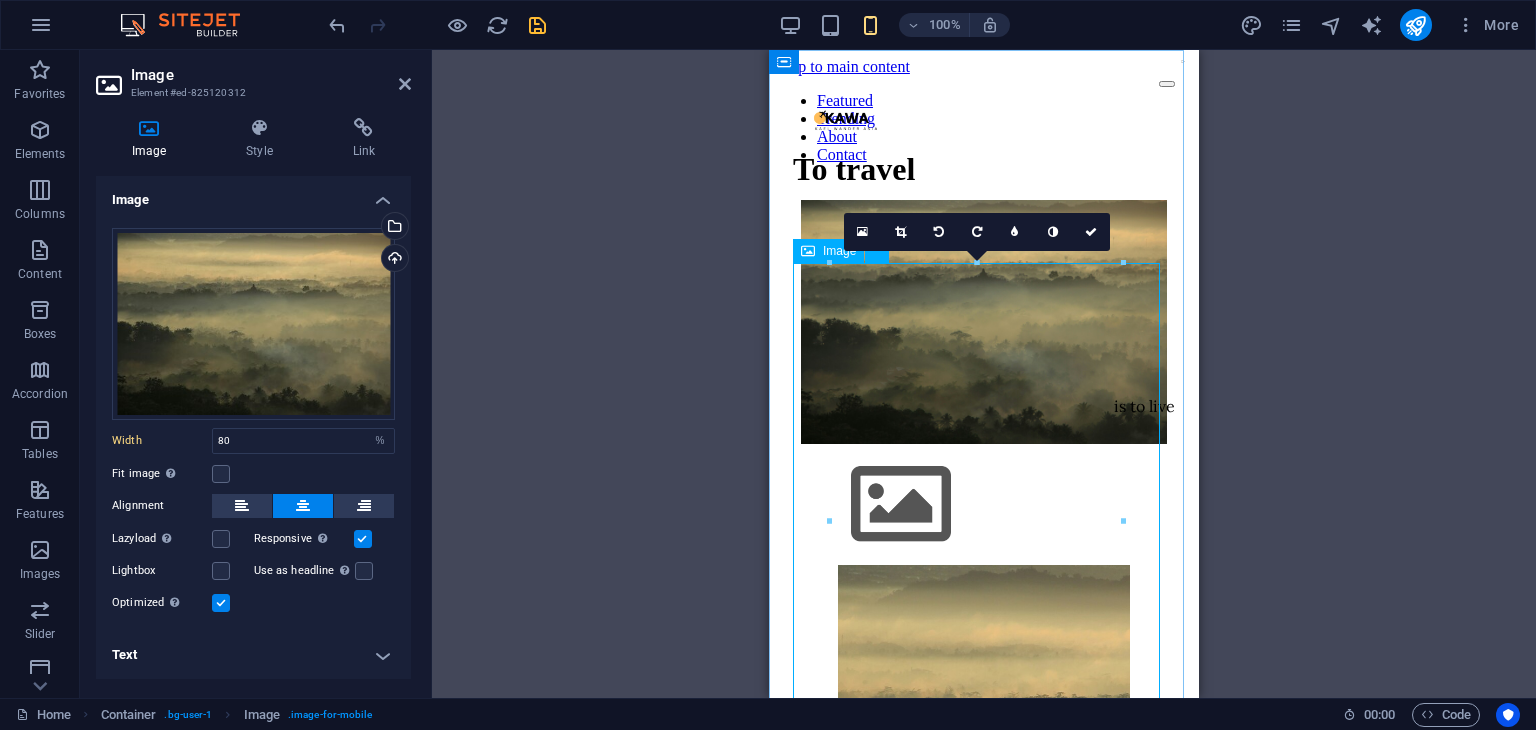 click on "Container   Image   Text   Collection filter-buttons   Button   Container   Button   H1   Image   Menu Bar
180 170 160 150 140 130 120 110 100 90 80 70 60 50 40 30 20 10 0 -10 -20 -30 -40 -50 -60 -70 -80 -90 -100 -110 -120 -130 -140 -150 -160 -170 294px × 517px / 0° / 15% 16:10 16:9 4:3 1:1 1:2 0" at bounding box center (984, 374) 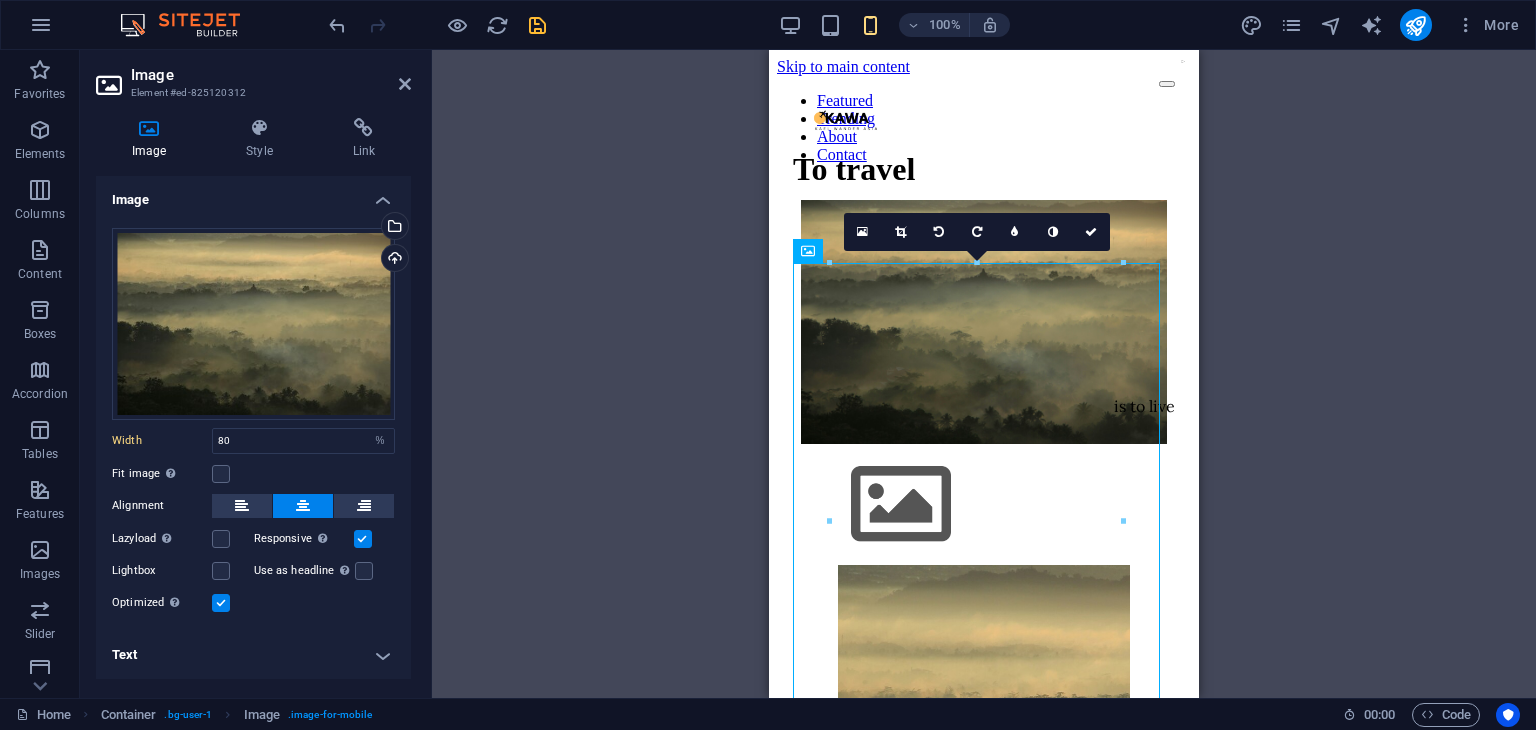 click on "Container   Image   Text   Collection filter-buttons   Button   Container   Button   H1   Image   Menu Bar
180 170 160 150 140 130 120 110 100 90 80 70 60 50 40 30 20 10 0 -10 -20 -30 -40 -50 -60 -70 -80 -90 -100 -110 -120 -130 -140 -150 -160 -170 294px × 517px / 0° / 15% 16:10 16:9 4:3 1:1 1:2 0" at bounding box center (984, 374) 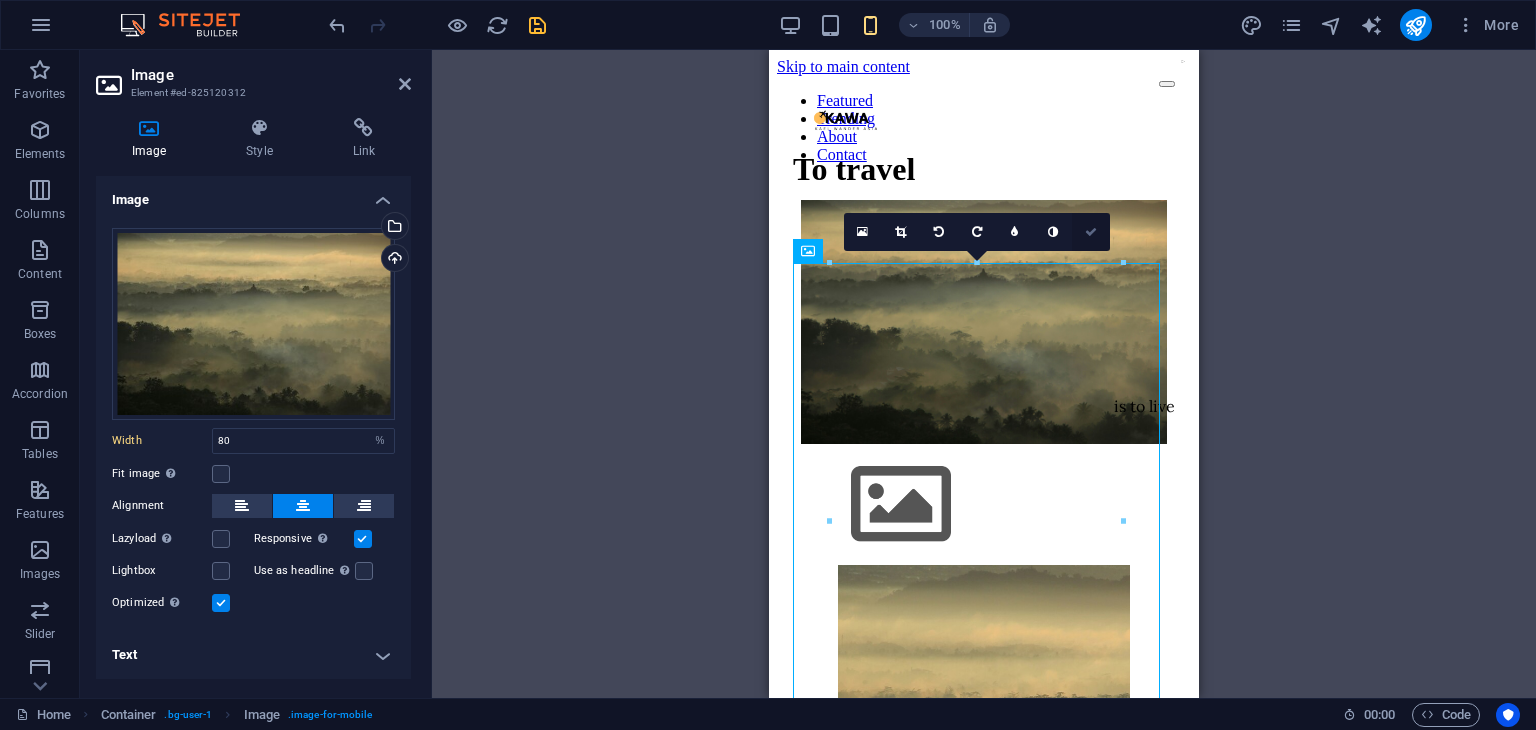 click at bounding box center (1091, 232) 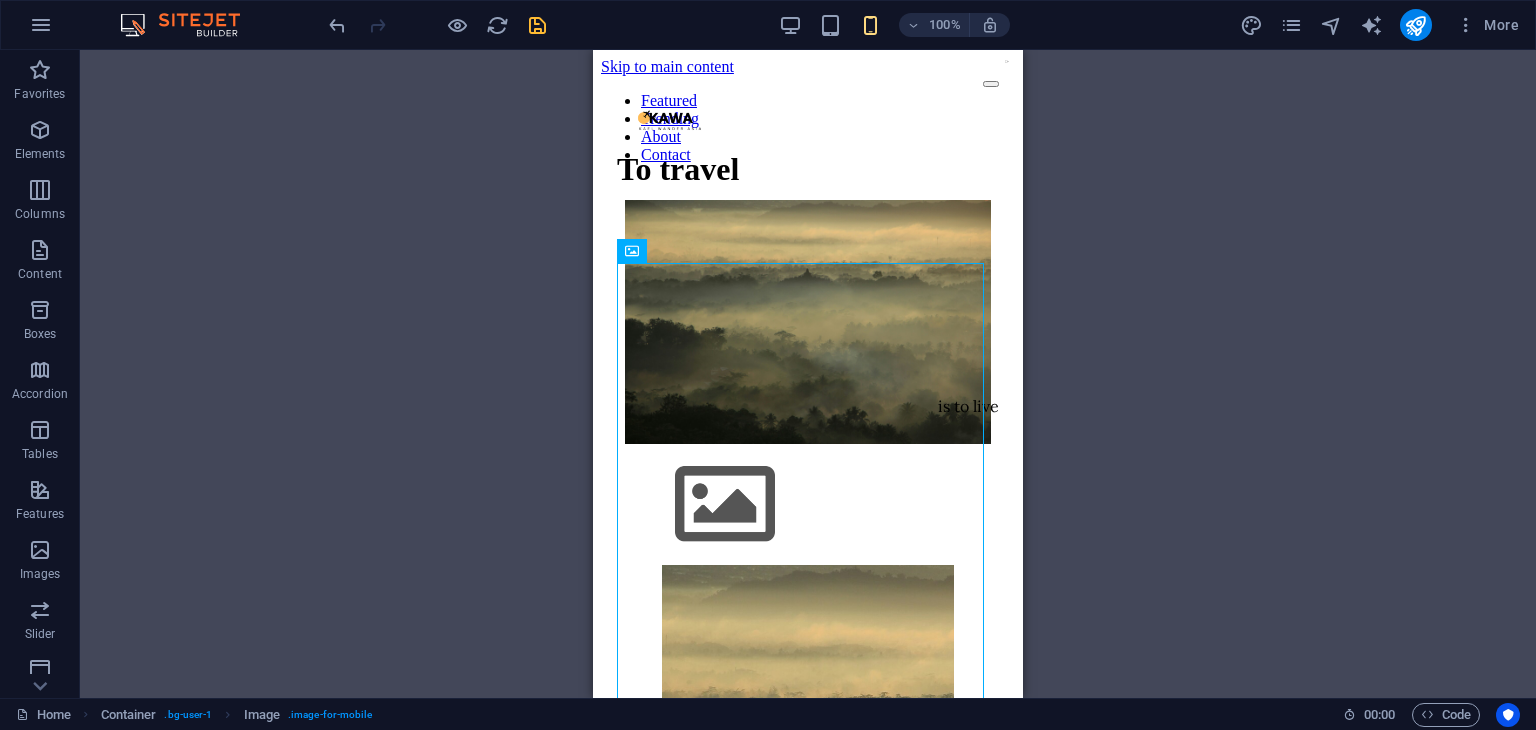 click on "Container   Image   Text   Collection filter-buttons   Button   Container   Button   H1   Image   Menu Bar" at bounding box center [808, 374] 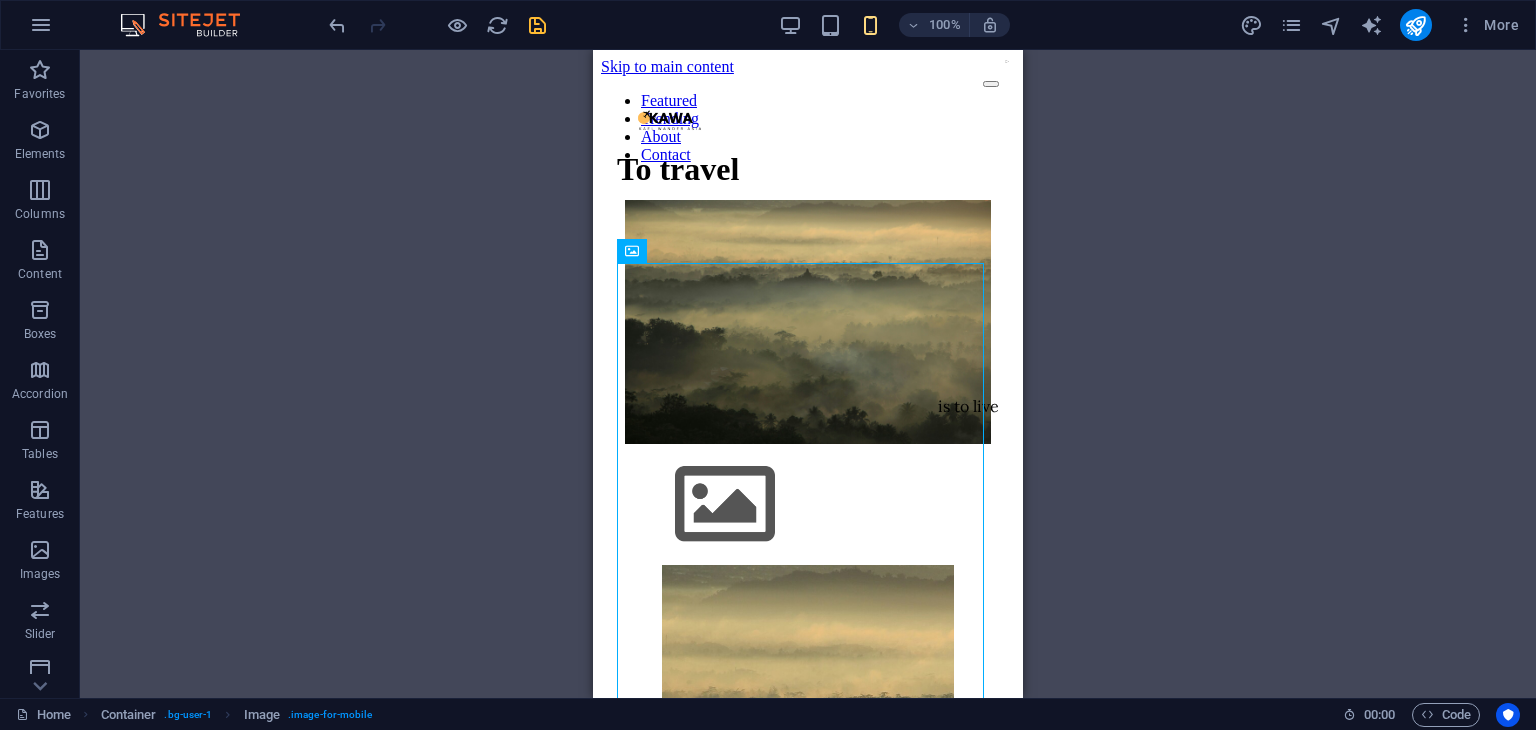 click on "Container   Image   Text   Collection filter-buttons   Button   Container   Button   H1   Image   Menu Bar" at bounding box center (808, 374) 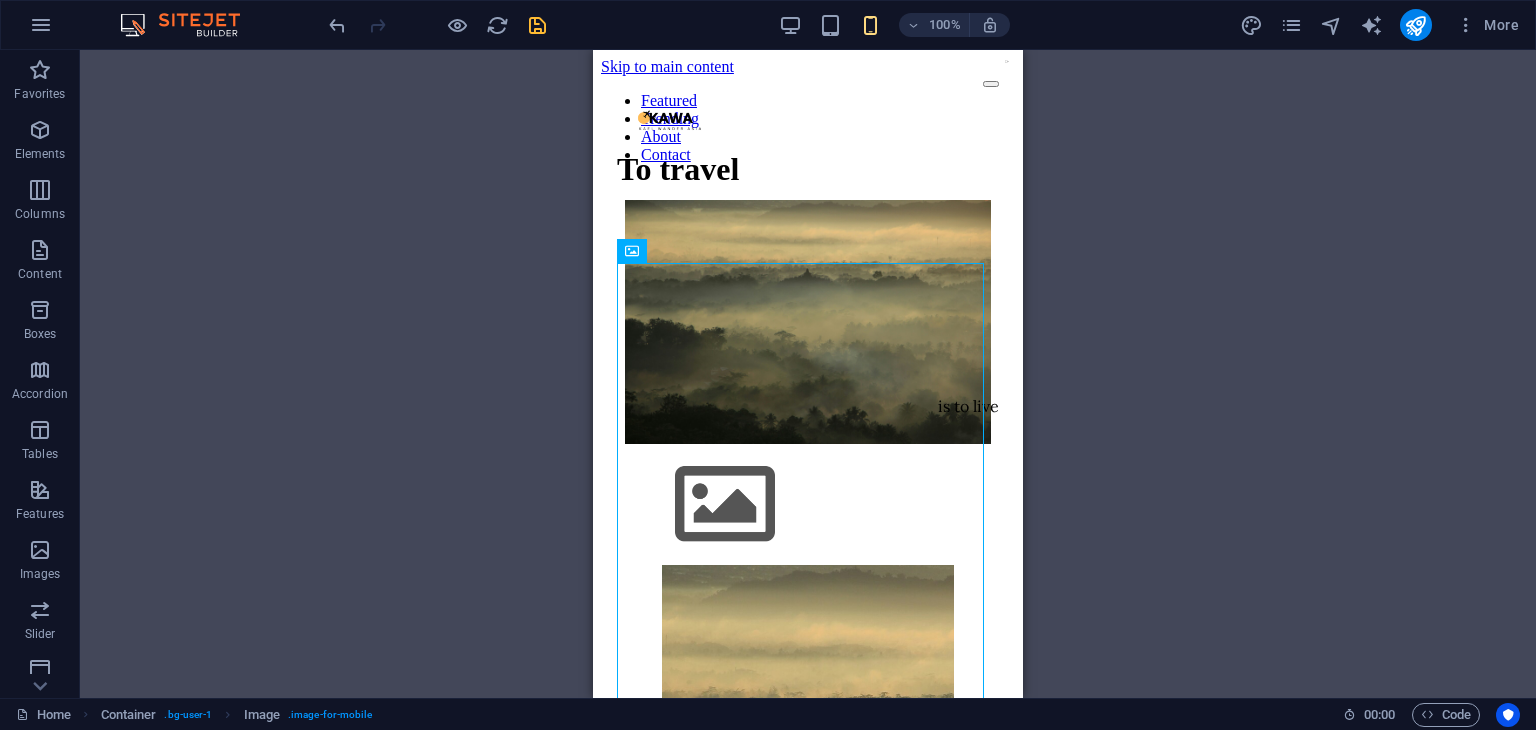 click on "Container   Image   Text   Collection filter-buttons   Button   Container   Button   H1   Image   Menu Bar" at bounding box center [808, 374] 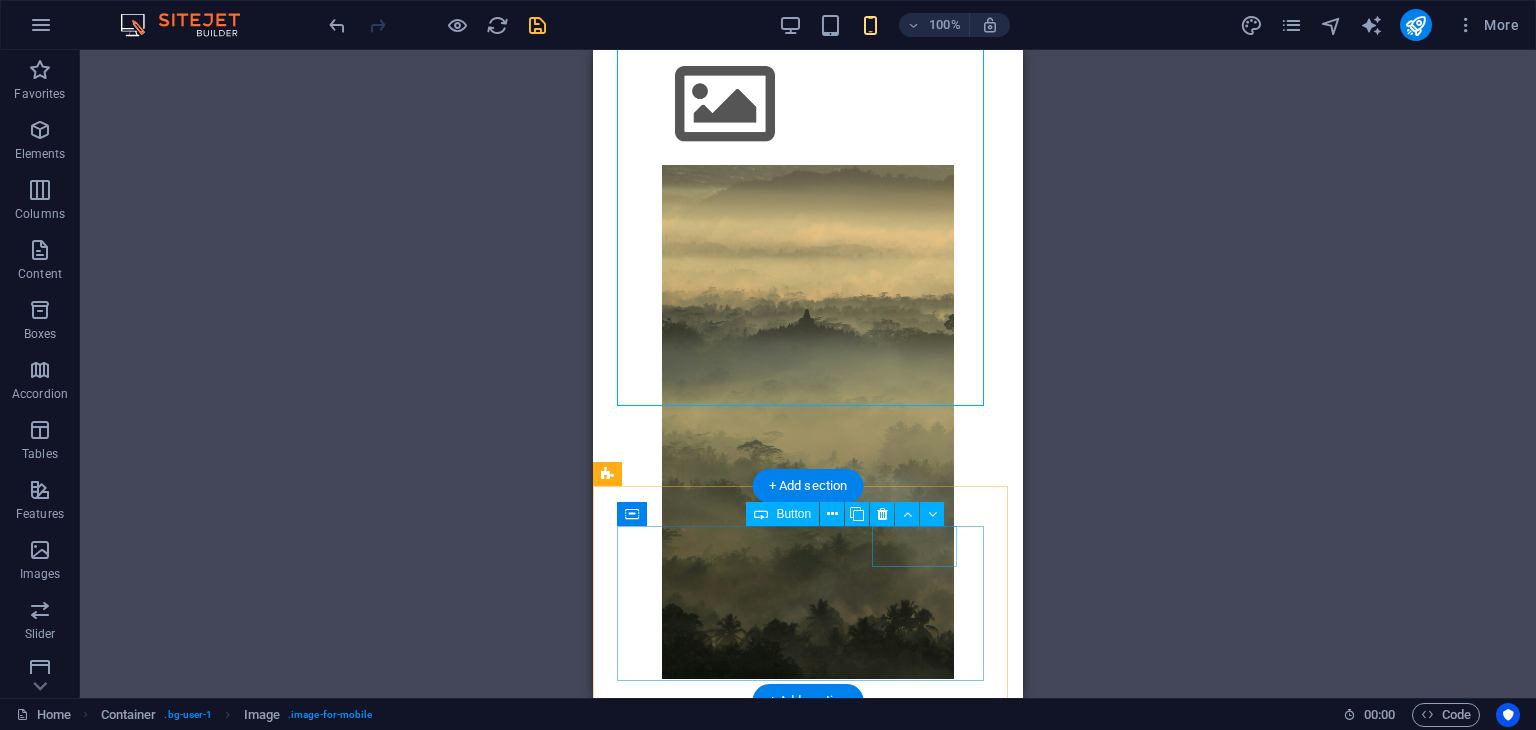 scroll, scrollTop: 0, scrollLeft: 0, axis: both 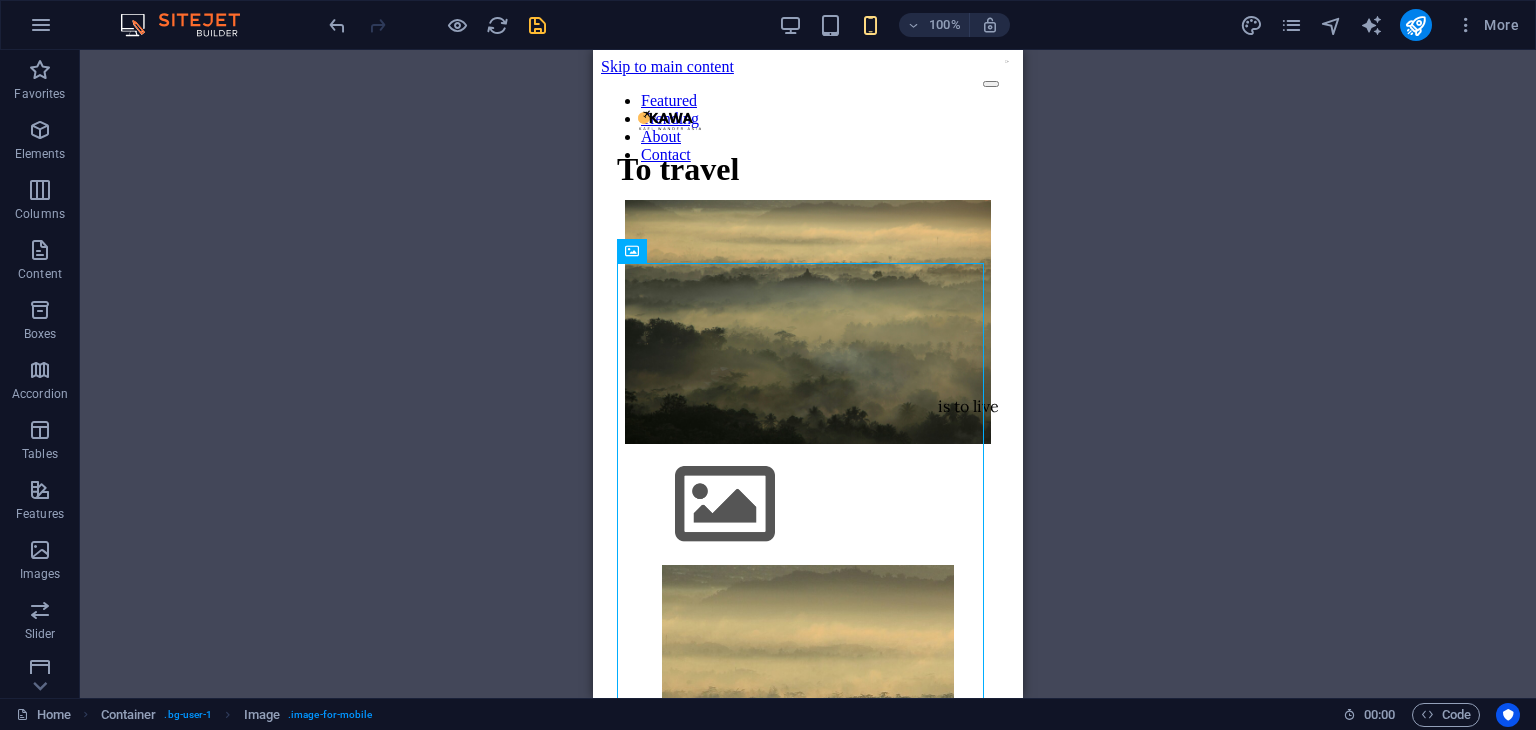 click on "Container   Image   Text   Collection filter-buttons   Button   Container   Button   H1   Image   Menu Bar
Button   Button   Collection   Collection item   Collection   Image   Collection item   Spacer   Collection item   Image   Collection item   Text   Spacer" at bounding box center [808, 374] 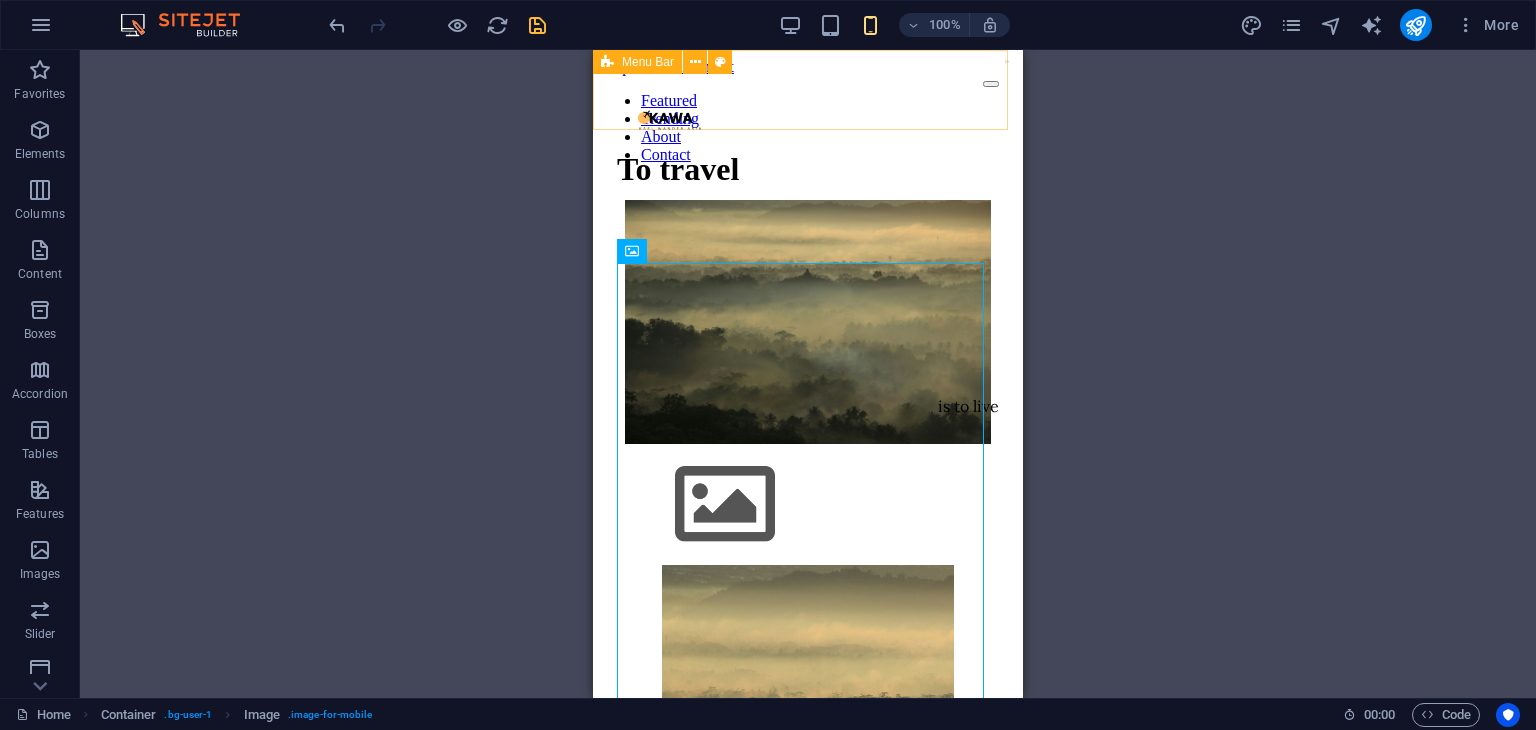 click on "Featured Trending About Contact" at bounding box center (808, 128) 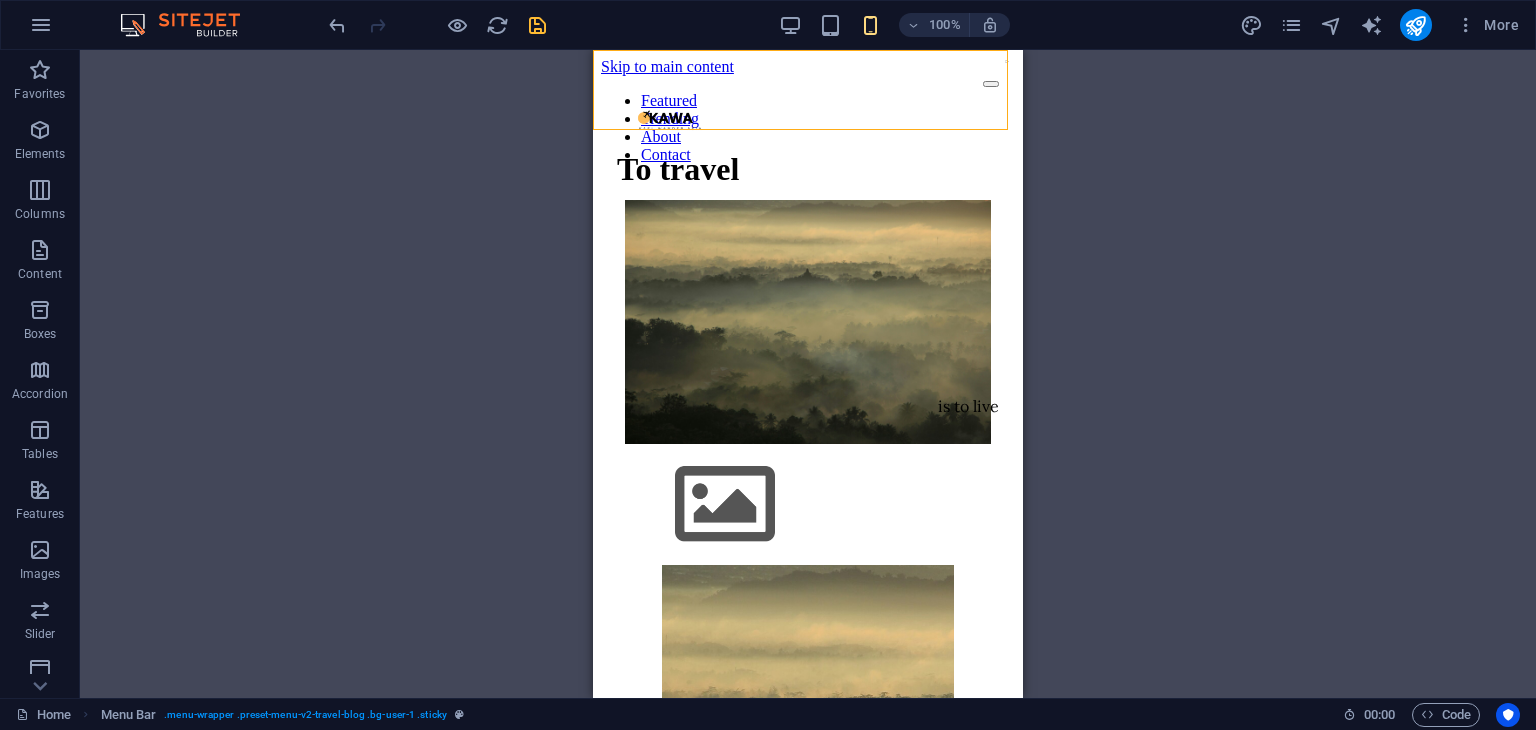 click at bounding box center (537, 25) 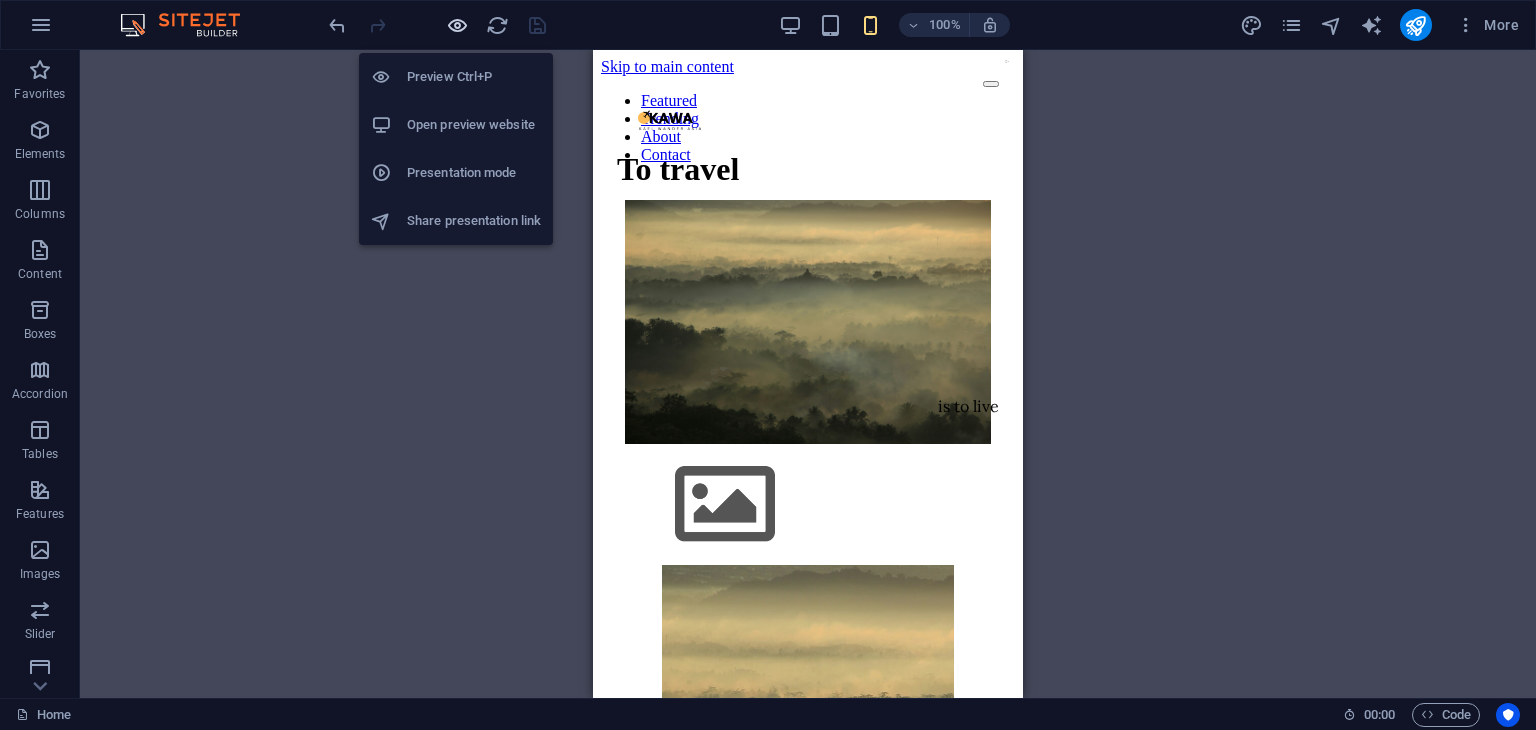 click at bounding box center [457, 25] 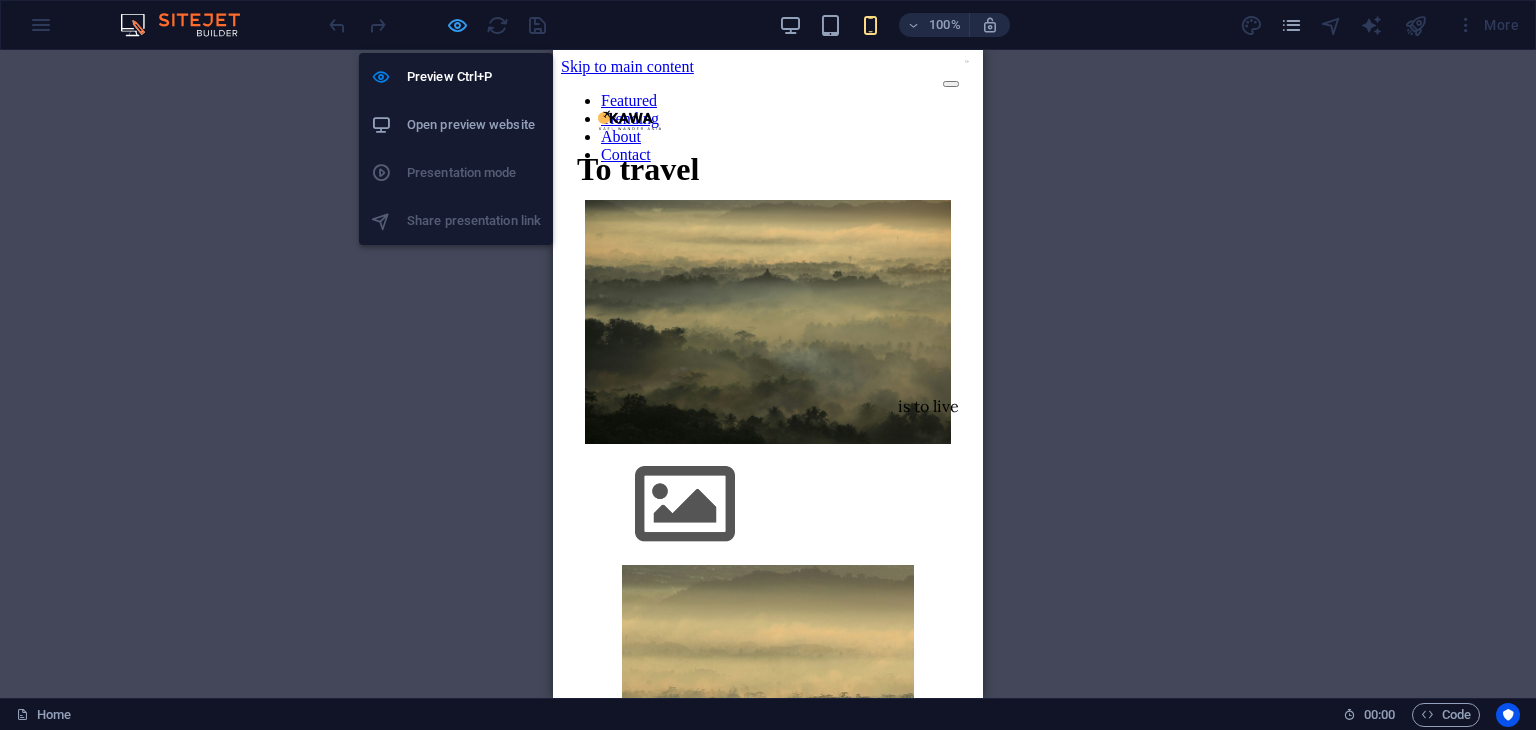 click at bounding box center [457, 25] 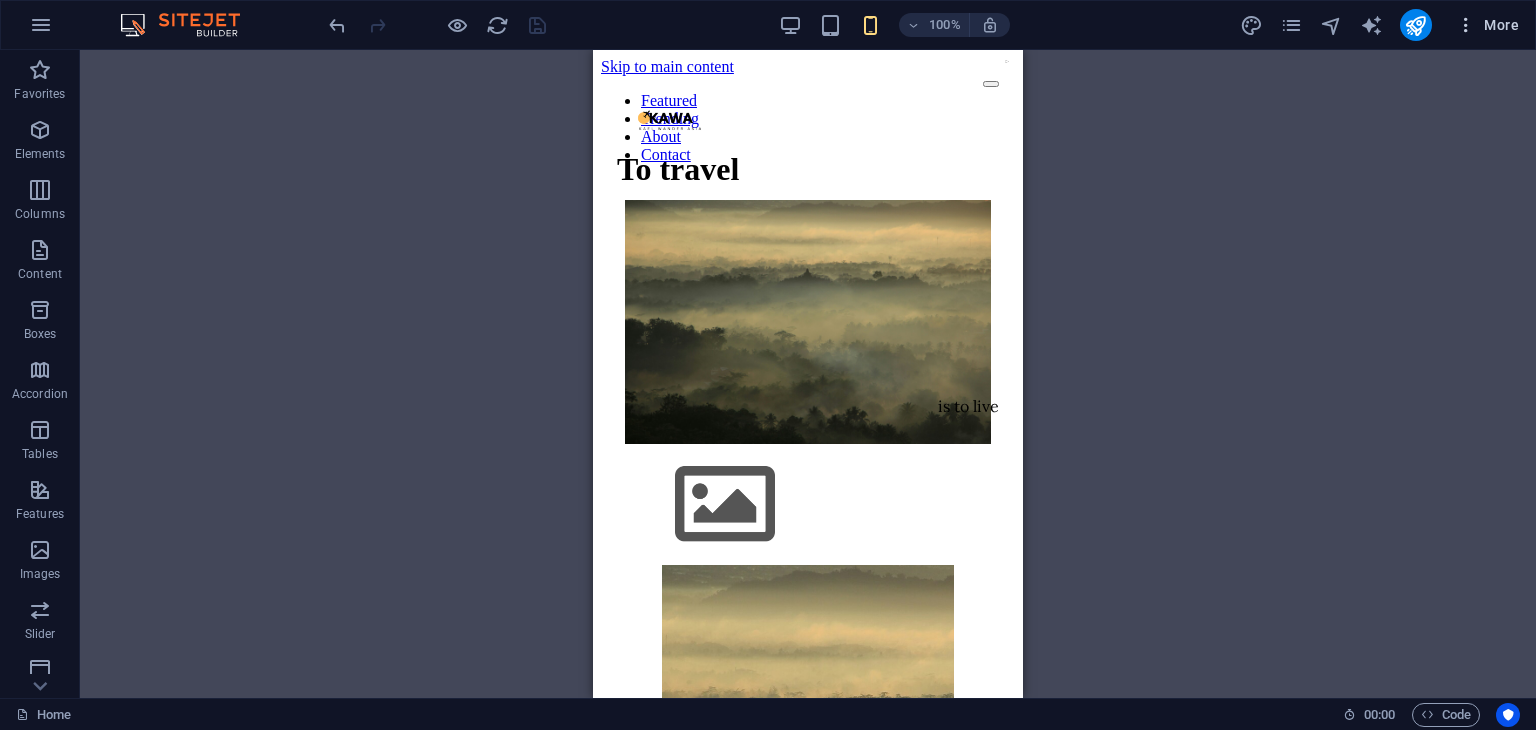 click at bounding box center (1466, 25) 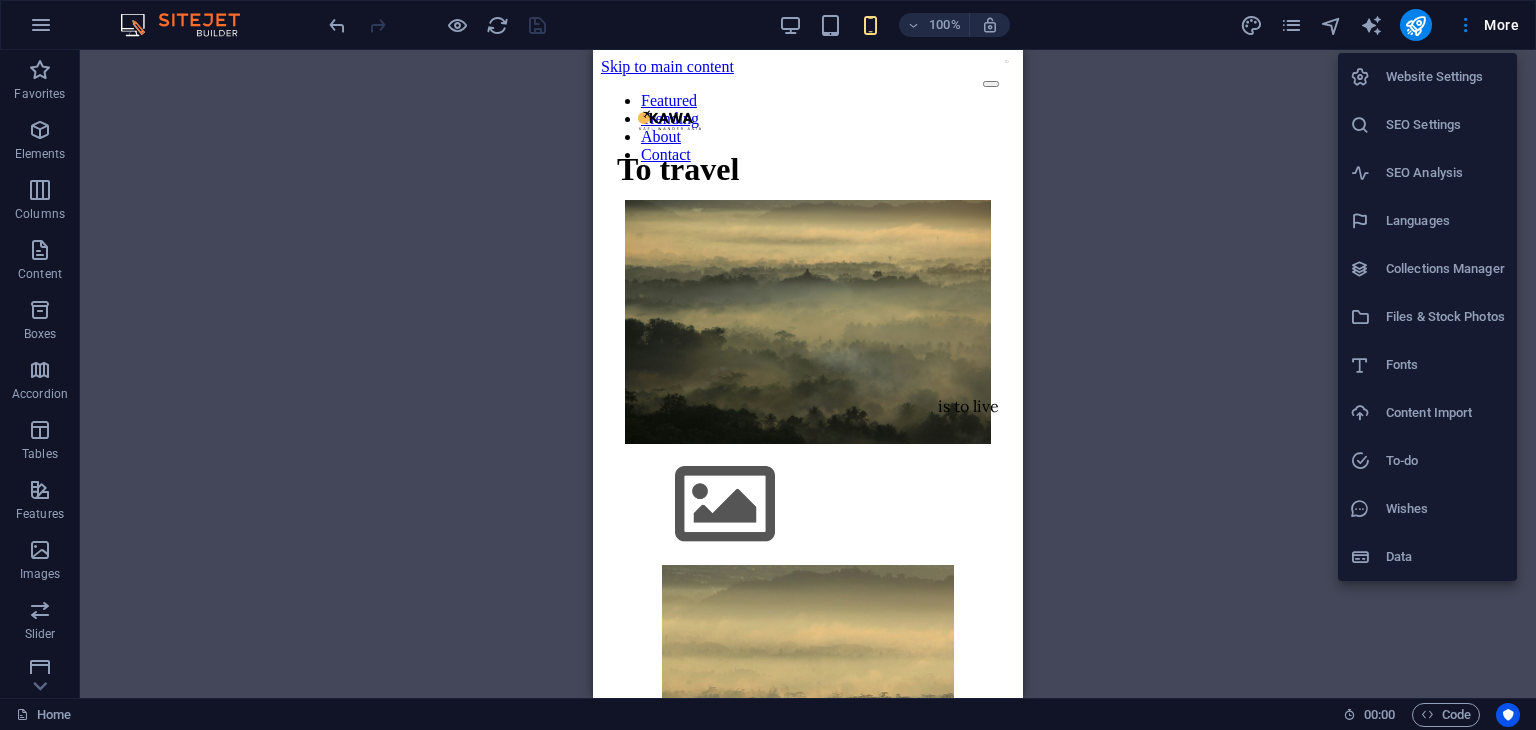 click at bounding box center [768, 365] 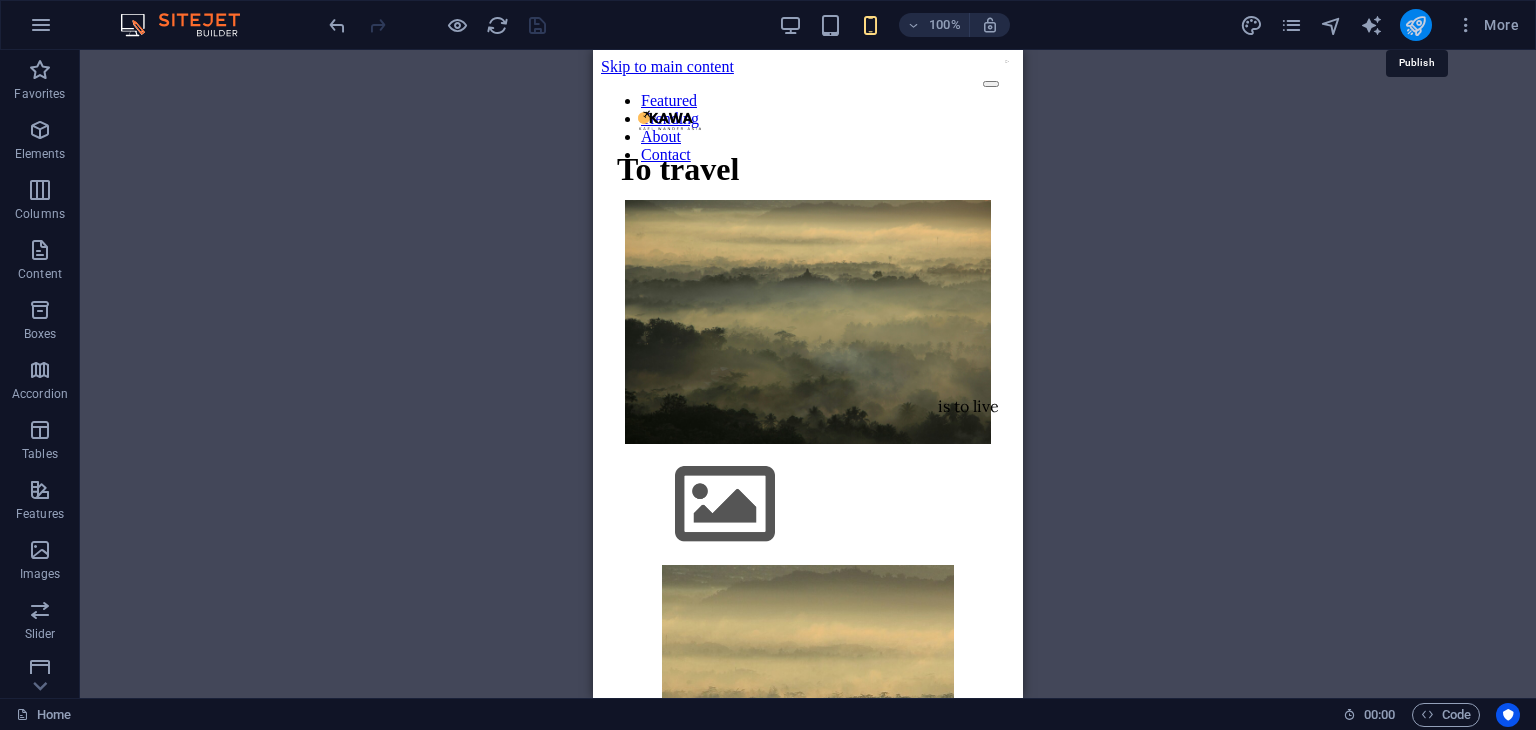 click at bounding box center (1415, 25) 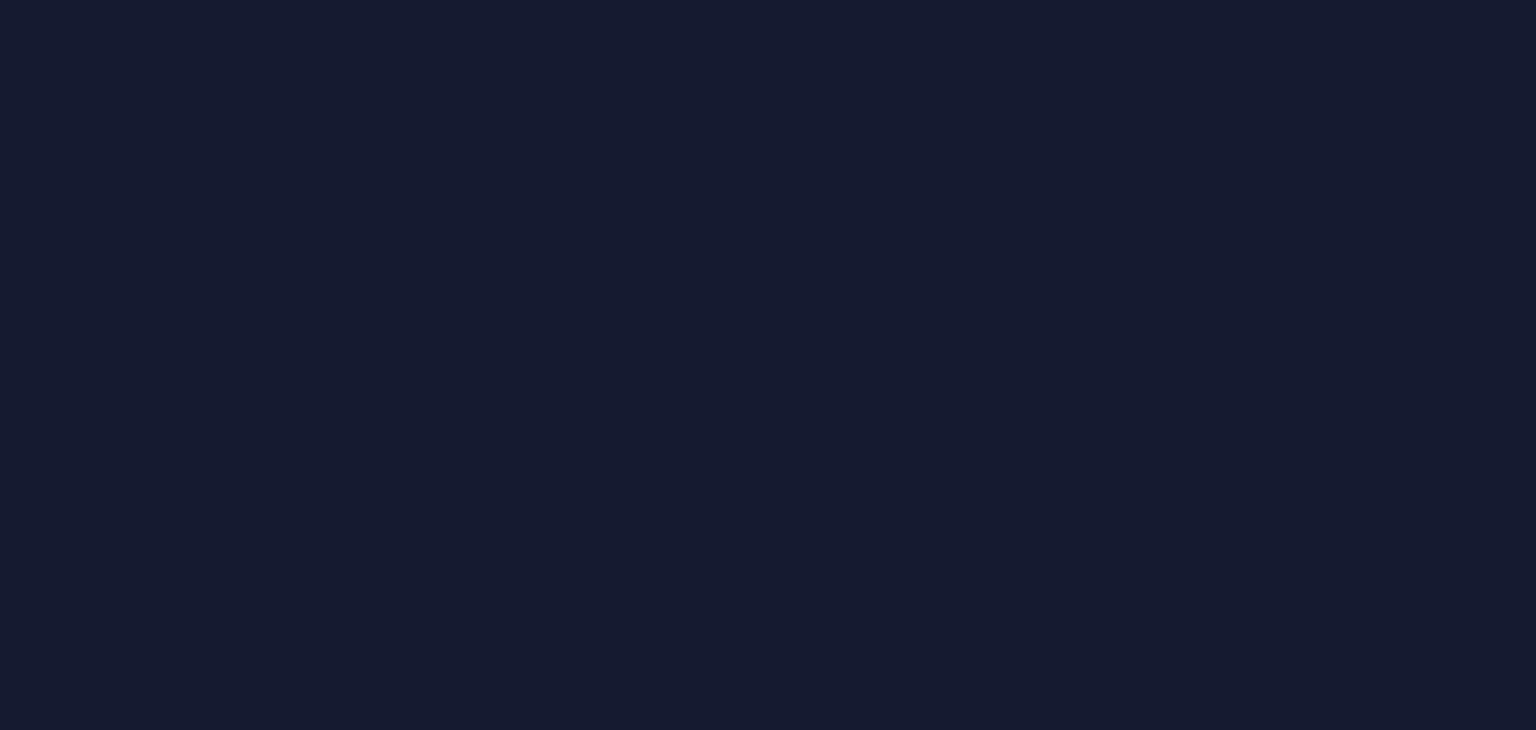 scroll, scrollTop: 0, scrollLeft: 0, axis: both 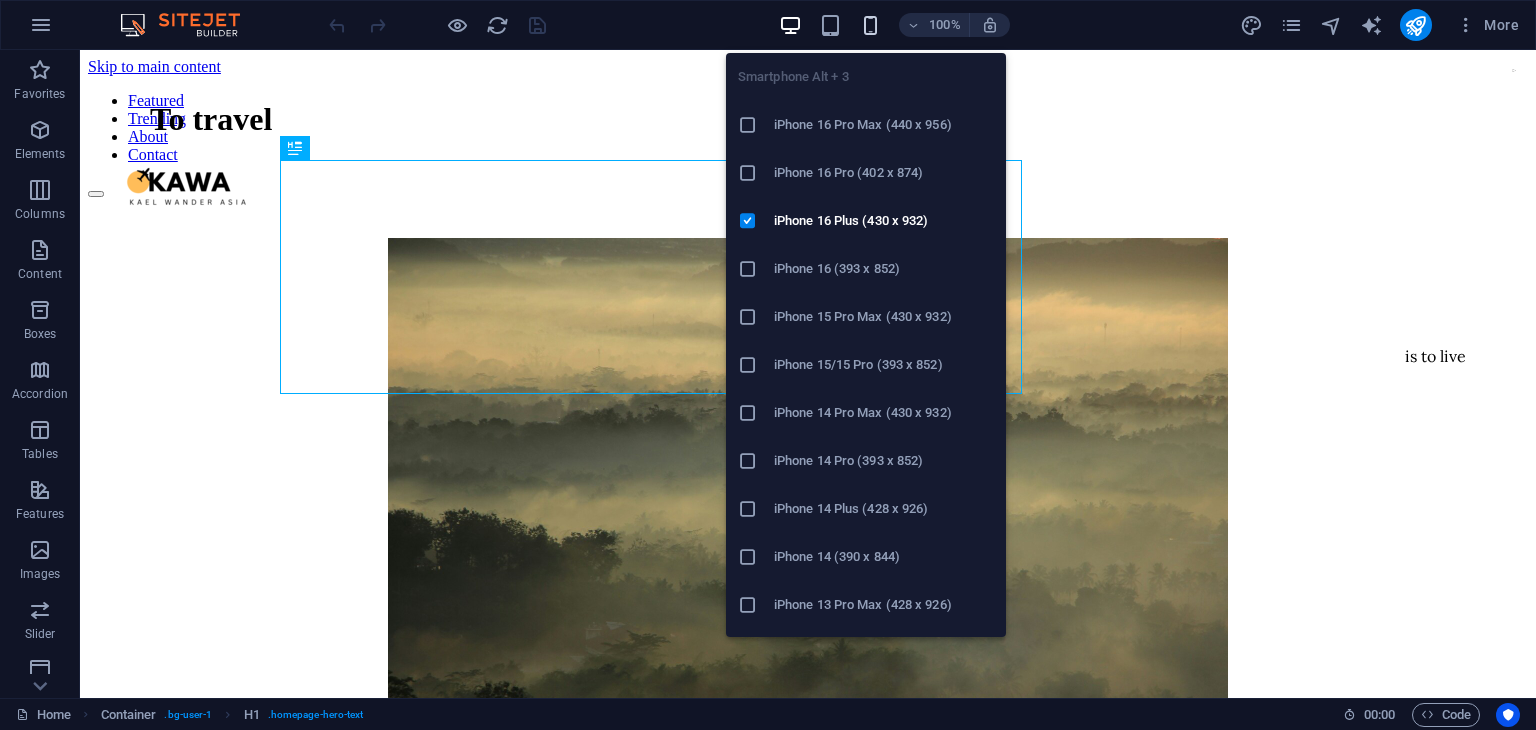 click at bounding box center (870, 25) 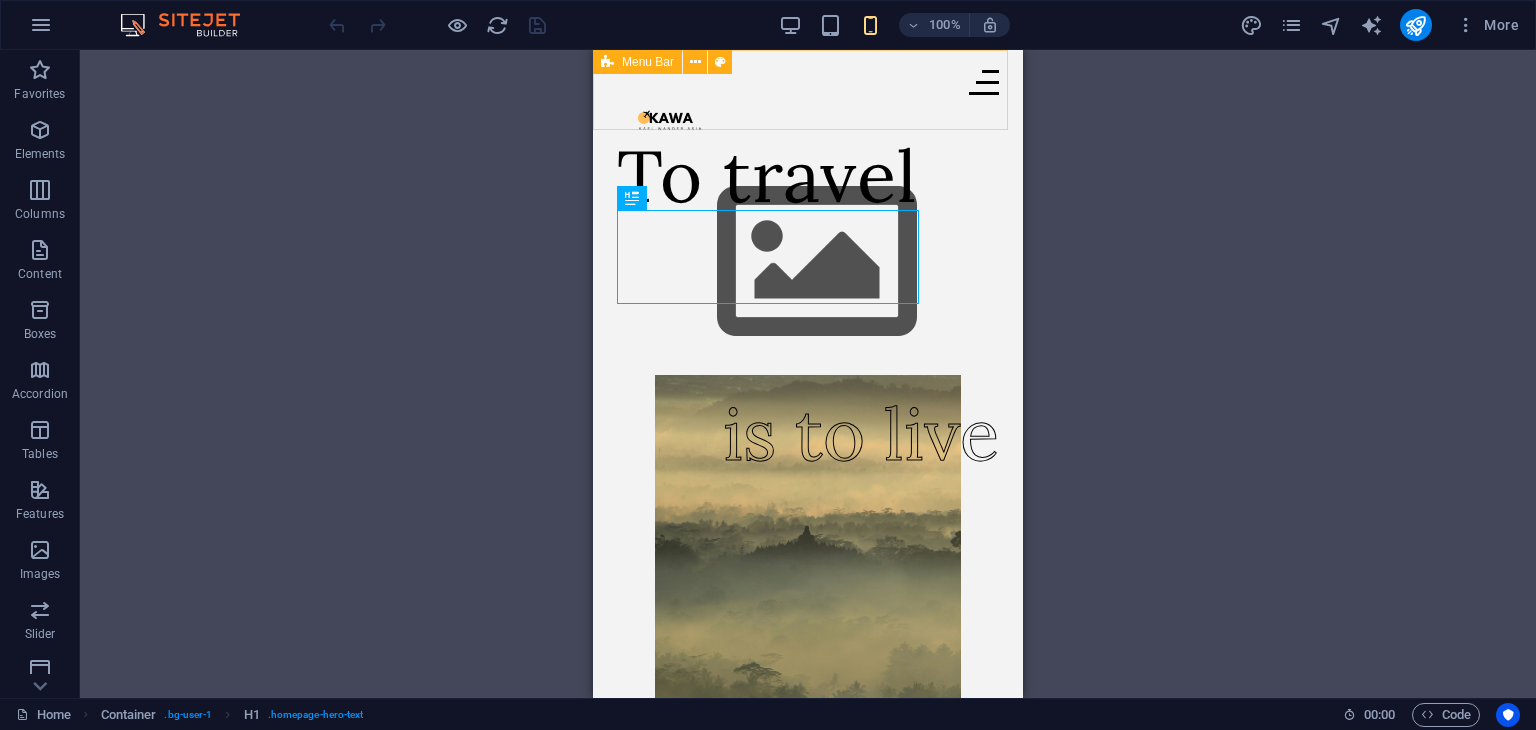 click on "Featured Trending About Contact" at bounding box center (808, 90) 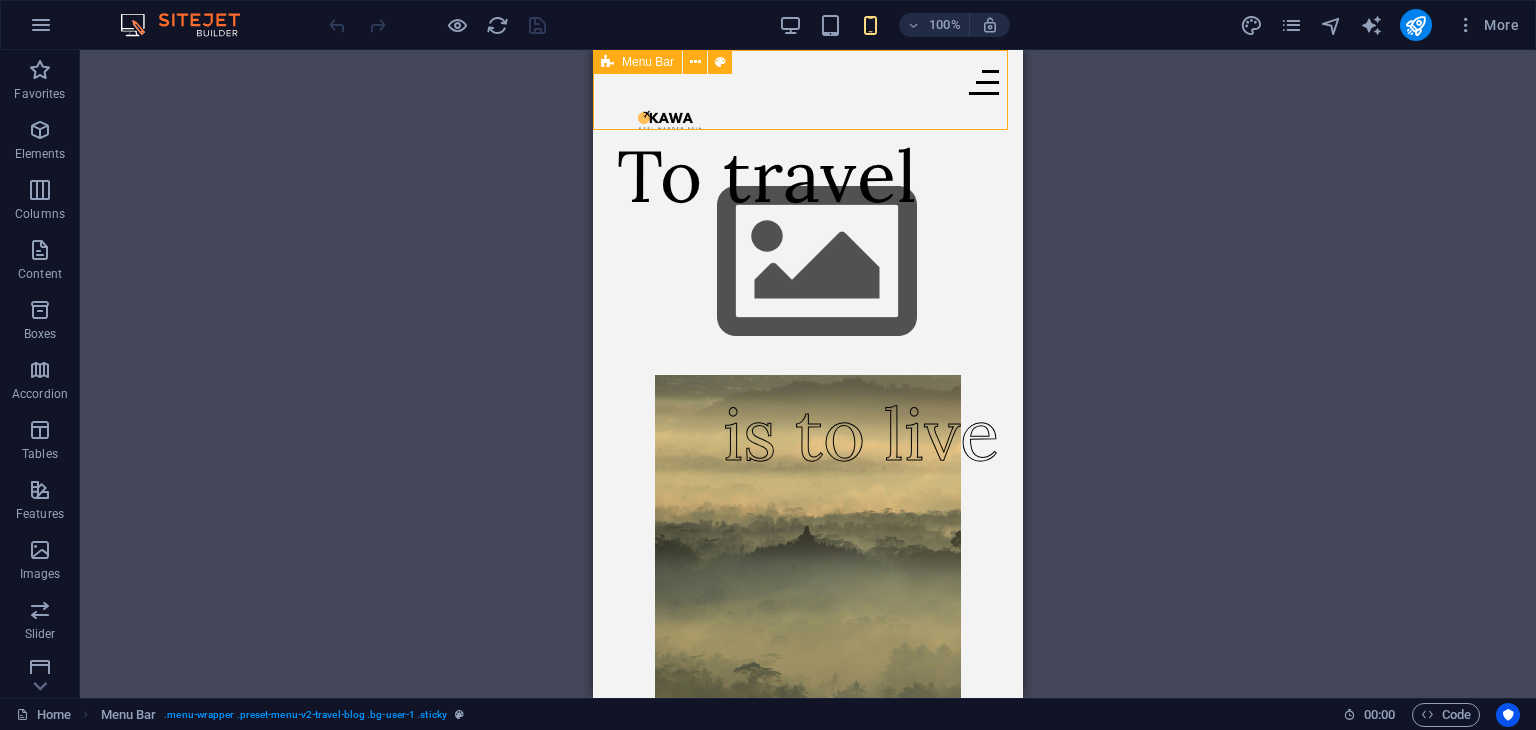 click on "Featured Trending About Contact" at bounding box center [808, 90] 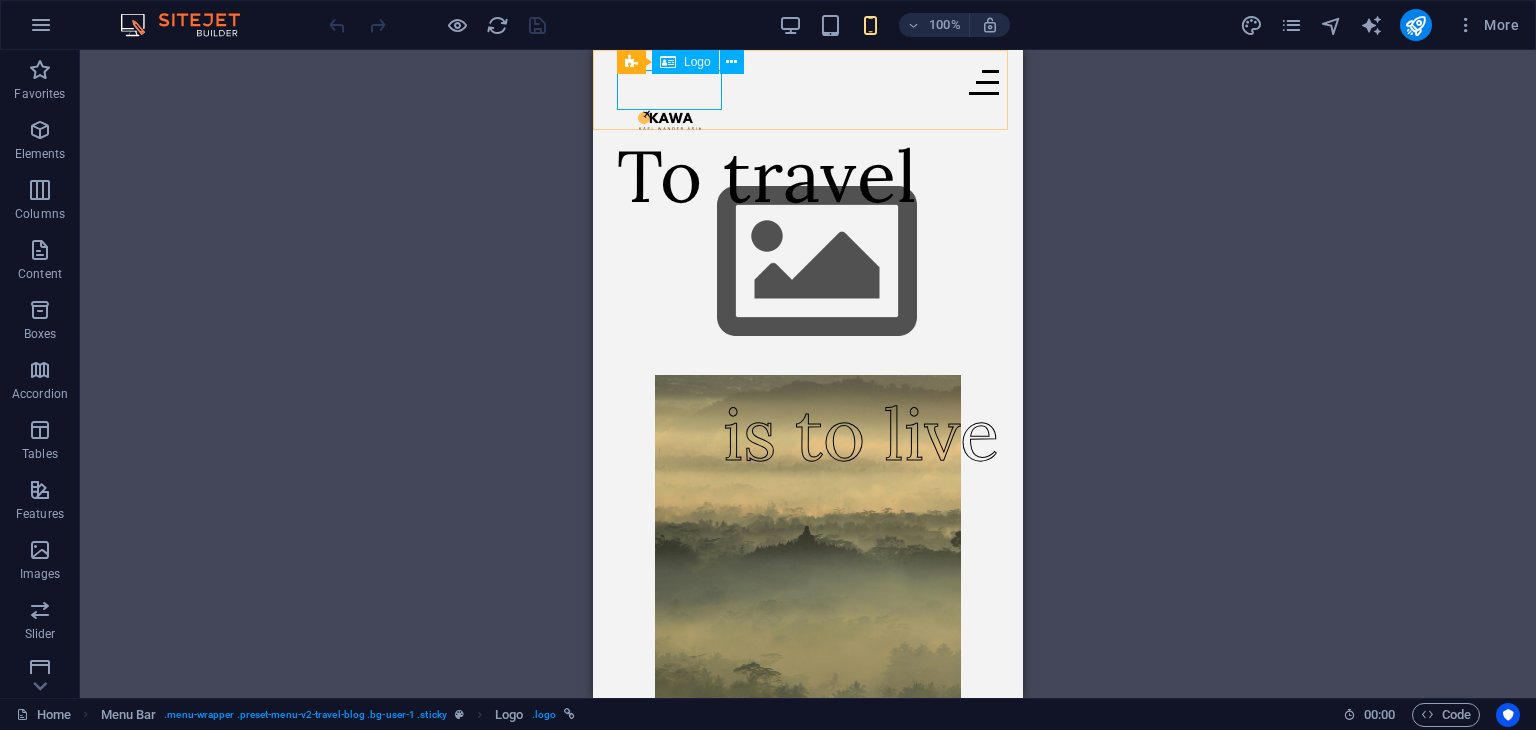 click at bounding box center [669, 90] 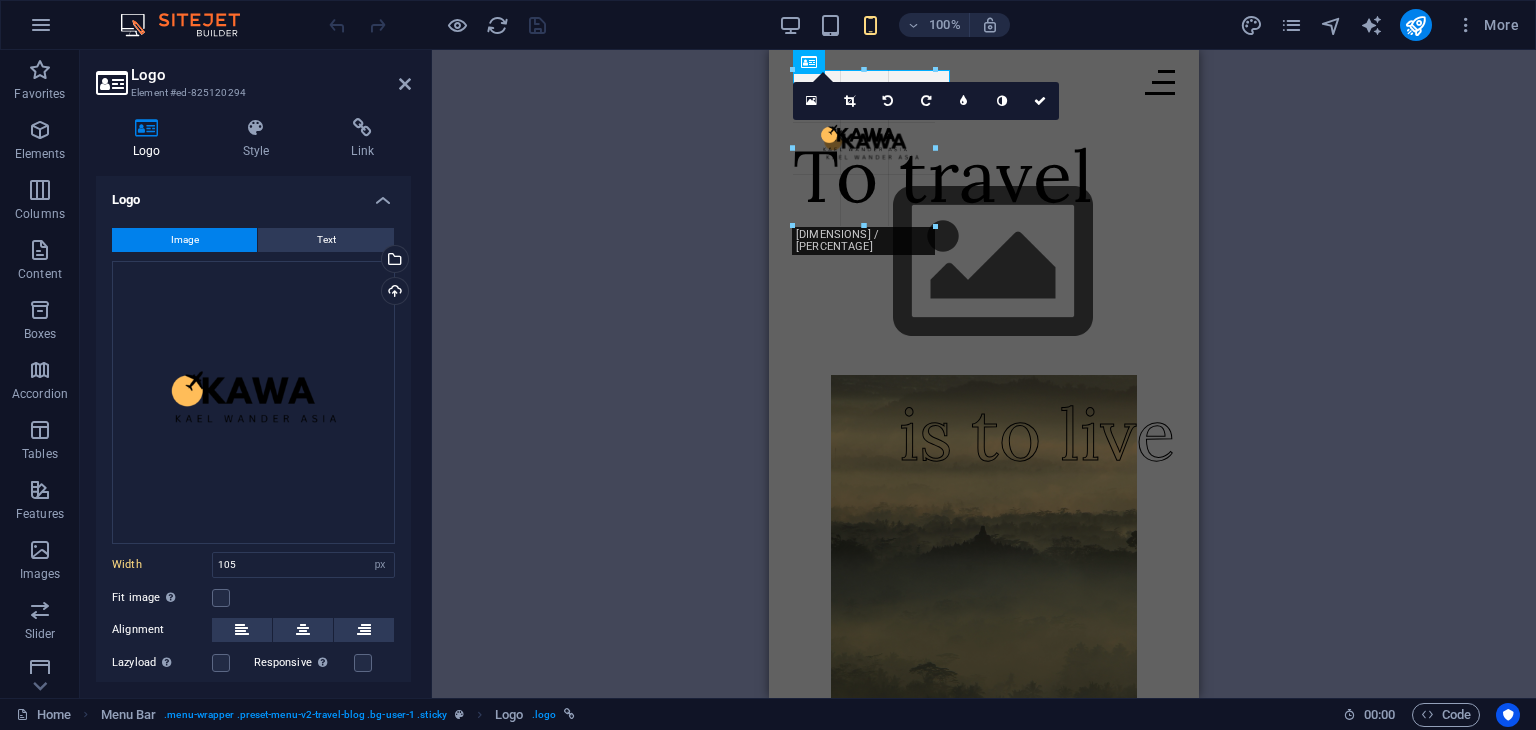 drag, startPoint x: 896, startPoint y: 174, endPoint x: 948, endPoint y: 213, distance: 65 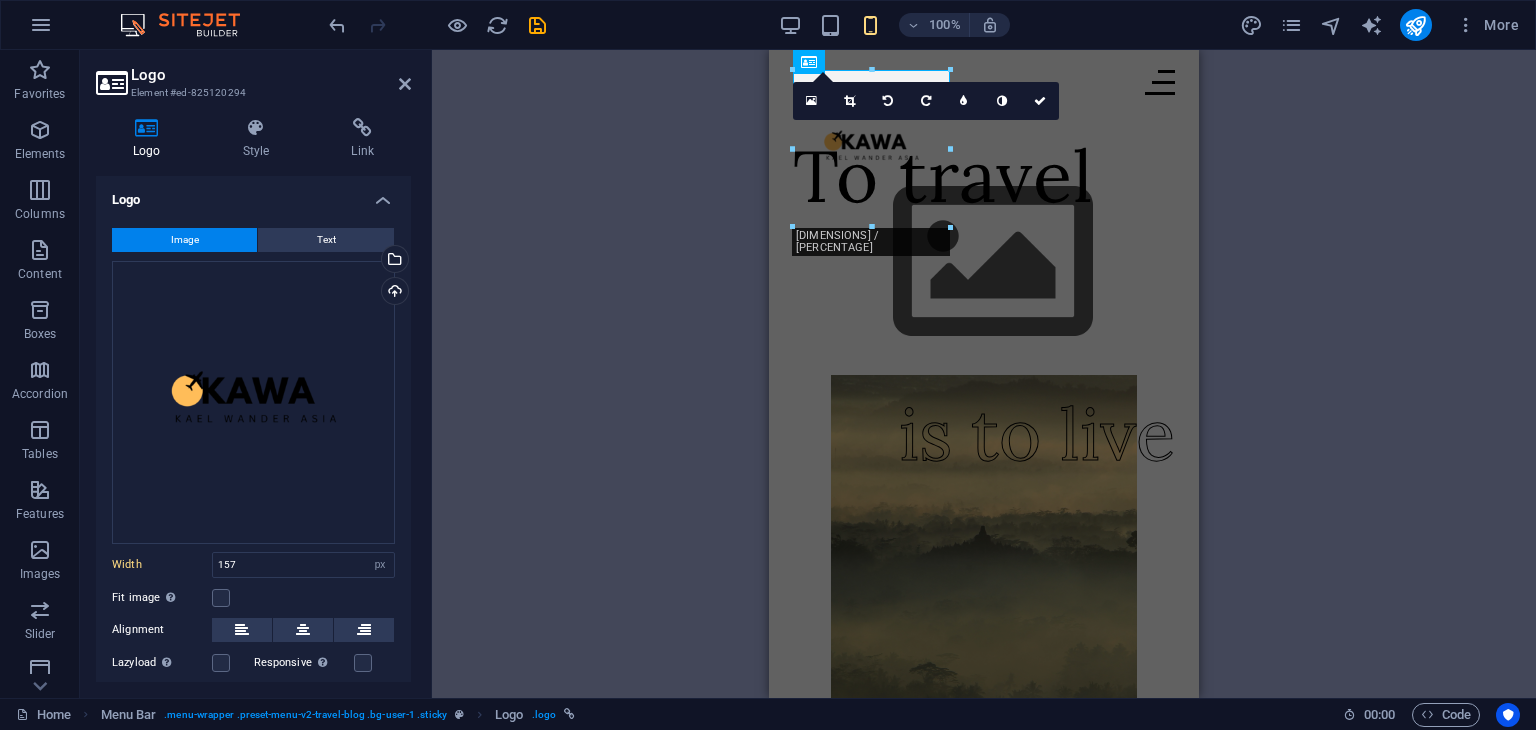 click on "H1   Container   Menu Bar   Menu   Logo   Image   Image 180 170 160 150 140 130 120 110 100 90 80 70 60 50 40 30 20 10 0 -10 -20 -30 -40 -50 -60 -70 -80 -90 -100 -110 -120 -130 -140 -150 -160 -170 157px × 157px / 0° / 10% 16:10 16:9 4:3 1:1 1:2 0" at bounding box center (984, 374) 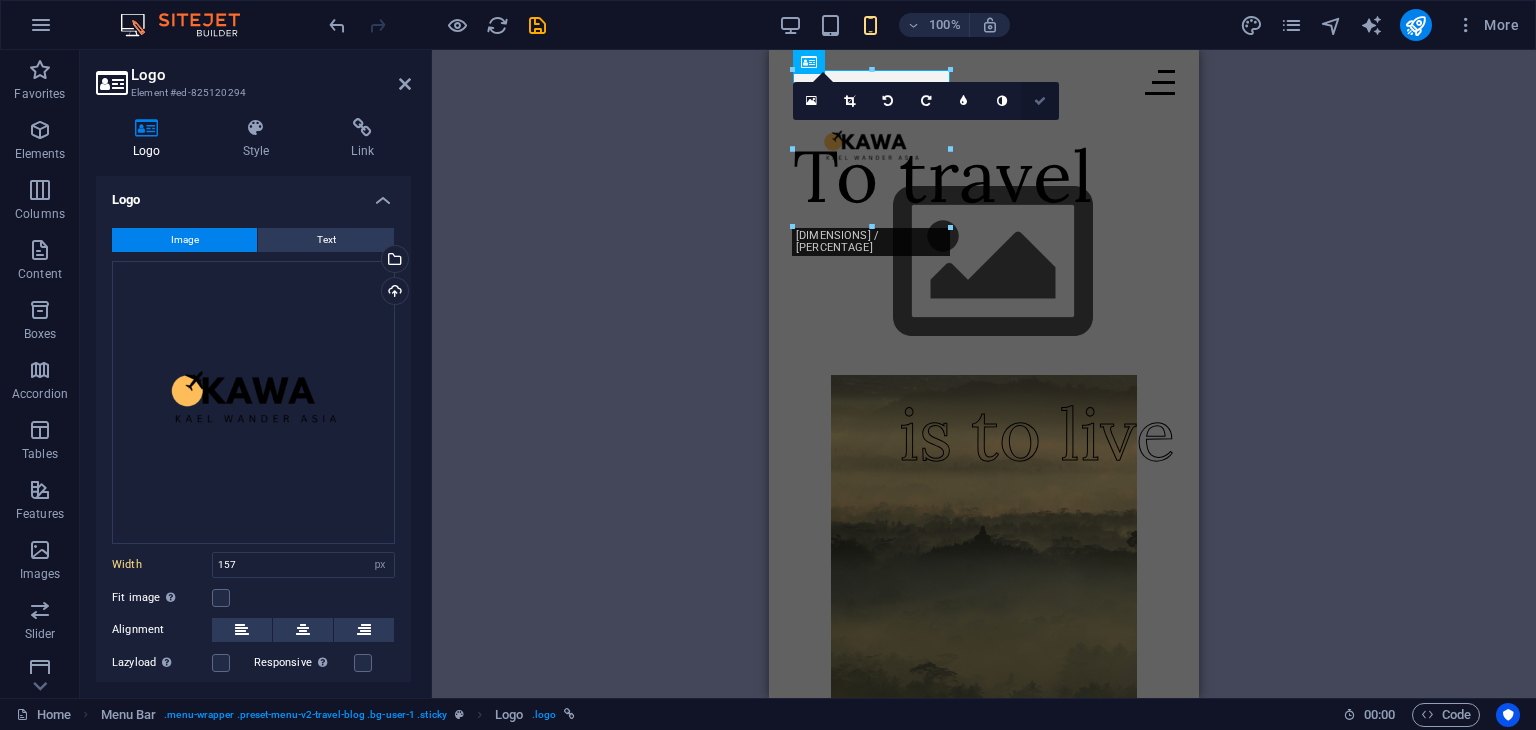 click at bounding box center [1040, 101] 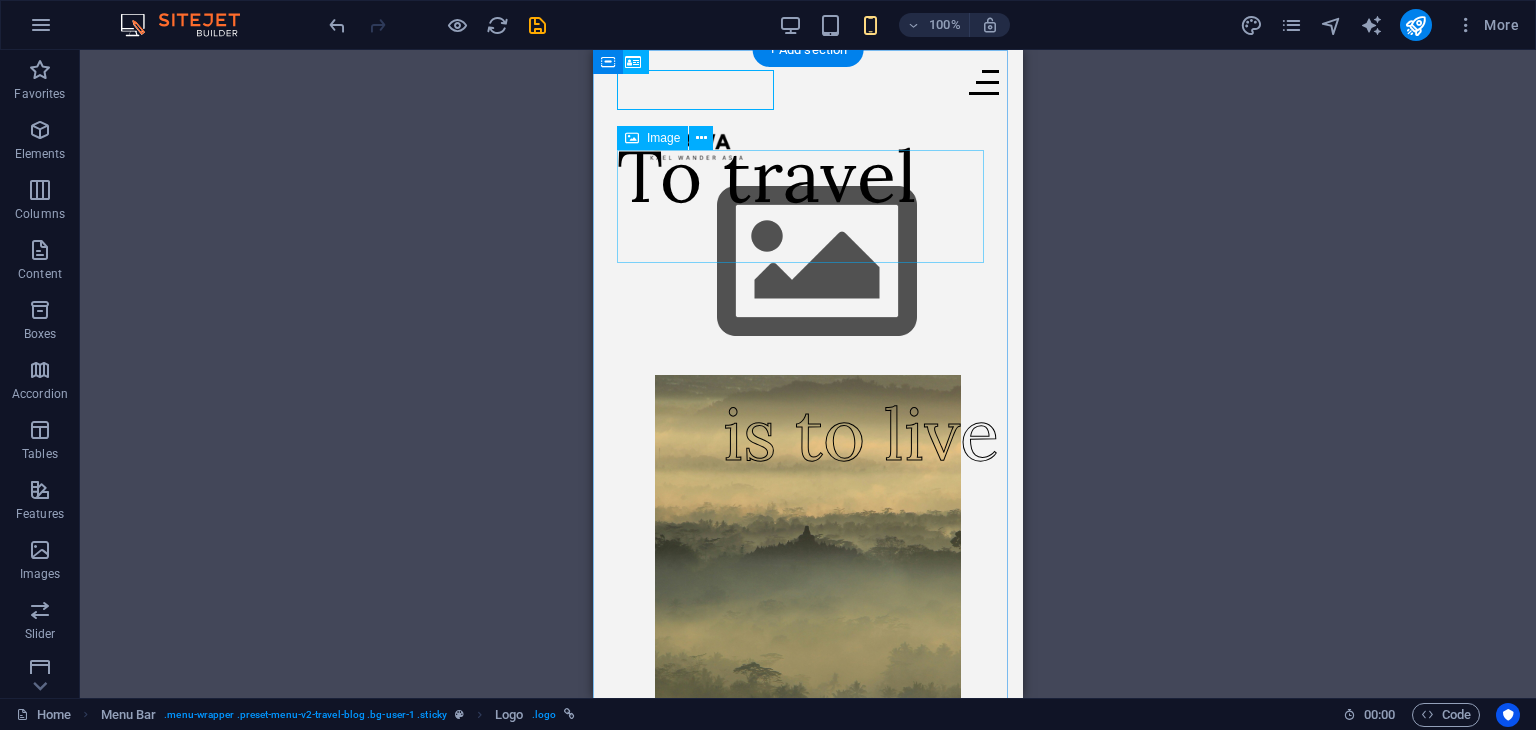 click at bounding box center (808, 262) 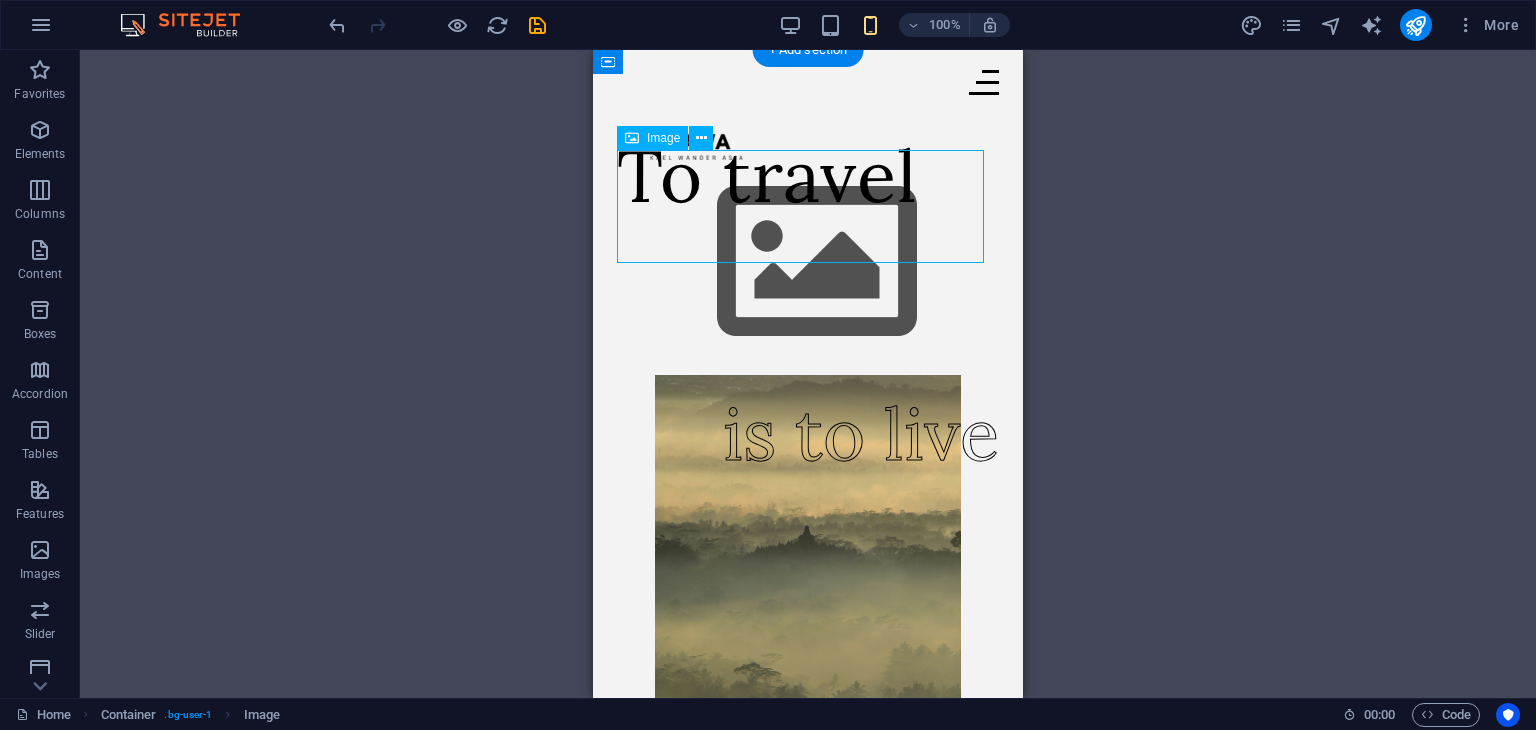 click at bounding box center [808, 262] 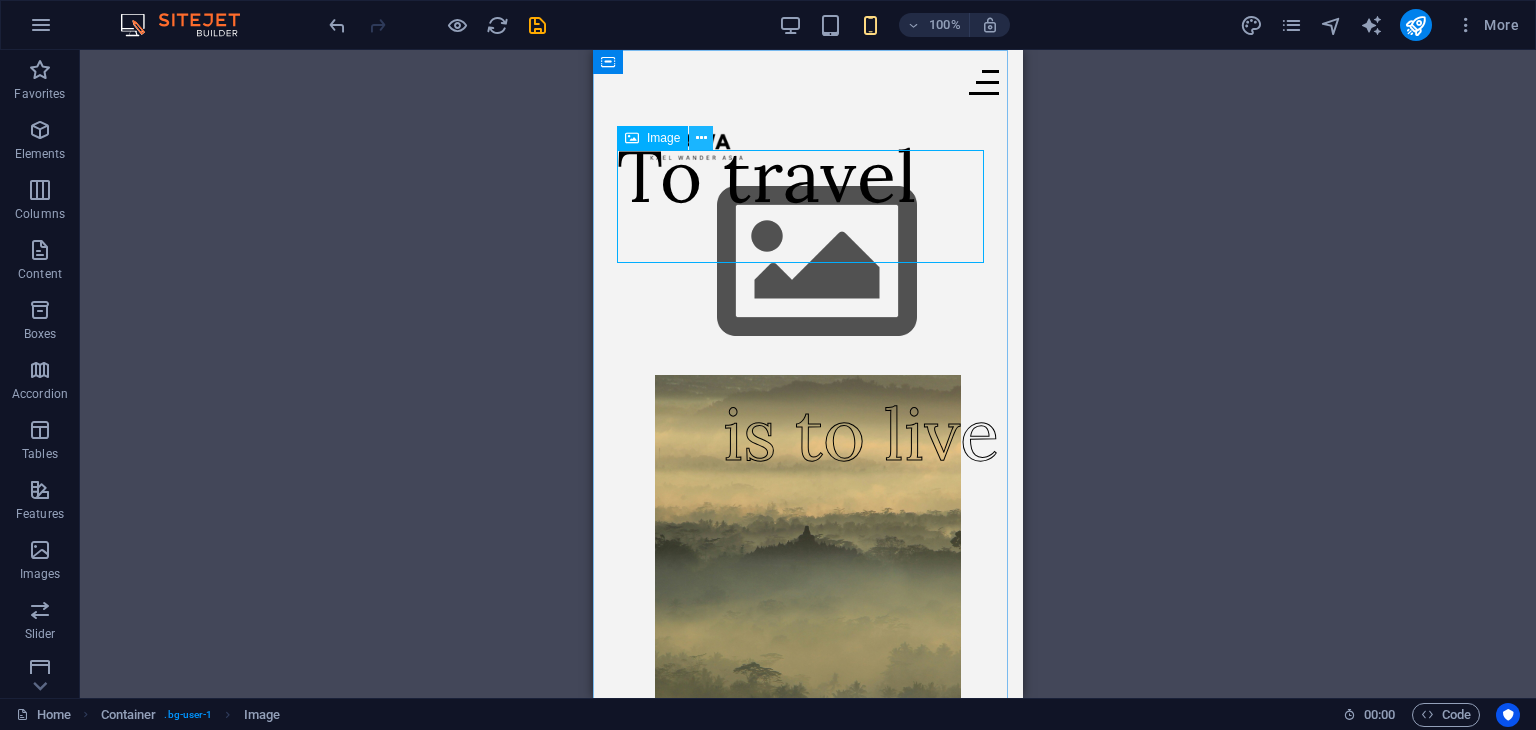 click at bounding box center (701, 138) 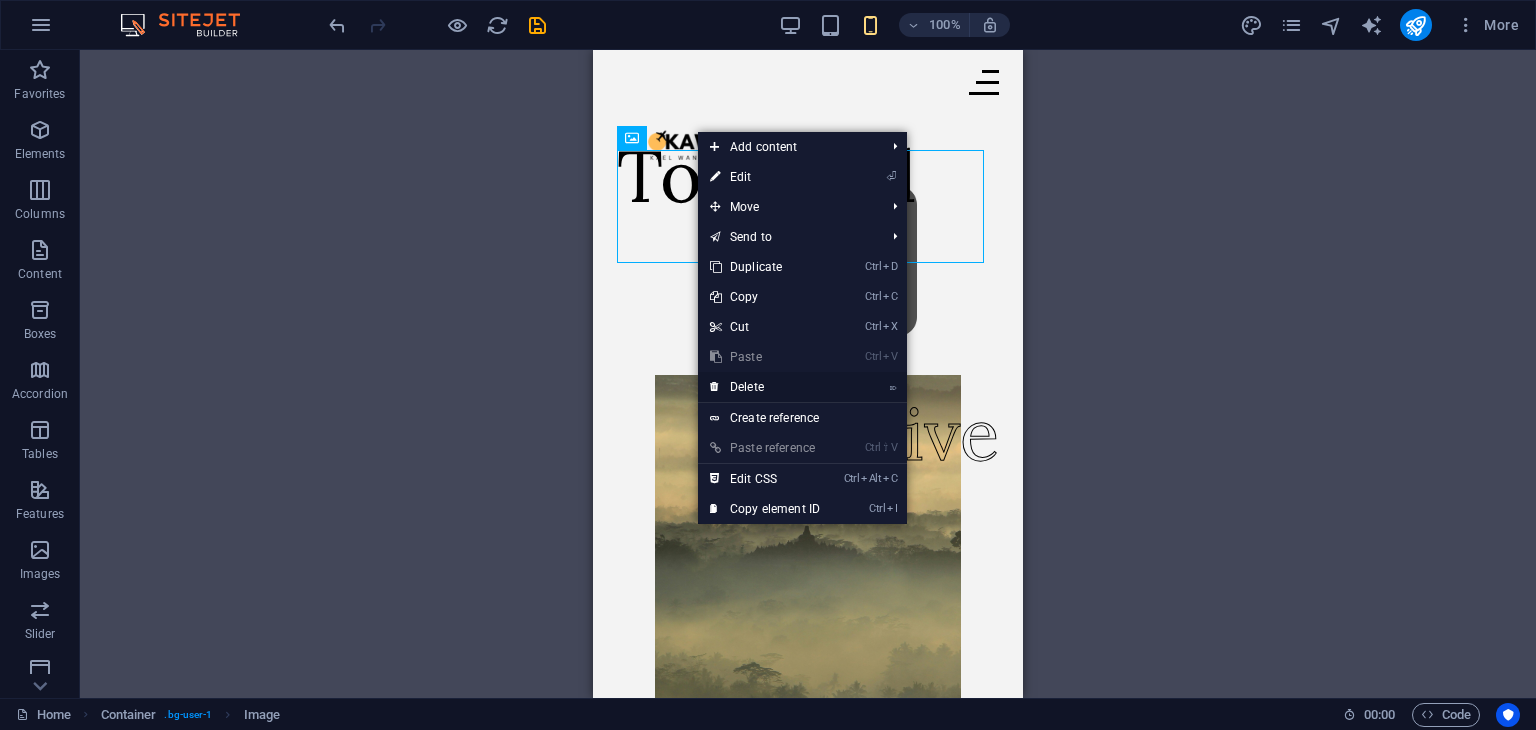 click on "⌦  Delete" at bounding box center [765, 387] 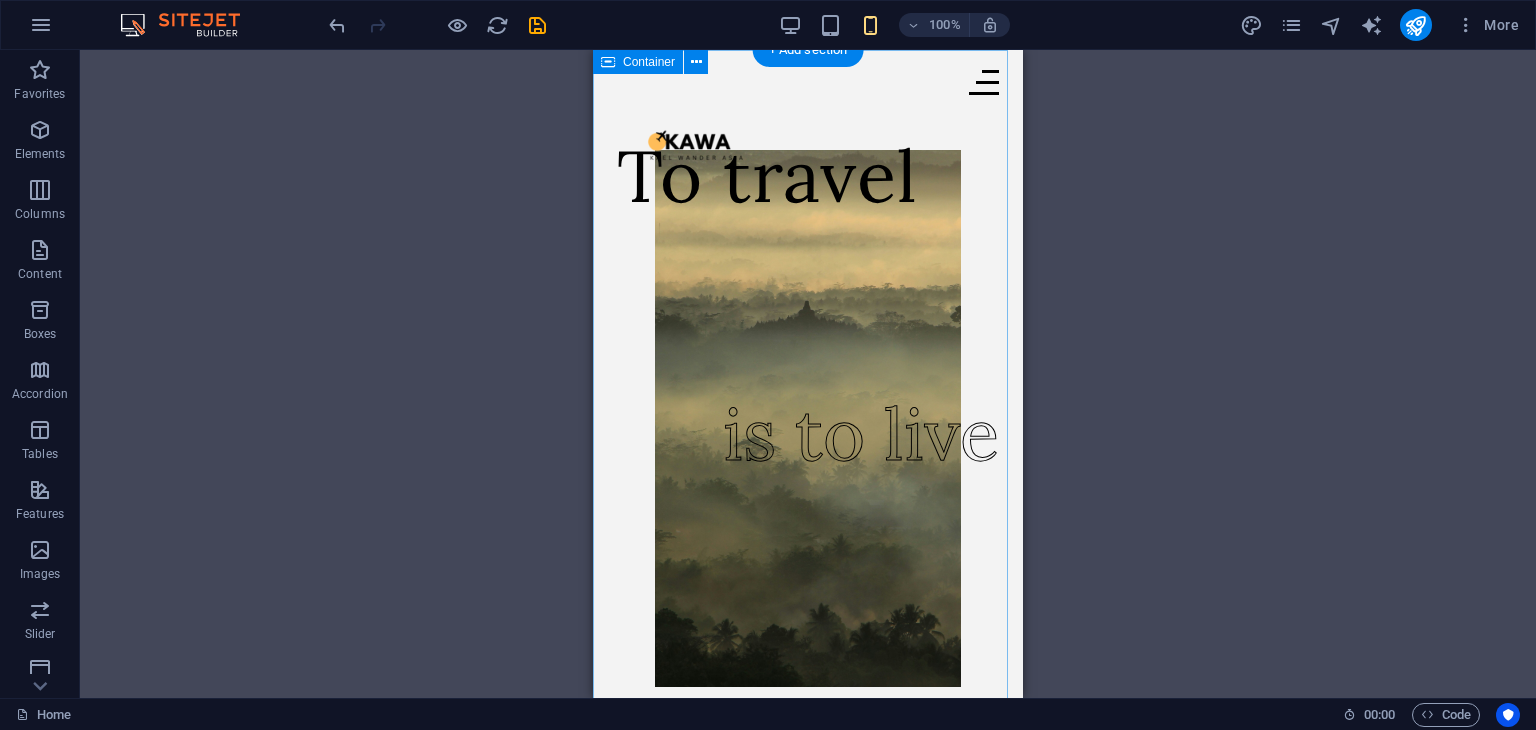 click on "To travel is to live" at bounding box center [808, 408] 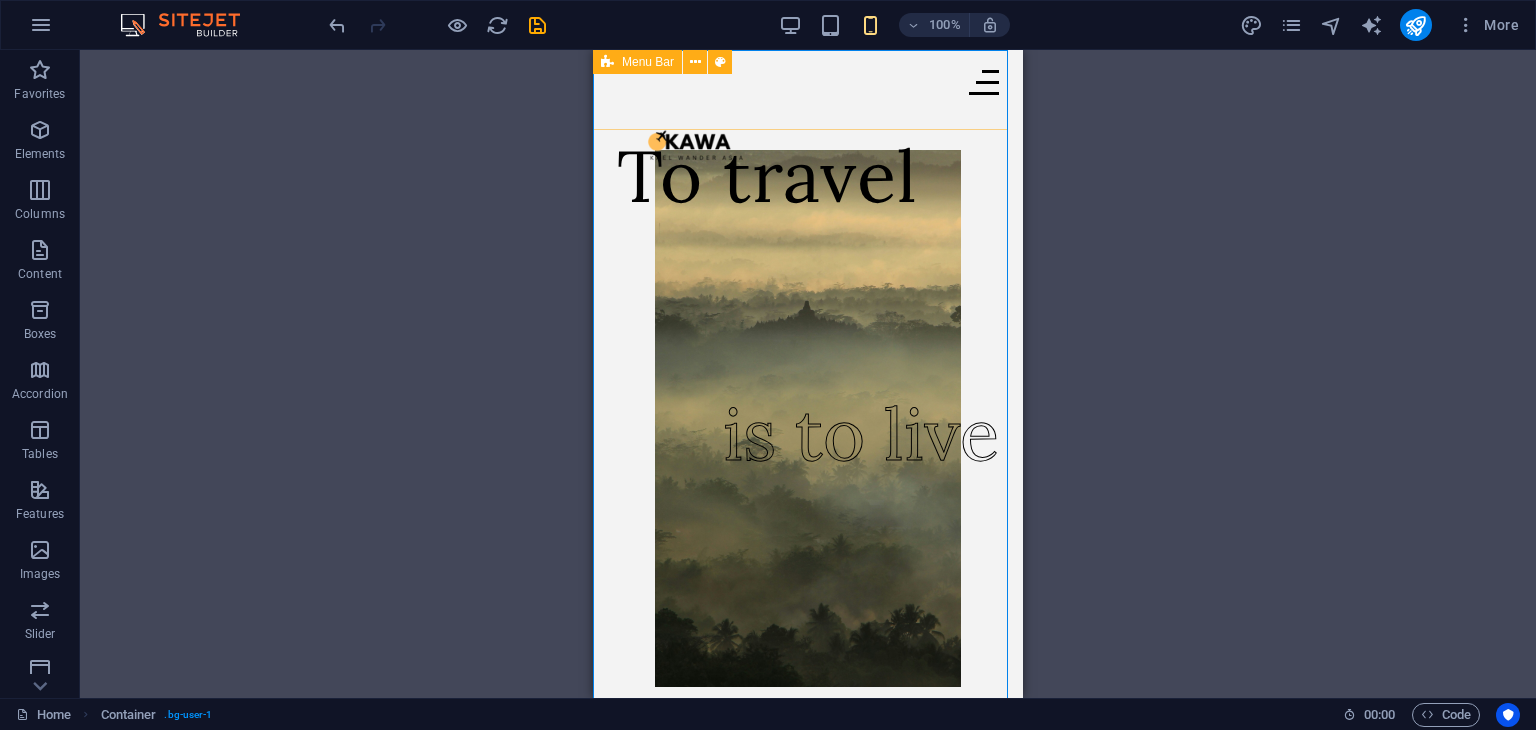 click on "Featured Trending About Contact" at bounding box center [808, 90] 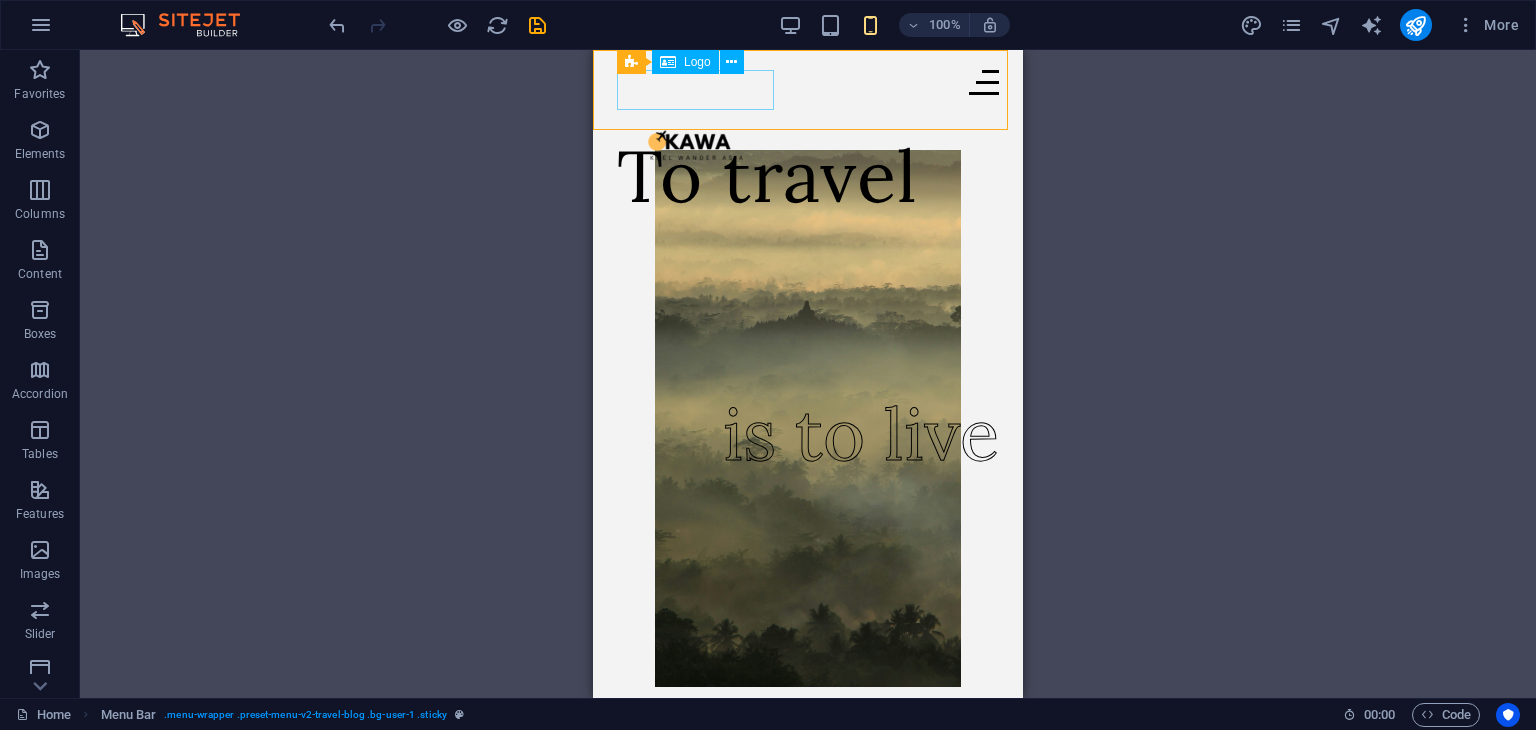 click at bounding box center (695, 90) 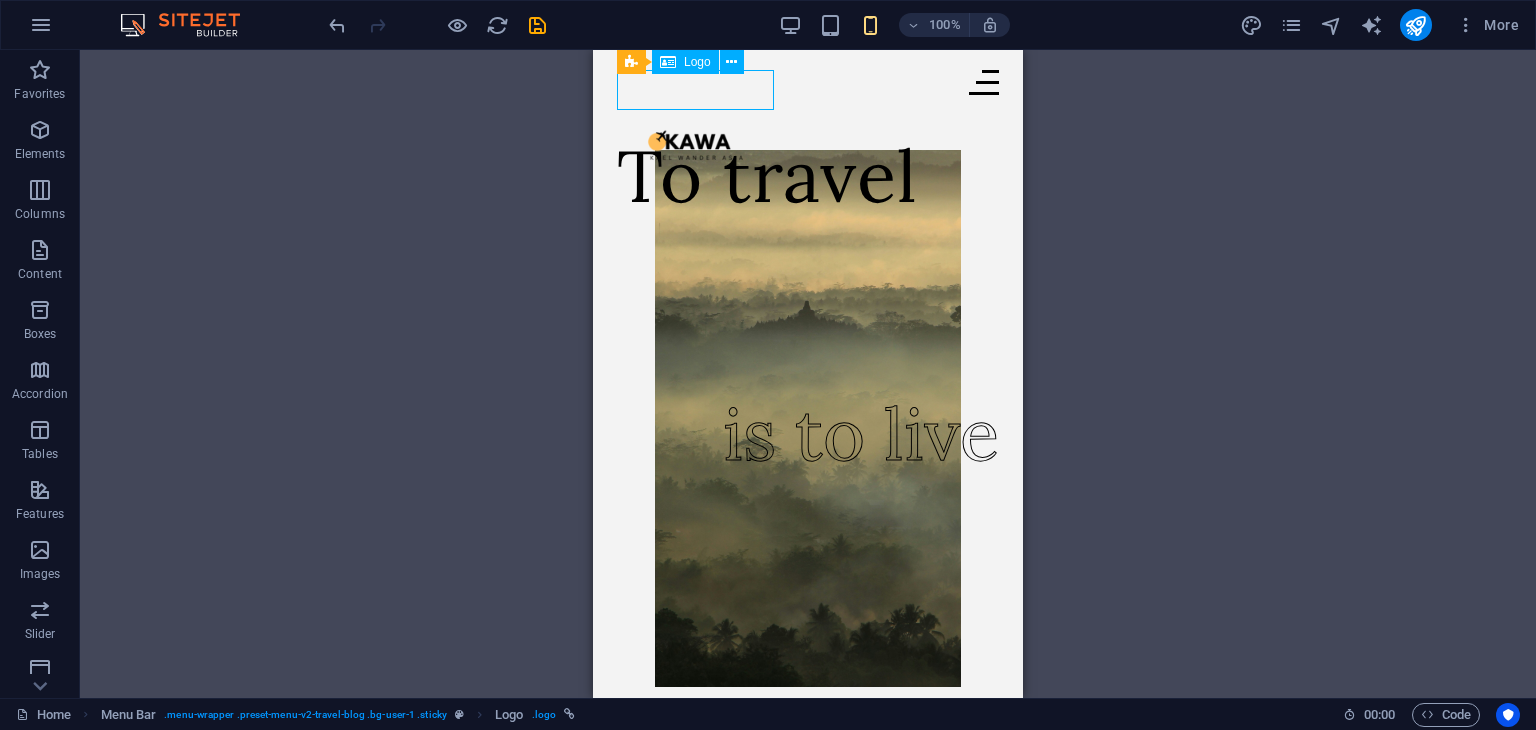 click at bounding box center [695, 90] 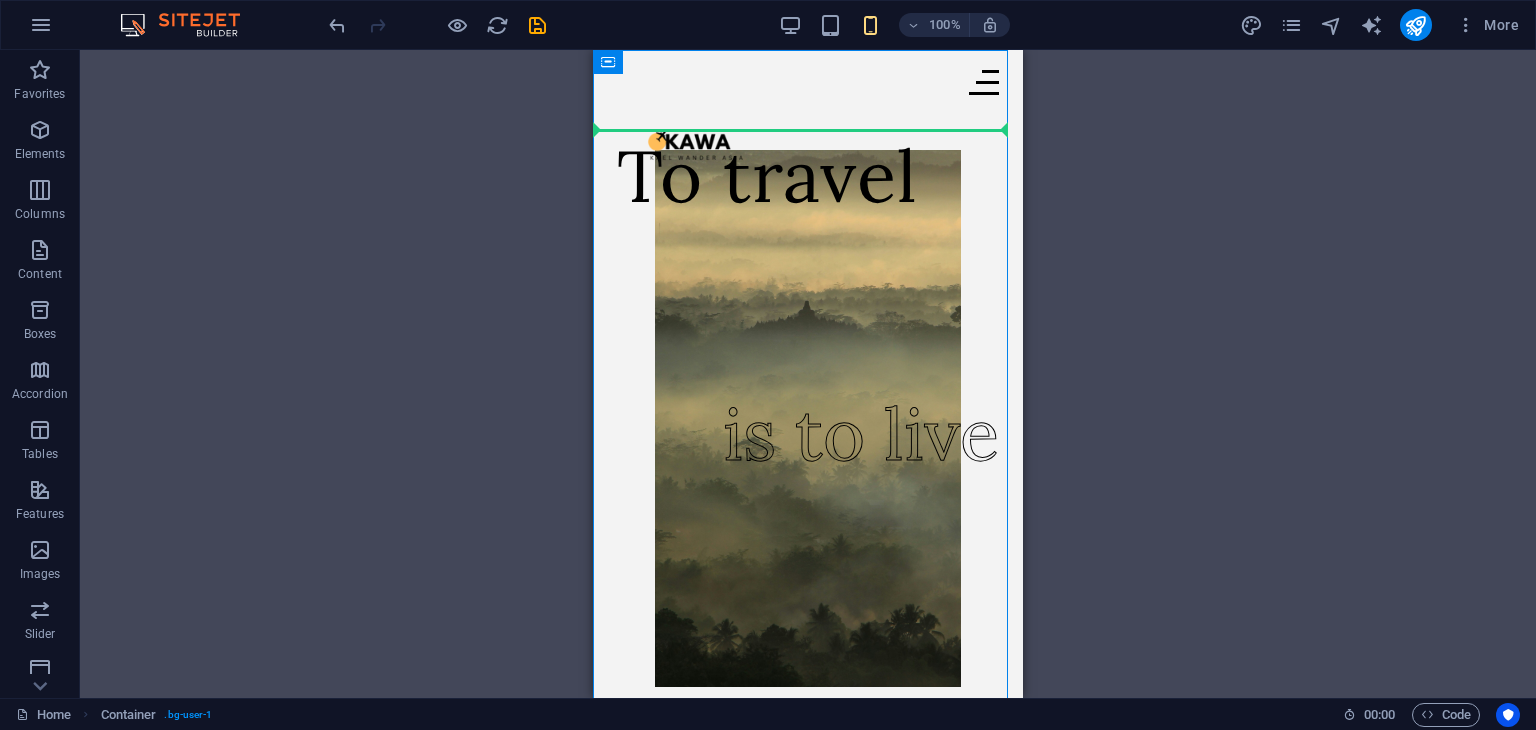 drag, startPoint x: 720, startPoint y: 135, endPoint x: 893, endPoint y: 105, distance: 175.5819 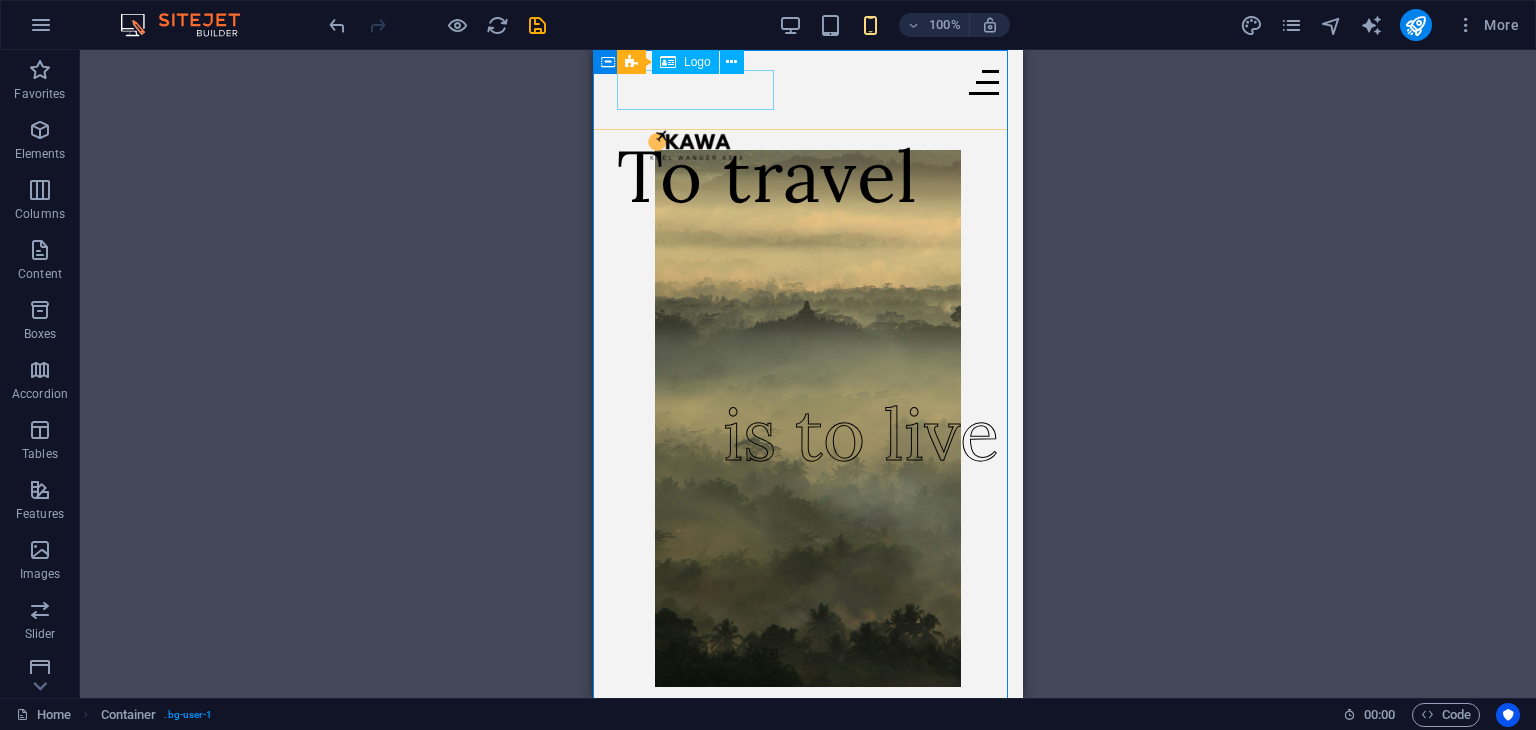 click at bounding box center (695, 90) 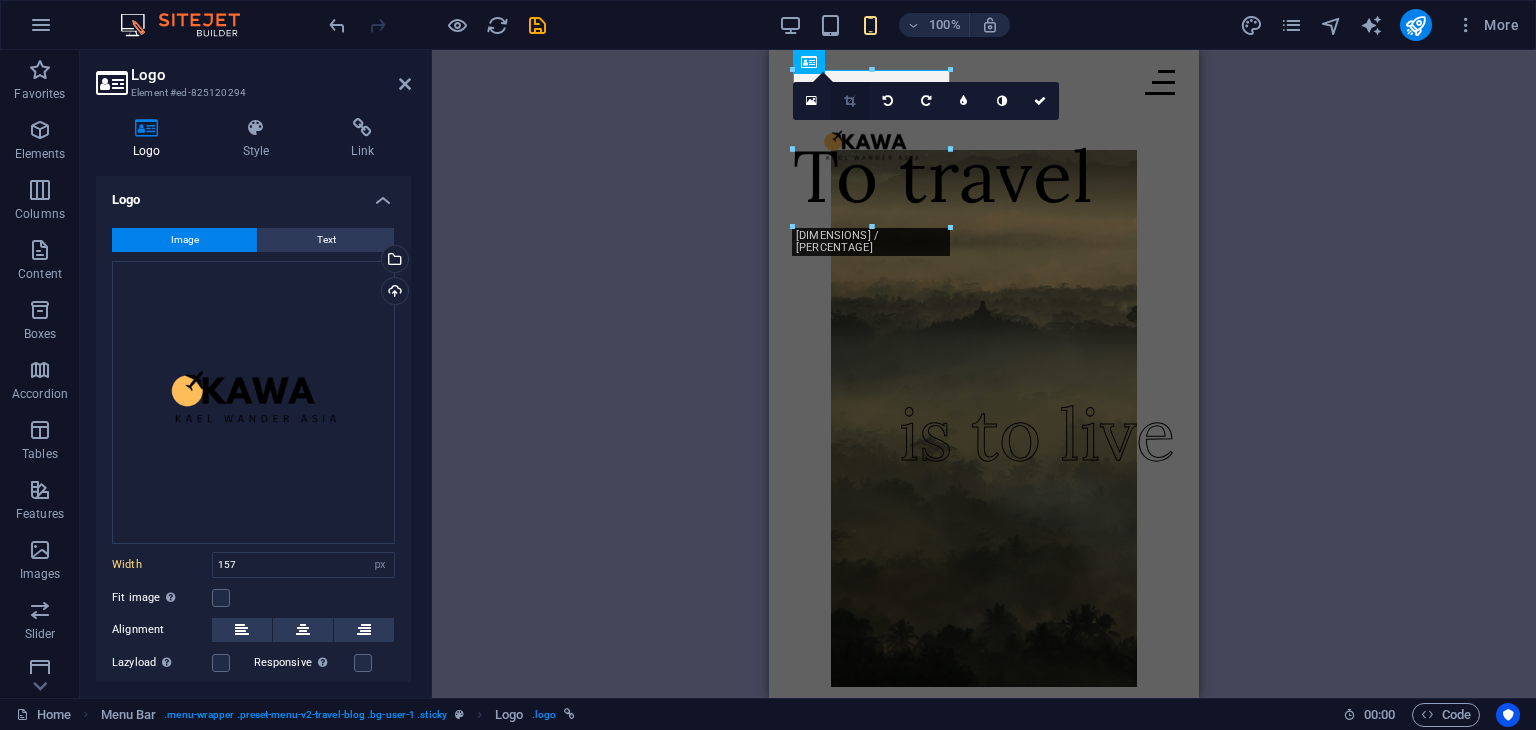 click at bounding box center [849, 101] 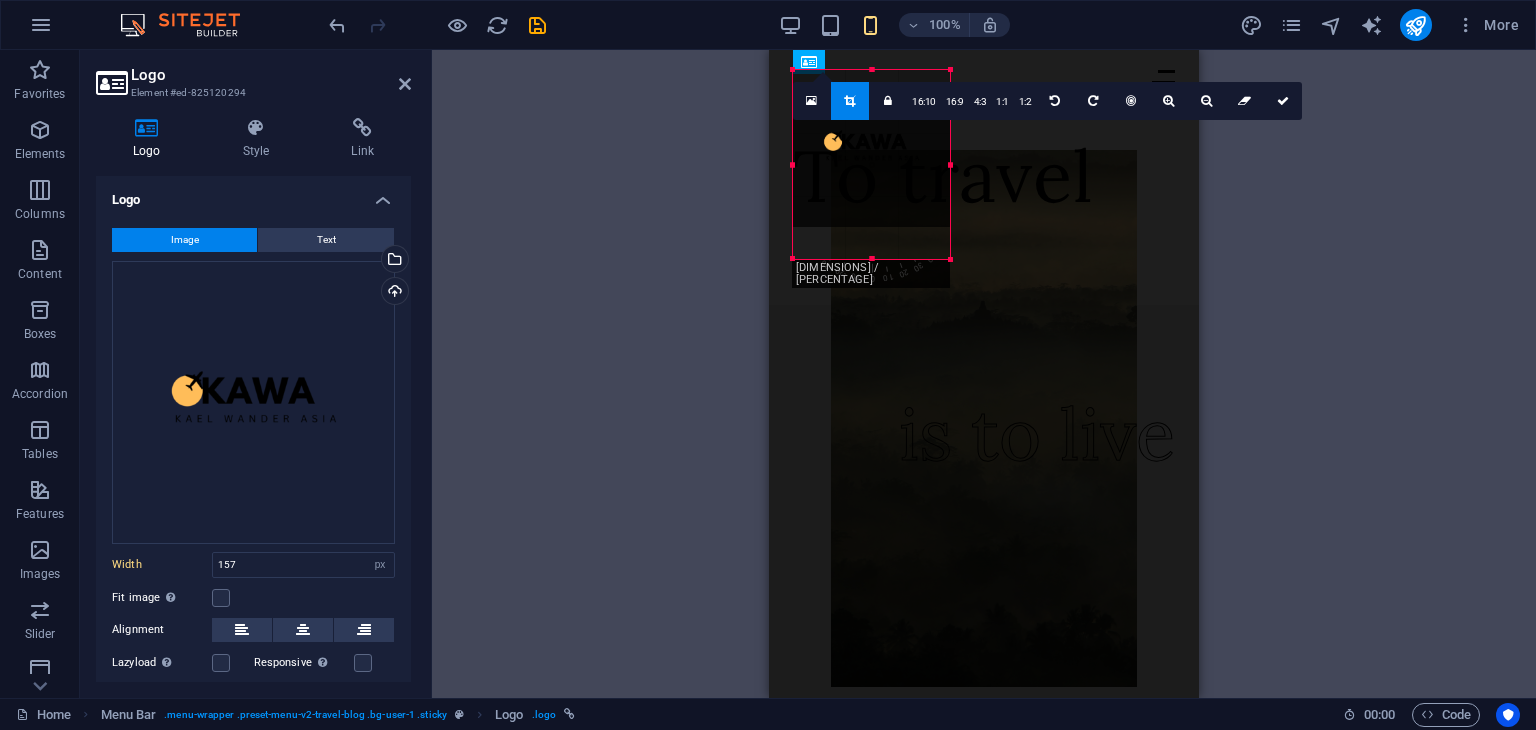 drag, startPoint x: 872, startPoint y: 223, endPoint x: 876, endPoint y: 255, distance: 32.24903 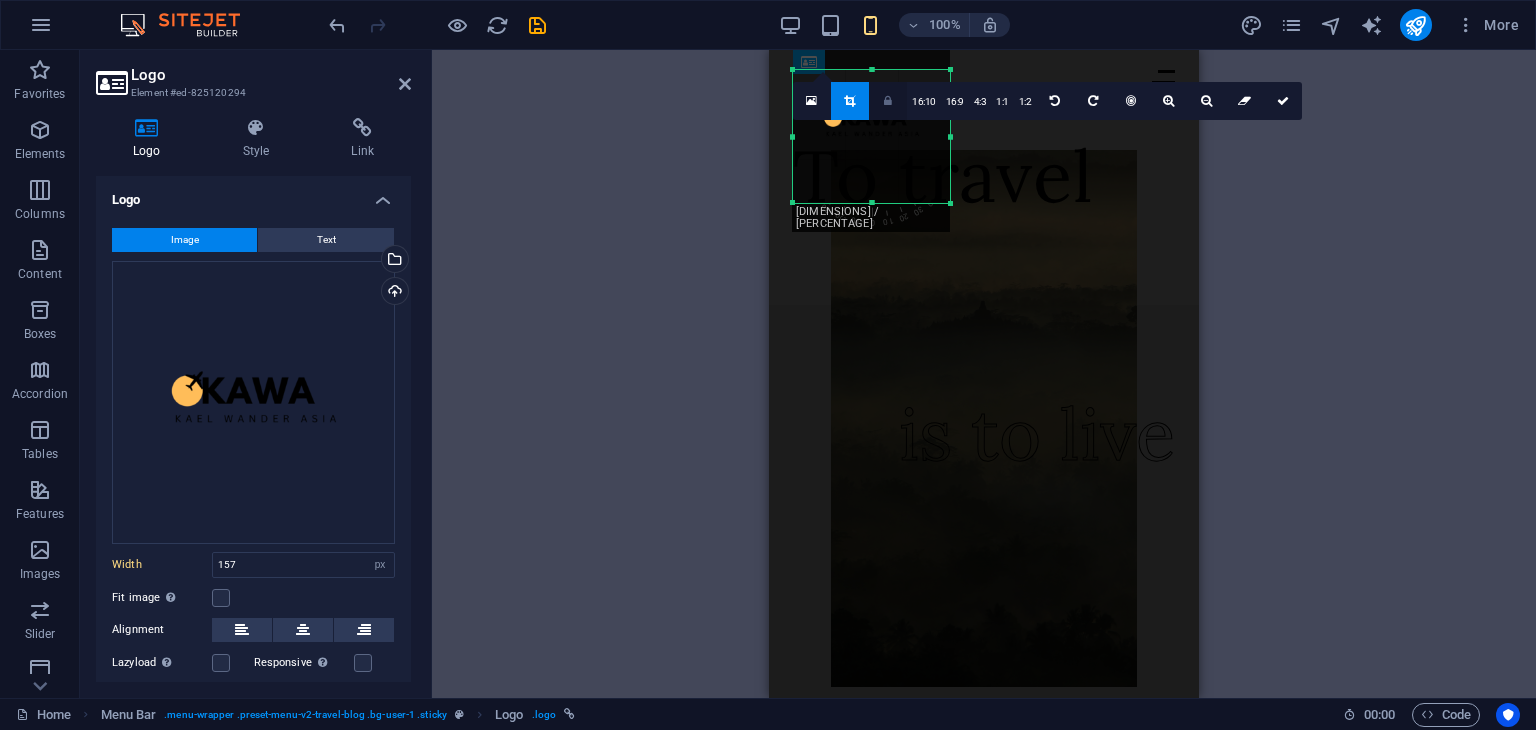 drag, startPoint x: 868, startPoint y: 69, endPoint x: 872, endPoint y: 93, distance: 24.33105 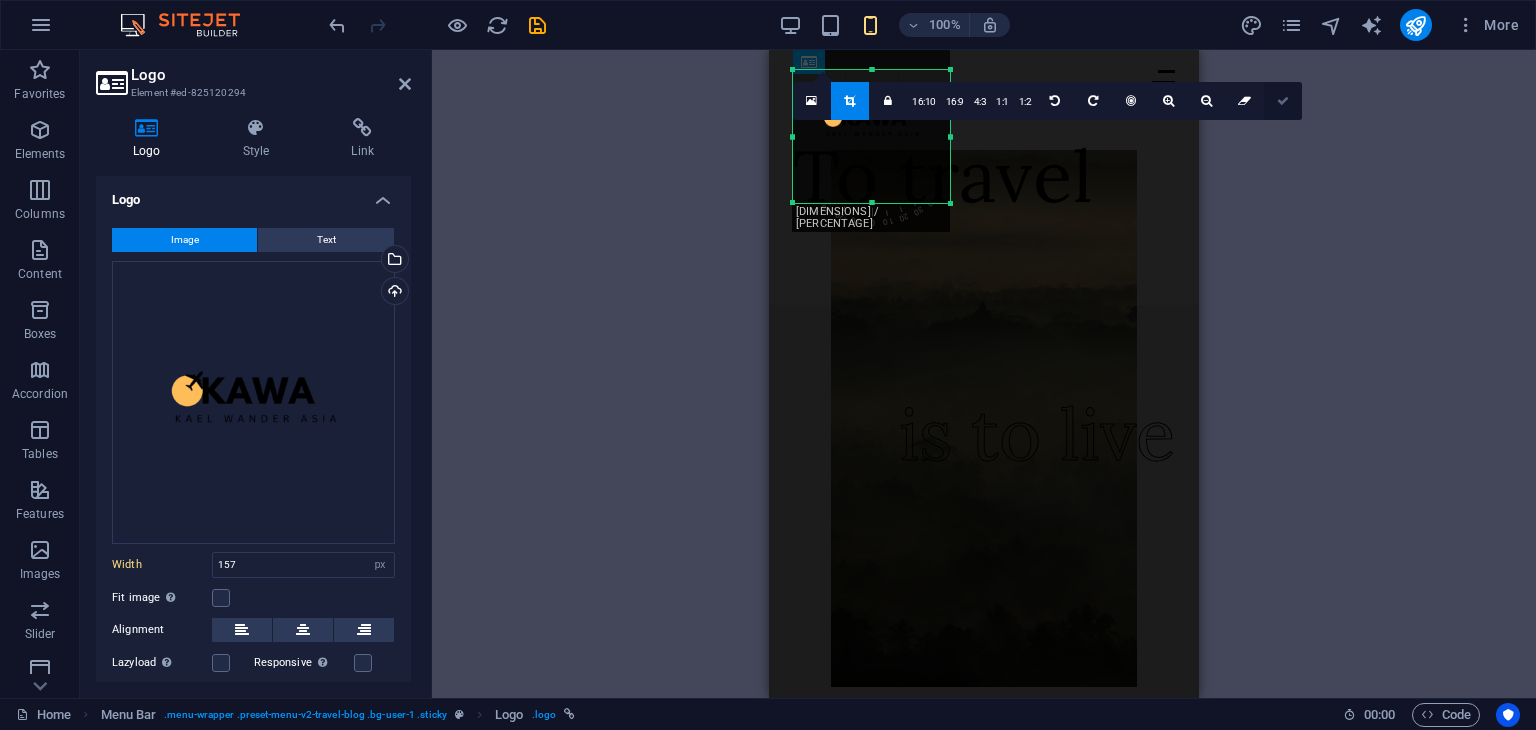 click at bounding box center [1283, 101] 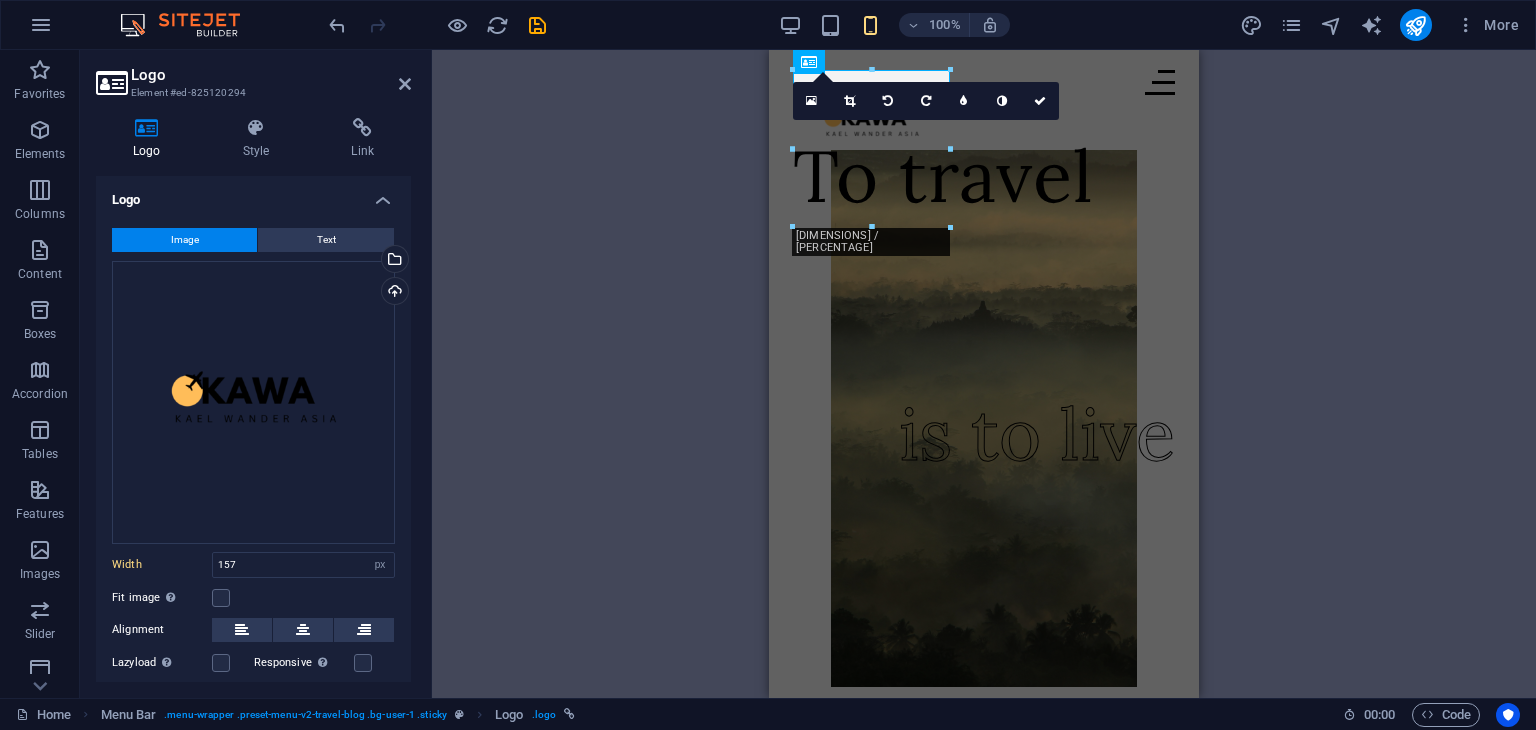 click on "H1   Container   Menu Bar   Menu   Logo   Image   Image 180 170 160 150 140 130 120 110 100 90 80 70 60 50 40 30 20 10 0 -10 -20 -30 -40 -50 -60 -70 -80 -90 -100 -110 -120 -130 -140 -150 -160 -170 157px × 157px / 0° / 10% 16:10 16:9 4:3 1:1 1:2 0" at bounding box center [984, 374] 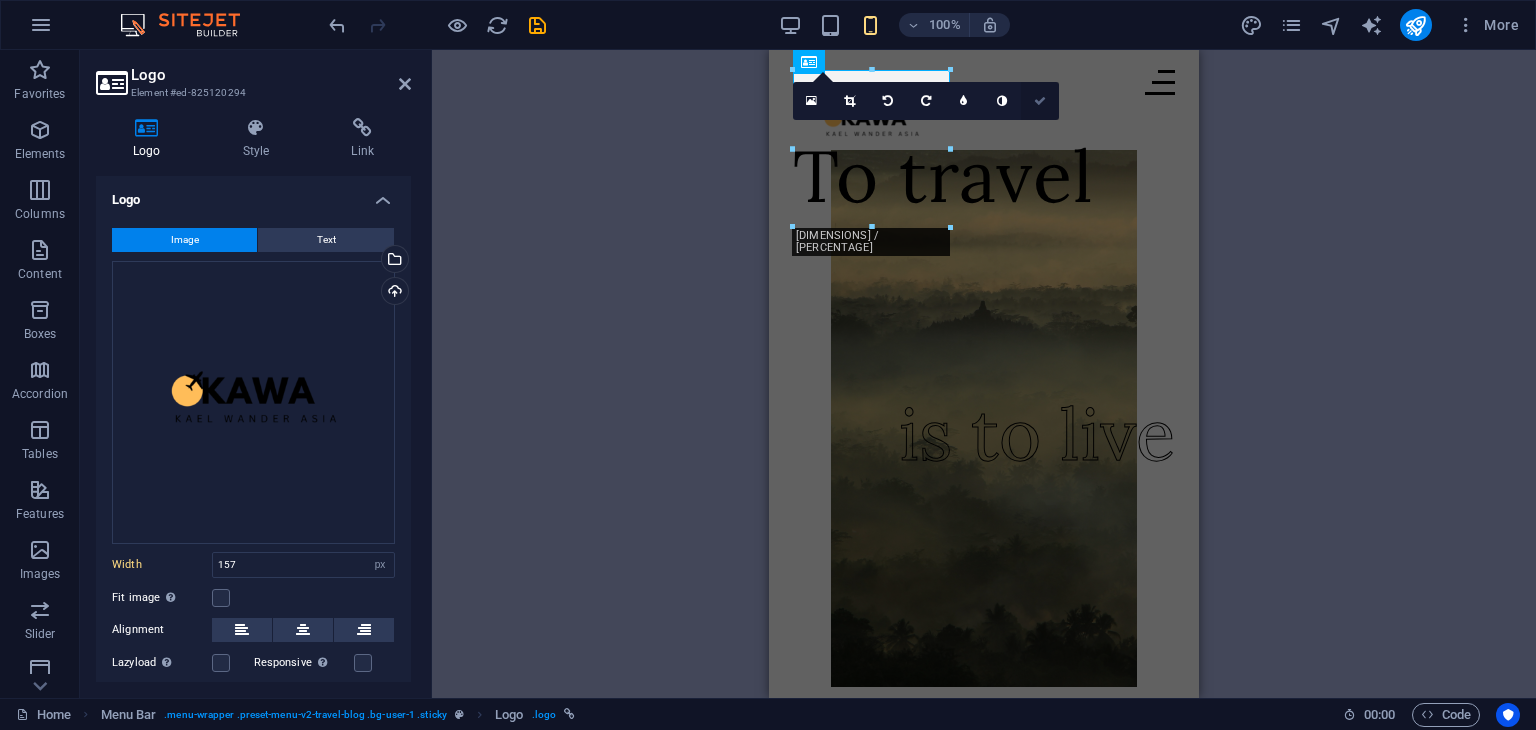 click at bounding box center [1040, 101] 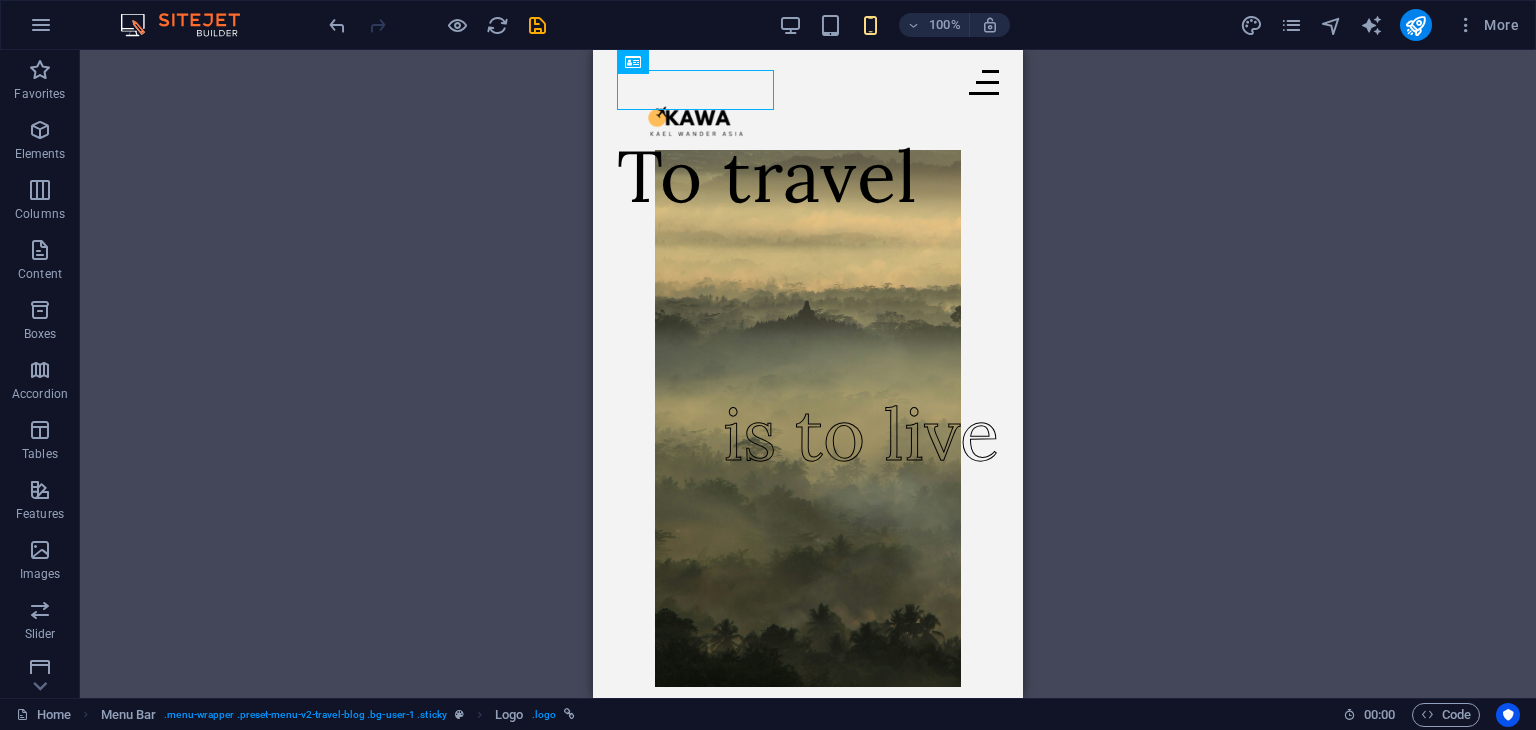 click on "H1   Container   Menu Bar   Menu   Menu Bar   Logo   Image   Image" at bounding box center (808, 374) 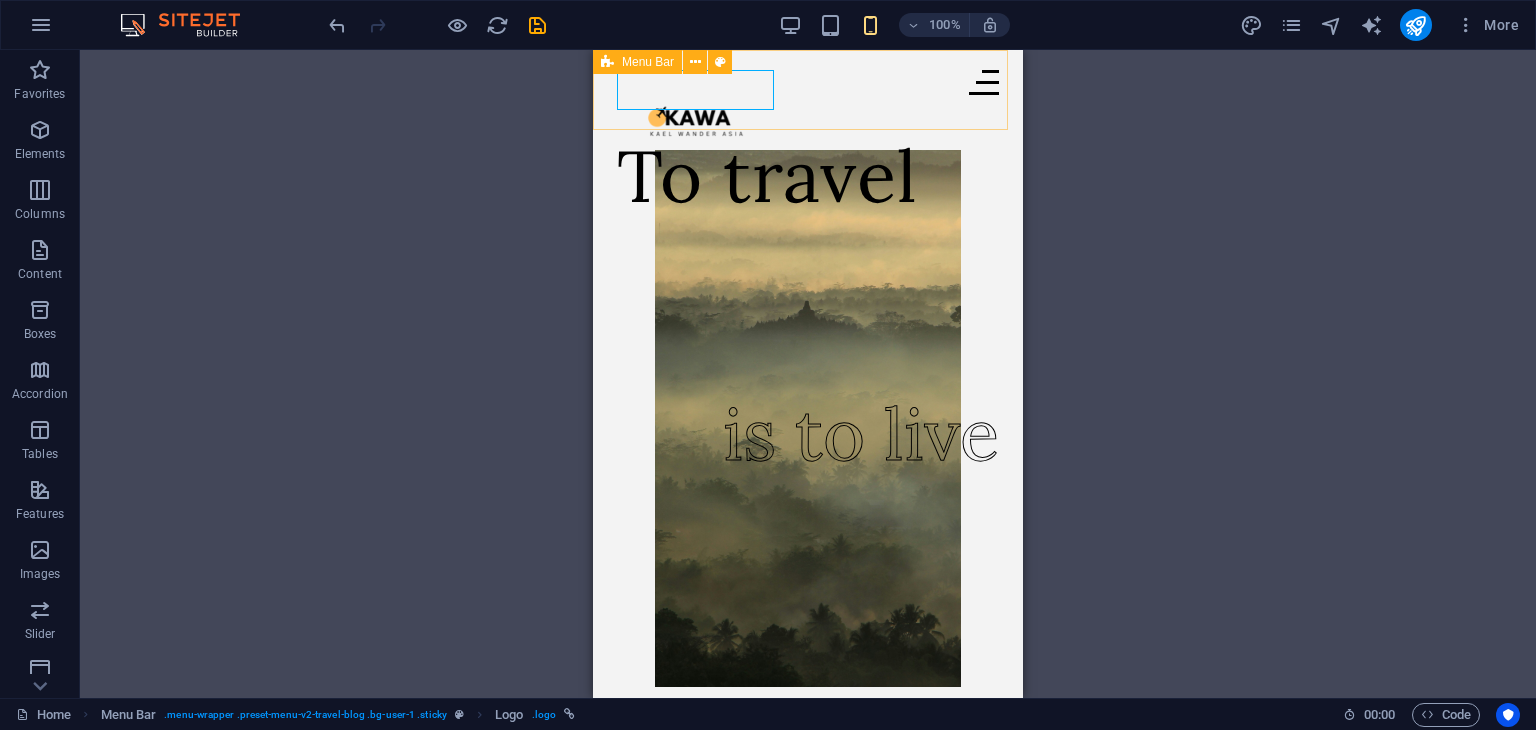 click on "Featured Trending About Contact" at bounding box center (808, 90) 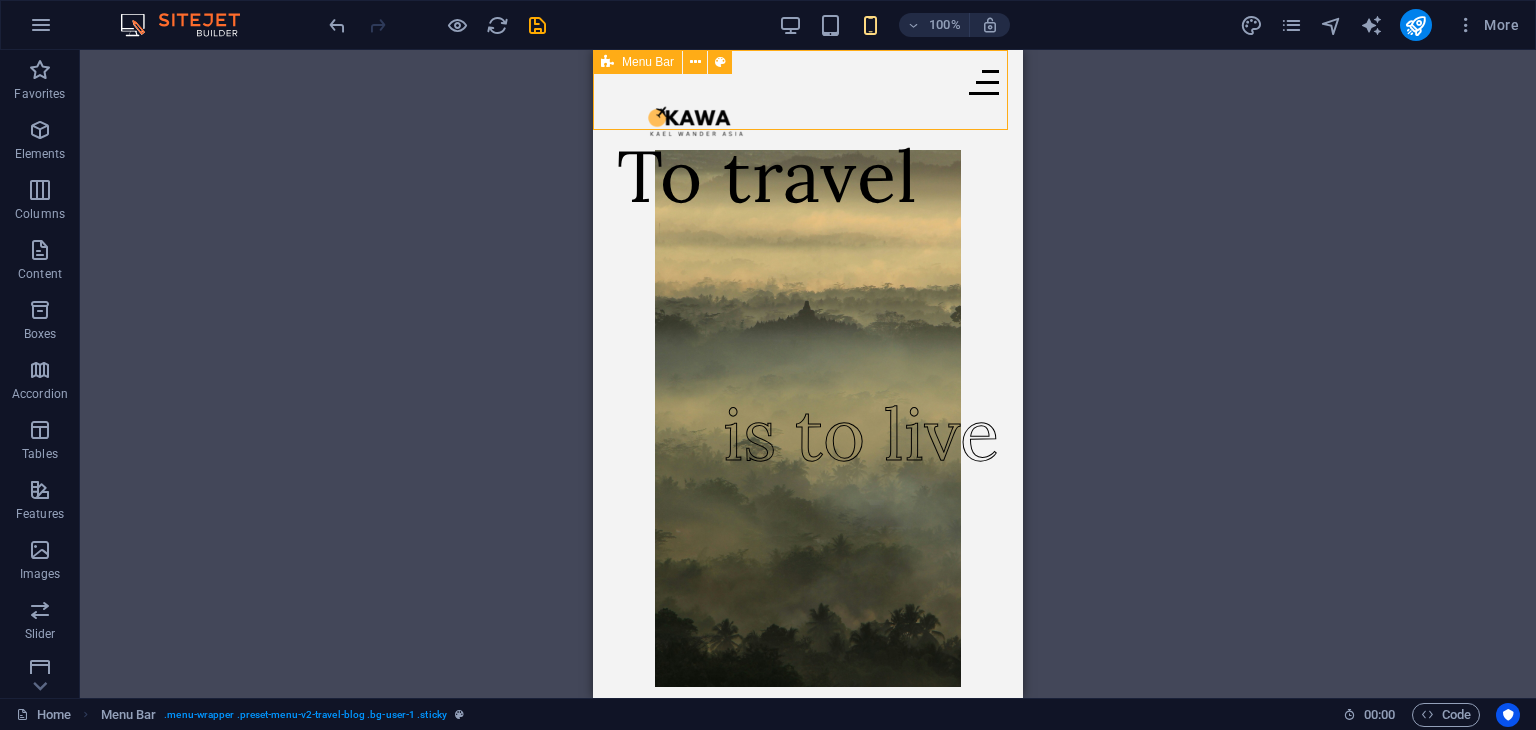 click on "Featured Trending About Contact" at bounding box center [808, 90] 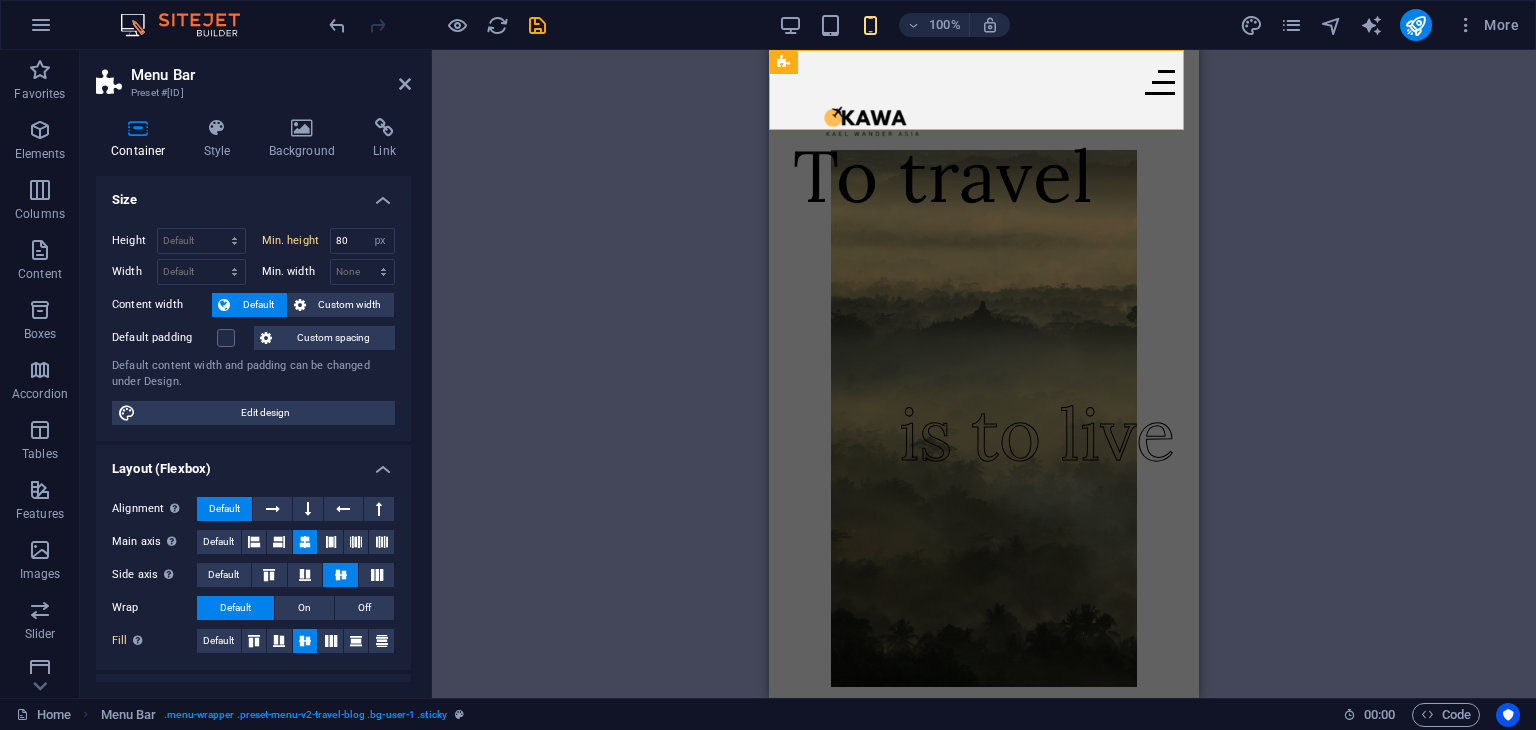 click on "H1   Container   Menu Bar   Menu   Logo   Image   Image   Container   Container   HTML" at bounding box center (984, 374) 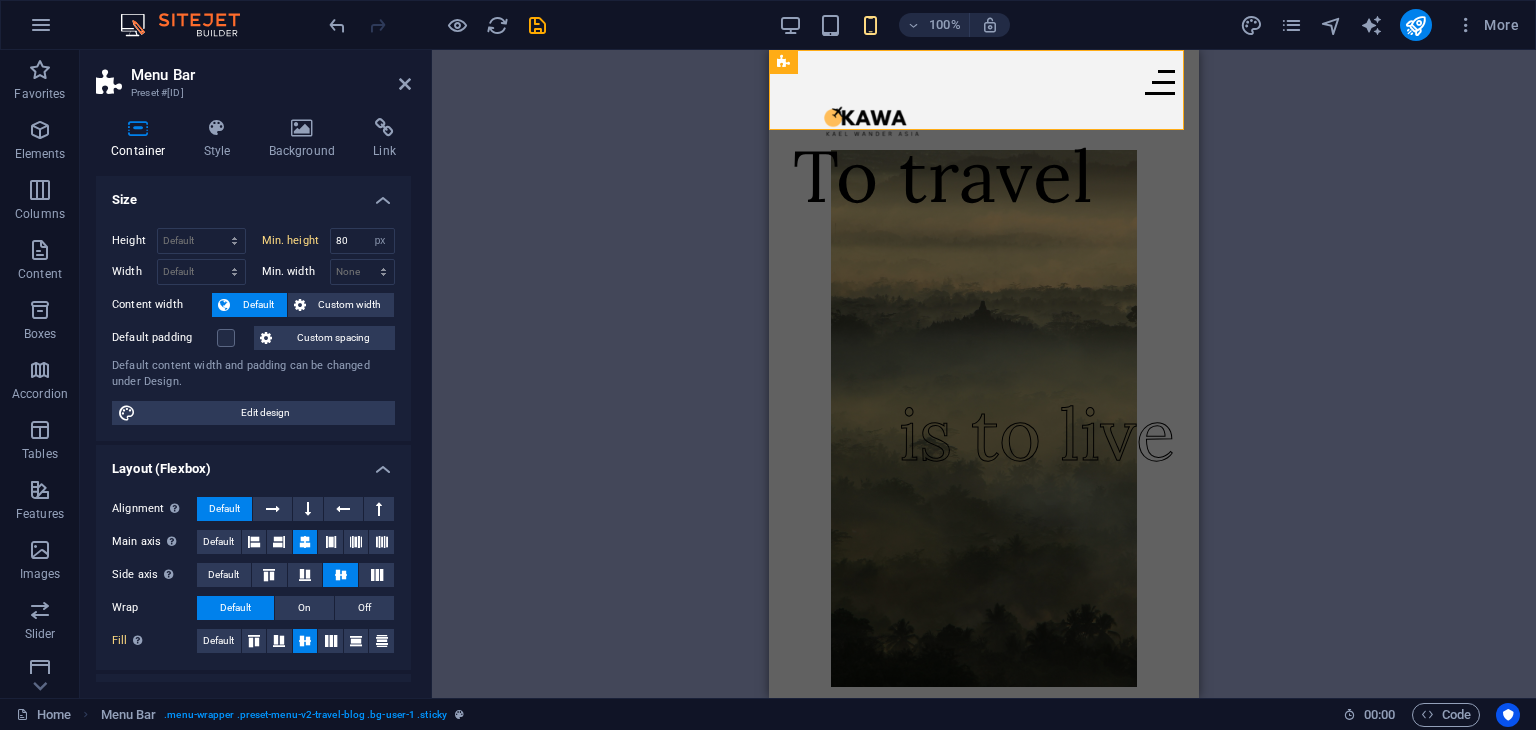 click on "H1   Container   Menu Bar   Menu   Logo   Image   Image   Container   Container   HTML" at bounding box center [984, 374] 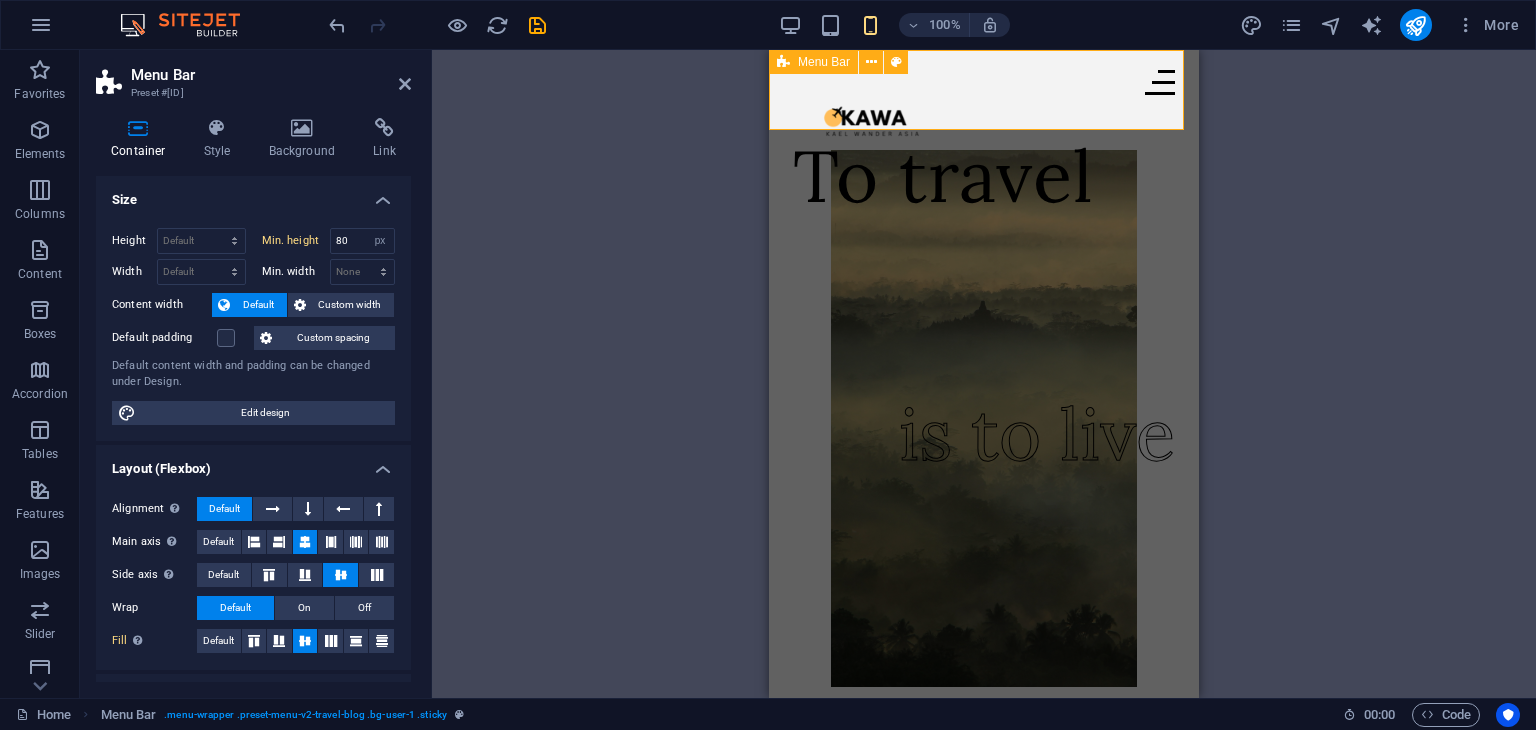 click on "Featured Trending About Contact" at bounding box center (984, 90) 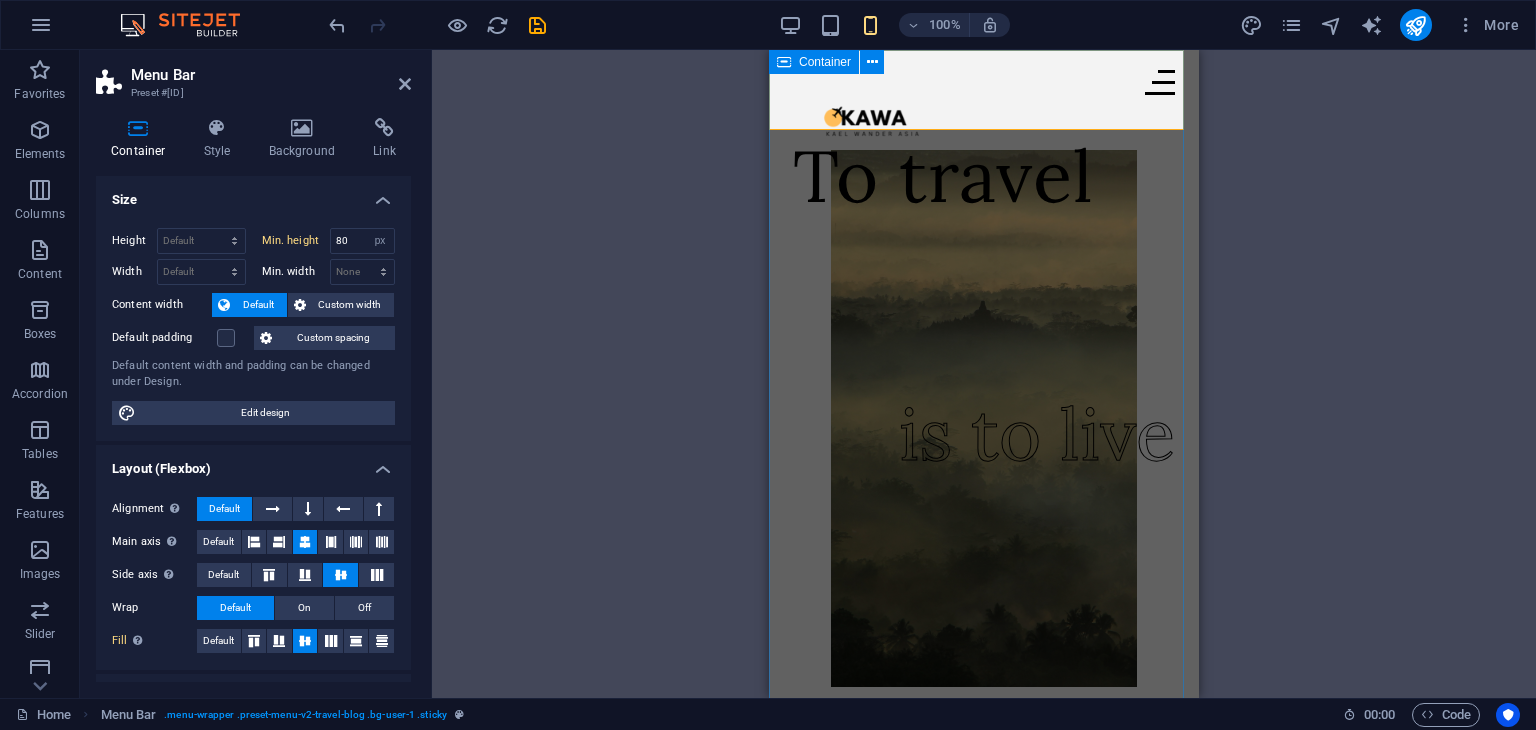 click on "To travel is to live" at bounding box center [984, 408] 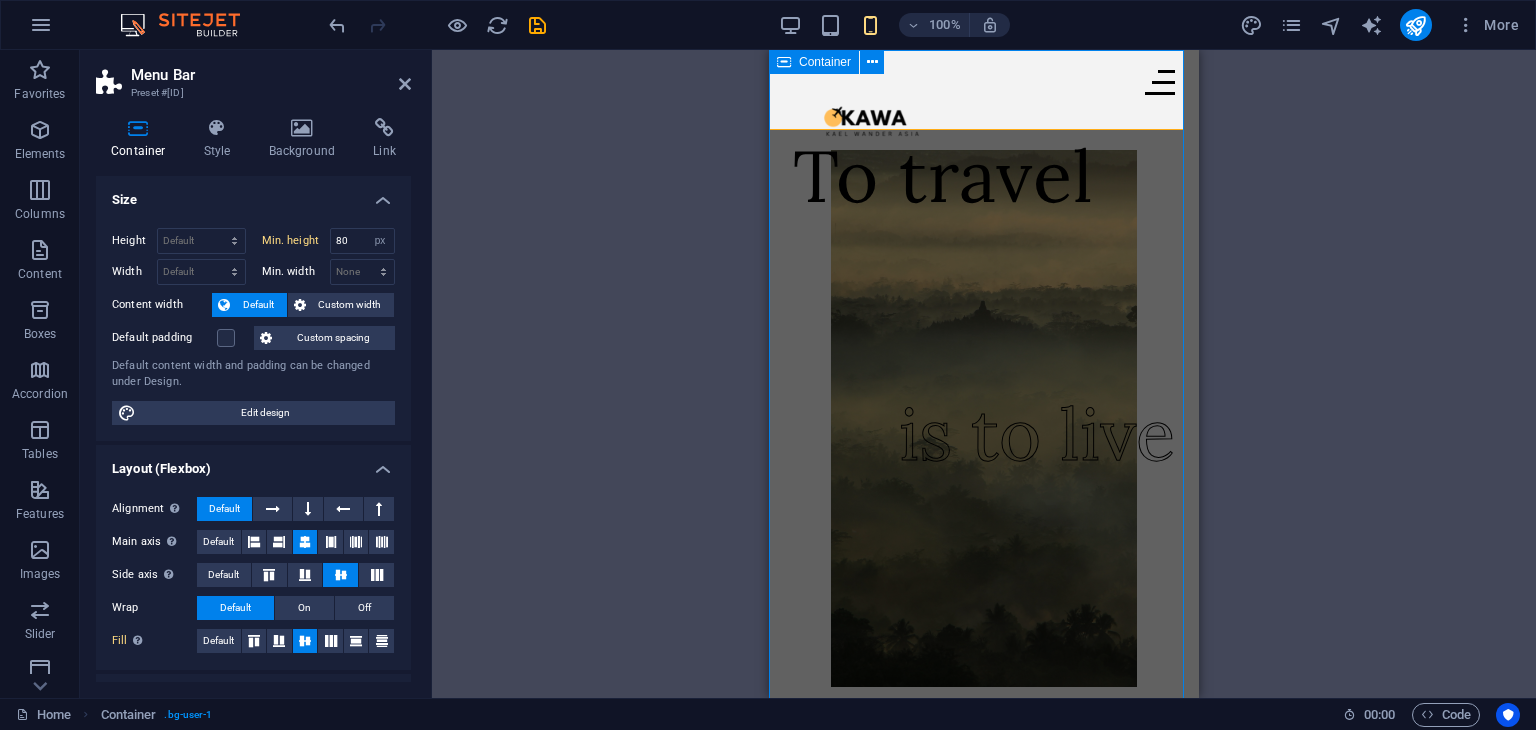 click on "To travel is to live" at bounding box center (984, 408) 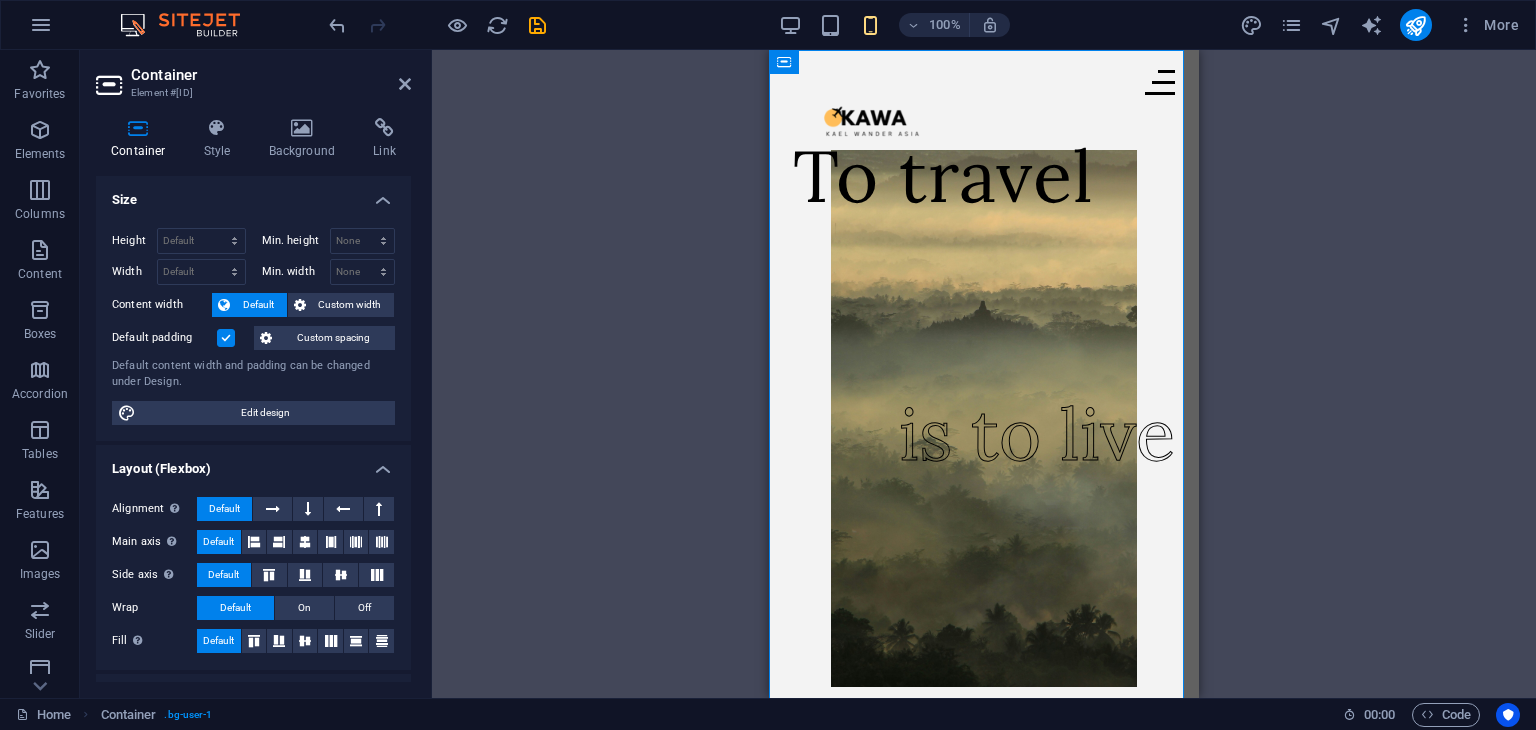 click on "Drag here to replace the existing content. Press “Ctrl” if you want to create a new element.
H1   Container   Menu Bar   Menu   Logo   Image   Image   Container   Container   HTML" at bounding box center (984, 374) 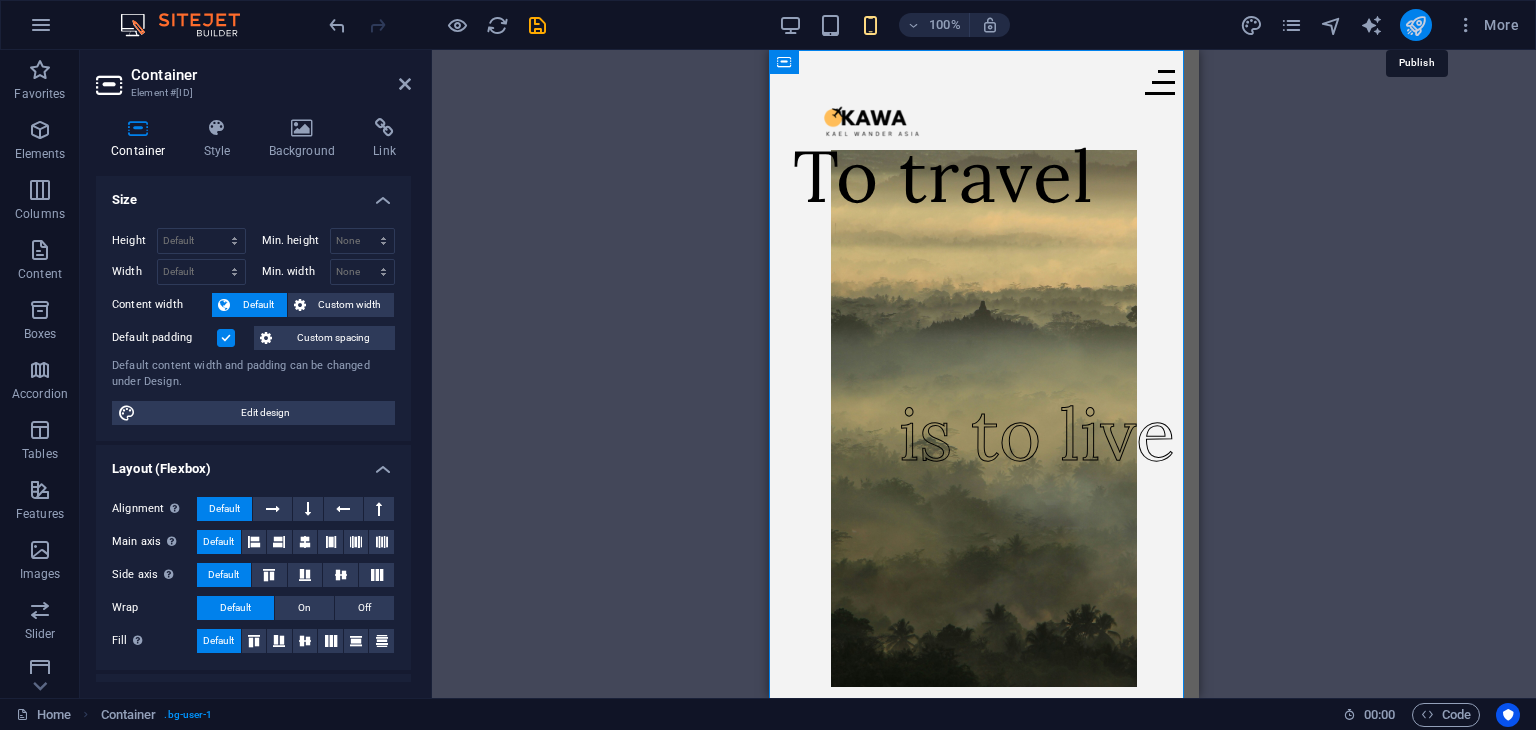 click at bounding box center (1415, 25) 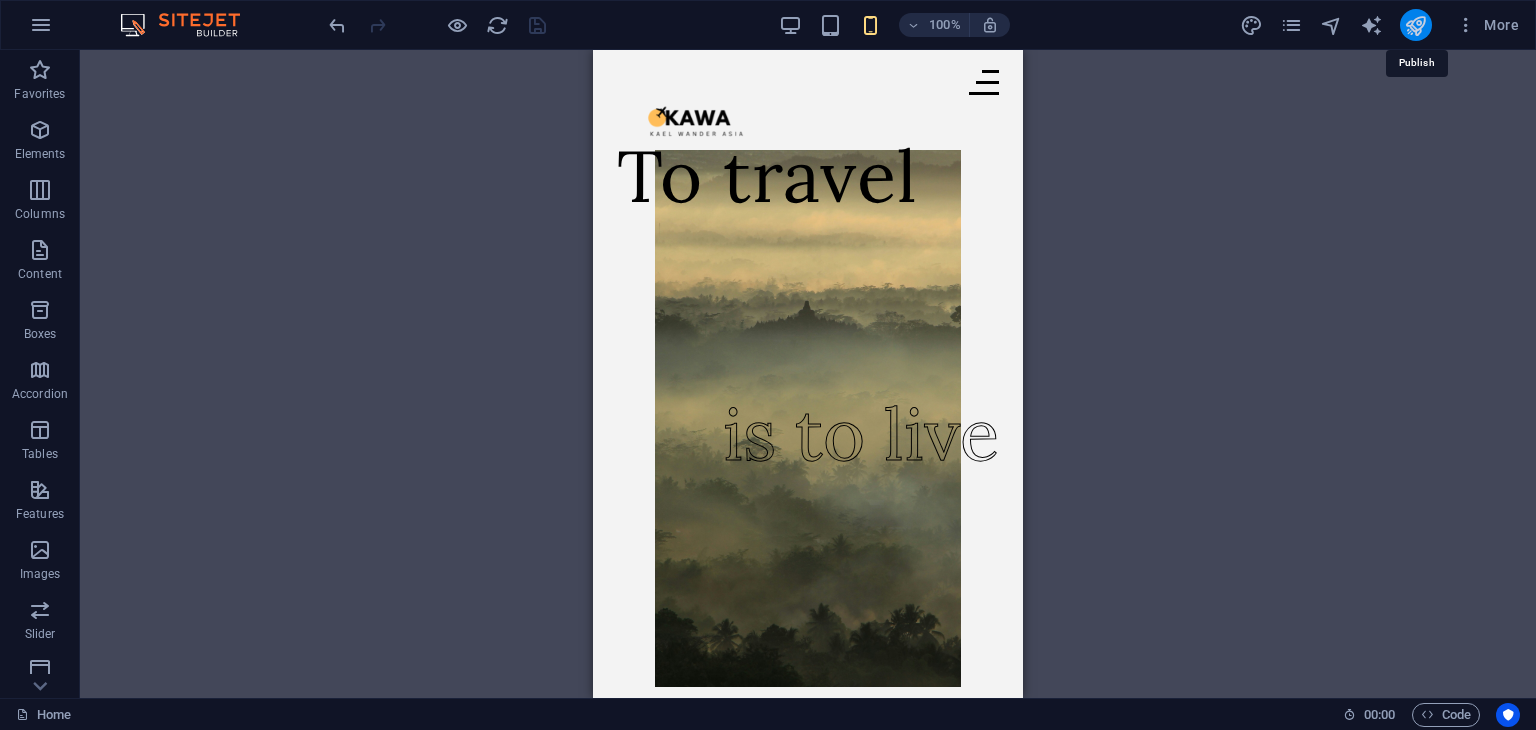 click at bounding box center (1415, 25) 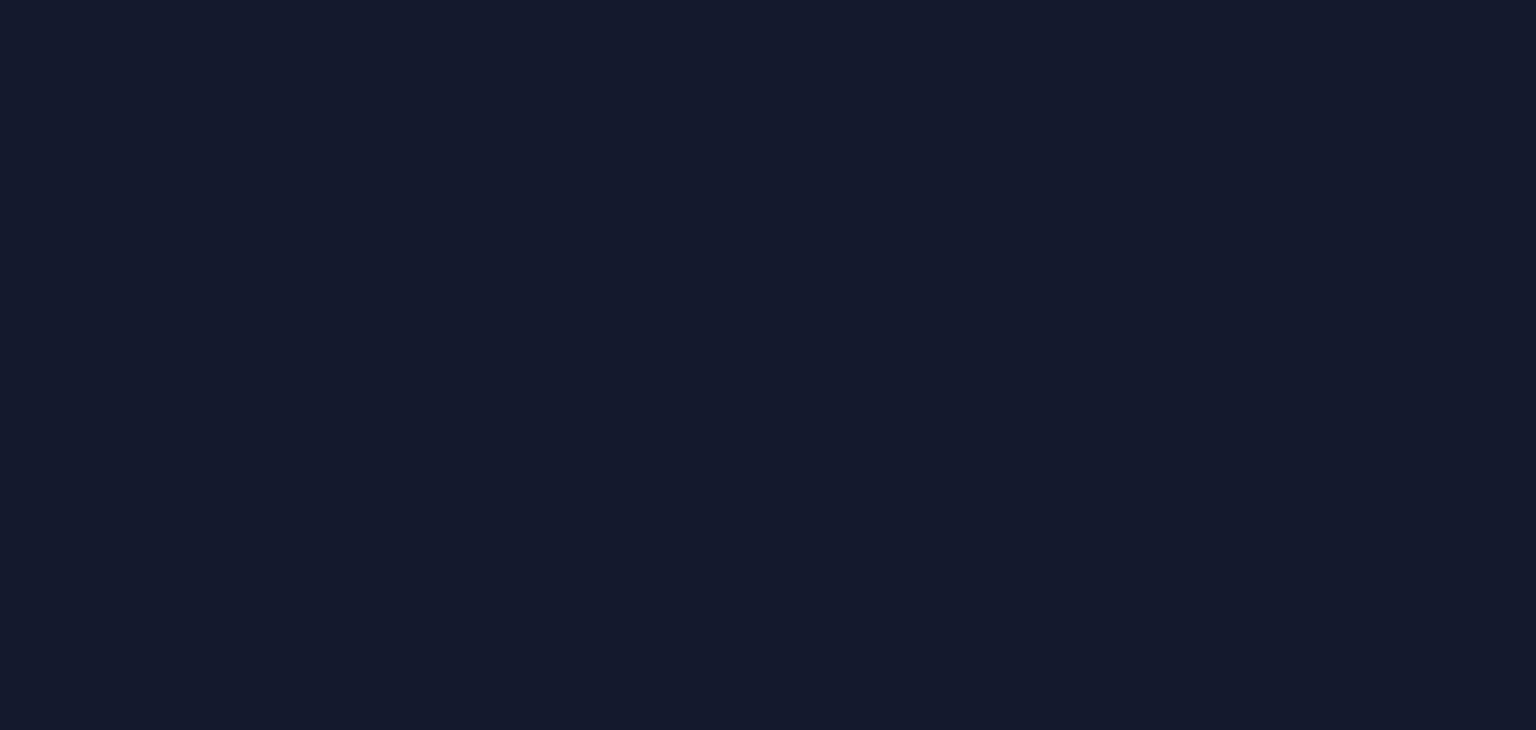 scroll, scrollTop: 0, scrollLeft: 0, axis: both 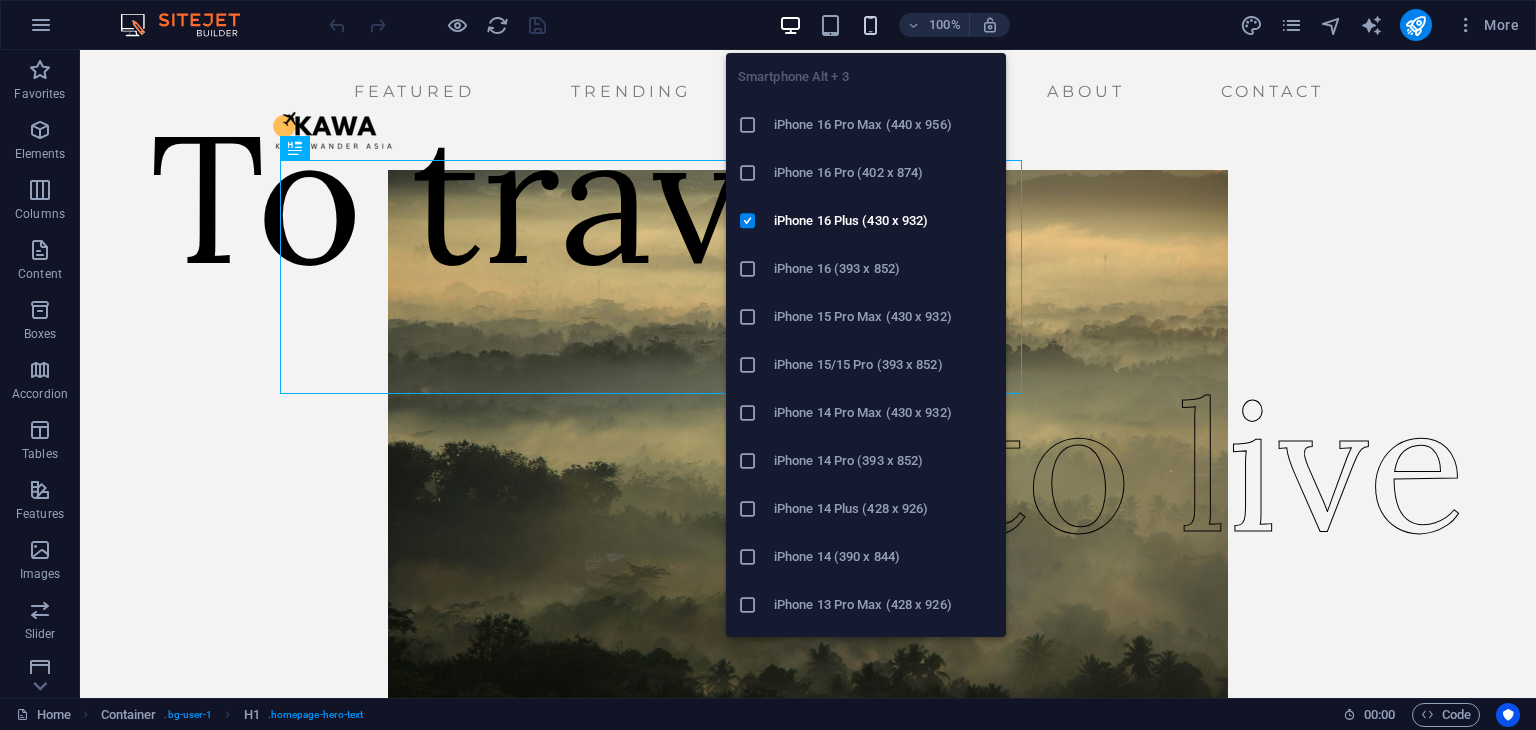 click at bounding box center [870, 25] 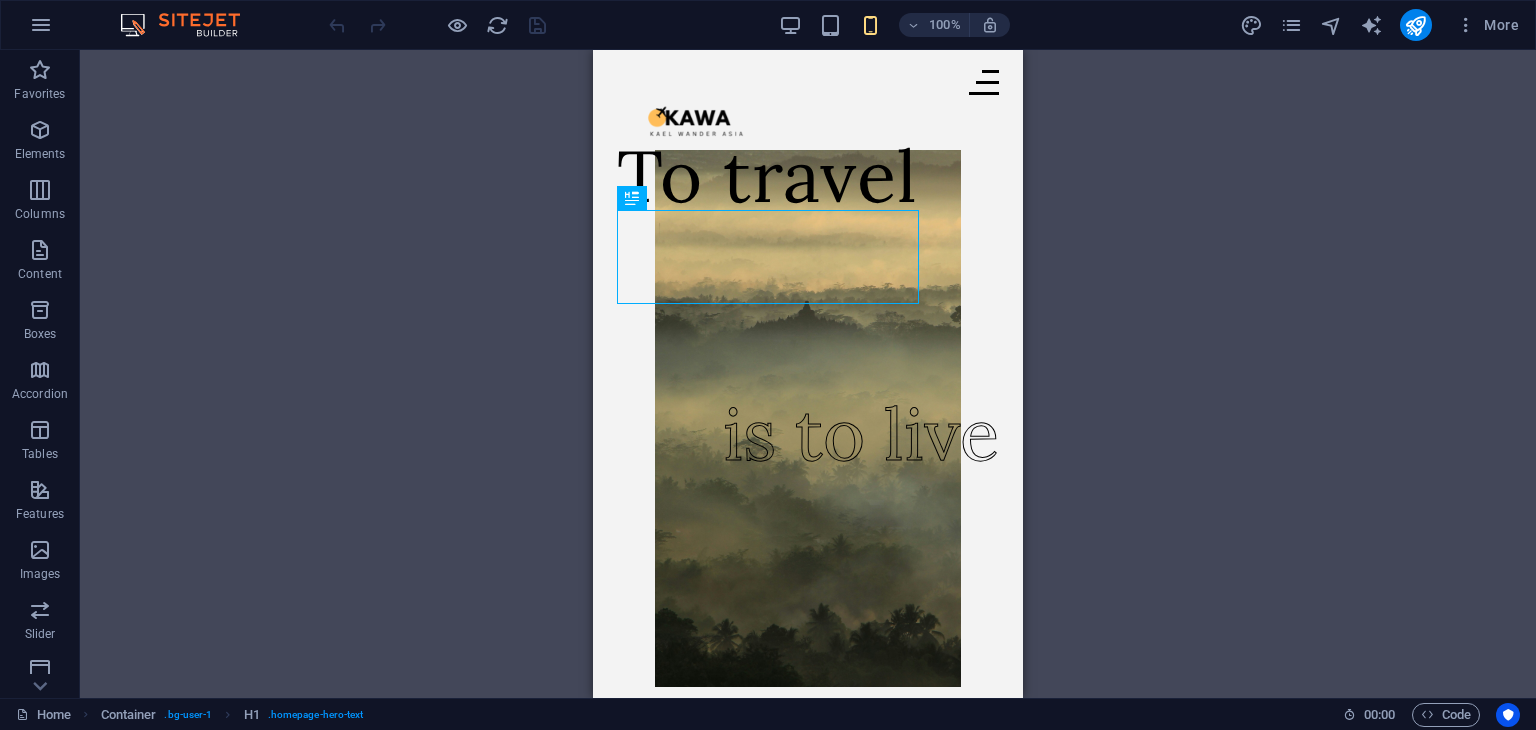 click on "Drag here to replace the existing content. Press “Ctrl” if you want to create a new element.
H1   Container   Menu Bar   Image   Text   Logo" at bounding box center (808, 374) 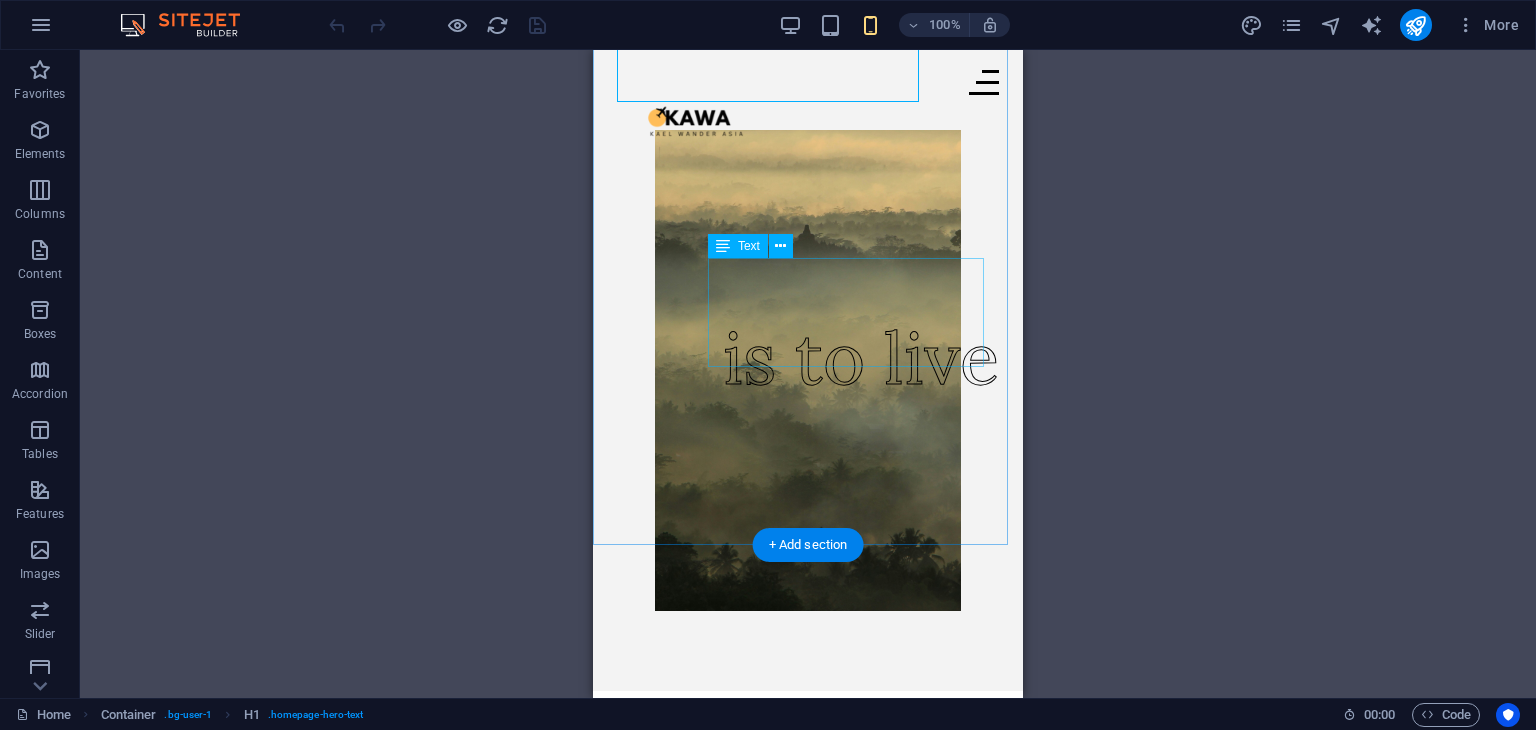 scroll, scrollTop: 0, scrollLeft: 0, axis: both 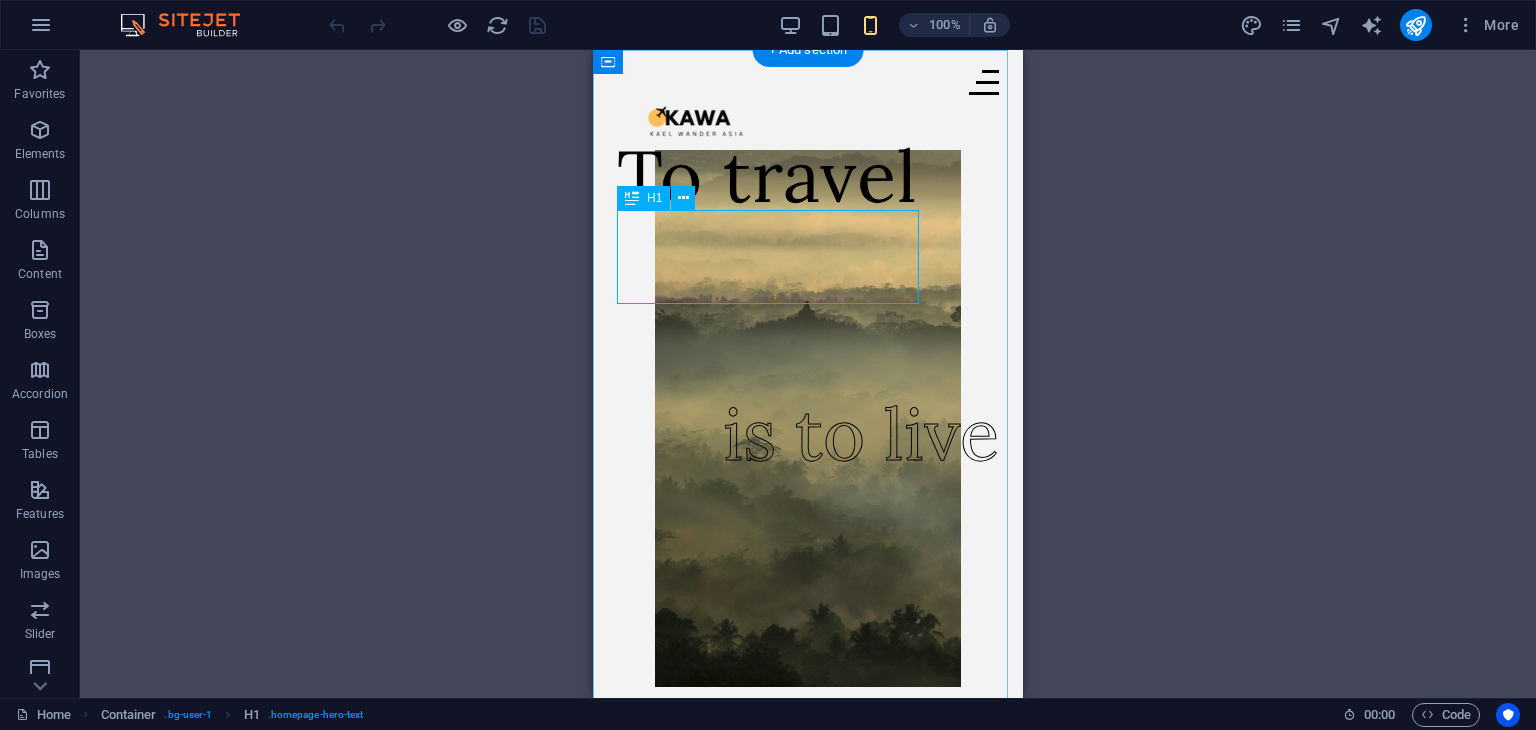 click on "To travel" at bounding box center [767, 177] 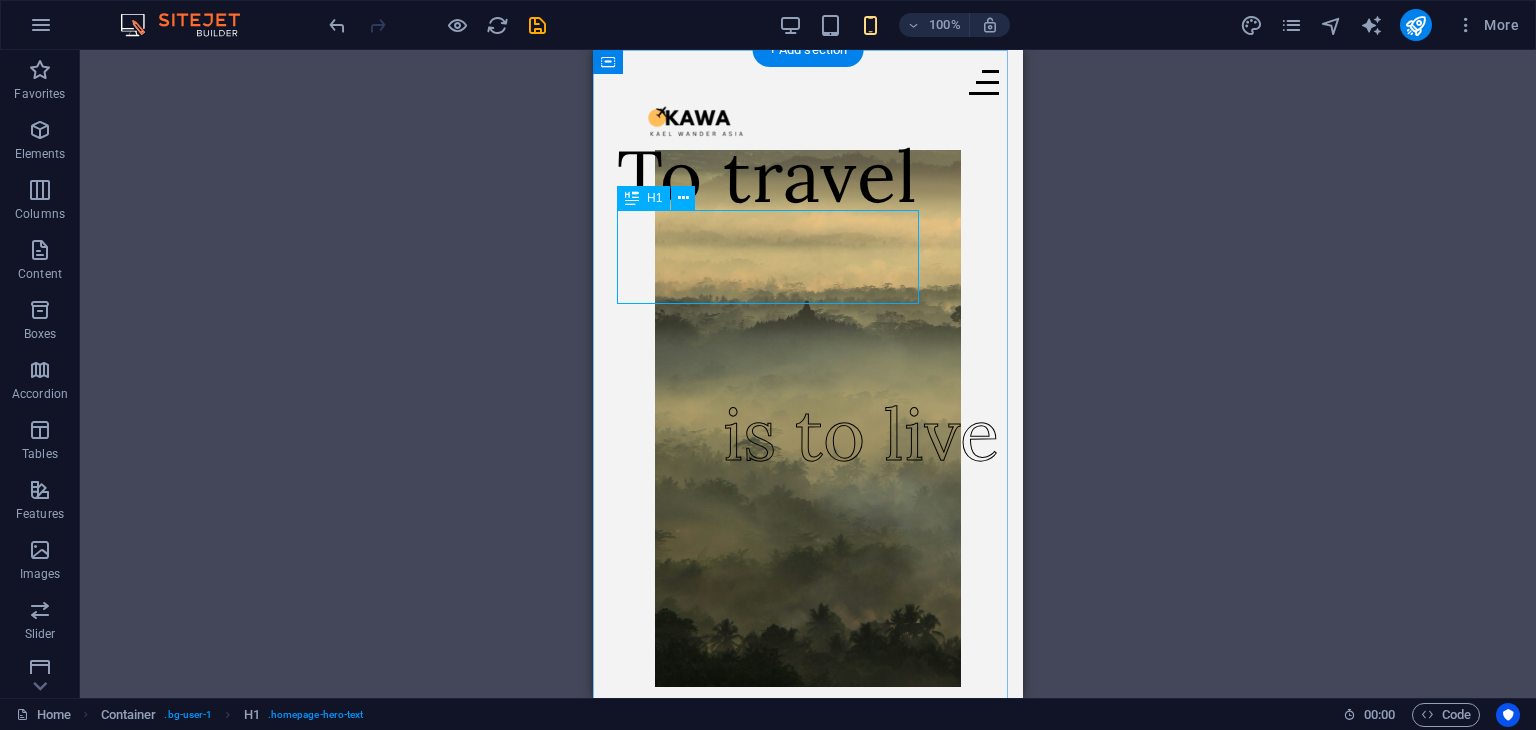 click on "To travel" at bounding box center (767, 177) 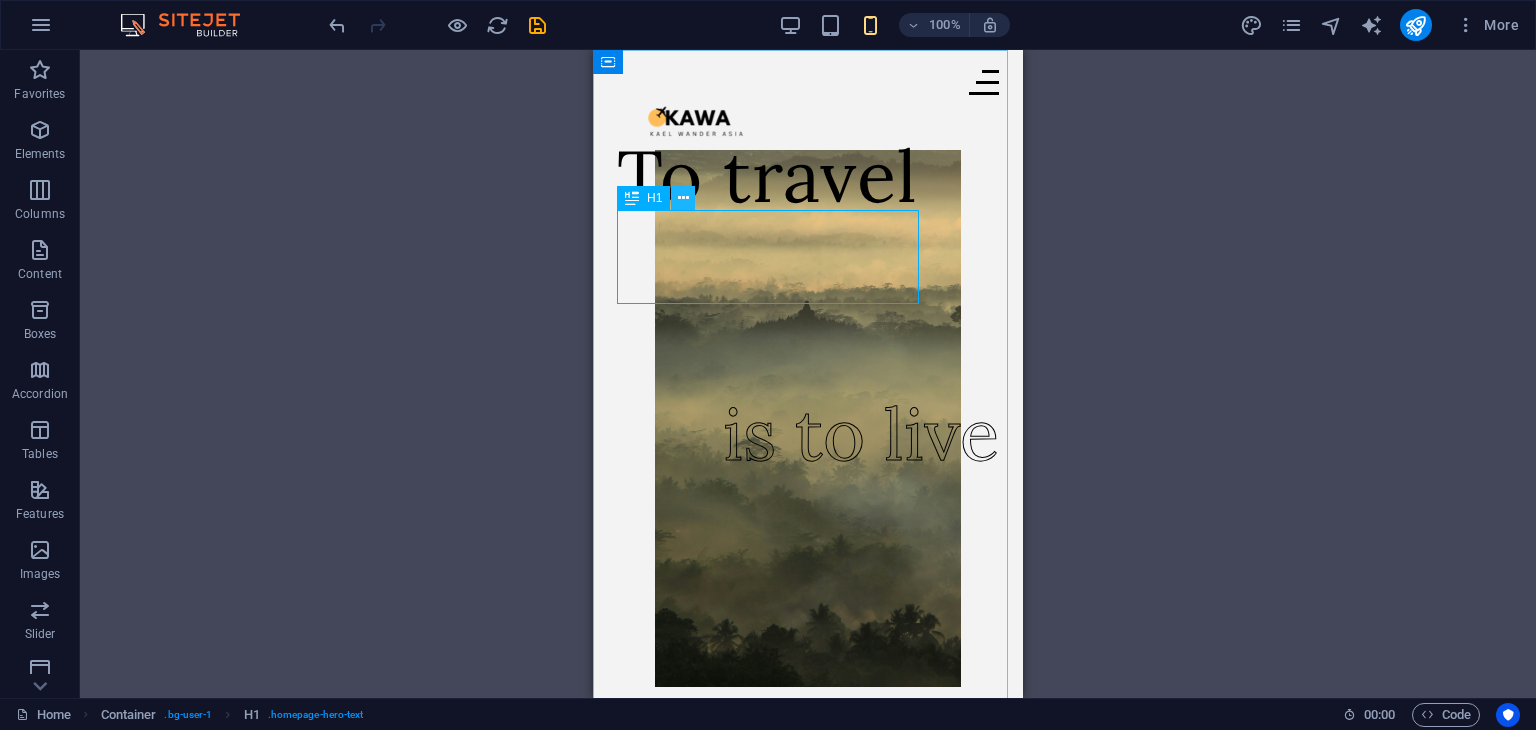 click at bounding box center [683, 198] 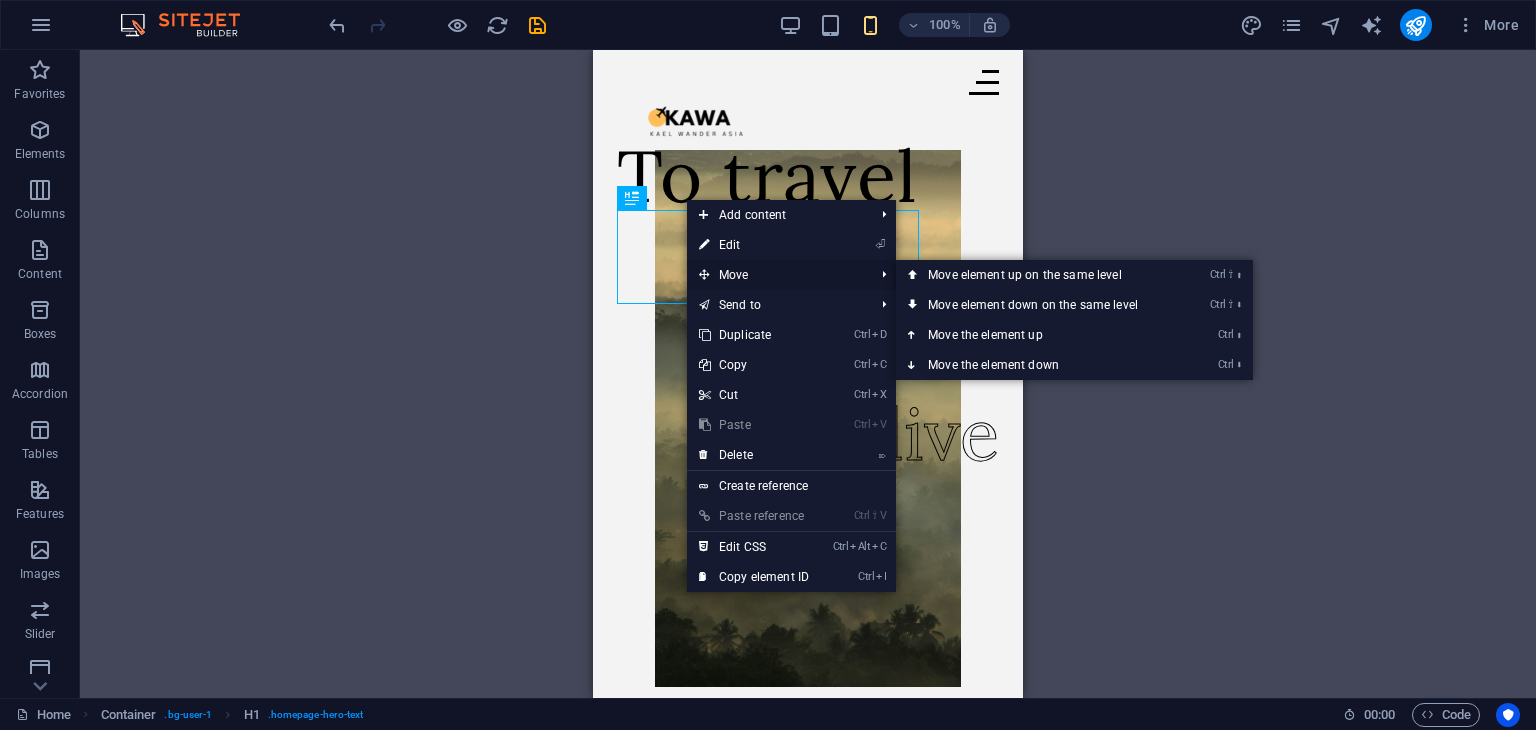 click on "Move" at bounding box center [776, 275] 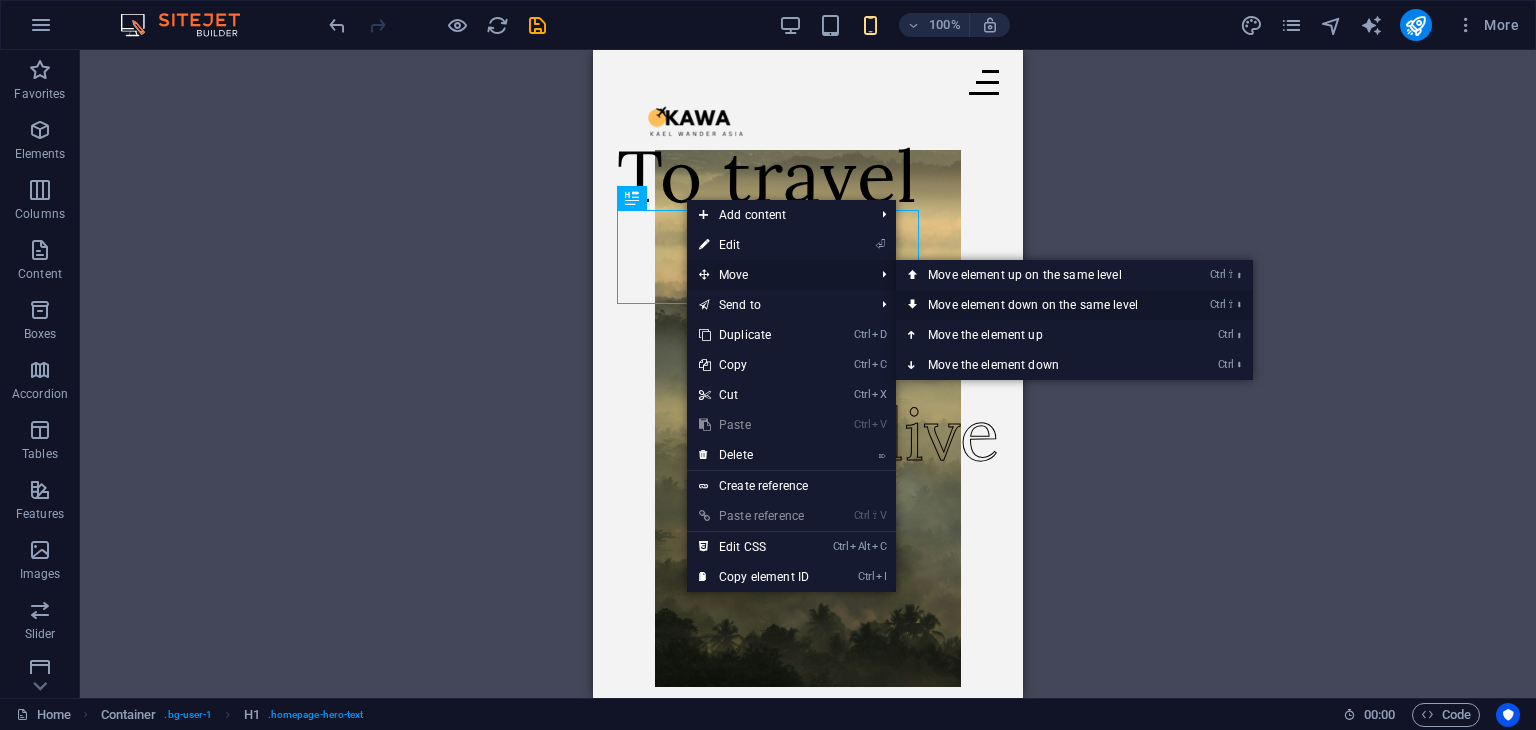 click on "Ctrl ⇧ ⬇  Move element down on the same level" at bounding box center [1037, 305] 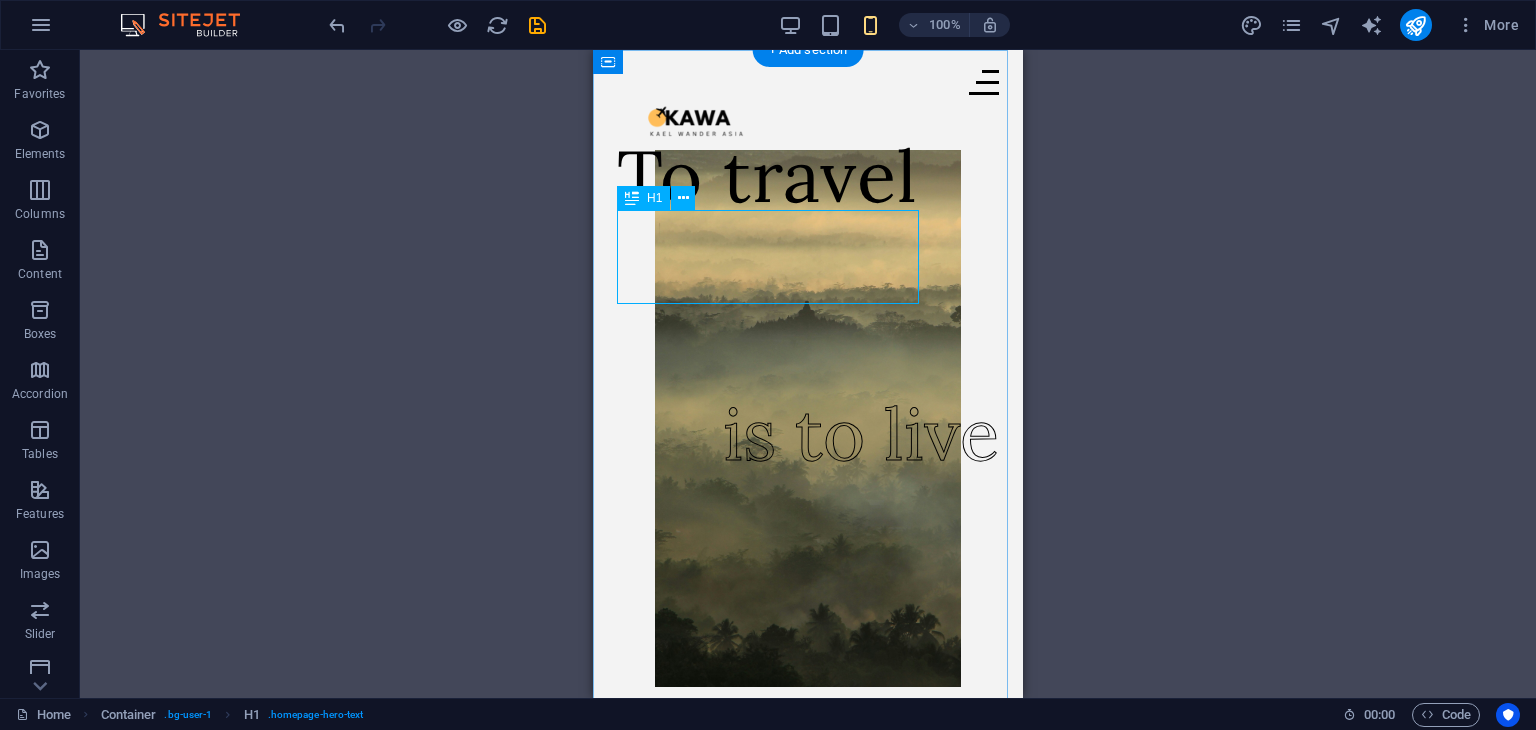 click on "To travel" at bounding box center (767, 177) 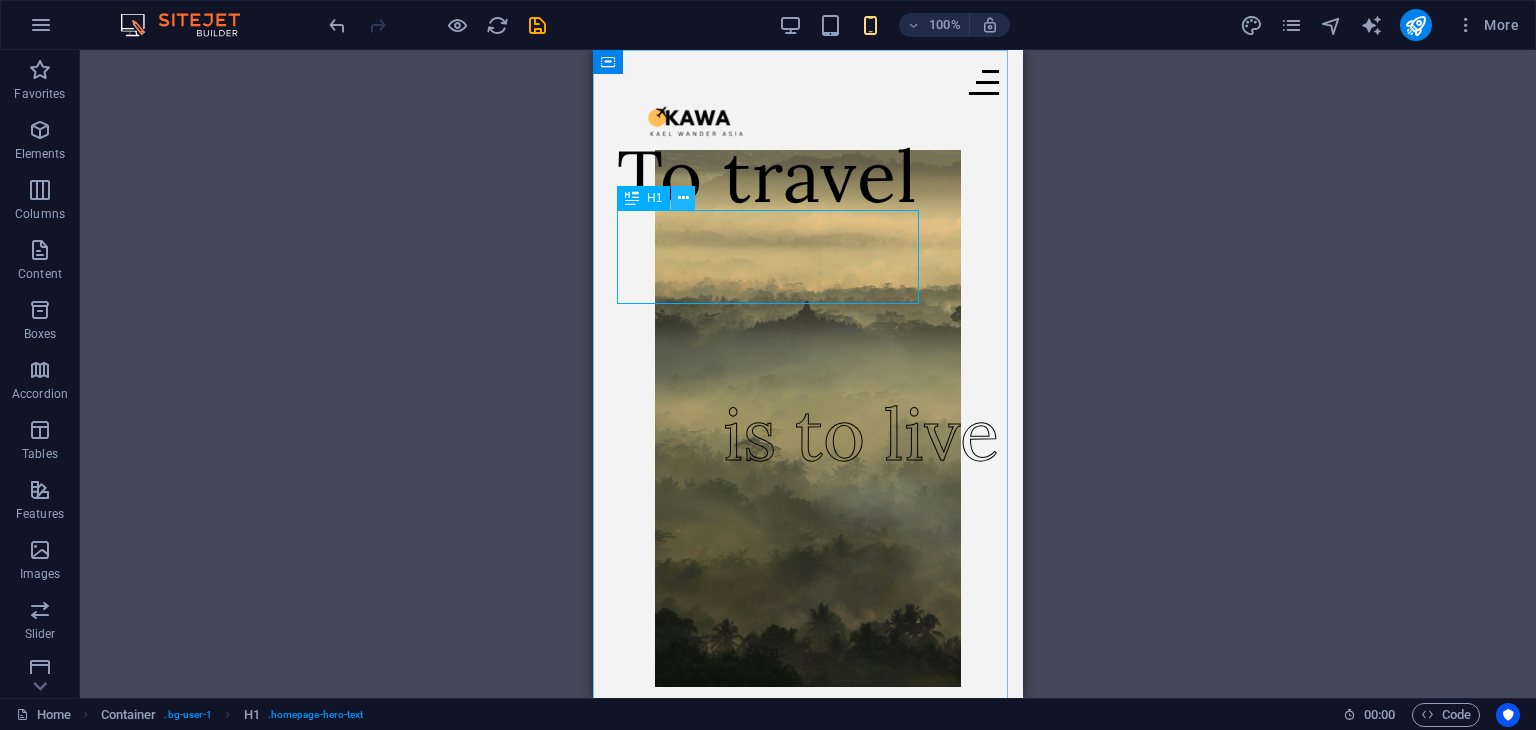 click at bounding box center [683, 198] 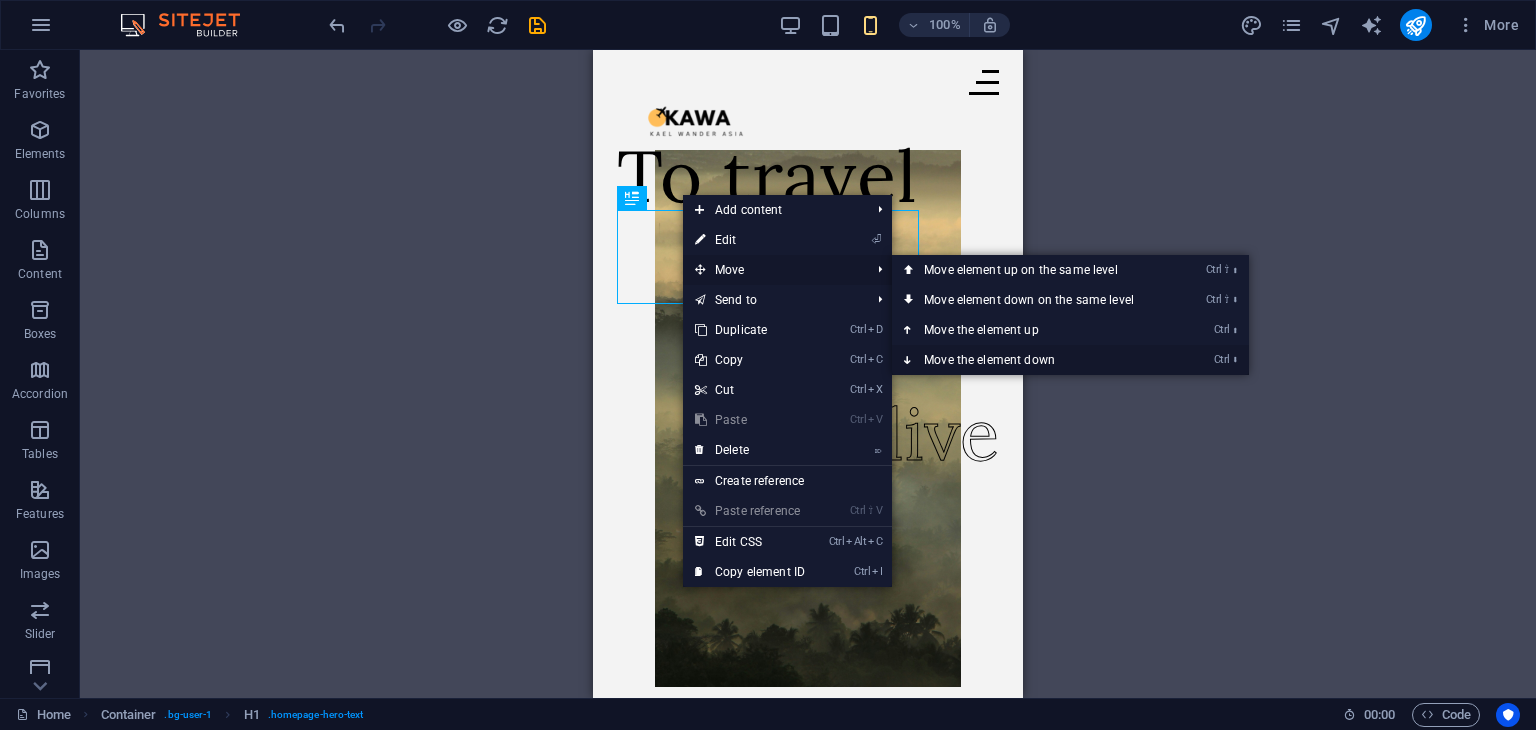 click on "Ctrl ⬇  Move the element down" at bounding box center (1033, 360) 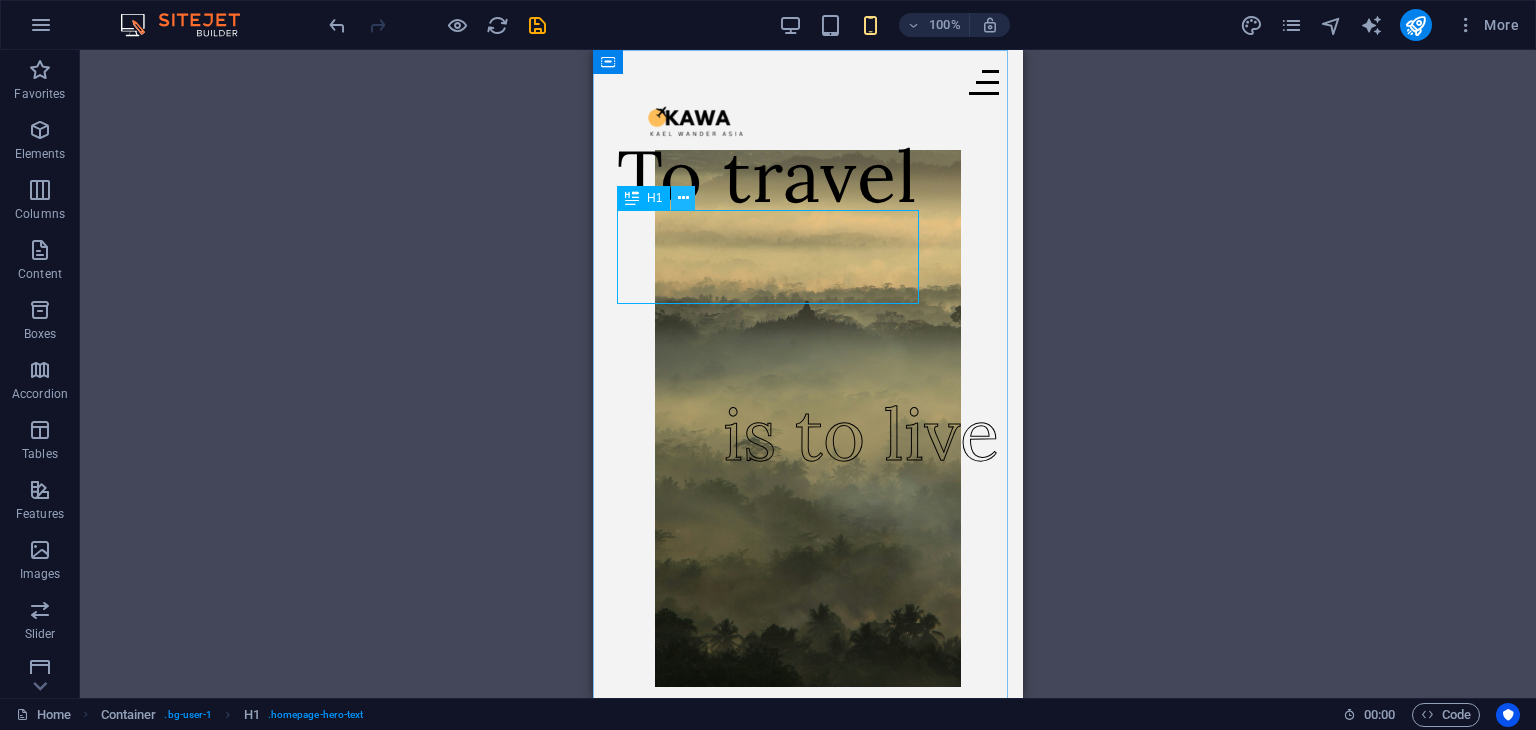 click at bounding box center (683, 198) 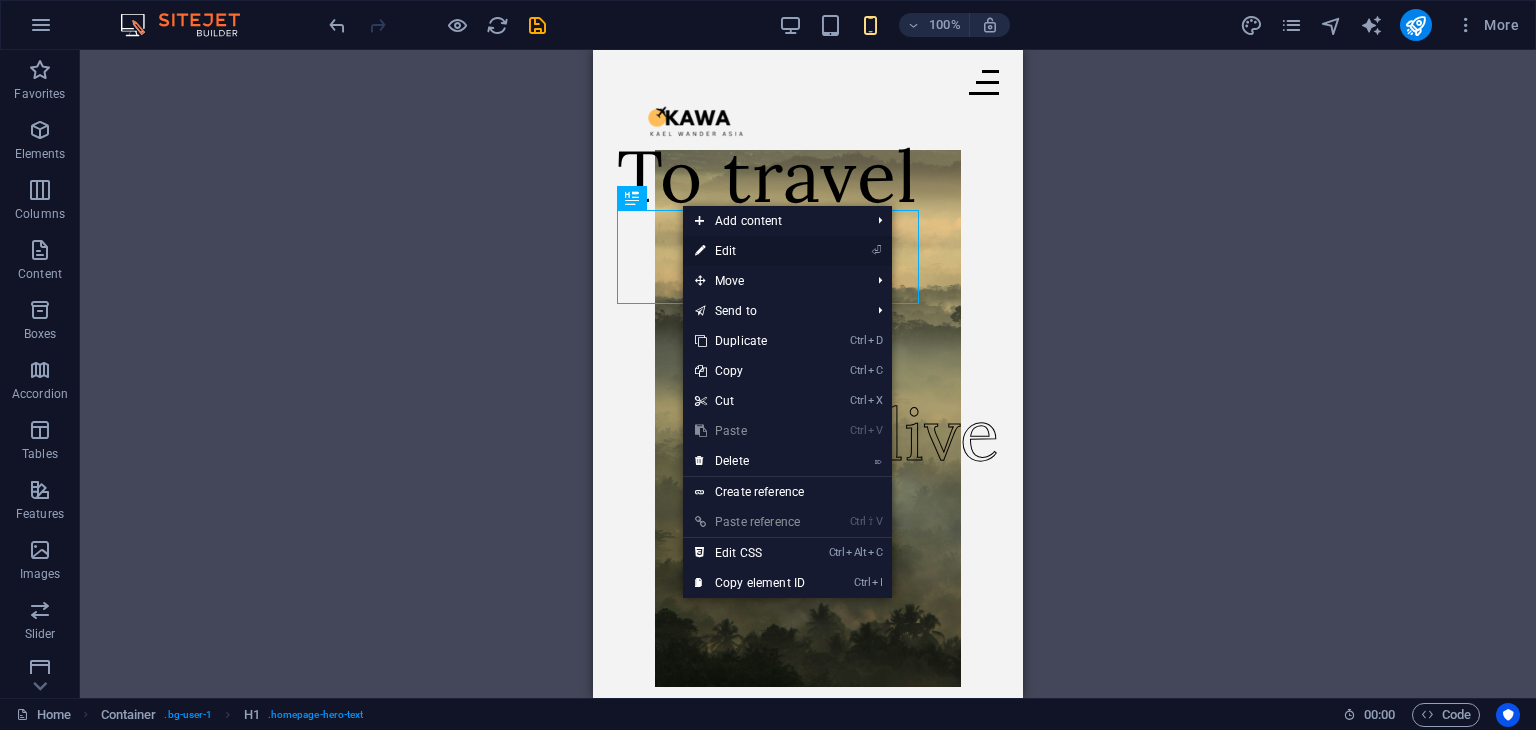 click on "⏎  Edit" at bounding box center (750, 251) 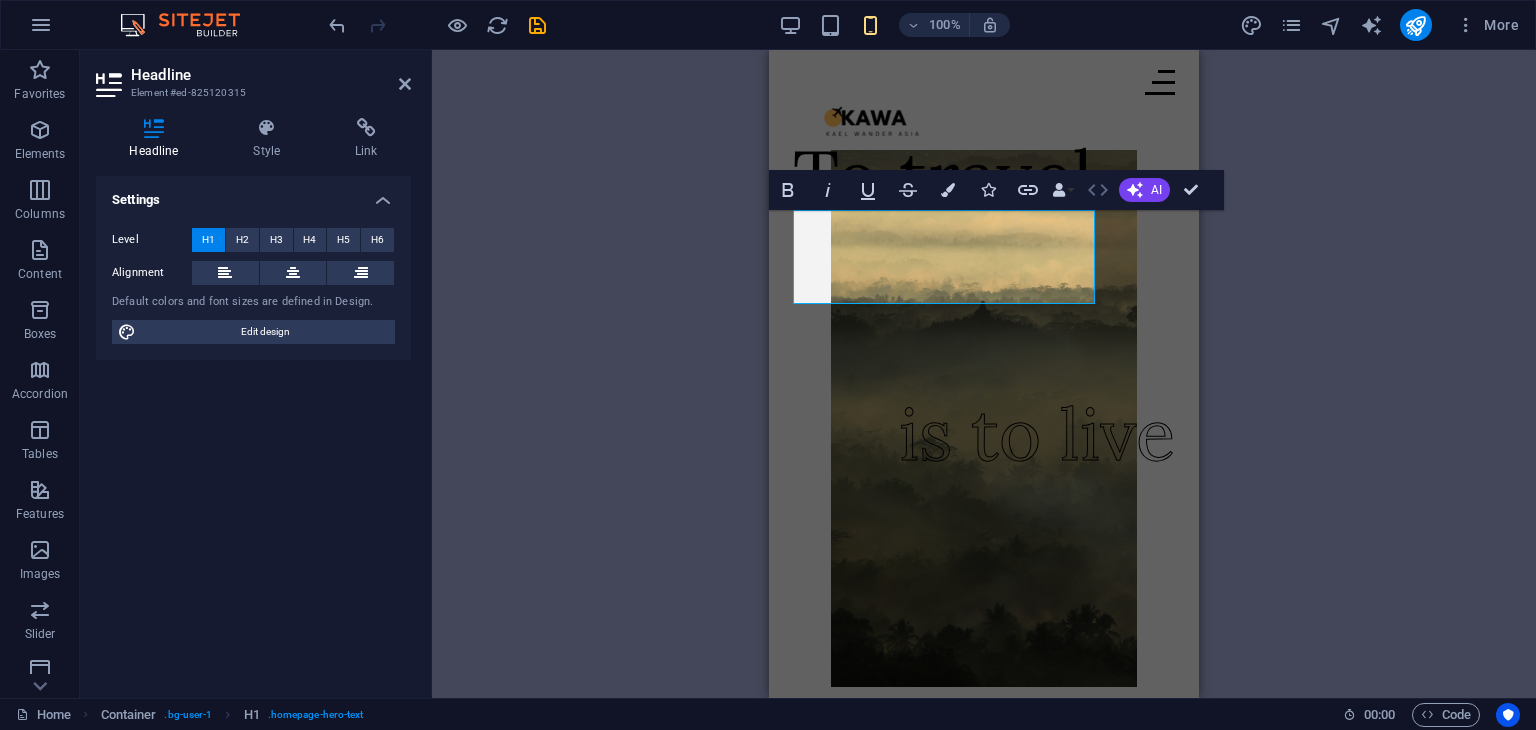 click 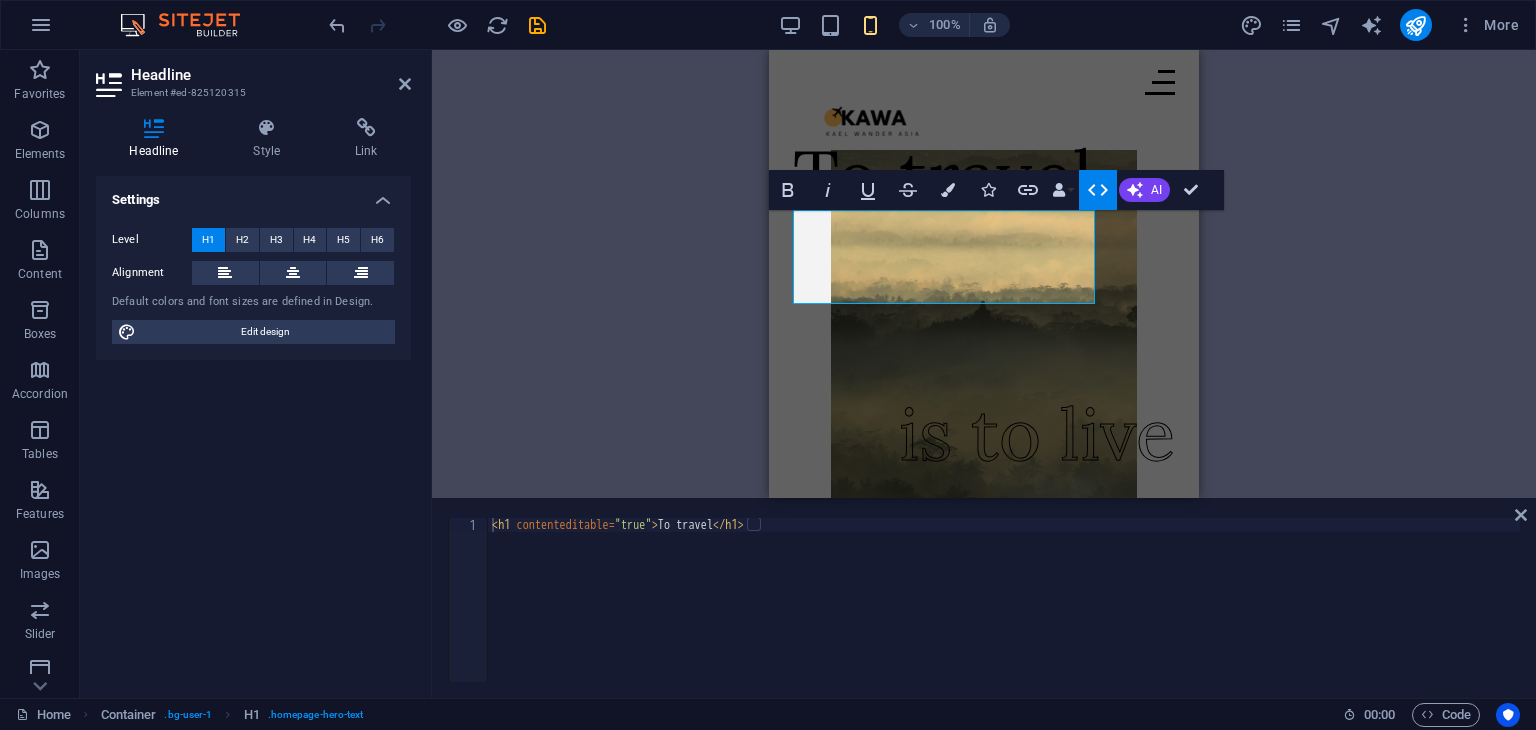 click on "H1   Container   Menu Bar   Image   Text   Logo   Image   Collection filter-buttons   Button   Container   Button   Collection   Collection item   Image   Collection   Collection   Collection item   H2   Collection item   Image   Collection item   Text   Spacer Bold Italic Underline Strikethrough Colors Icons Link Data Bindings Company First name Last name Street ZIP code City Email Phone Mobile Fax Custom field 1 Custom field 2 Custom field 3 Custom field 4 Custom field 5 Custom field 6 HTML AI Improve Make shorter Make longer Fix spelling & grammar Translate to English Generate text Confirm (Ctrl+⏎)" at bounding box center [984, 274] 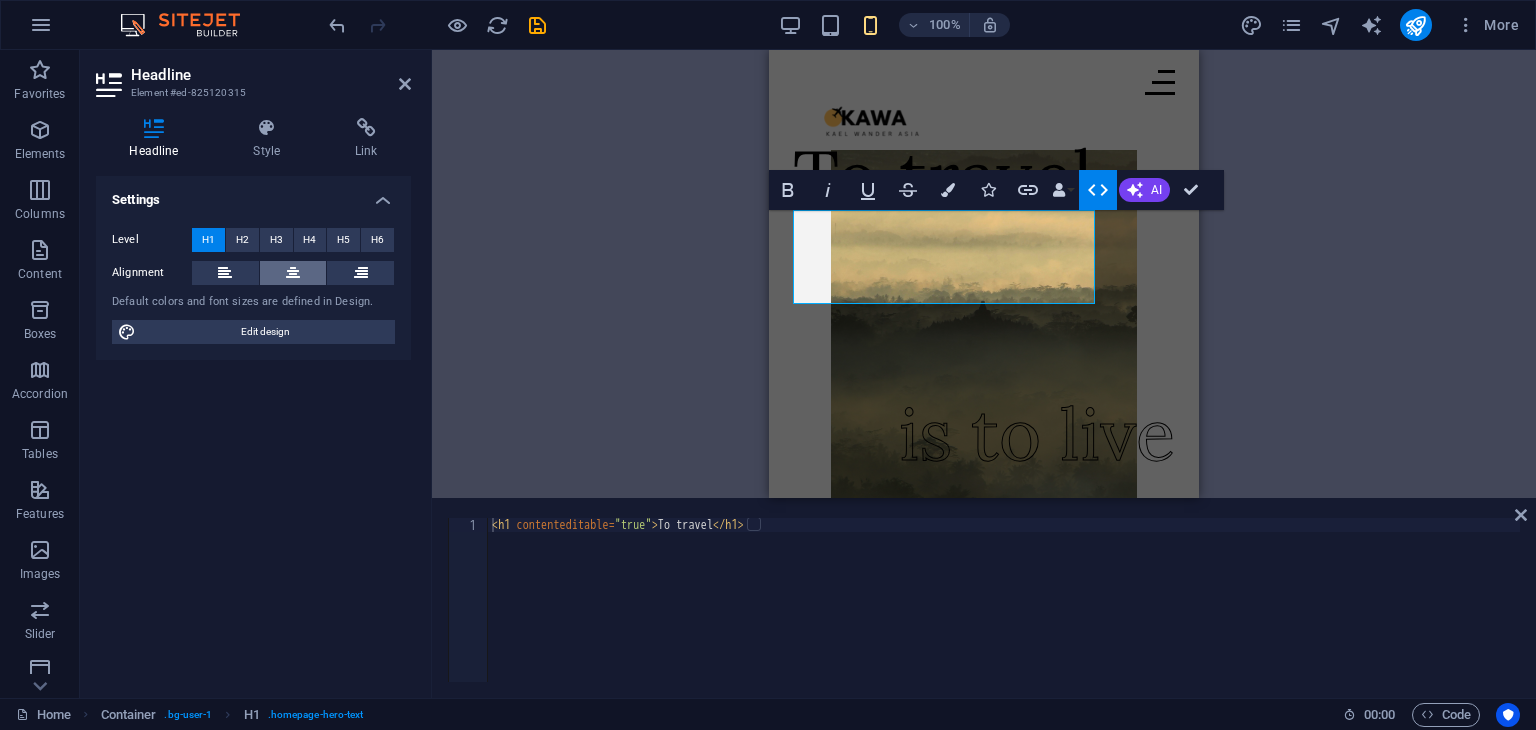 click at bounding box center (293, 273) 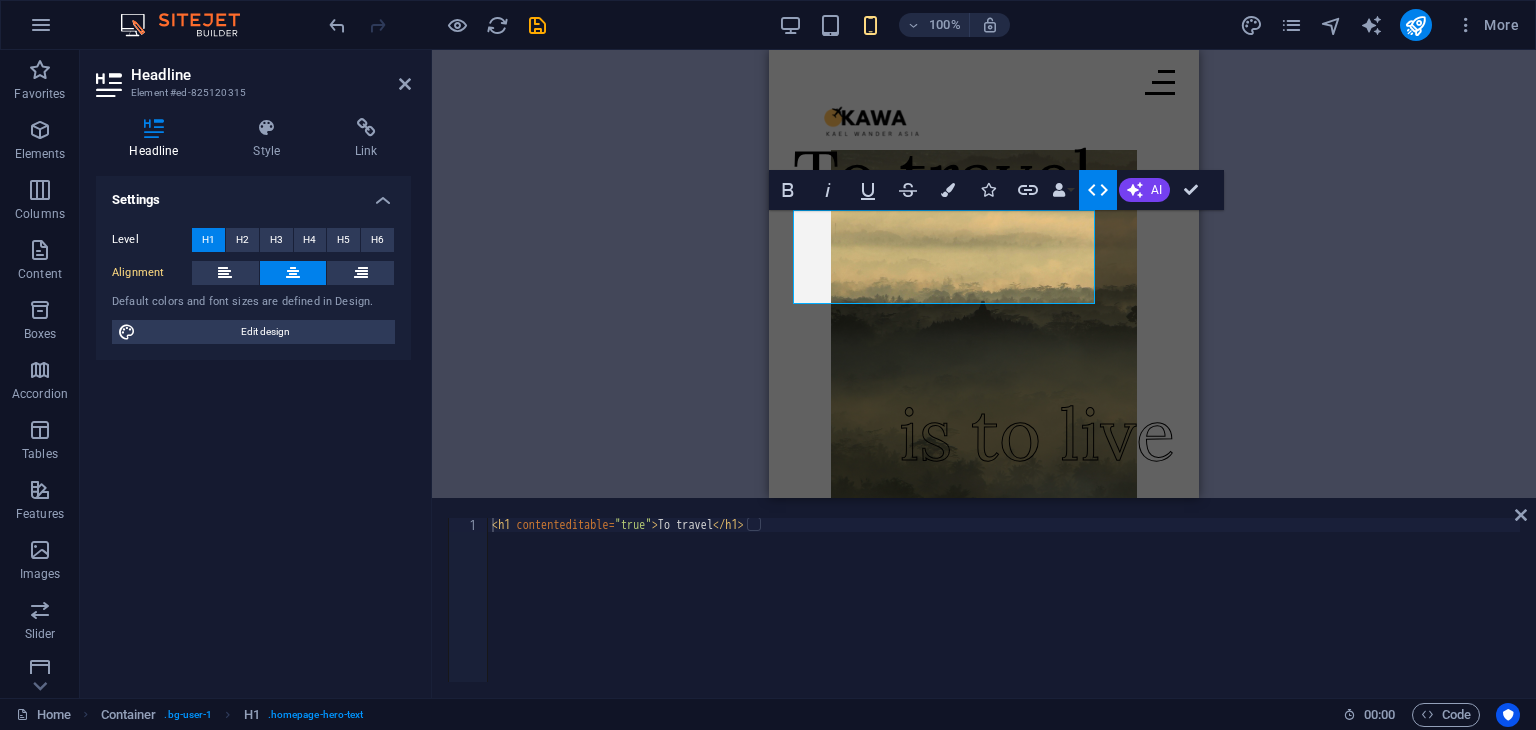 click on "H1   Container   Menu Bar   Image   Text   Logo   Image   Collection filter-buttons   Button   Container   Button   Collection   Collection item   Image   Collection   Collection   Collection item   H2   Collection item   Image   Collection item   Text   Spacer Bold Italic Underline Strikethrough Colors Icons Link Data Bindings Company First name Last name Street ZIP code City Email Phone Mobile Fax Custom field 1 Custom field 2 Custom field 3 Custom field 4 Custom field 5 Custom field 6 HTML AI Improve Make shorter Make longer Fix spelling & grammar Translate to English Generate text Confirm (Ctrl+⏎)" at bounding box center (984, 274) 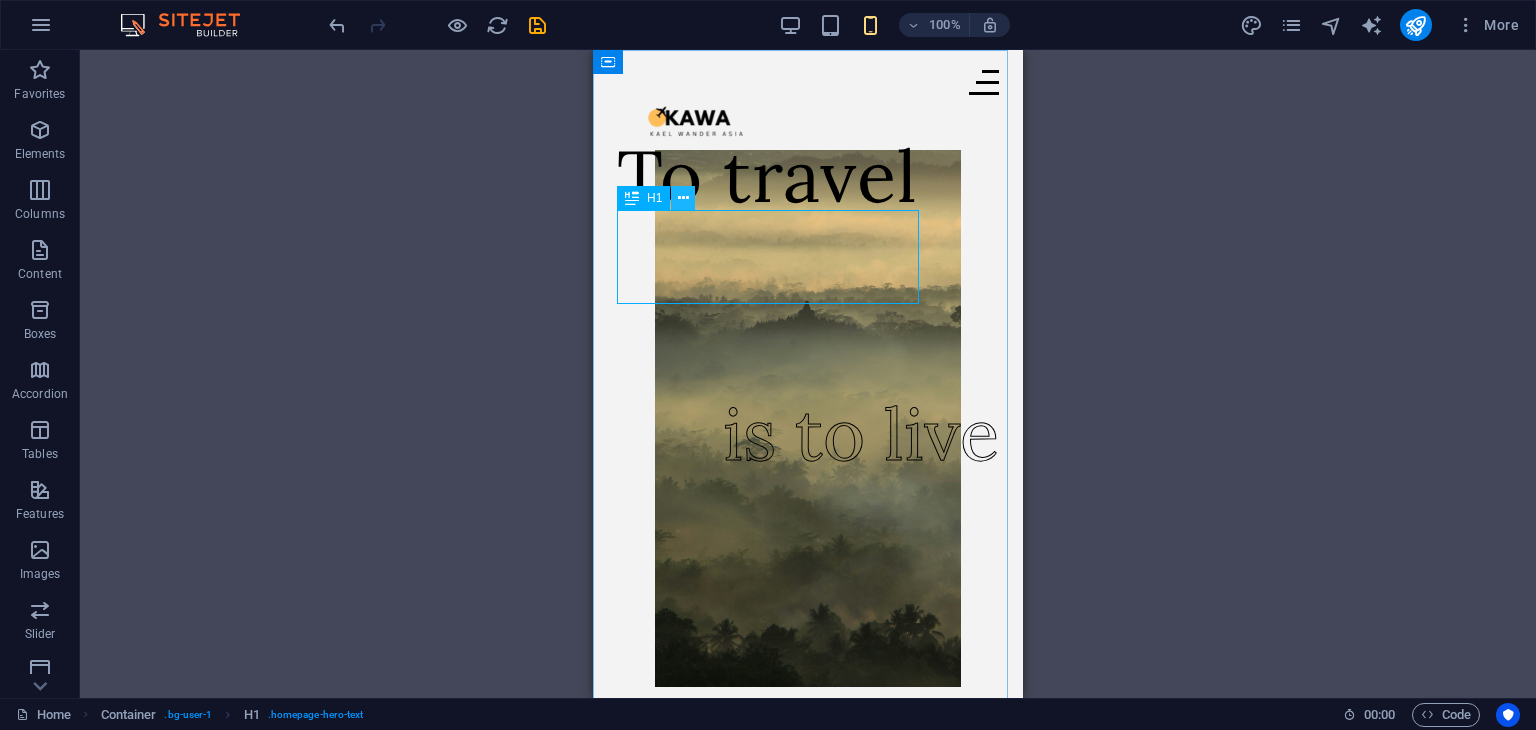 click at bounding box center [683, 198] 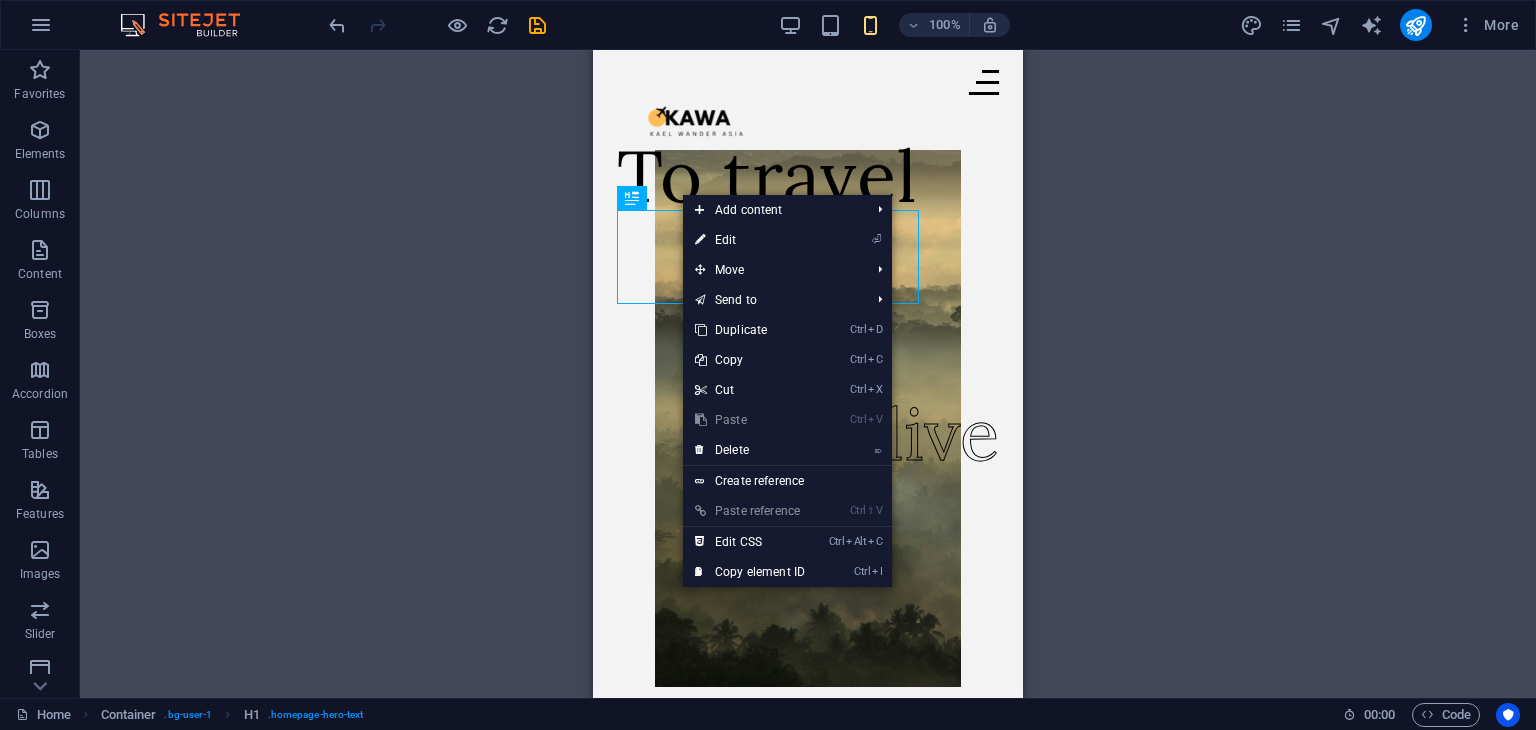 click on "H1   Container   Menu Bar   Image   Text   Logo   Image   Collection filter-buttons   Button   Container   Button   Collection   Collection item   Image   Collection   Collection   Collection item   H2   Collection item   Image   Collection item   Text   Spacer" at bounding box center (808, 374) 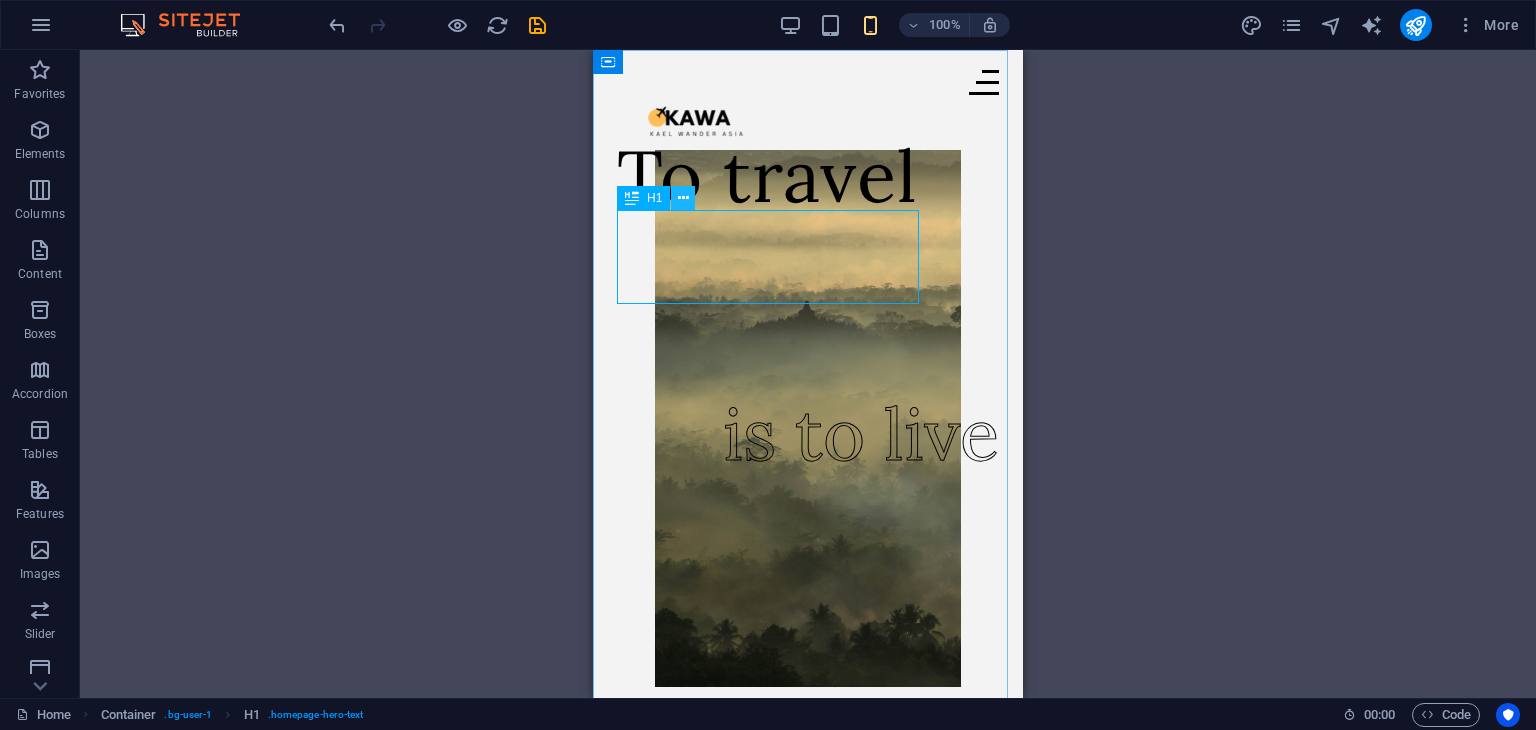 click at bounding box center (683, 198) 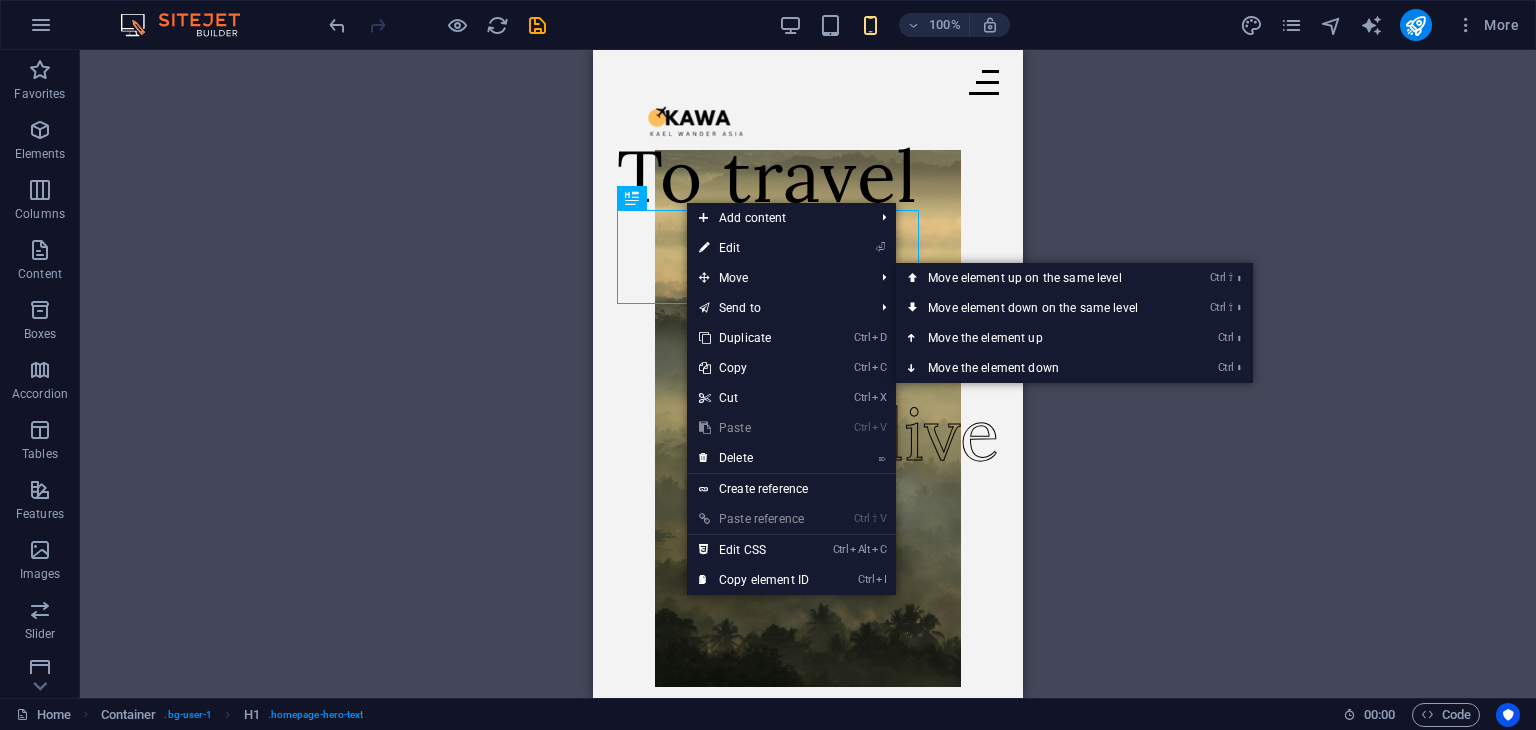 click on "H1   Container   Menu Bar   Image   Text   Logo   Image   Collection filter-buttons   Button   Container   Button   Collection   Collection item   Image   Collection   Collection   Collection item   H2   Collection item   Image   Collection item   Text   Spacer" at bounding box center (808, 374) 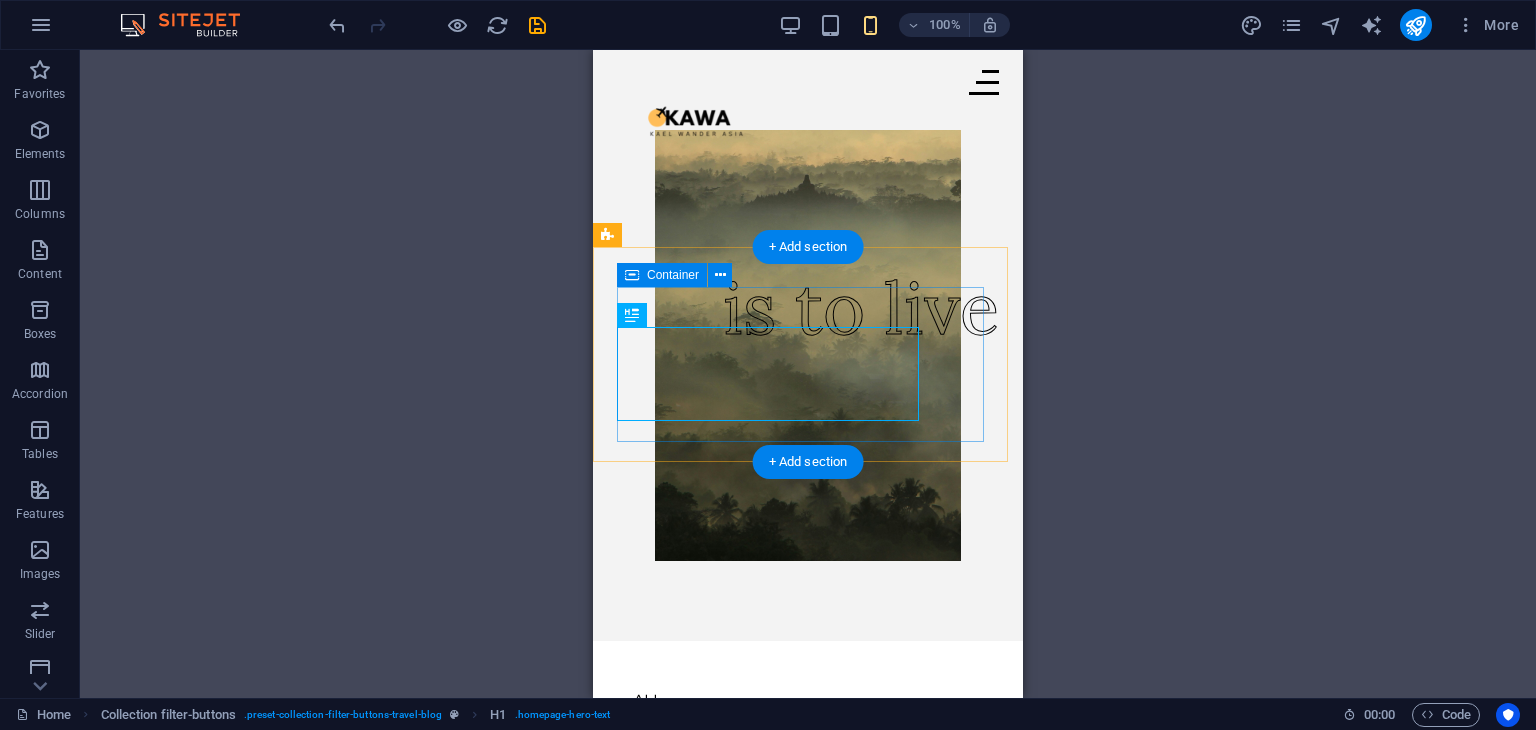 scroll, scrollTop: 0, scrollLeft: 0, axis: both 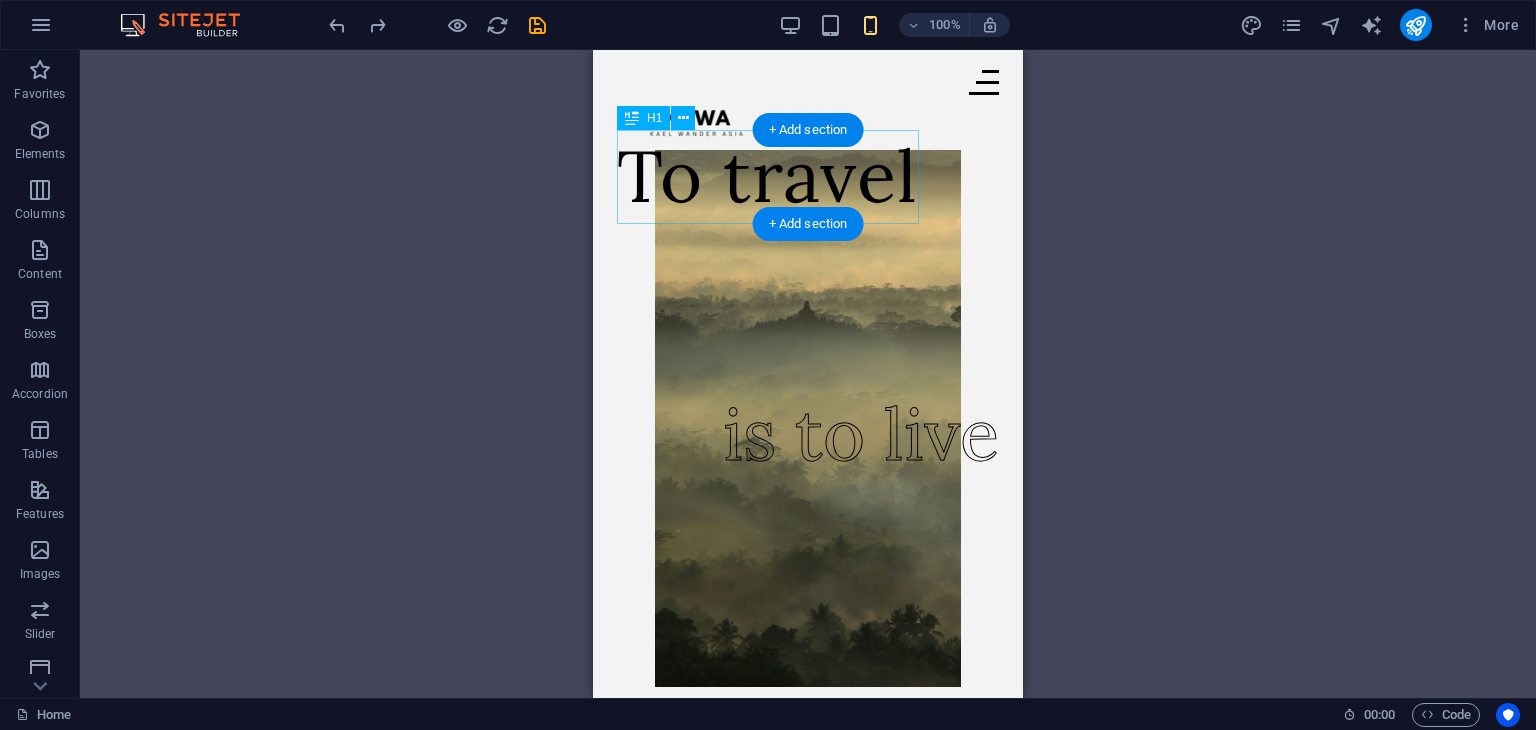 click on "To travel" at bounding box center [767, 177] 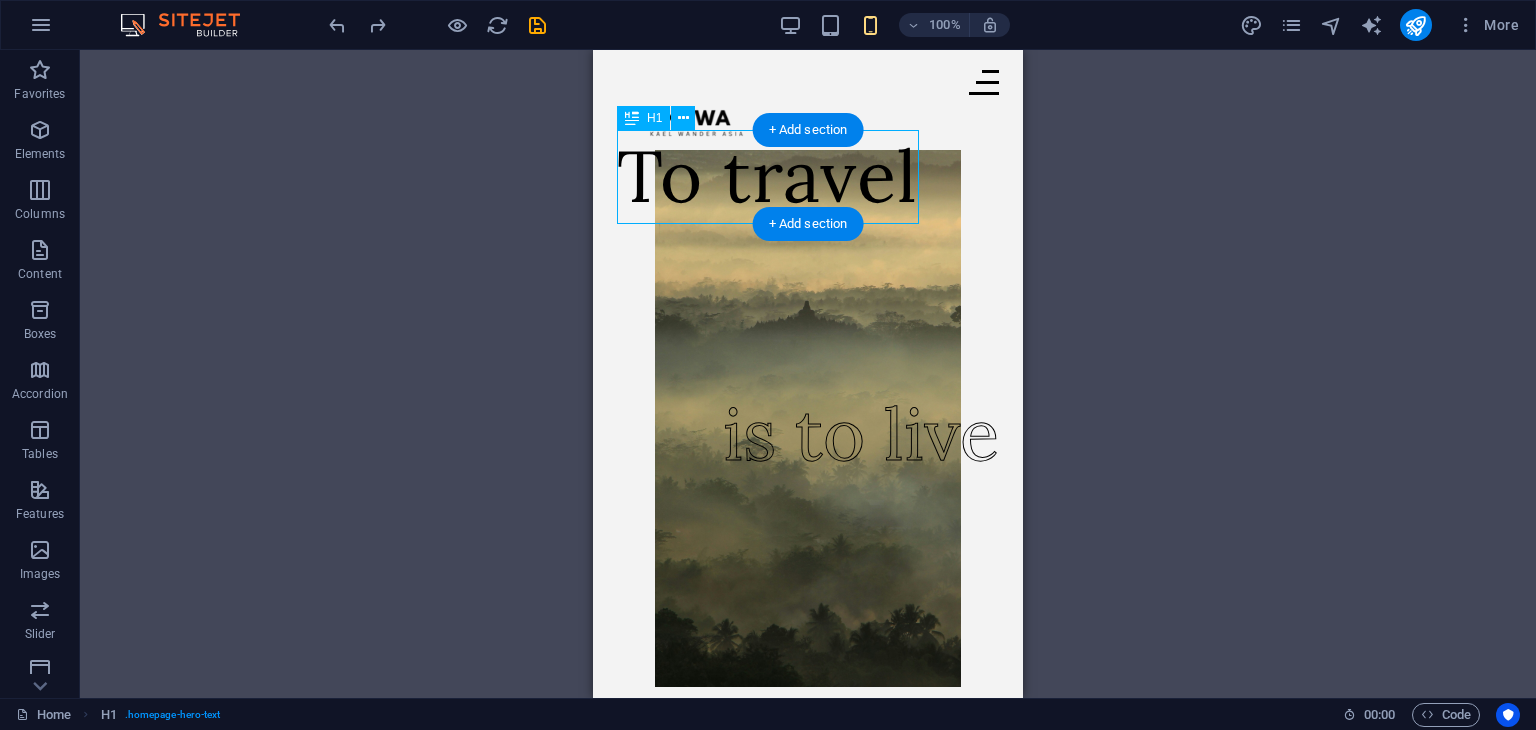 click on "To travel" at bounding box center [767, 177] 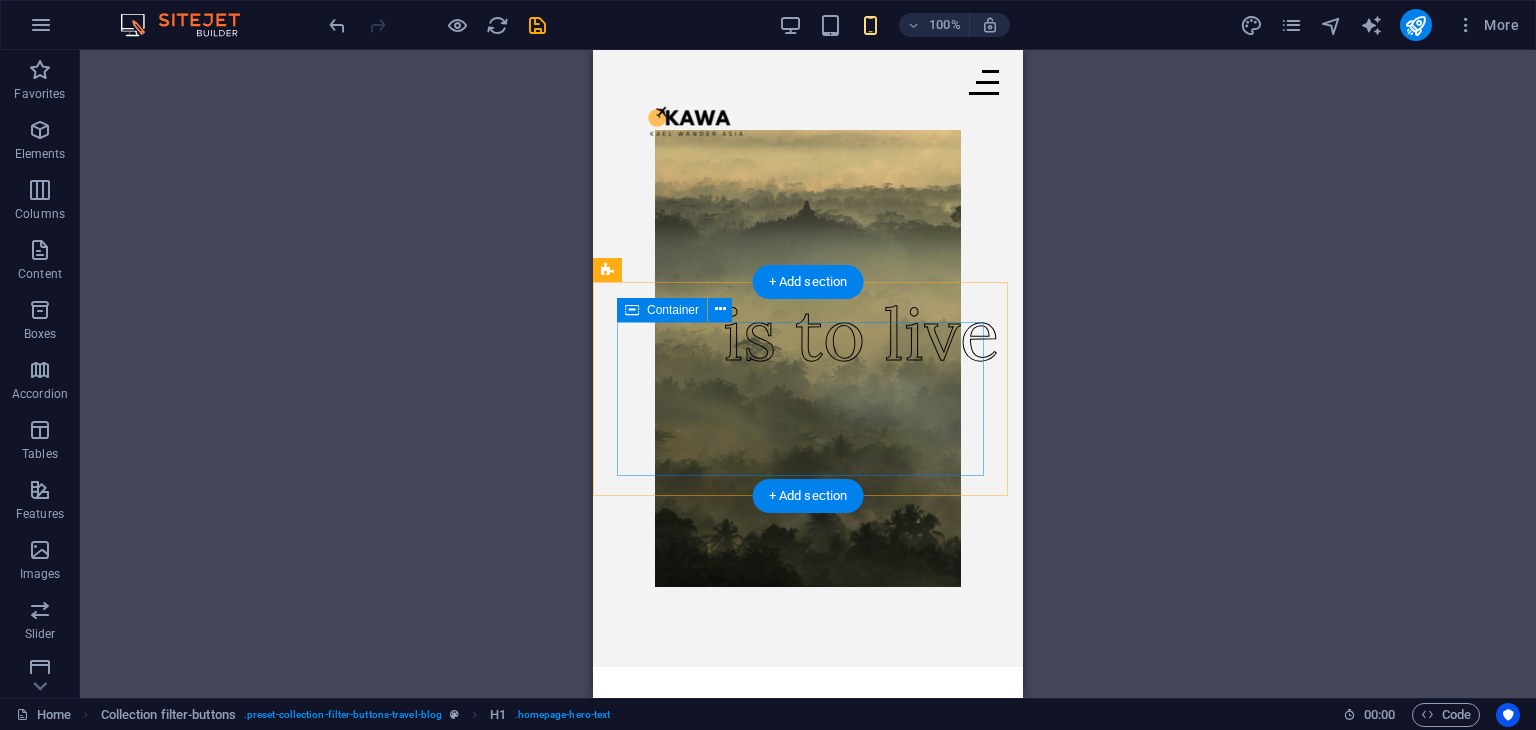 scroll, scrollTop: 0, scrollLeft: 0, axis: both 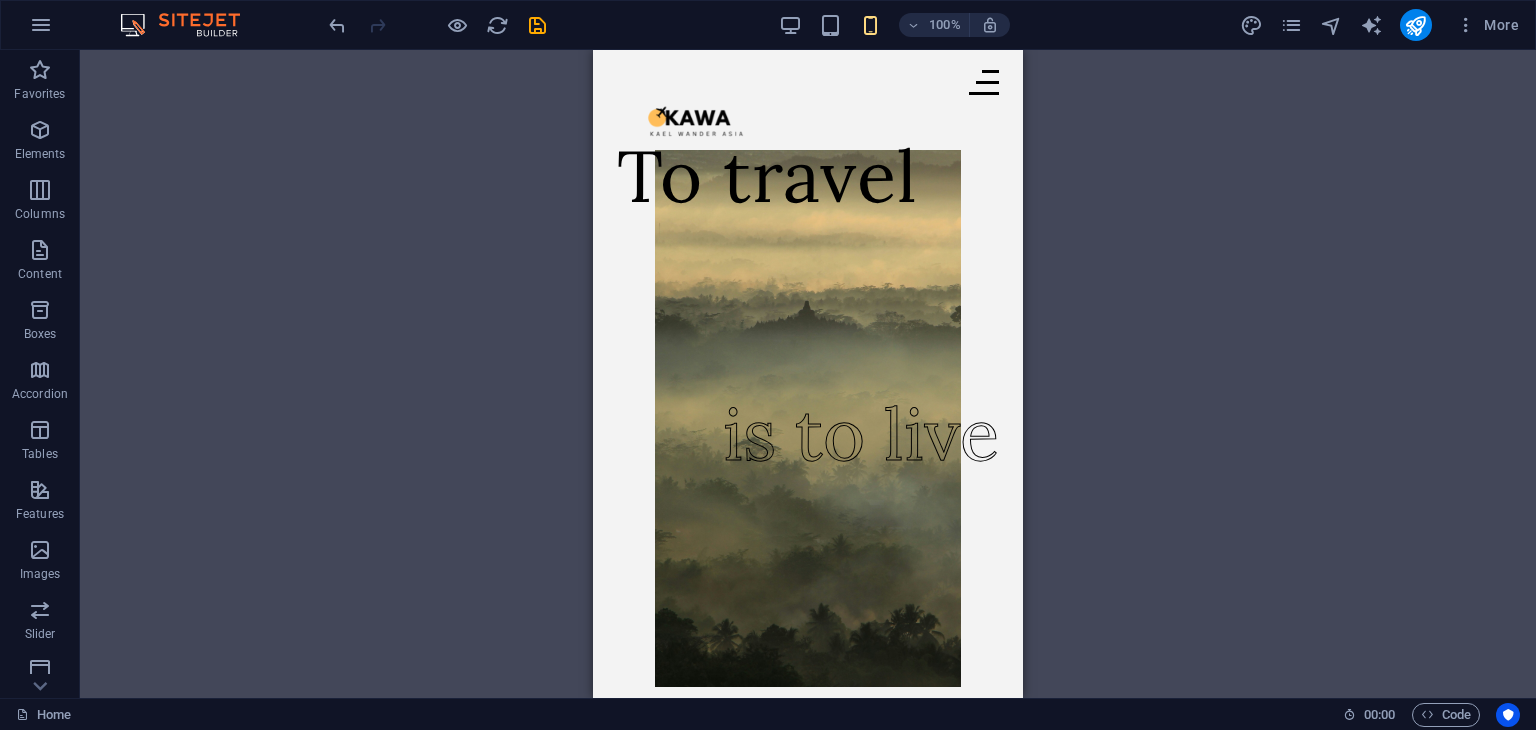 drag, startPoint x: 1243, startPoint y: 306, endPoint x: 1052, endPoint y: 266, distance: 195.14354 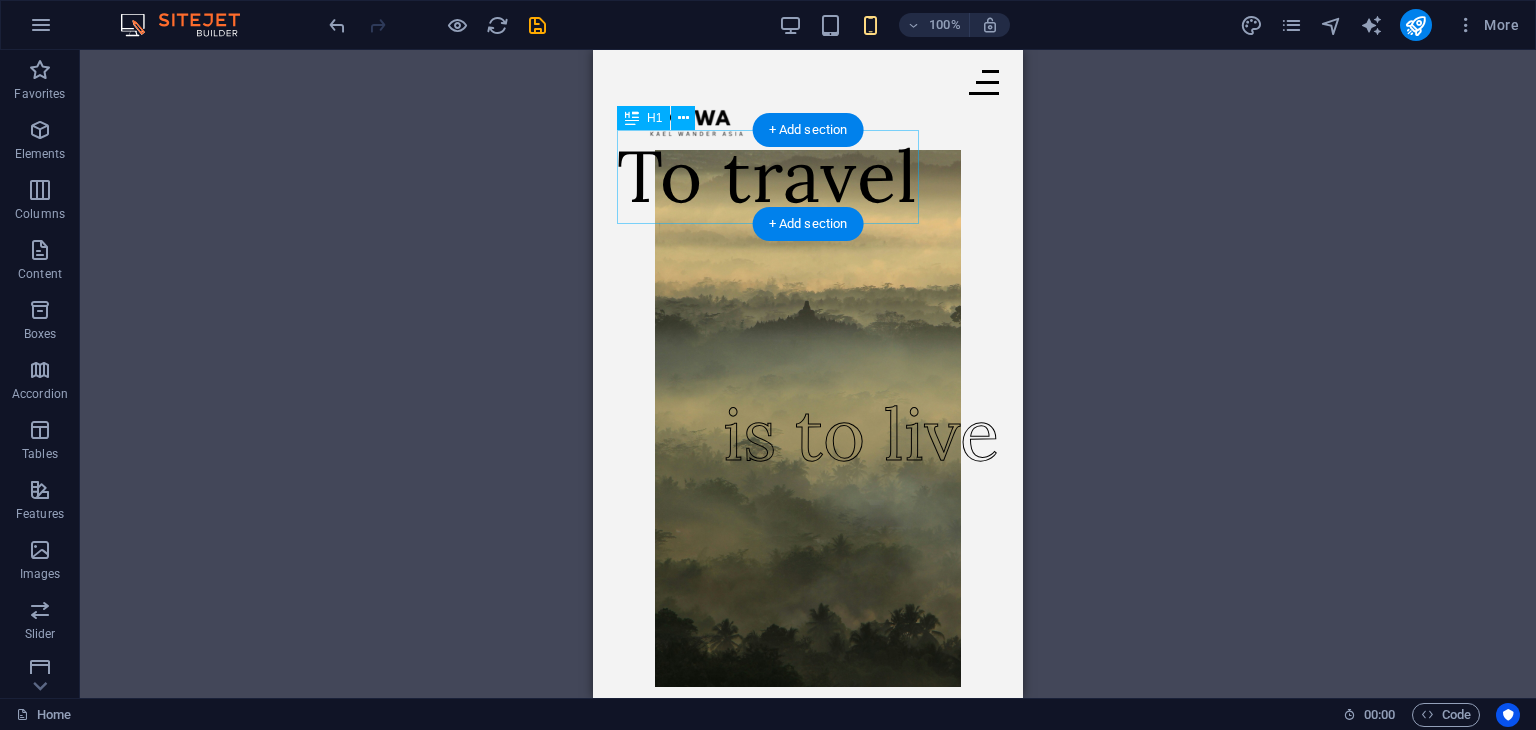 click on "To travel" at bounding box center [767, 177] 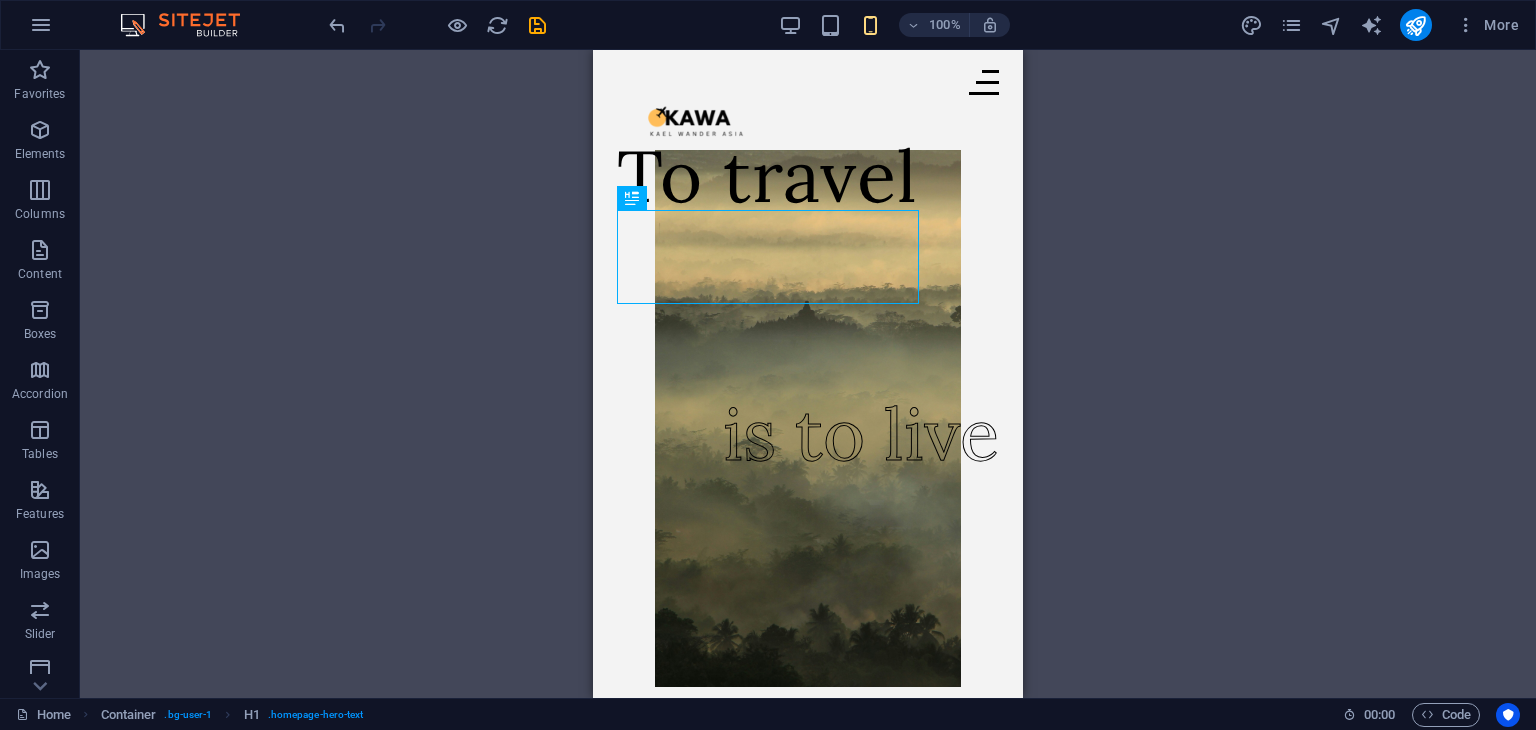 click on "H1   Container   Menu Bar   Image   Text   Logo   Image   Collection filter-buttons   Button   Container   Button   Collection   Collection item   Image   Collection   Collection   Collection item   H2   Collection item   Image   Collection item   Text   Spacer   Button" at bounding box center (808, 374) 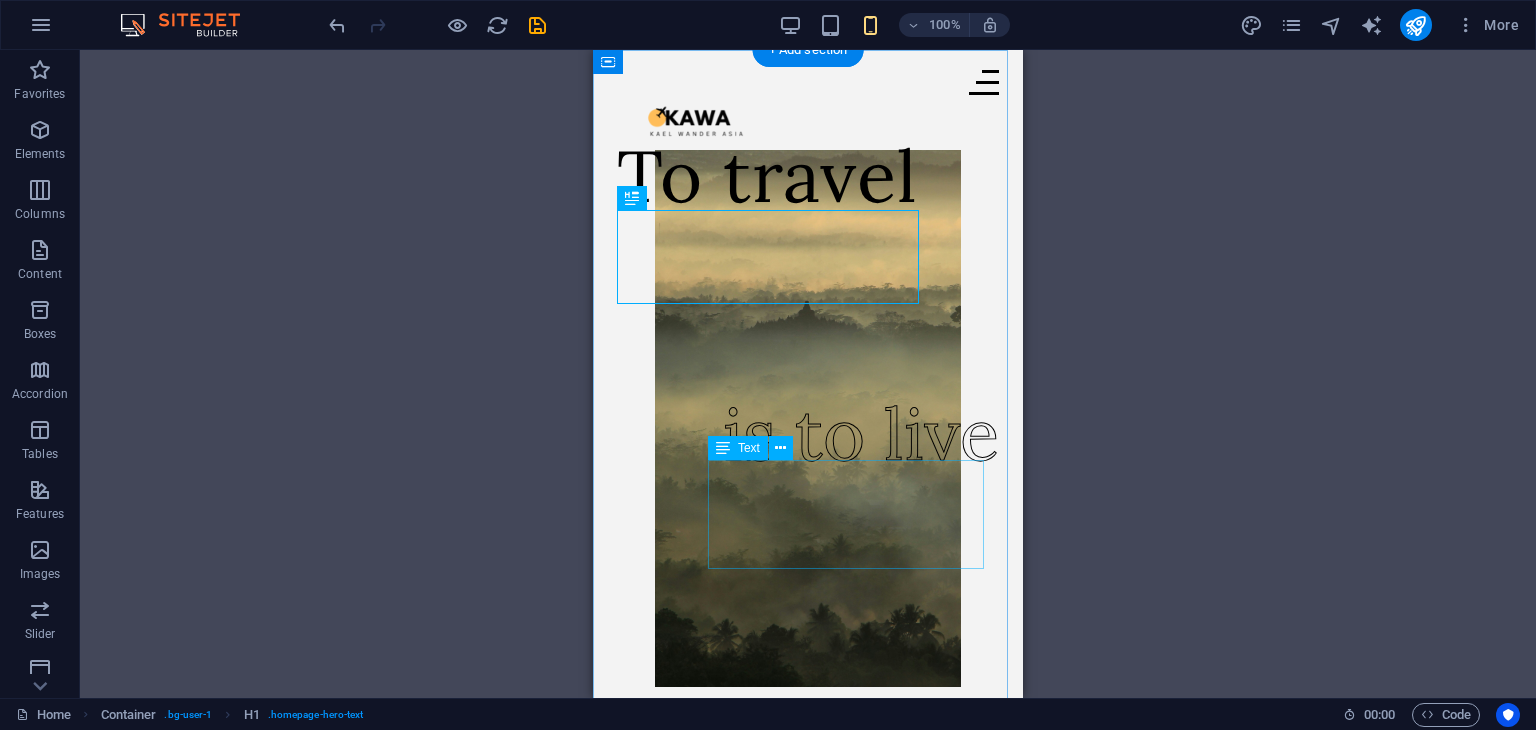 click on "is to live" at bounding box center (861, 434) 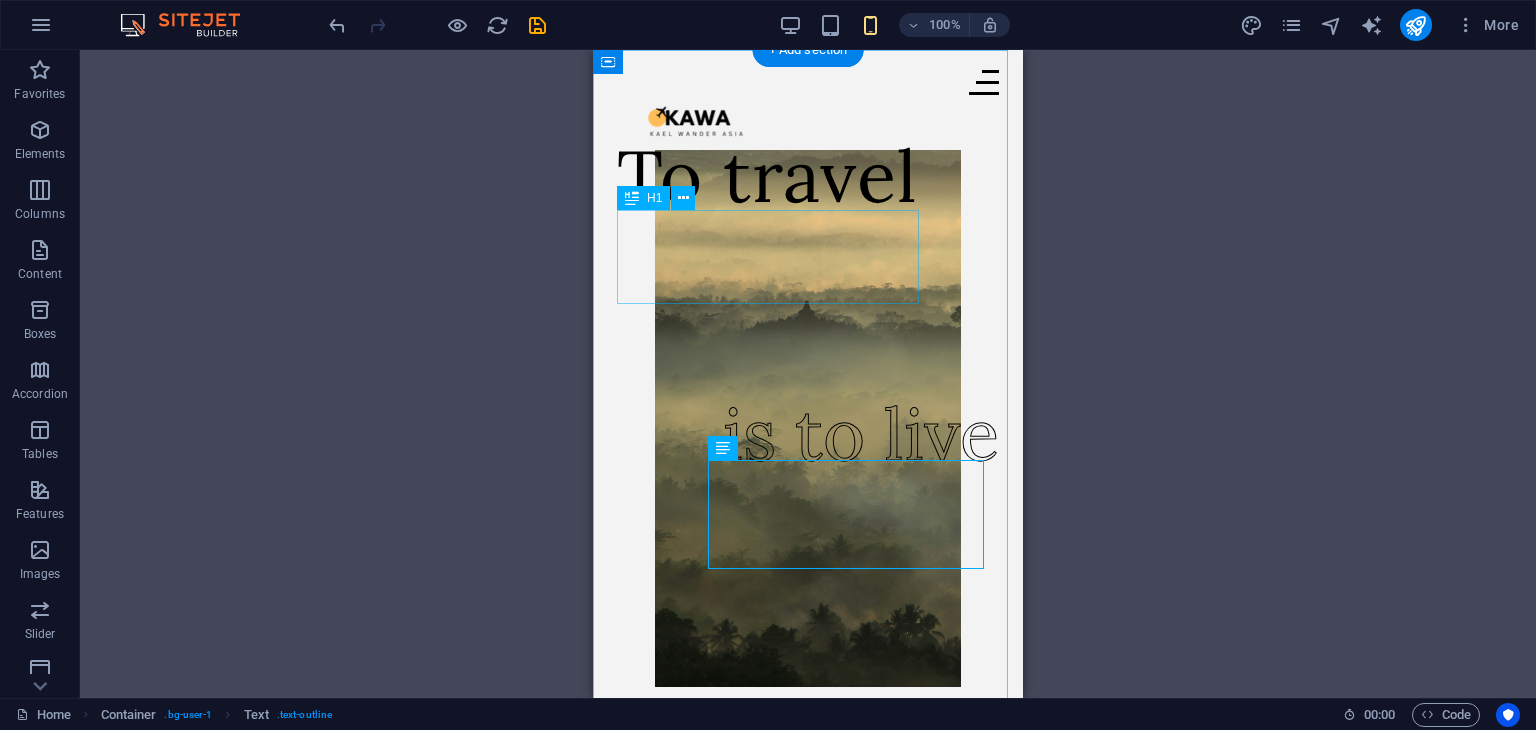 click on "To travel" at bounding box center [767, 177] 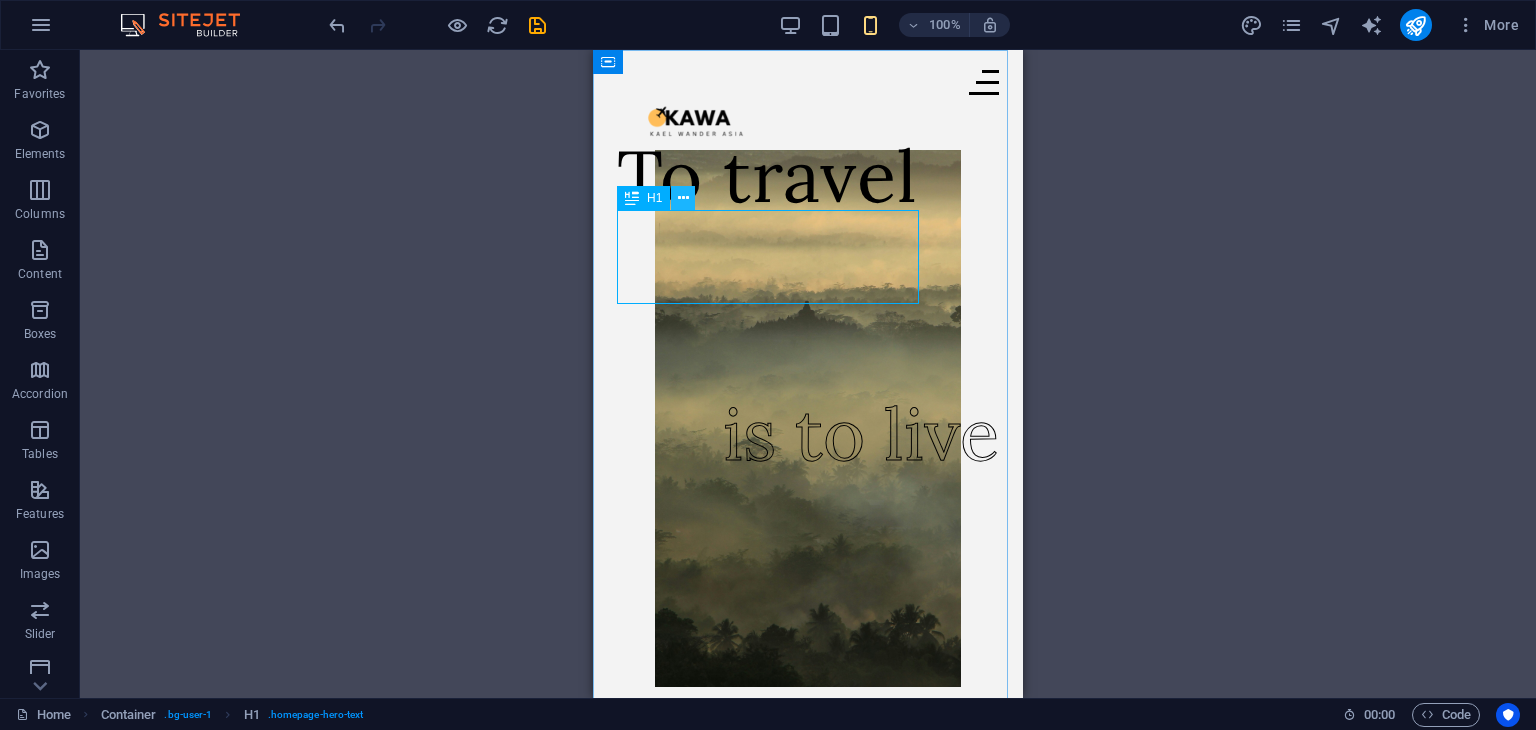 click at bounding box center [683, 198] 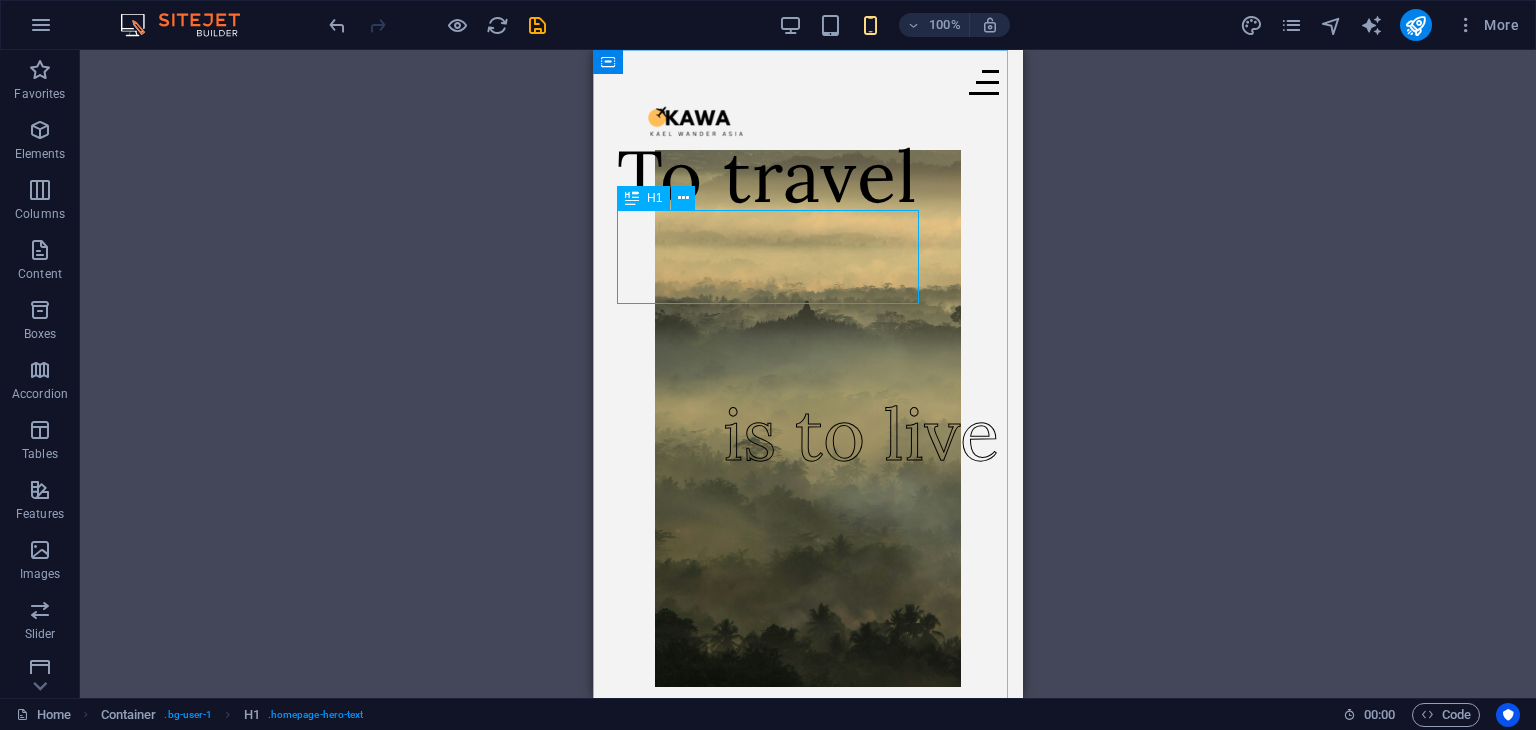 click at bounding box center [632, 198] 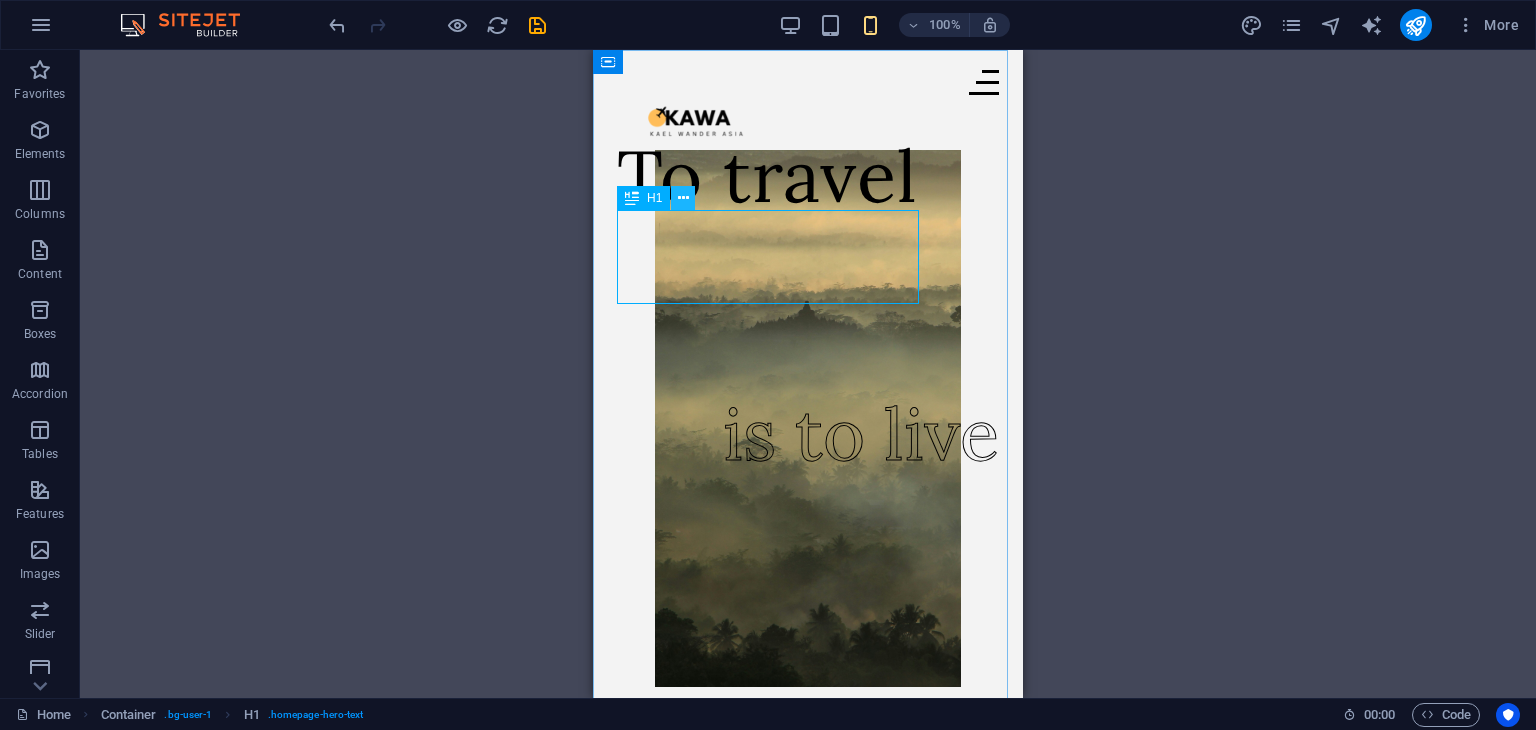 click at bounding box center (683, 198) 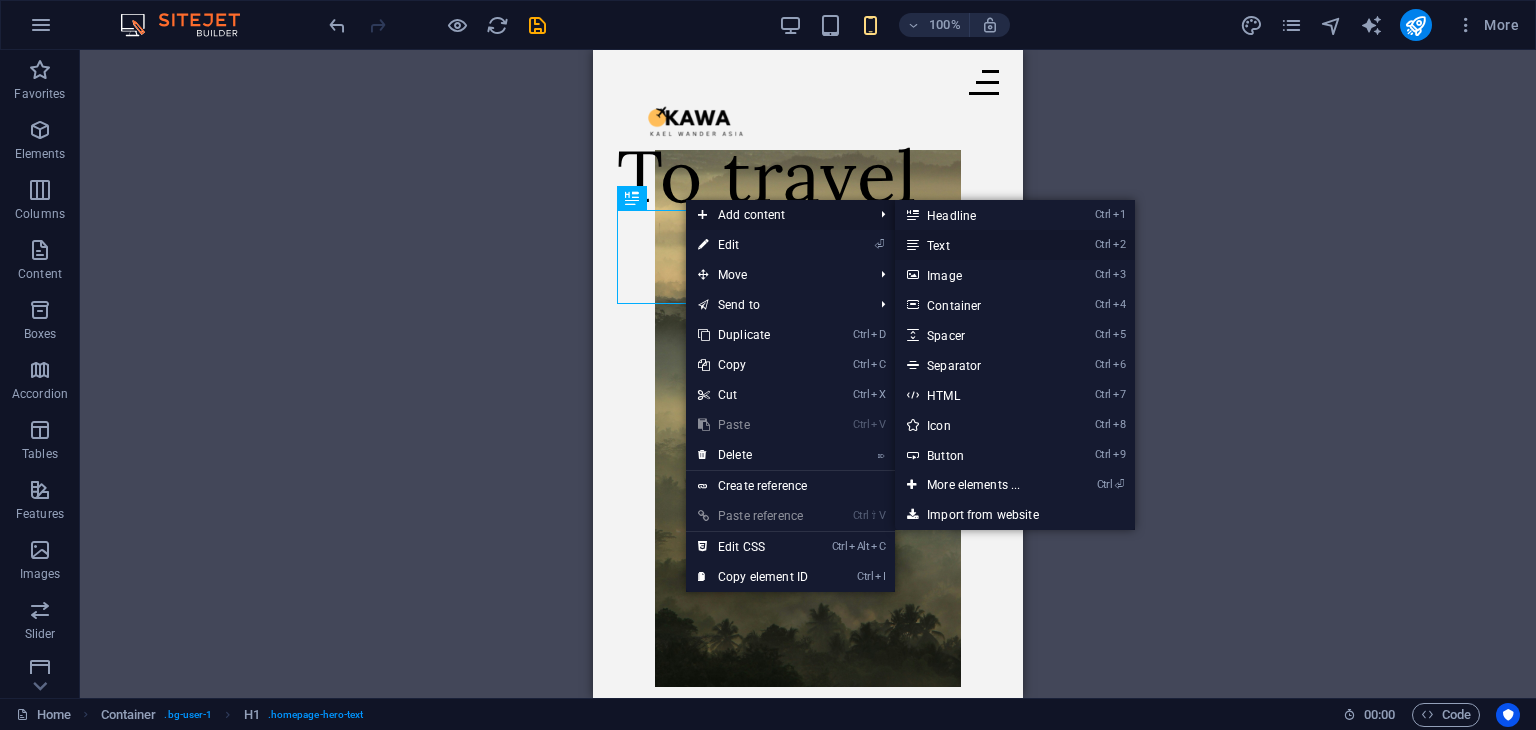 click on "Ctrl 2  Text" at bounding box center (977, 245) 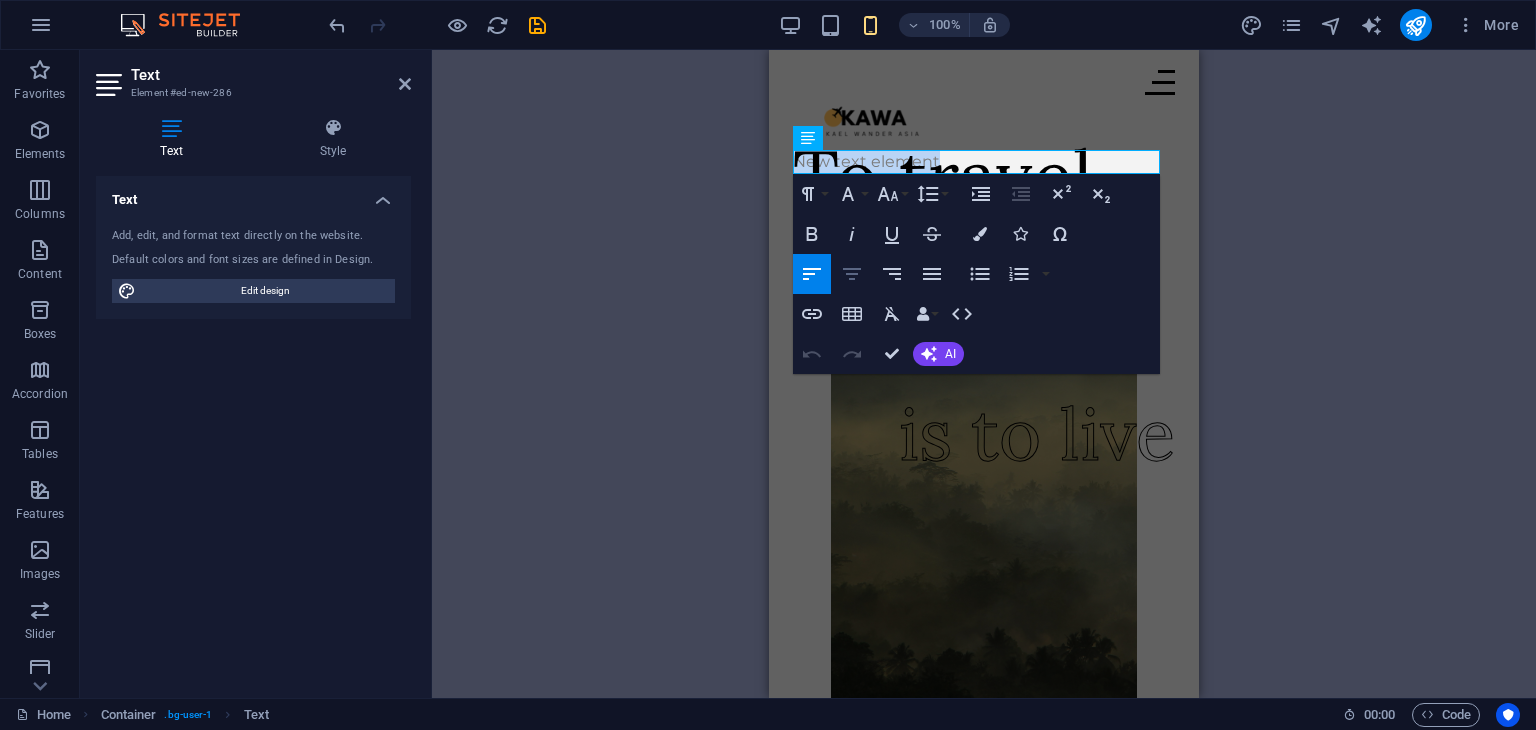 click 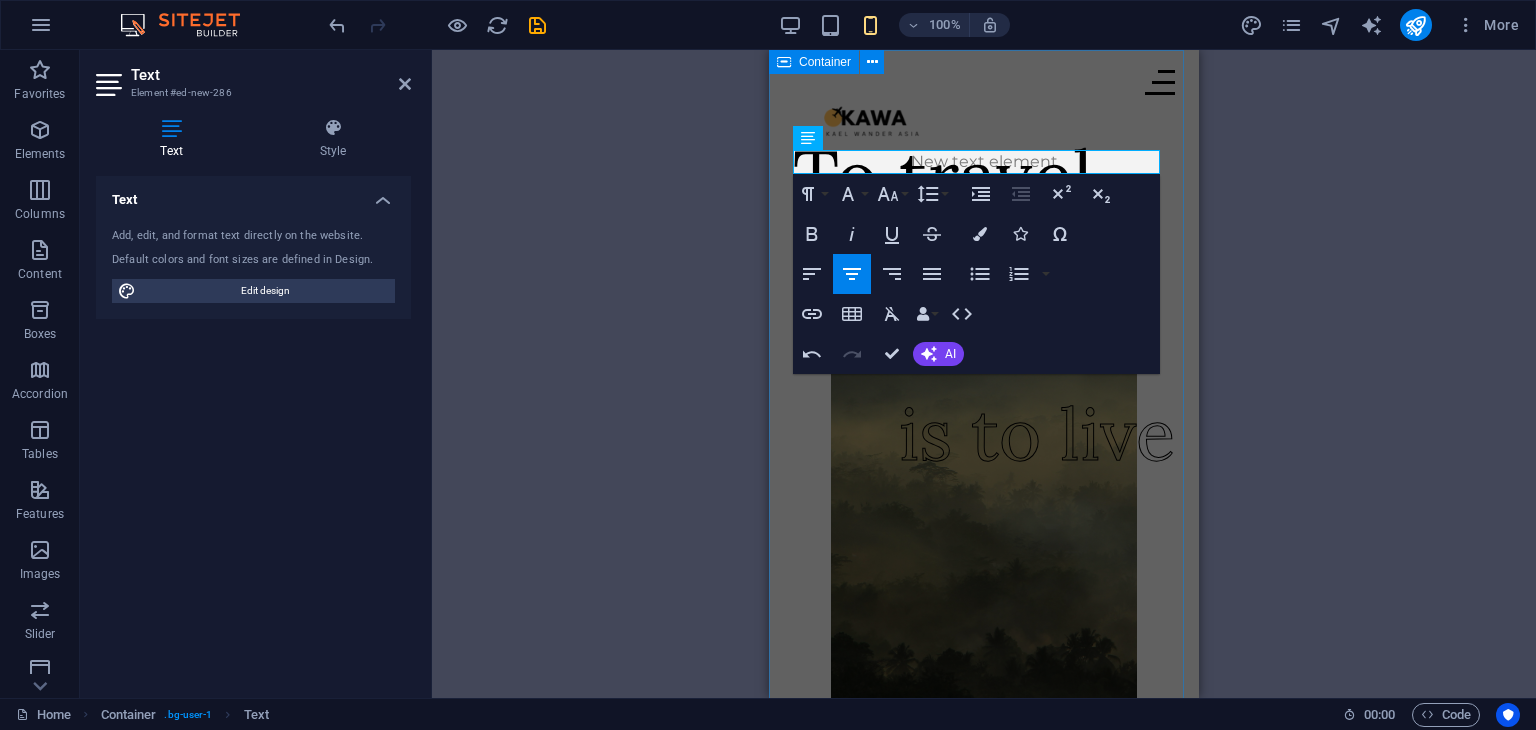 type 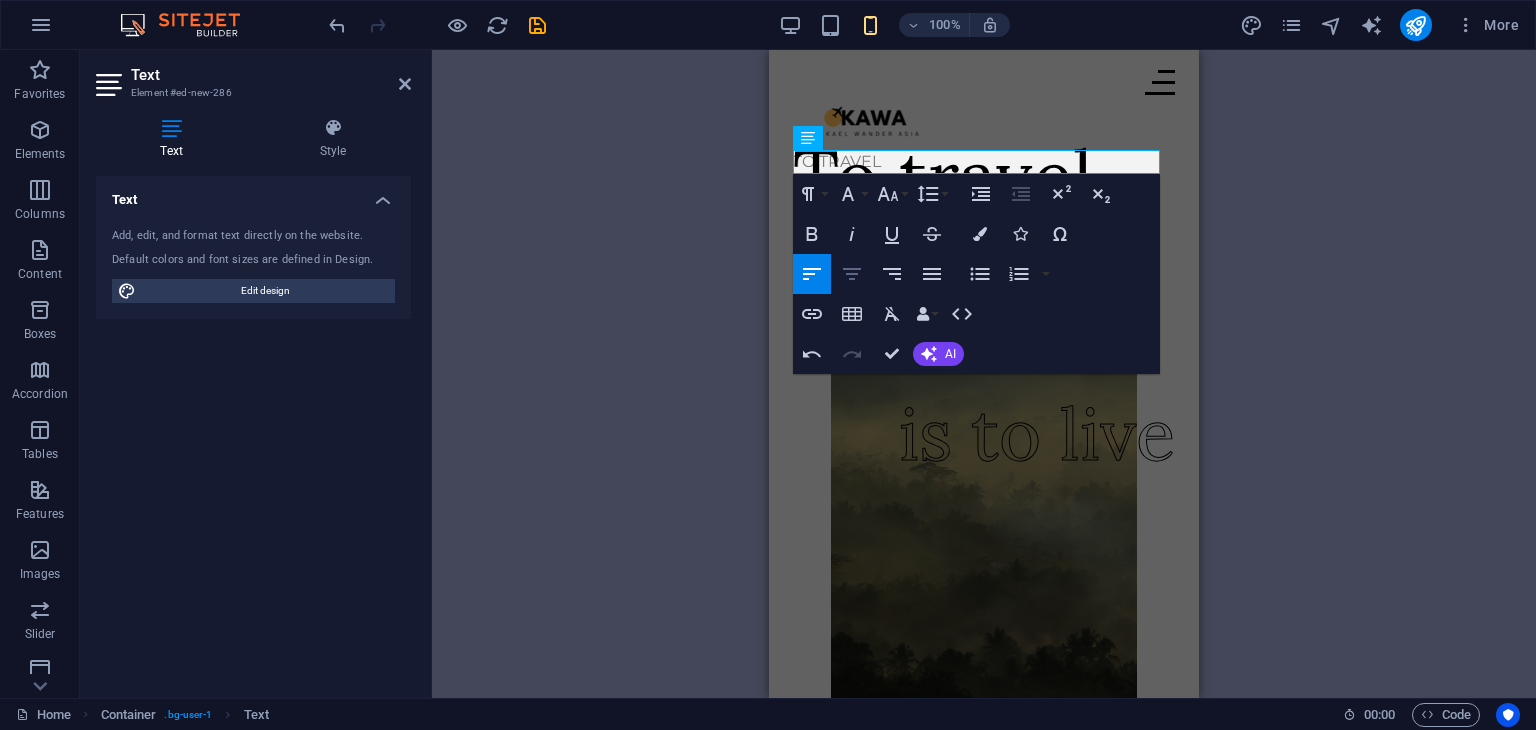 click 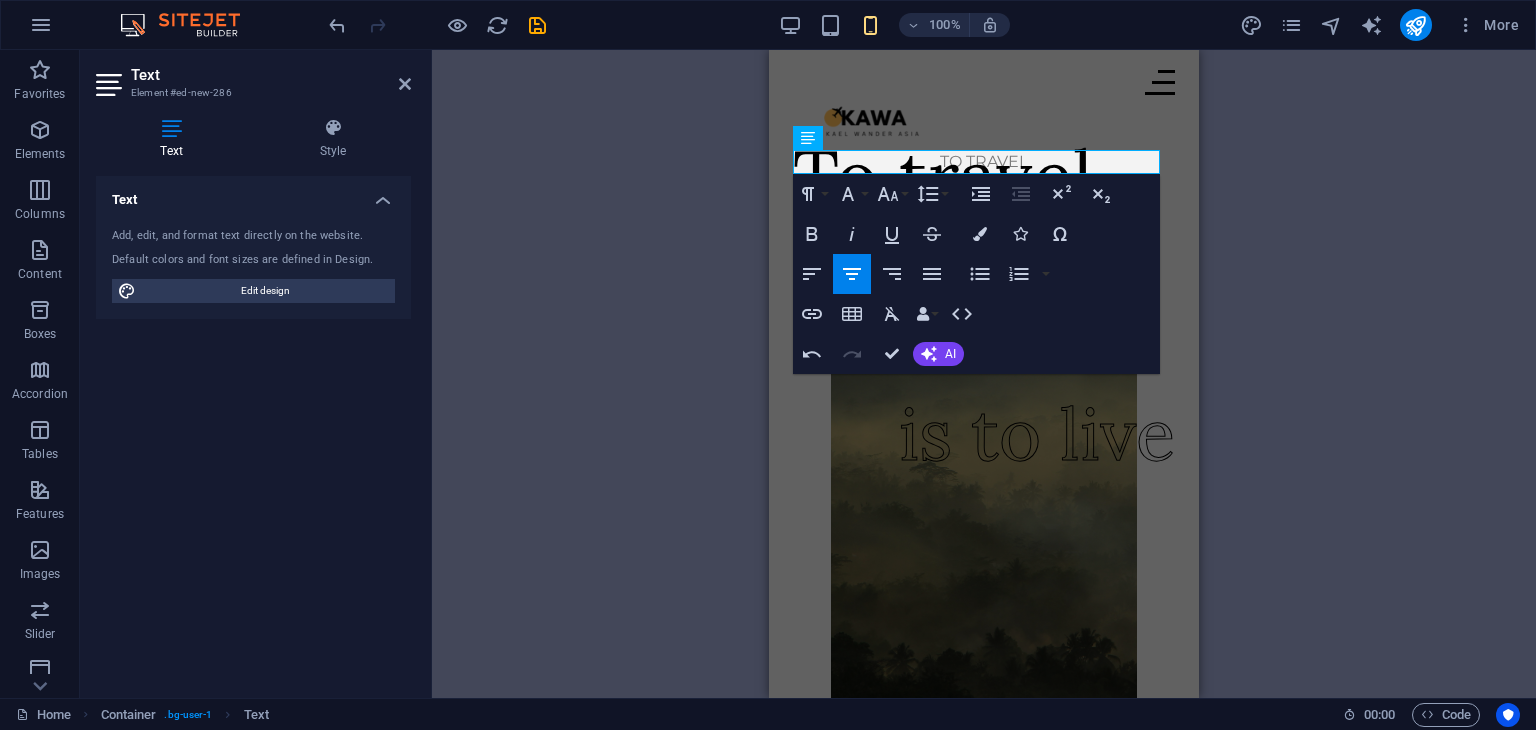 click on "H1   Container   Menu Bar   Image   Text   Logo   Image   Collection filter-buttons   Button   Container   Button   Collection   Collection item   Image   Collection   Collection   Collection item   H2   Collection item   Image   Collection item   Text   Spacer   Button   Text Paragraph Format Normal Heading 1 Heading 2 Heading 3 Heading 4 Heading 5 Heading 6 Code Font Family Arial Georgia Impact Tahoma Times New Roman Verdana Lora Montserrat Font Size 8 9 10 11 12 14 18 24 30 36 48 60 72 96 Line Height Default Single 1.15 1.5 Double Increase Indent Decrease Indent Superscript Subscript Bold Italic Underline Strikethrough Colors Icons Special Characters Align Left Align Center Align Right Align Justify Unordered List   Default Circle Disc Square    Ordered List   Default Lower Alpha Lower Greek Lower Roman Upper Alpha Upper Roman    Insert Link Insert Table Clear Formatting Data Bindings Company First name Last name Street ZIP code City Email Phone Mobile Fax Custom field 1 Custom field 2" at bounding box center (984, 374) 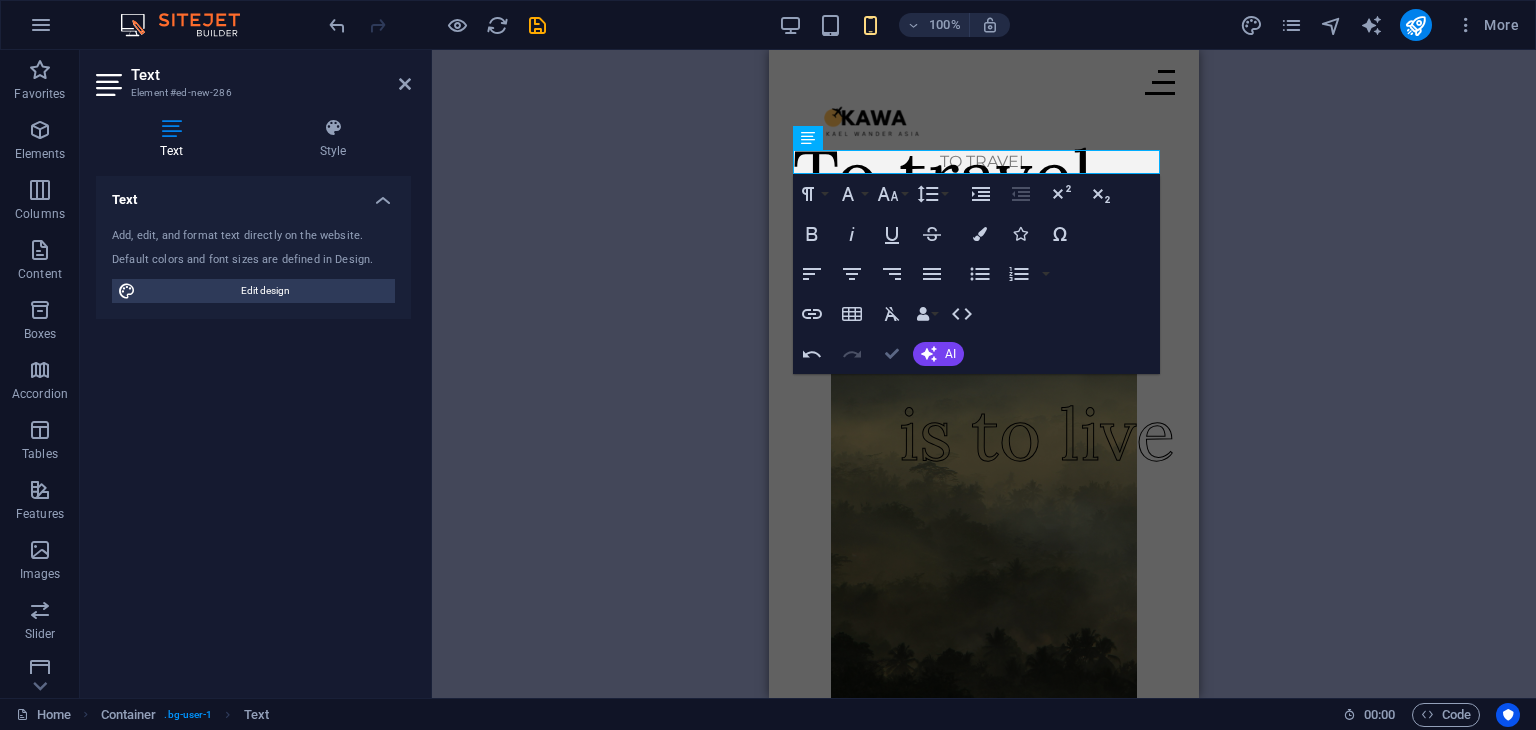 drag, startPoint x: 898, startPoint y: 353, endPoint x: 393, endPoint y: 295, distance: 508.3198 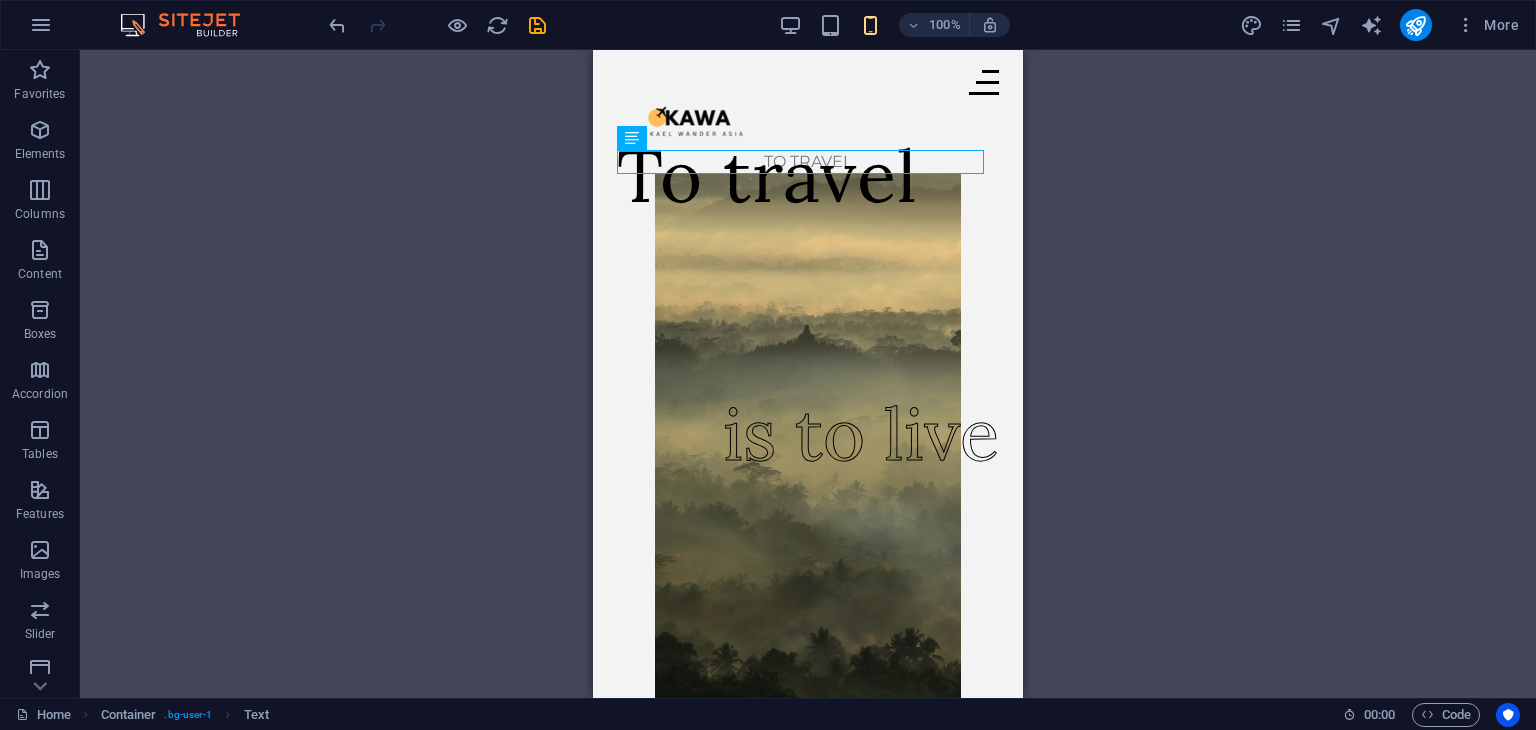 click on "H1   Container   Menu Bar   Image   Text   Logo   Image   Collection filter-buttons   Button   Container   Button   Collection   Collection item   Image   Collection   Collection   Collection item   H2   Collection item   Image   Collection item   Text   Spacer   Button   Text" at bounding box center [808, 374] 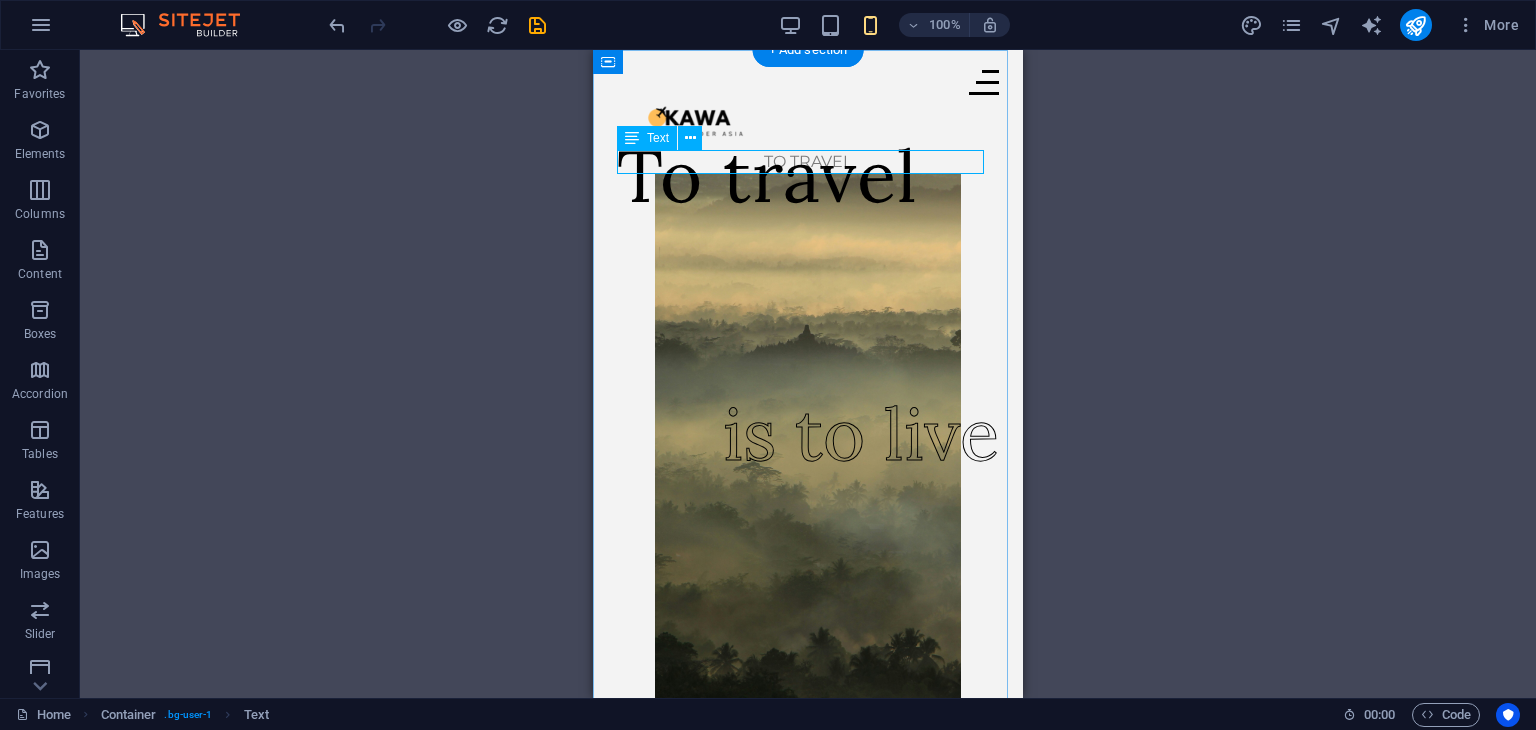 click on "TO TRAVEL" at bounding box center (808, 162) 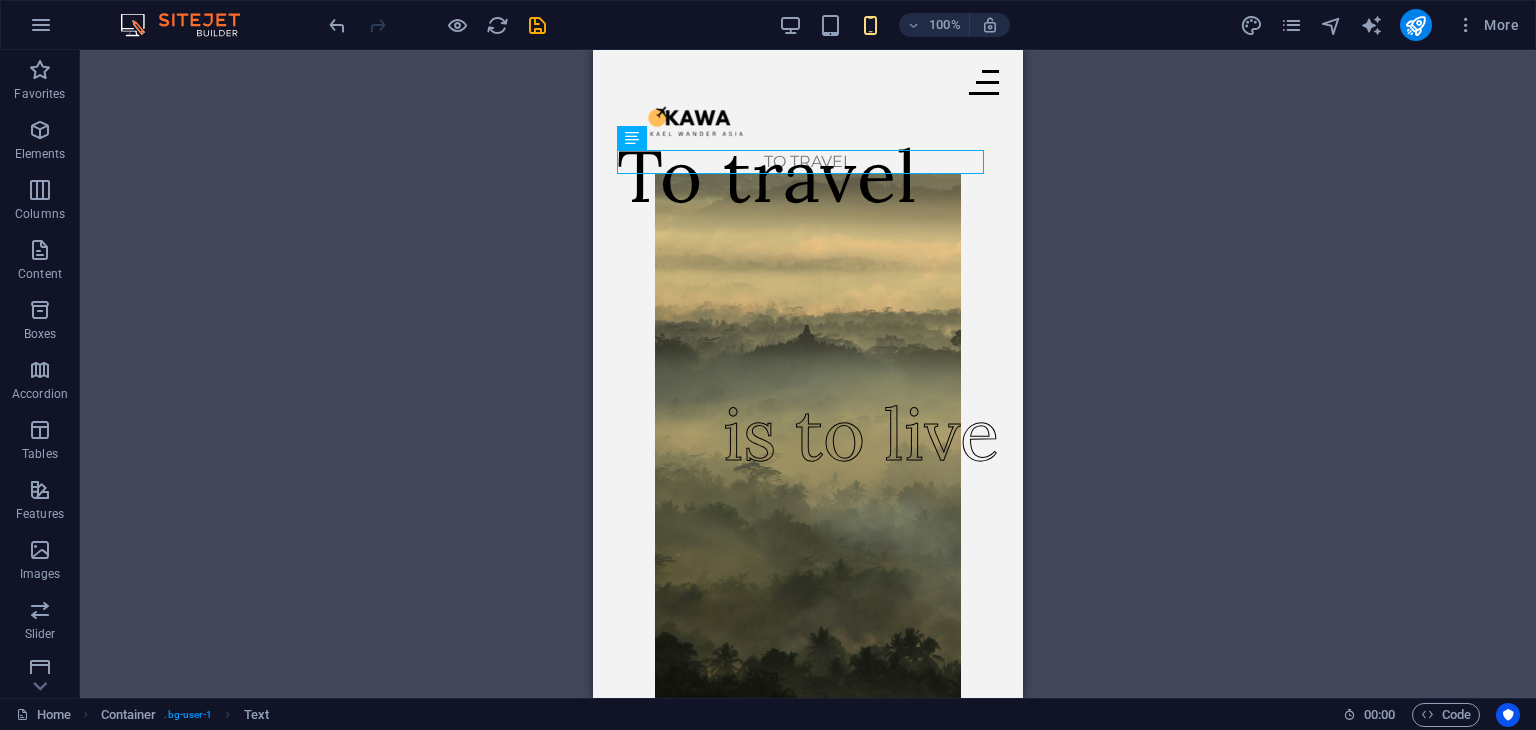 click on "H1   Container   Menu Bar   Image   Text   Logo   Image   Collection filter-buttons   Button   Container   Button   Collection   Collection item   Image   Collection   Collection   Collection item   H2   Collection item   Image   Collection item   Text   Spacer   Button   Text" at bounding box center [808, 374] 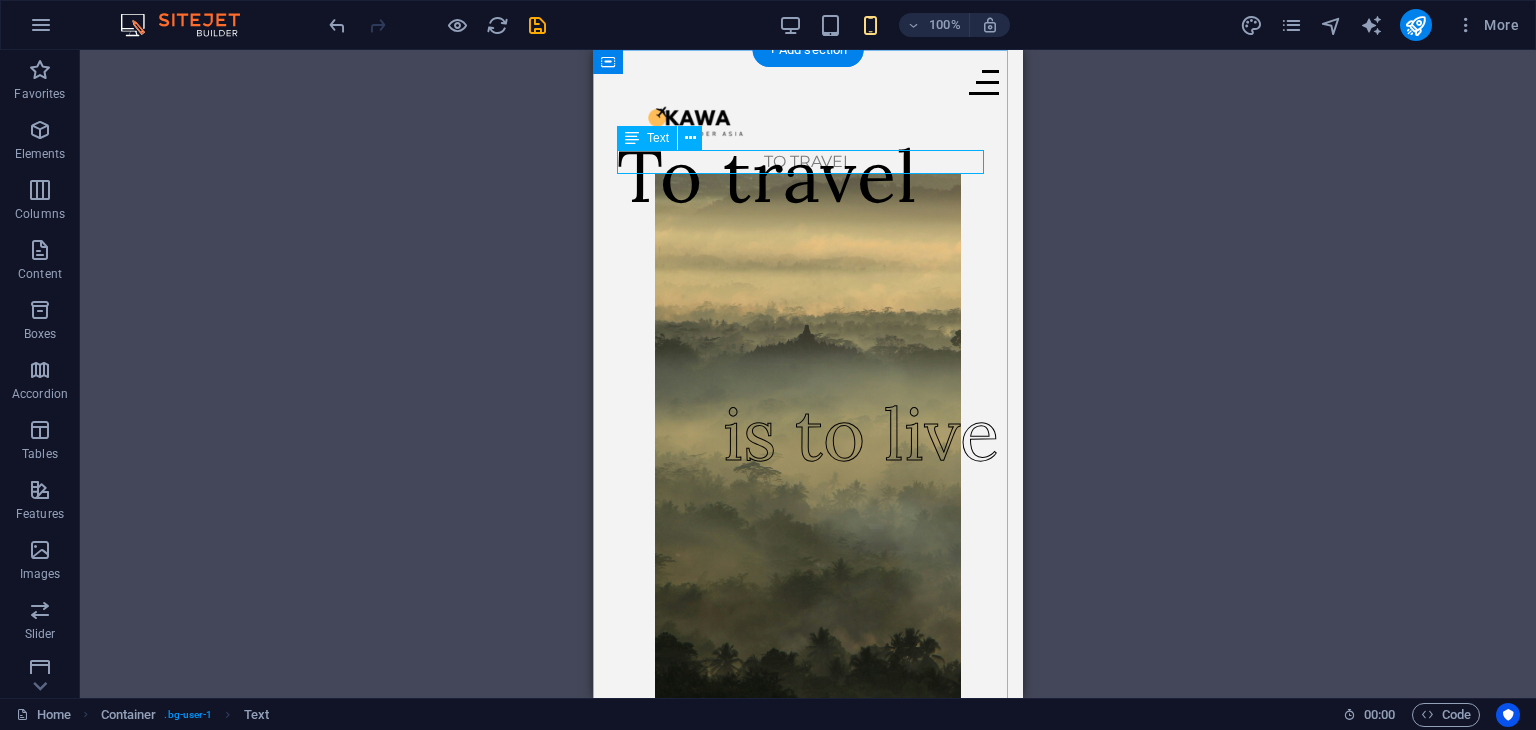 click on "TO TRAVEL" at bounding box center [808, 162] 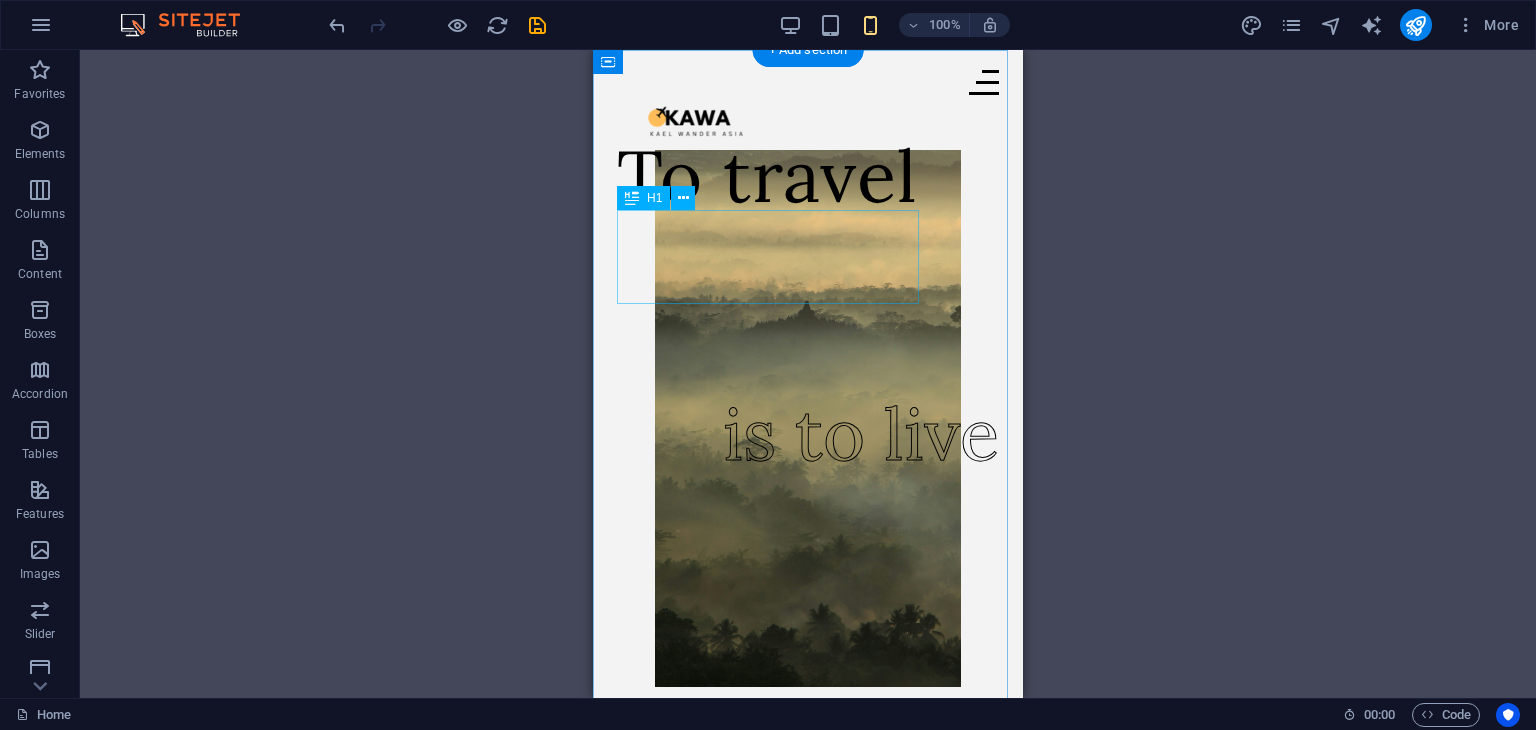 click on "To travel" at bounding box center (767, 177) 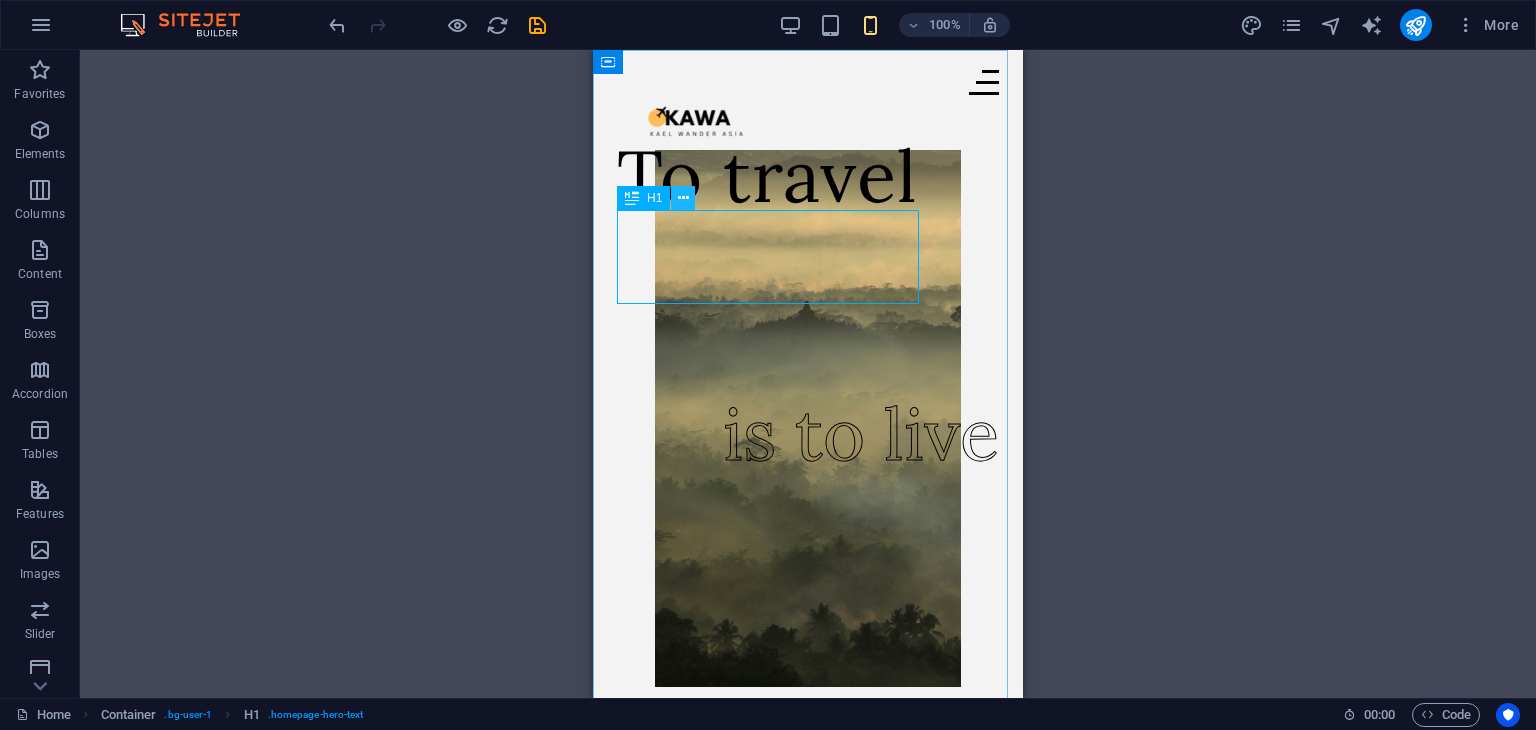 click at bounding box center (683, 198) 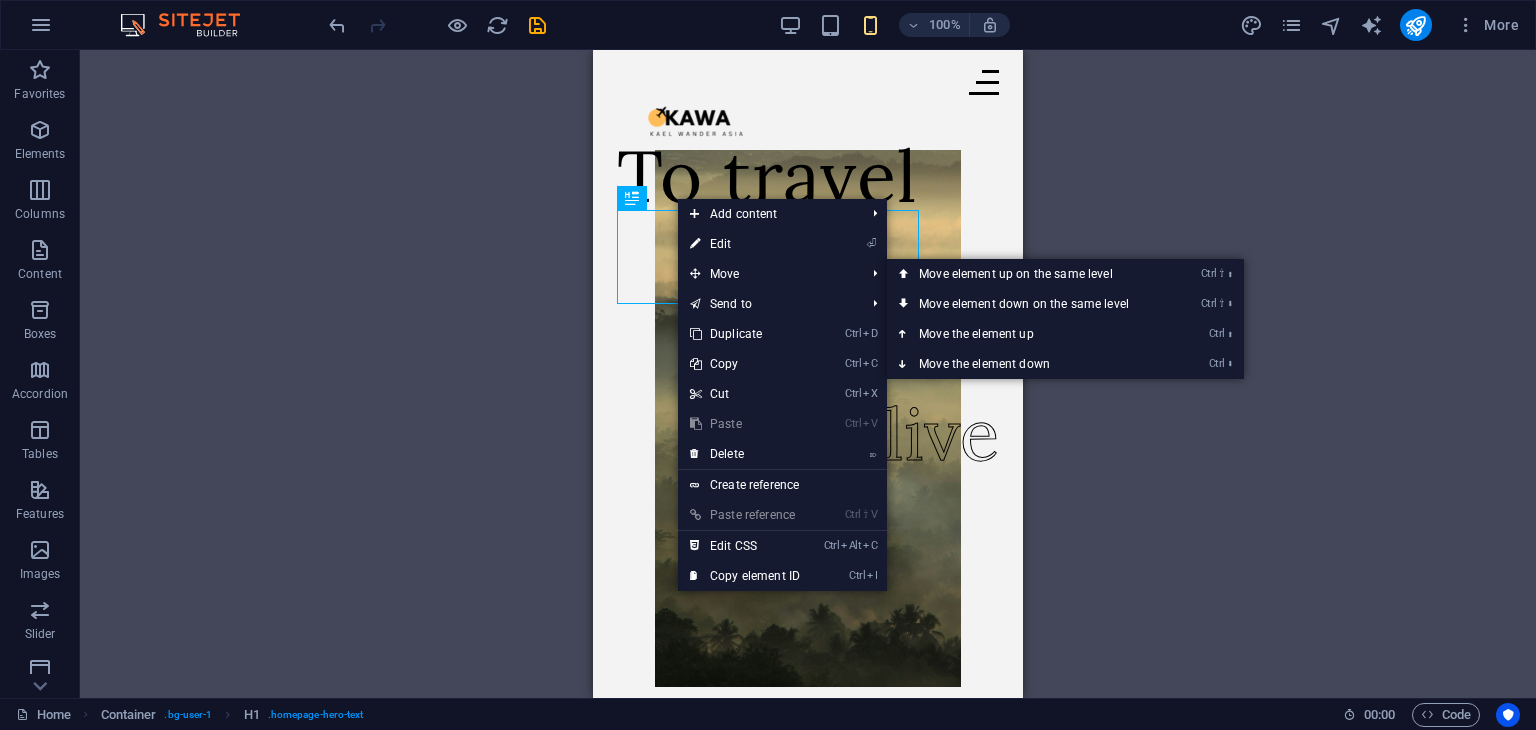click on "H1   Container   Menu Bar   Image   Text   Logo   Image   Collection filter-buttons   Button   Container   Button   Collection   Collection item   Image   Collection   Collection   Collection item   H2   Collection item   Image   Collection item   Text   Spacer   Button   Text" at bounding box center (808, 374) 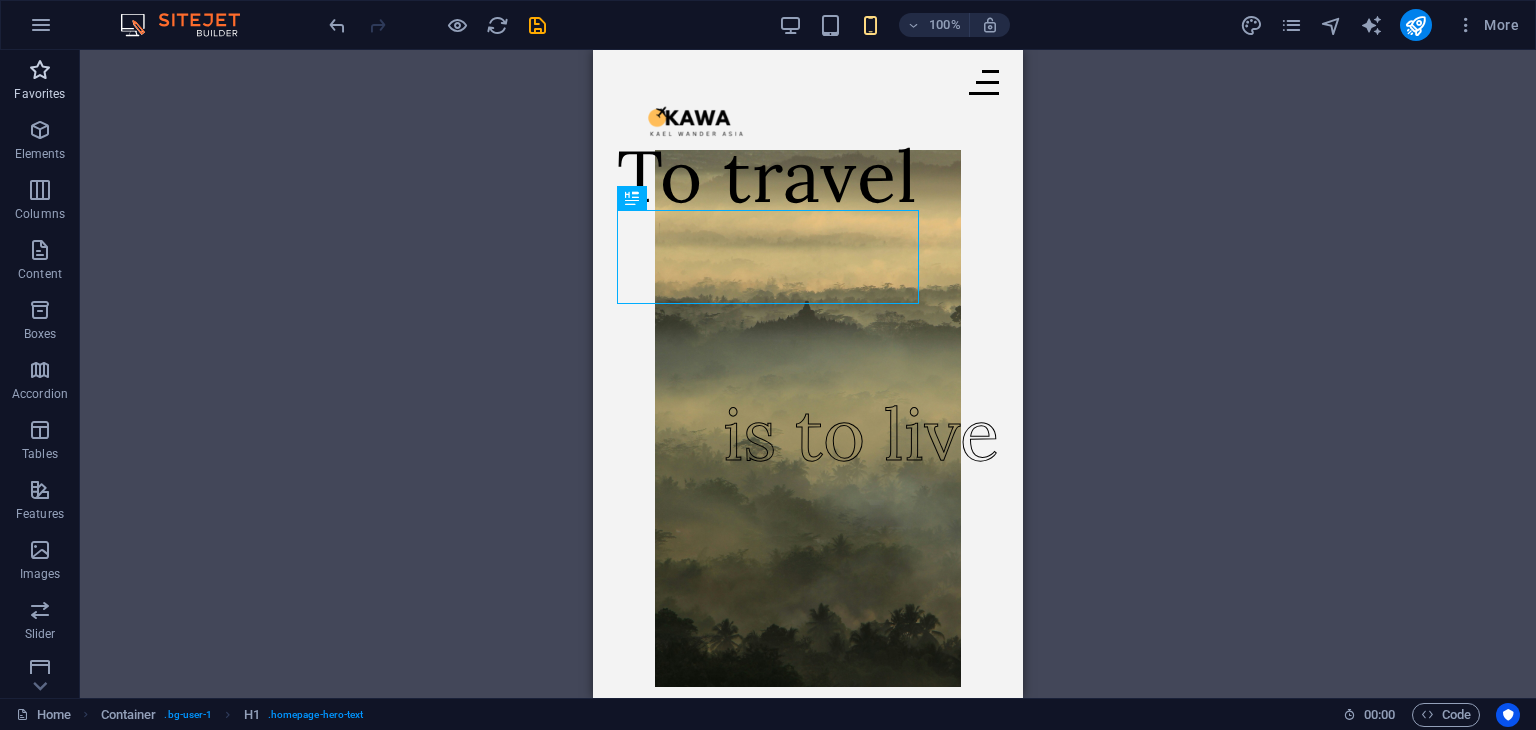 click on "Favorites" at bounding box center [40, 80] 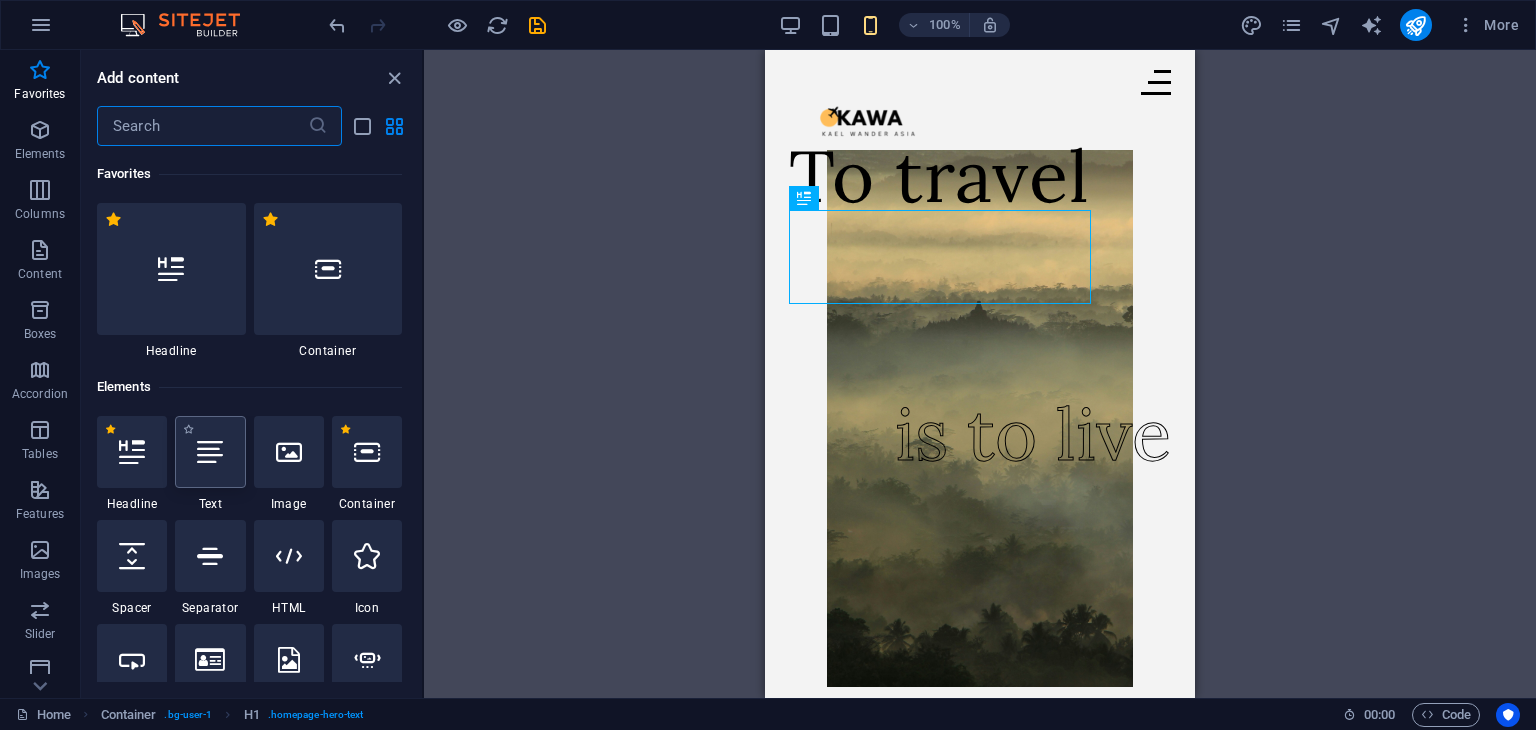 click at bounding box center [210, 452] 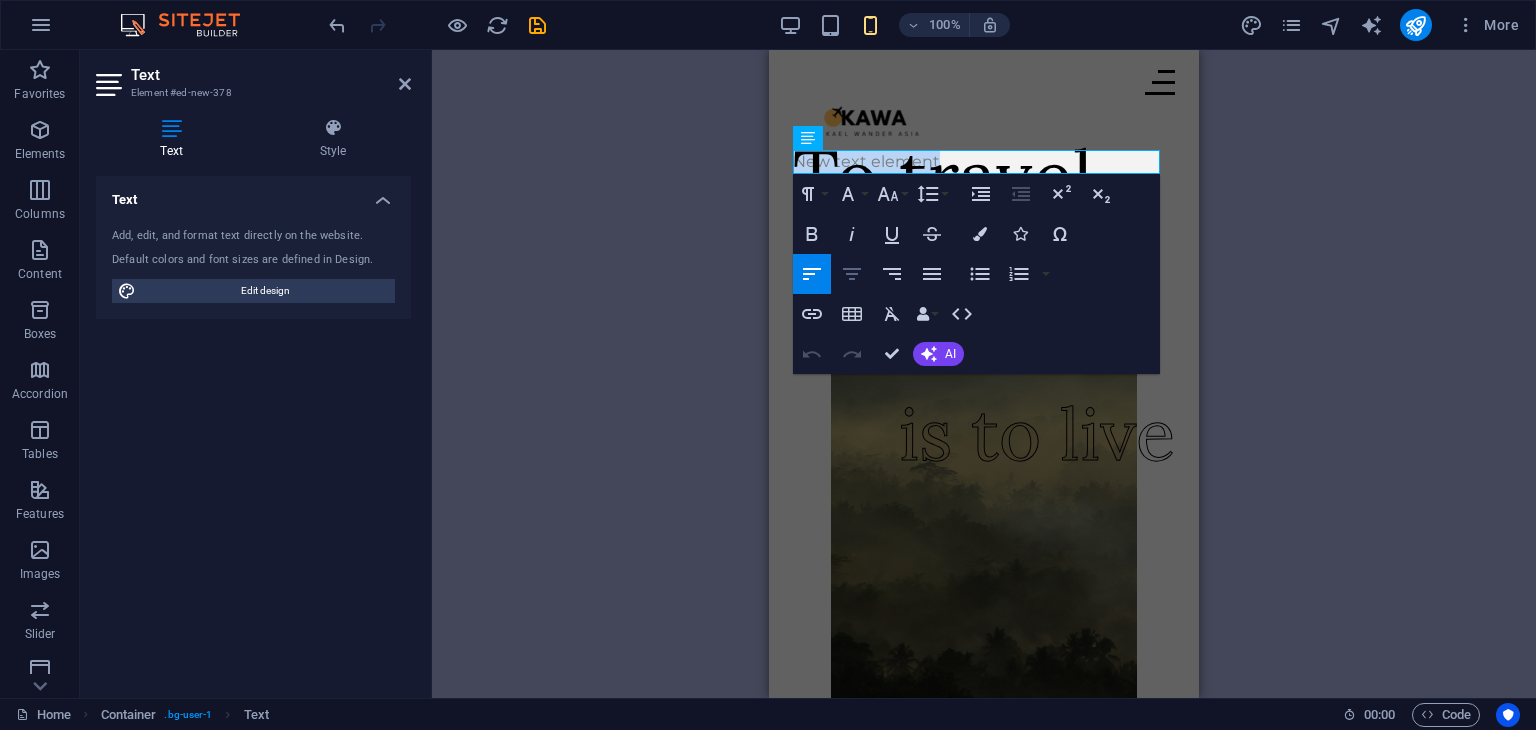 click 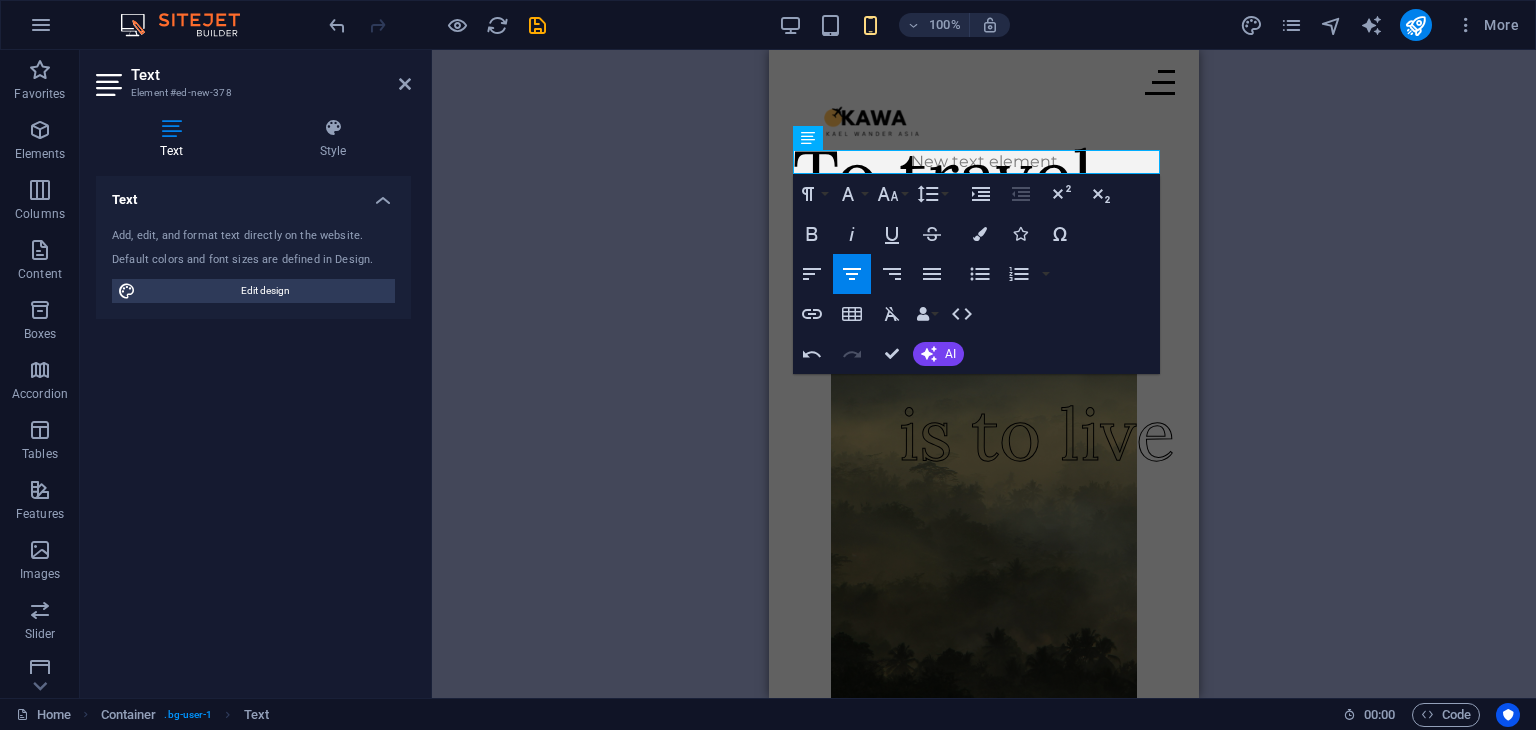 type 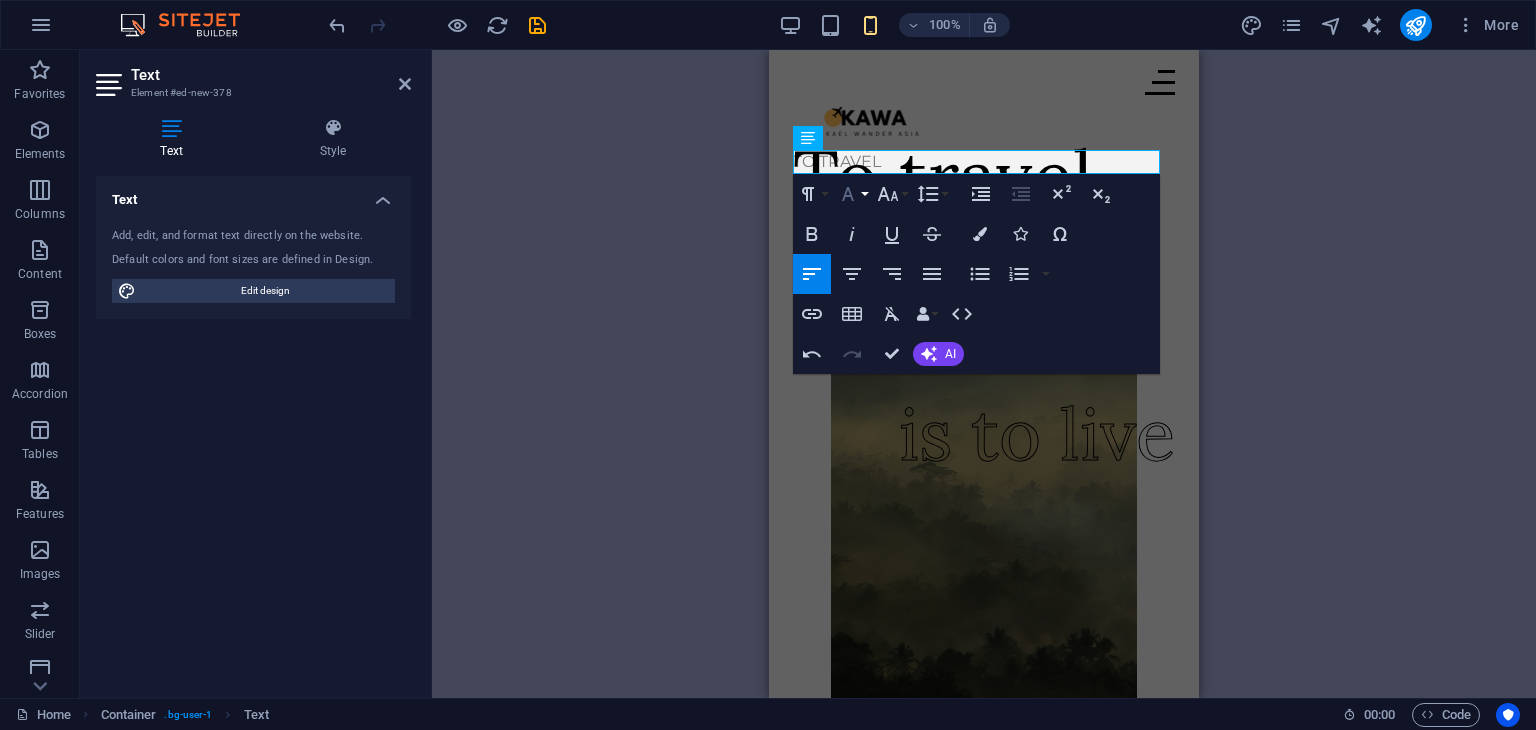 click on "Font Family" at bounding box center (852, 194) 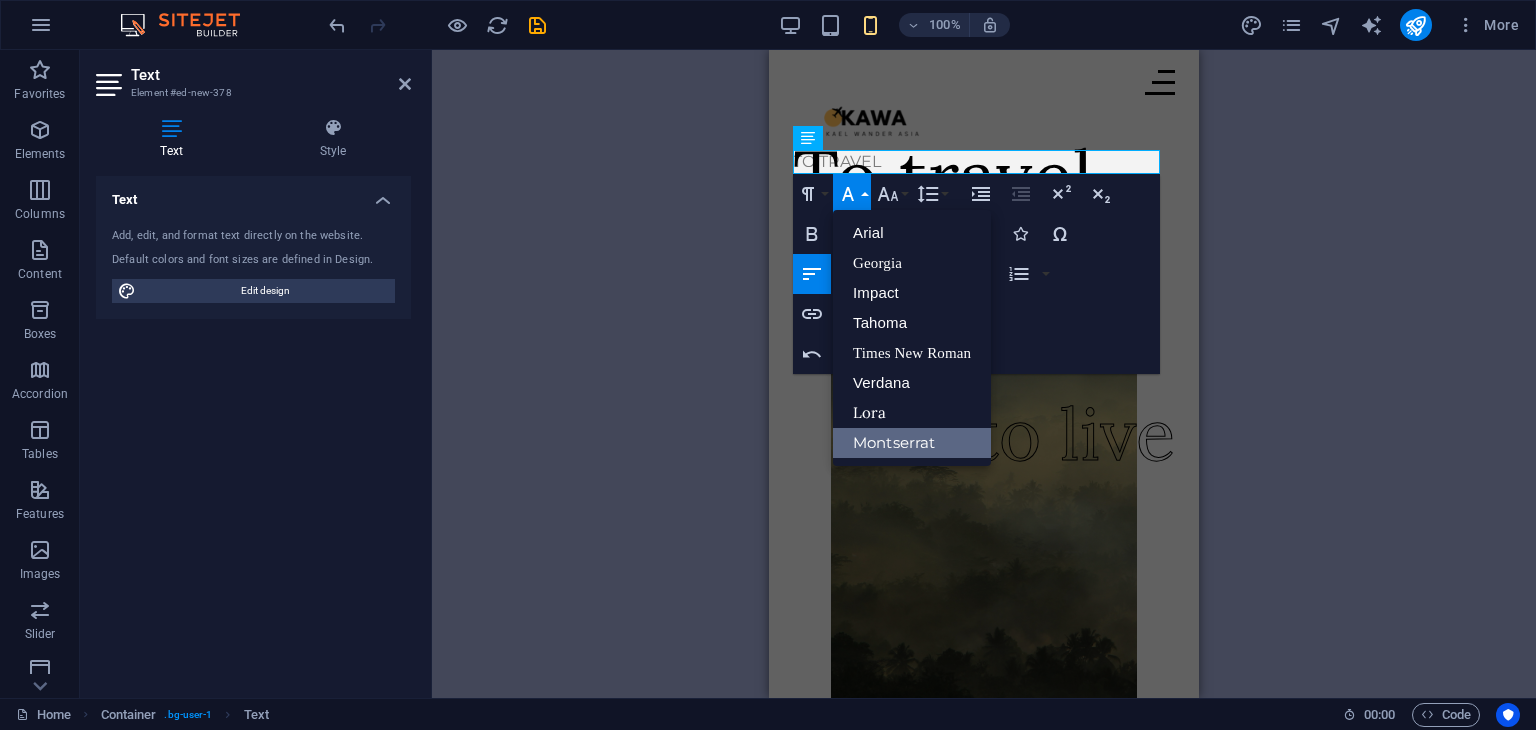 scroll, scrollTop: 0, scrollLeft: 0, axis: both 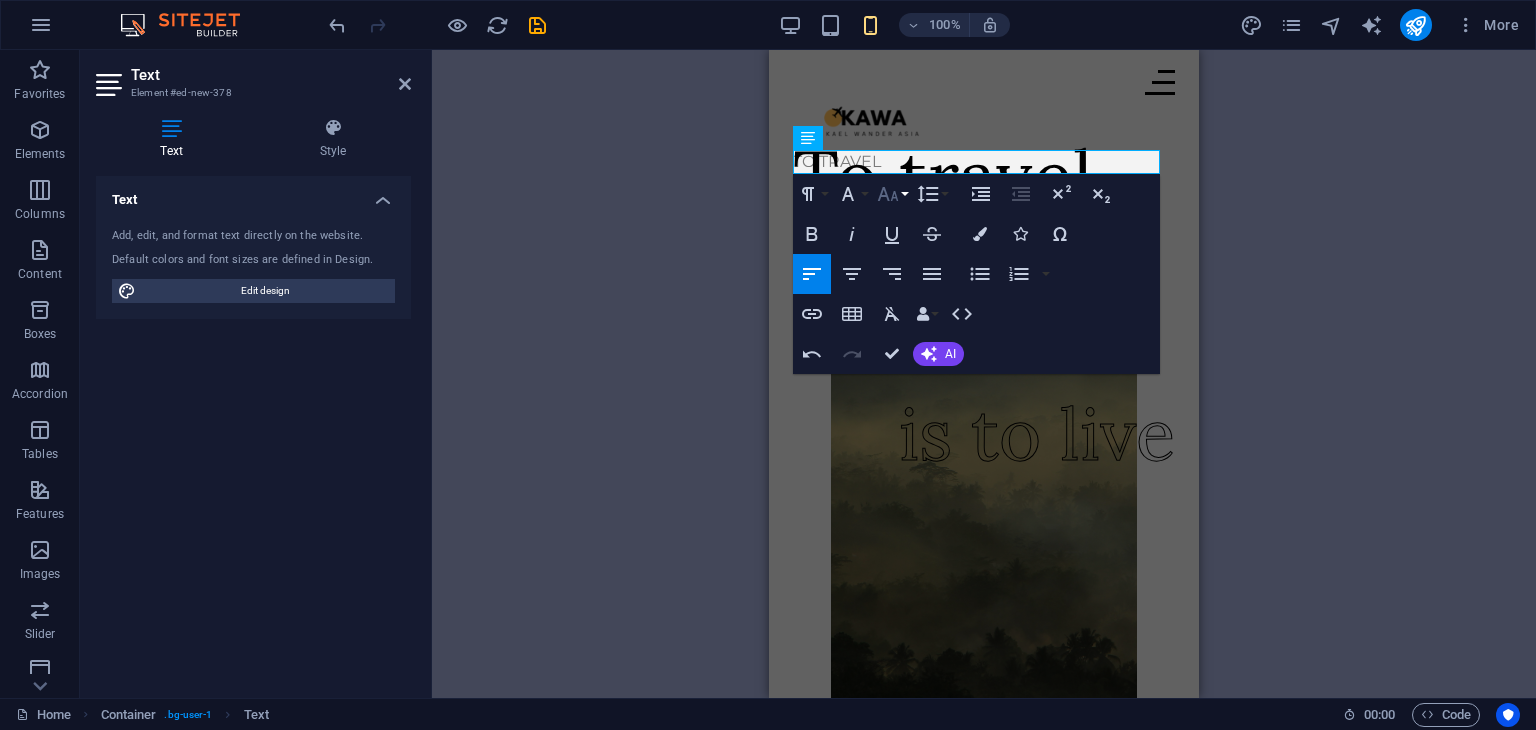 click on "Font Size" at bounding box center [892, 194] 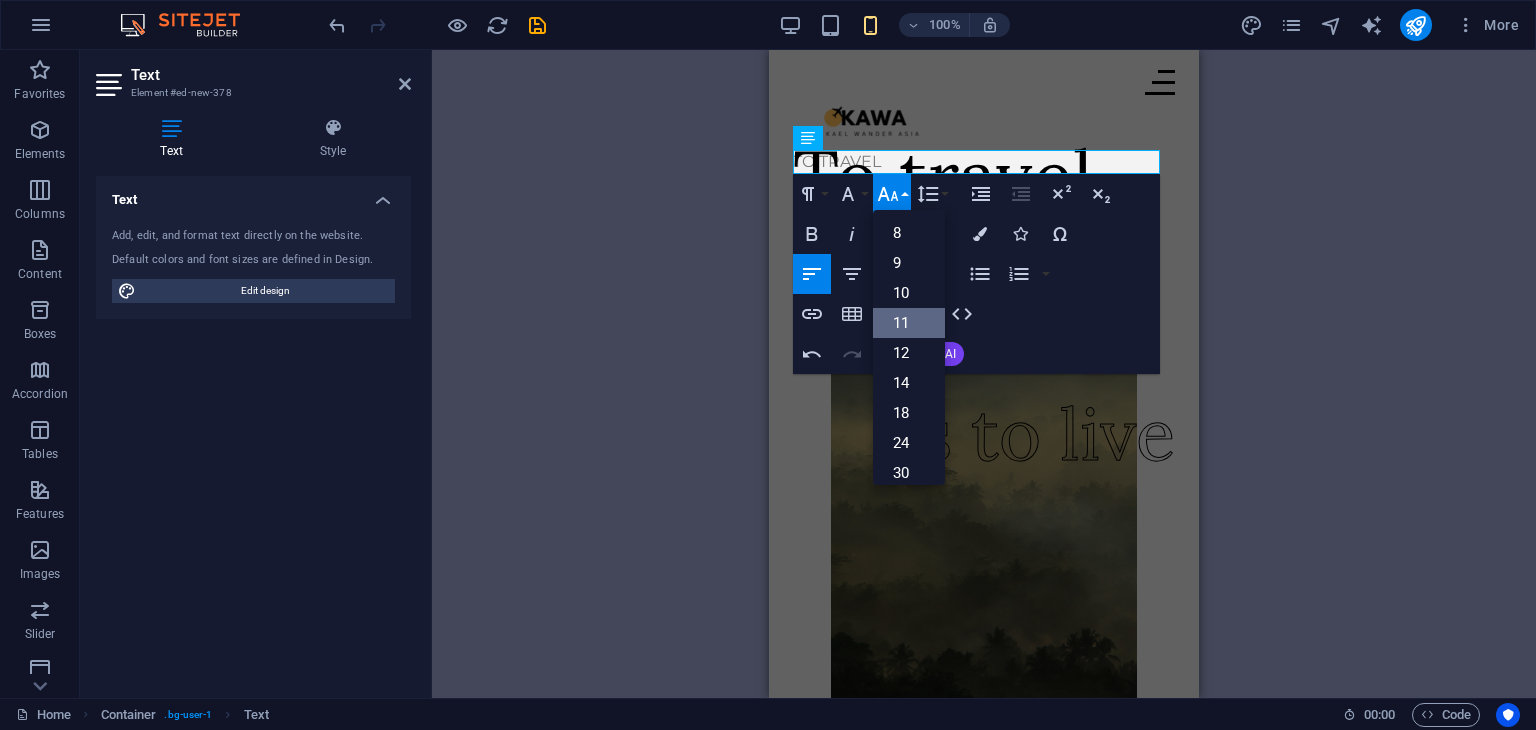click on "11" at bounding box center [909, 323] 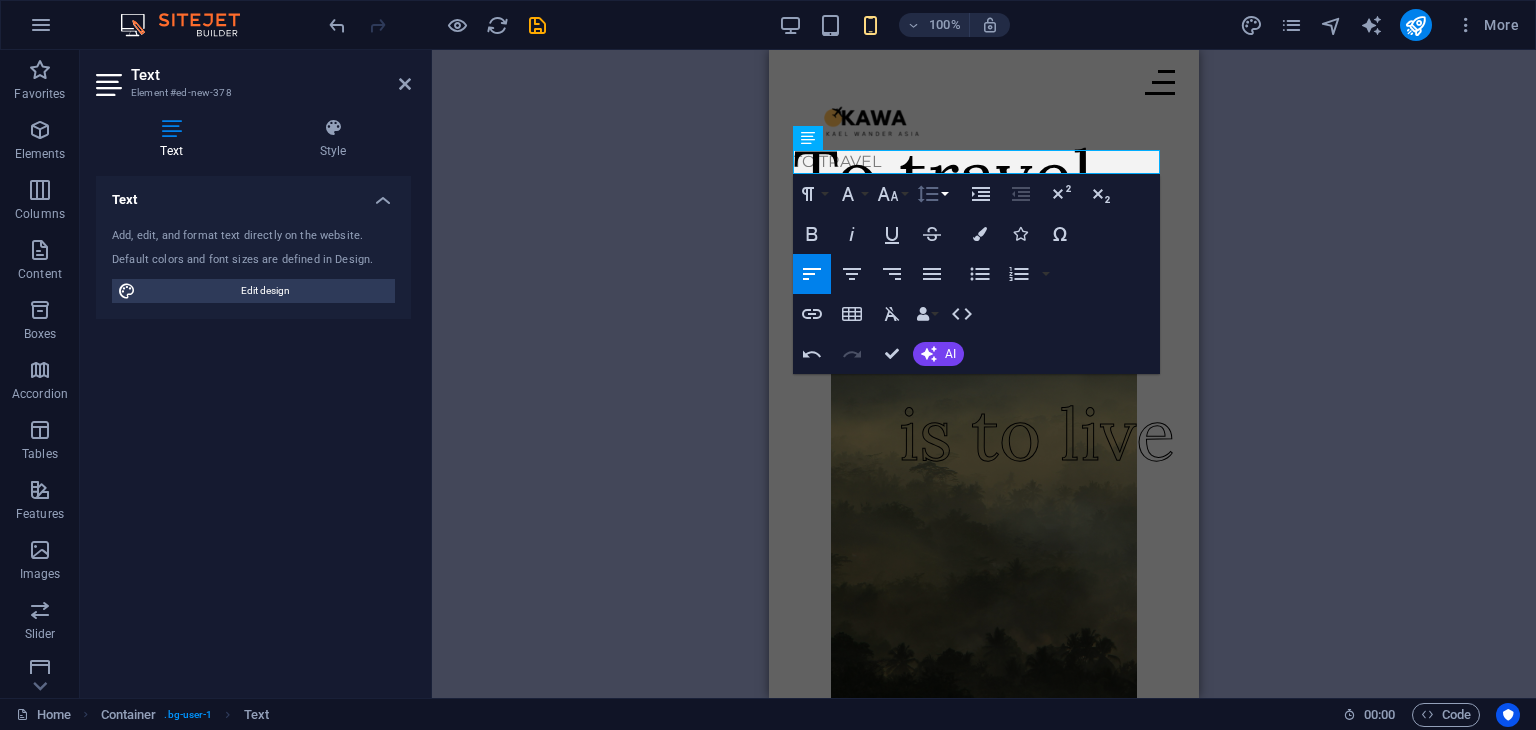 click 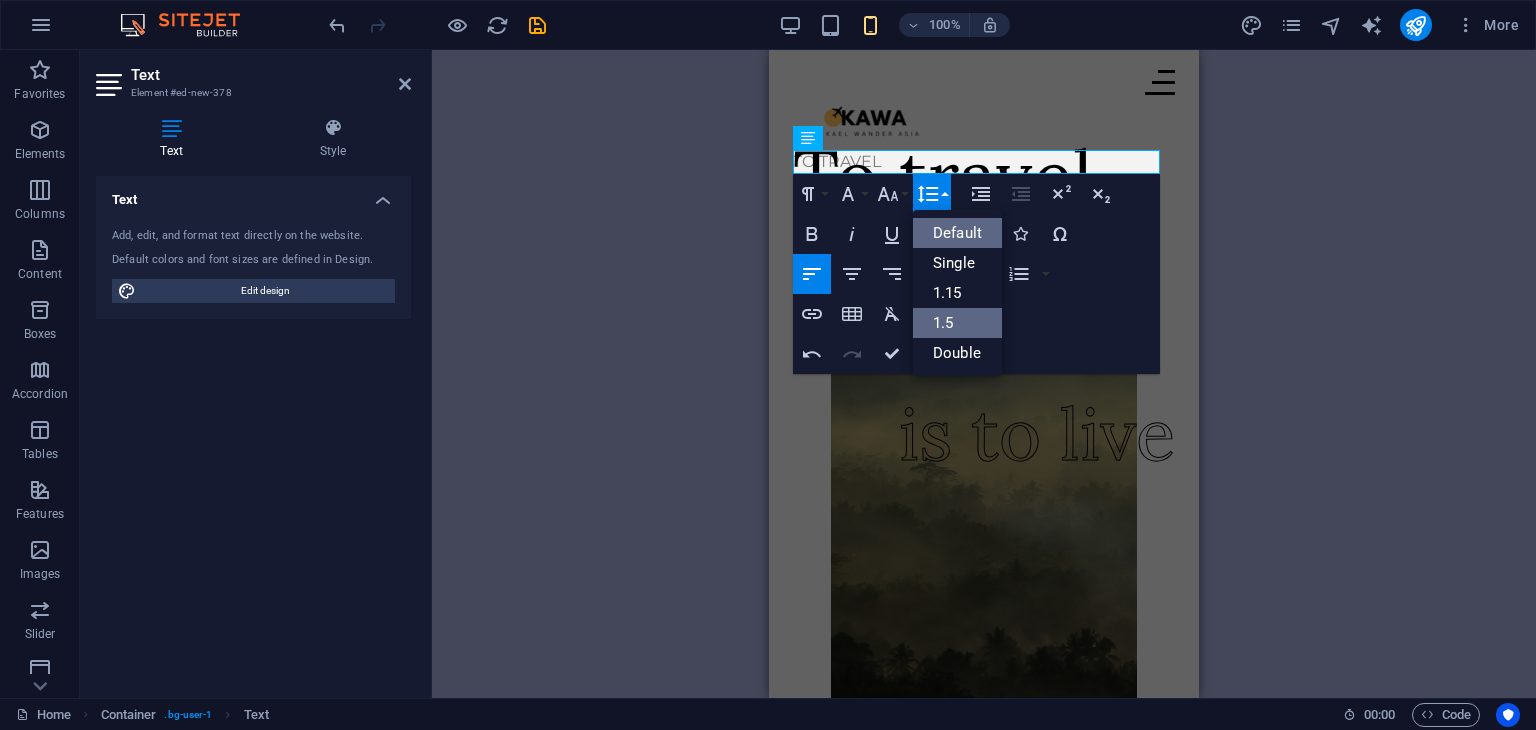 scroll, scrollTop: 0, scrollLeft: 0, axis: both 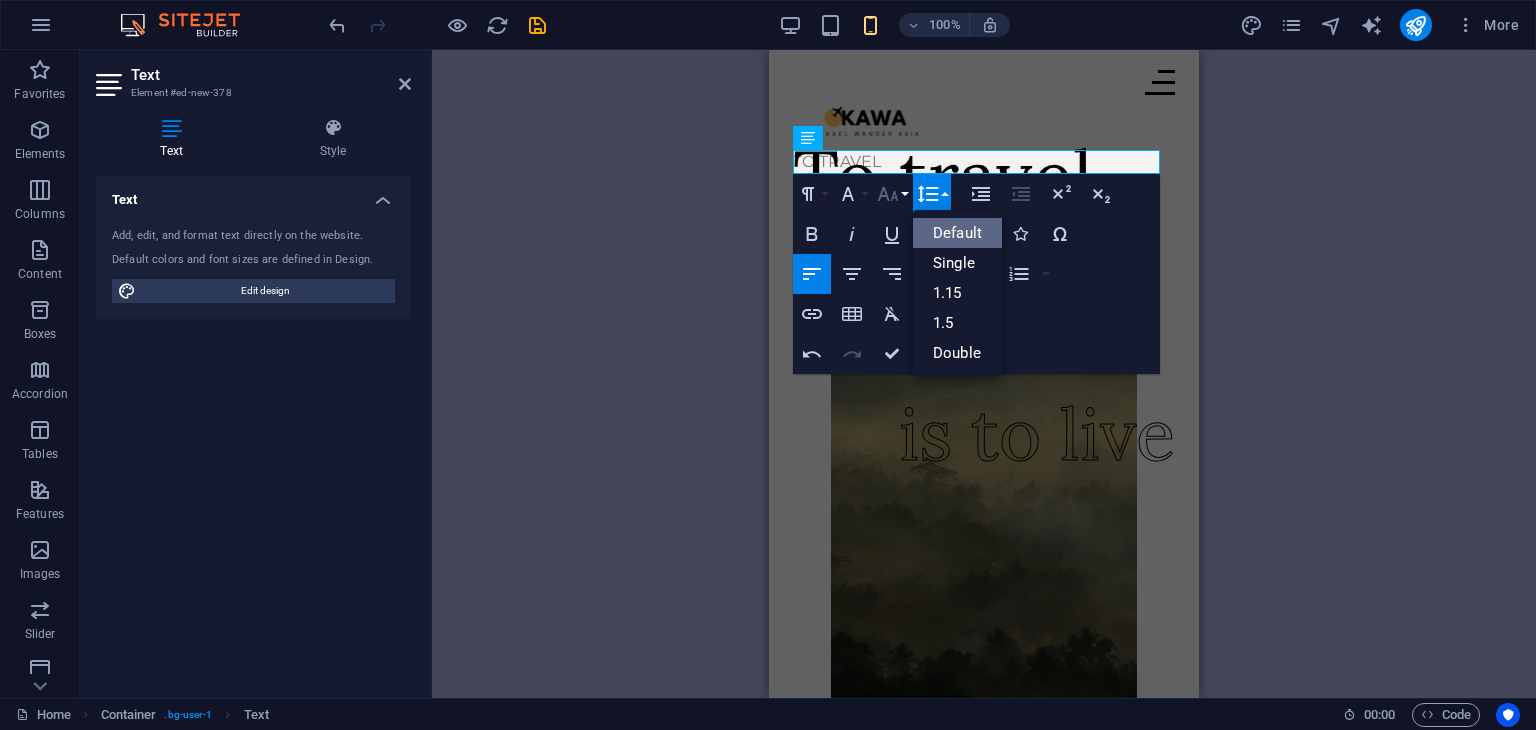click on "Font Size" at bounding box center (892, 194) 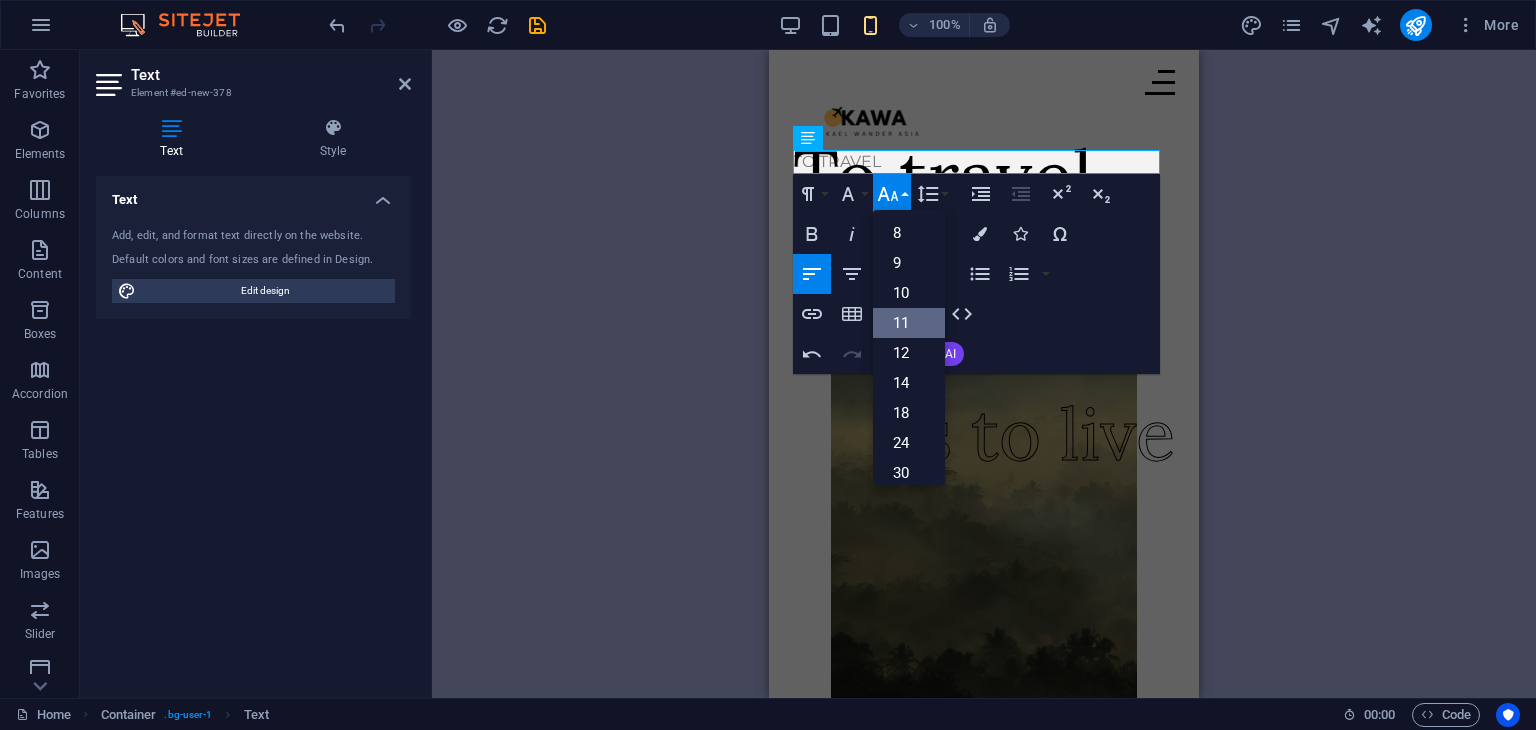 scroll, scrollTop: 112, scrollLeft: 0, axis: vertical 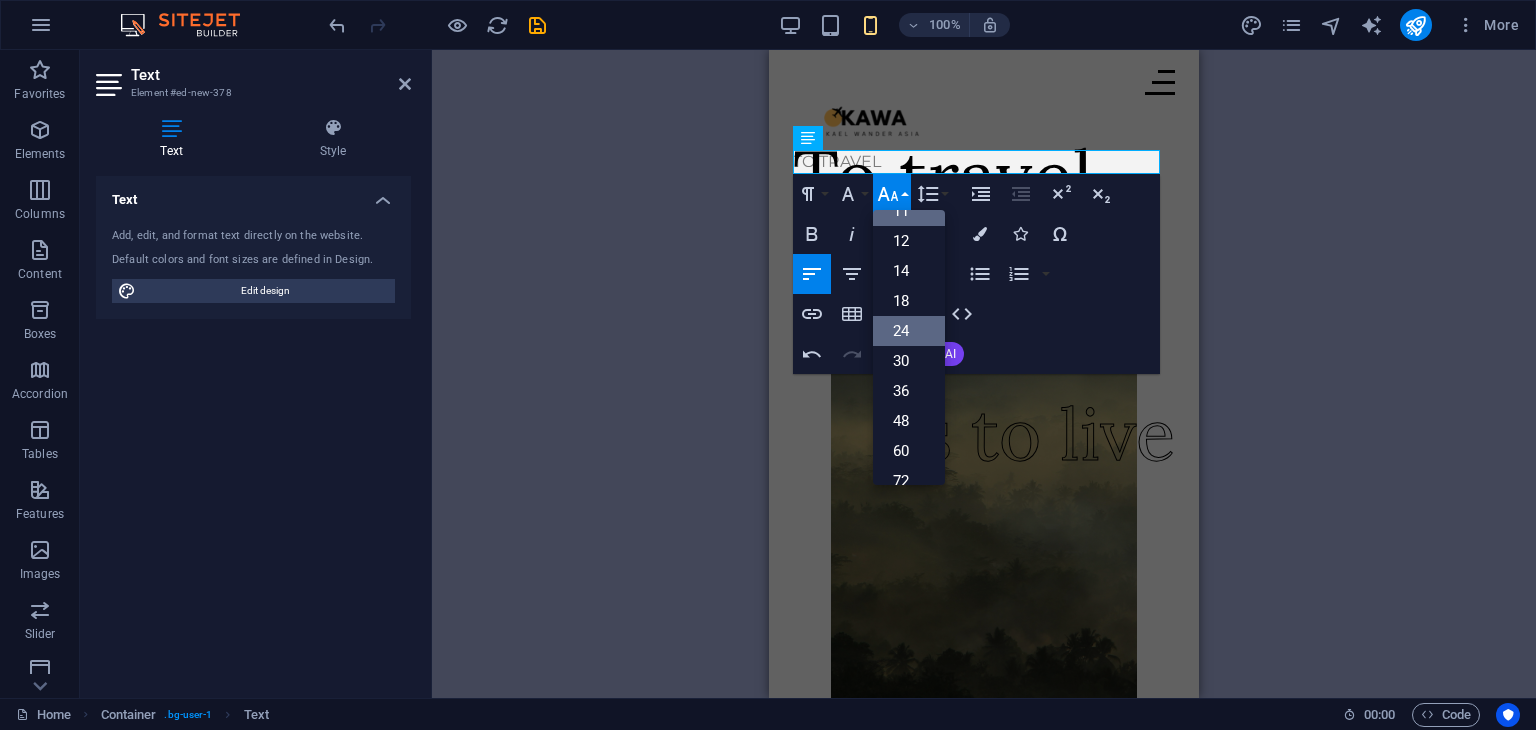 click on "24" at bounding box center (909, 331) 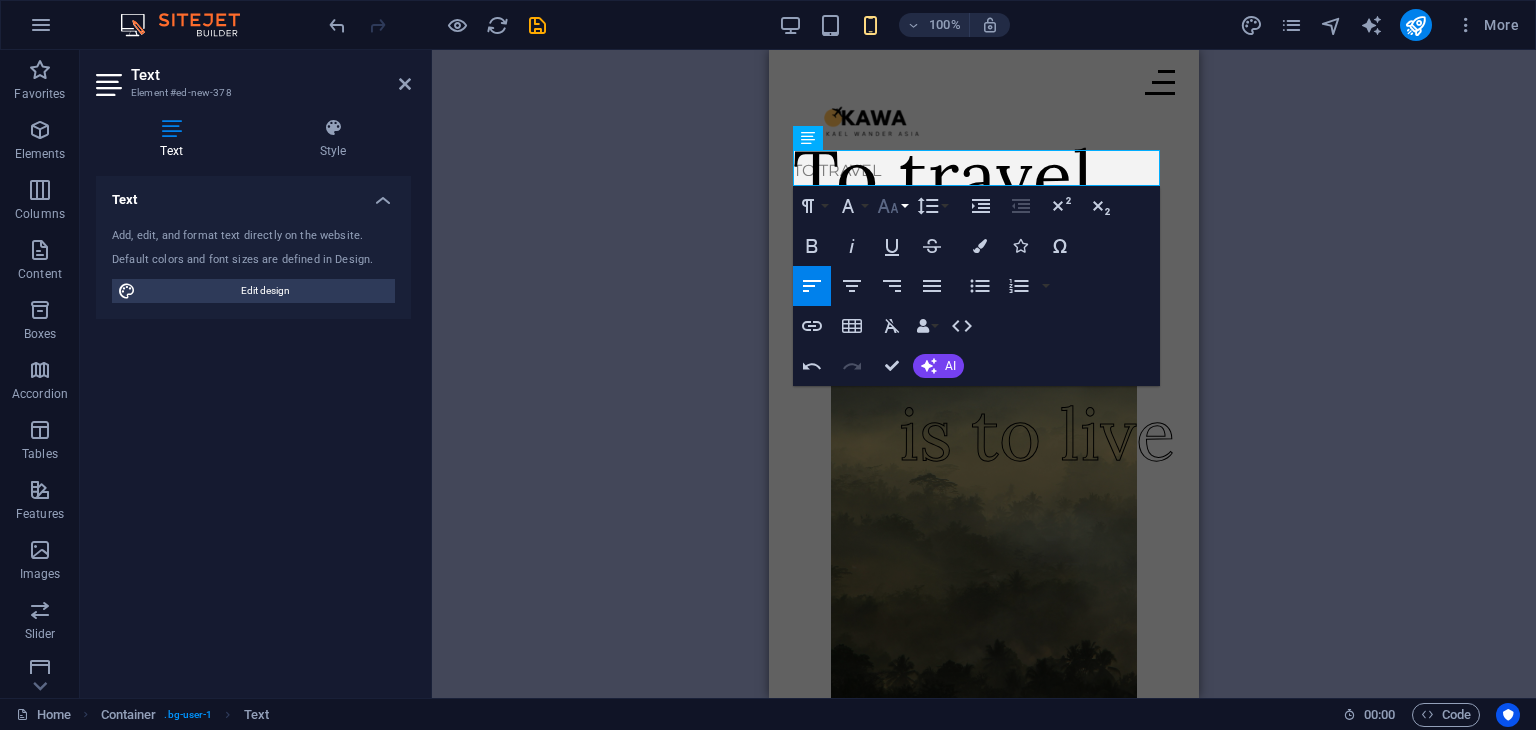 click 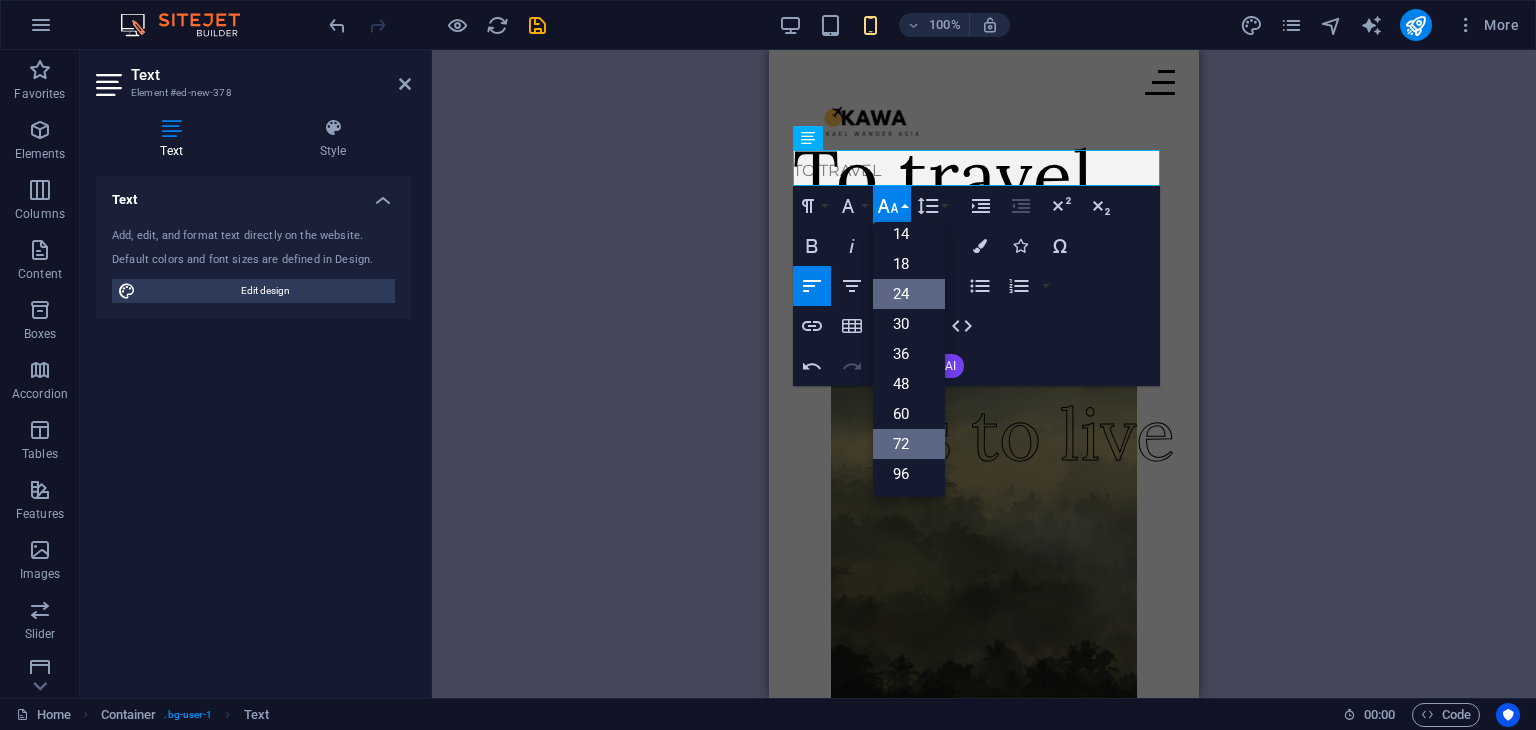 scroll, scrollTop: 160, scrollLeft: 0, axis: vertical 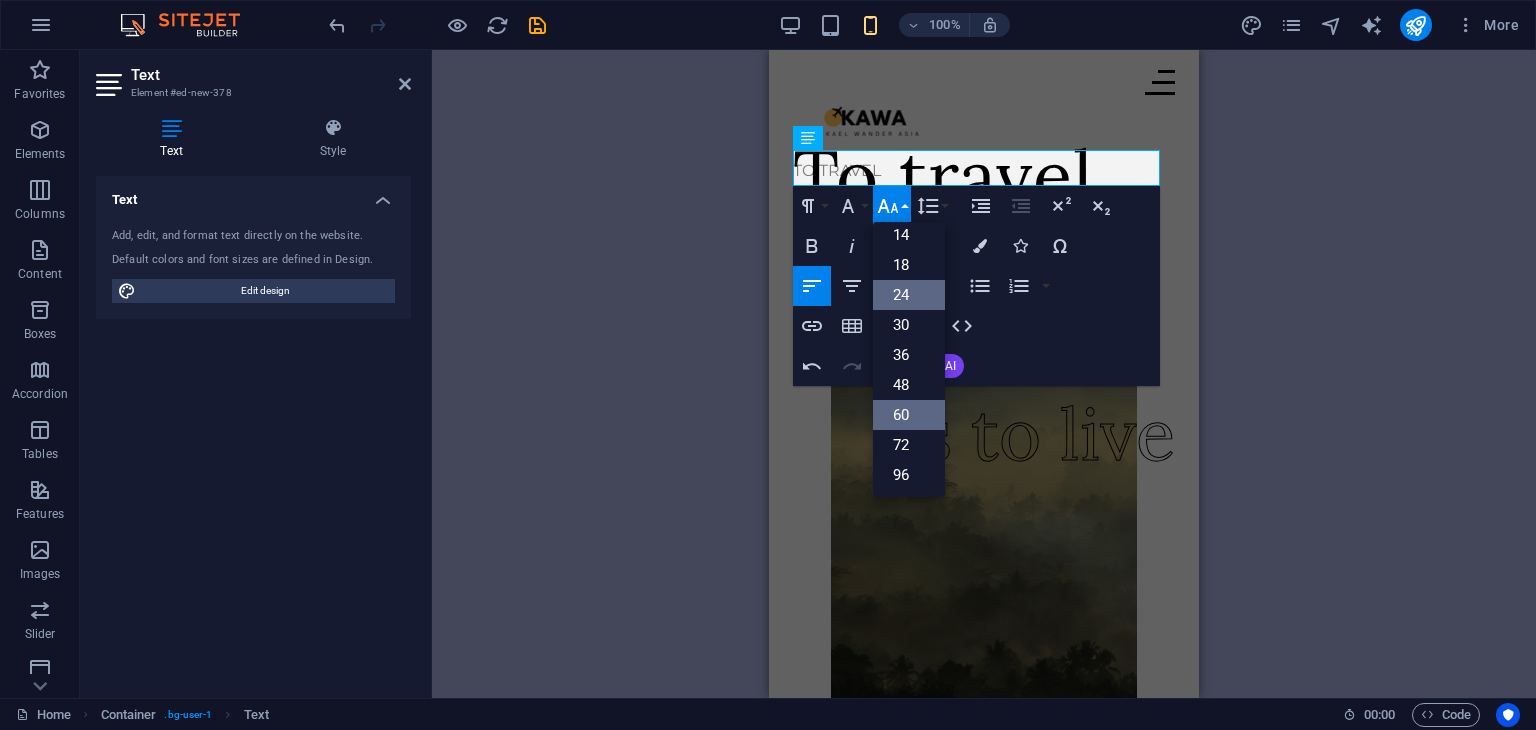 click on "60" at bounding box center [909, 415] 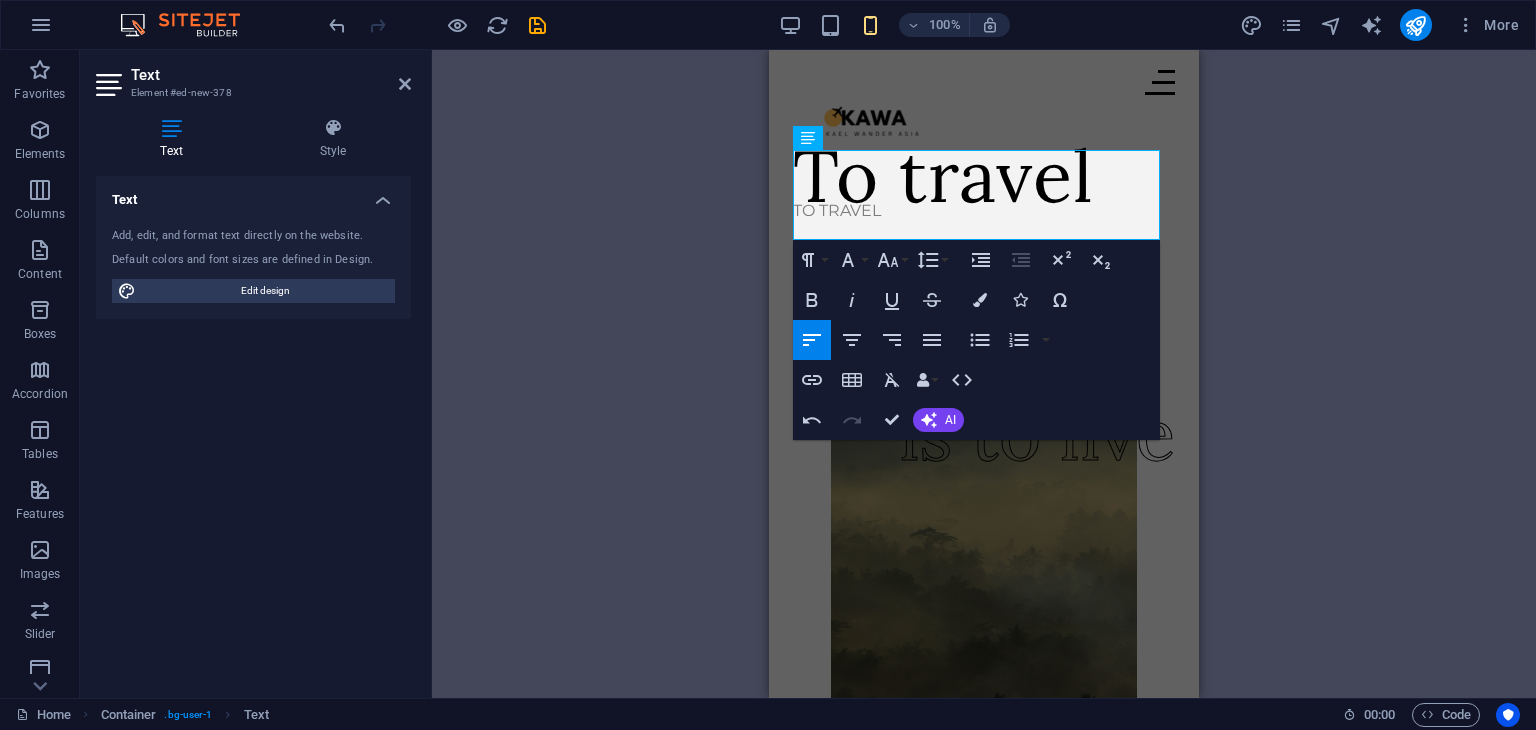 click on "H1   Container   Menu Bar   Image   Text   Logo   Image   Collection filter-buttons   Button   Container   Button   Collection   Collection item   Image   Collection   Collection   Collection item   H2   Collection item   Image   Collection item   Text   Spacer   Button   Text   Text Paragraph Format Normal Heading 1 Heading 2 Heading 3 Heading 4 Heading 5 Heading 6 Code Font Family Arial Georgia Impact Tahoma Times New Roman Verdana Lora Montserrat Font Size 8 9 10 11 12 14 18 24 30 36 48 60 72 96 Line Height Default Single 1.15 1.5 Double Increase Indent Decrease Indent Superscript Subscript Bold Italic Underline Strikethrough Colors Icons Special Characters Align Left Align Center Align Right Align Justify Unordered List   Default Circle Disc Square    Ordered List   Default Lower Alpha Lower Greek Lower Roman Upper Alpha Upper Roman    Insert Link Insert Table Clear Formatting Data Bindings Company First name Last name Street ZIP code City Email Phone Mobile Fax Custom field 1 HTML AI" at bounding box center (984, 374) 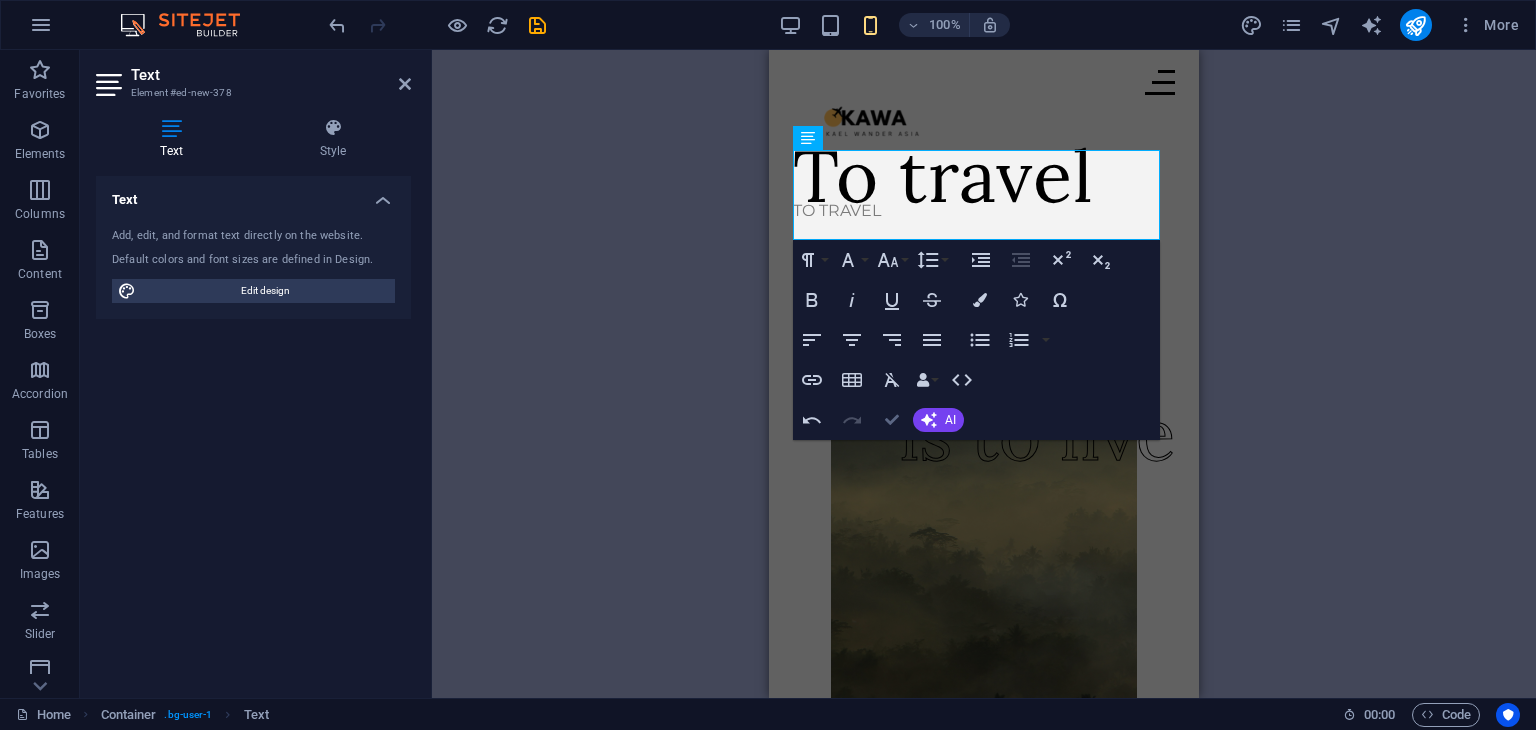 drag, startPoint x: 900, startPoint y: 422, endPoint x: 355, endPoint y: 363, distance: 548.18427 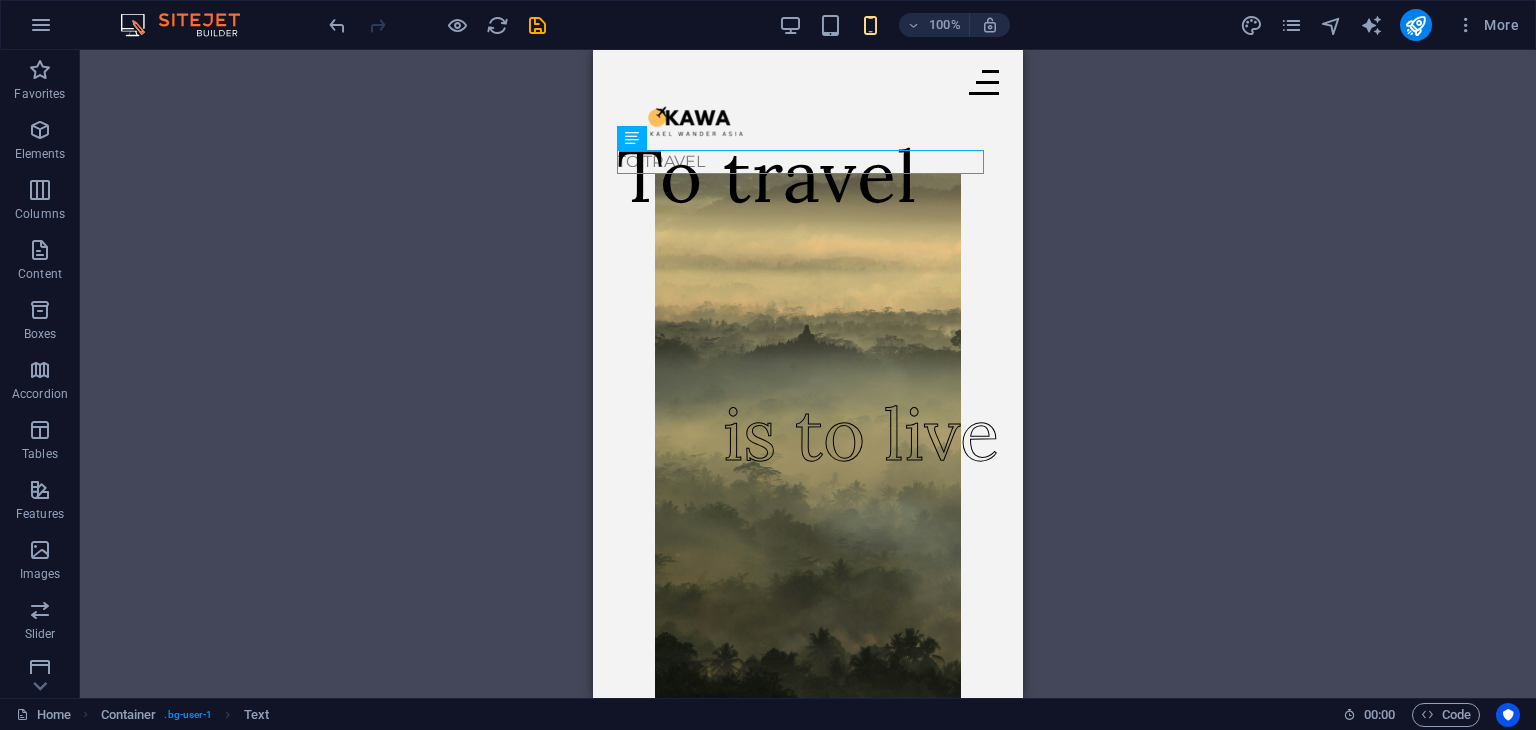 click on "H1   Container   Menu Bar   Image   Text   Logo   Image   Collection filter-buttons   Button   Container   Button   Collection   Collection item   Image   Collection   Collection   Collection item   H2   Collection item   Image   Collection item   Text   Spacer   Button   Text   Text" at bounding box center [808, 374] 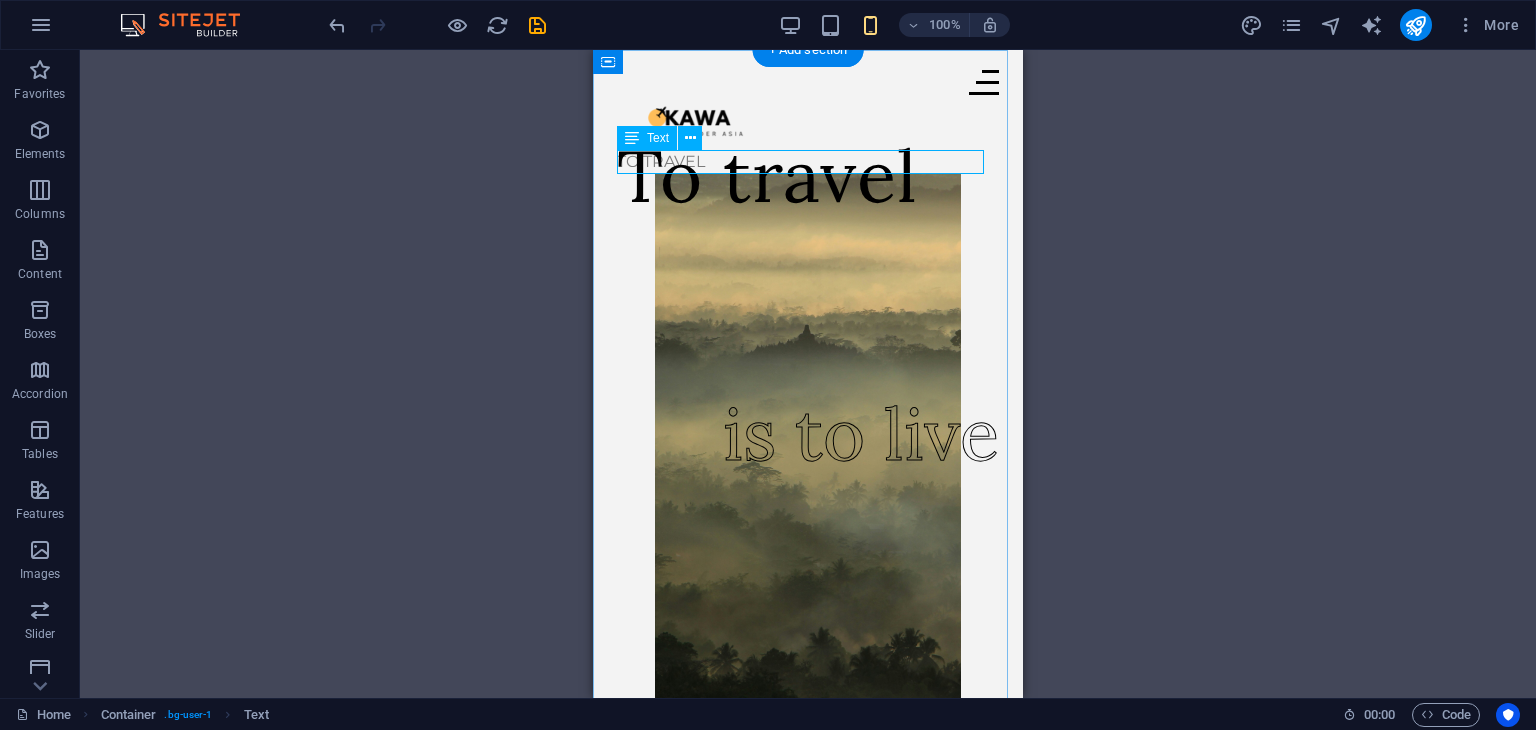 click on "TO TRAVEL" at bounding box center [808, 162] 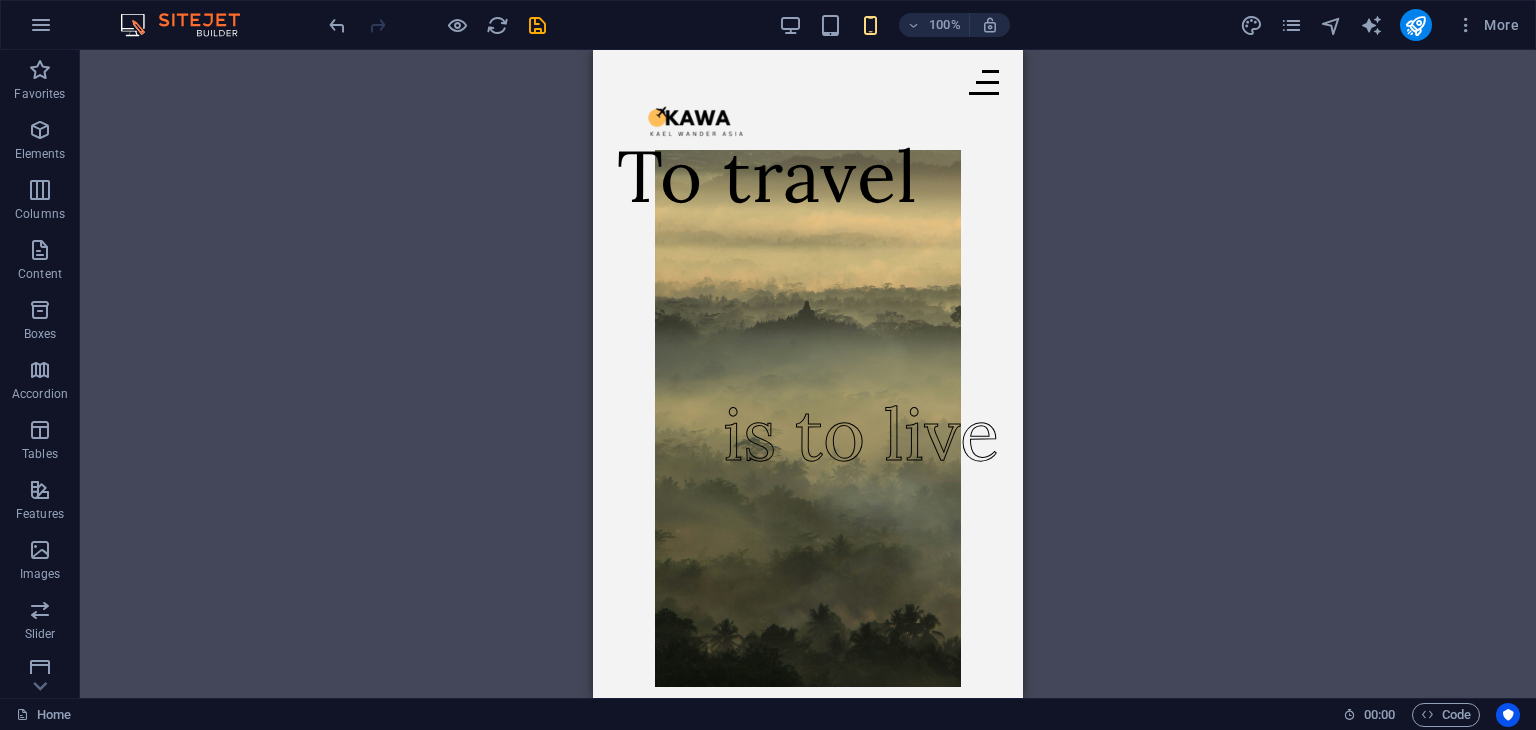 click on "H1   Container   Menu Bar   Image   Text   Logo   Image   Collection filter-buttons   Button   Container   Button   Collection   Collection item   Image   Collection   Collection   Collection item   H2   Collection item   Image   Collection item   Text   Spacer   Button   Text   Text" at bounding box center [808, 374] 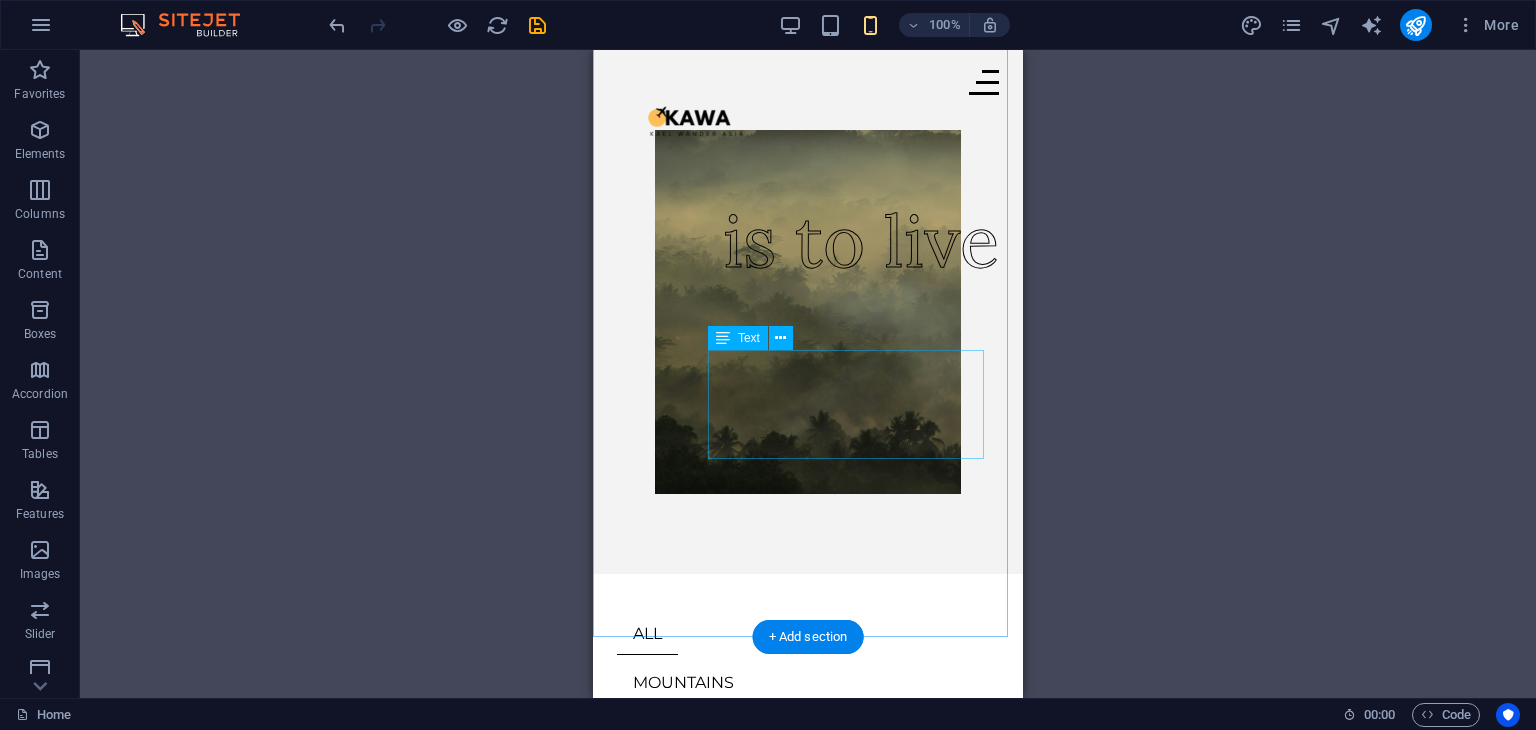 scroll, scrollTop: 200, scrollLeft: 0, axis: vertical 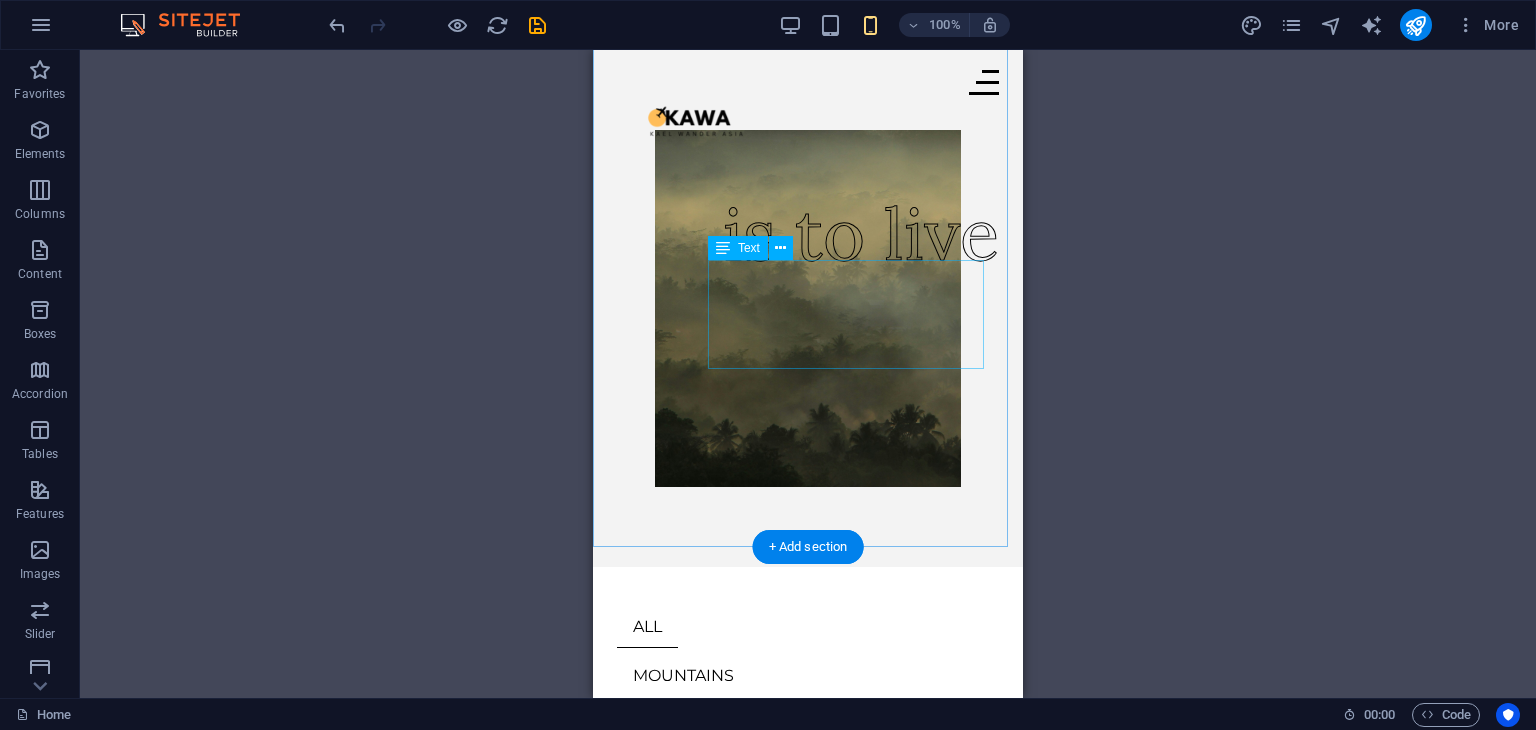 click on "is to live" at bounding box center [861, 234] 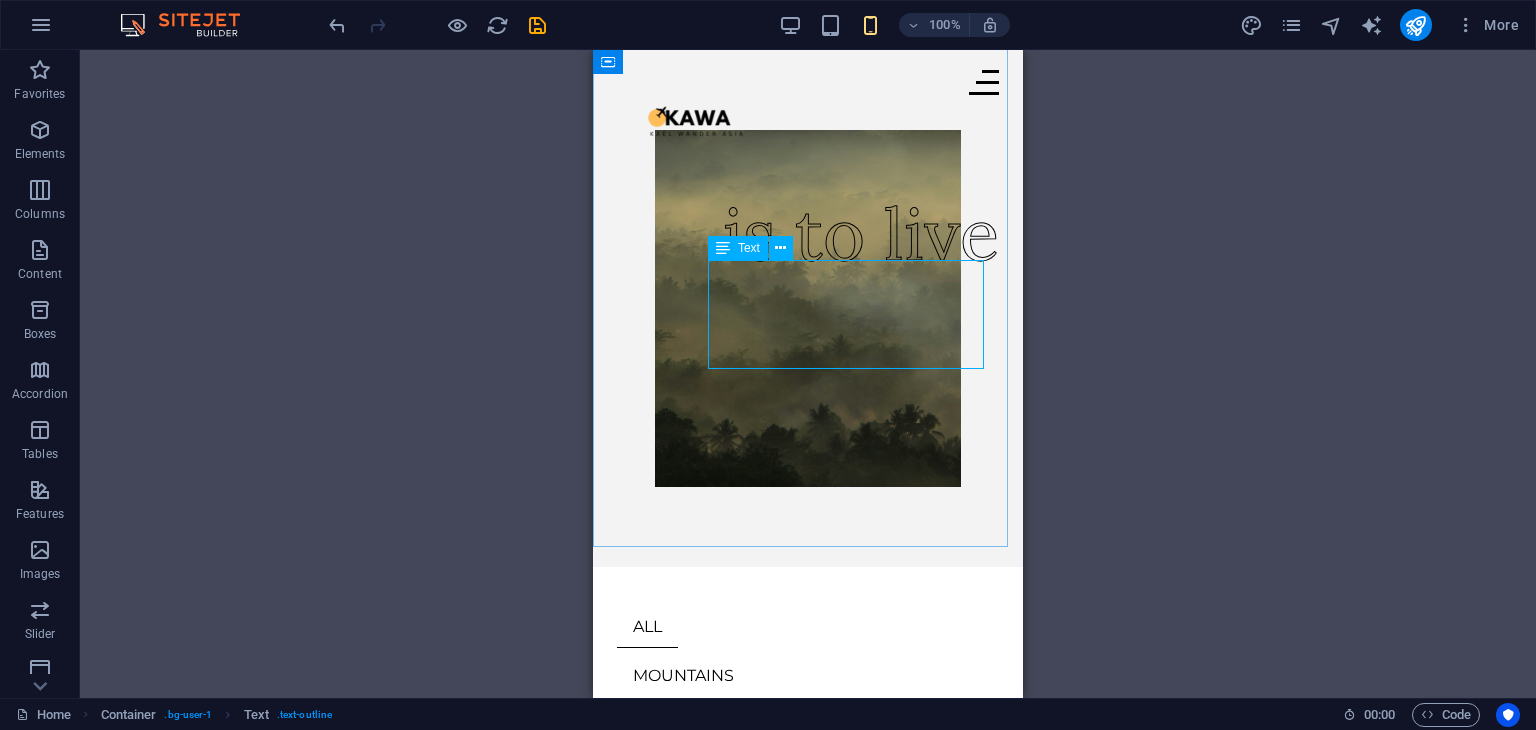 click on "Text" at bounding box center [749, 248] 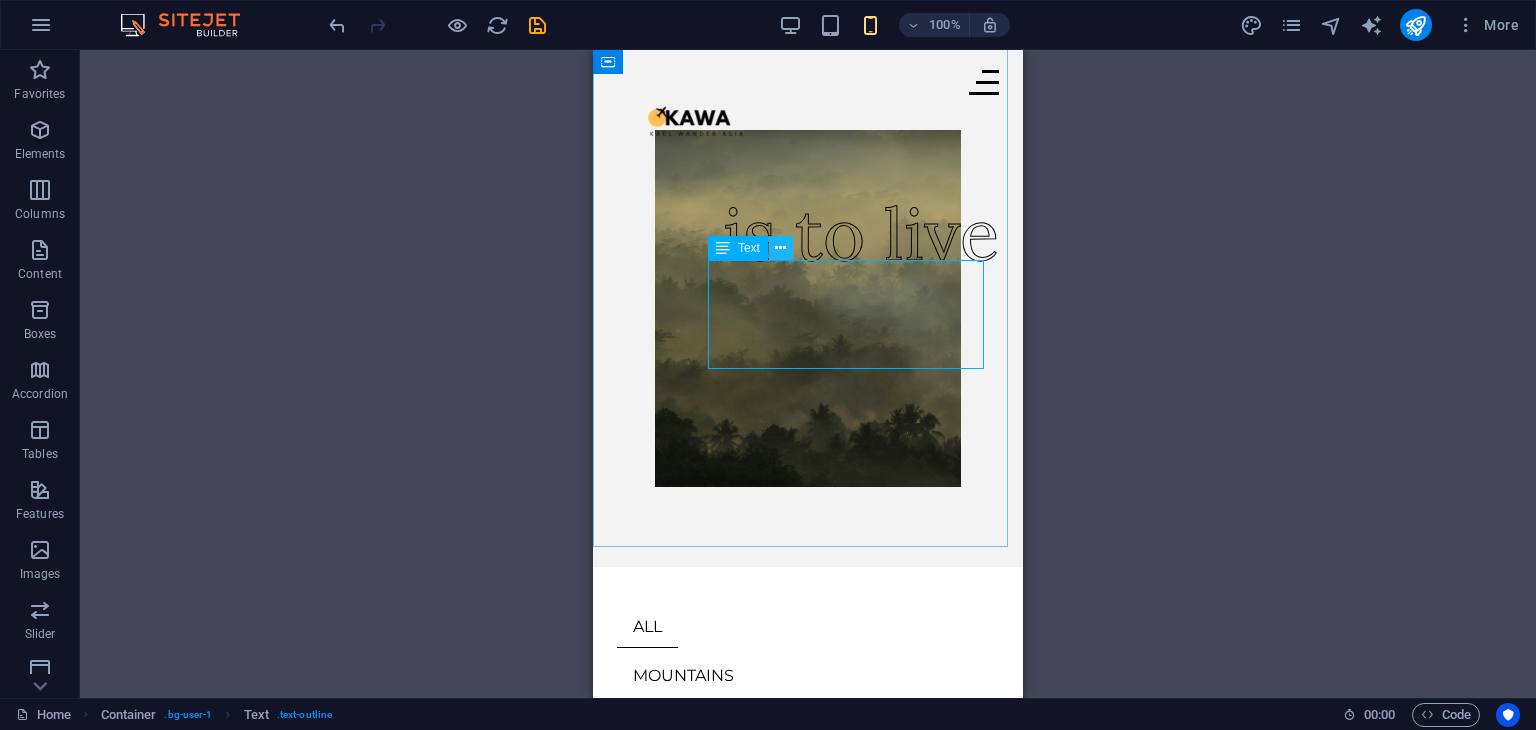 click at bounding box center [780, 248] 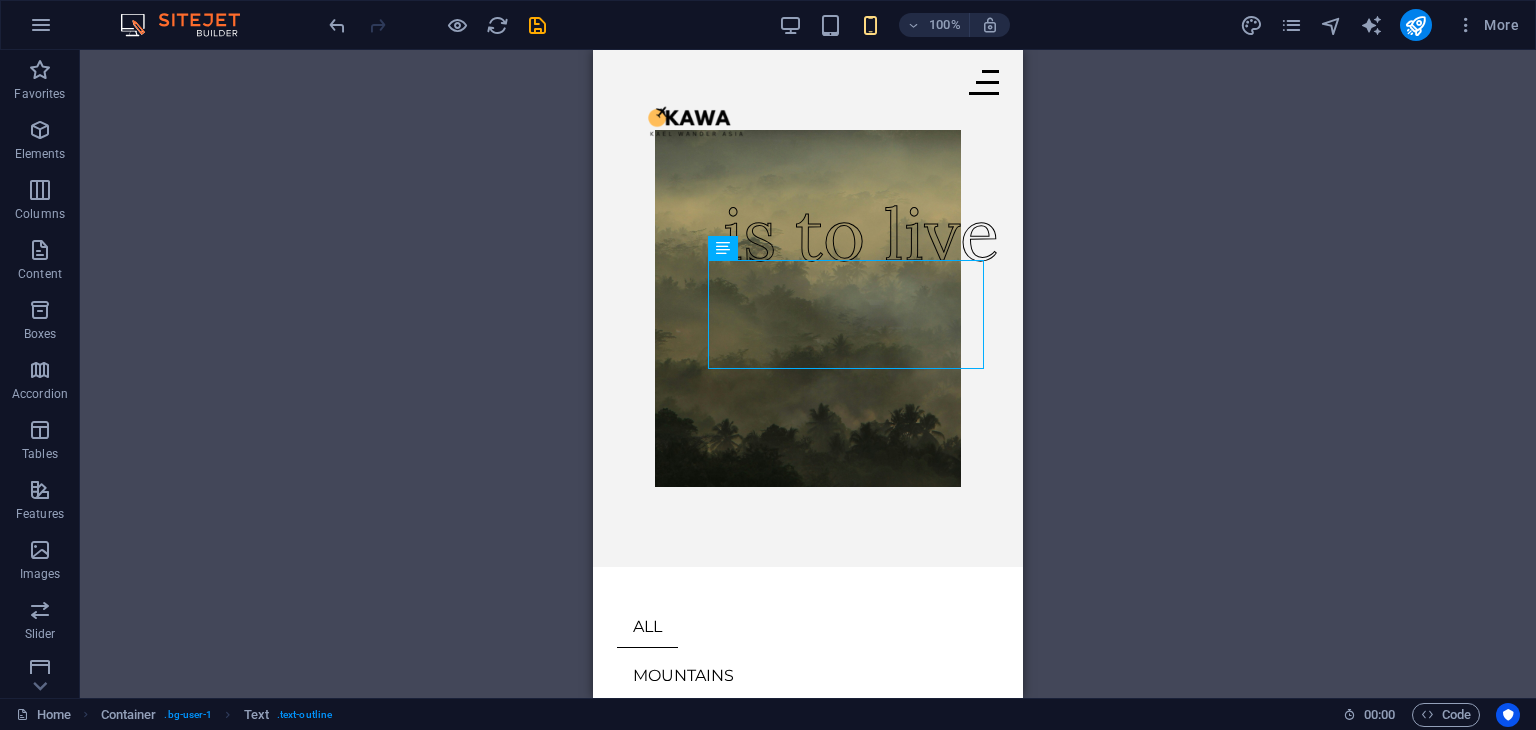 click on "H1   Container   Menu Bar   Image   Text   Logo   Image   Collection filter-buttons   Button   Container   Button   Collection   Collection item   Image   Collection   Collection   Collection item   H2   Collection item   Image   Collection item   Text   Spacer   Button   Text   Text   Button   Button" at bounding box center (808, 374) 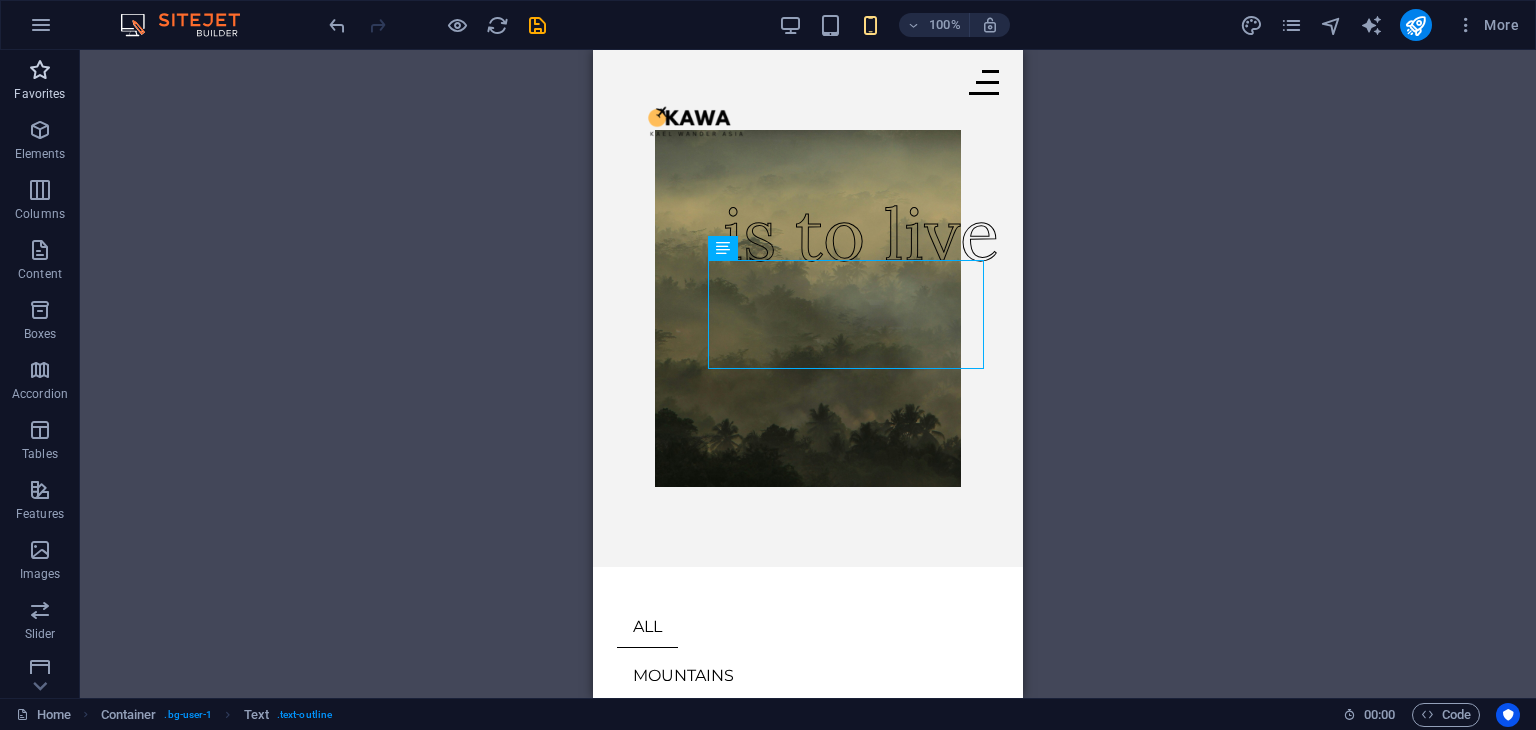 click at bounding box center [40, 70] 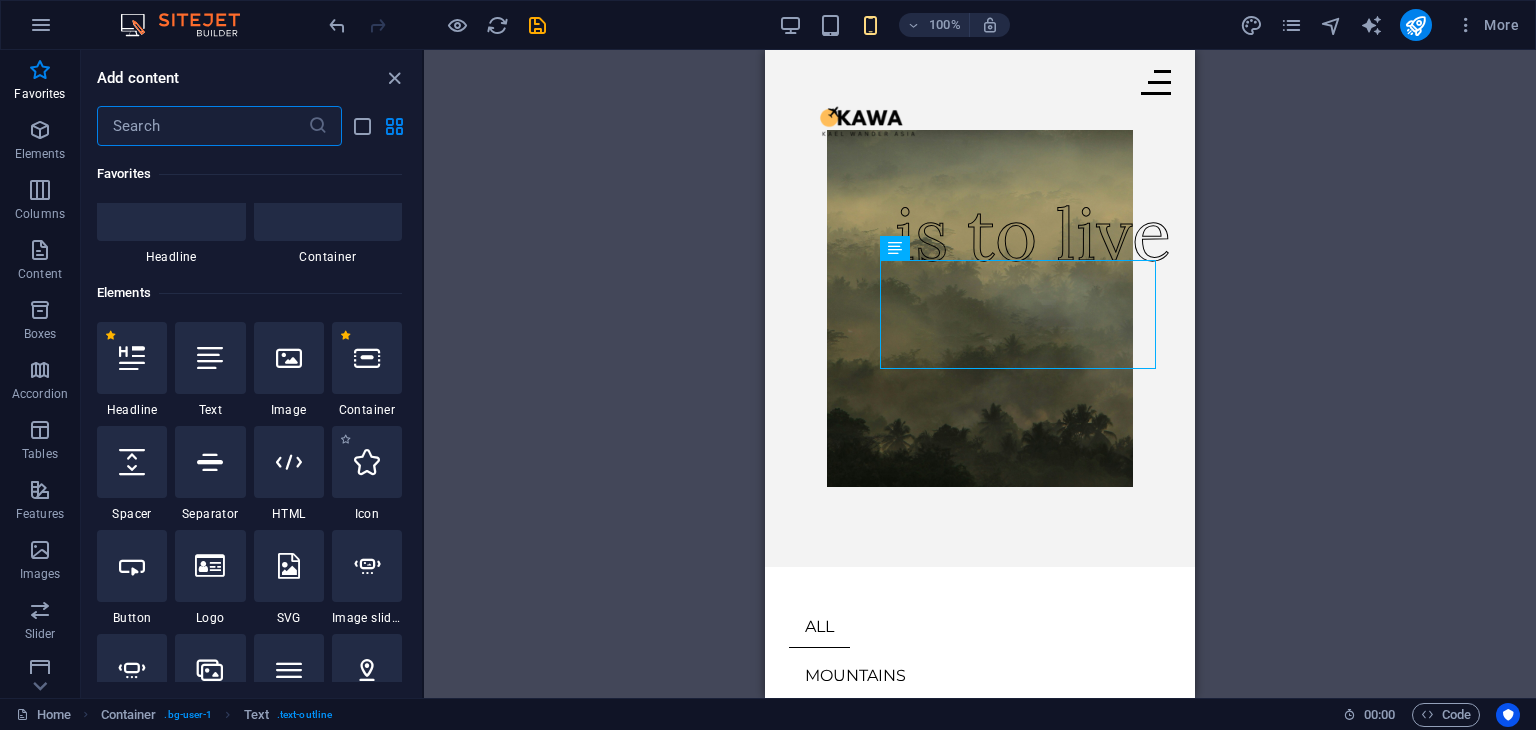 scroll, scrollTop: 100, scrollLeft: 0, axis: vertical 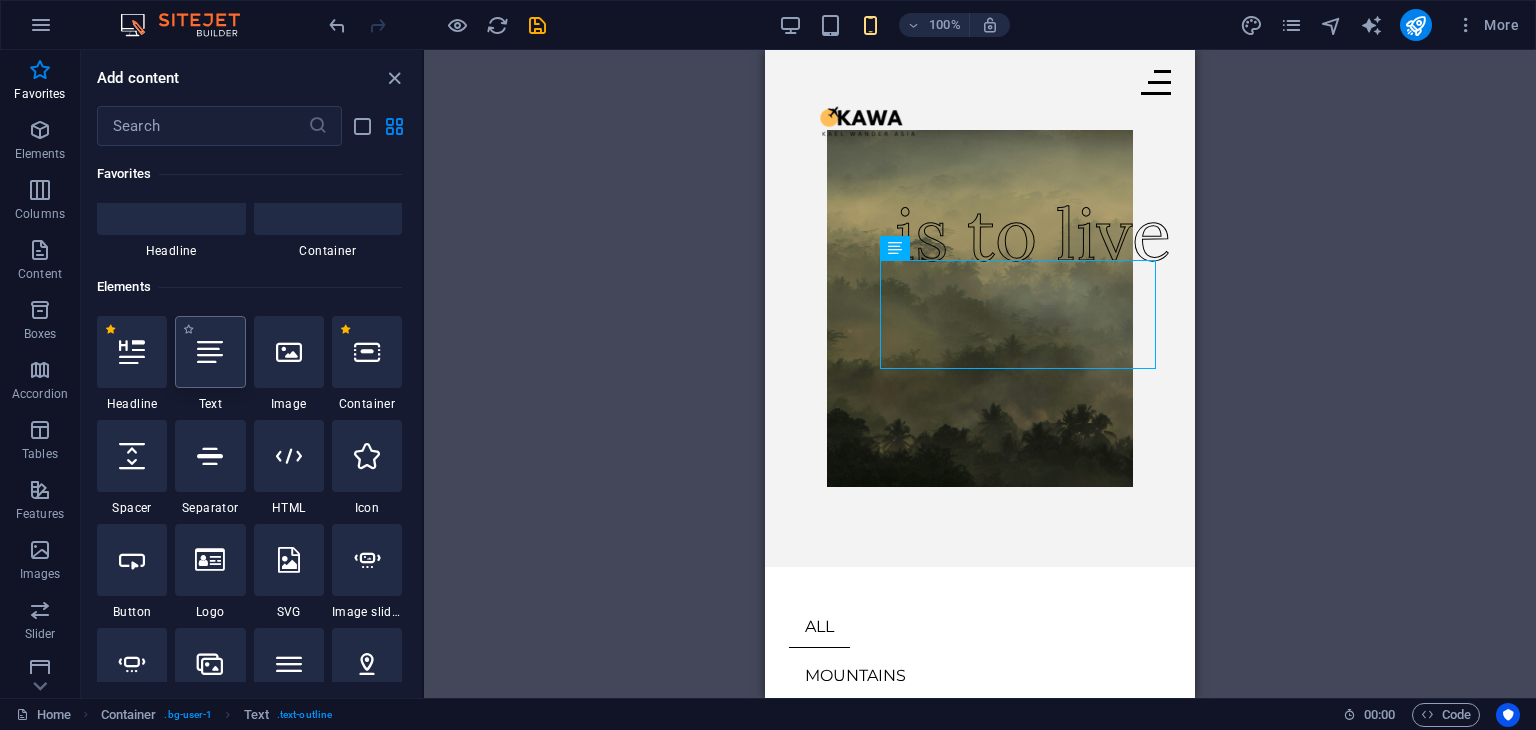 click at bounding box center (210, 352) 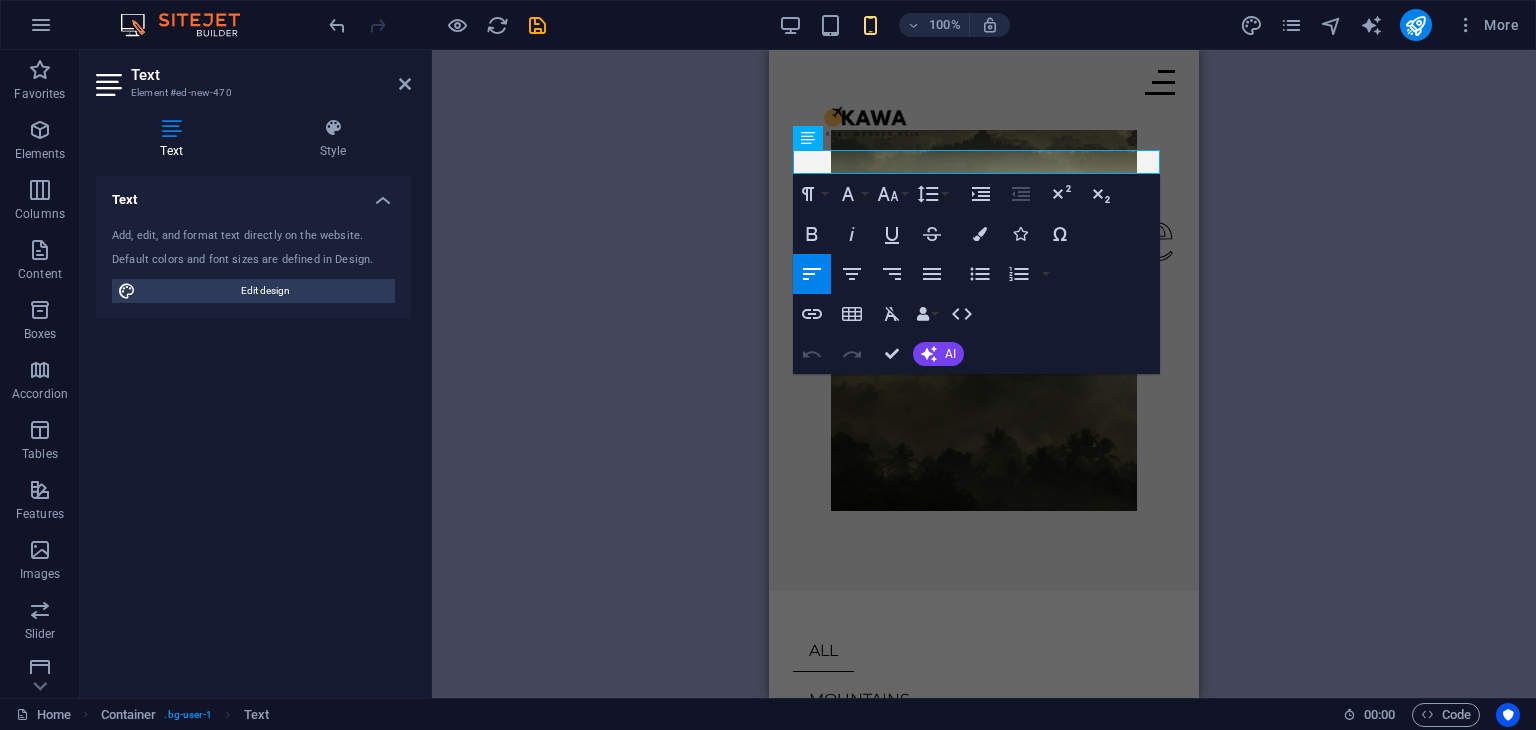 scroll, scrollTop: 0, scrollLeft: 0, axis: both 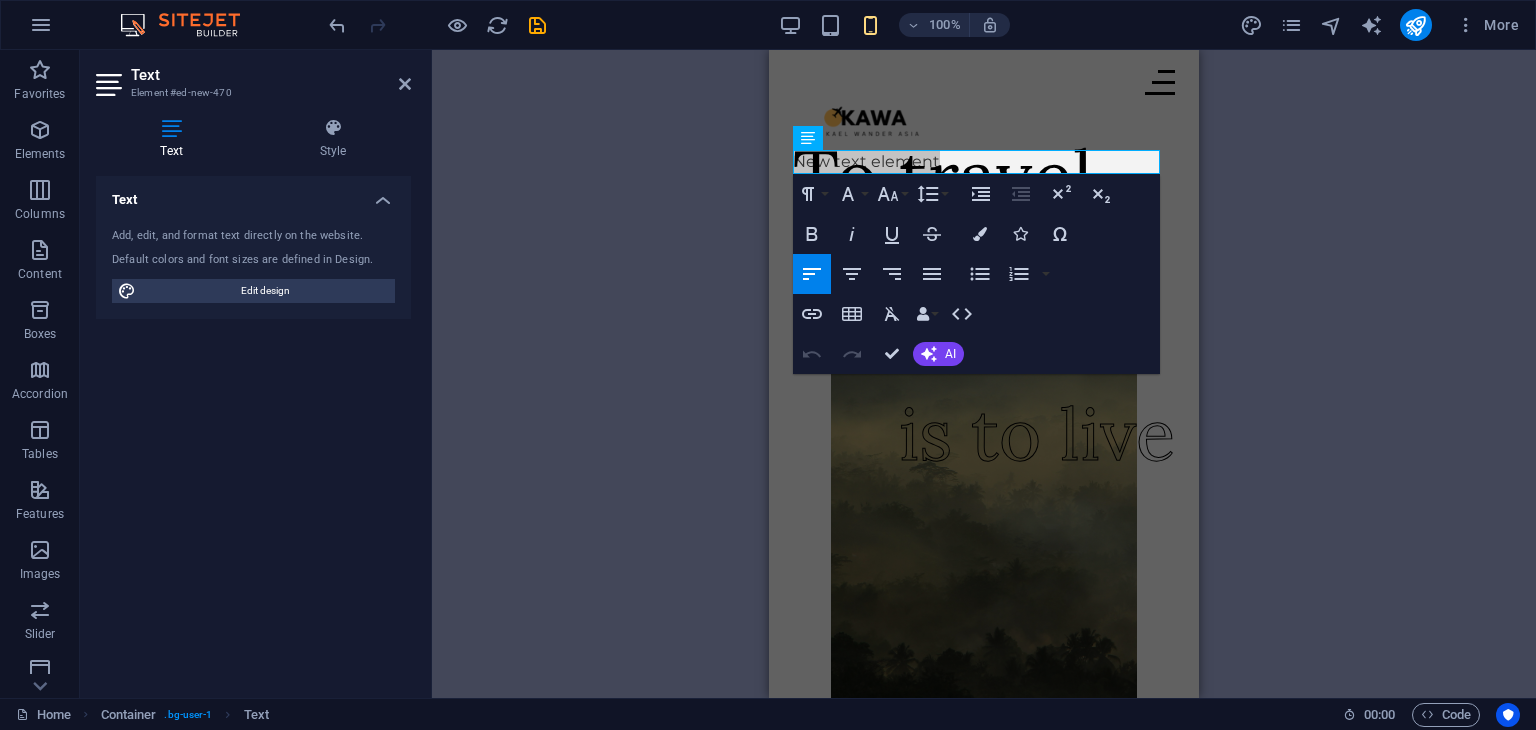 click on "H1   Container   Menu Bar   Image   Text   Logo   Image   Collection filter-buttons   Button   Container   Button   Collection   Collection item   Image   Collection   Collection   Collection item   H2   Collection item   Image   Collection item   Text   Spacer   Button   Text   Text   Button   Button   Text Paragraph Format Normal Heading 1 Heading 2 Heading 3 Heading 4 Heading 5 Heading 6 Code Font Family Arial Georgia Impact Tahoma Times New Roman Verdana Lora Montserrat Font Size 8 9 10 11 12 14 18 24 30 36 48 60 72 96 Line Height Default Single 1.15 1.5 Double Increase Indent Decrease Indent Superscript Subscript Bold Italic Underline Strikethrough Colors Icons Special Characters Align Left Align Center Align Right Align Justify Unordered List   Default Circle Disc Square    Ordered List   Default Lower Alpha Lower Greek Lower Roman Upper Alpha Upper Roman    Insert Link Insert Table Clear Formatting Data Bindings Company First name Last name Street ZIP code City Email Phone Mobile AI" at bounding box center [984, 374] 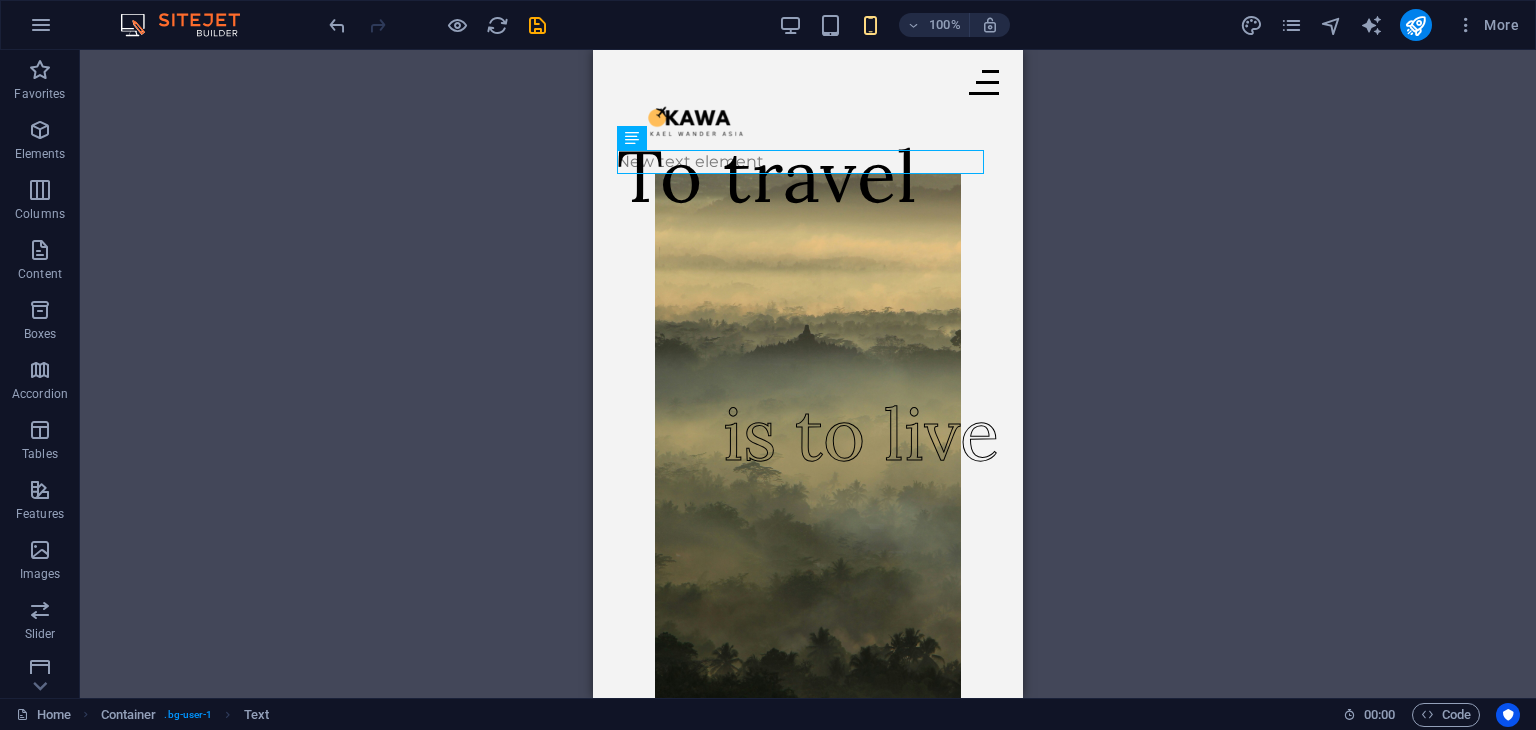click on "H1   Container   Menu Bar   Image   Text   Logo   Image   Collection filter-buttons   Button   Container   Button   Collection   Collection item   Image   Collection   Collection   Collection item   H2   Collection item   Image   Collection item   Text   Spacer   Button   Text   Text   Button   Button   Text" at bounding box center [808, 374] 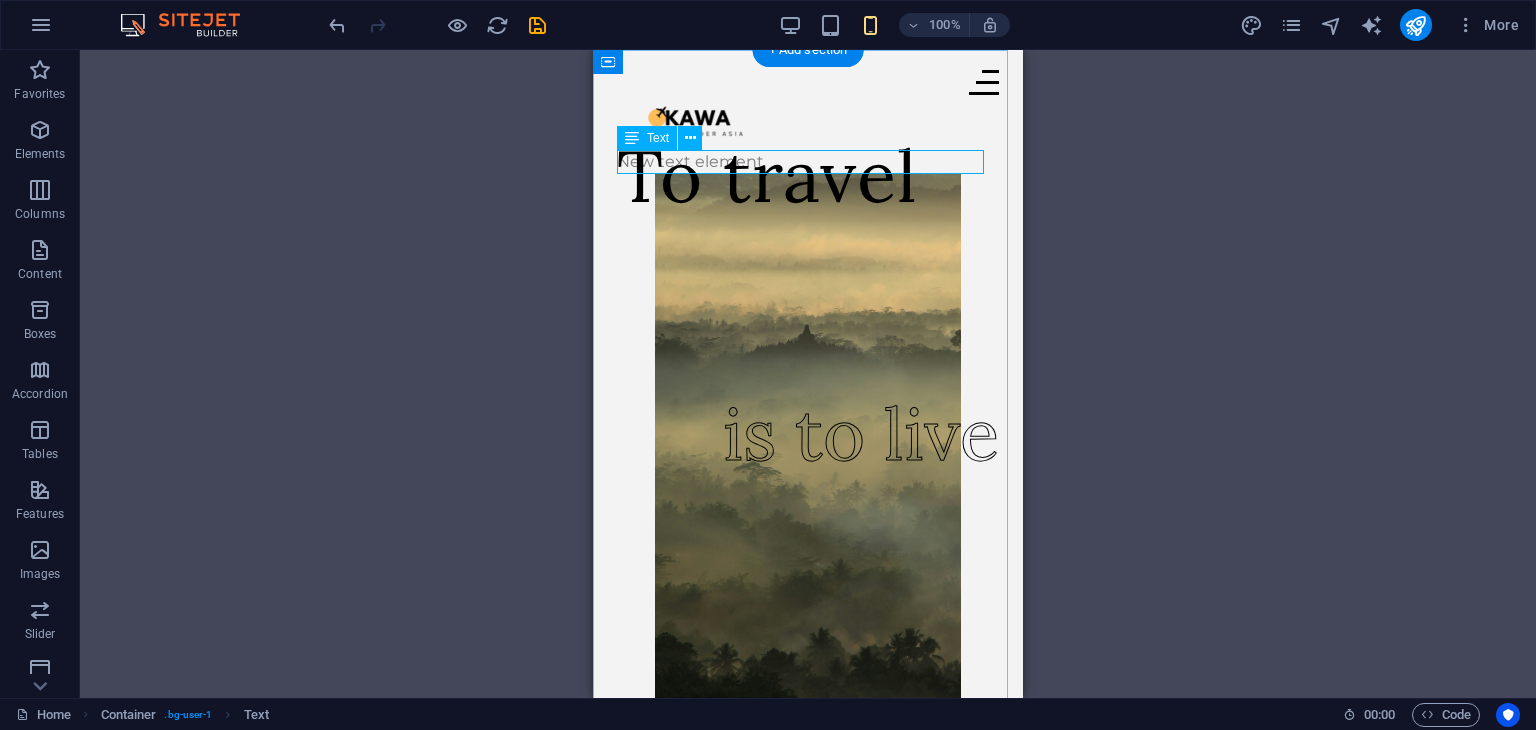 click on "New text element" at bounding box center (808, 162) 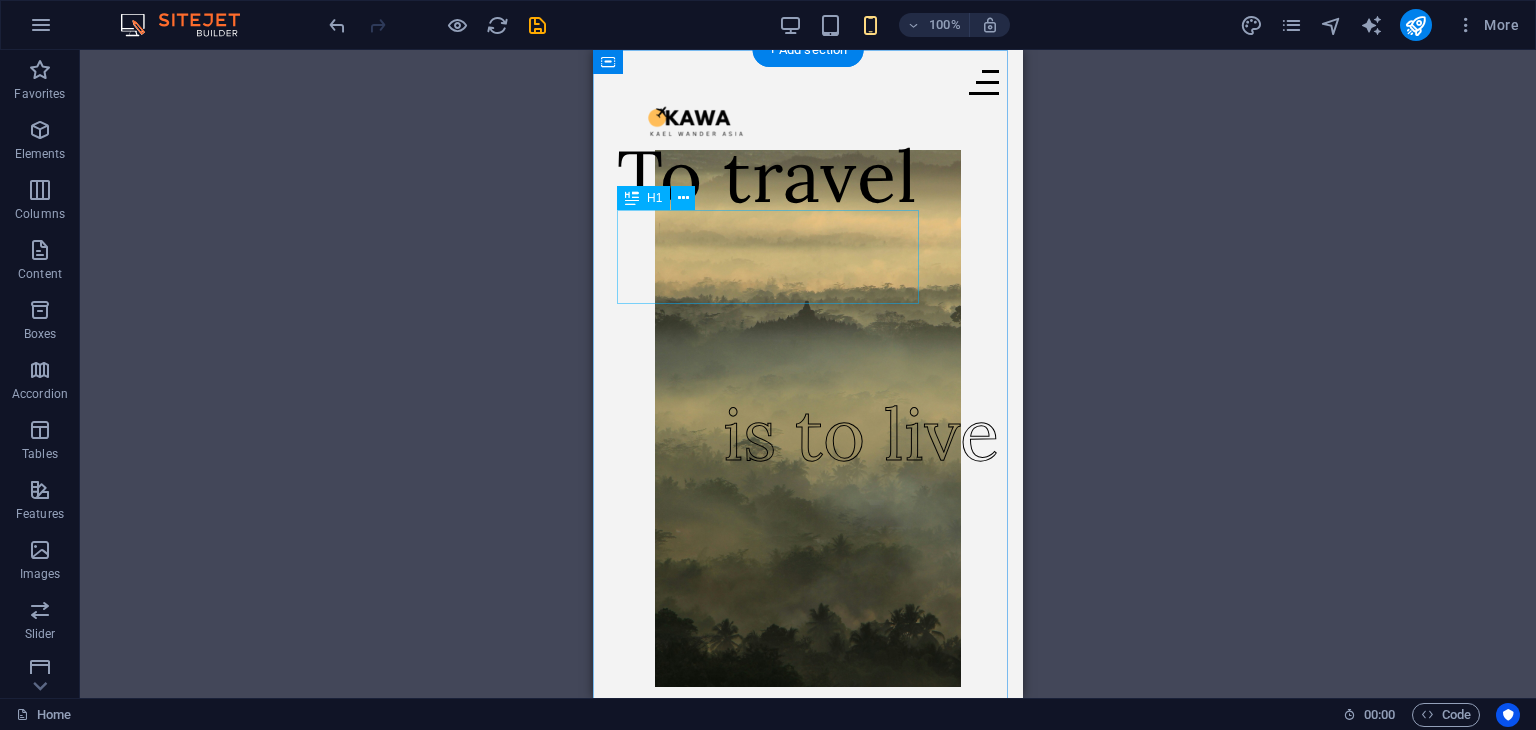 click on "To travel" at bounding box center (767, 177) 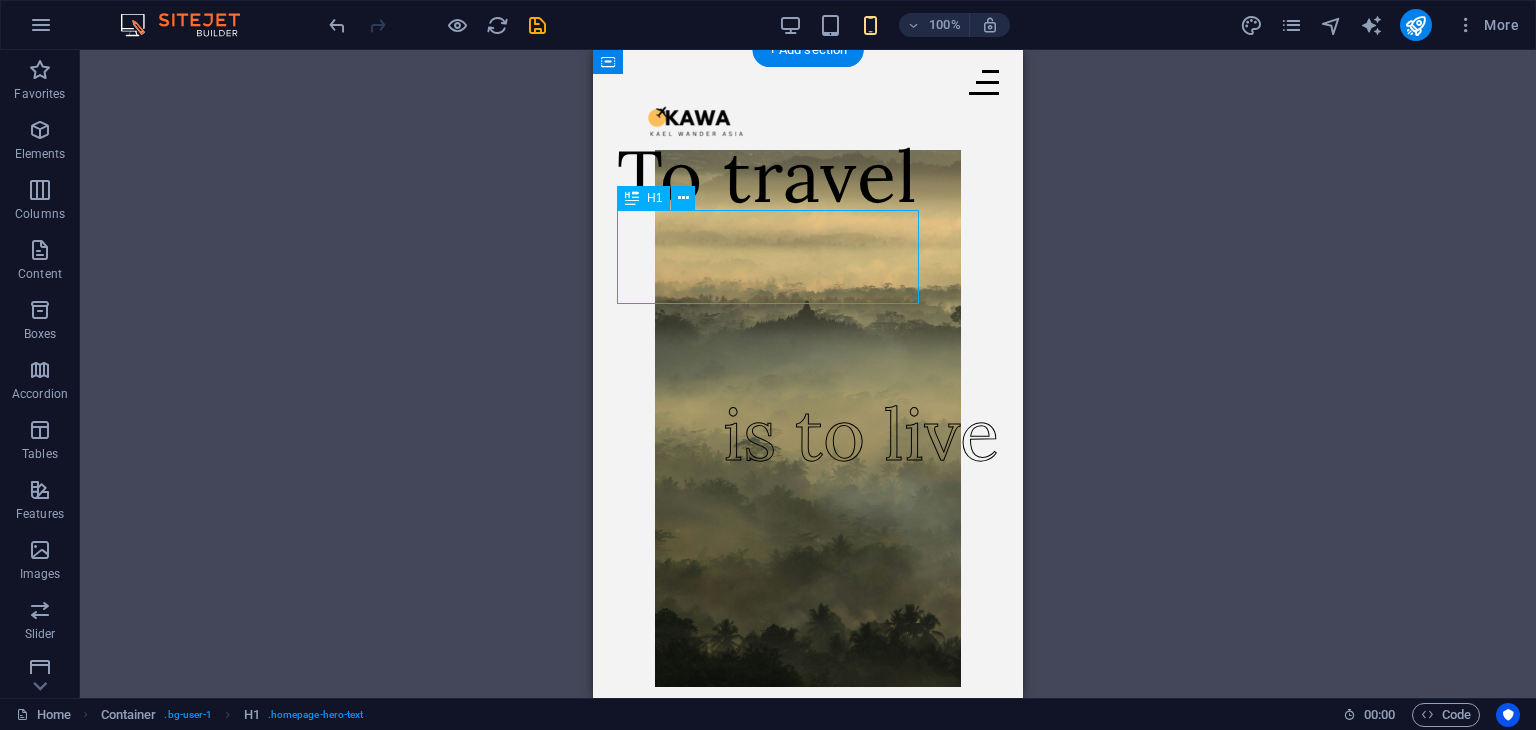 click on "To travel" at bounding box center [767, 177] 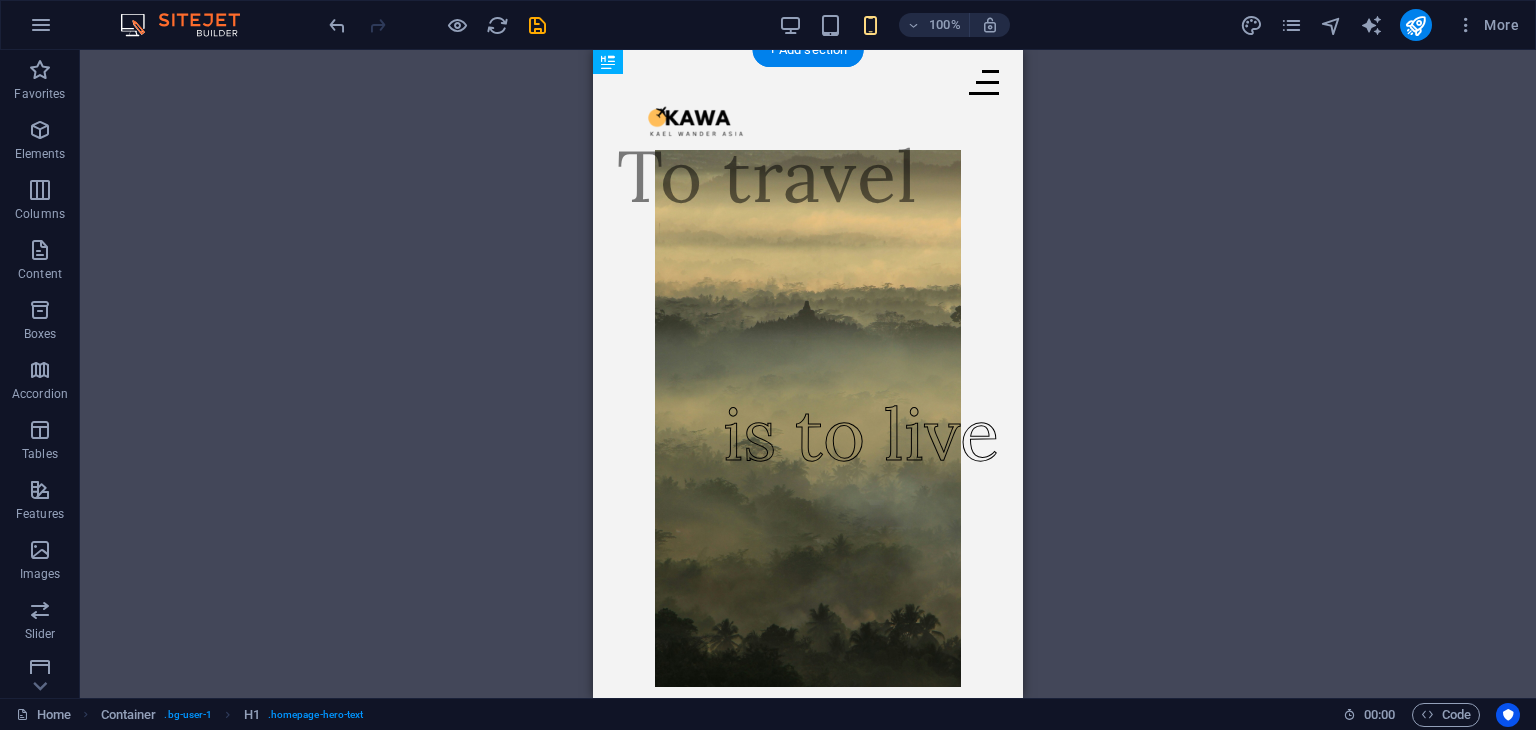 drag, startPoint x: 781, startPoint y: 268, endPoint x: 943, endPoint y: 266, distance: 162.01234 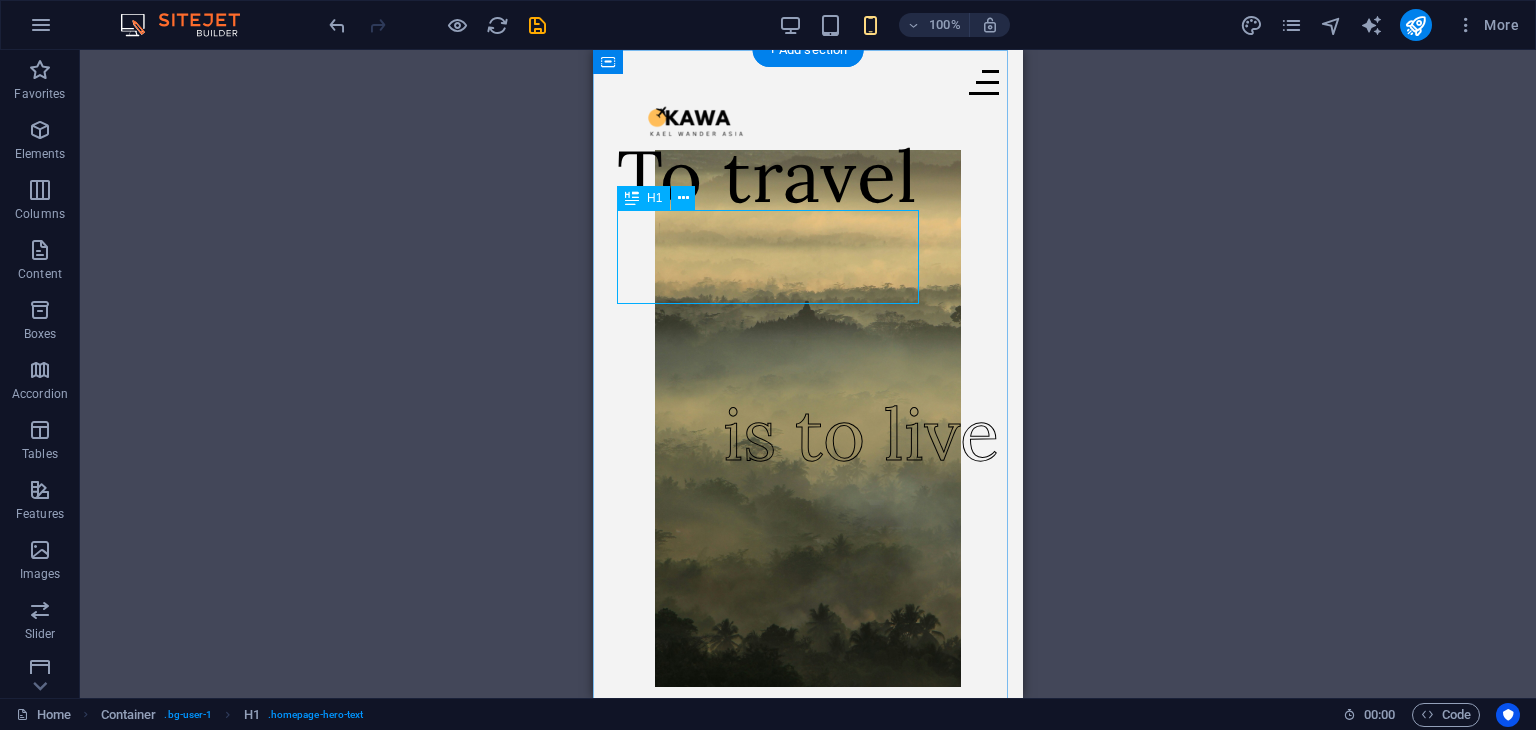 click on "To travel" at bounding box center [767, 177] 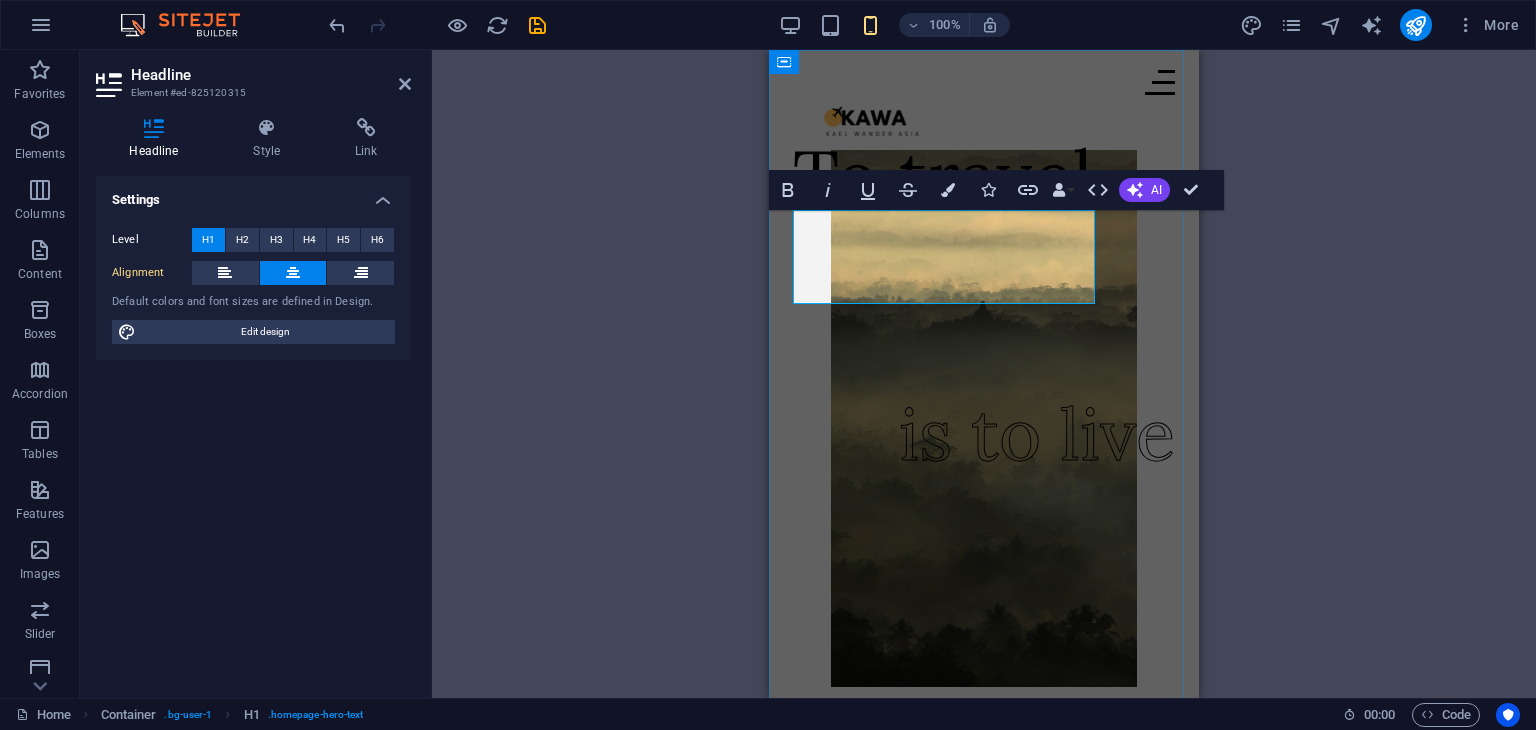 click on "To travel" at bounding box center [943, 177] 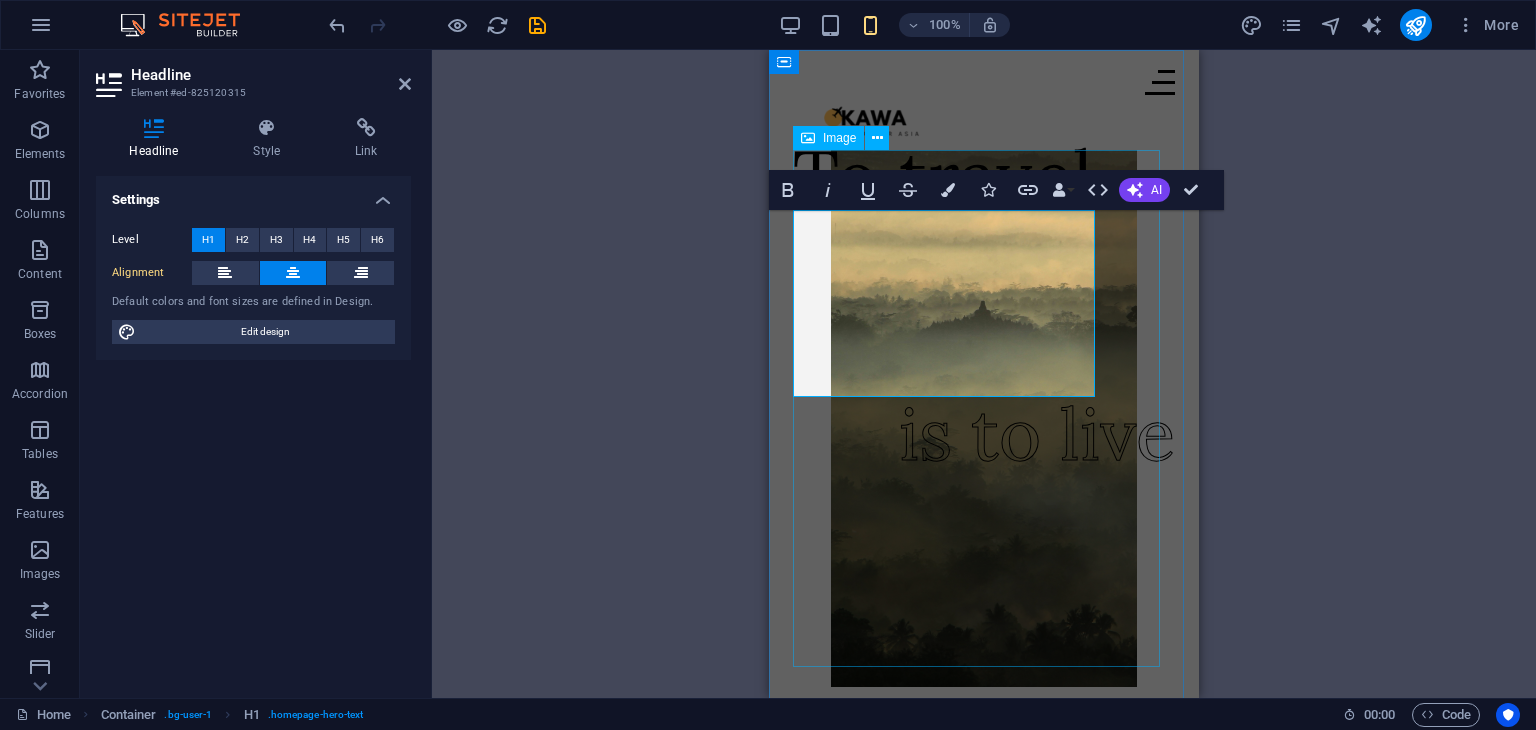 type 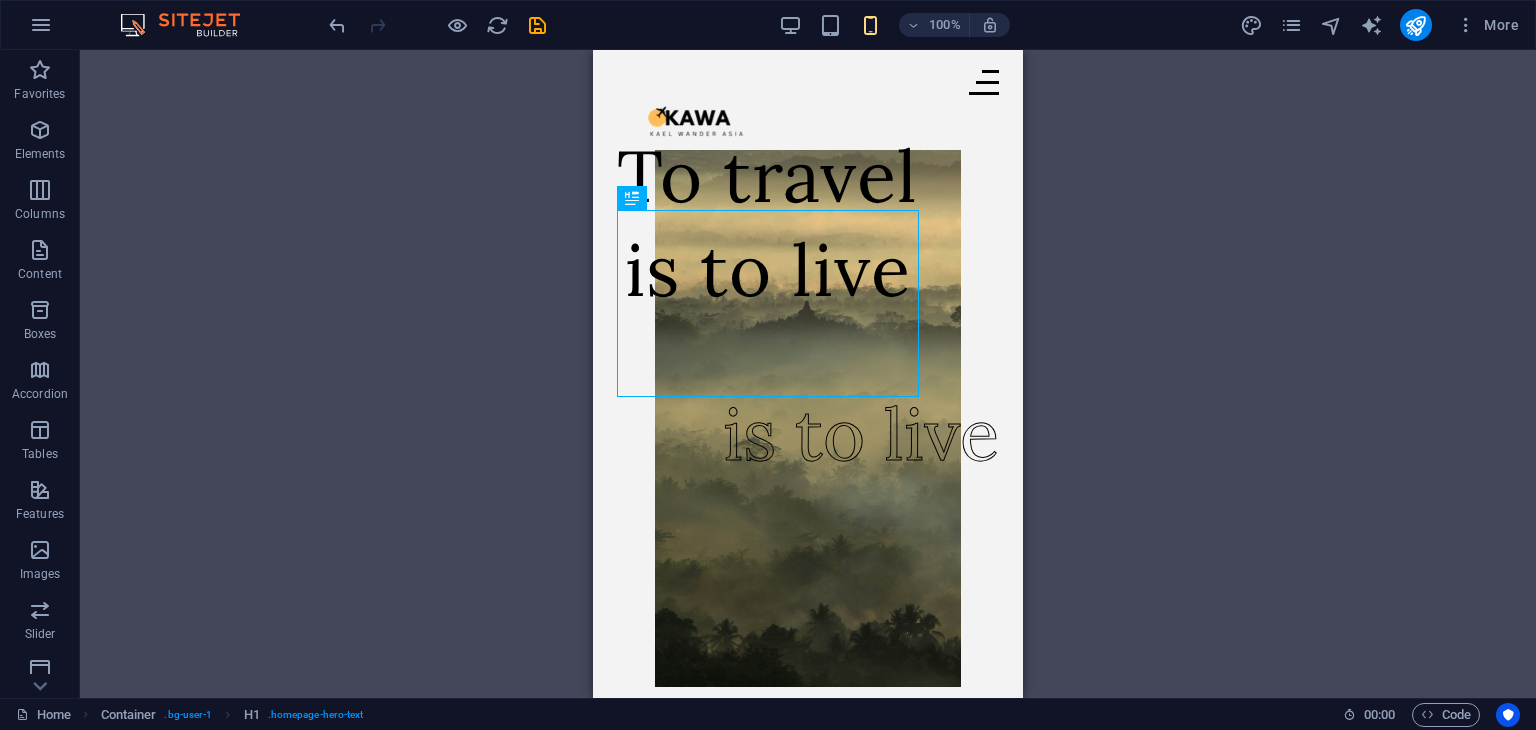 drag, startPoint x: 1278, startPoint y: 387, endPoint x: 1279, endPoint y: 397, distance: 10.049875 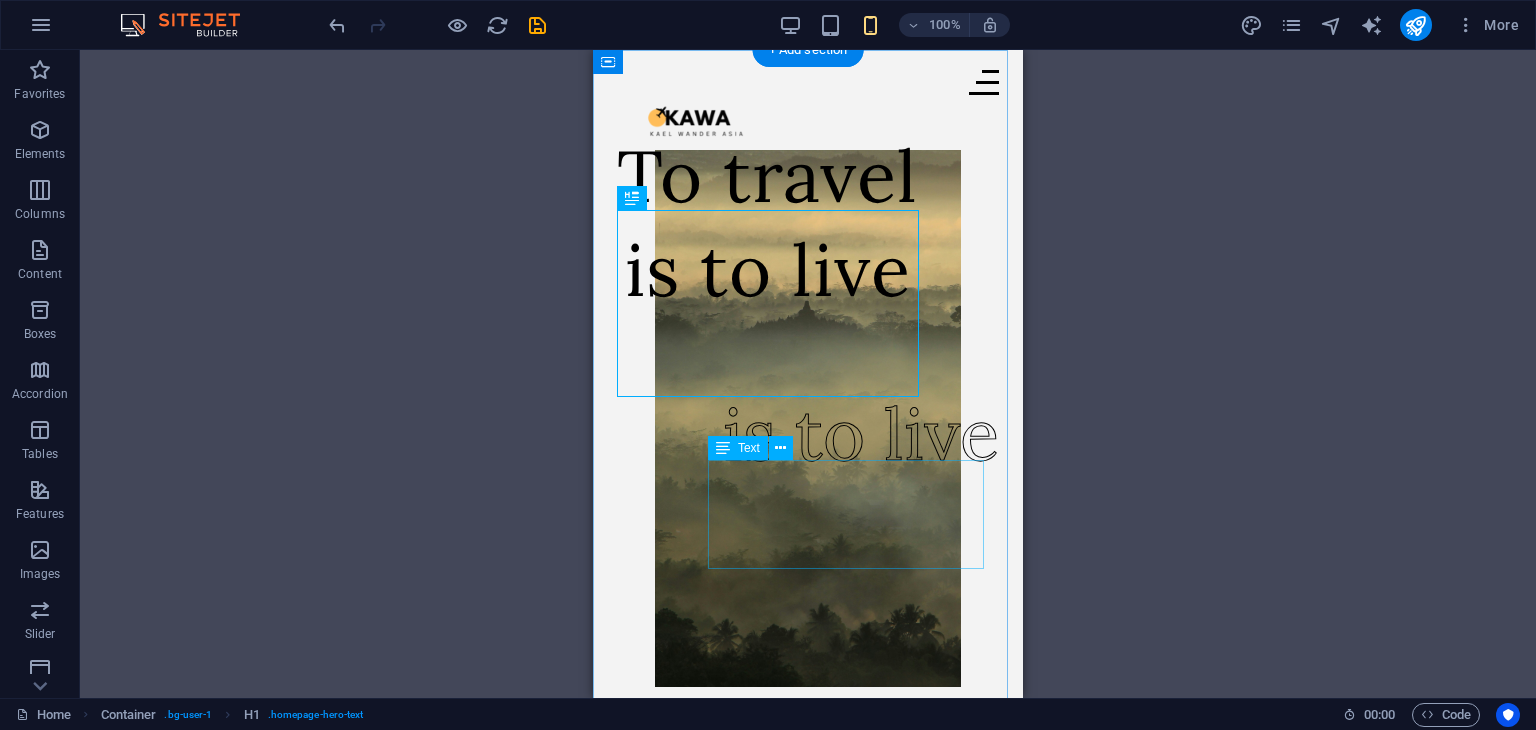 click on "is to live" at bounding box center [861, 434] 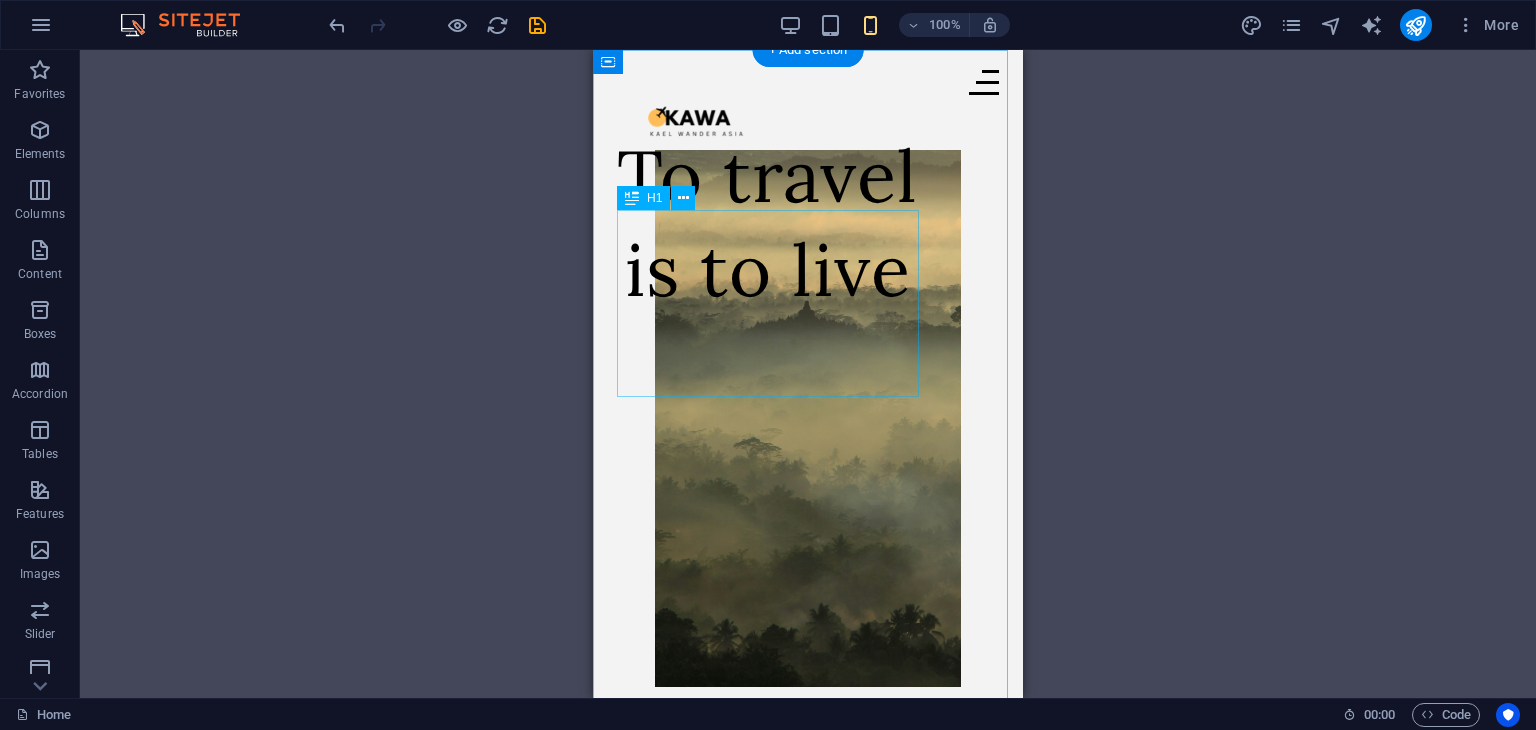 click on "To travel is to live" at bounding box center (767, 223) 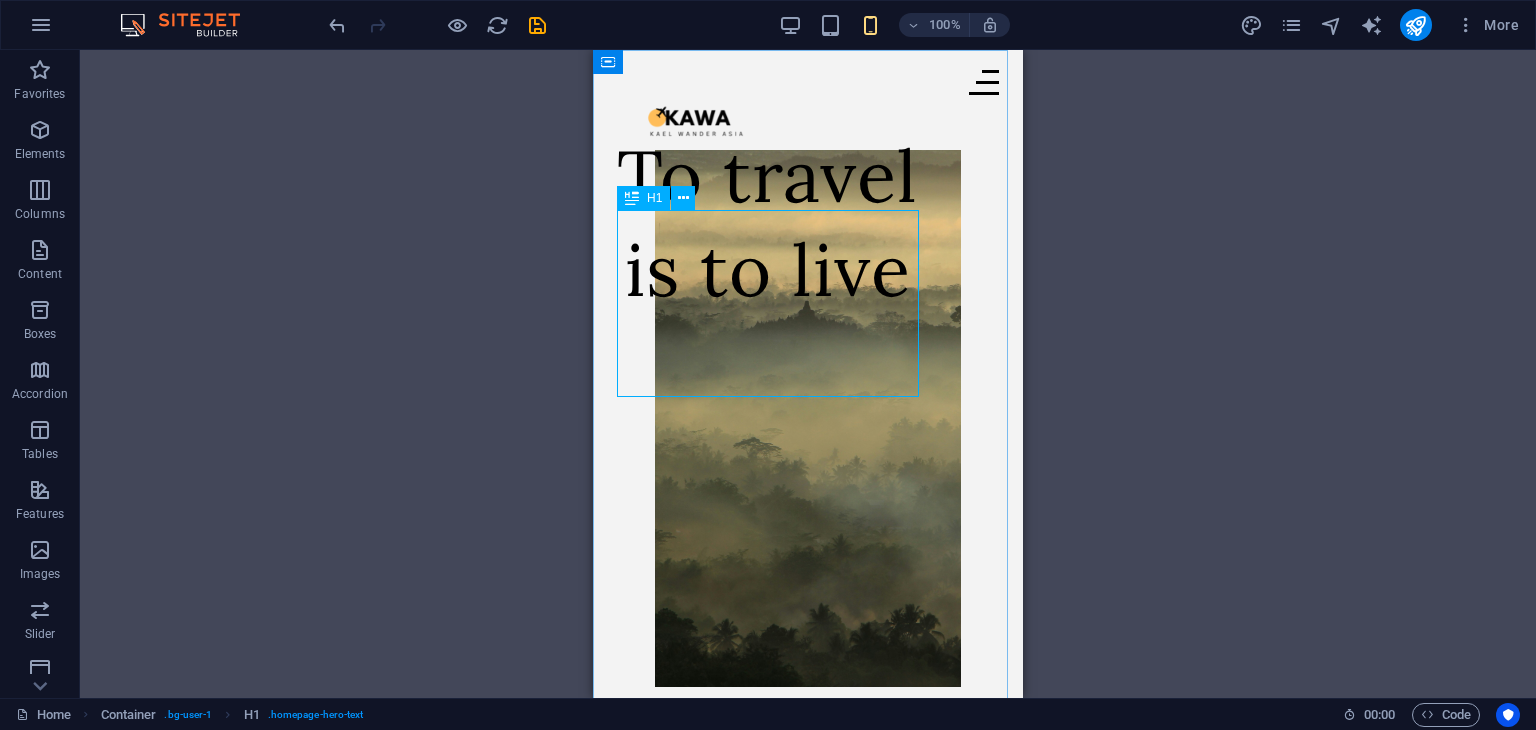 click at bounding box center (632, 198) 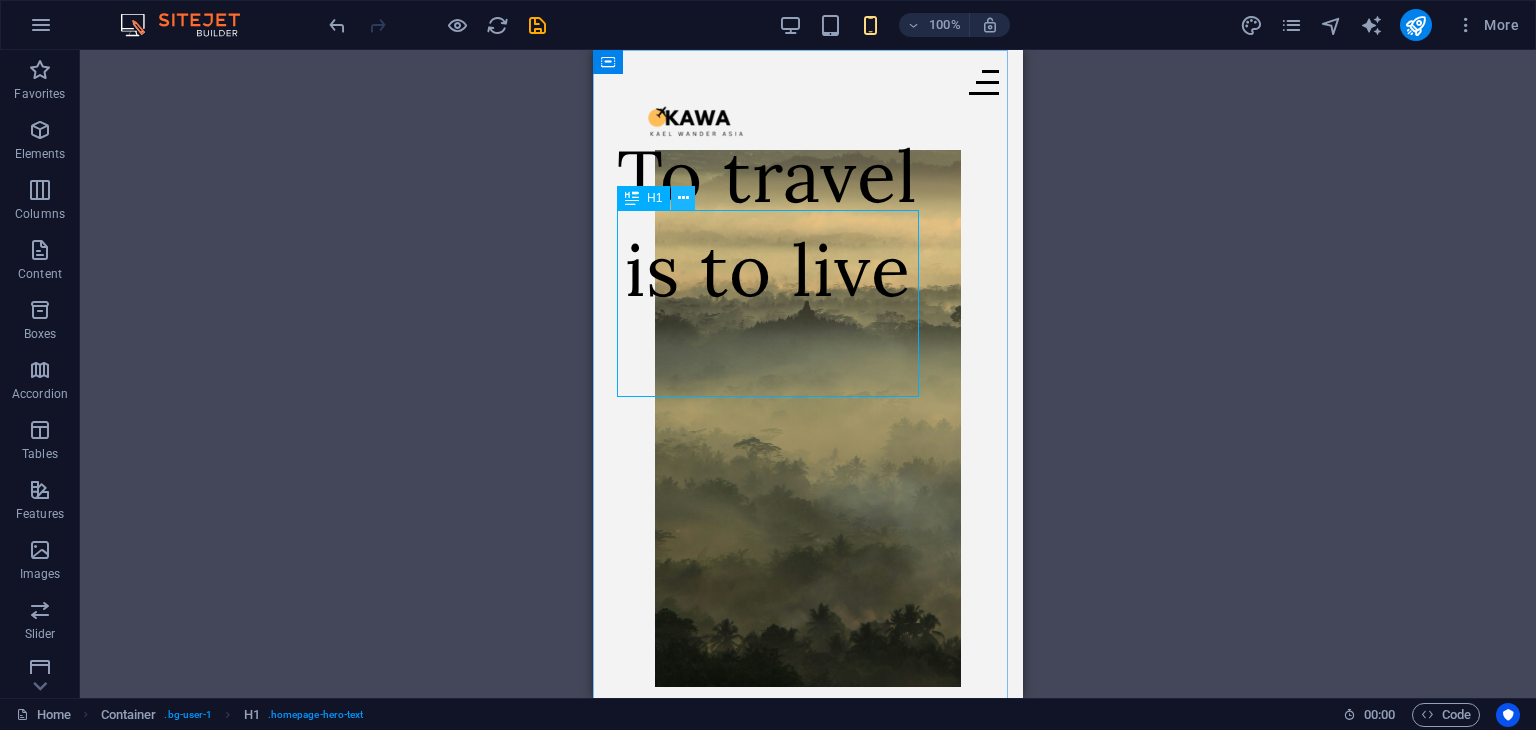click at bounding box center [683, 198] 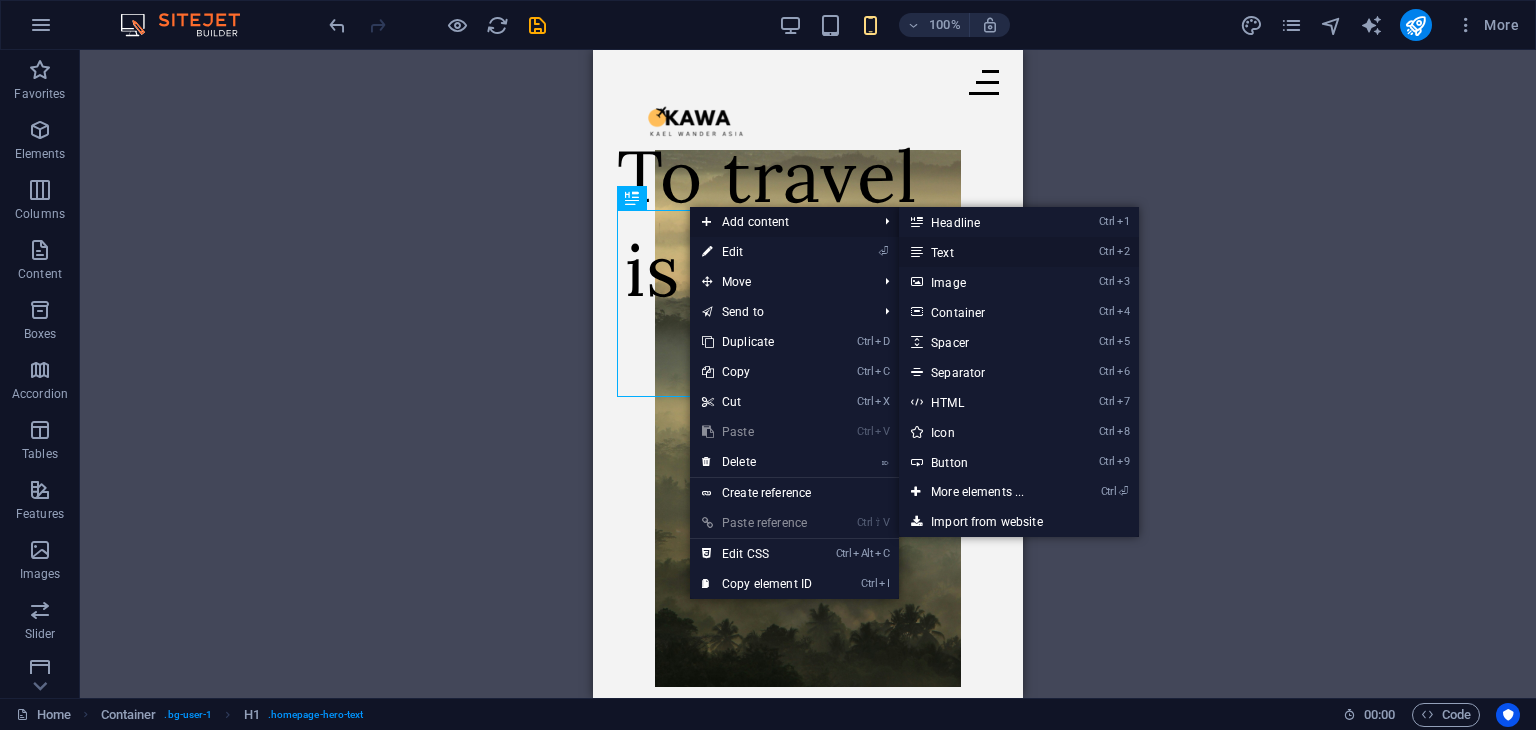 click on "Ctrl 2  Text" at bounding box center [981, 252] 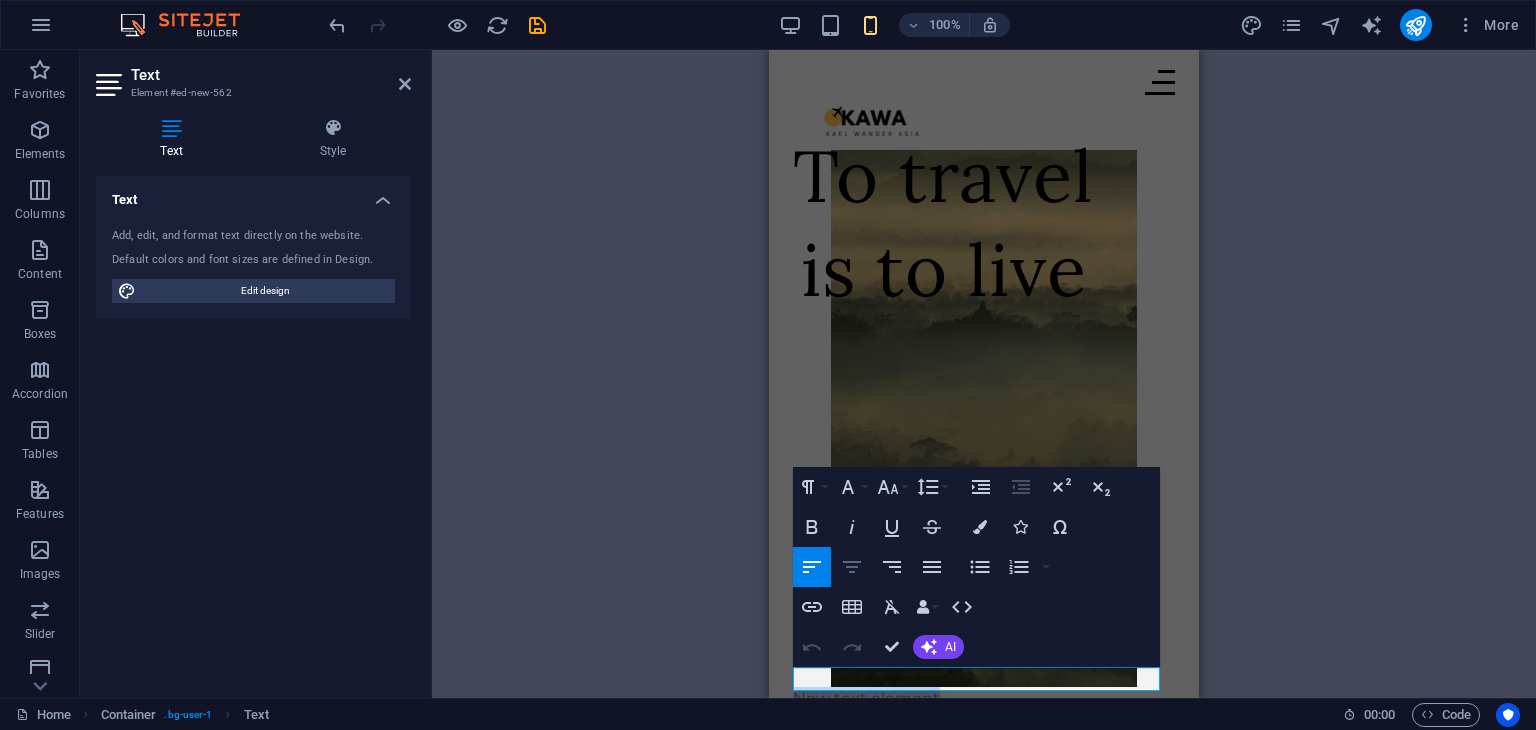 click 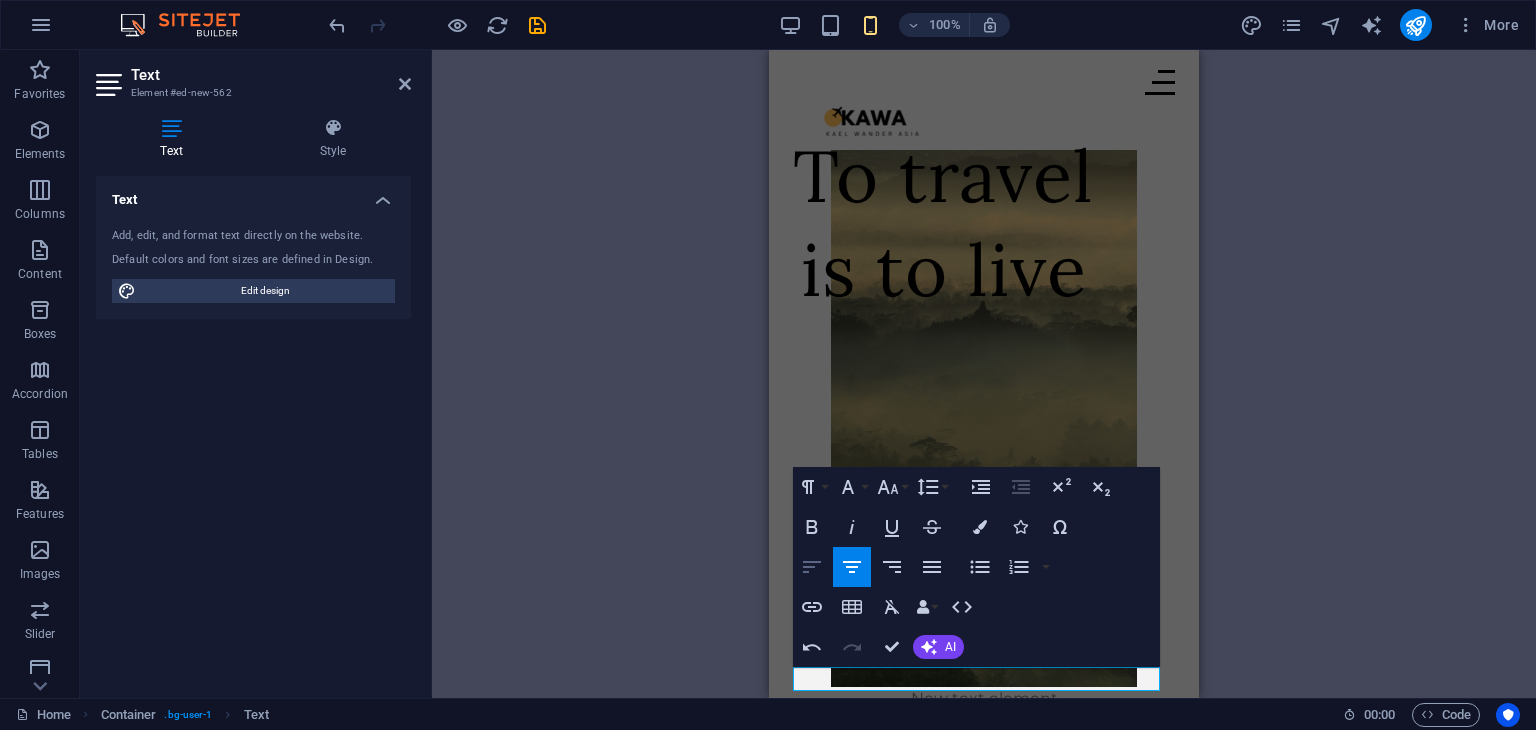 click 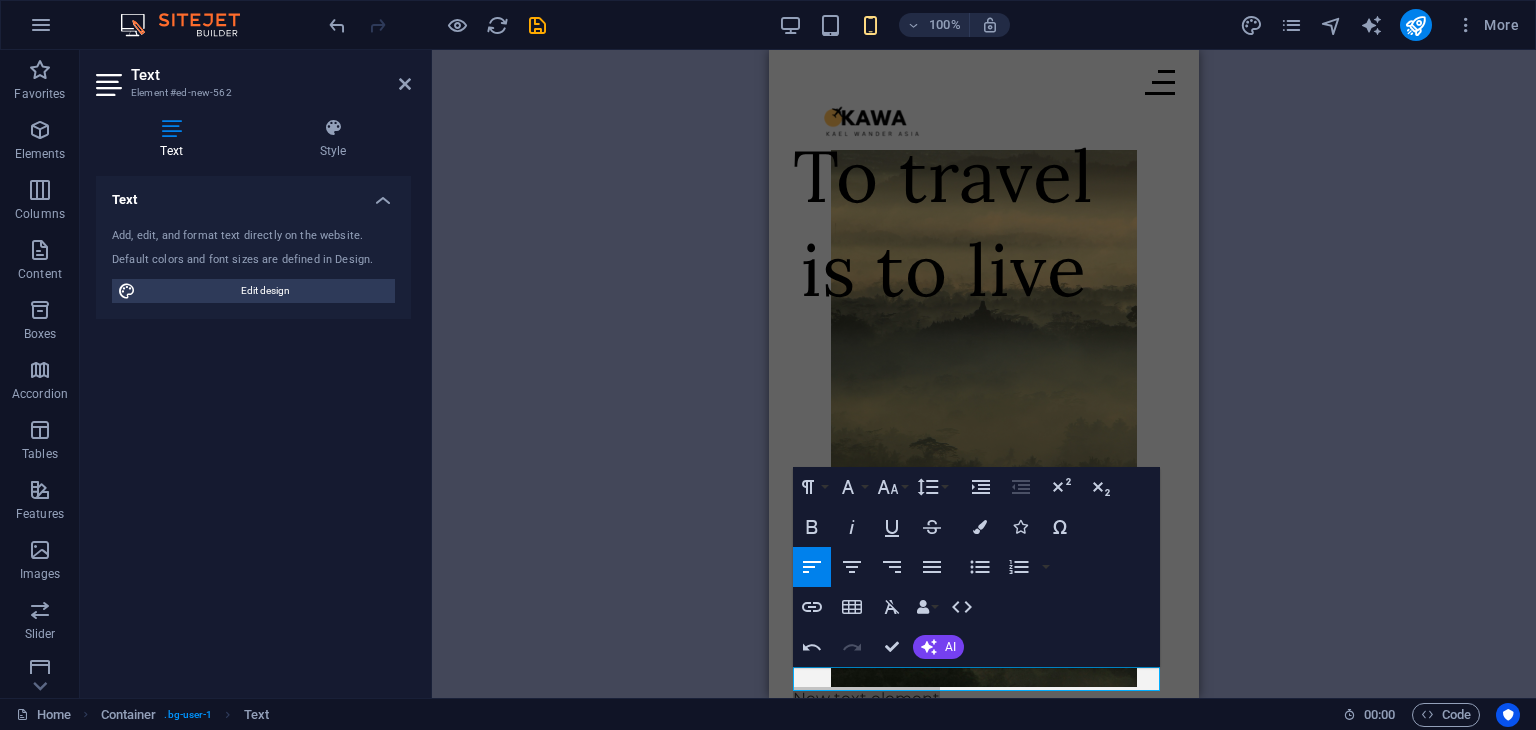 click on "H1   Container   Menu Bar   Image   Text   Logo   Image   Collection filter-buttons   Button   Container   Button   Collection   Collection item   Image   Collection   Collection   Collection item   H2   Collection item   Image   Collection item   Text   Spacer   Button   Text   Text   Button   Button   Text   Text Paragraph Format Normal Heading 1 Heading 2 Heading 3 Heading 4 Heading 5 Heading 6 Code Font Family Arial Georgia Impact Tahoma Times New Roman Verdana Lora Montserrat Font Size 8 9 10 11 12 14 18 24 30 36 48 60 72 96 Line Height Default Single 1.15 1.5 Double Increase Indent Decrease Indent Superscript Subscript Bold Italic Underline Strikethrough Colors Icons Special Characters Align Left Align Center Align Right Align Justify Unordered List   Default Circle Disc Square    Ordered List   Default Lower Alpha Lower Greek Lower Roman Upper Alpha Upper Roman    Insert Link Insert Table Clear Formatting Data Bindings Company First name Last name Street ZIP code City Email Phone AI" at bounding box center [984, 374] 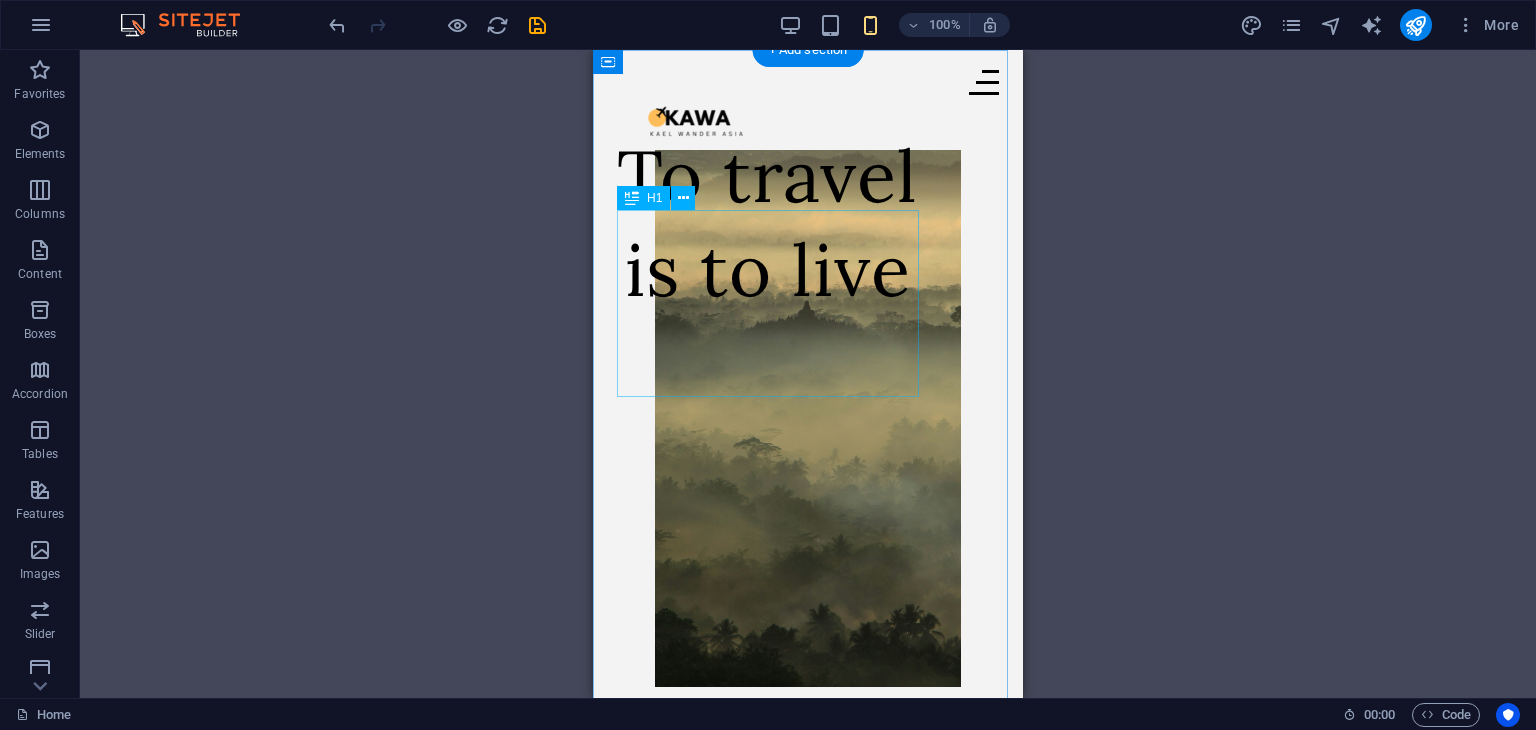 click on "To travel is to live" at bounding box center [767, 223] 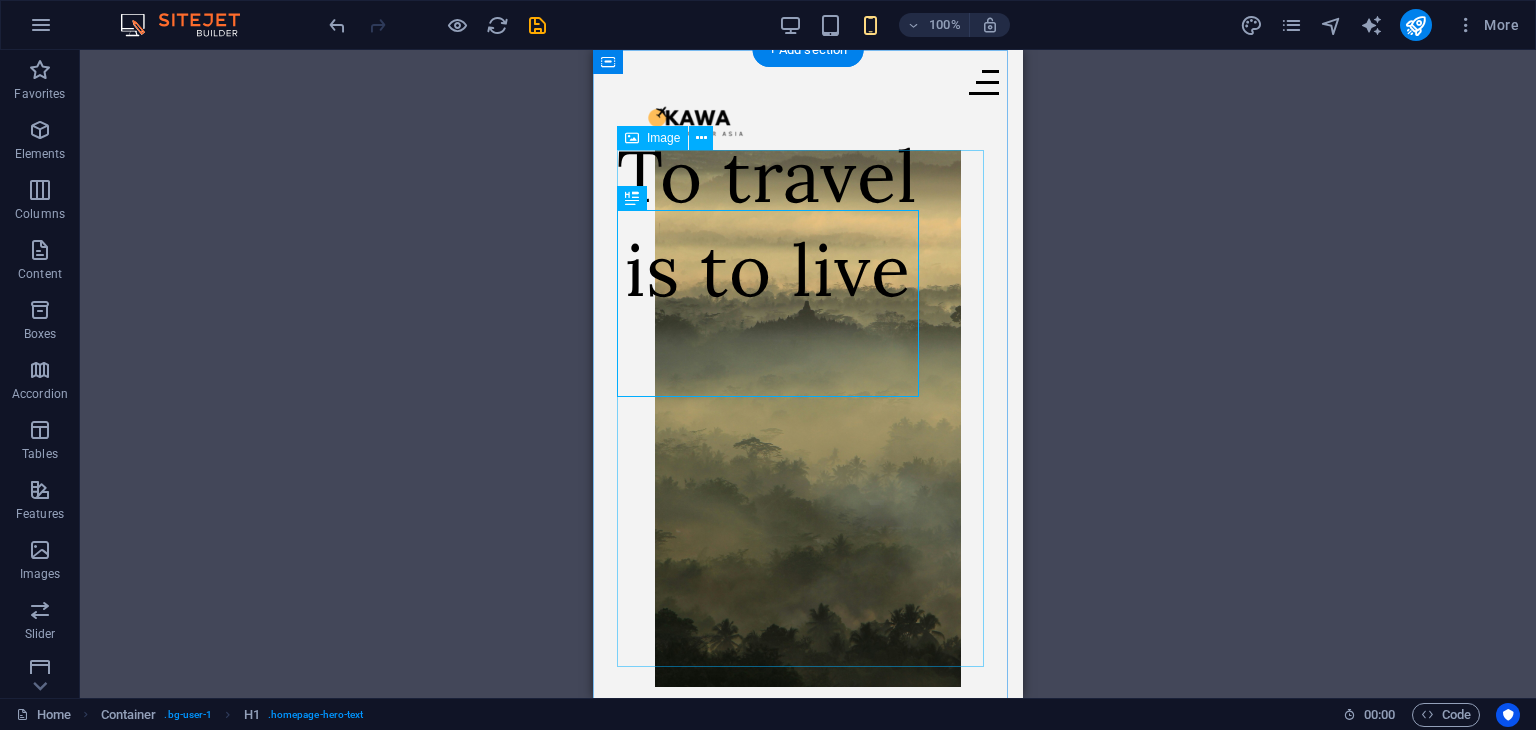 click on "To travel is to live" at bounding box center [767, 223] 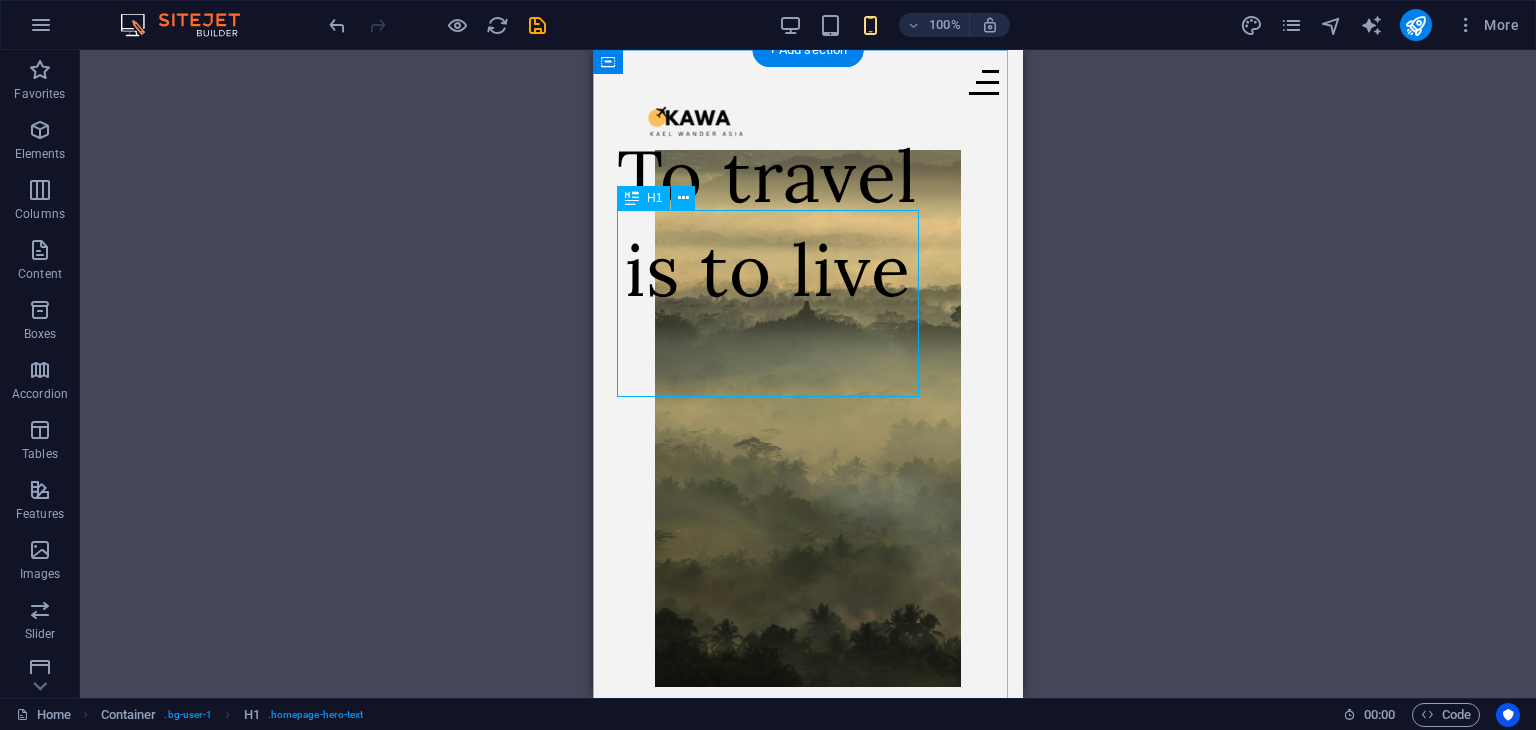 click on "To travel is to live" at bounding box center [767, 223] 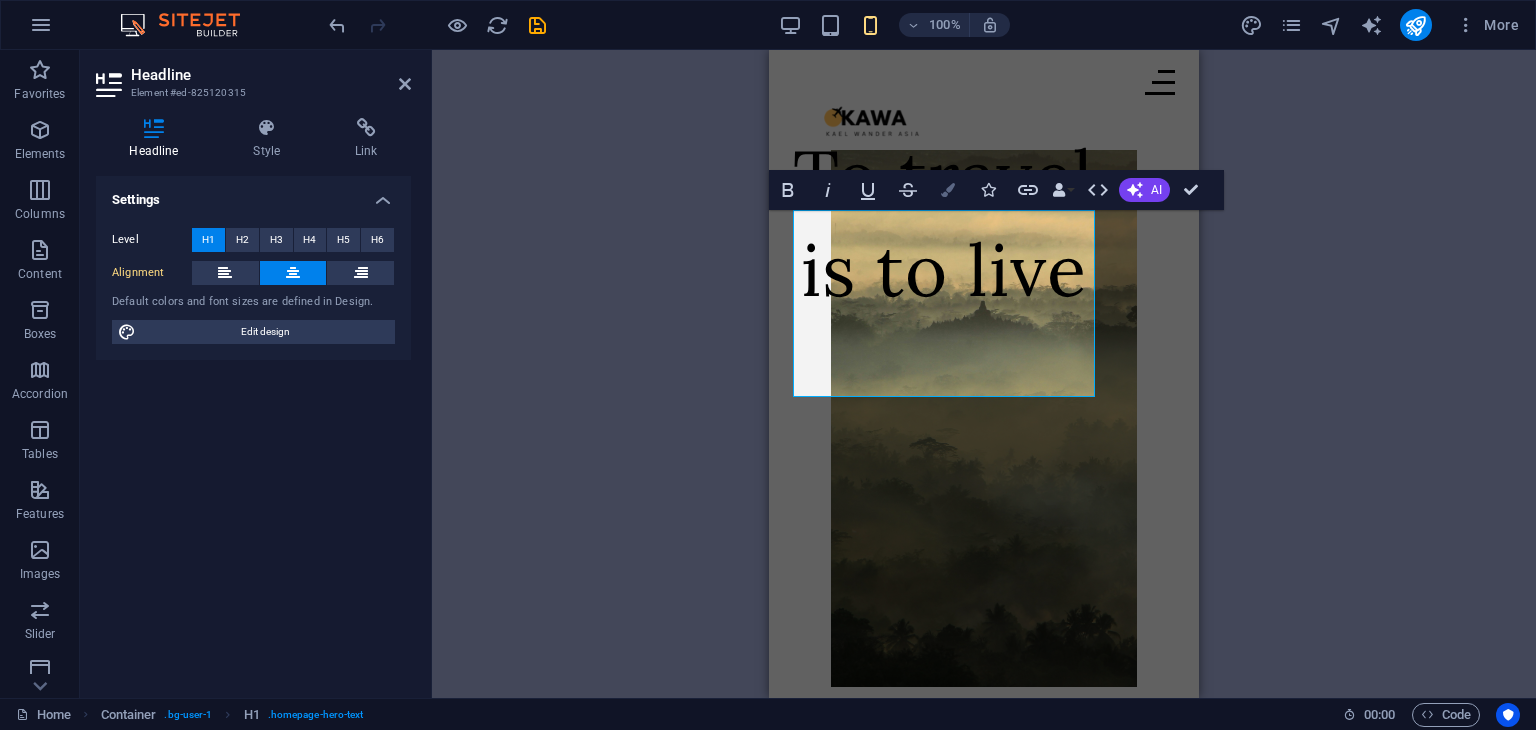 click on "Colors" at bounding box center [948, 190] 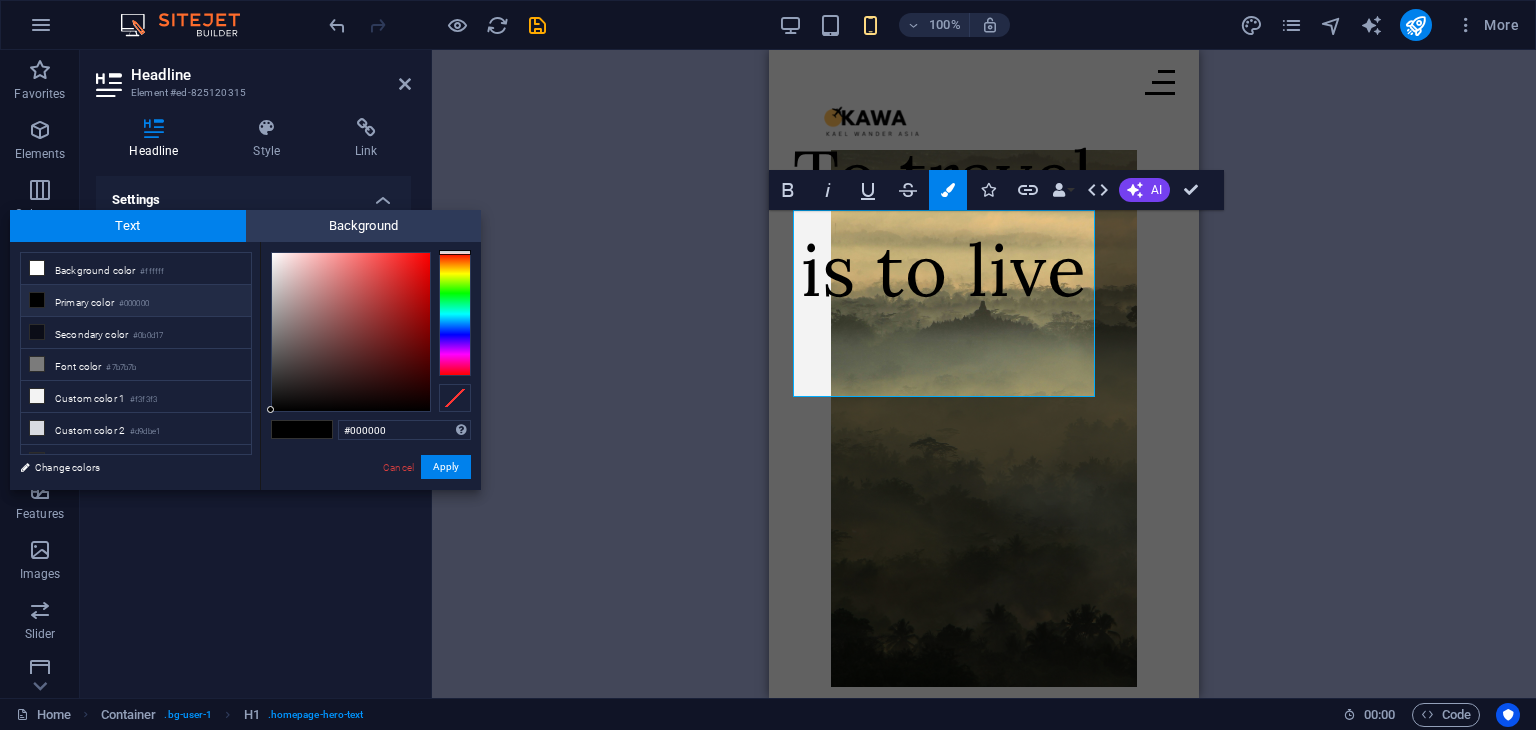 click on "Primary color
#000000" at bounding box center (136, 301) 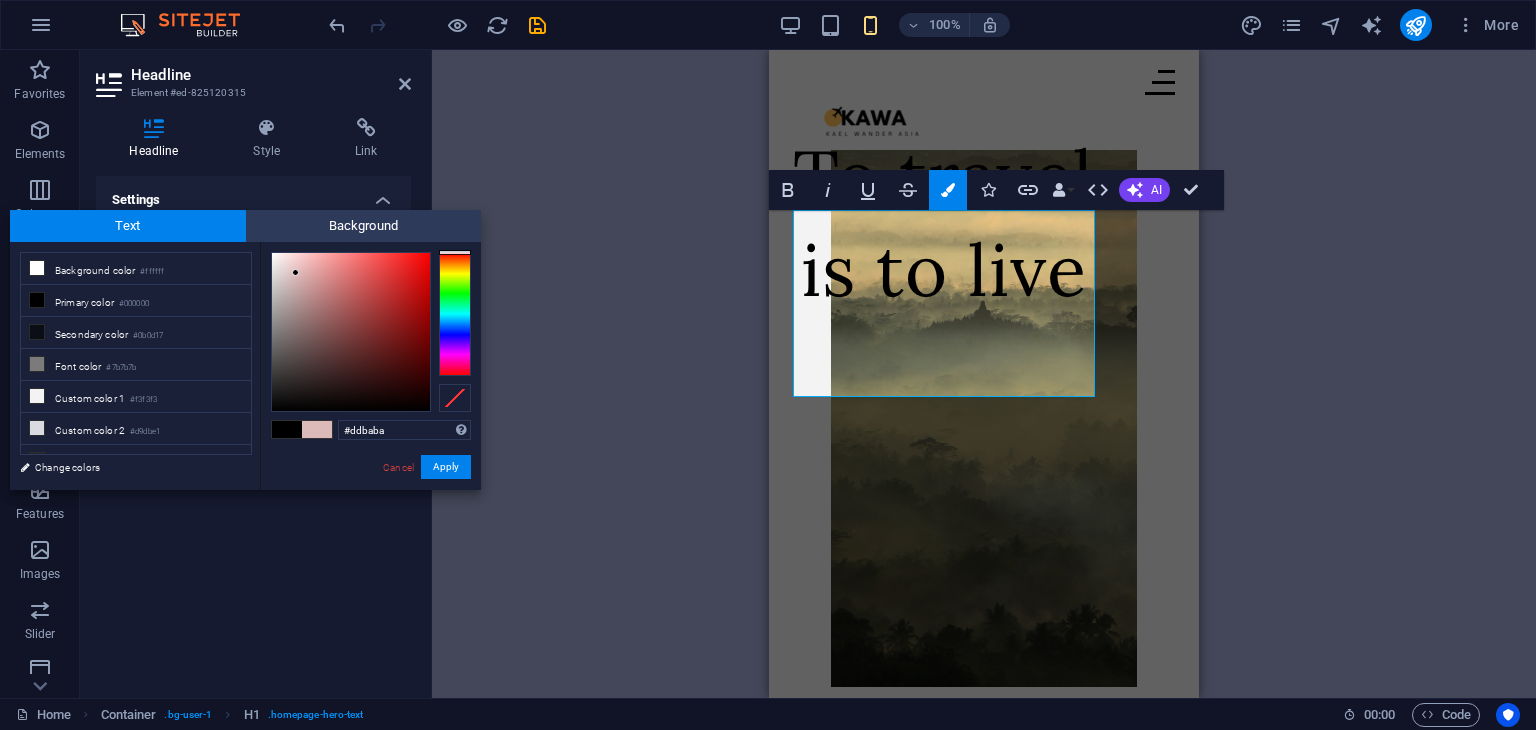 drag, startPoint x: 304, startPoint y: 317, endPoint x: 296, endPoint y: 273, distance: 44.72136 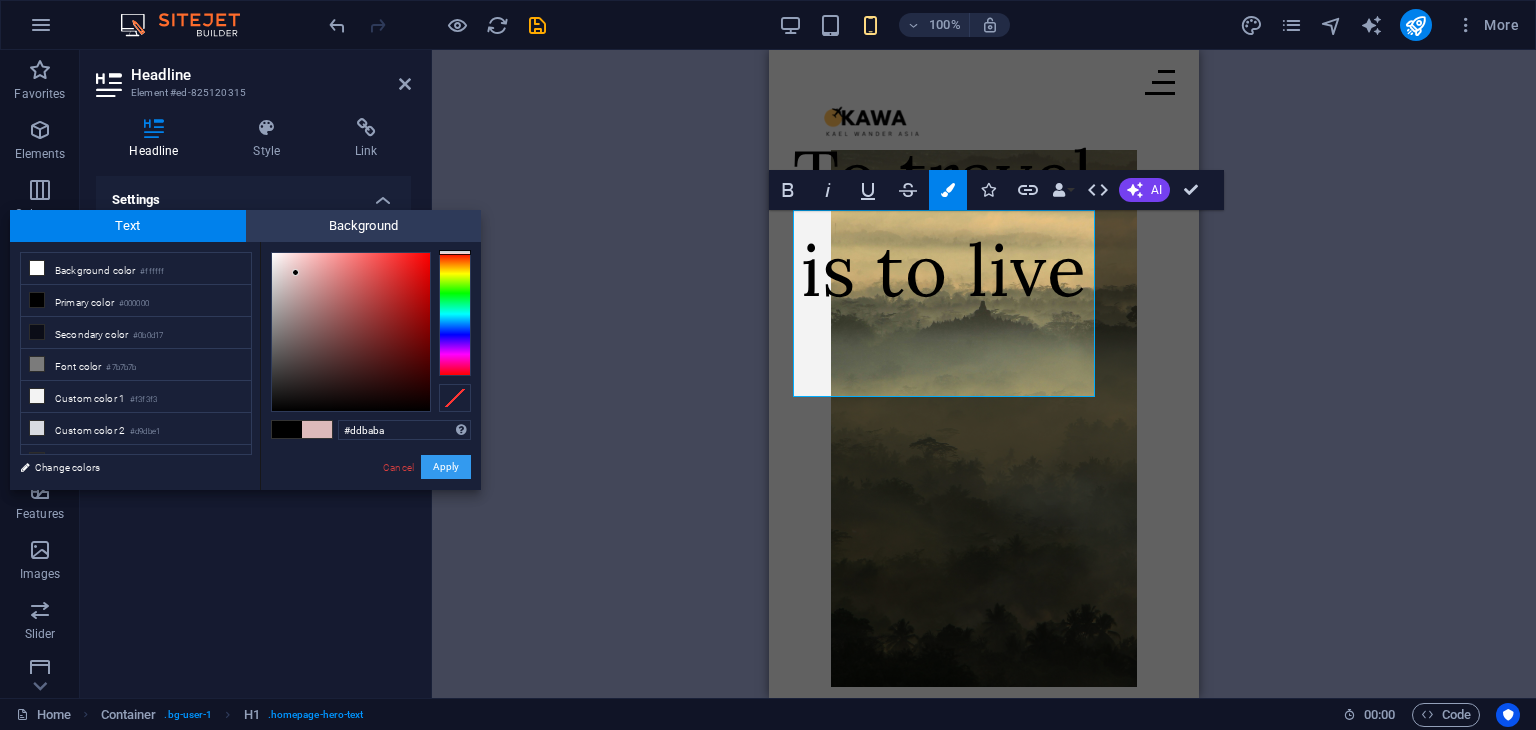 click on "Apply" at bounding box center [446, 467] 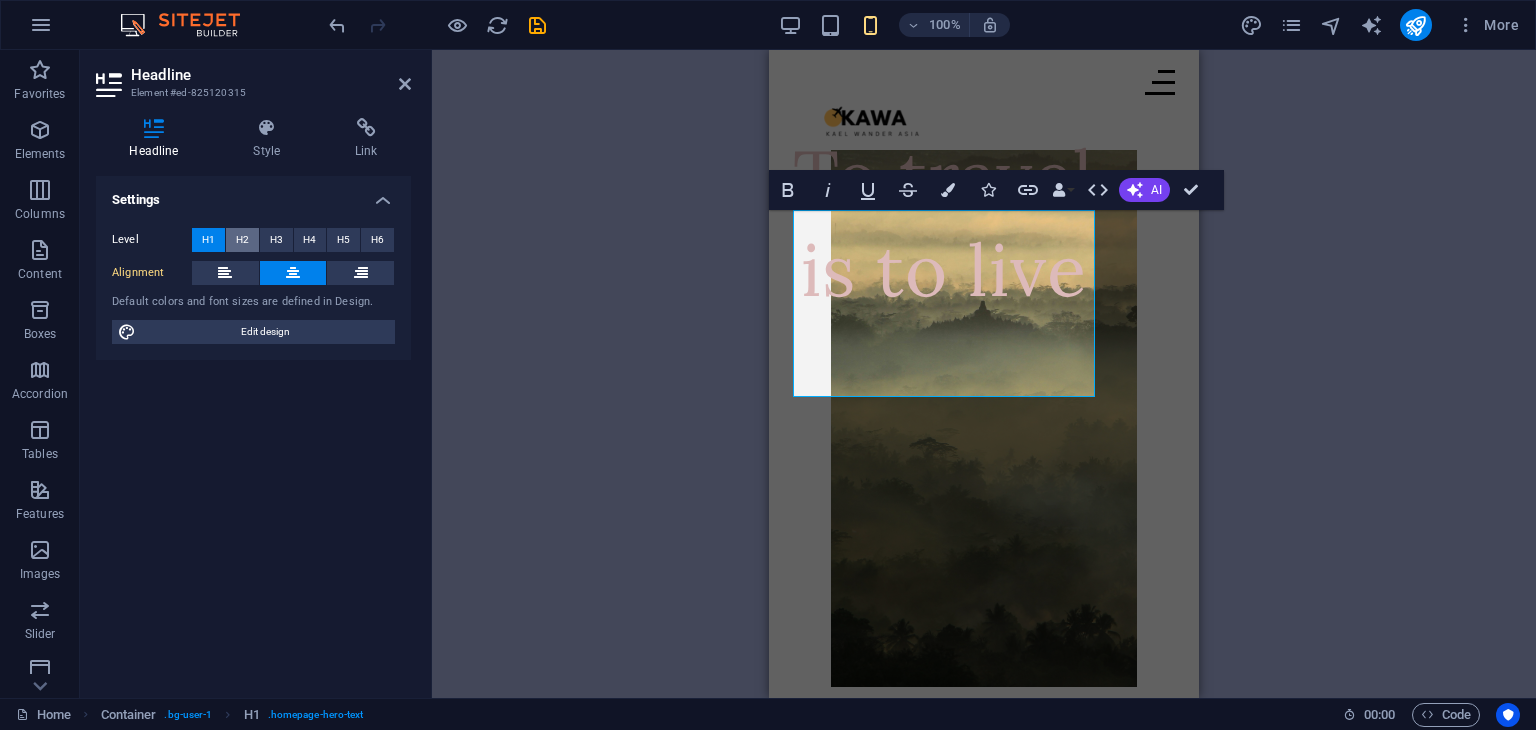 click on "H2" at bounding box center (242, 240) 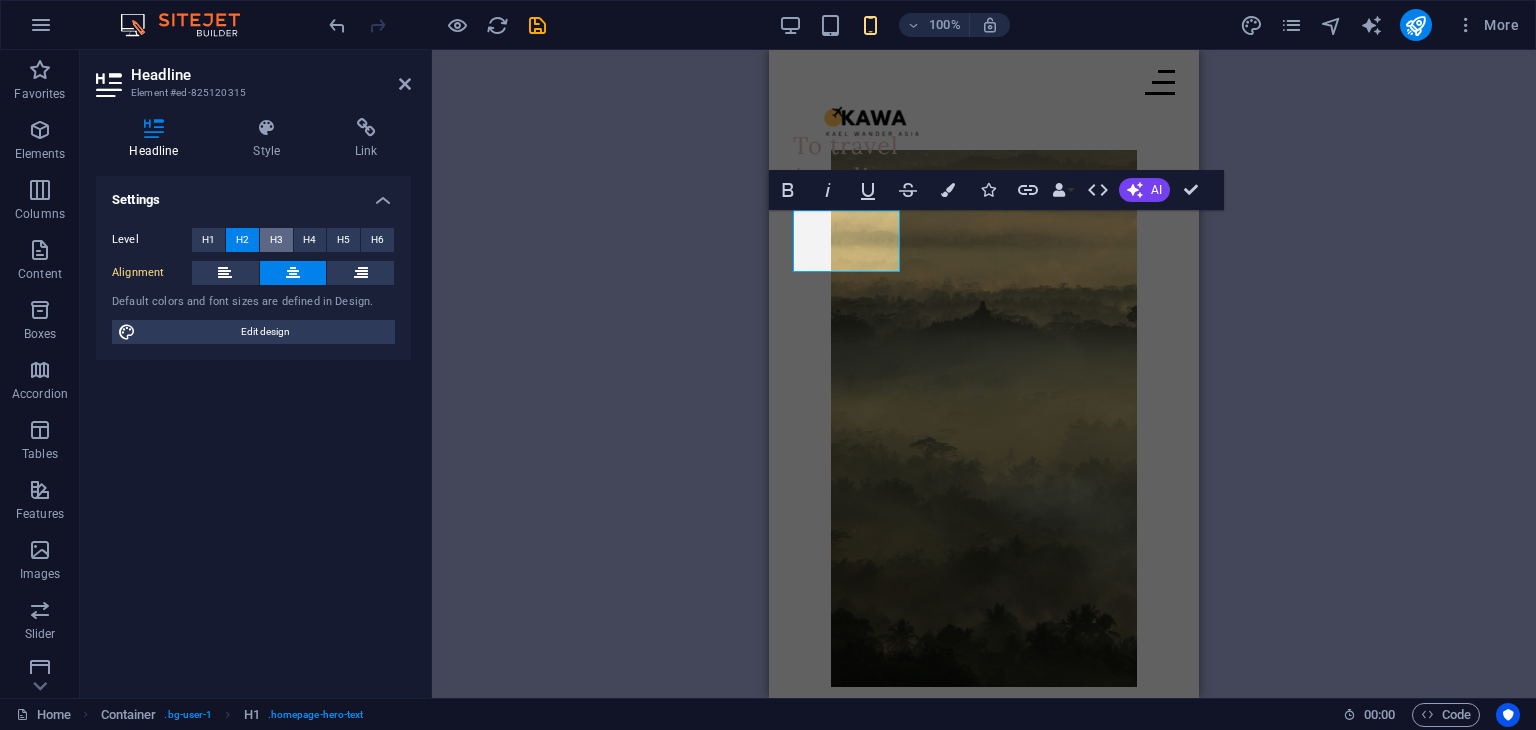 click on "H3" at bounding box center (276, 240) 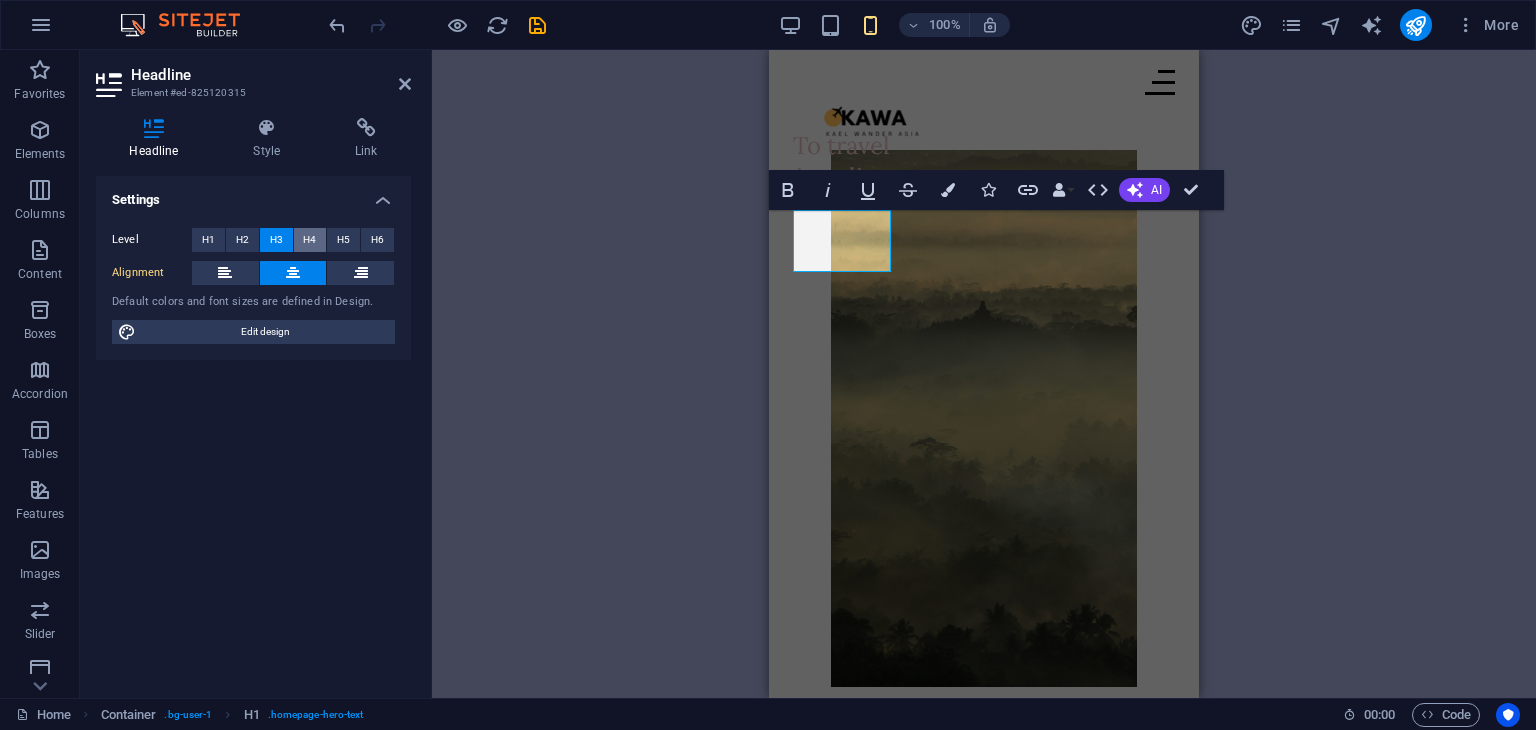 click on "H4" at bounding box center [309, 240] 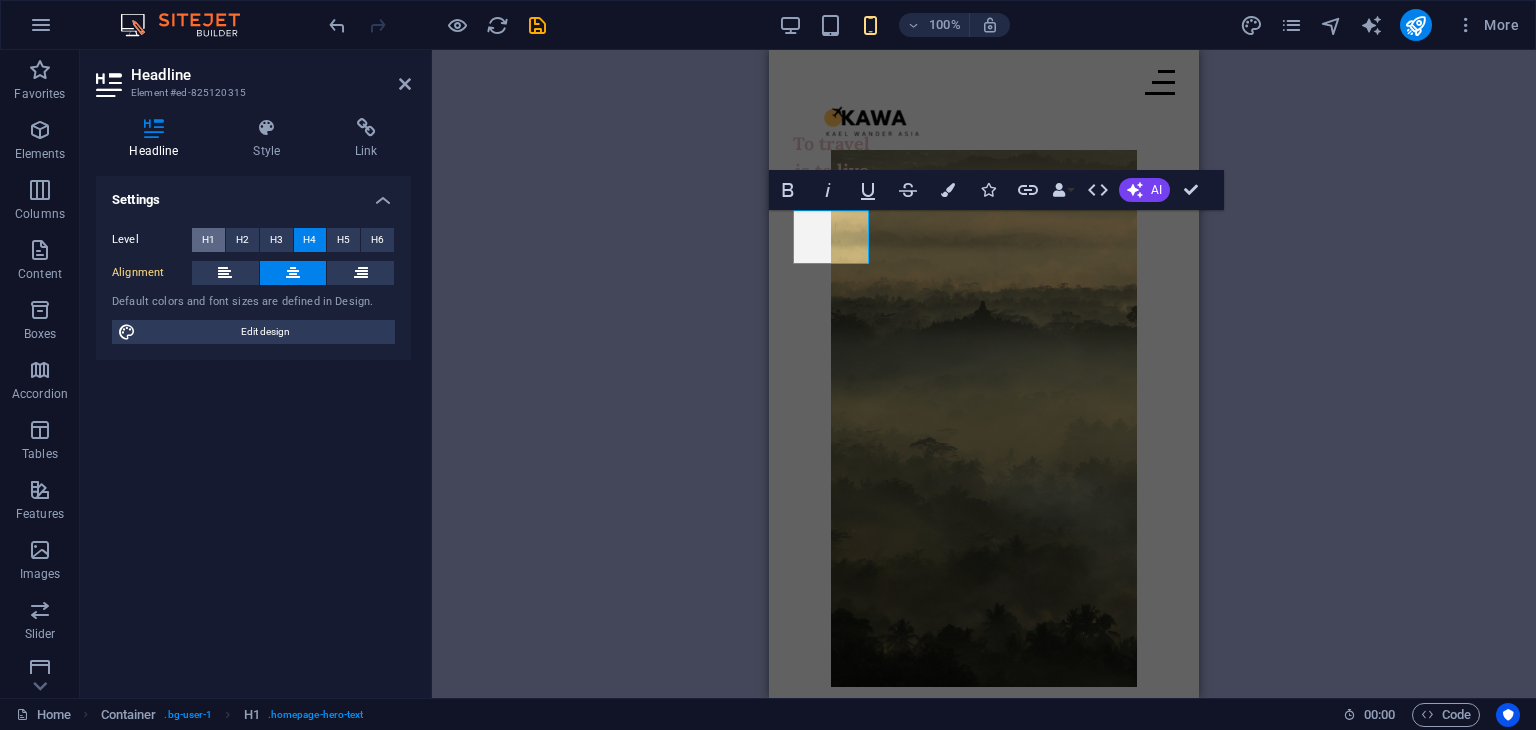 click on "H1" at bounding box center [208, 240] 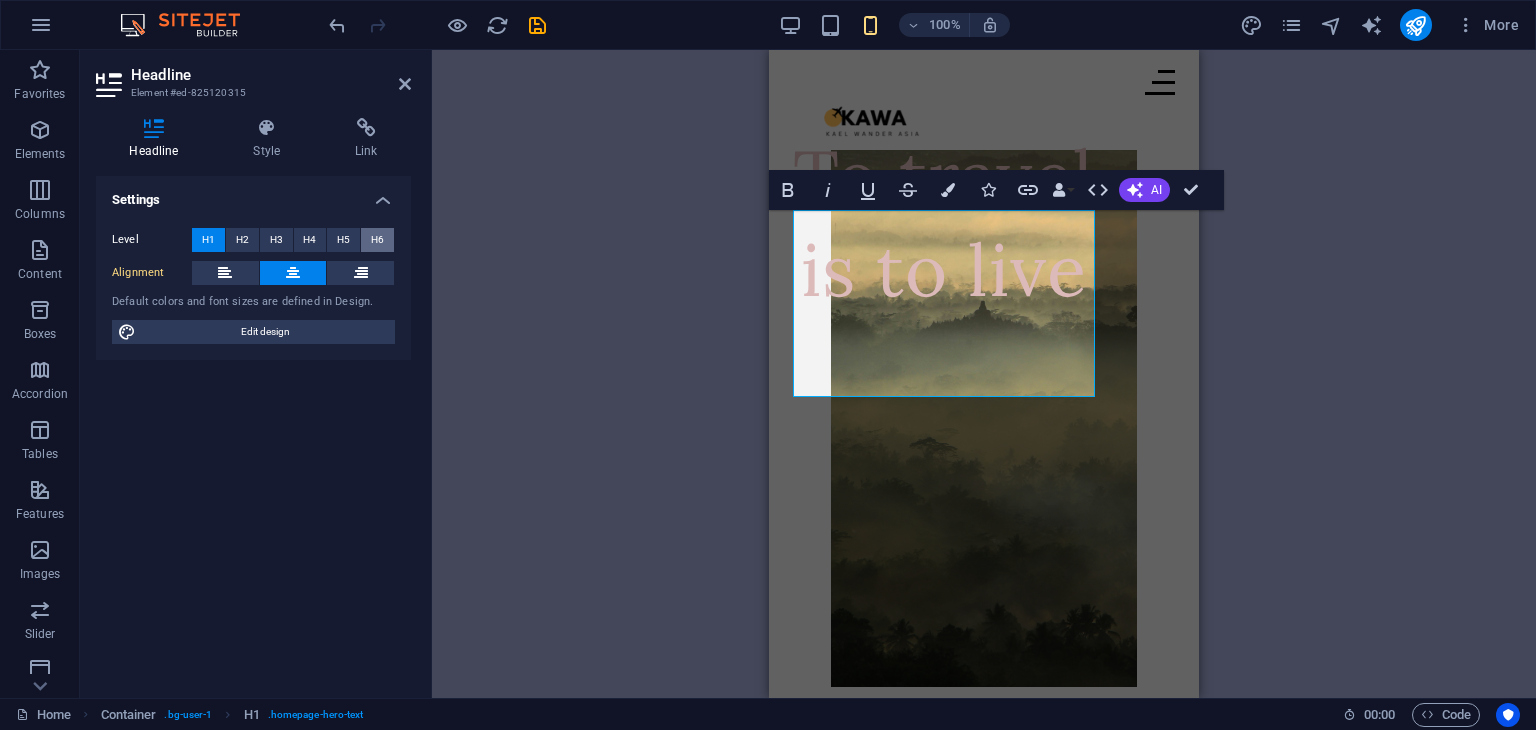 click on "H6" at bounding box center [377, 240] 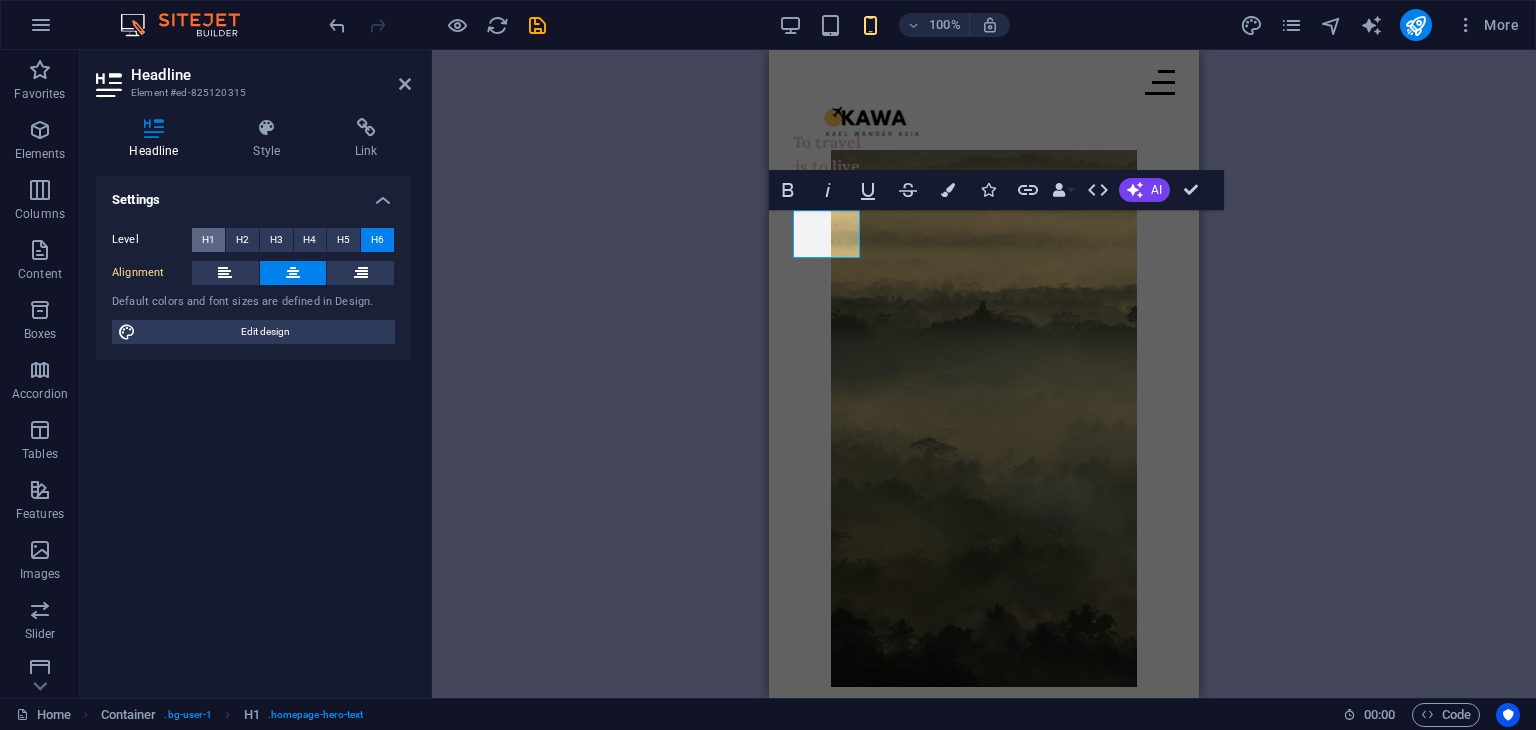 click on "H1" at bounding box center (208, 240) 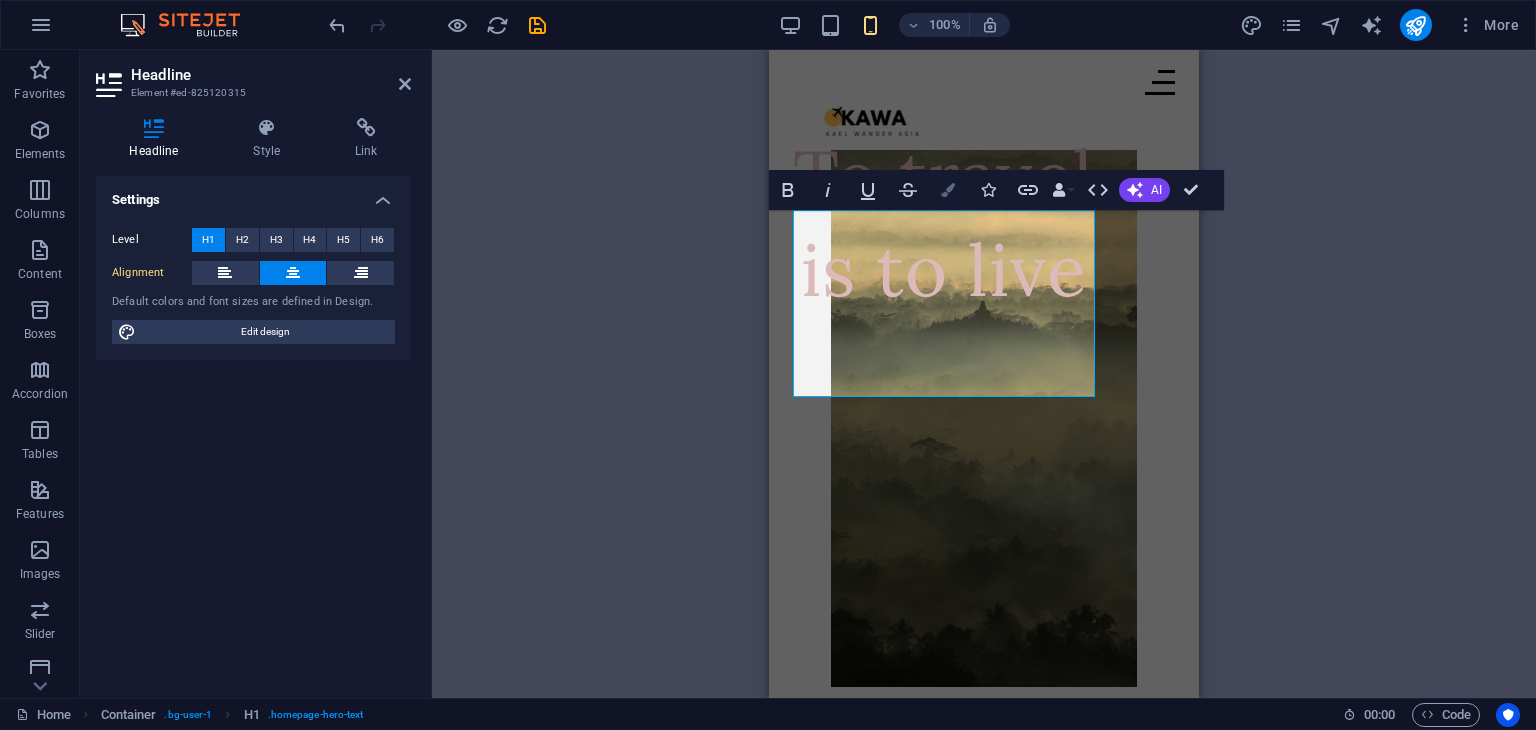 click at bounding box center [948, 190] 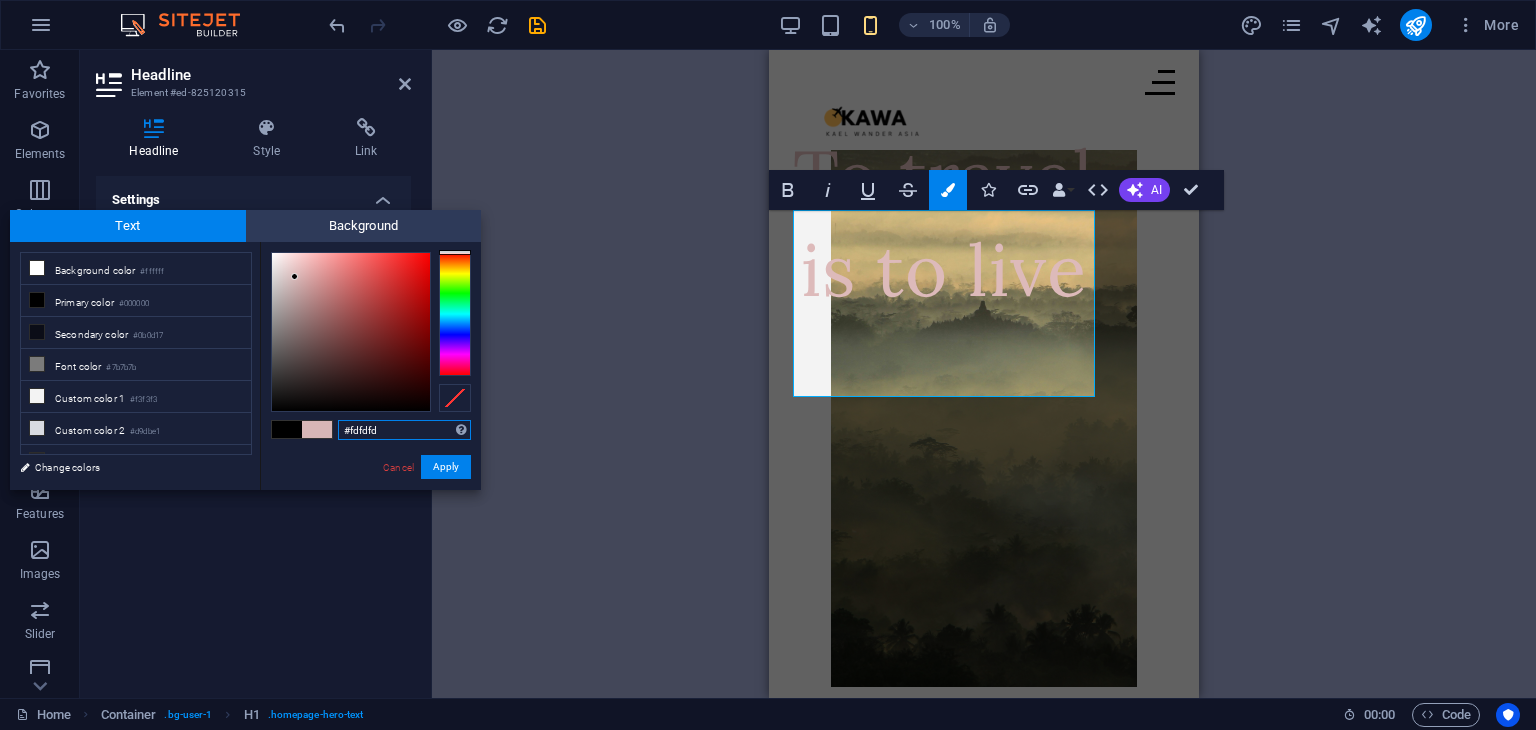type on "#ffffff" 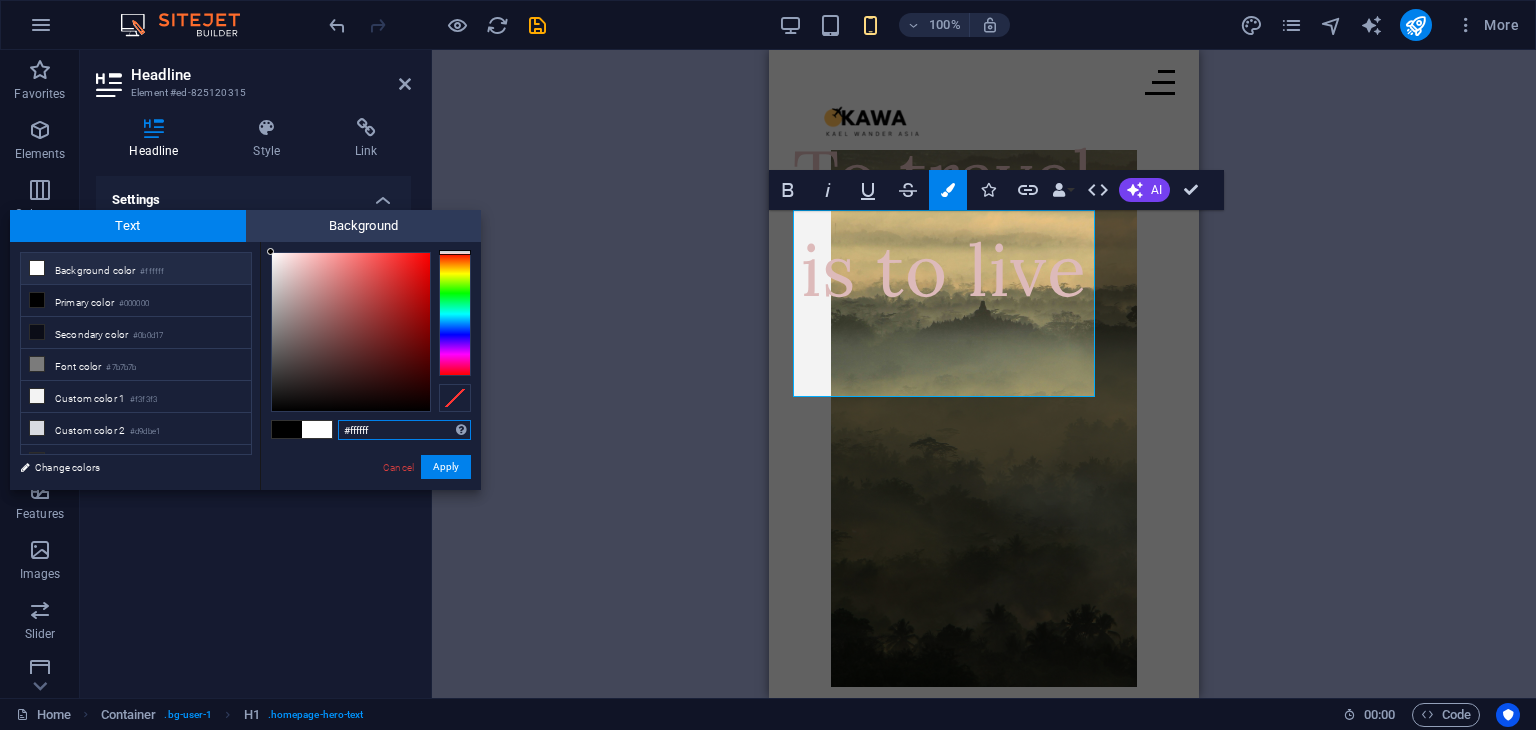 drag, startPoint x: 298, startPoint y: 277, endPoint x: 184, endPoint y: 206, distance: 134.3019 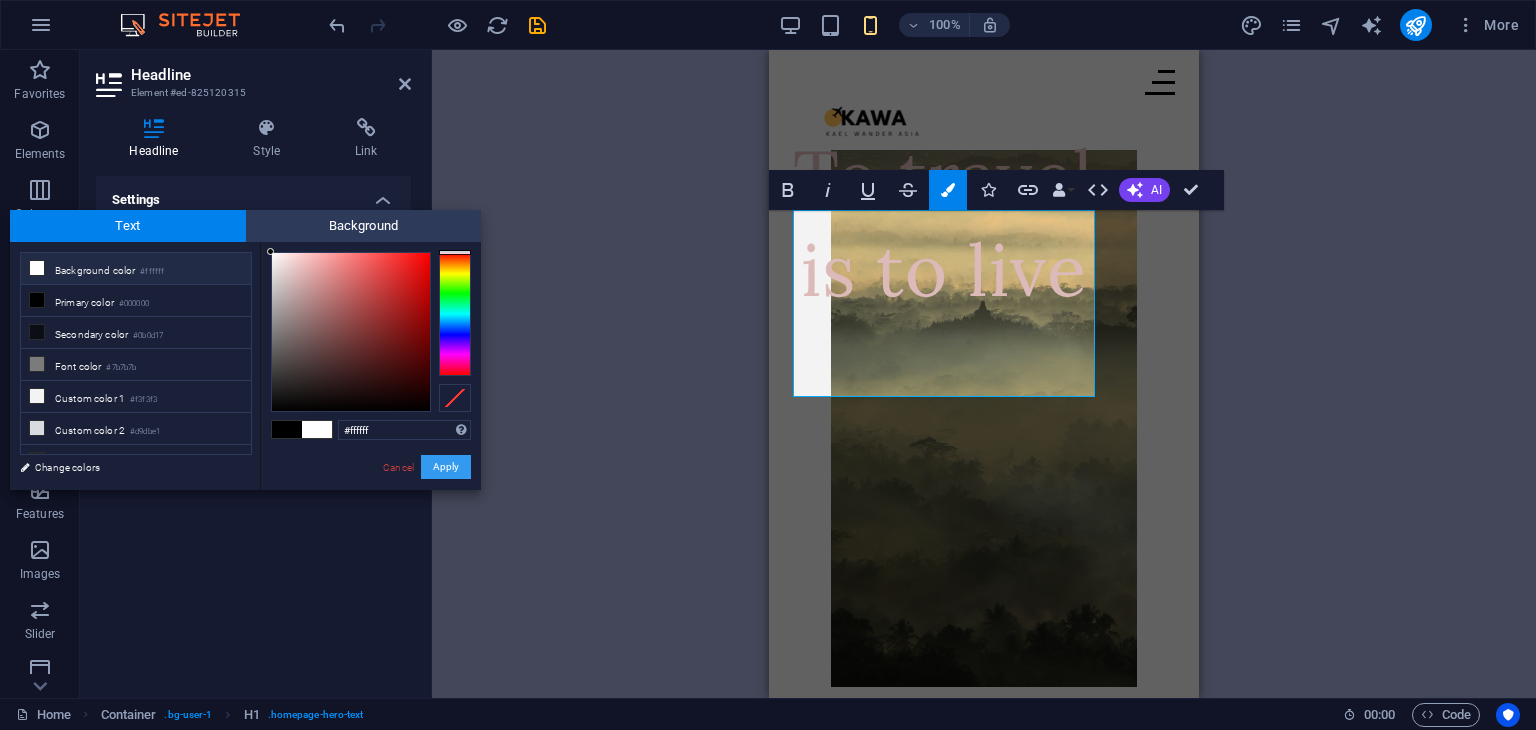 click on "Apply" at bounding box center (446, 467) 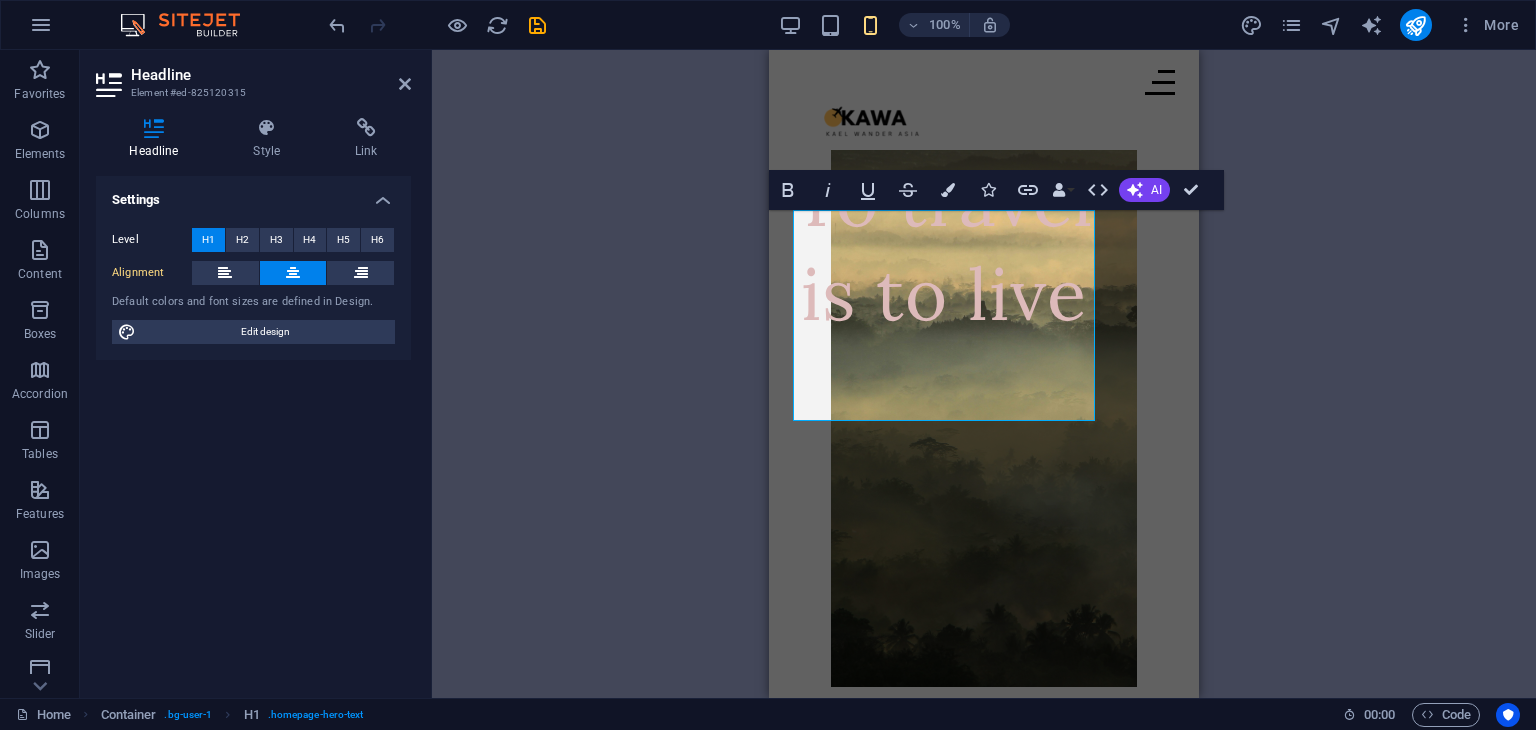 click on "Drag here to replace the existing content. Press “Ctrl” if you want to create a new element.
H1   Container   Menu Bar   Image   Text   Logo   Image   Collection filter-buttons   Button   Container   Button   Collection   Collection item   Image   Collection   Collection   Collection item   H2   Collection item   Image   Collection item   Text   Spacer   Button   Text   Text   Button   Button   Text   Text Bold Italic Underline Strikethrough Colors Icons Link Data Bindings Company First name Last name Street ZIP code City Email Phone Mobile Fax Custom field 1 Custom field 2 Custom field 3 Custom field 4 Custom field 5 Custom field 6 HTML AI Improve Make shorter Make longer Fix spelling & grammar Translate to English Generate text Confirm (Ctrl+⏎)" at bounding box center [984, 374] 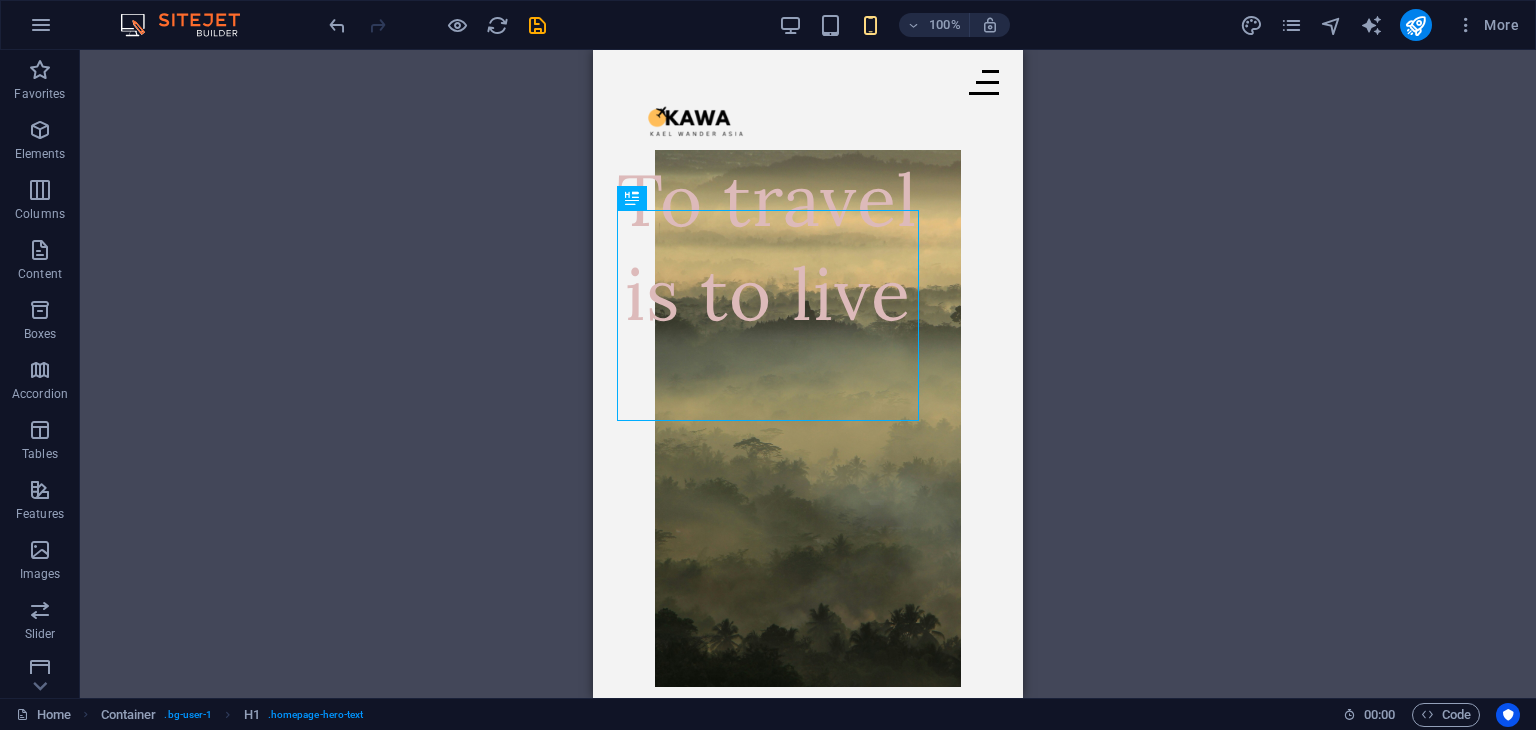 click on "Drag here to replace the existing content. Press “Ctrl” if you want to create a new element.
H1   Container   Menu Bar   Image   Text   Logo   Image   Collection filter-buttons   Button   Container   Button   Collection   Collection item   Image   Collection   Collection   Collection item   H2   Collection item   Image   Collection item   Text   Spacer   Button   Text   Text   Button   Button   Text   Text" at bounding box center [808, 374] 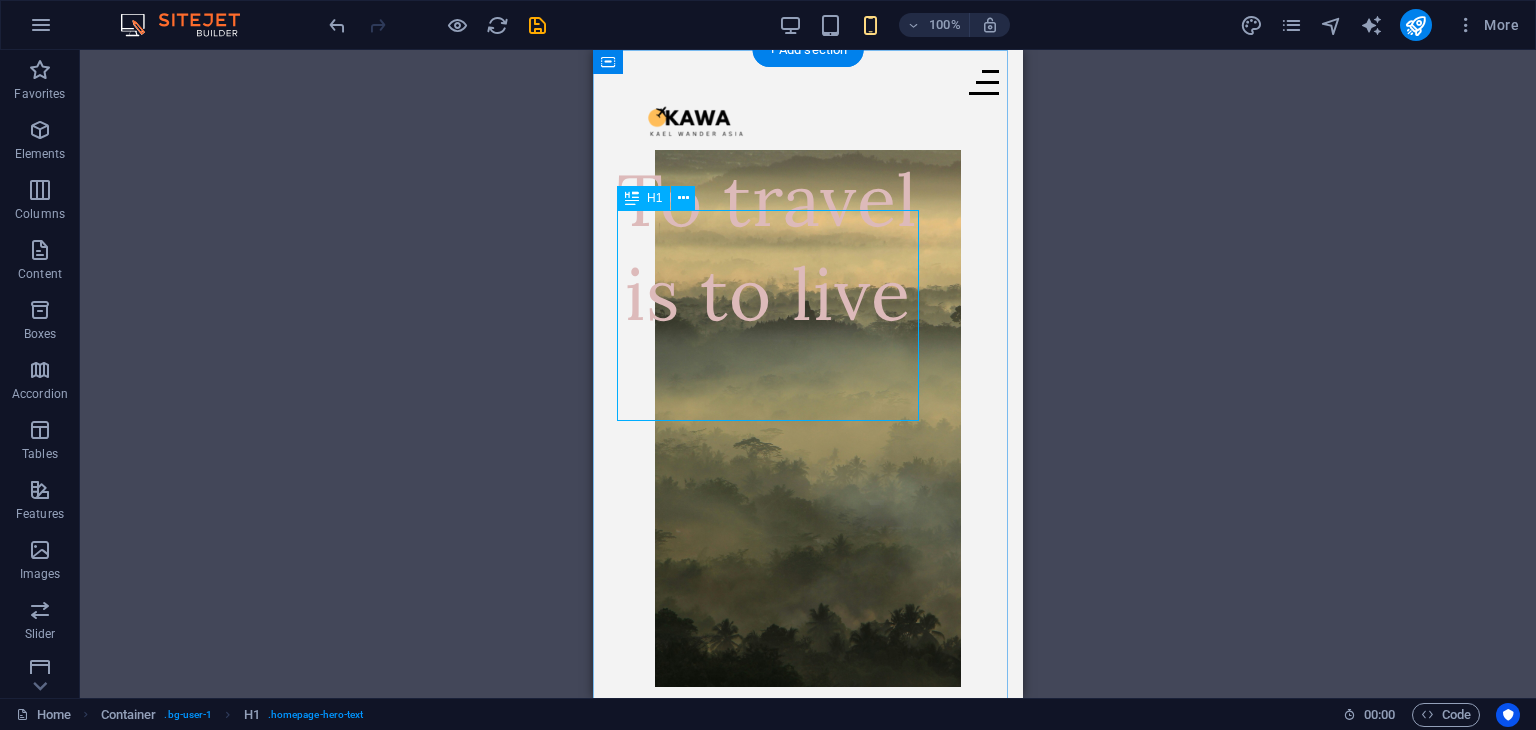 click on "​ To travel is to live" at bounding box center (767, 235) 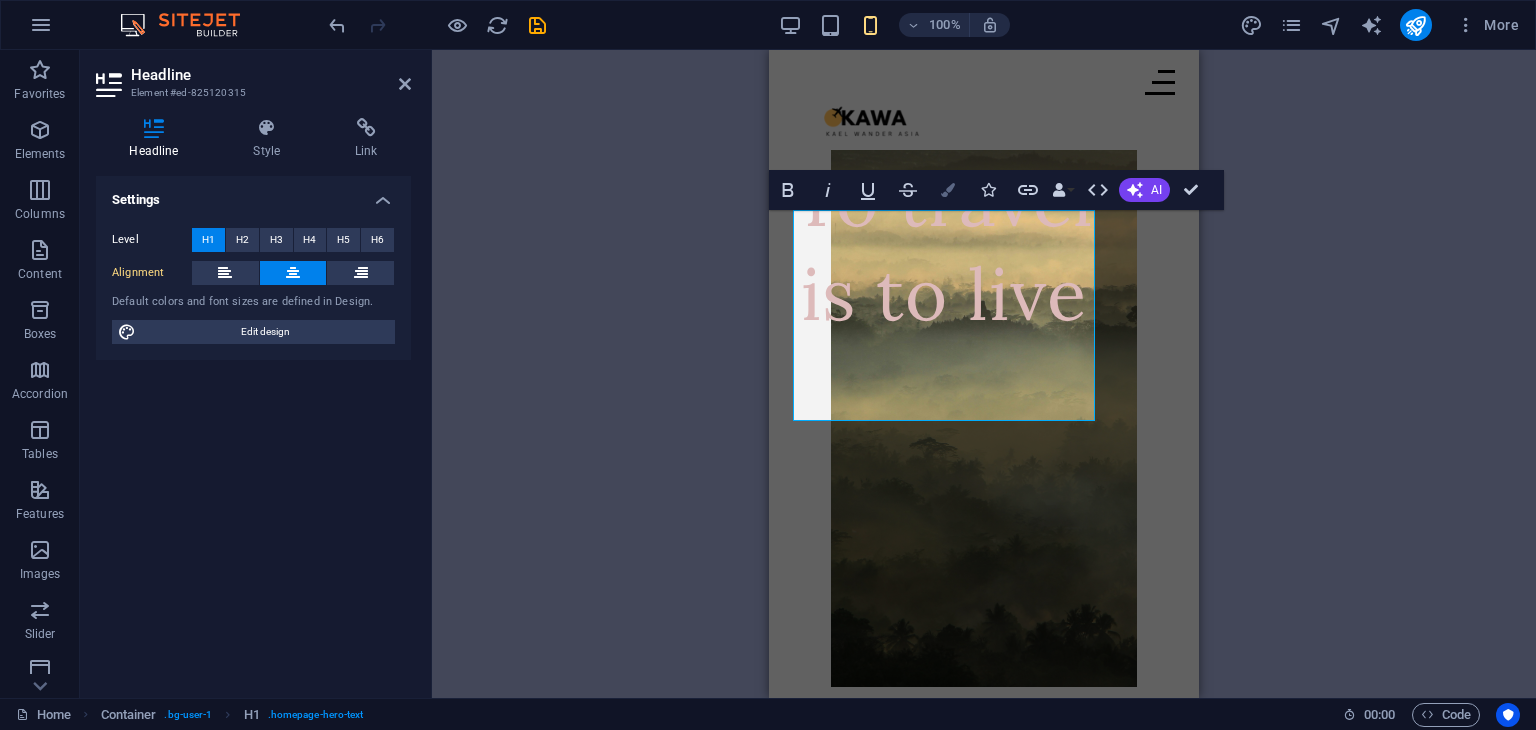 click at bounding box center [948, 190] 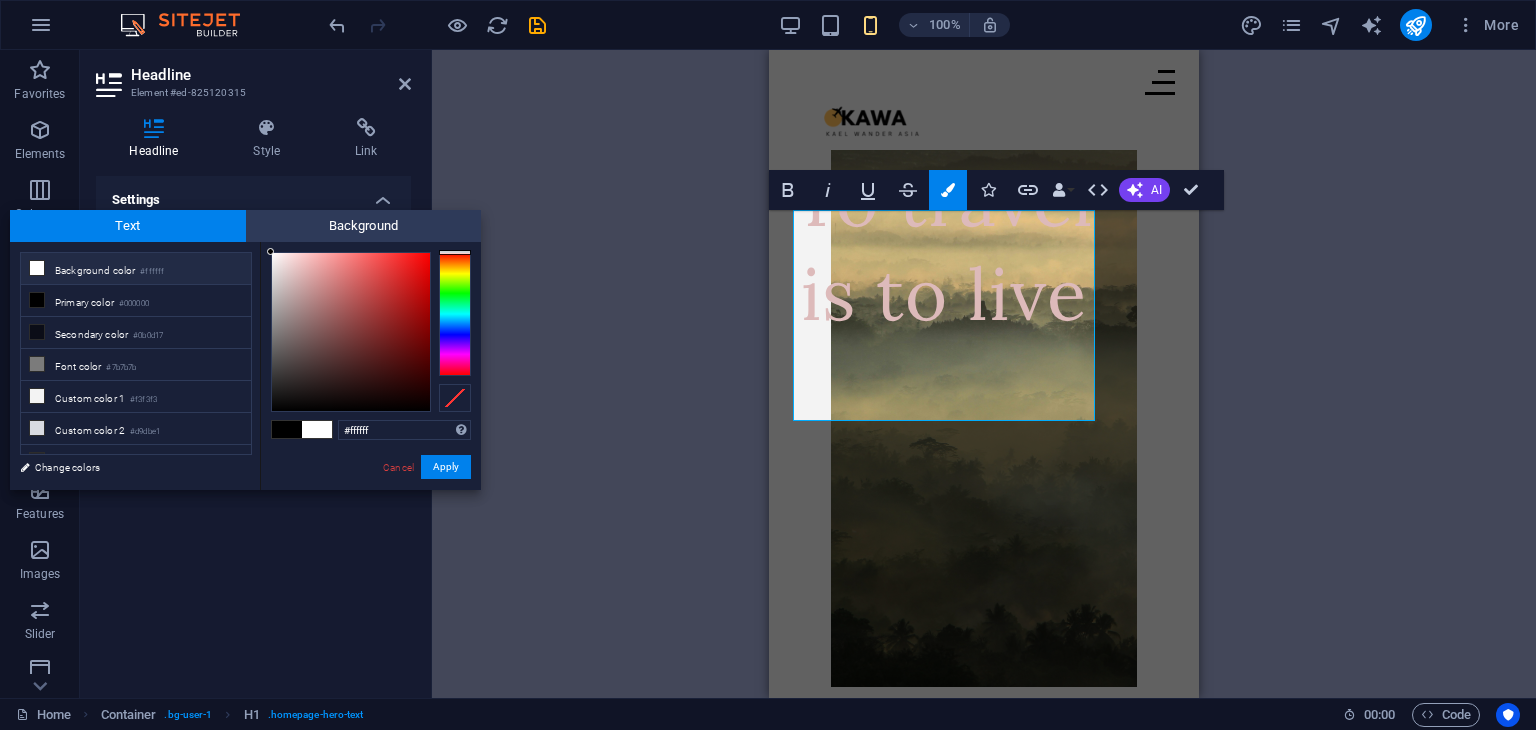 drag, startPoint x: 300, startPoint y: 278, endPoint x: 236, endPoint y: 245, distance: 72.00694 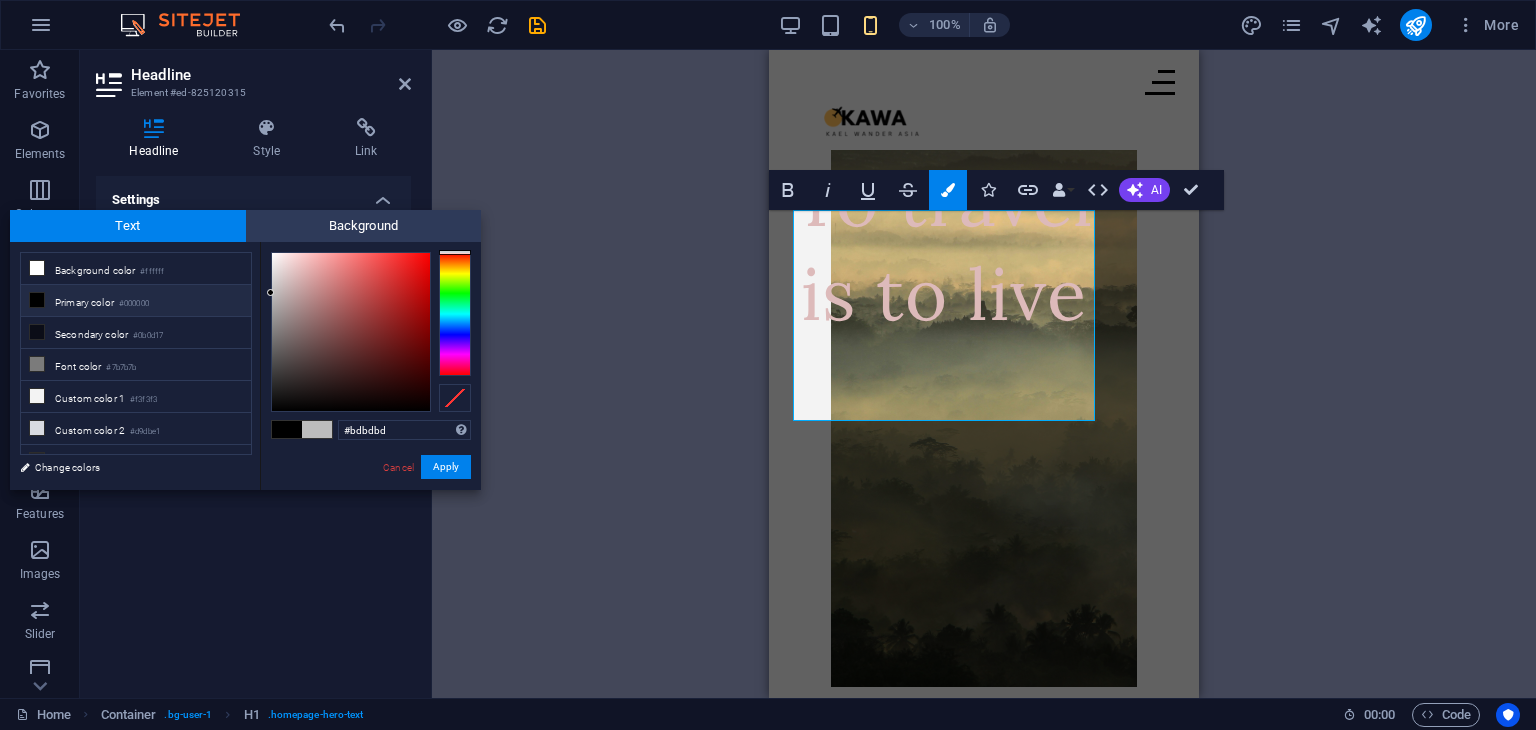 click on "Primary color
#000000" at bounding box center [136, 301] 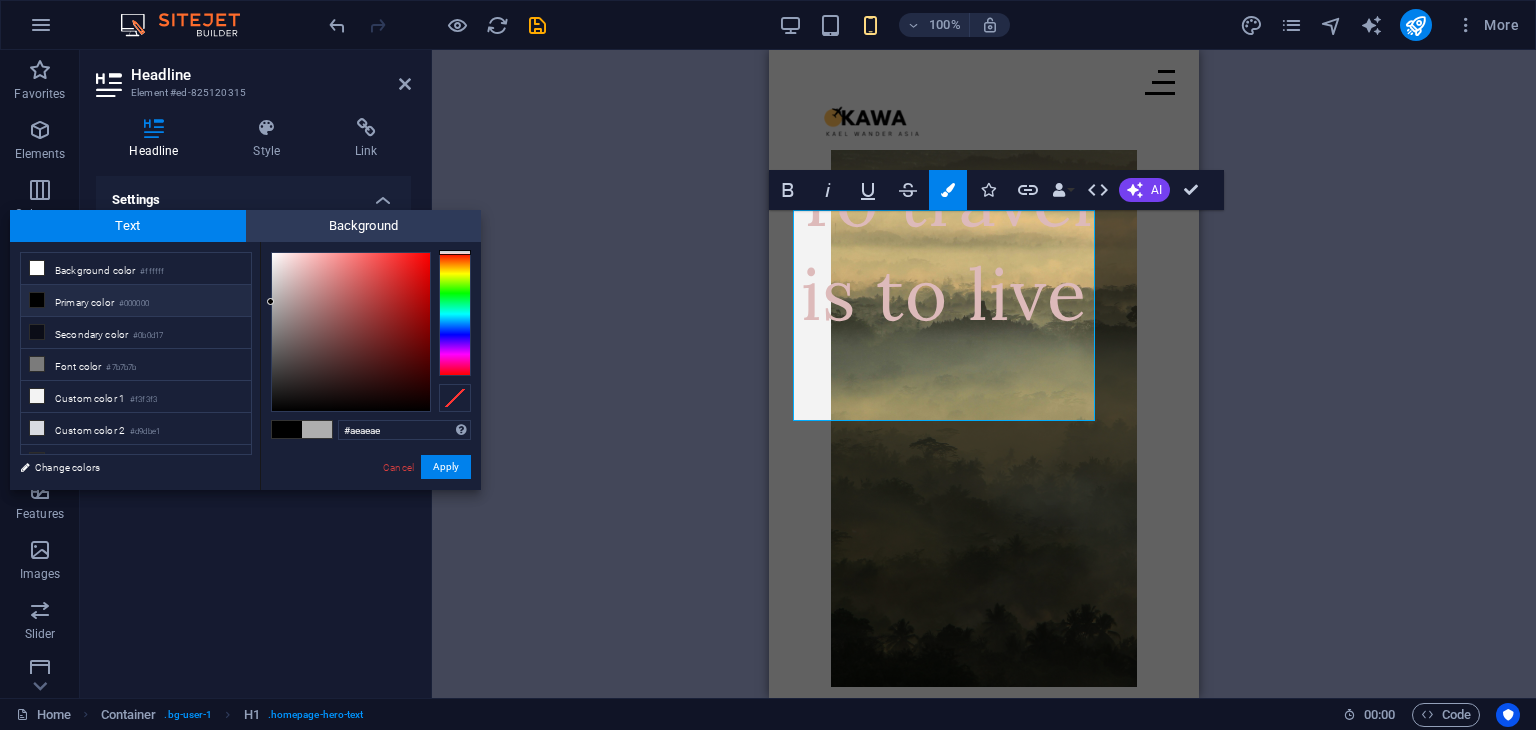click on "Primary color
#000000" at bounding box center (136, 301) 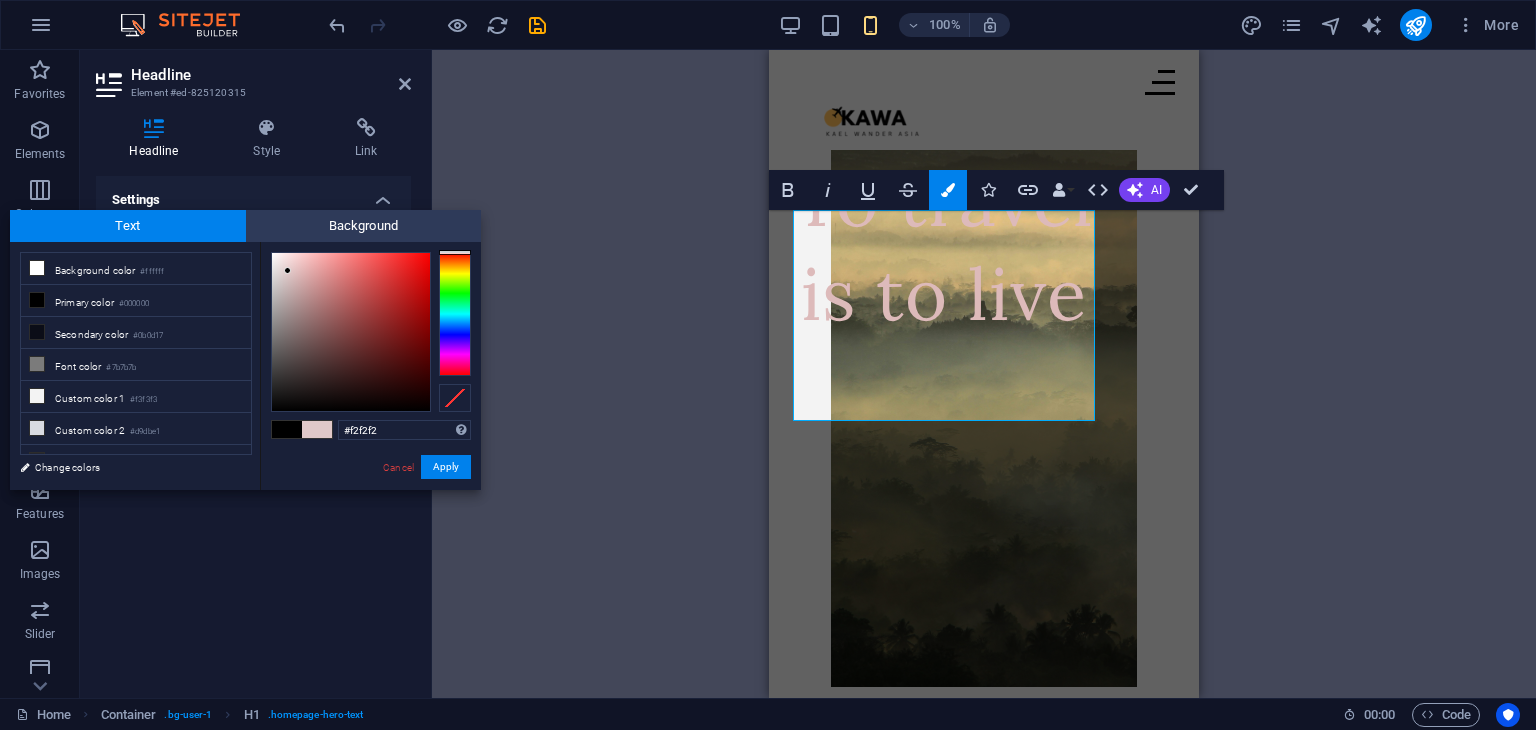 click on "#f2f2f2 Supported formats #0852ed rgb(8, 82, 237) rgba(8, 82, 237, 90%) hsv(221,97,93) hsl(221, 93%, 48%) Cancel Apply" at bounding box center [370, 511] 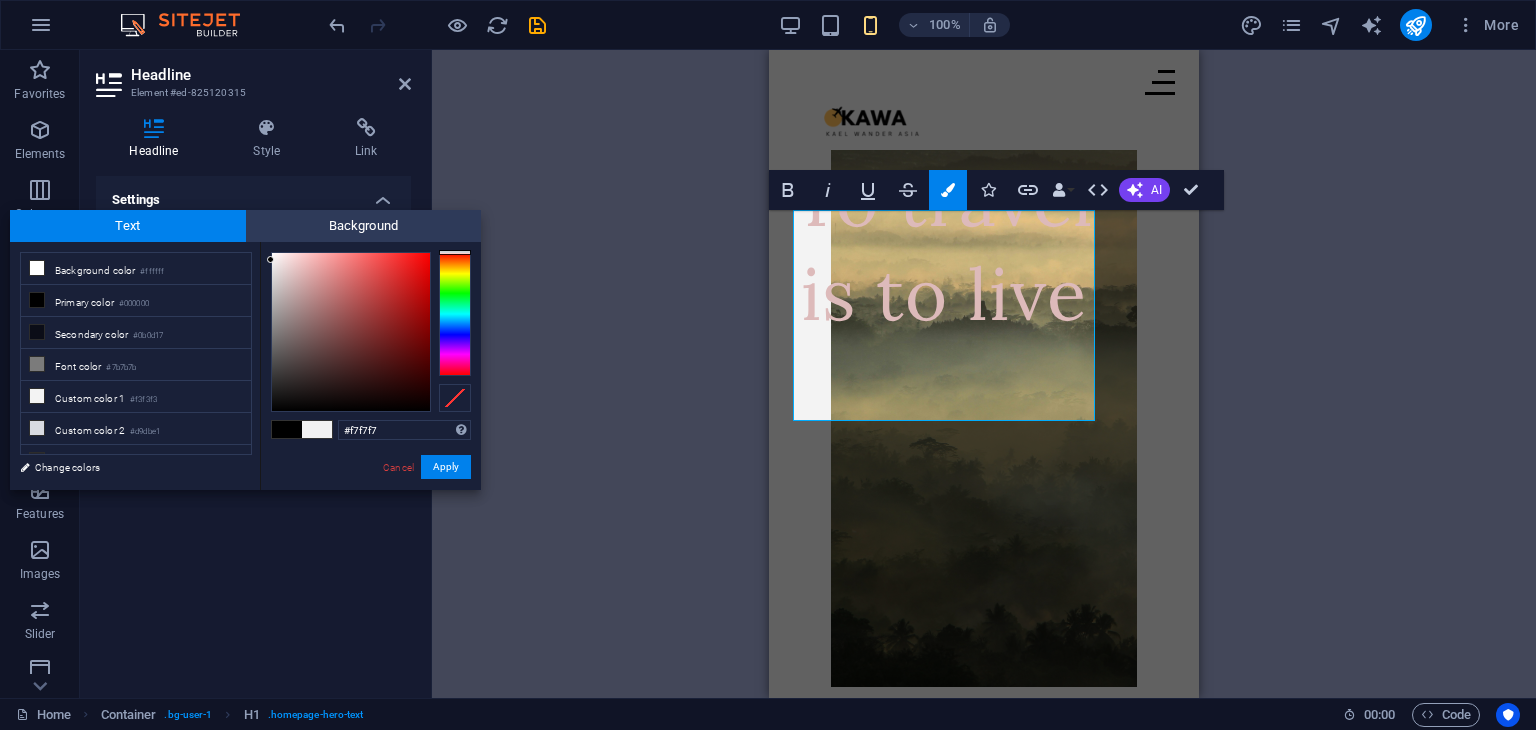 click at bounding box center [270, 259] 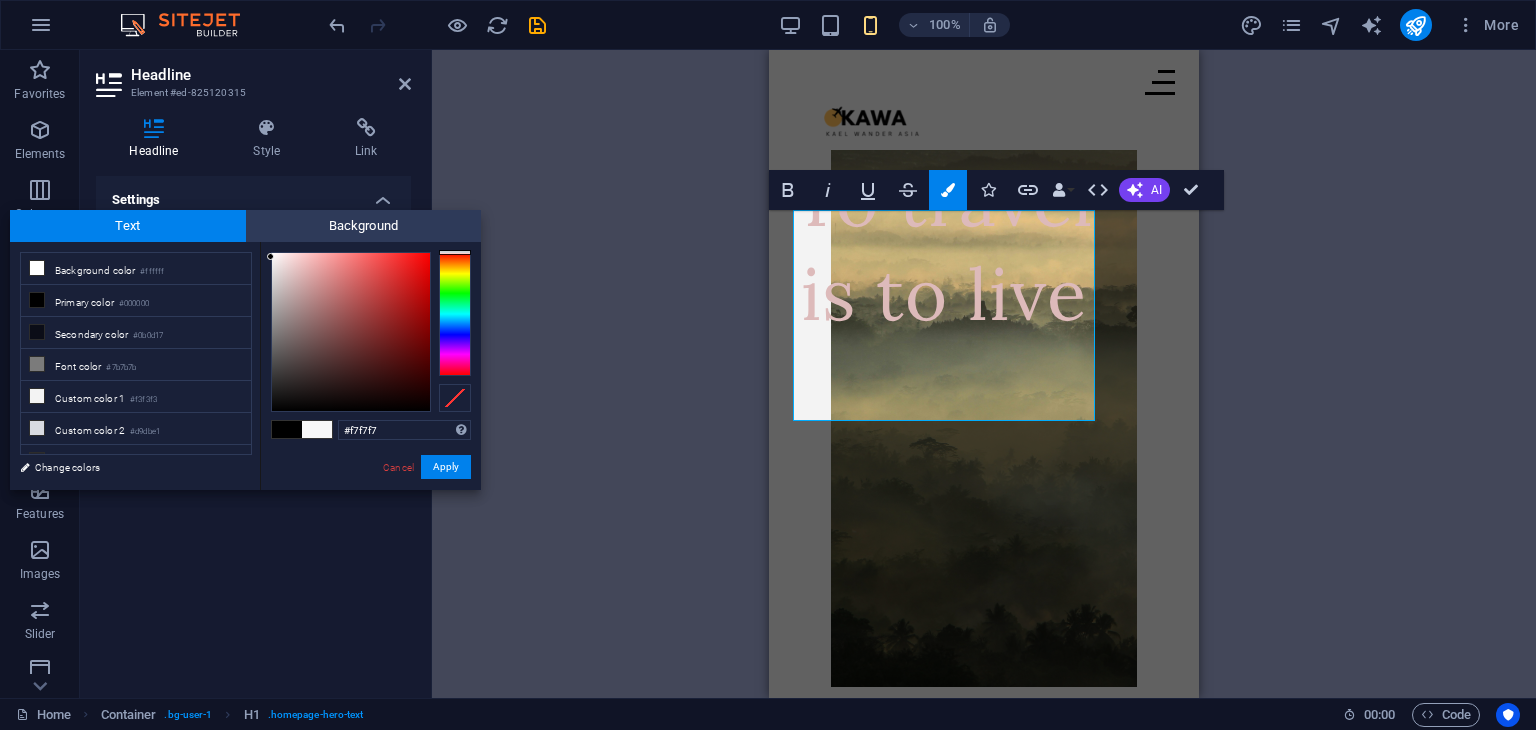 click at bounding box center (270, 256) 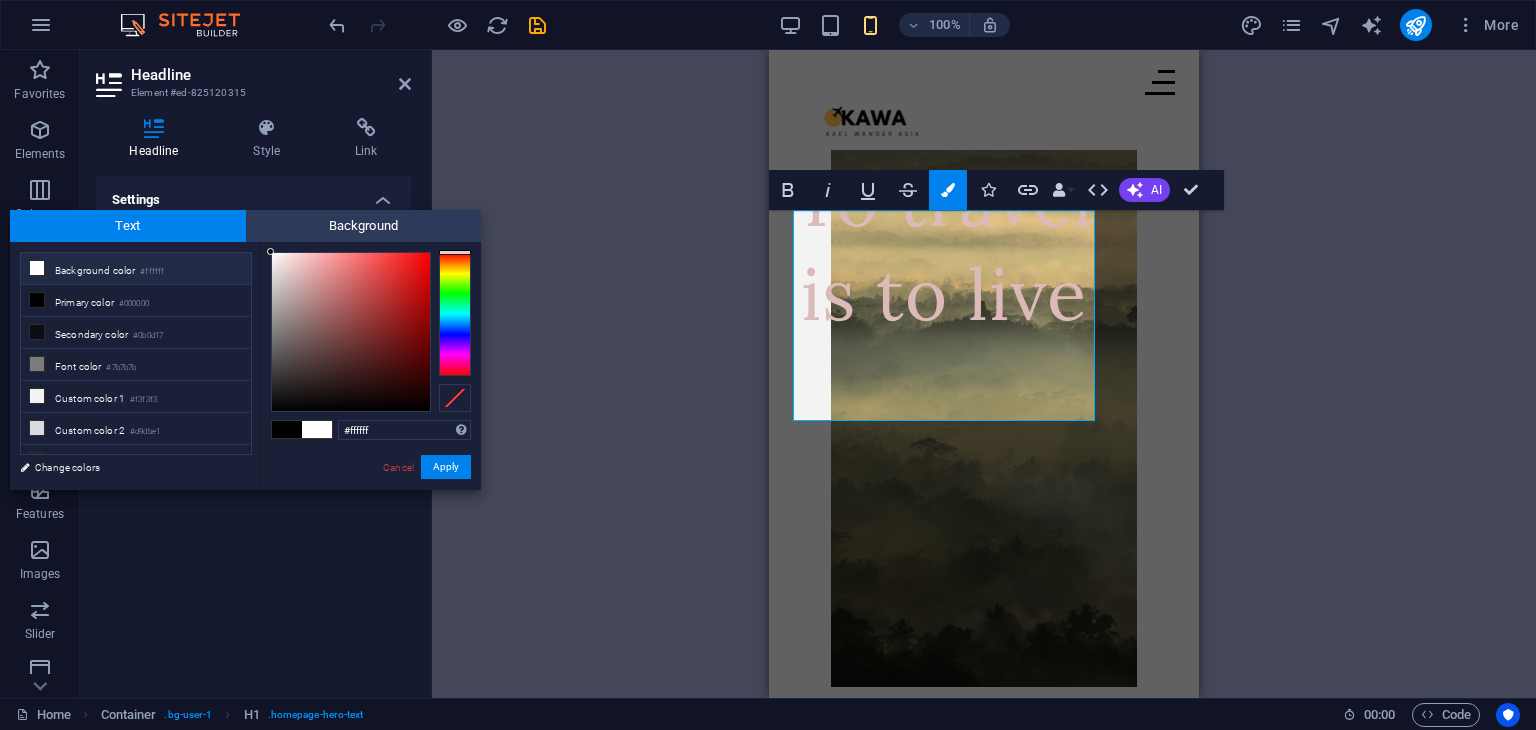 drag, startPoint x: 272, startPoint y: 257, endPoint x: 255, endPoint y: 243, distance: 22.022715 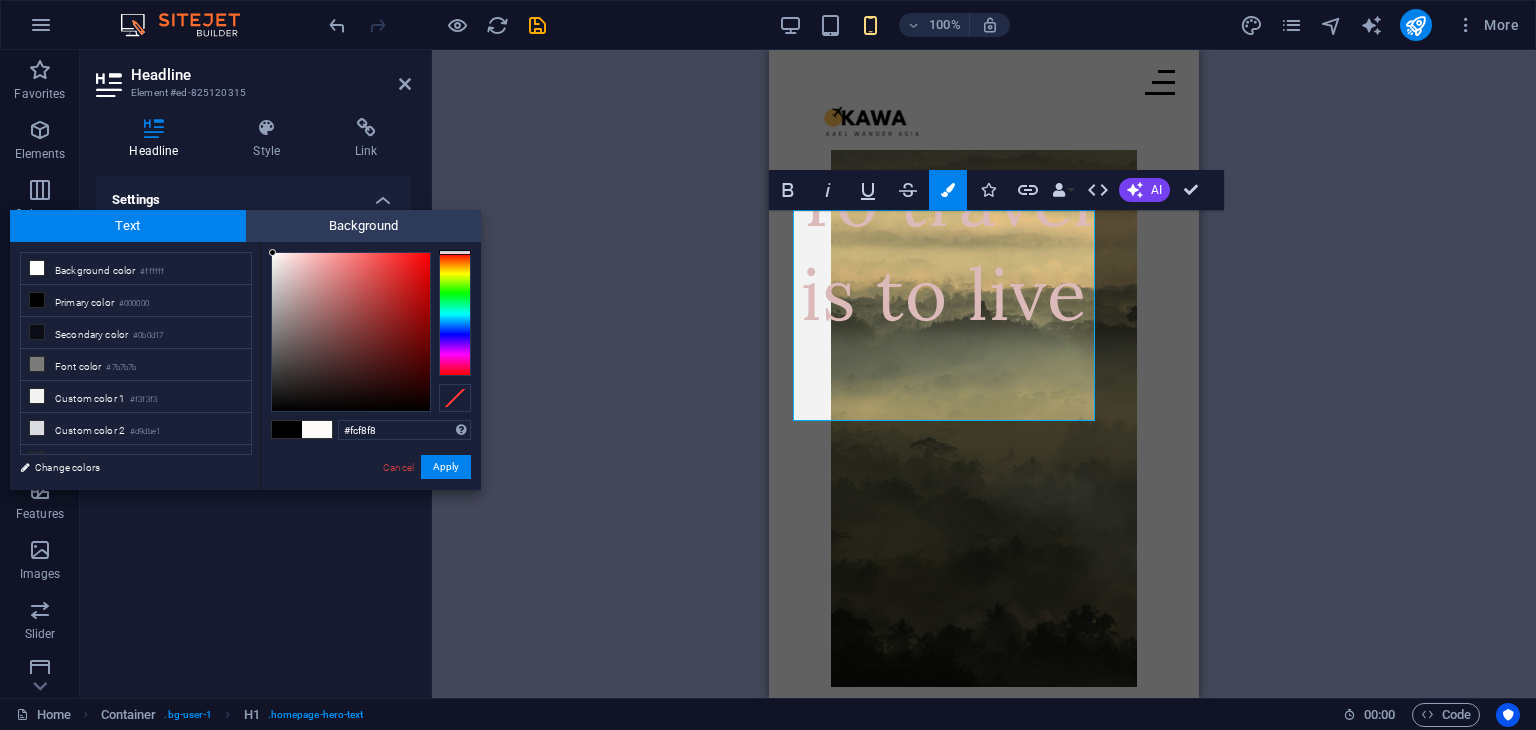 click at bounding box center [272, 252] 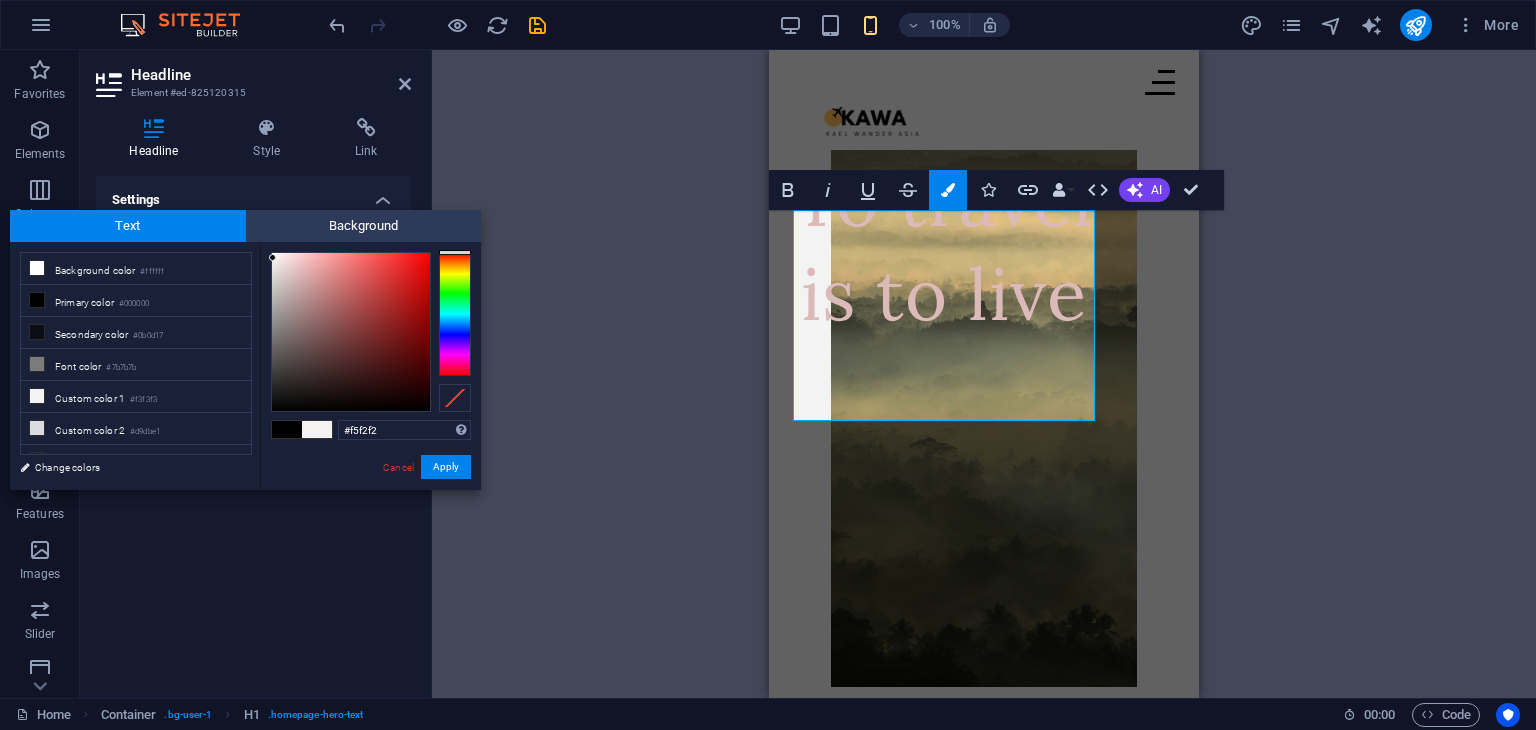 click at bounding box center [351, 332] 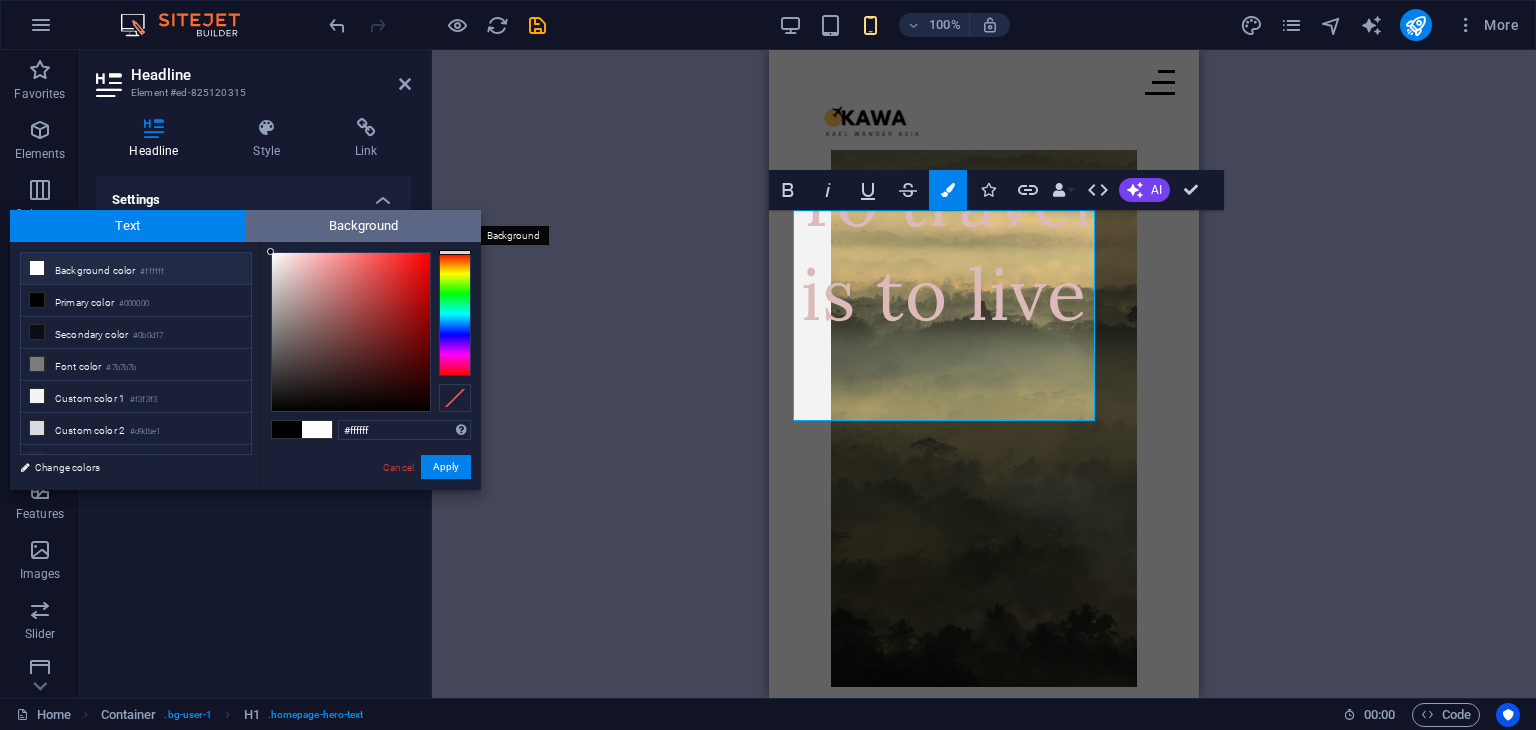 drag, startPoint x: 274, startPoint y: 257, endPoint x: 260, endPoint y: 238, distance: 23.600847 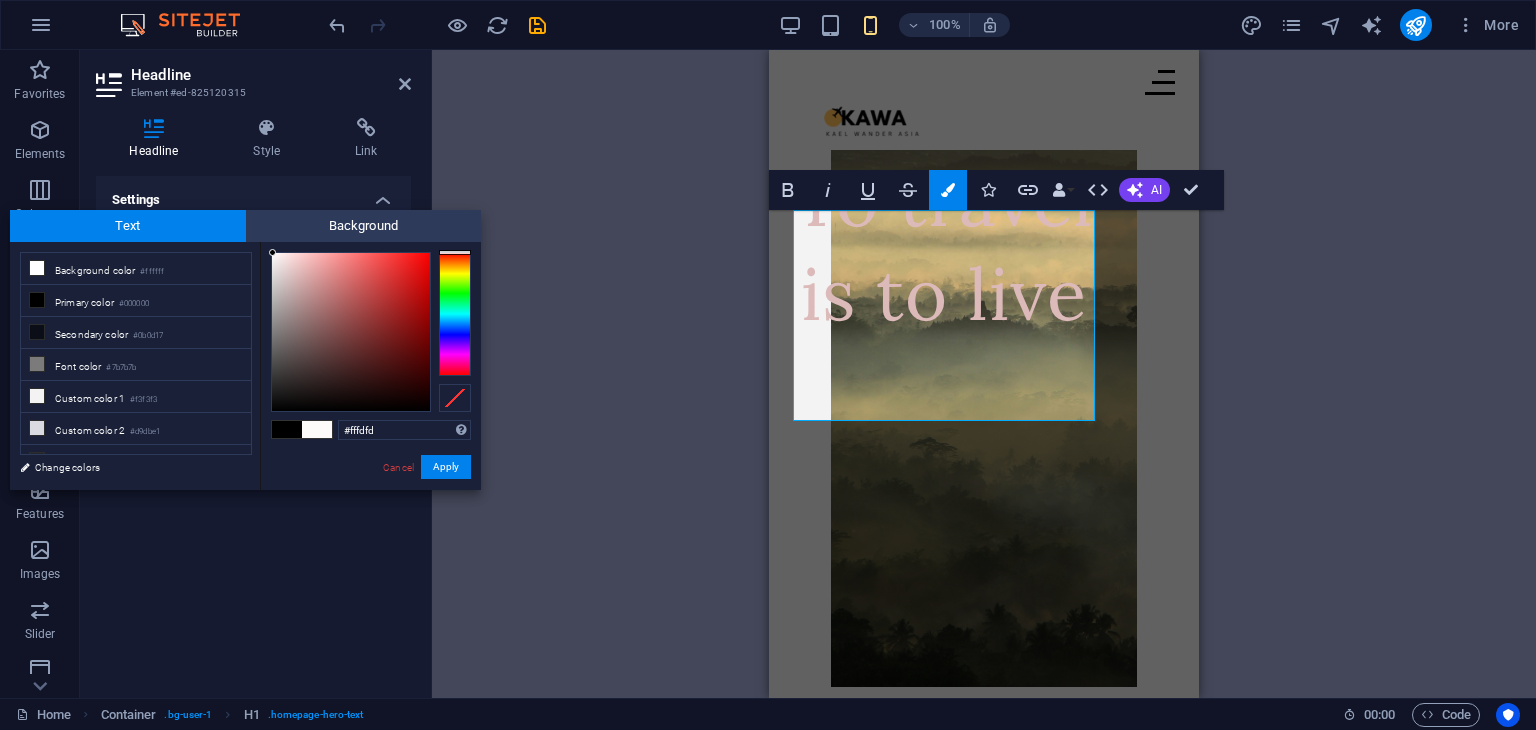 type on "#ffffff" 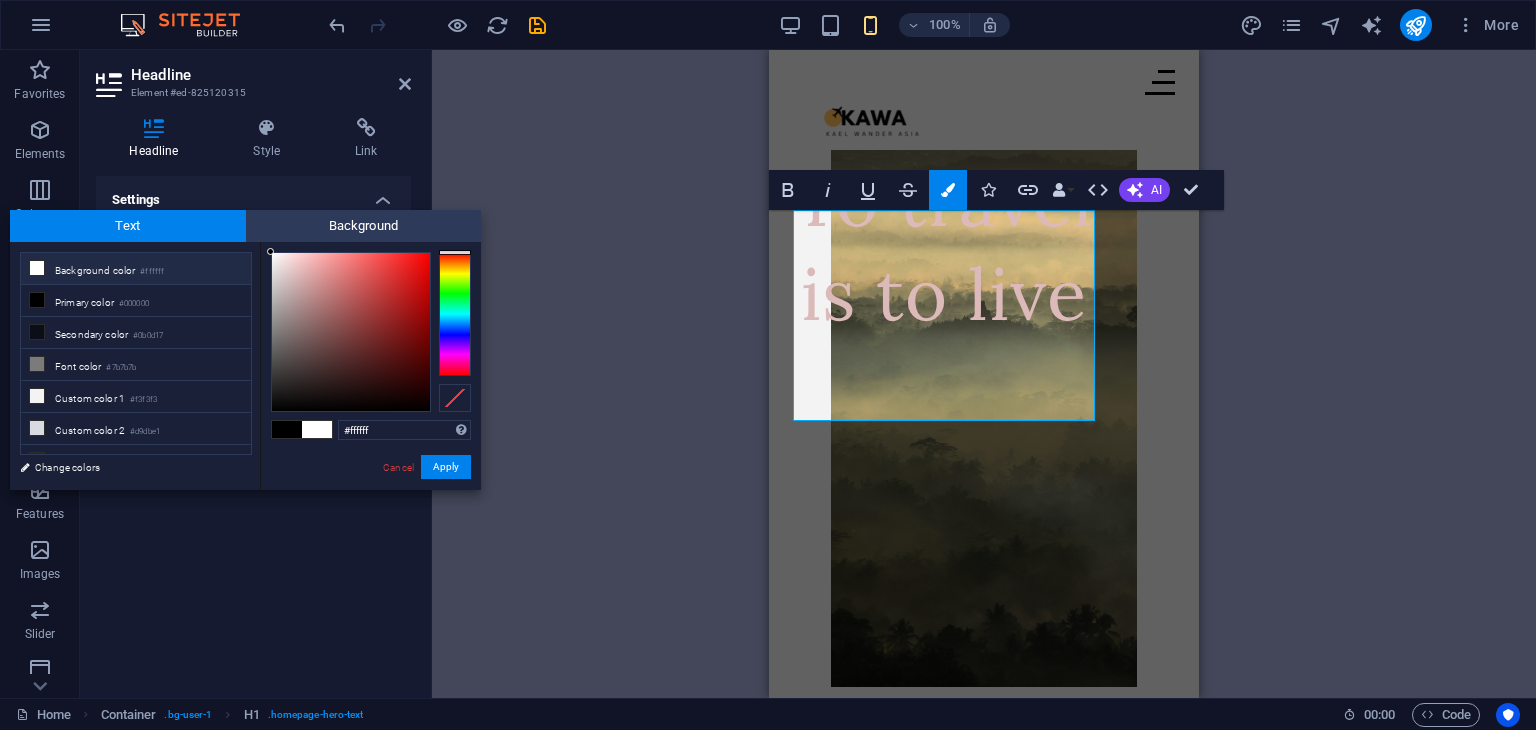 click at bounding box center [270, 251] 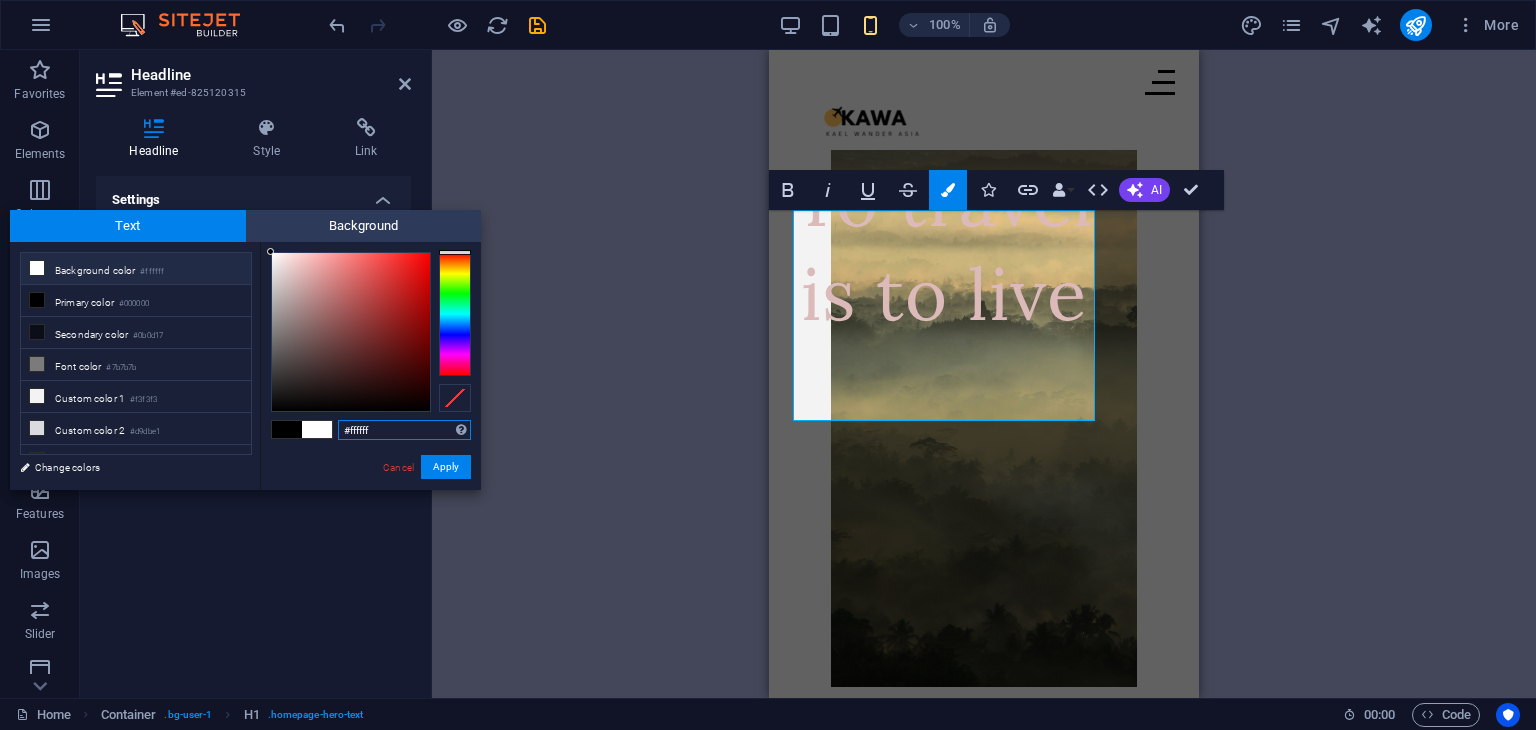 click on "#ffffff" at bounding box center (404, 430) 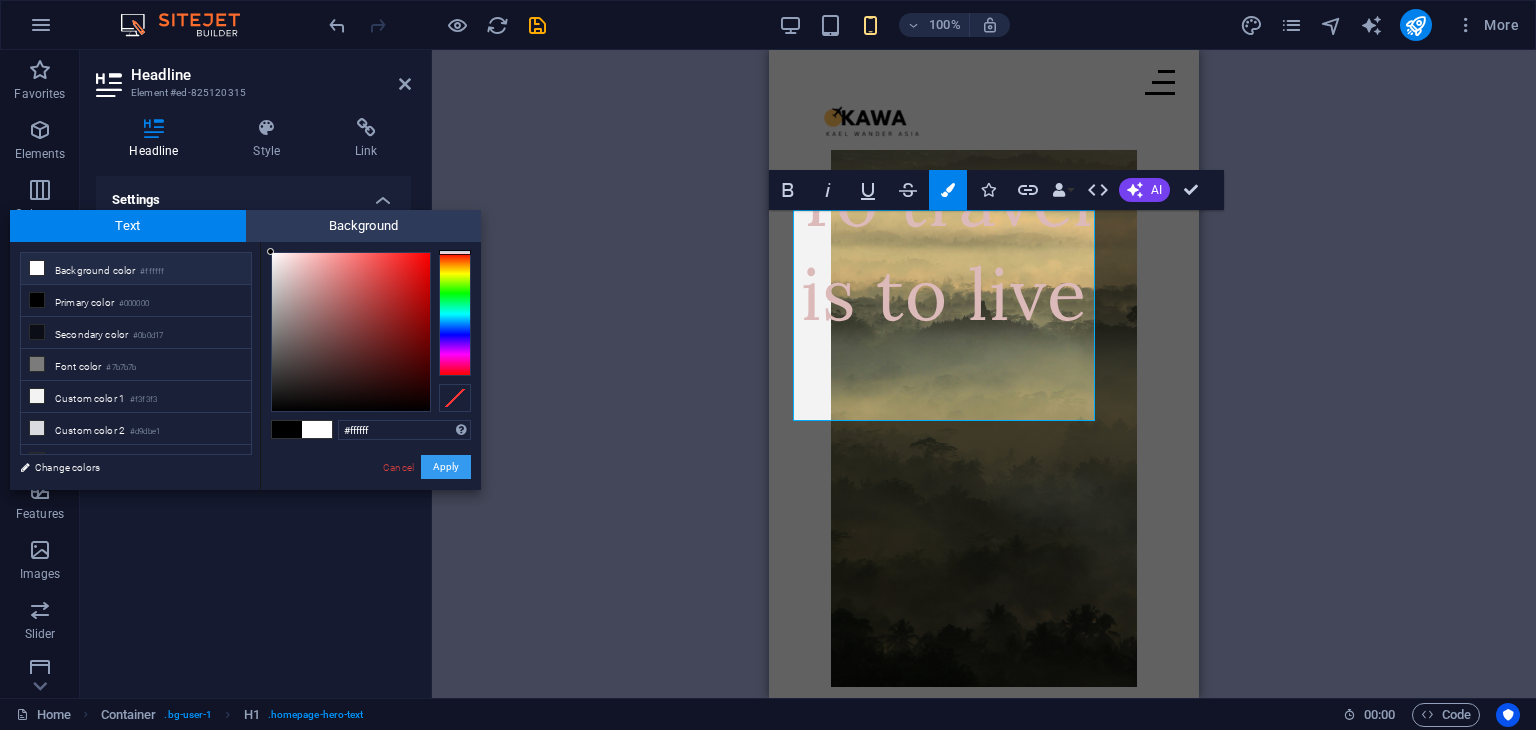 click on "Apply" at bounding box center [446, 467] 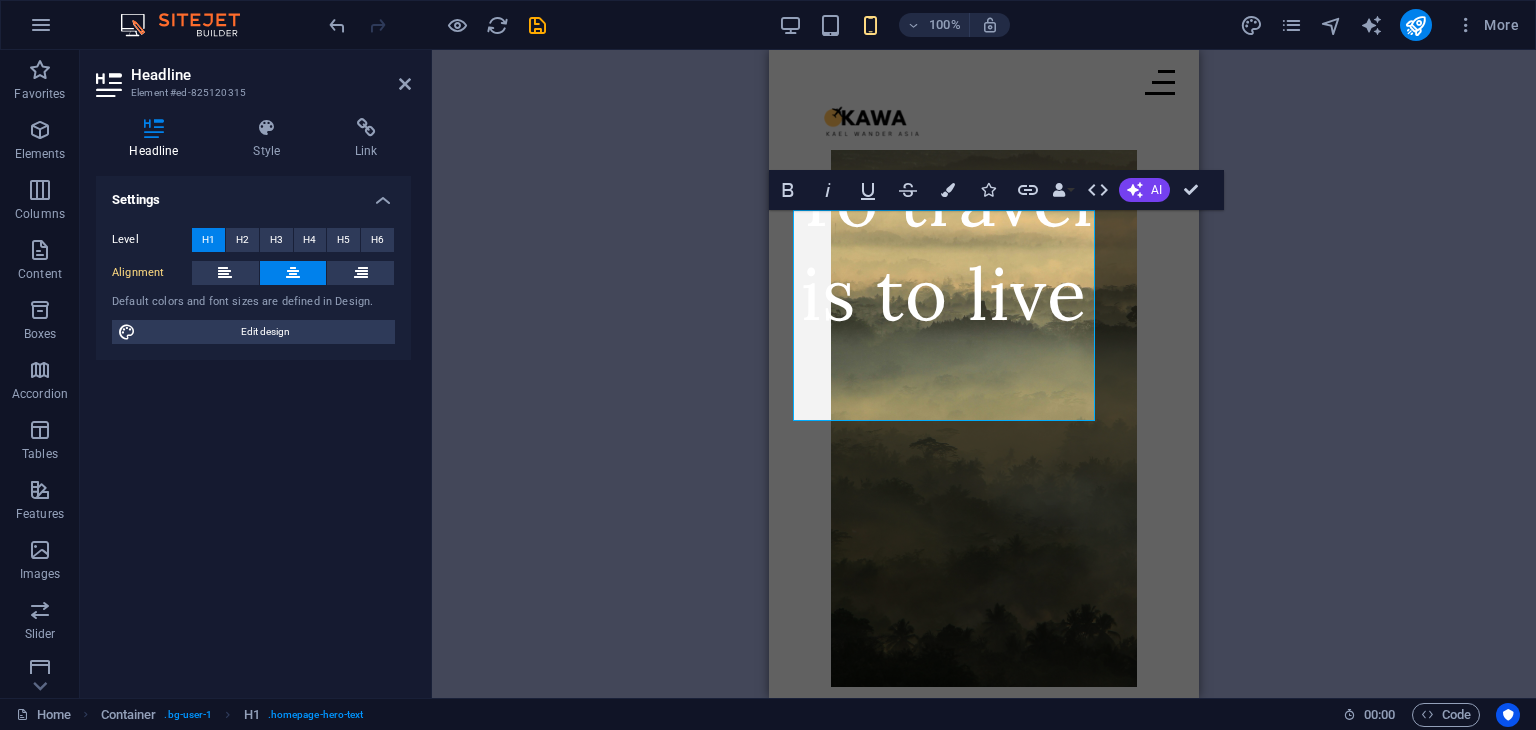 click on "Drag here to replace the existing content. Press “Ctrl” if you want to create a new element.
H1   Container   Menu Bar   Image   Text   Logo   Image   Collection filter-buttons   Button   Container   Button   Collection   Collection item   Image   Collection   Collection   Collection item   H2   Collection item   Image   Collection item   Text   Spacer   Button   Text   Text   Button   Button   Text   Text Bold Italic Underline Strikethrough Colors Icons Link Data Bindings Company First name Last name Street ZIP code City Email Phone Mobile Fax Custom field 1 Custom field 2 Custom field 3 Custom field 4 Custom field 5 Custom field 6 HTML AI Improve Make shorter Make longer Fix spelling & grammar Translate to English Generate text Confirm (Ctrl+⏎)" at bounding box center (984, 374) 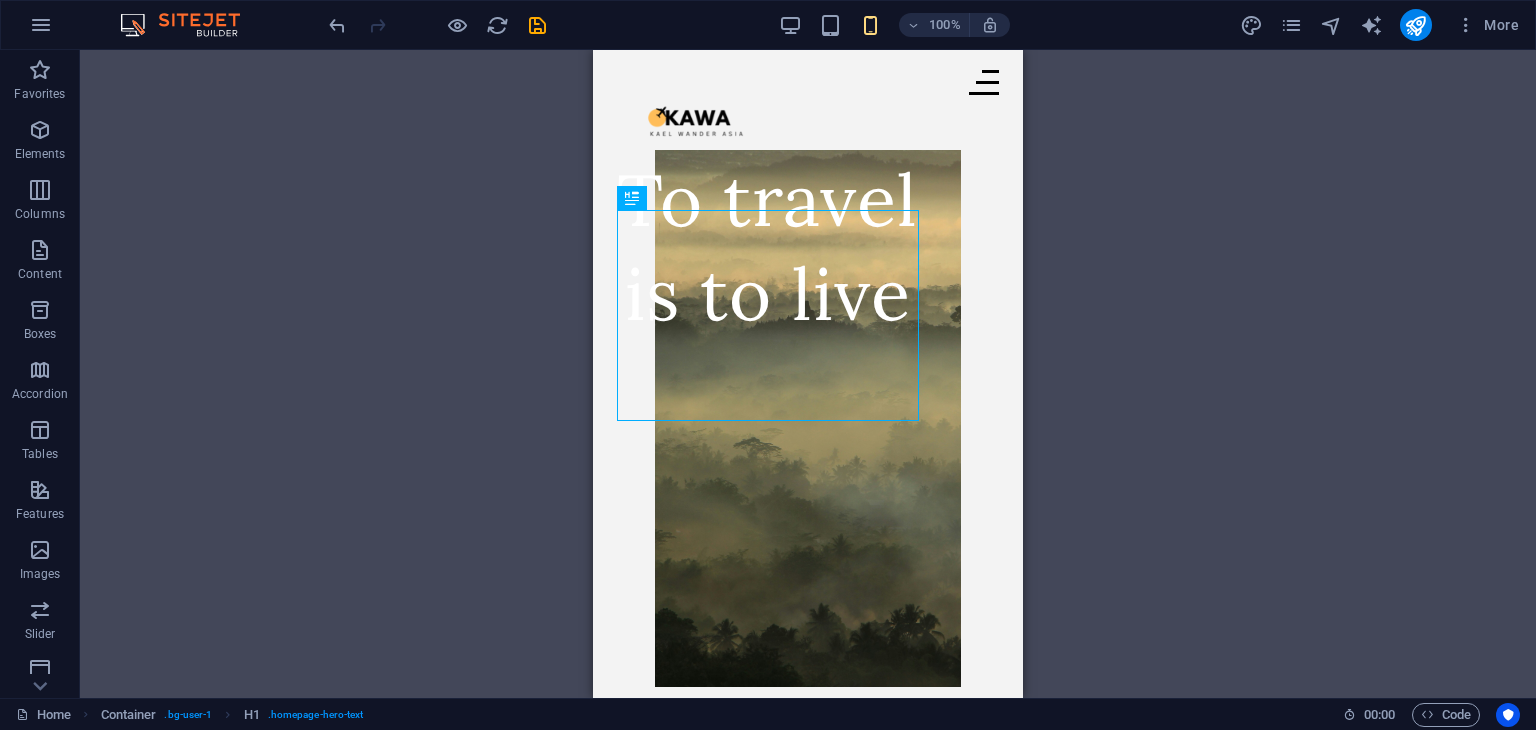 click on "Drag here to replace the existing content. Press “Ctrl” if you want to create a new element.
H1   Container   Menu Bar   Image   Text   Logo   Image   Collection filter-buttons   Button   Container   Button   Collection   Collection item   Image   Collection   Collection   Collection item   H2   Collection item   Image   Collection item   Text   Spacer   Button   Text   Text   Button   Button   Text   Text" at bounding box center [808, 374] 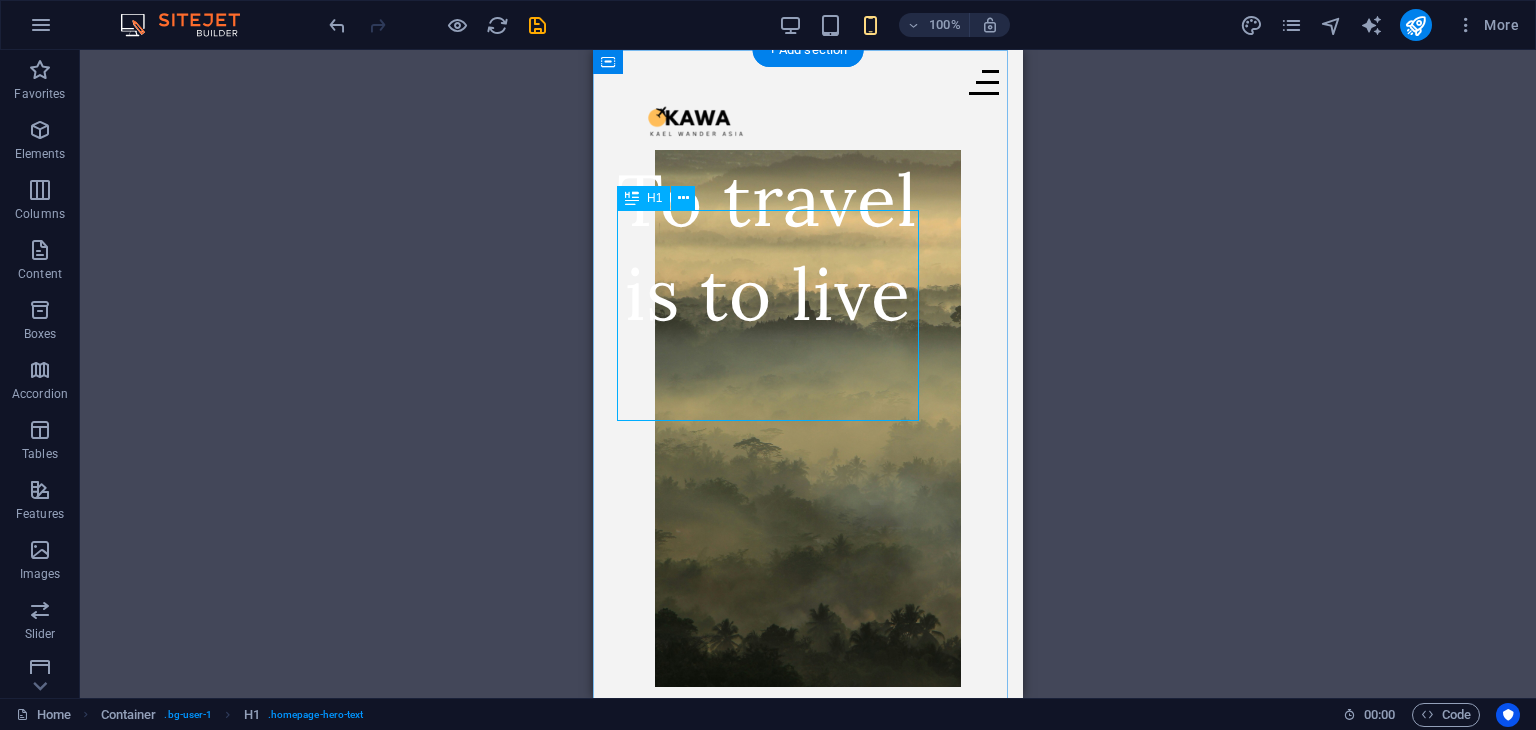 click on "​ To travel is to live" at bounding box center [767, 235] 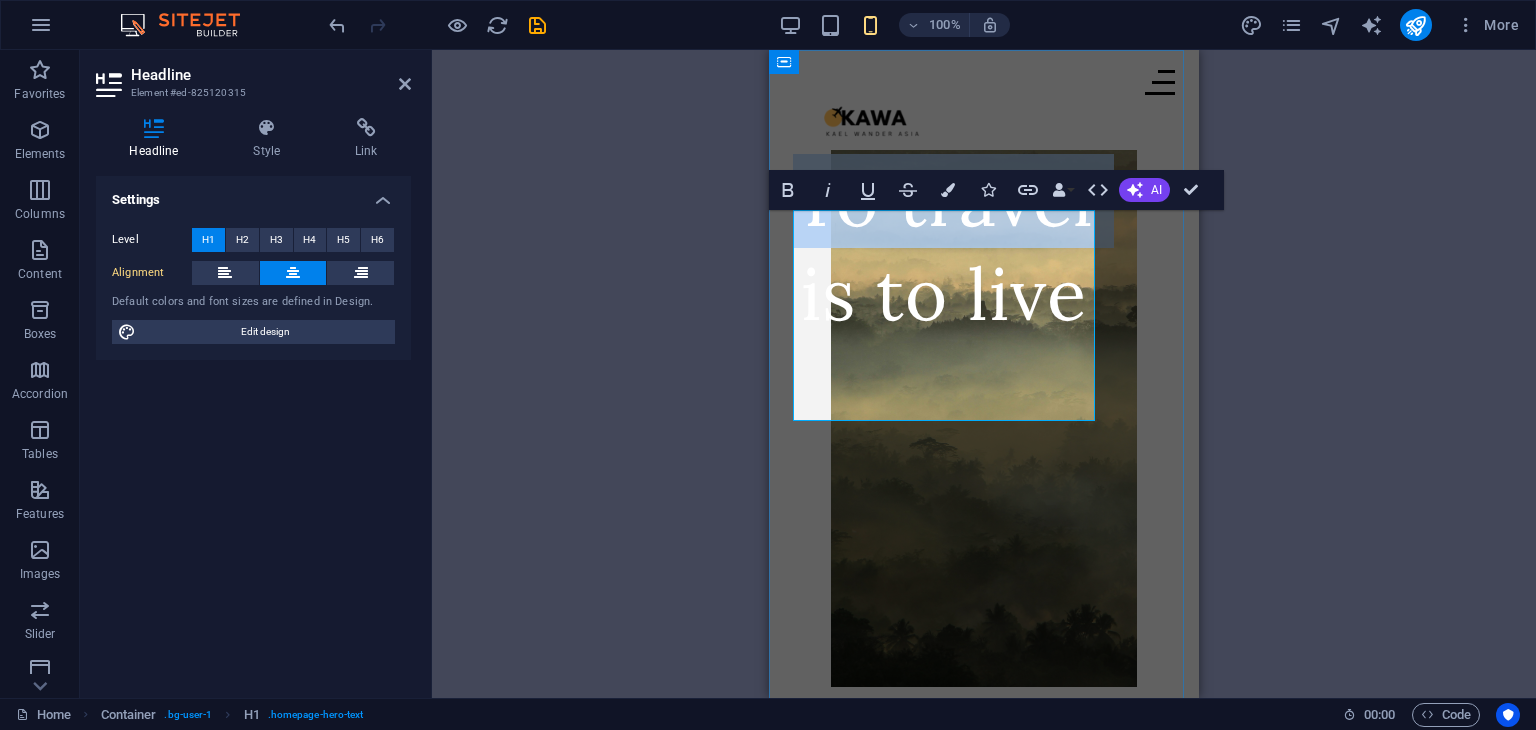click on "To travel is to live" at bounding box center [943, 247] 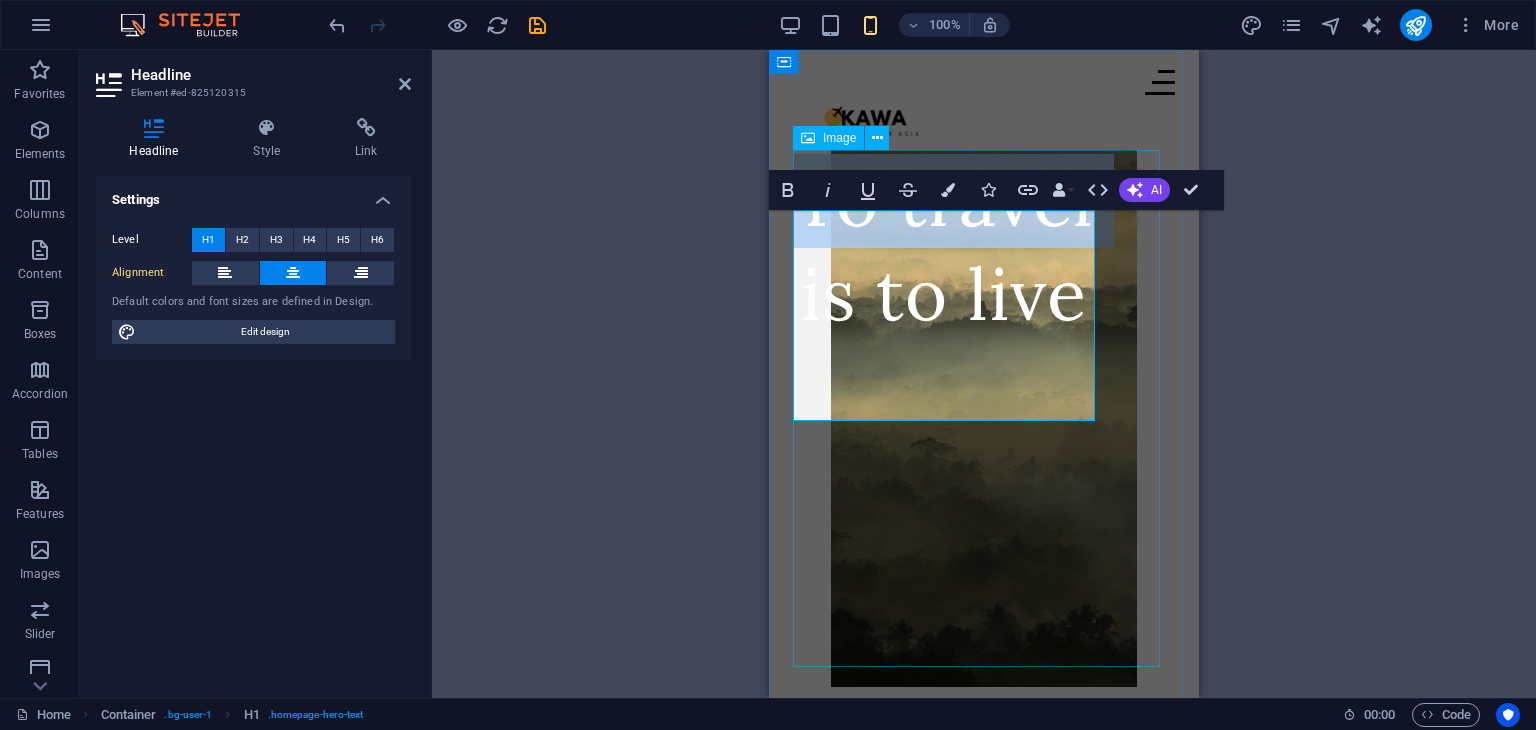 drag, startPoint x: 1104, startPoint y: 341, endPoint x: 1265, endPoint y: 345, distance: 161.04968 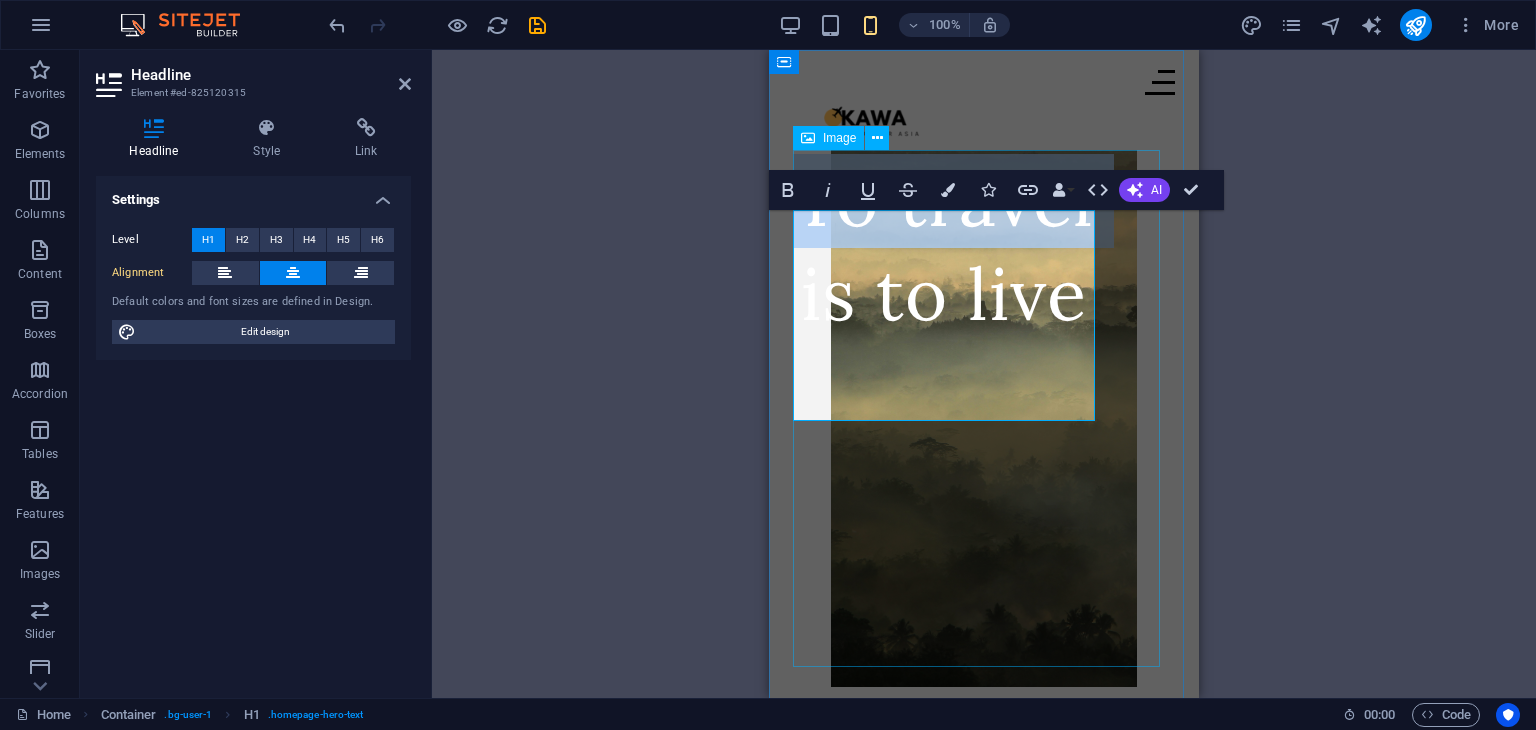 click on "Skip to main content
Featured Trending About Contact ​ To travel is to live ALL MOUNTAINS LAKES CITY LIFE WILD LIFE TRENDING Orange Views From the Top READ MORE → 01/06/2023 Misty Waterfall READ MORE → 01/05/2023 Deep Caves in New Zealand READ MORE → 01/04/2023 City Sunsets READ MORE → 01/03/2023 Riverside READ MORE → 01/02/2023 Lake in the Woods READ MORE → 01/01/2023 Colors of Autumn Trees READ MORE → 12/31/2022 Concrete Jungle READ MORE → 12/30/2022  Previous Next  TRENDING Mathew Johnson Seeing with “fresh eyes” to understand the nature around Lorem ipsum dolor sit amet, consectetur adipiscing elit. Nunc vulputate libero et velit interdum, ac aliquet odio mattis. Class aptent taciti sociosqu ad litora elit torquent per conubia nostra, per aliquet inceptos himenaeos. Curabitur tempus urna at turpis condimentum at lobortis. READ MORE → 12/29/2022 Ella Travis Dandelion: Search for the perfect antioxidant READ MORE → 12/28/2022  Previous Next  FEATURED TRENDING ABOUT CONTACT" at bounding box center [984, 3967] 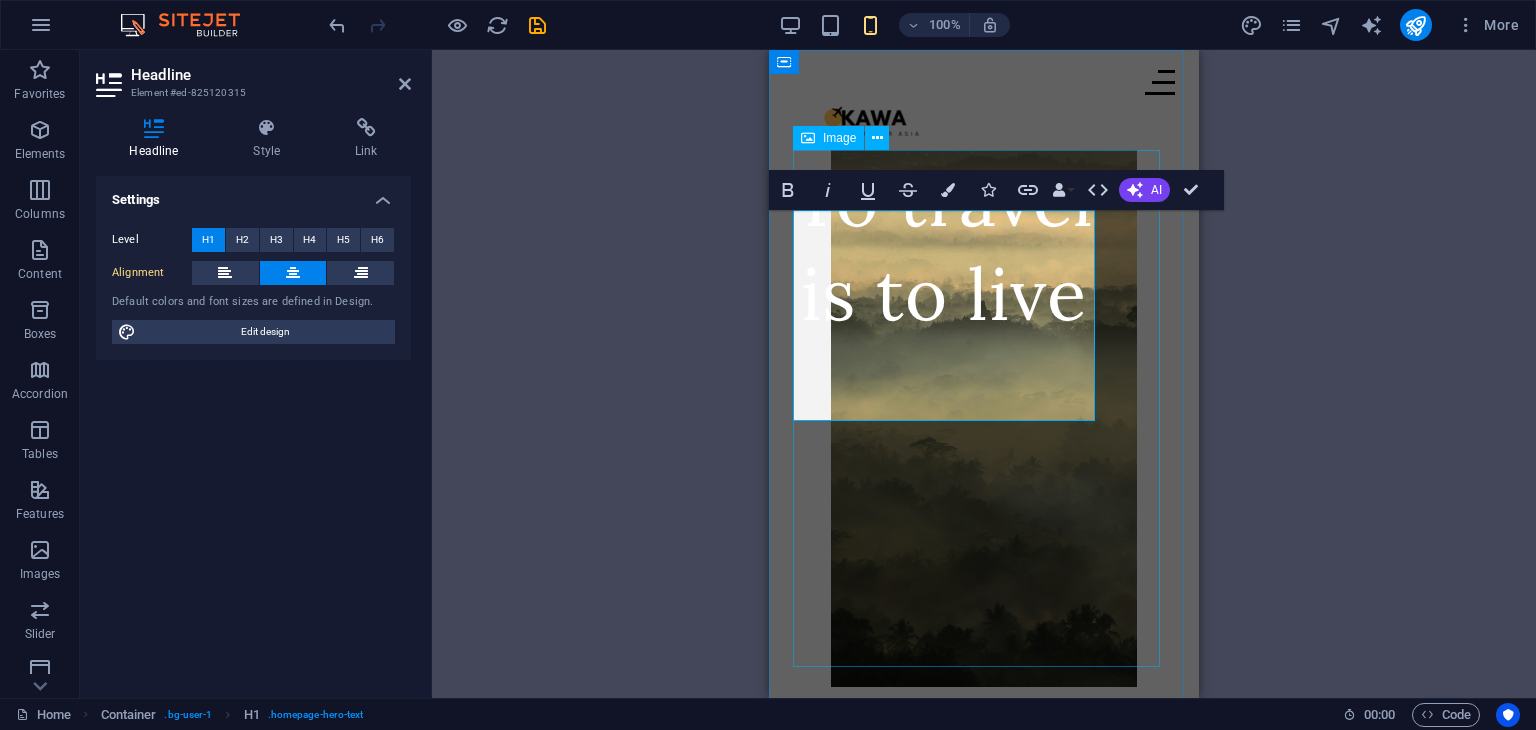 click on "Drag here to replace the existing content. Press “Ctrl” if you want to create a new element.
H1   Container   Menu Bar   Image   Text   Logo   Image   Collection filter-buttons   Button   Container   Button   Collection   Collection item   Image   Collection   Collection   Collection item   H2   Collection item   Image   Collection item   Text   Spacer   Button   Text   Text   Button   Button   Text   Text Bold Italic Underline Strikethrough Colors Icons Link Data Bindings Company First name Last name Street ZIP code City Email Phone Mobile Fax Custom field 1 Custom field 2 Custom field 3 Custom field 4 Custom field 5 Custom field 6 HTML AI Improve Make shorter Make longer Fix spelling & grammar Translate to English Generate text Confirm (Ctrl+⏎)" at bounding box center (984, 374) 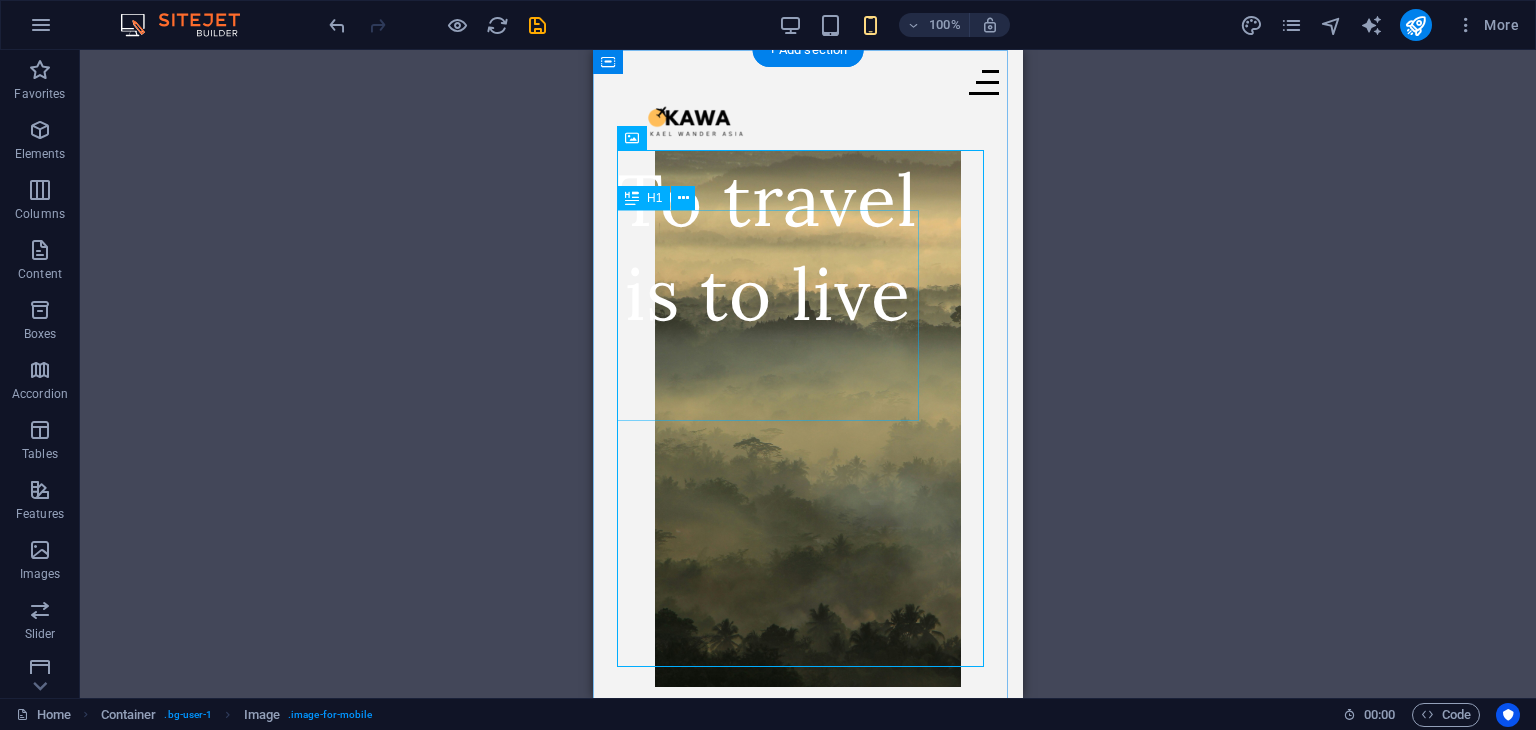 click on "​ To travel is to live" at bounding box center [767, 235] 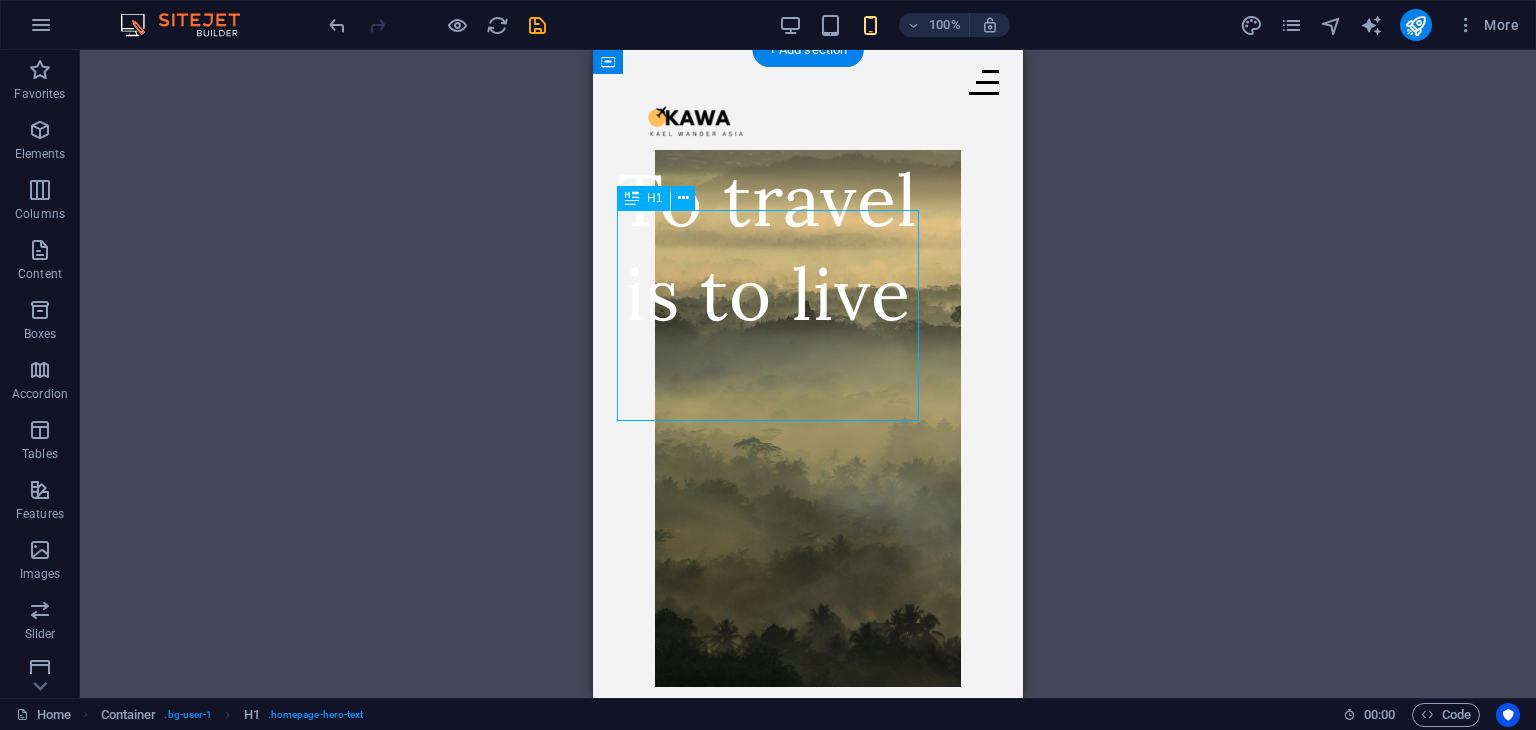 click on "​ To travel is to live" at bounding box center [767, 235] 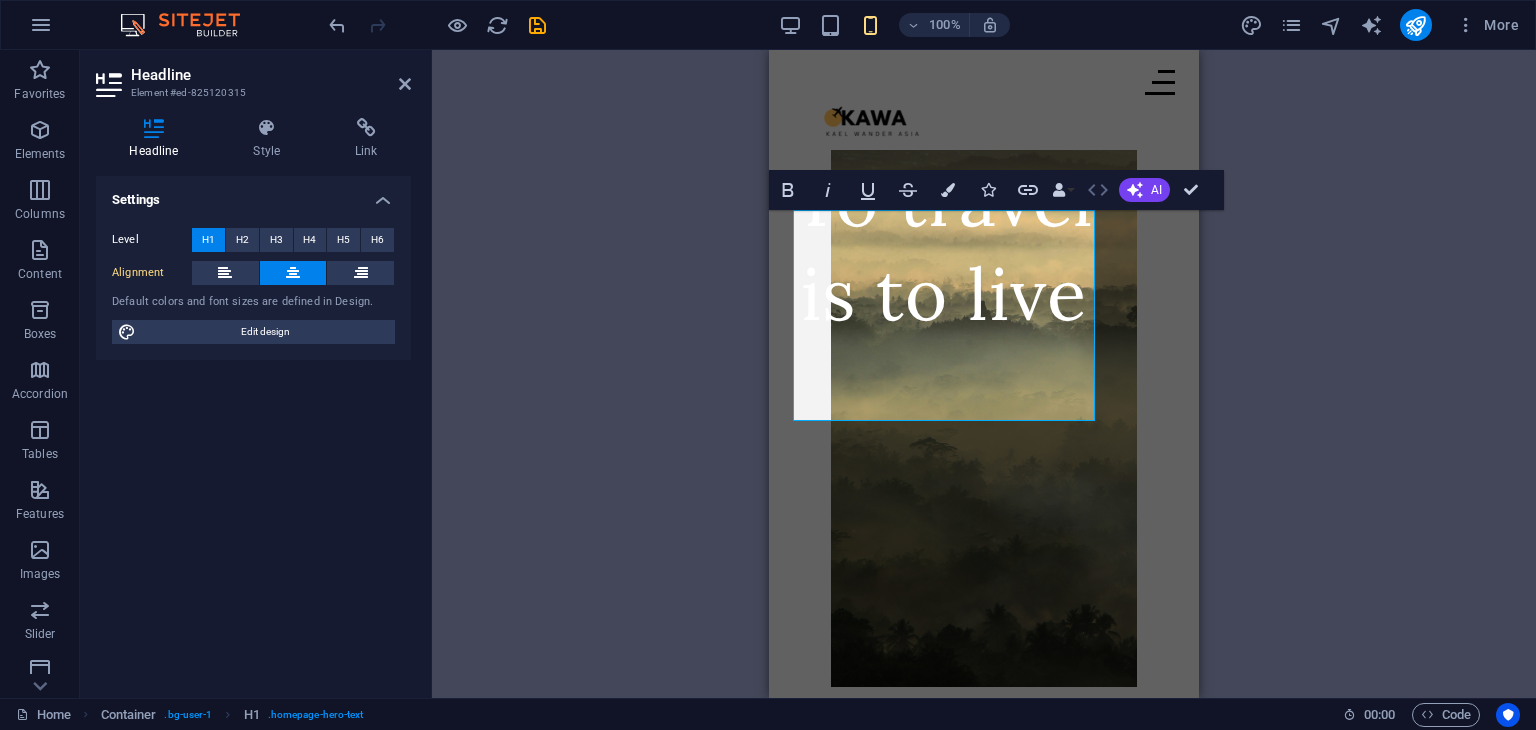click 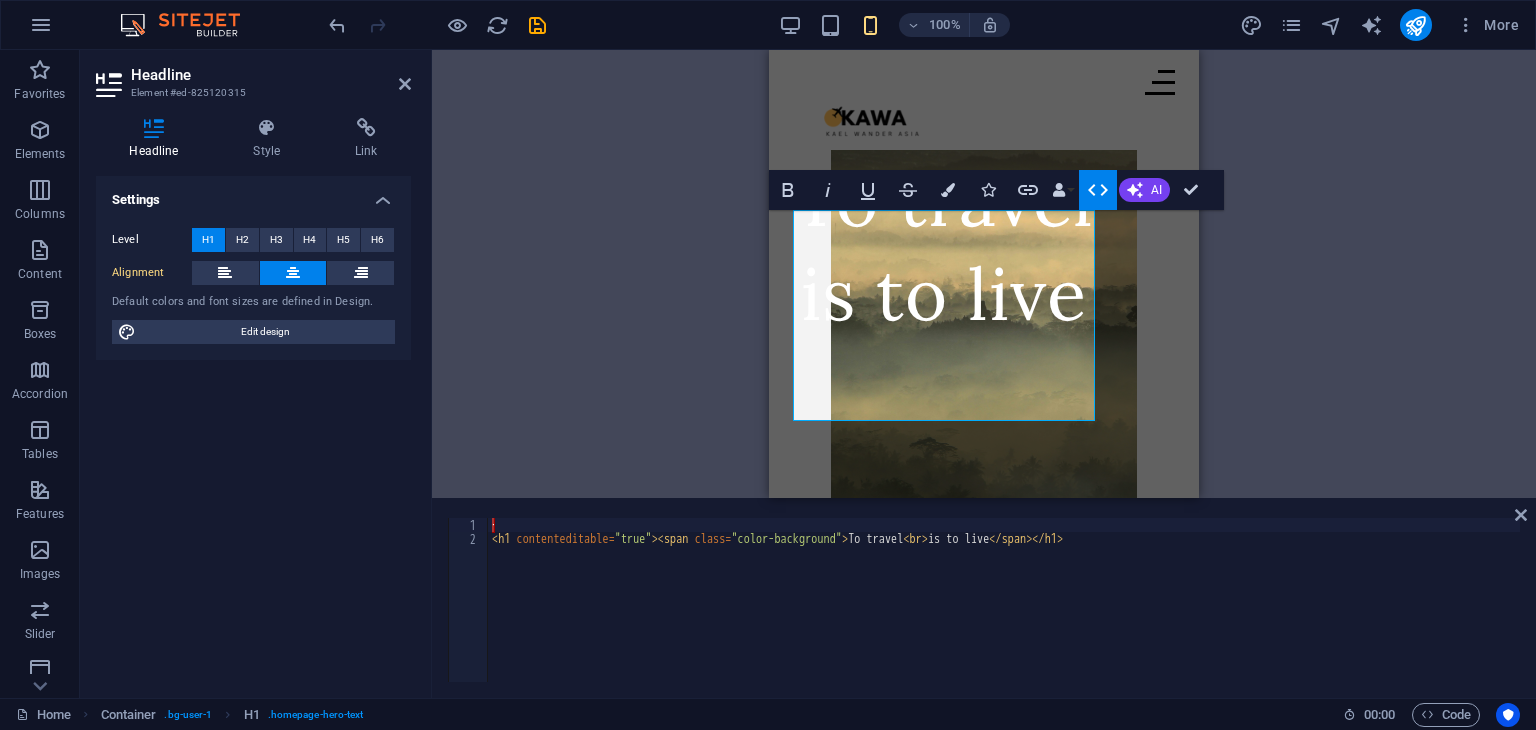 click on "1 2 · < h1   contenteditable = "true" > < span   class = "color-background" > To travel < br > is to live </ span > </ h1 >     הההההההההההההההההההההההההההההההההההההההההההההההההההההההההההההההההההההההההההההההההההההההההההההההההההההההההההההההההההההההההההההההההההההההההההההההההההההההההההההההההההההההההההההההההההההההההההההההההההההההההההההההההההההההההההההההההההההההההההההההההההההההההההההההה XXXXXXXXXXXXXXXXXXXXXXXXXXXXXXXXXXXXXXXXXXXXXXXXXXXXXXXXXXXXXXXXXXXXXXXXXXXXXXXXXXXXXXXXXXXXXXXXXXXXXXXXXXXXXXXXXXXXXXXXXXXXXXXXXXXXXXXXXXXXXXXXXXXXXXXXXXXXXXXXXXXXXXXXXXXXXXXXXXXXXXXXXXXXXXXXXXXXXXXXXXXXXXXXXXXXXXXXXXXXXXXXXXXXXXXXXXXXXXXXXXXXXXXXXXXXXXXX" at bounding box center [984, 600] 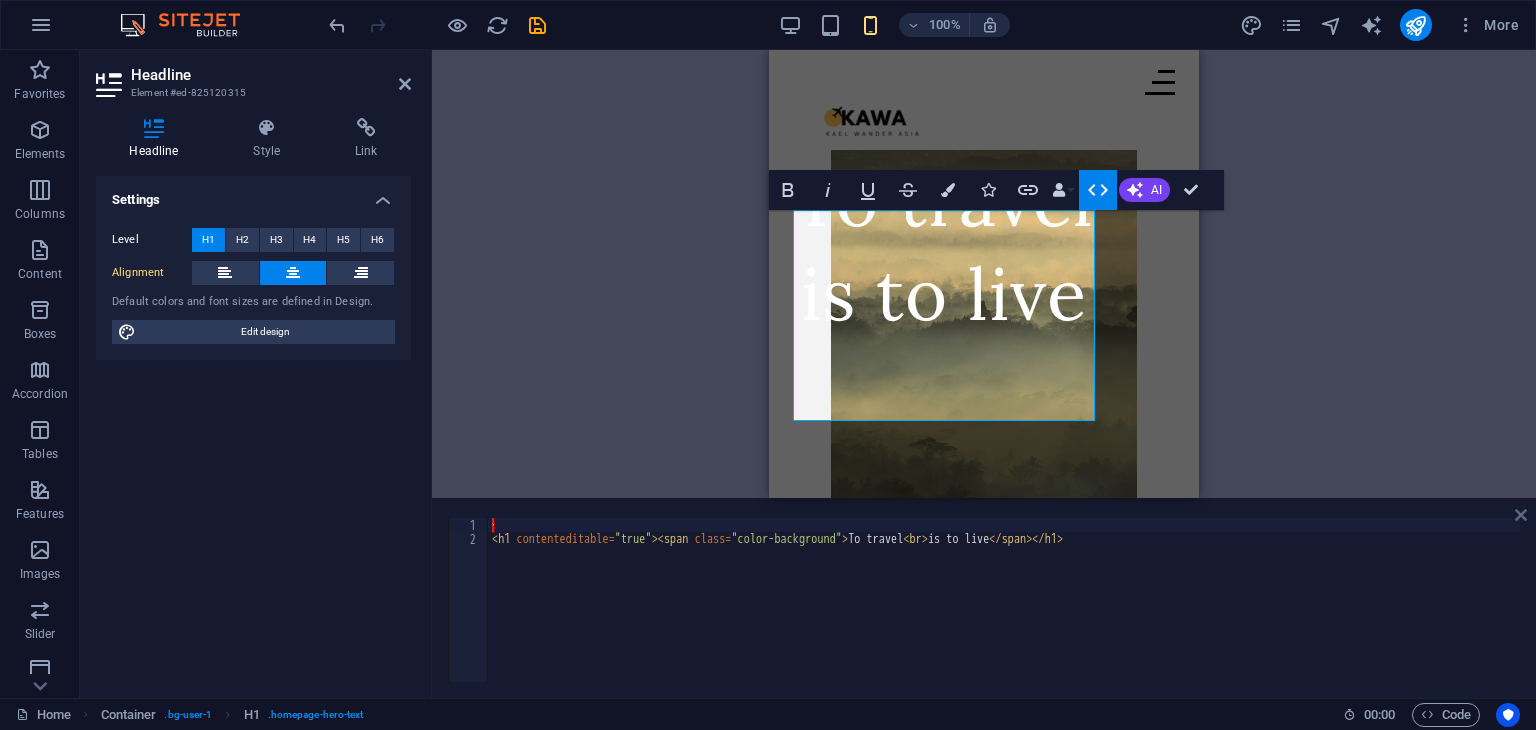 click on "1 2 · < h1   contenteditable = "true" > < span   class = "color-background" > To travel < br > is to live </ span > </ h1 >     הההההההההההההההההההההההההההההההההההההההההההההההההההההההההההההההההההההההההההההההההההההההההההההההההההההההההההההההההההההההההההההההההההההההההההההההההההההההההההההההההההההההההההההההההההההההההההההההההההההההההההההההההההההההההההההההההההההההההההההההההההההההההההההההה XXXXXXXXXXXXXXXXXXXXXXXXXXXXXXXXXXXXXXXXXXXXXXXXXXXXXXXXXXXXXXXXXXXXXXXXXXXXXXXXXXXXXXXXXXXXXXXXXXXXXXXXXXXXXXXXXXXXXXXXXXXXXXXXXXXXXXXXXXXXXXXXXXXXXXXXXXXXXXXXXXXXXXXXXXXXXXXXXXXXXXXXXXXXXXXXXXXXXXXXXXXXXXXXXXXXXXXXXXXXXXXXXXXXXXXXXXXXXXXXXXXXXXXXXXXXXXXX" at bounding box center [984, 598] 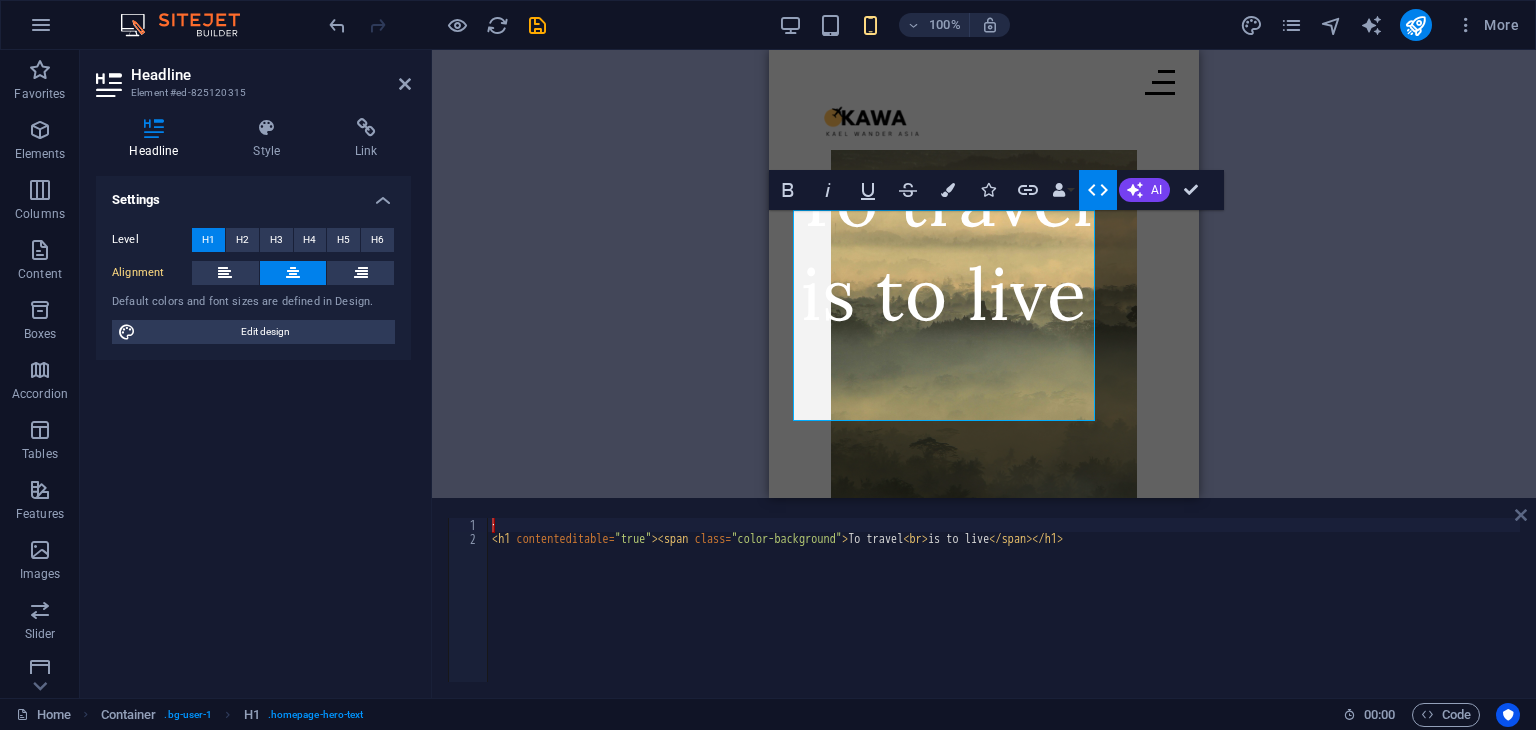 click at bounding box center [1521, 515] 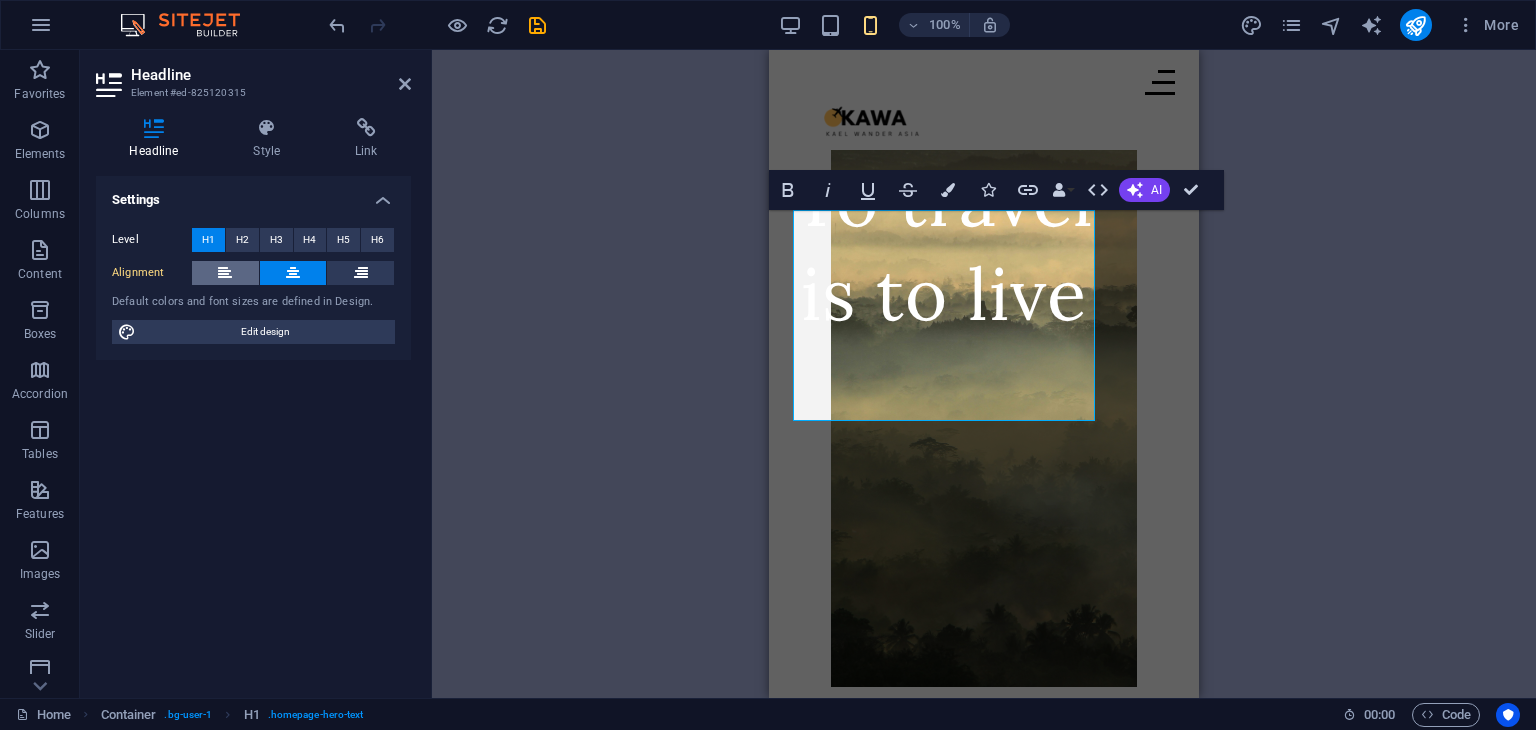 click at bounding box center [225, 273] 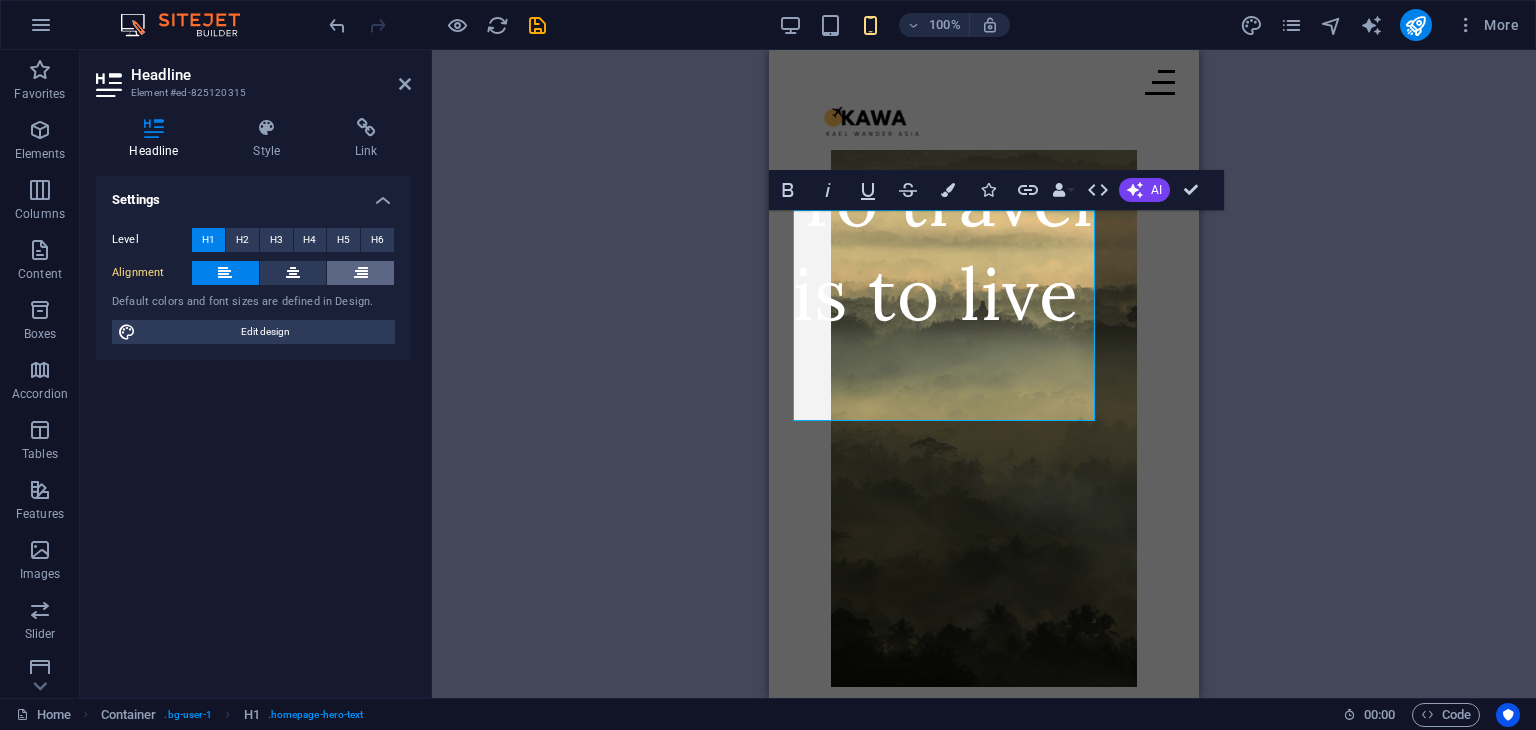 click at bounding box center [360, 273] 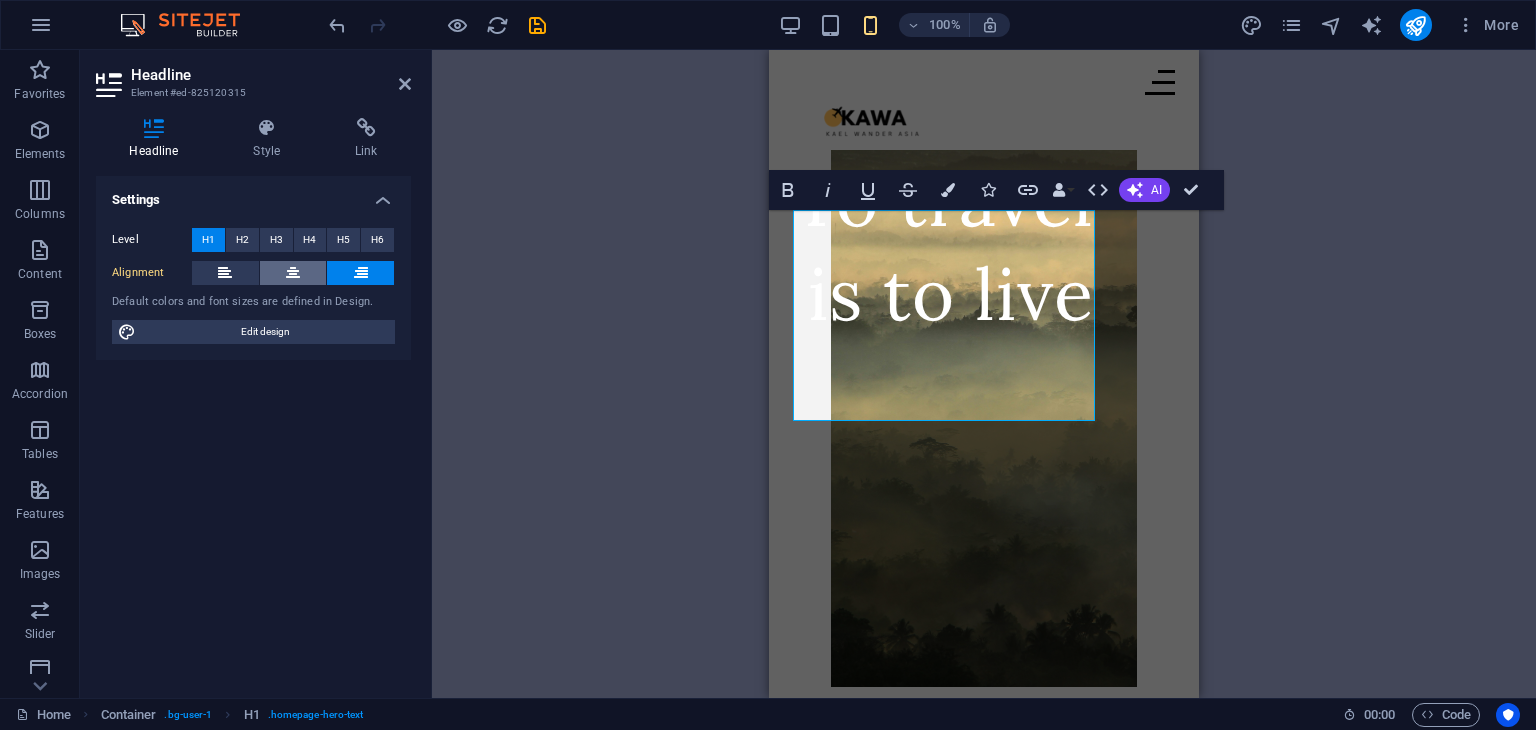 click at bounding box center [293, 273] 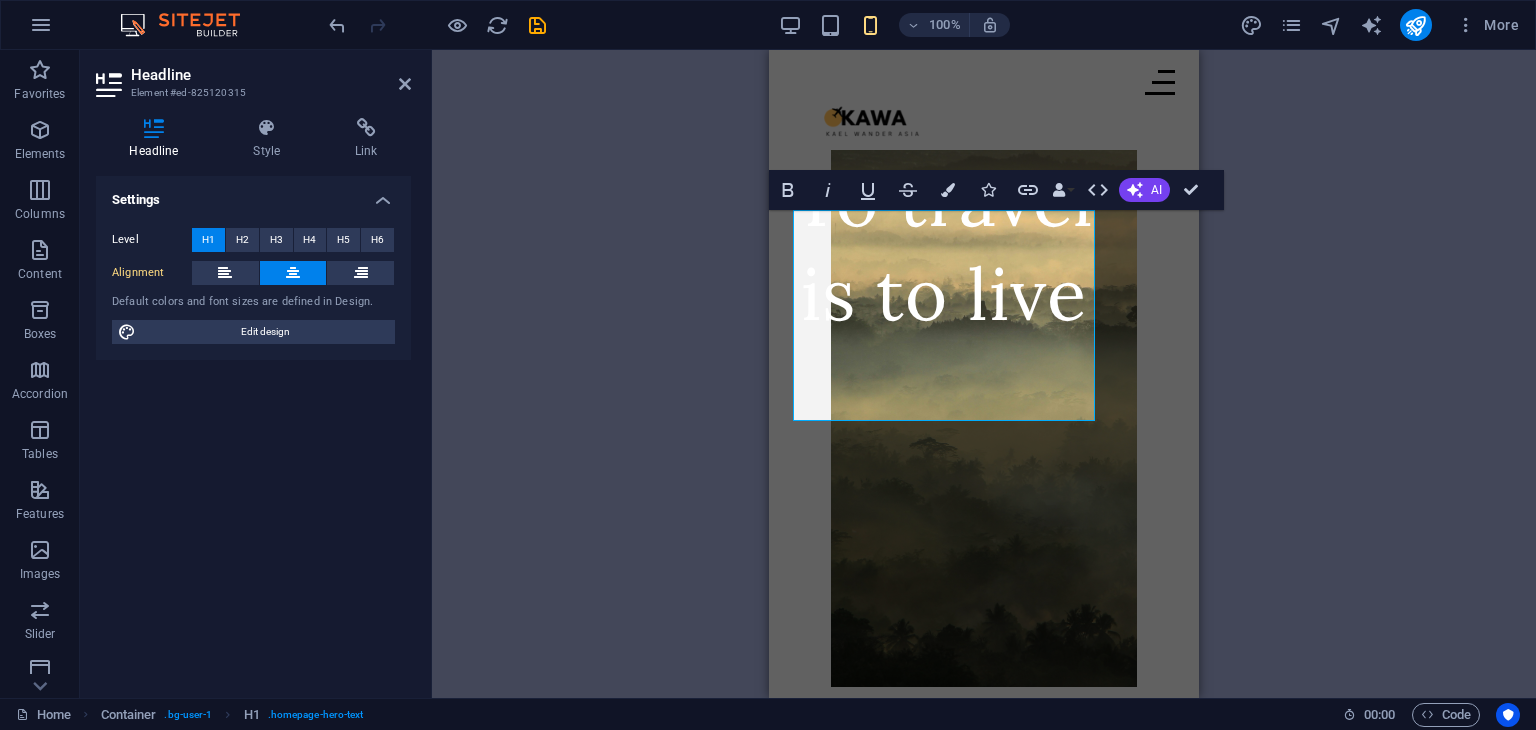 click on "Settings" at bounding box center [253, 194] 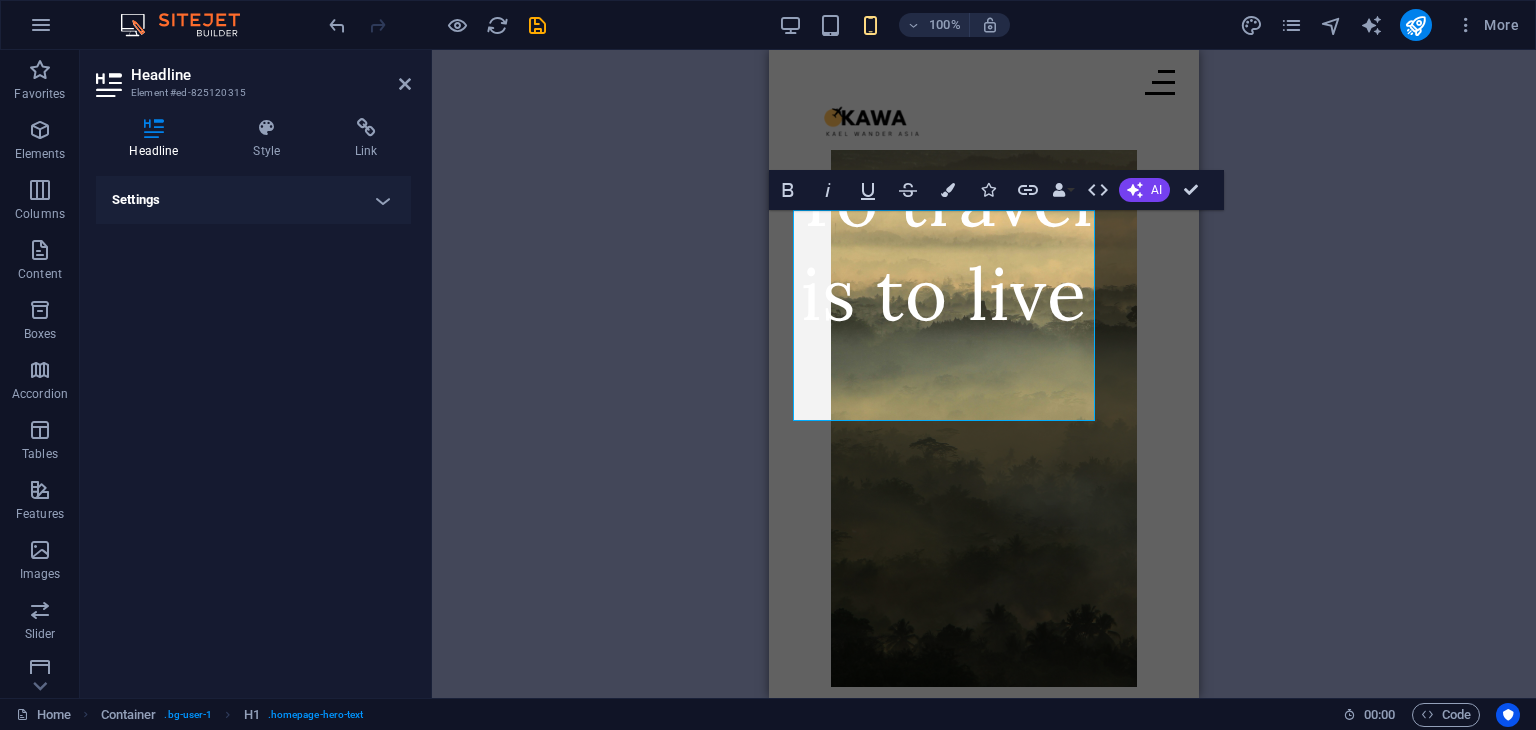 click on "Settings" at bounding box center (253, 200) 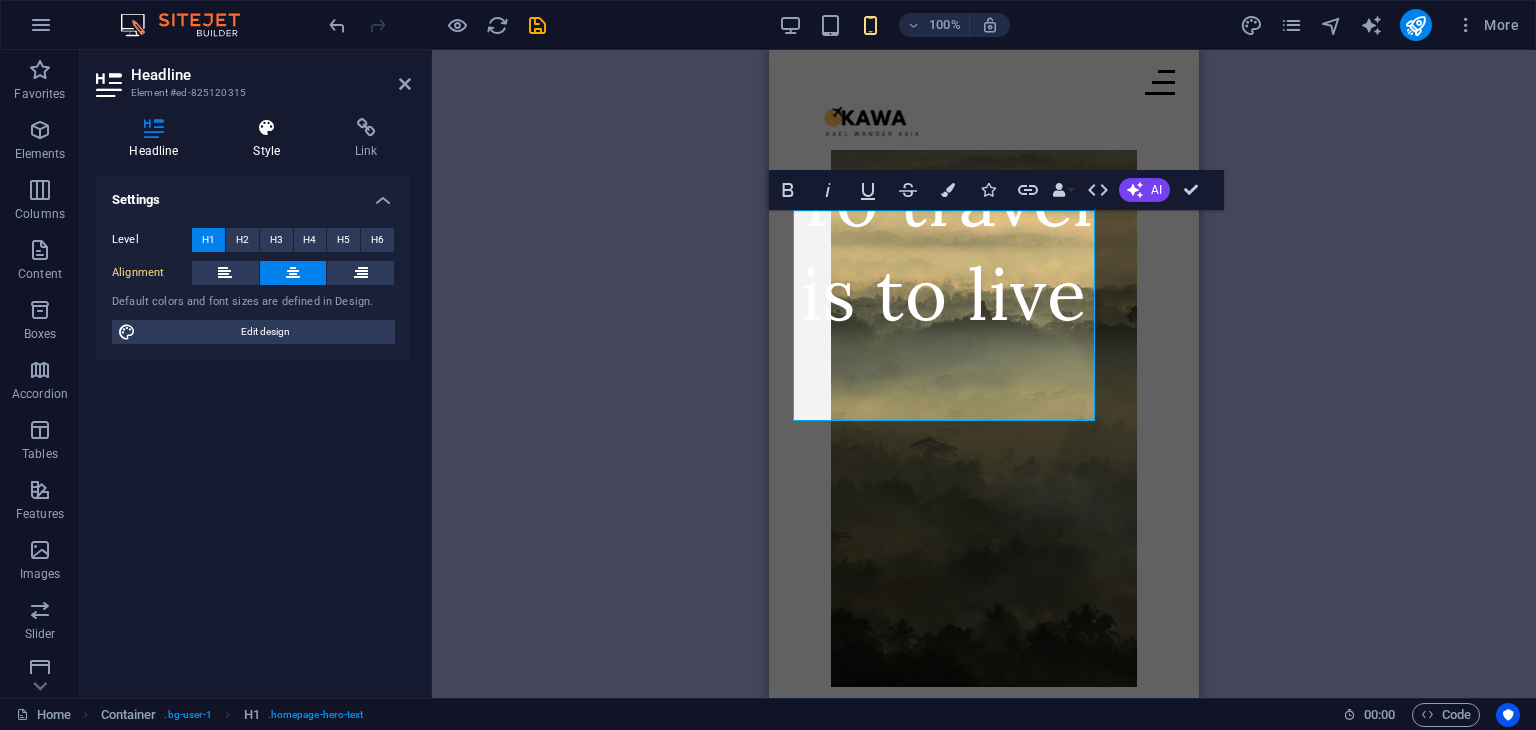 click on "Style" at bounding box center [271, 139] 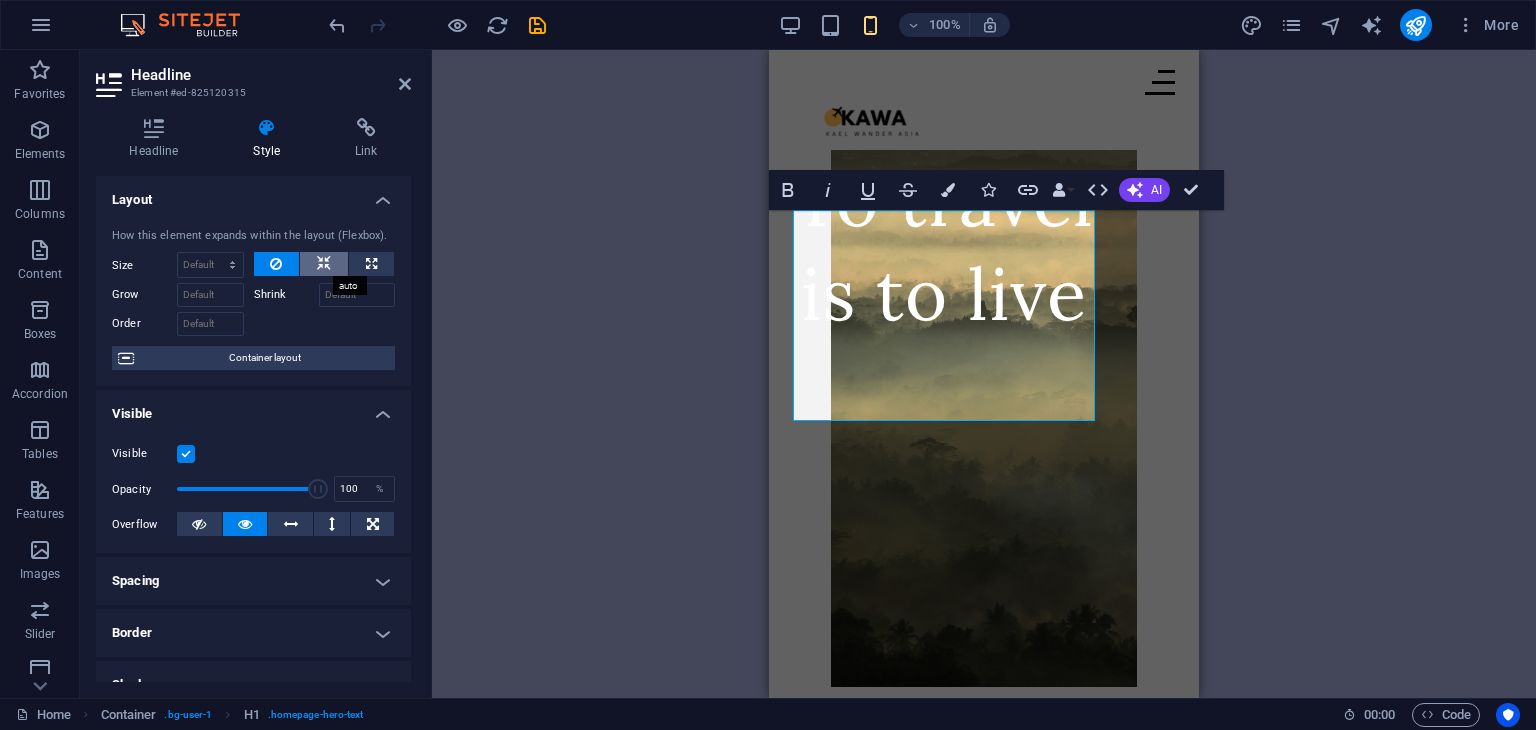 click at bounding box center [324, 264] 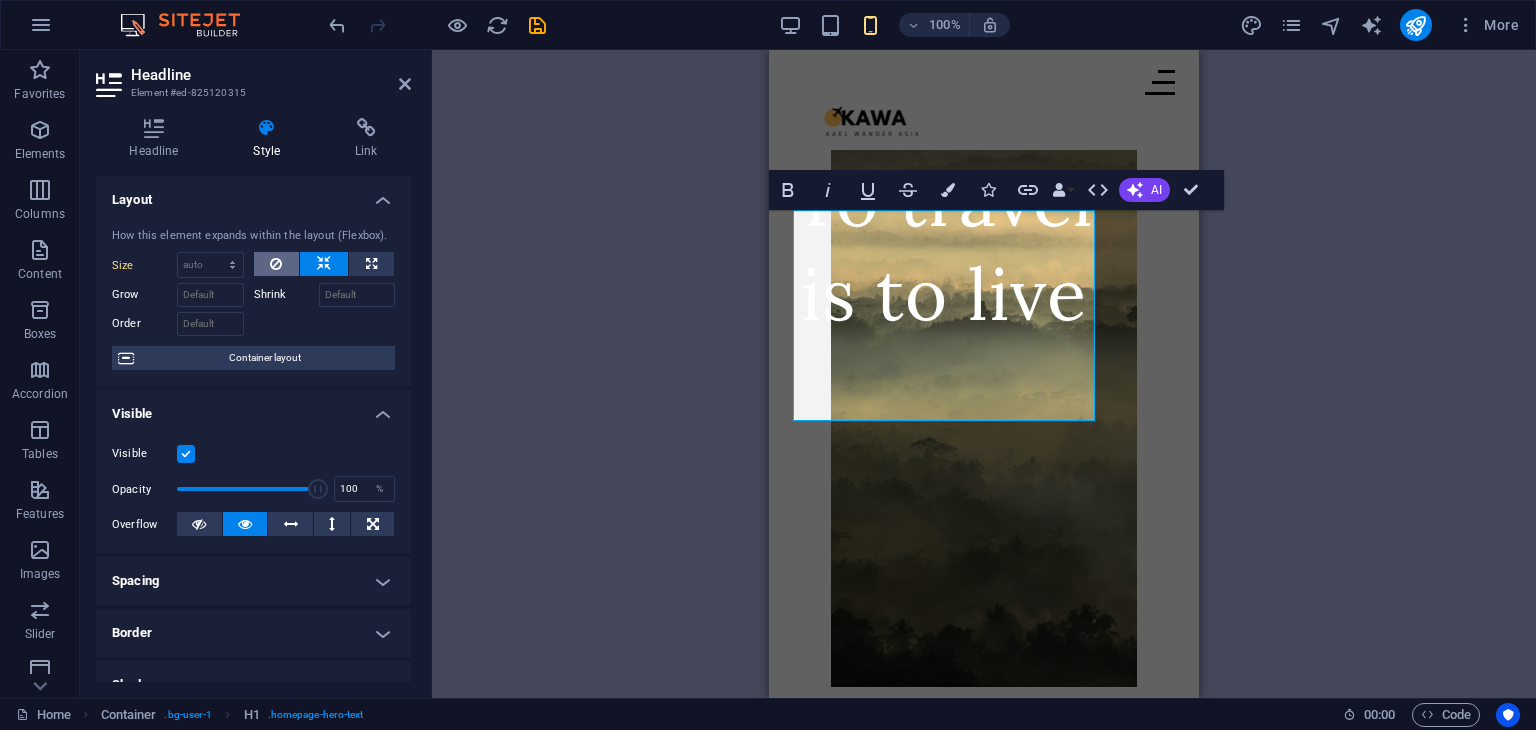 click at bounding box center (277, 264) 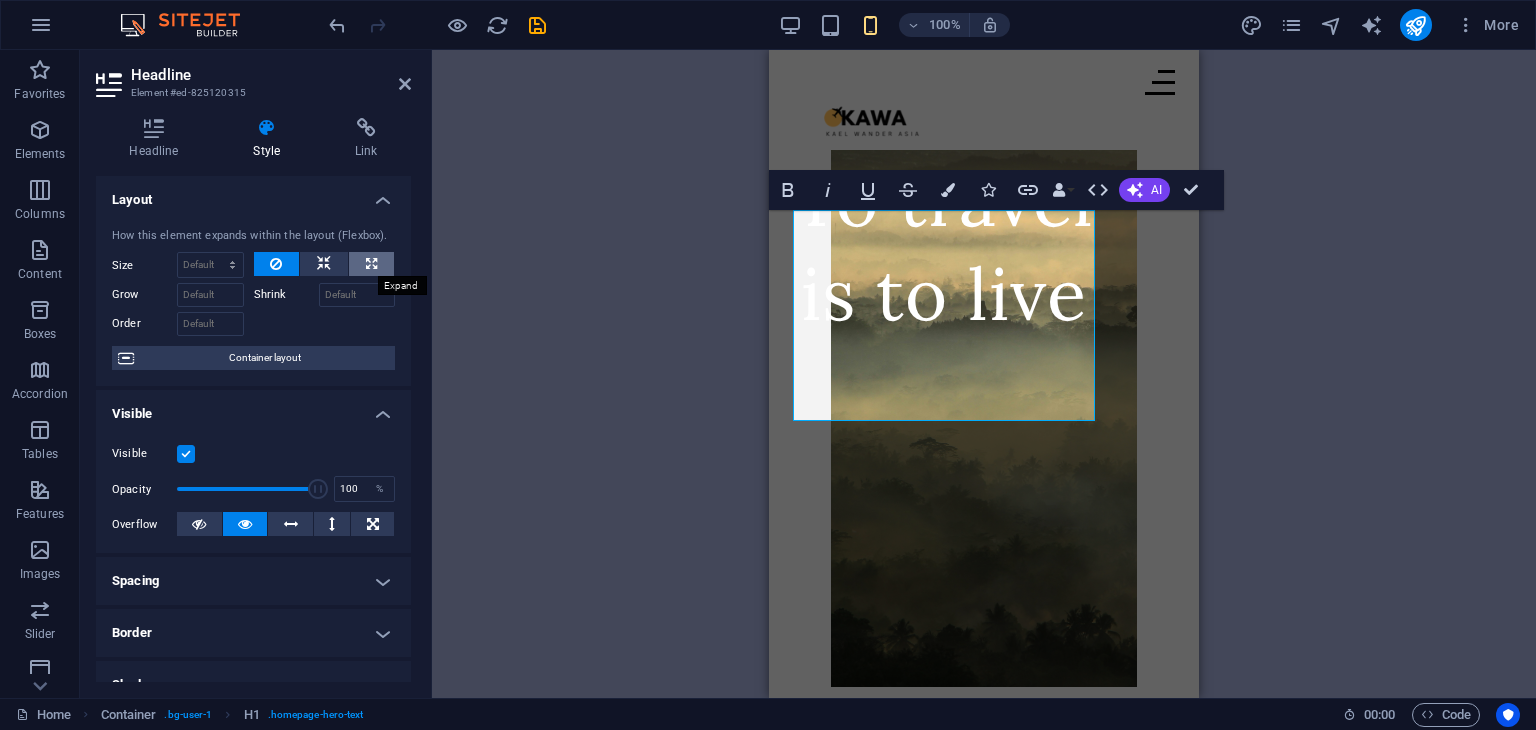 click at bounding box center (371, 264) 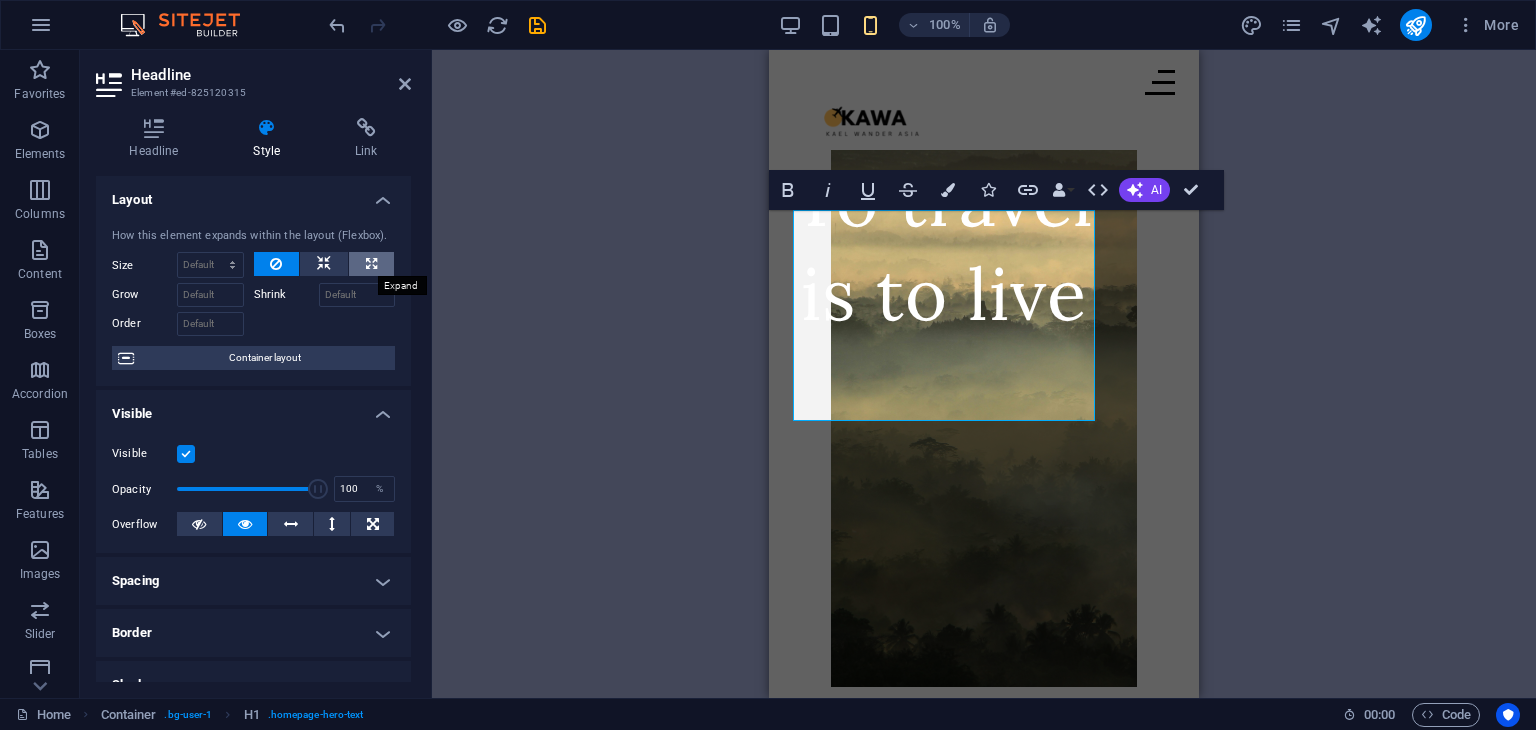 type on "100" 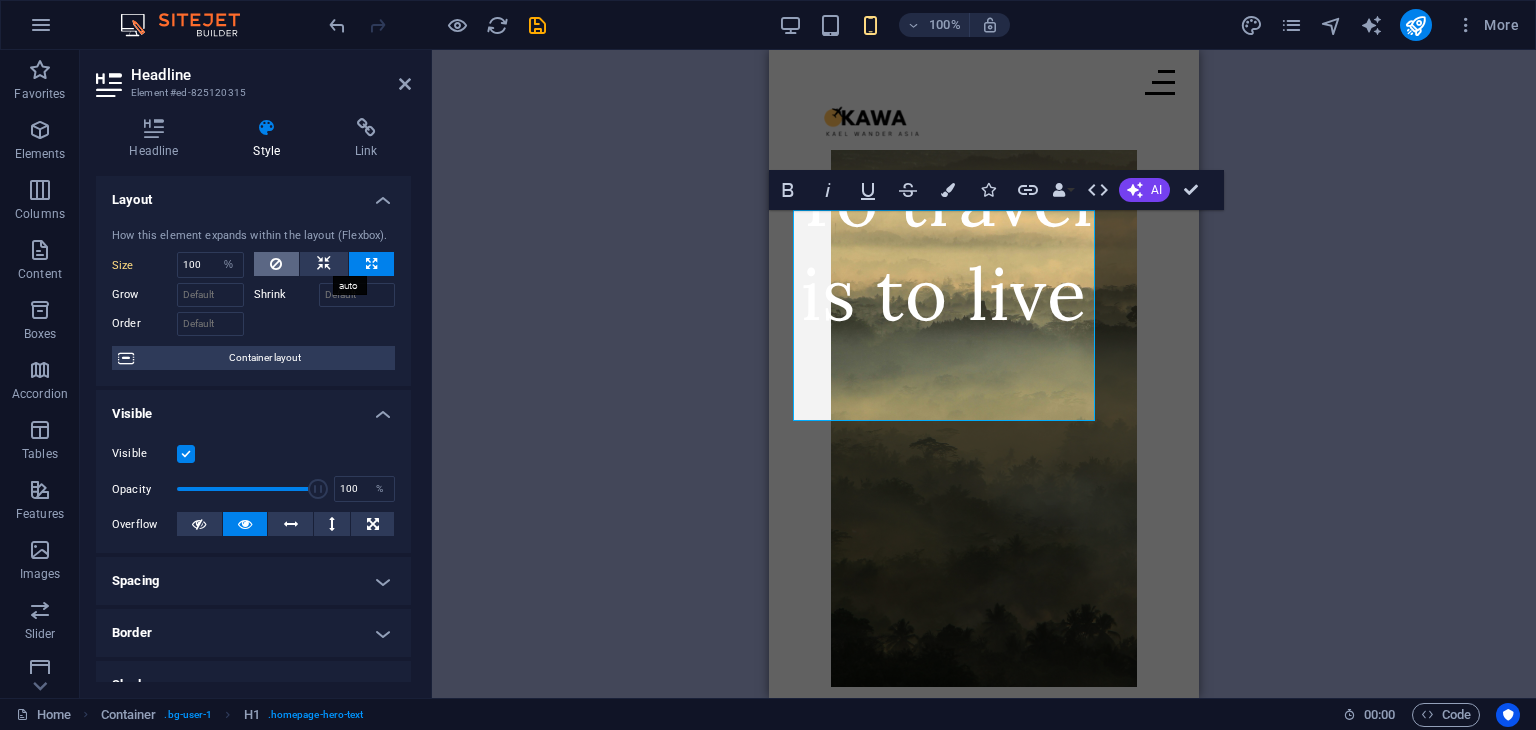 click at bounding box center [277, 264] 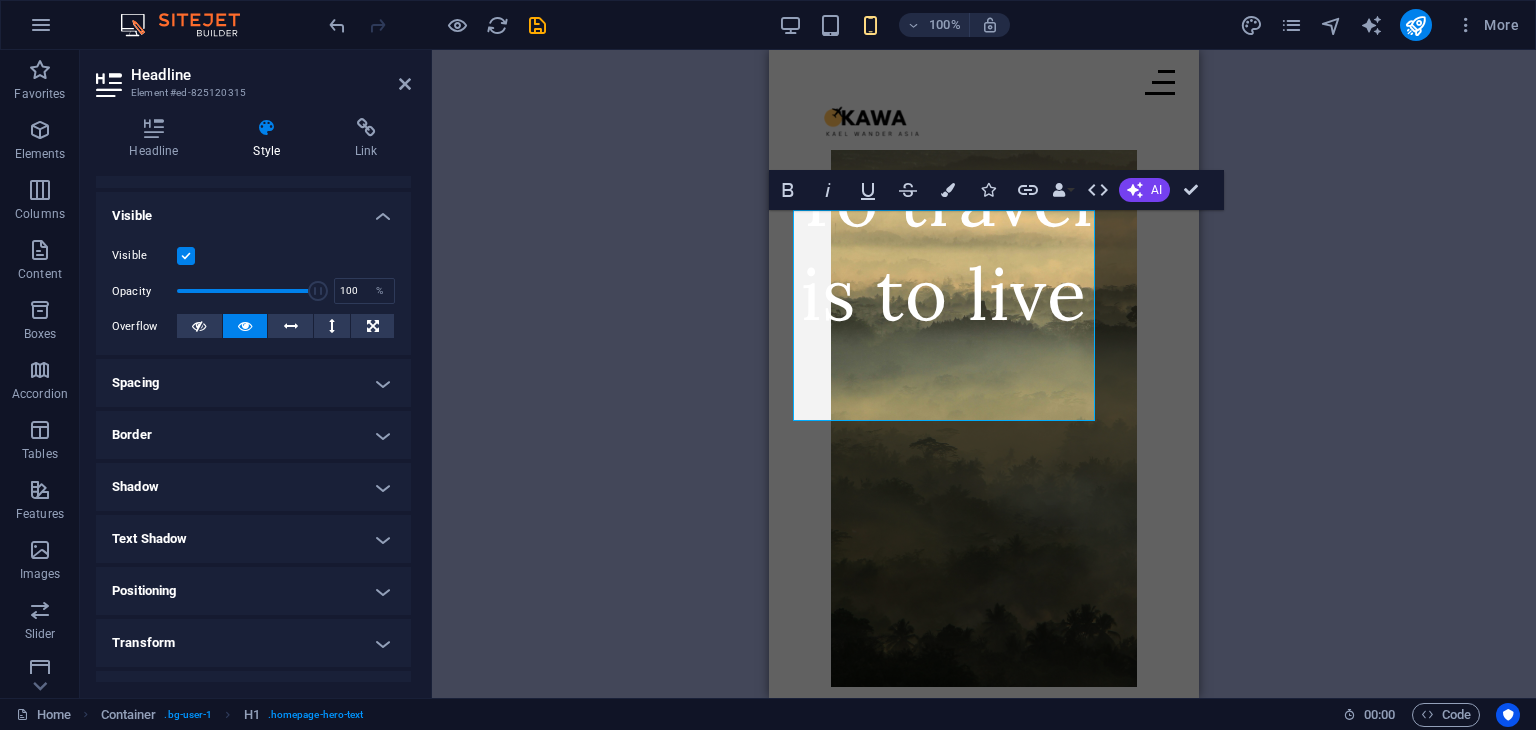 scroll, scrollTop: 200, scrollLeft: 0, axis: vertical 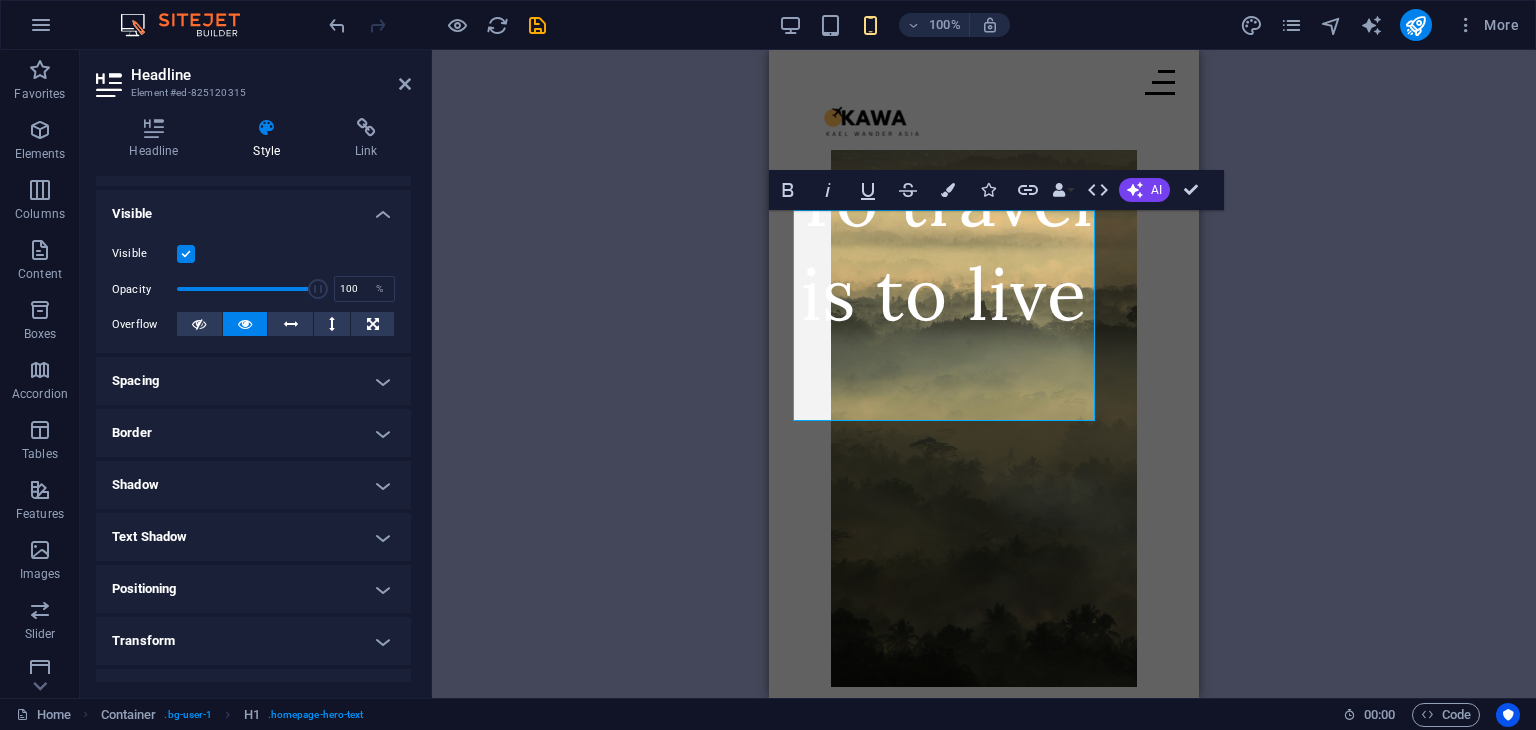 click on "Border" at bounding box center [253, 433] 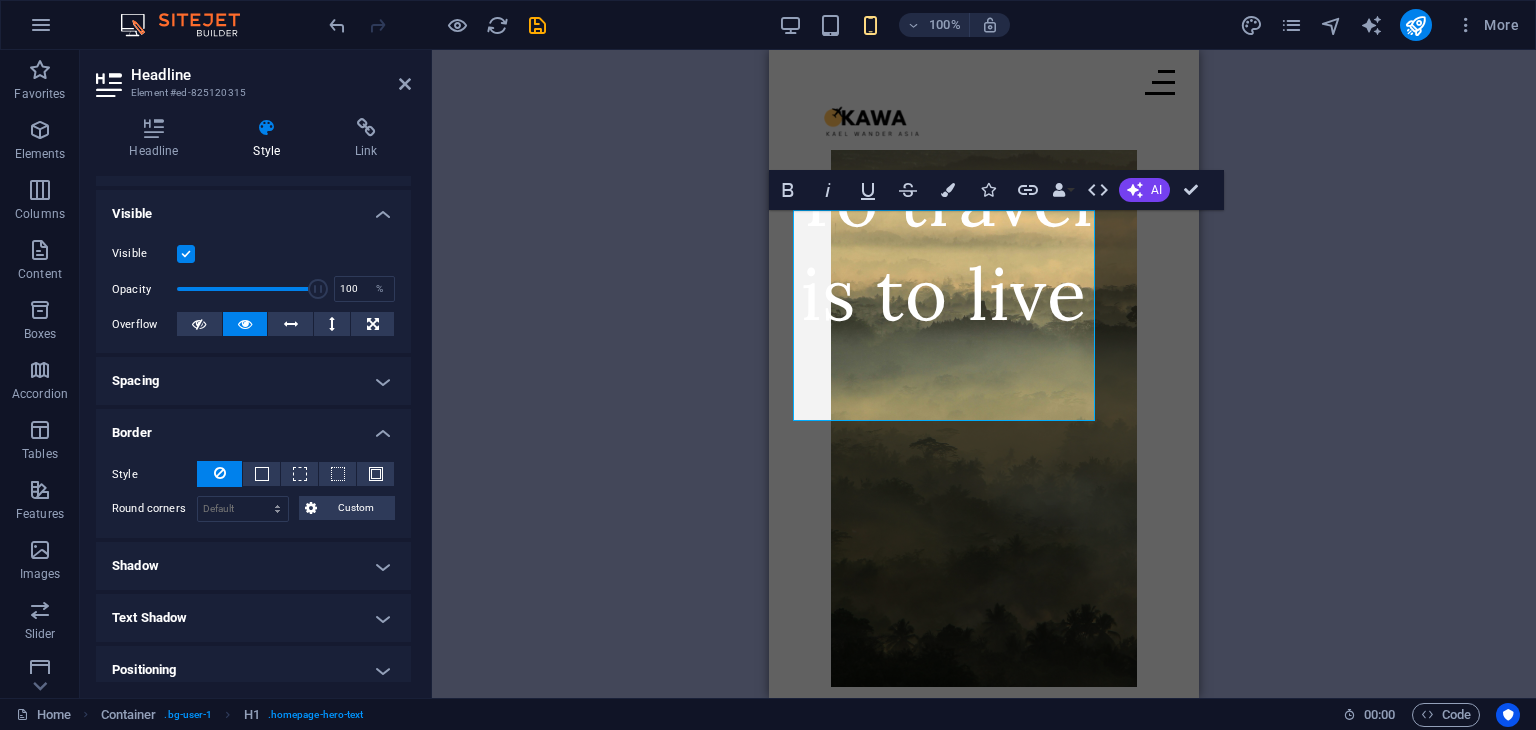 click on "Border" at bounding box center [253, 427] 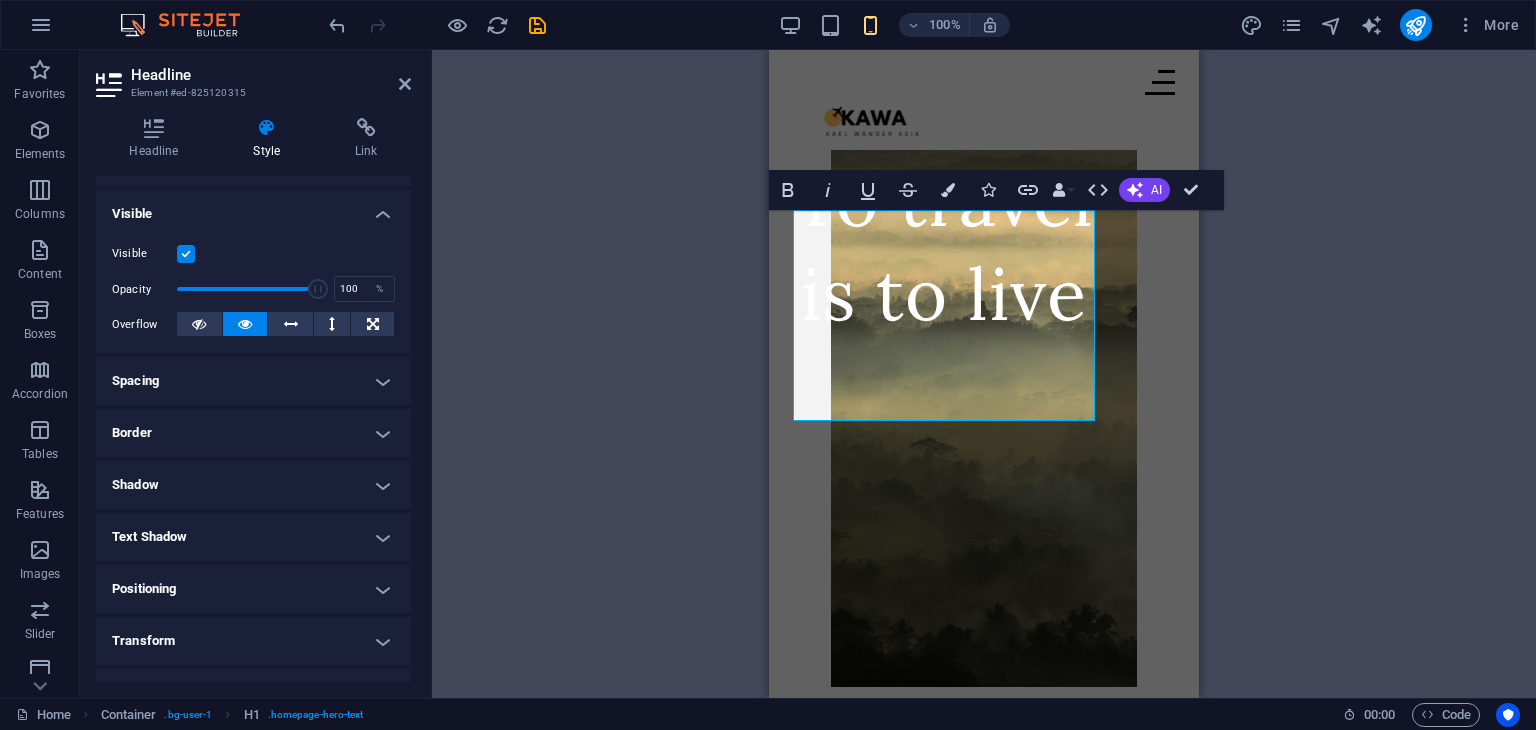 click on "Shadow" at bounding box center (253, 485) 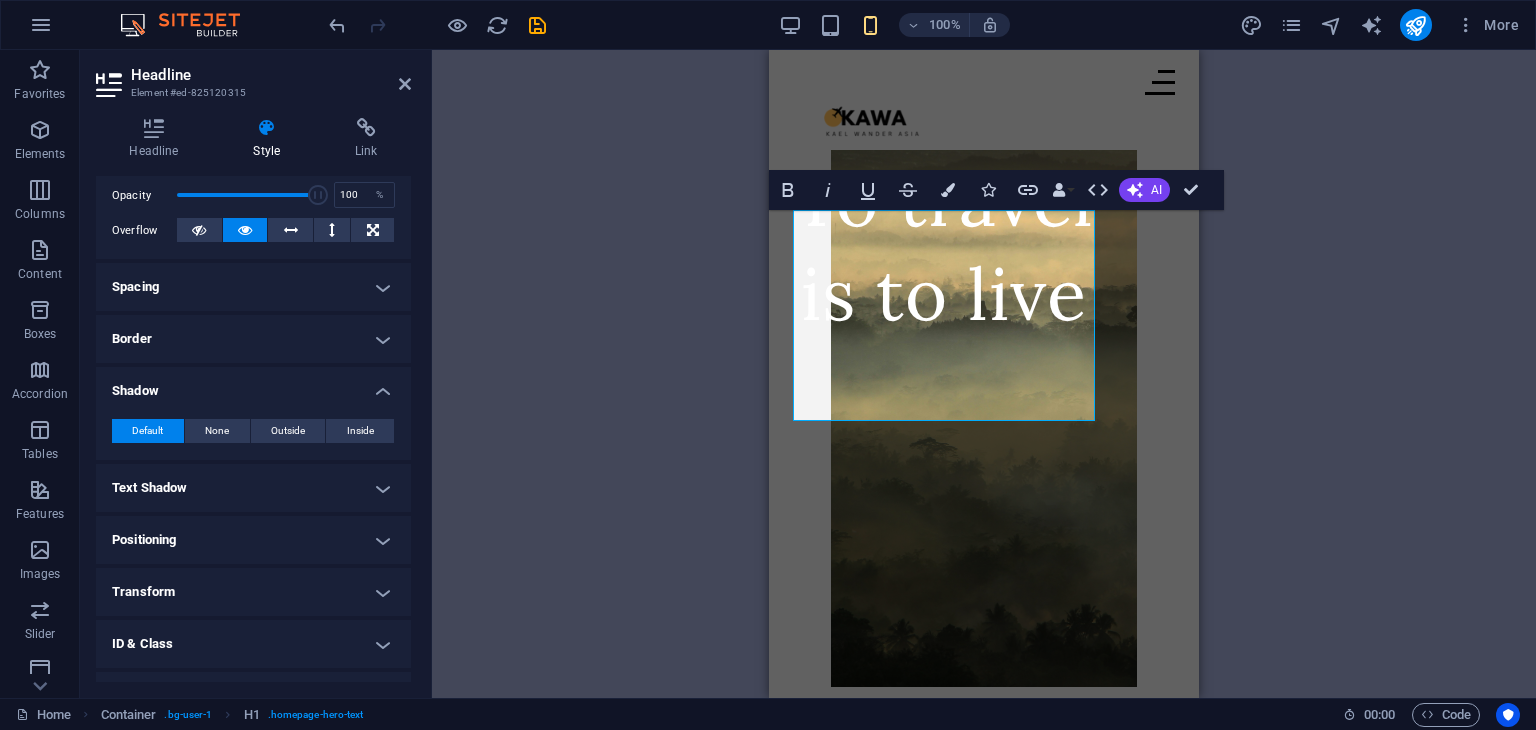 scroll, scrollTop: 300, scrollLeft: 0, axis: vertical 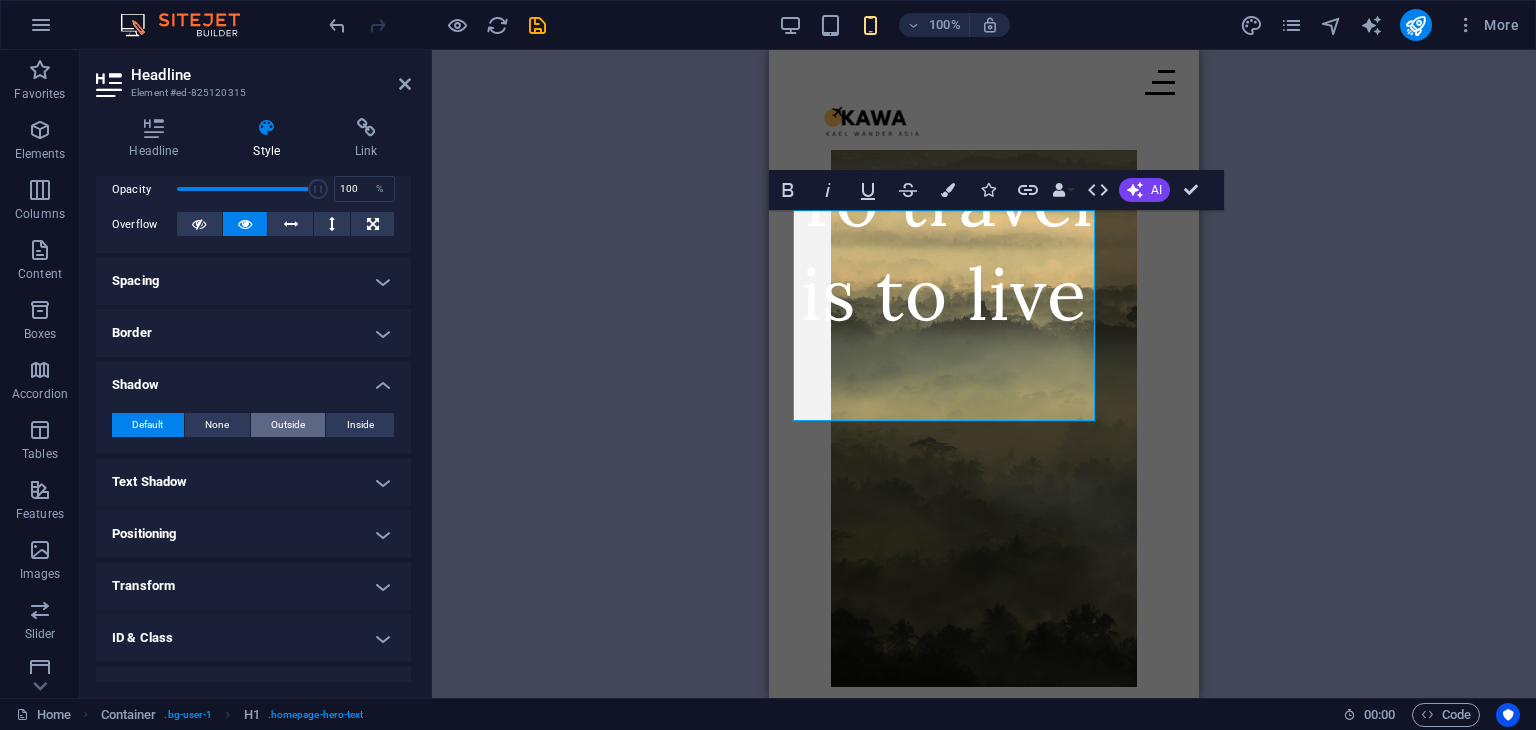 click on "Outside" at bounding box center [288, 425] 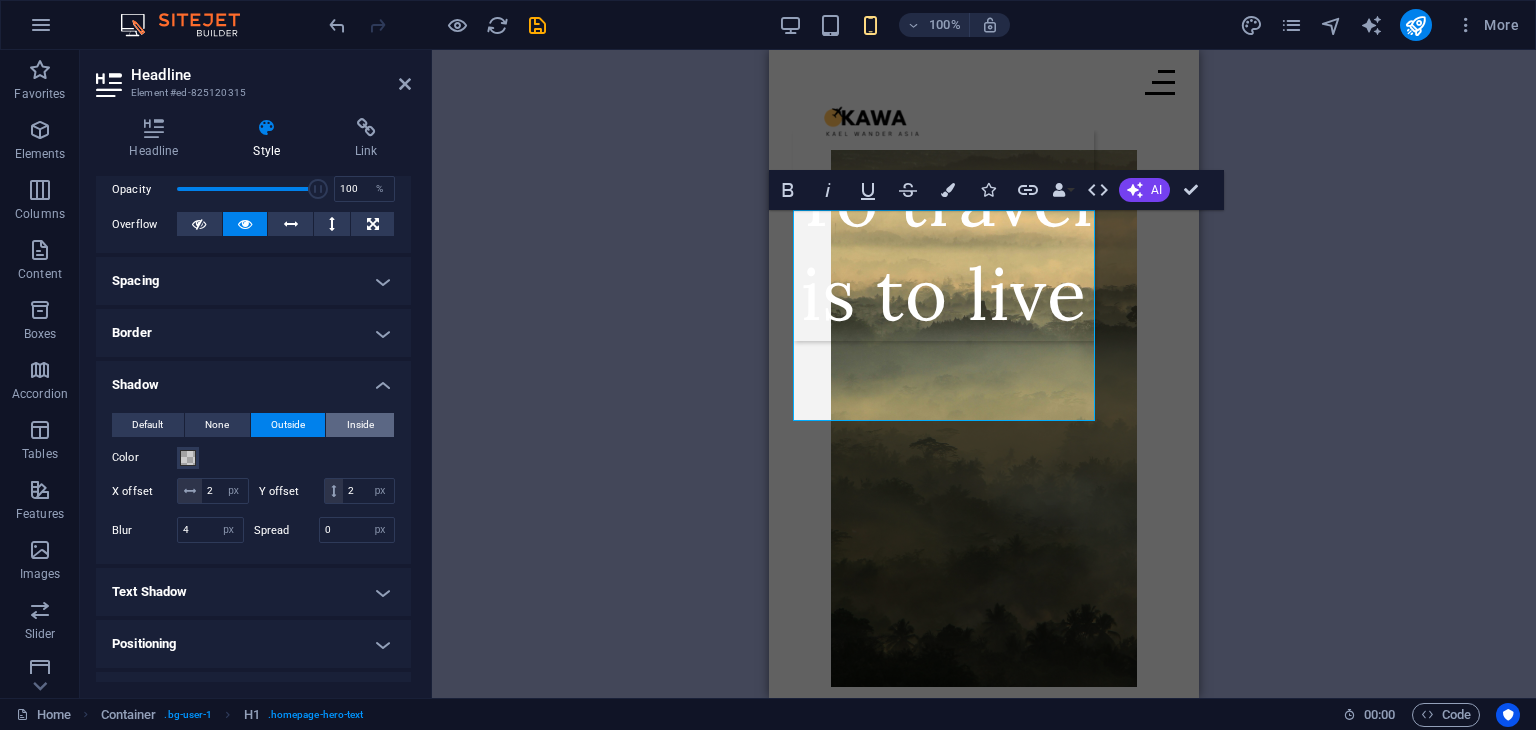 click on "Inside" at bounding box center [360, 425] 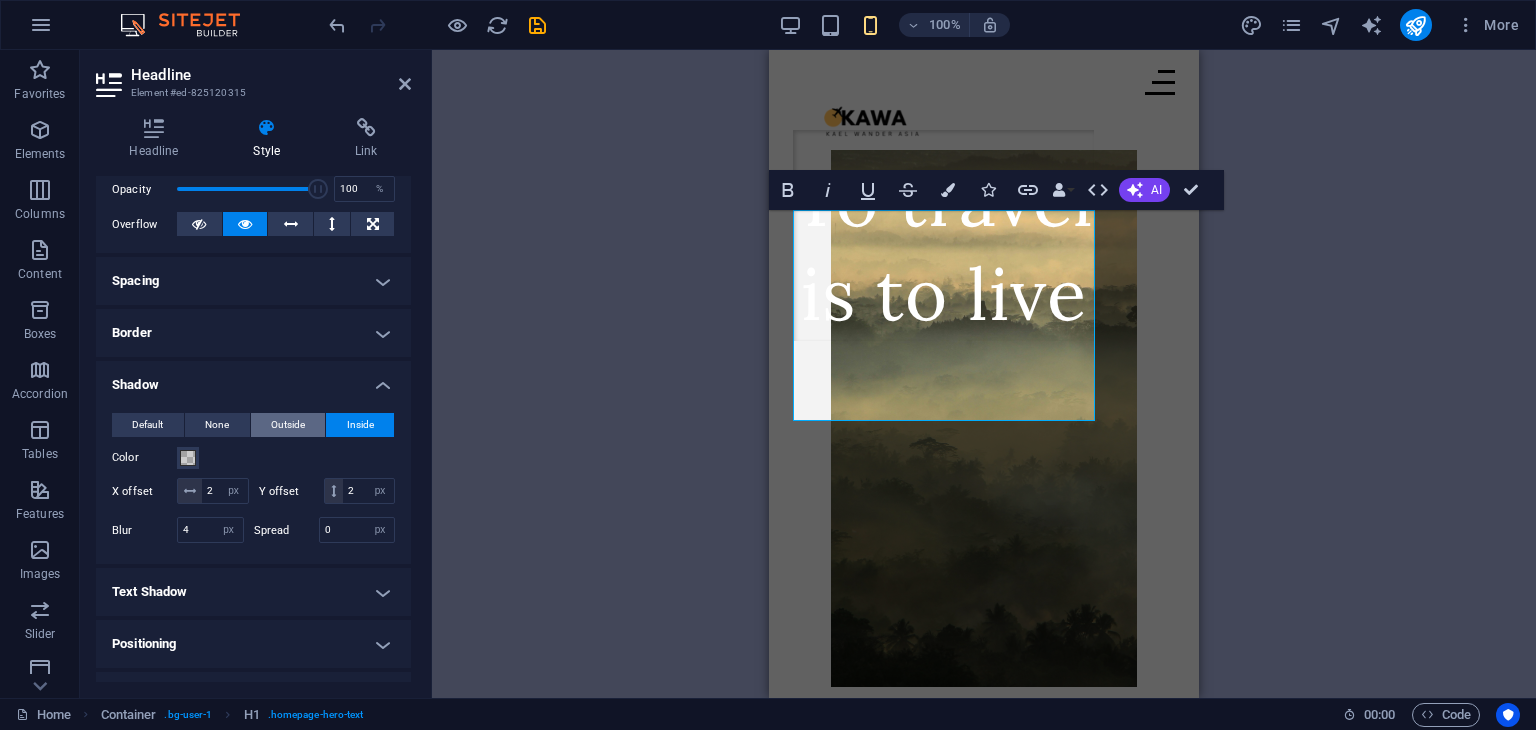 click on "Outside" at bounding box center (288, 425) 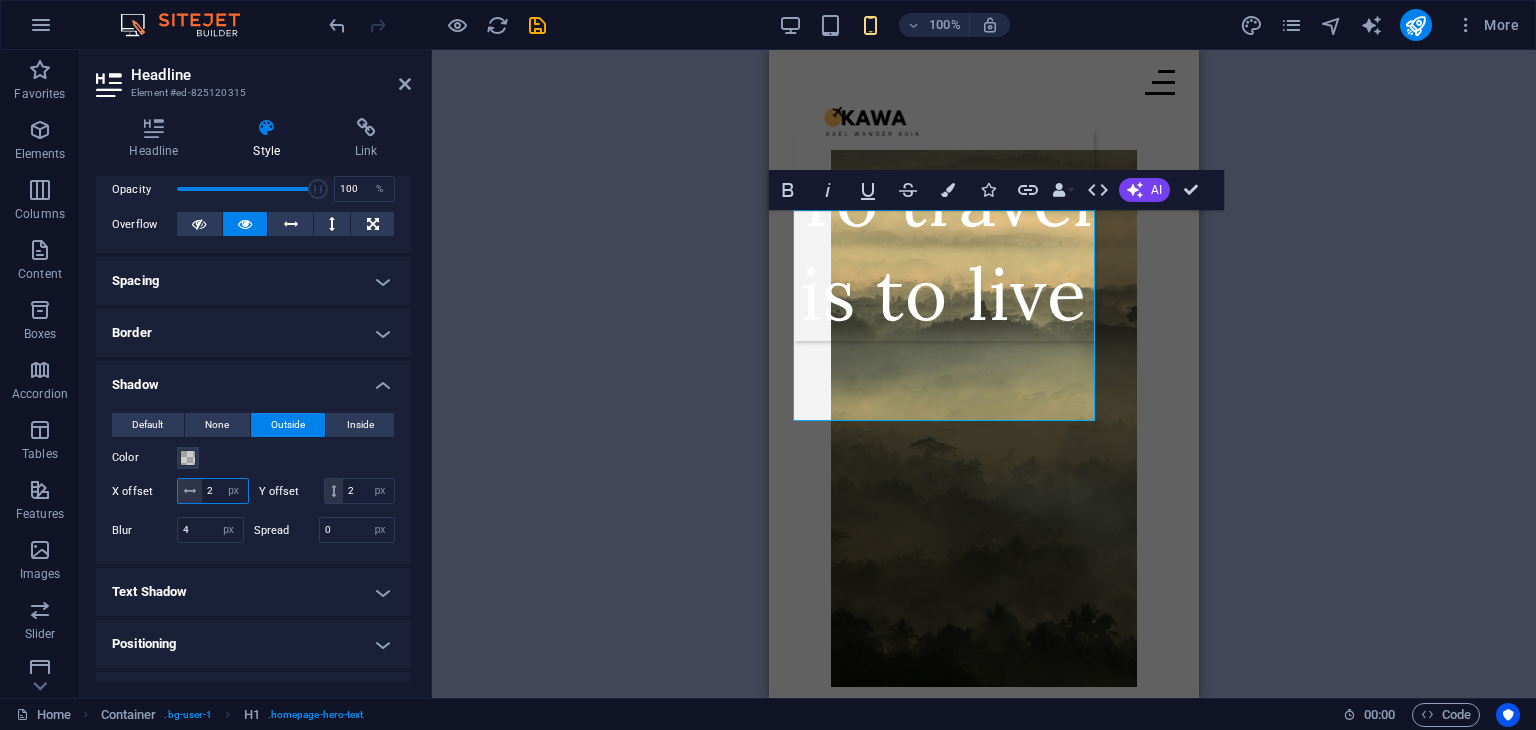 click on "2" at bounding box center [225, 491] 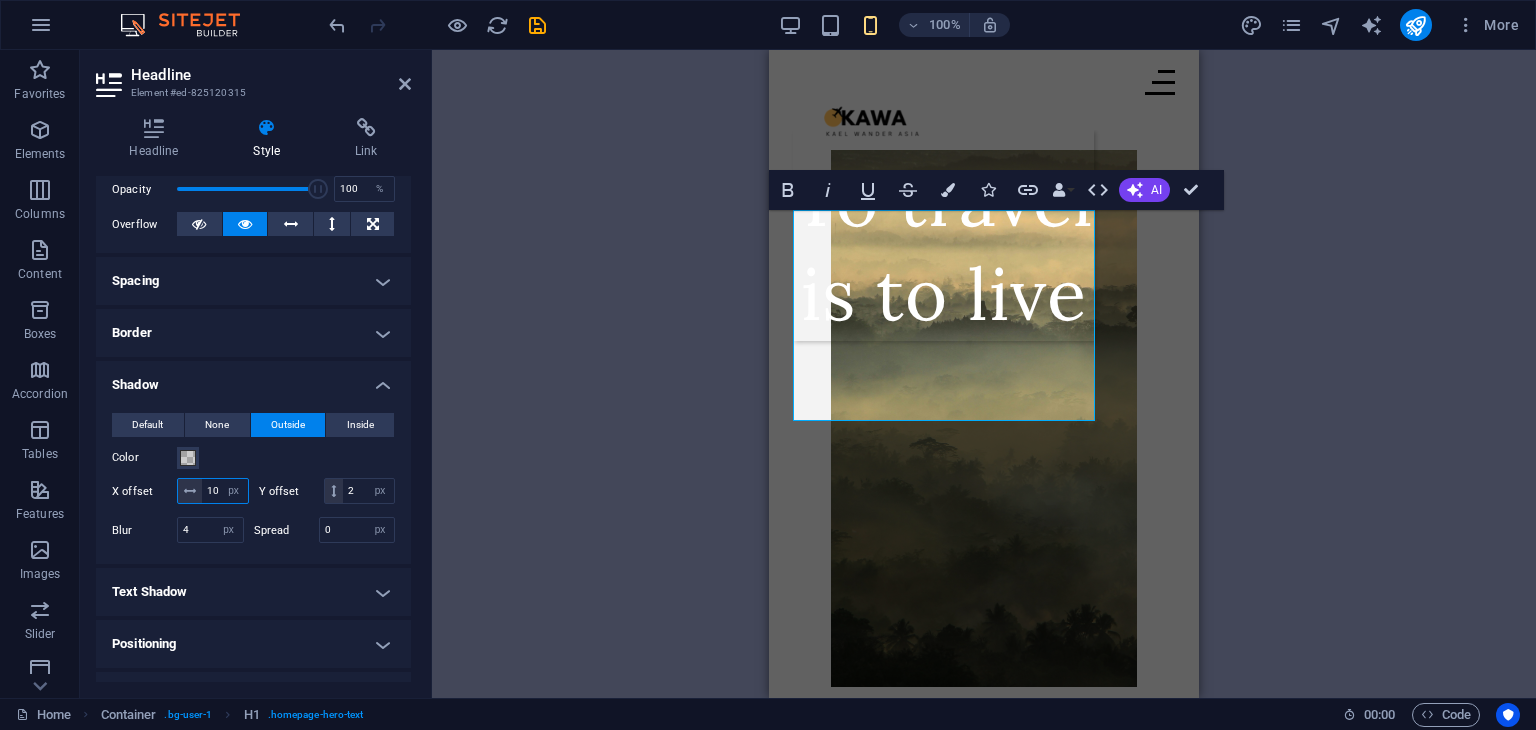 type on "10" 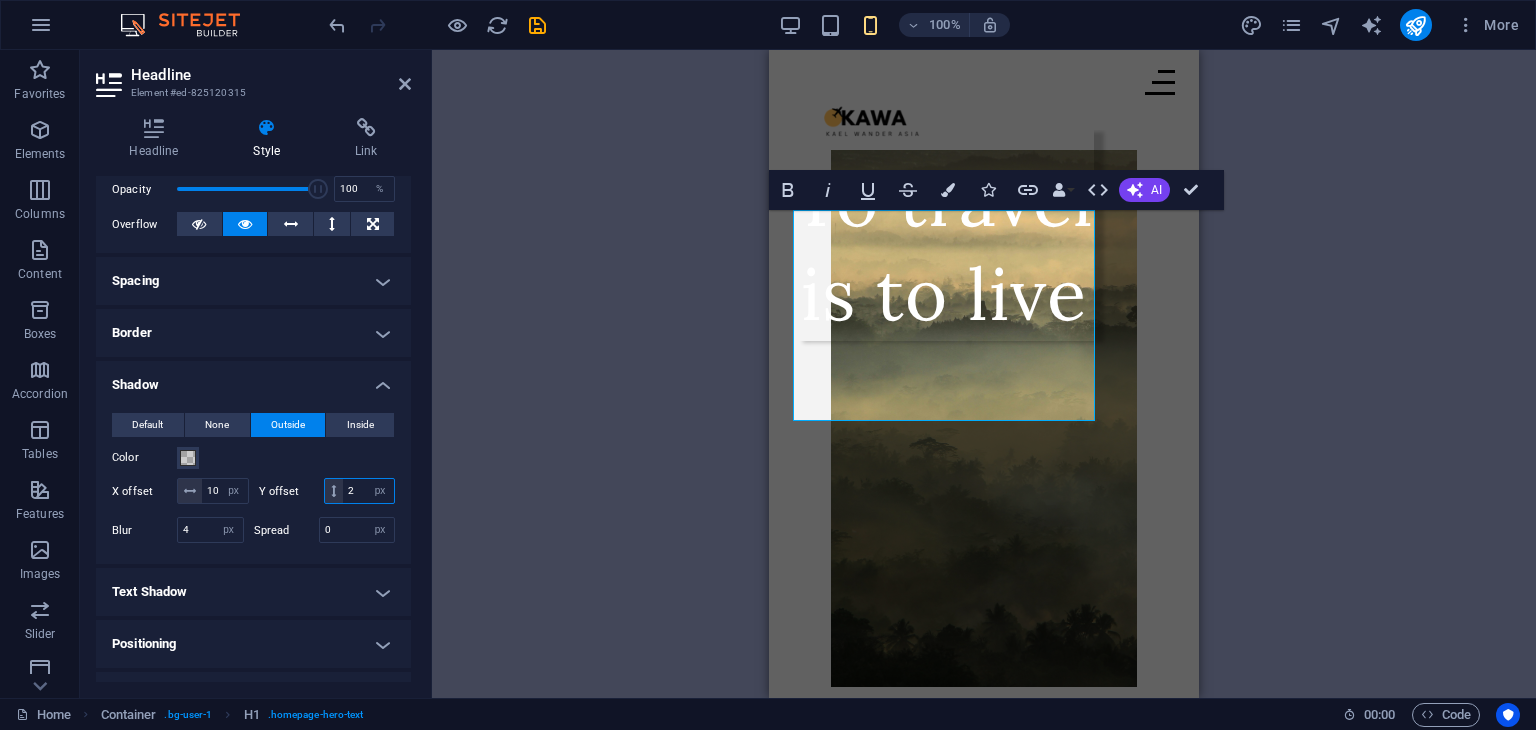 click on "2" at bounding box center (368, 491) 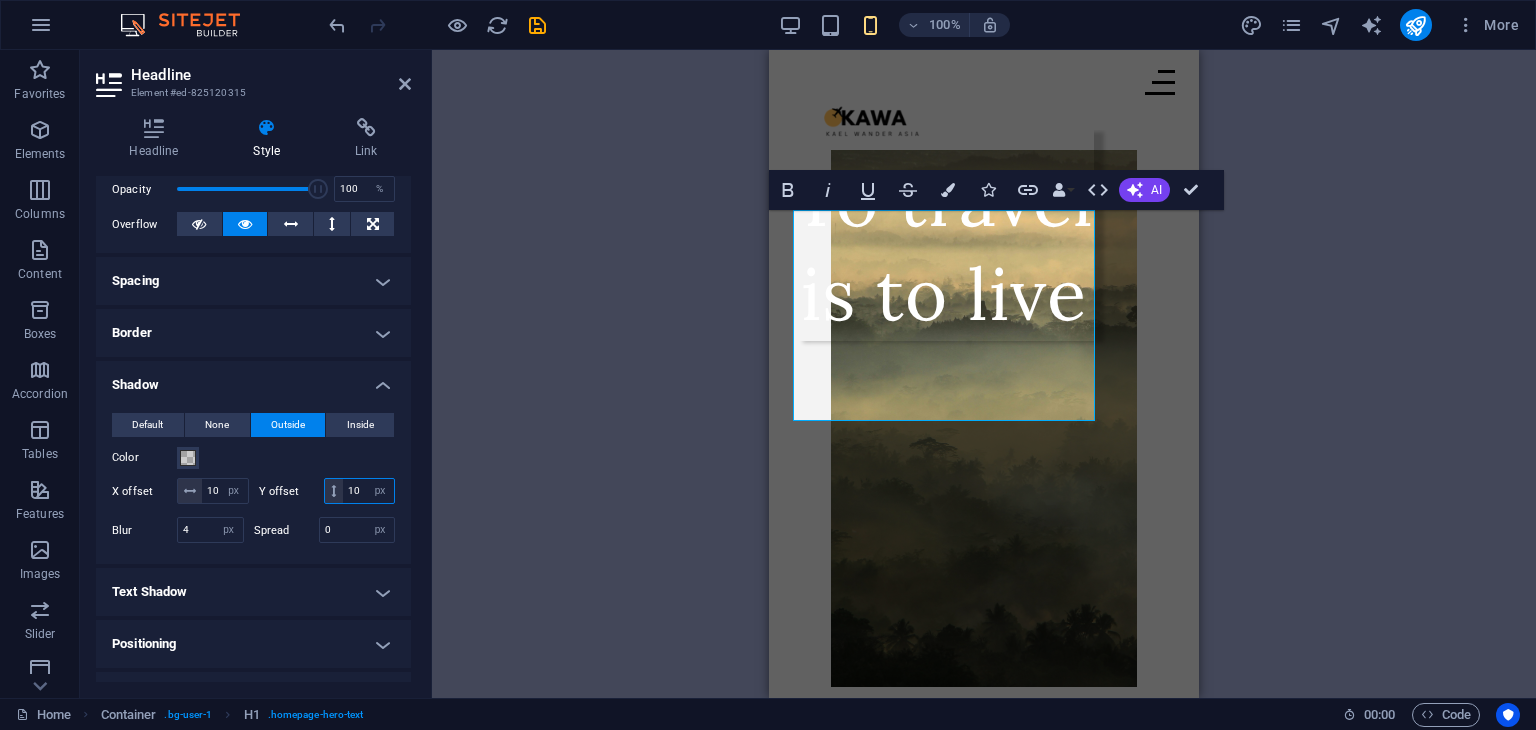 type on "10" 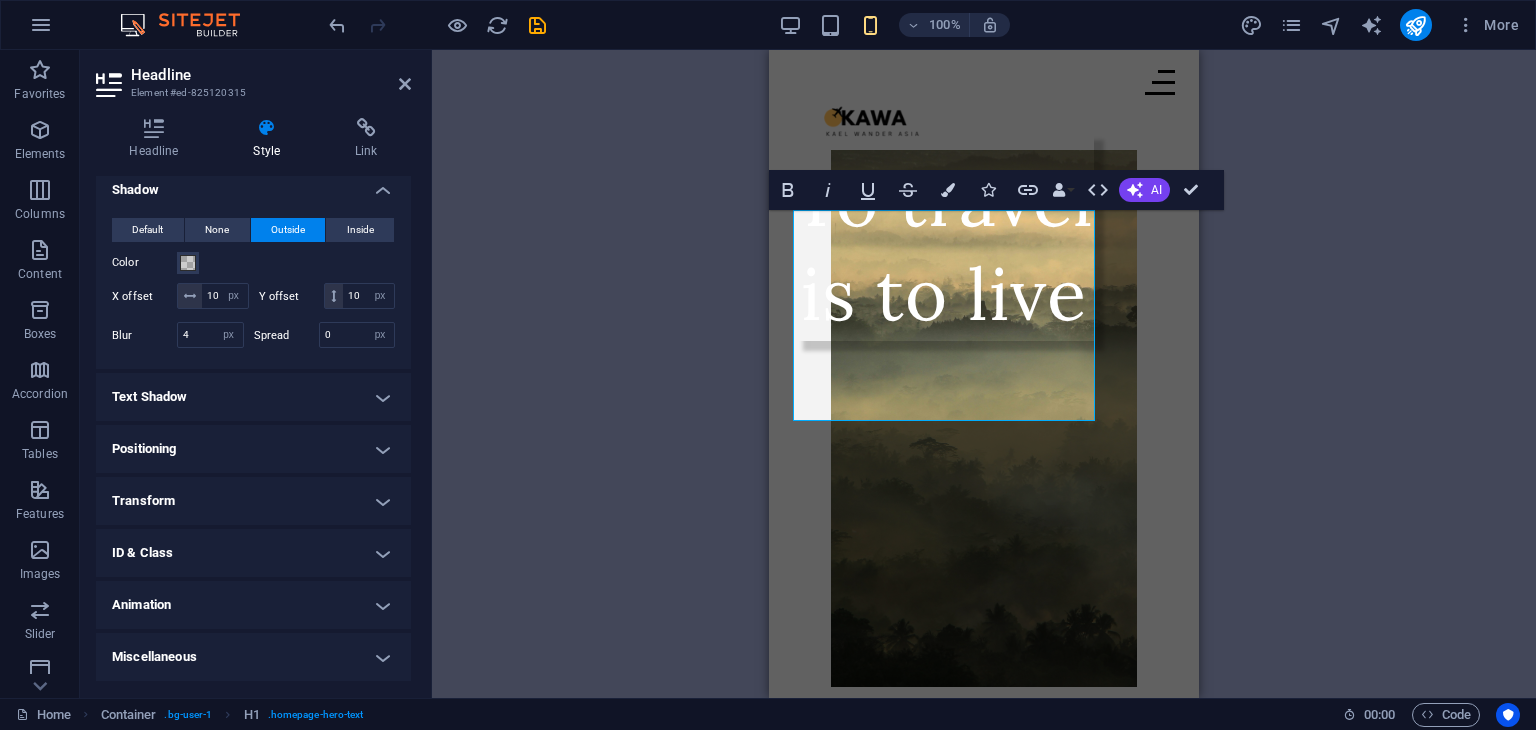 scroll, scrollTop: 518, scrollLeft: 0, axis: vertical 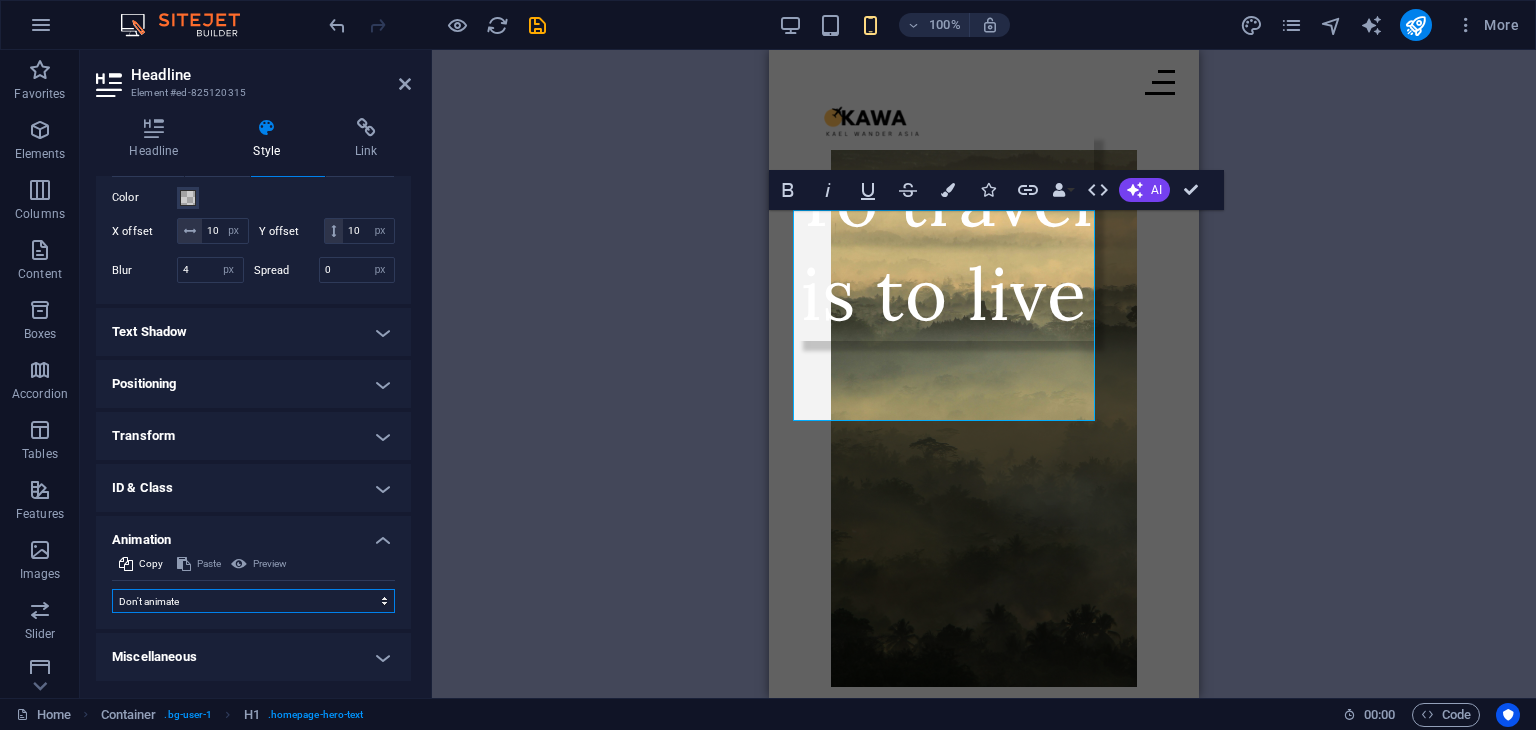 click on "Don't animate Show / Hide Slide up/down Zoom in/out Slide left to right Slide right to left Slide top to bottom Slide bottom to top Pulse Blink Open as overlay" at bounding box center [253, 601] 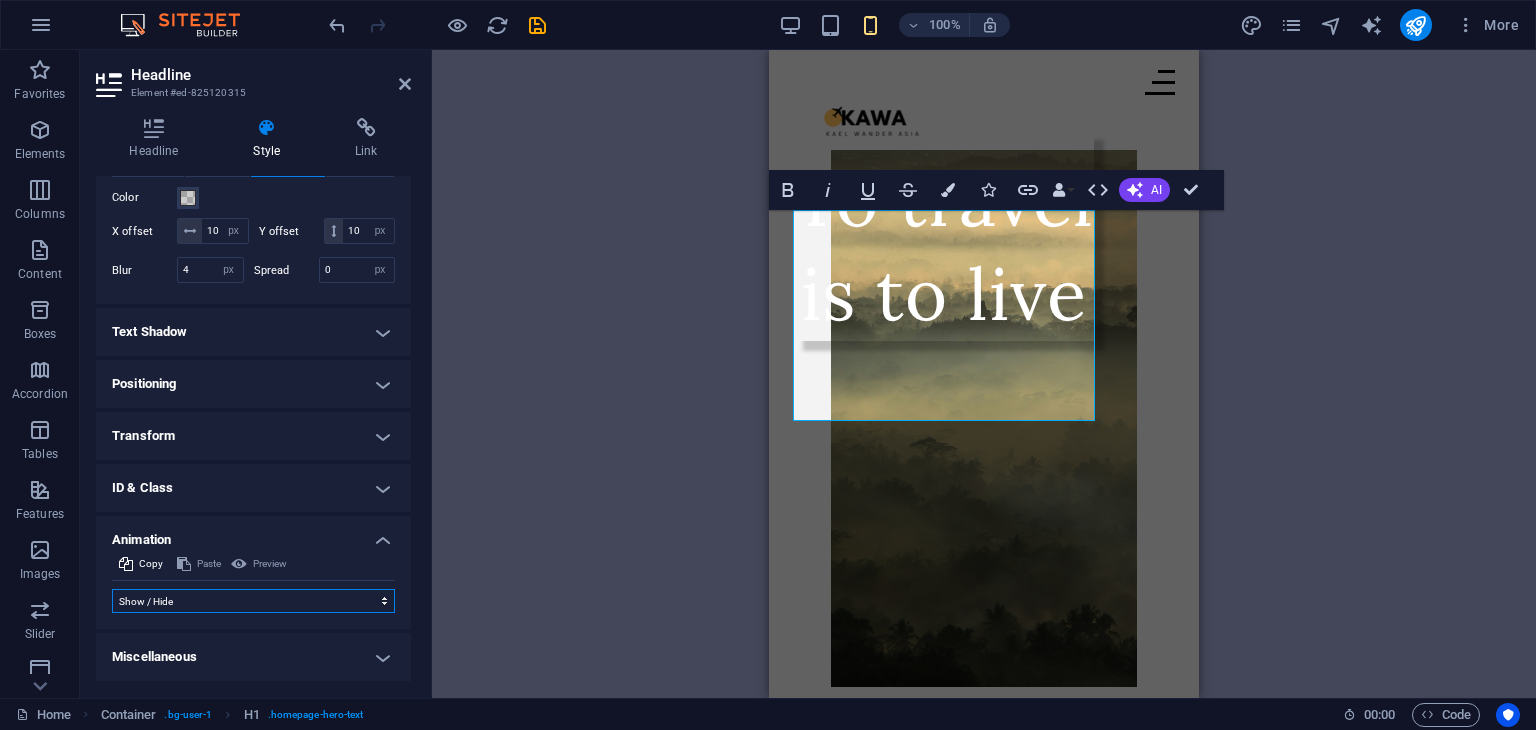 click on "Don't animate Show / Hide Slide up/down Zoom in/out Slide left to right Slide right to left Slide top to bottom Slide bottom to top Pulse Blink Open as overlay" at bounding box center (253, 601) 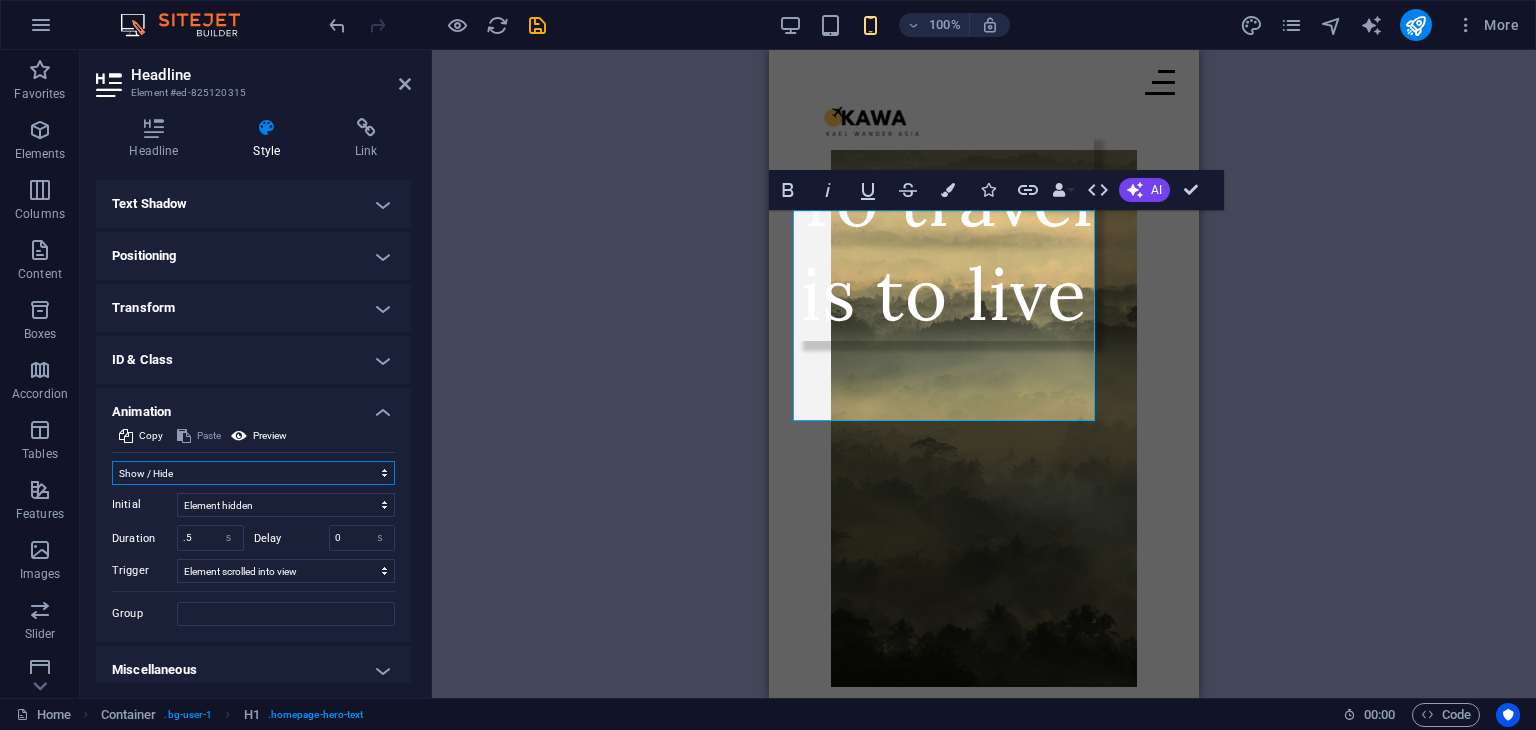 scroll, scrollTop: 724, scrollLeft: 0, axis: vertical 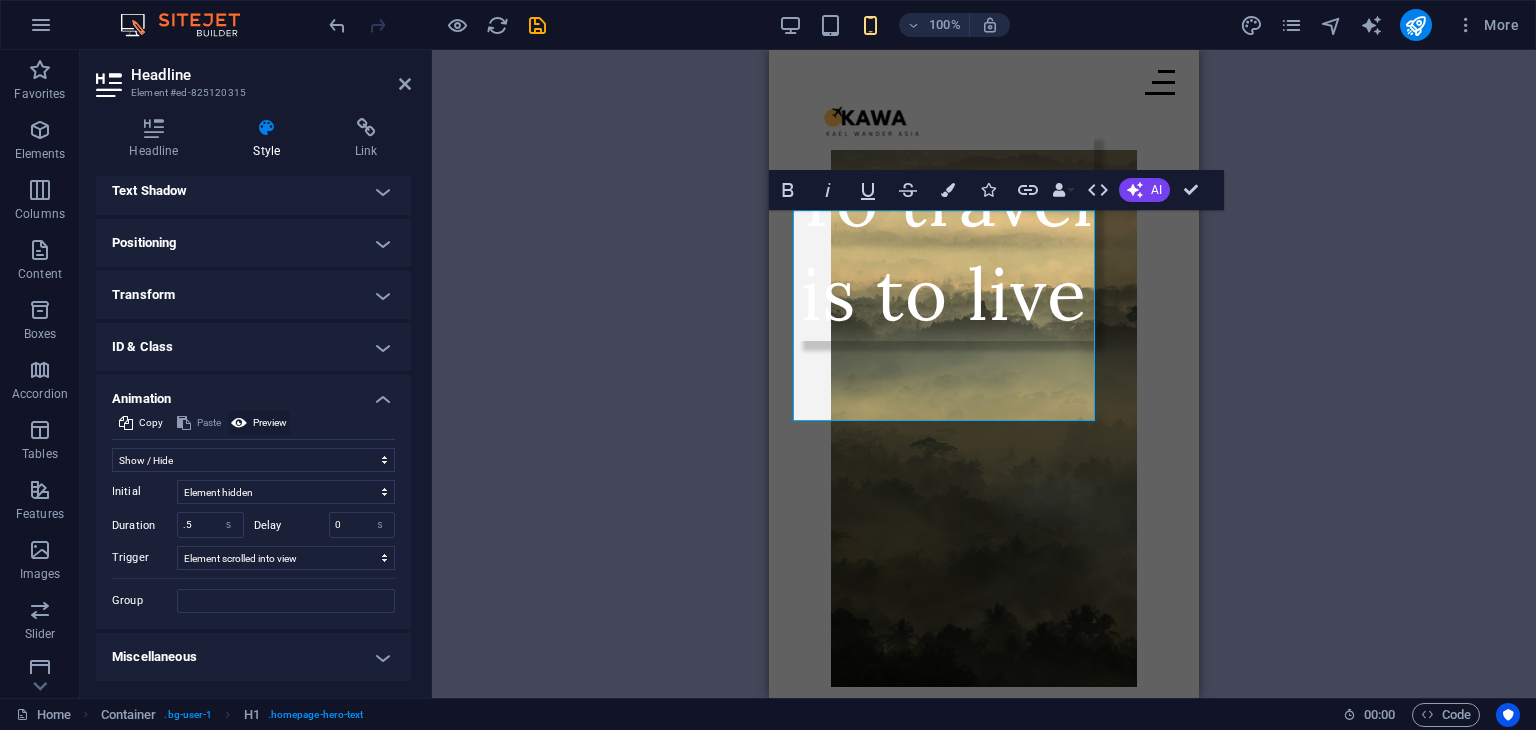click on "Preview" at bounding box center [259, 423] 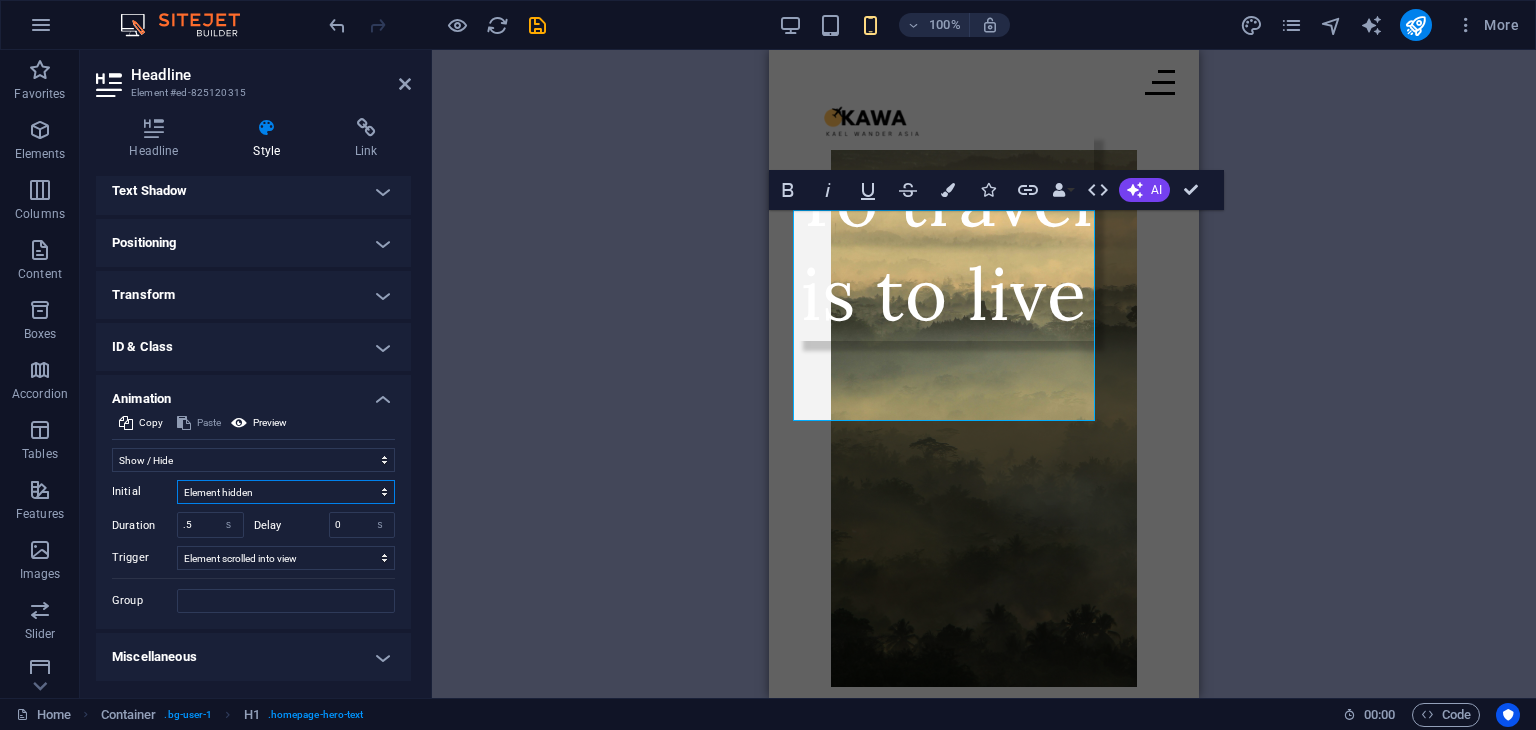 click on "Element hidden Element shown" at bounding box center [286, 492] 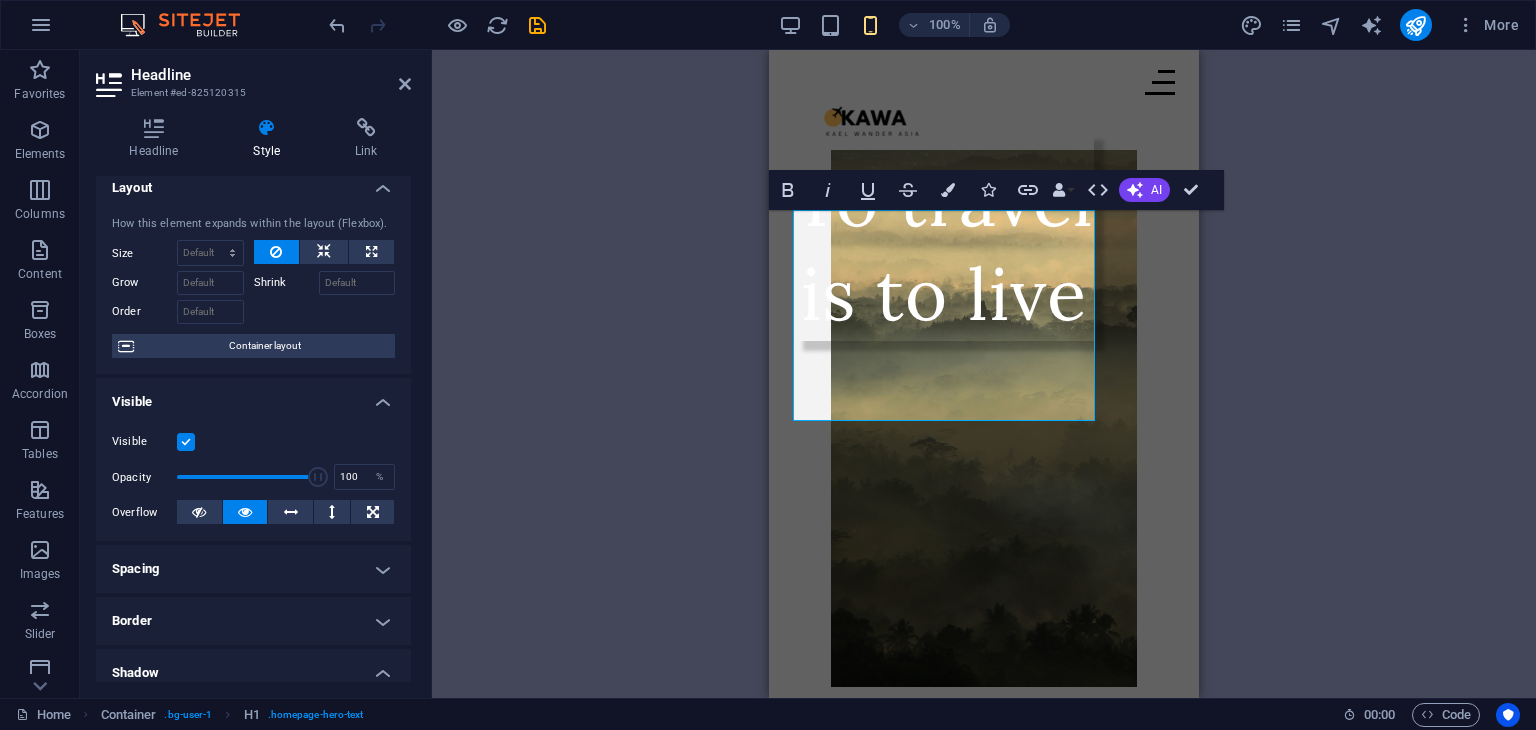 scroll, scrollTop: 0, scrollLeft: 0, axis: both 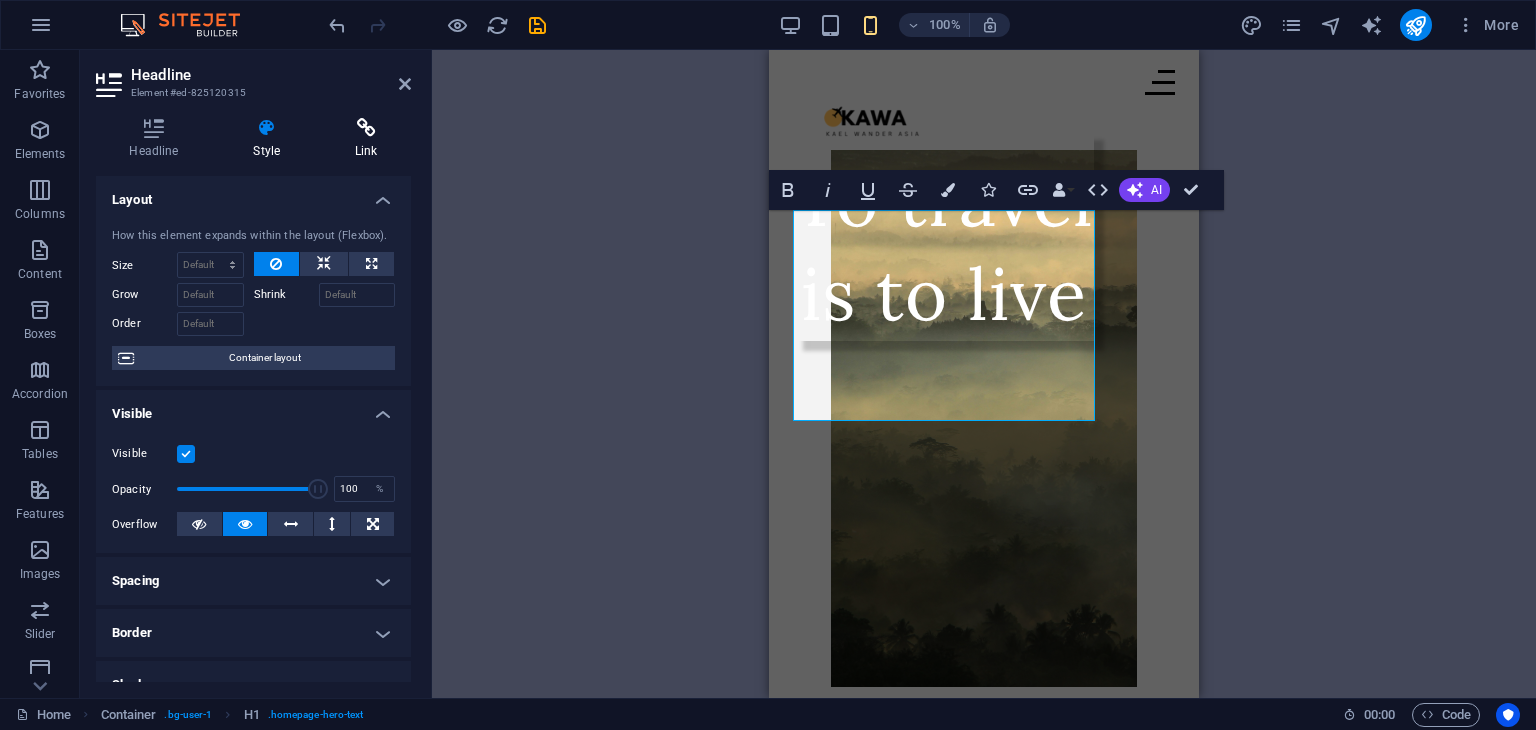 click at bounding box center (366, 128) 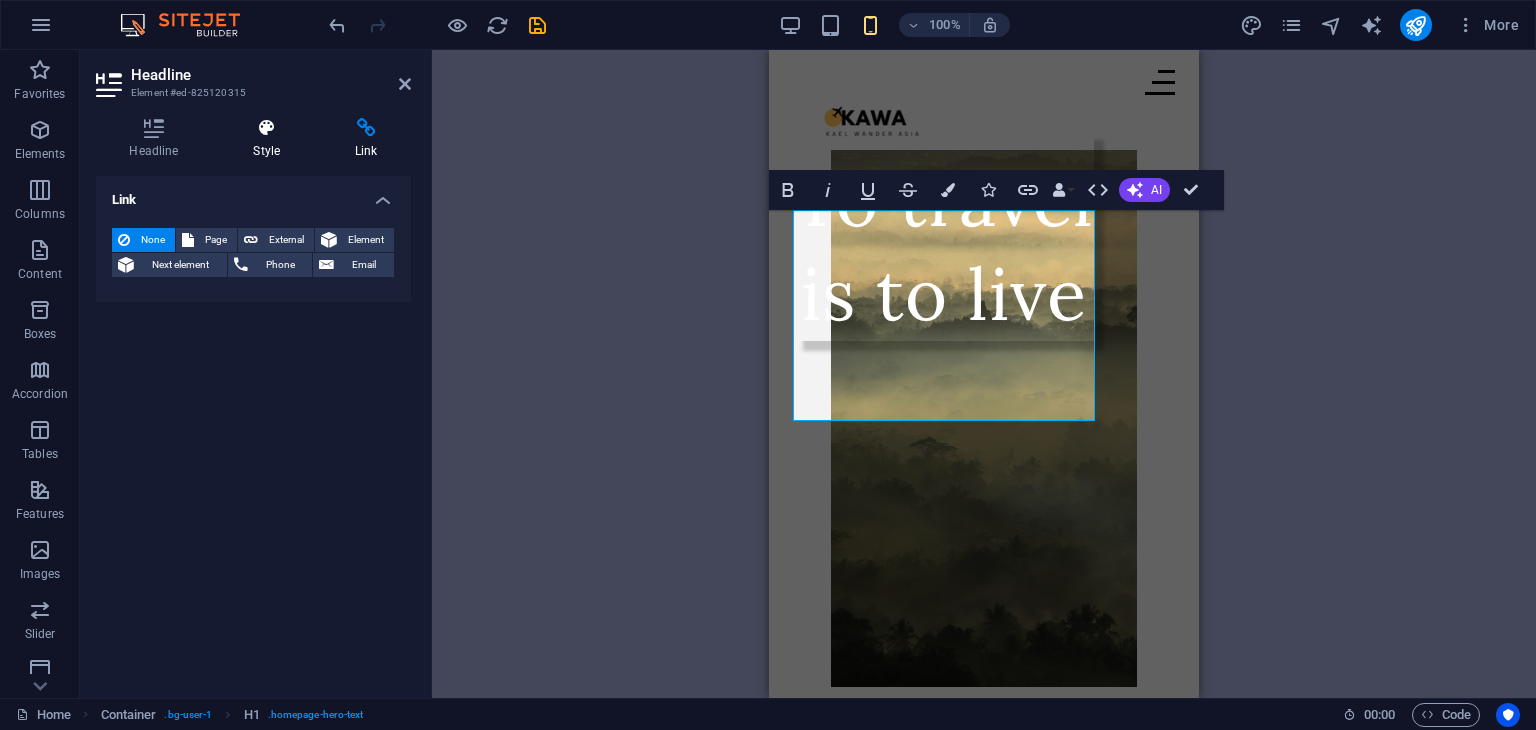 click at bounding box center [267, 128] 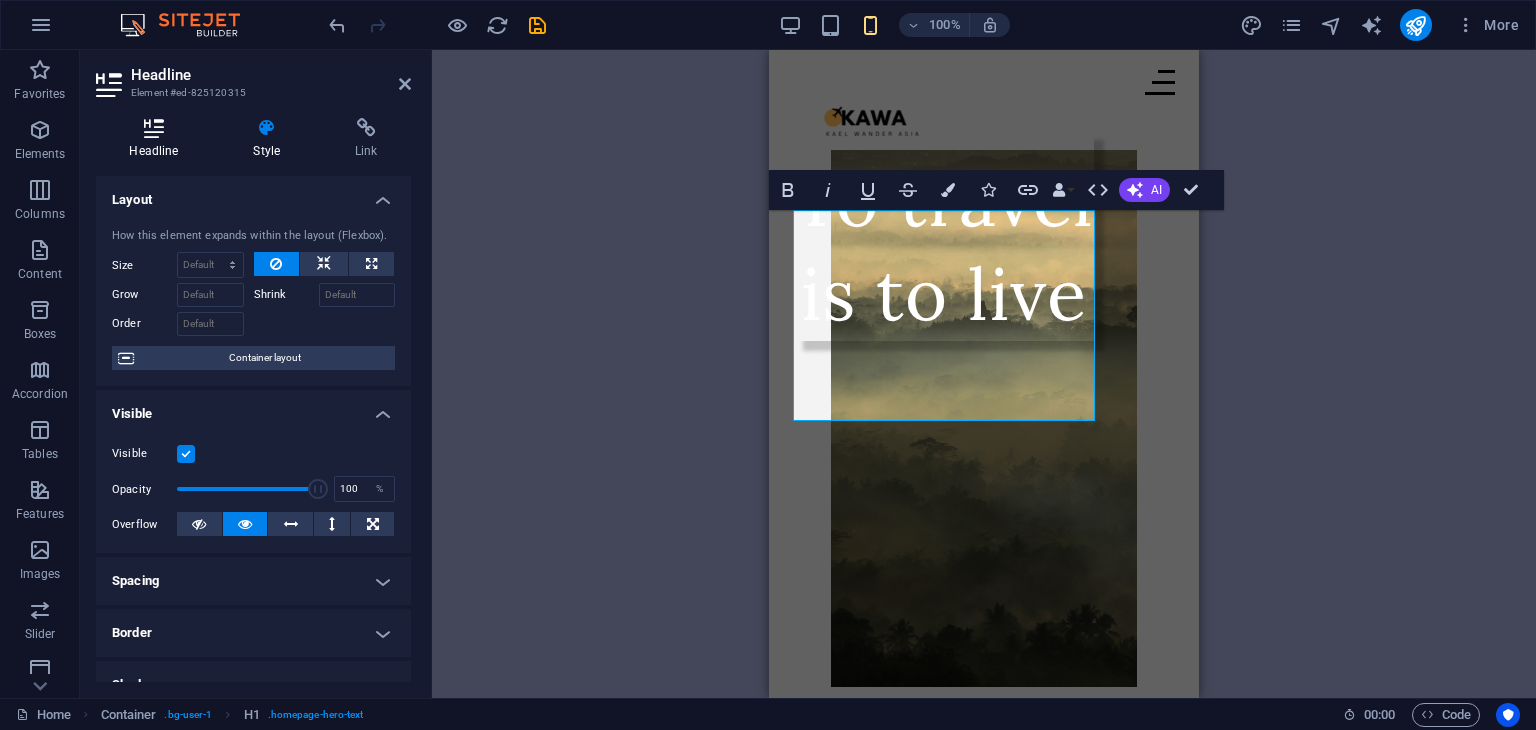 click at bounding box center (154, 128) 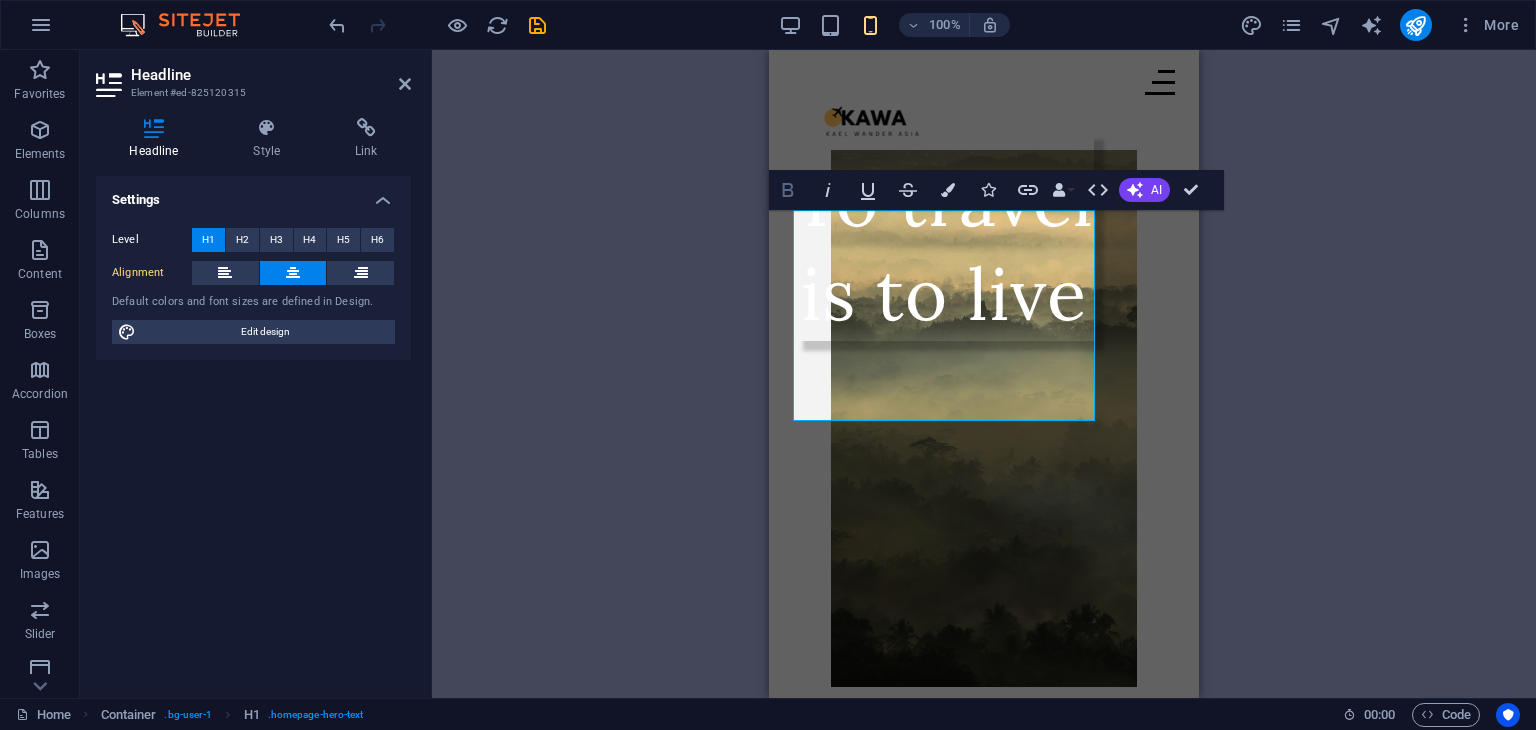 click 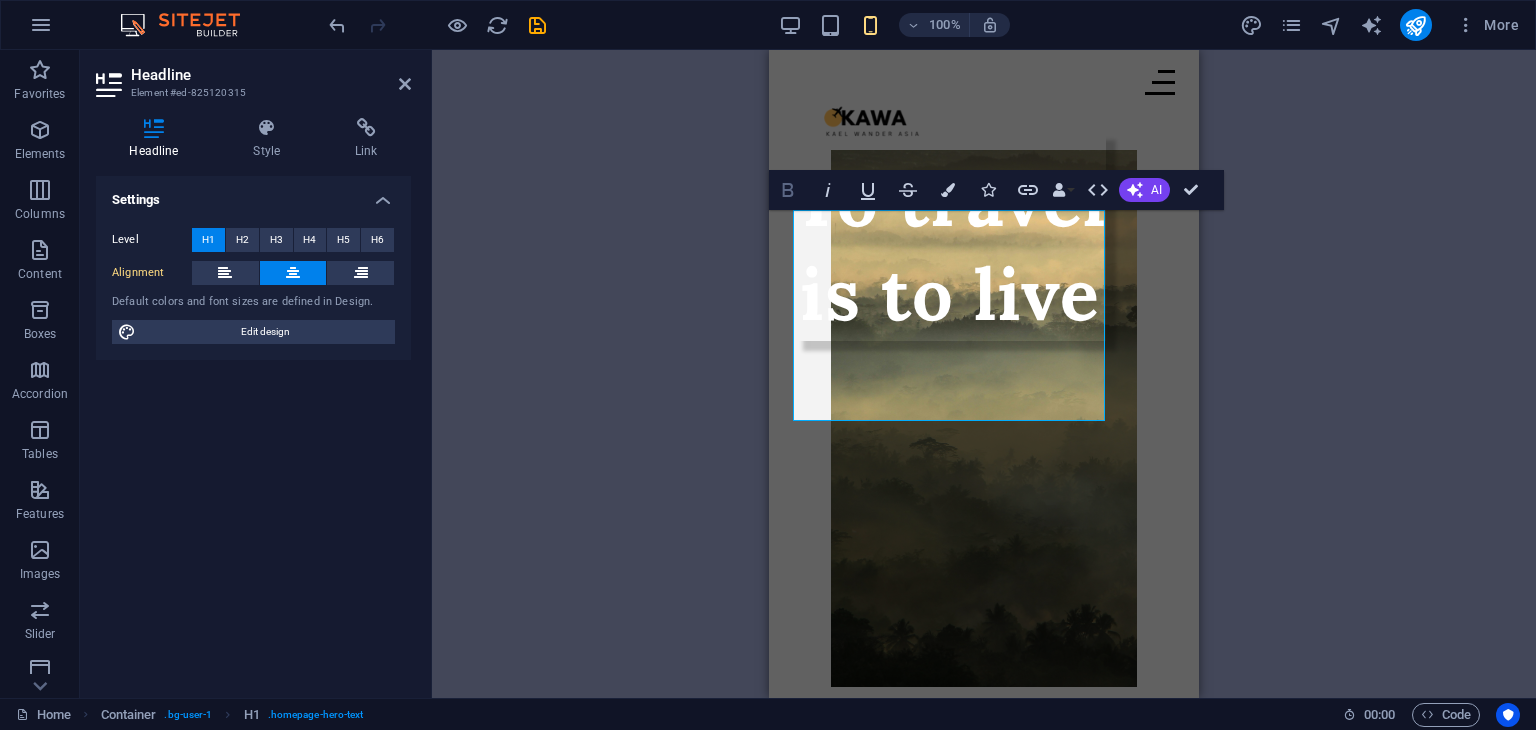click 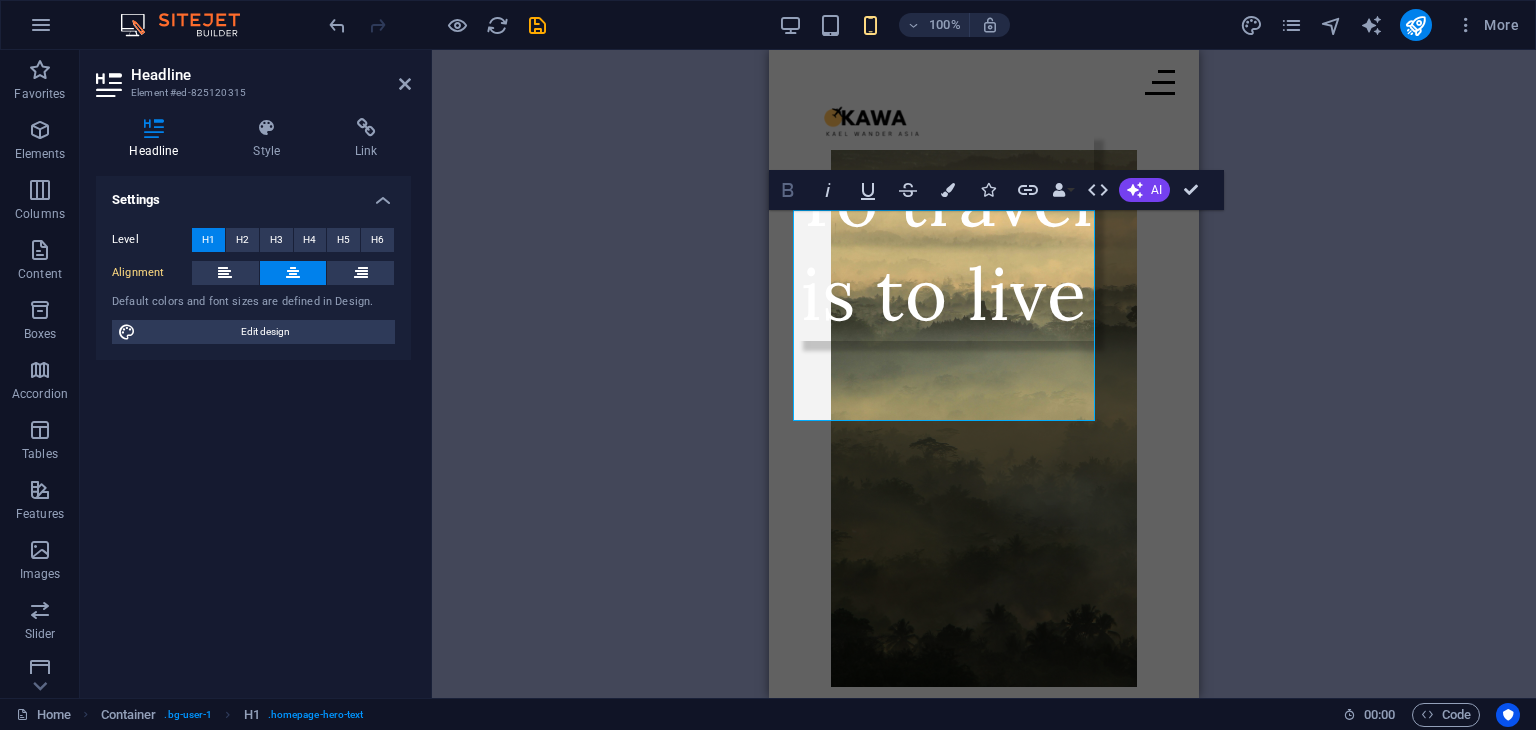 click 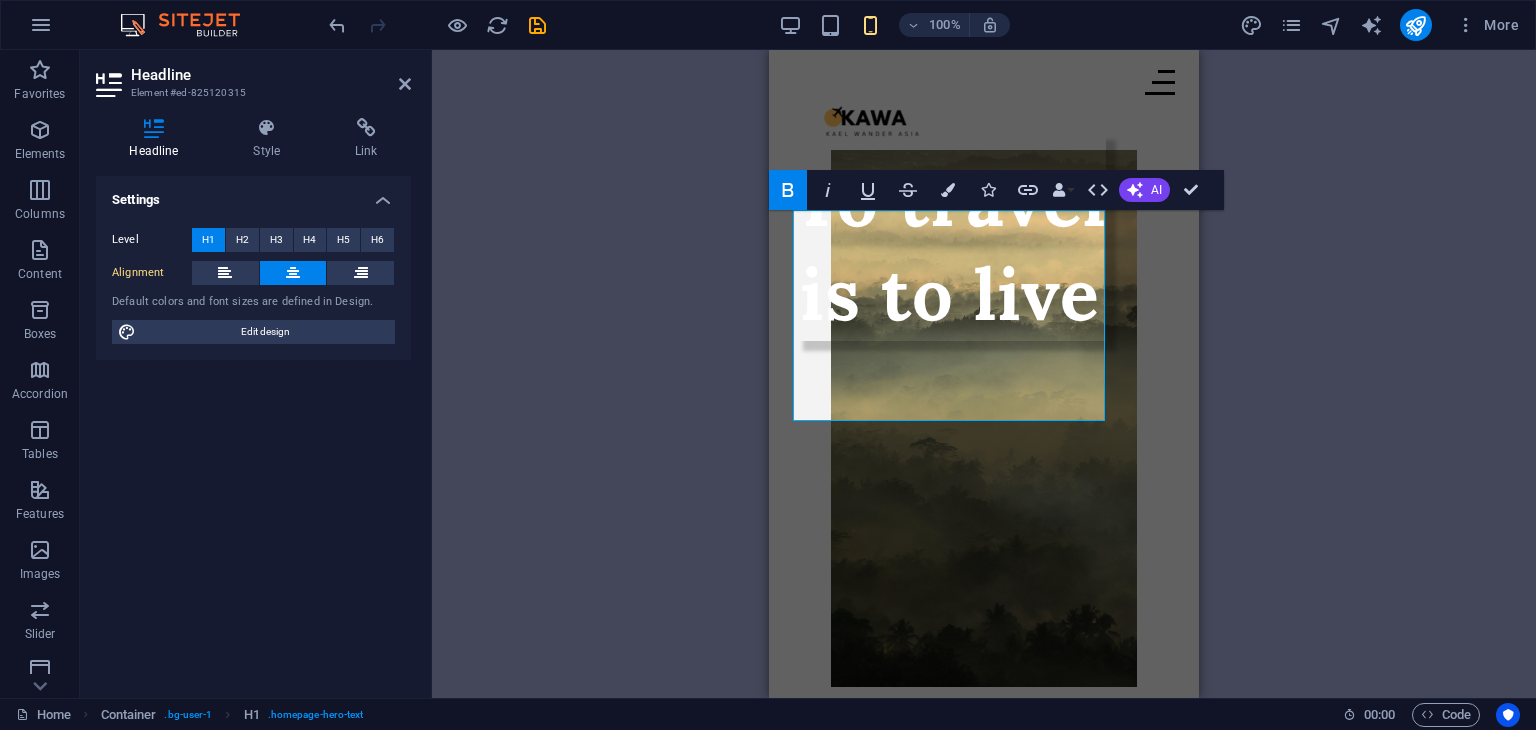 click 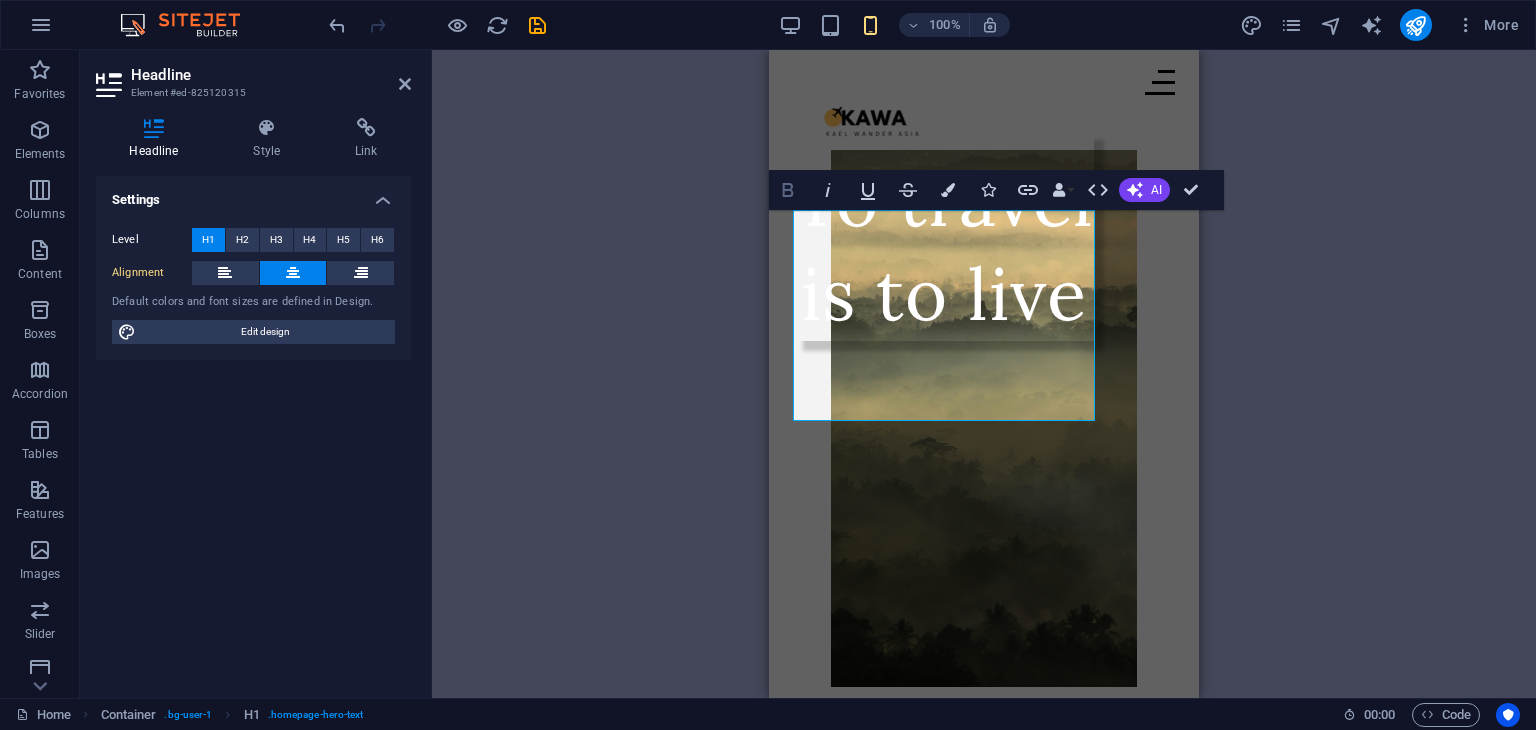 click 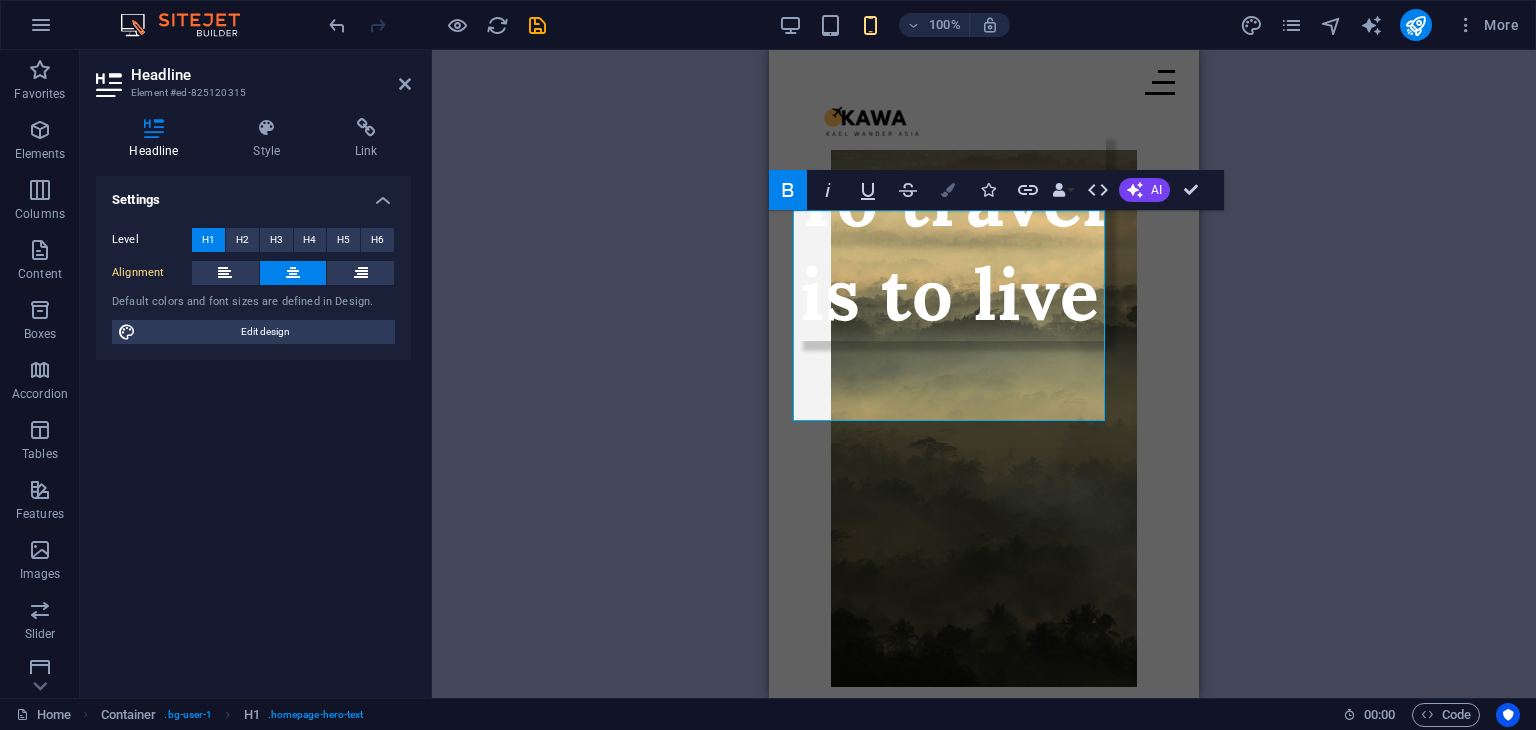 click at bounding box center (948, 190) 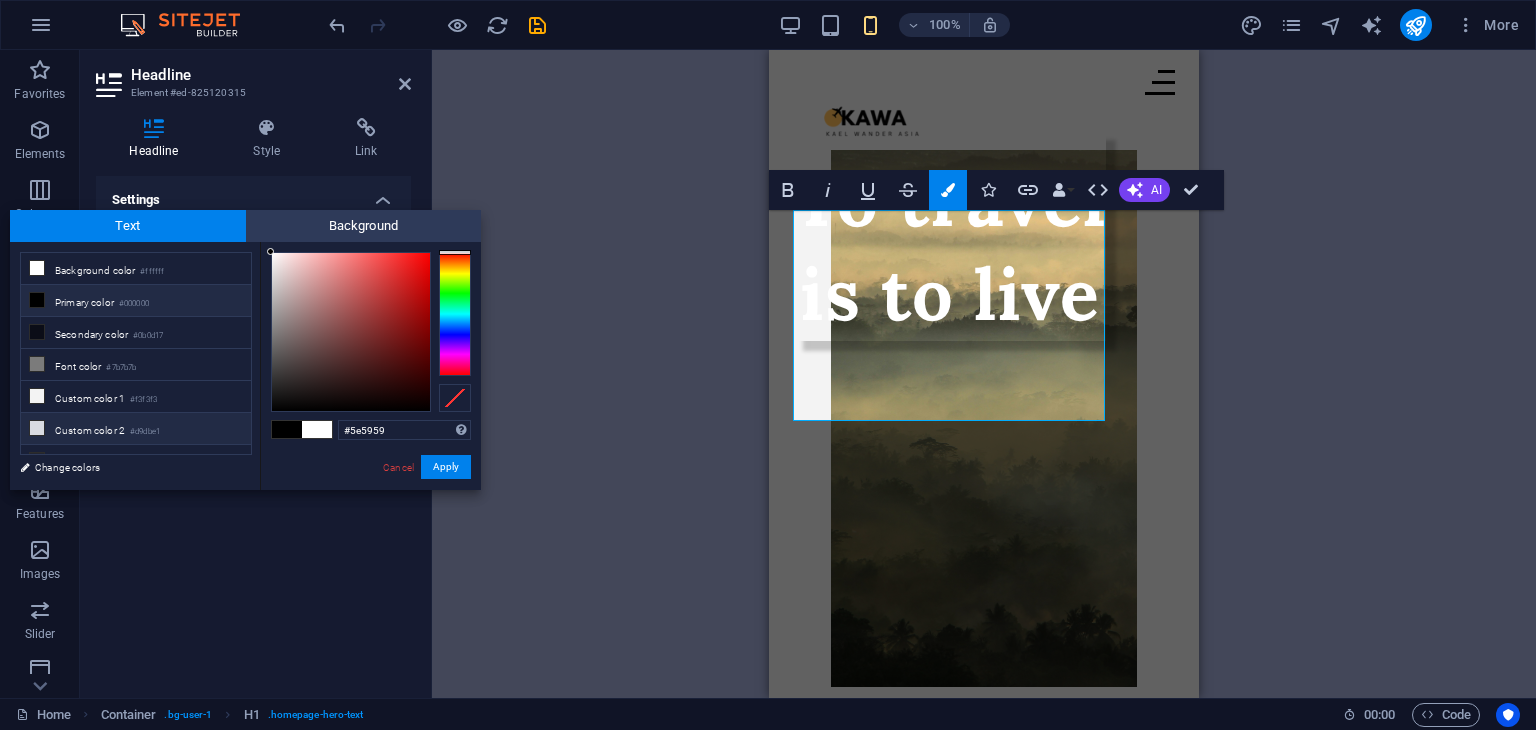 type on "#000000" 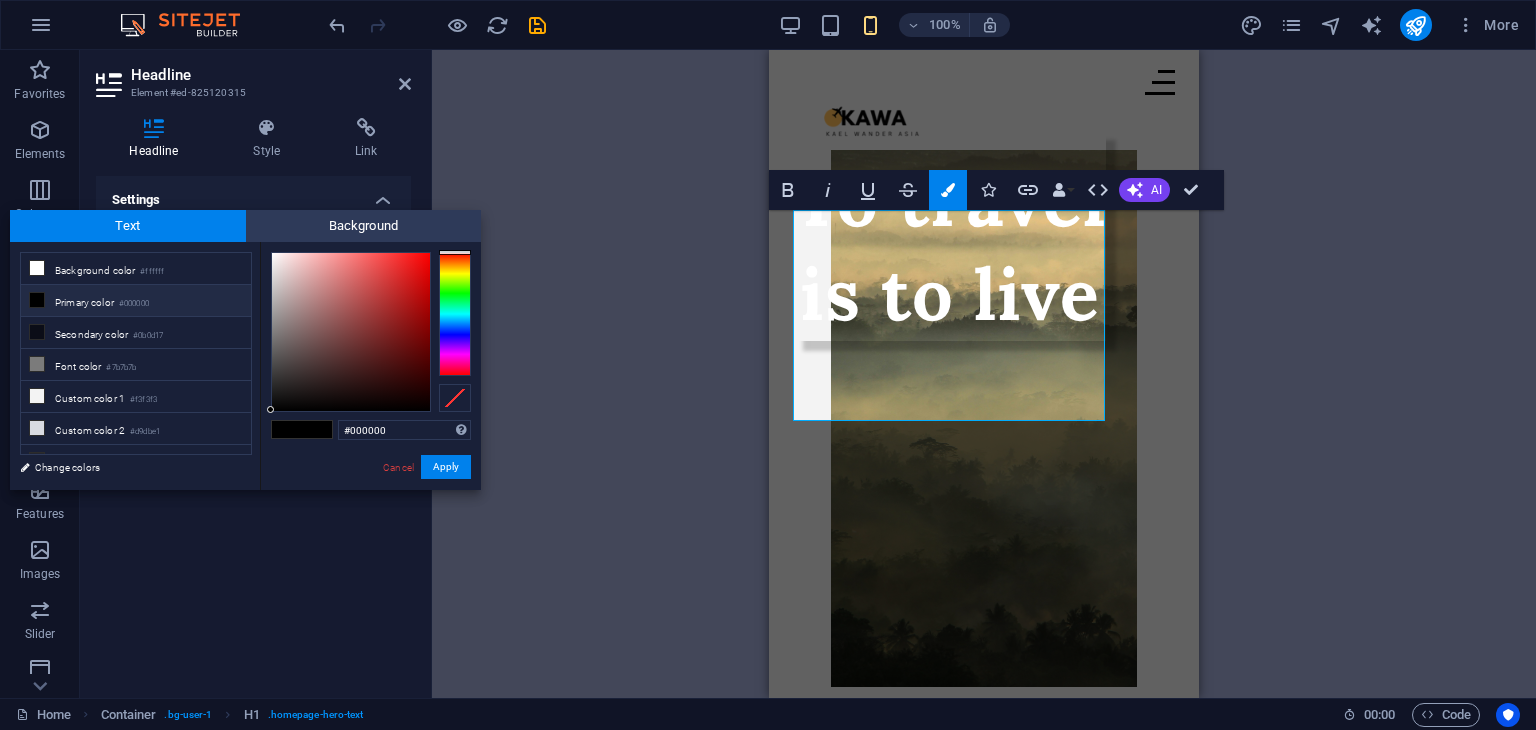 drag, startPoint x: 287, startPoint y: 345, endPoint x: 141, endPoint y: 492, distance: 207.18349 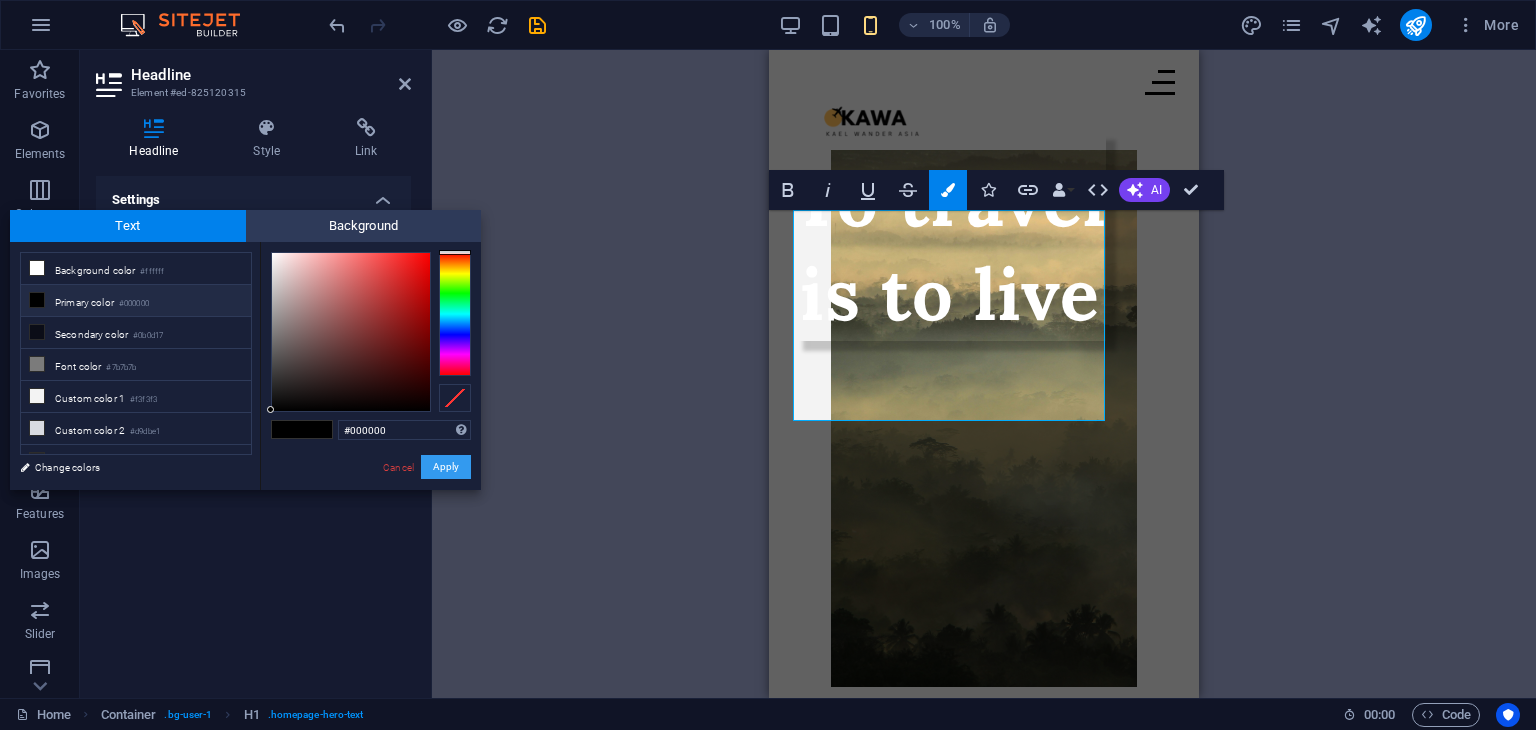 click on "Apply" at bounding box center (446, 467) 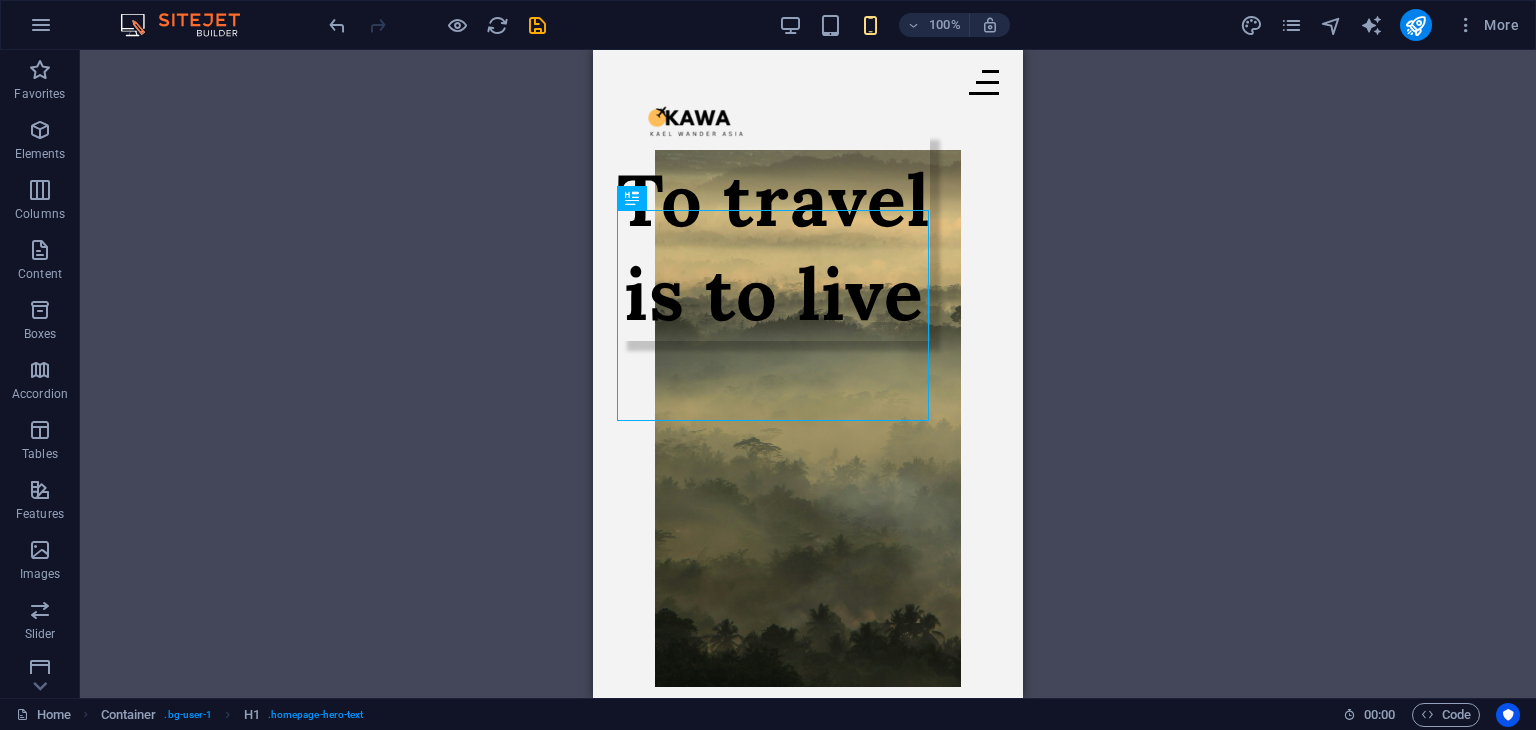 click on "Drag here to replace the existing content. Press “Ctrl” if you want to create a new element.
H1   Container   Menu Bar   Image   Text   Logo   Image   Collection filter-buttons   Button   Container   Button   Collection   Collection item   Image   Collection   Collection   Collection item   H2   Collection item   Image   Collection item   Text   Spacer   Button   Text   Text   Button   Button   Text   Text" at bounding box center (808, 374) 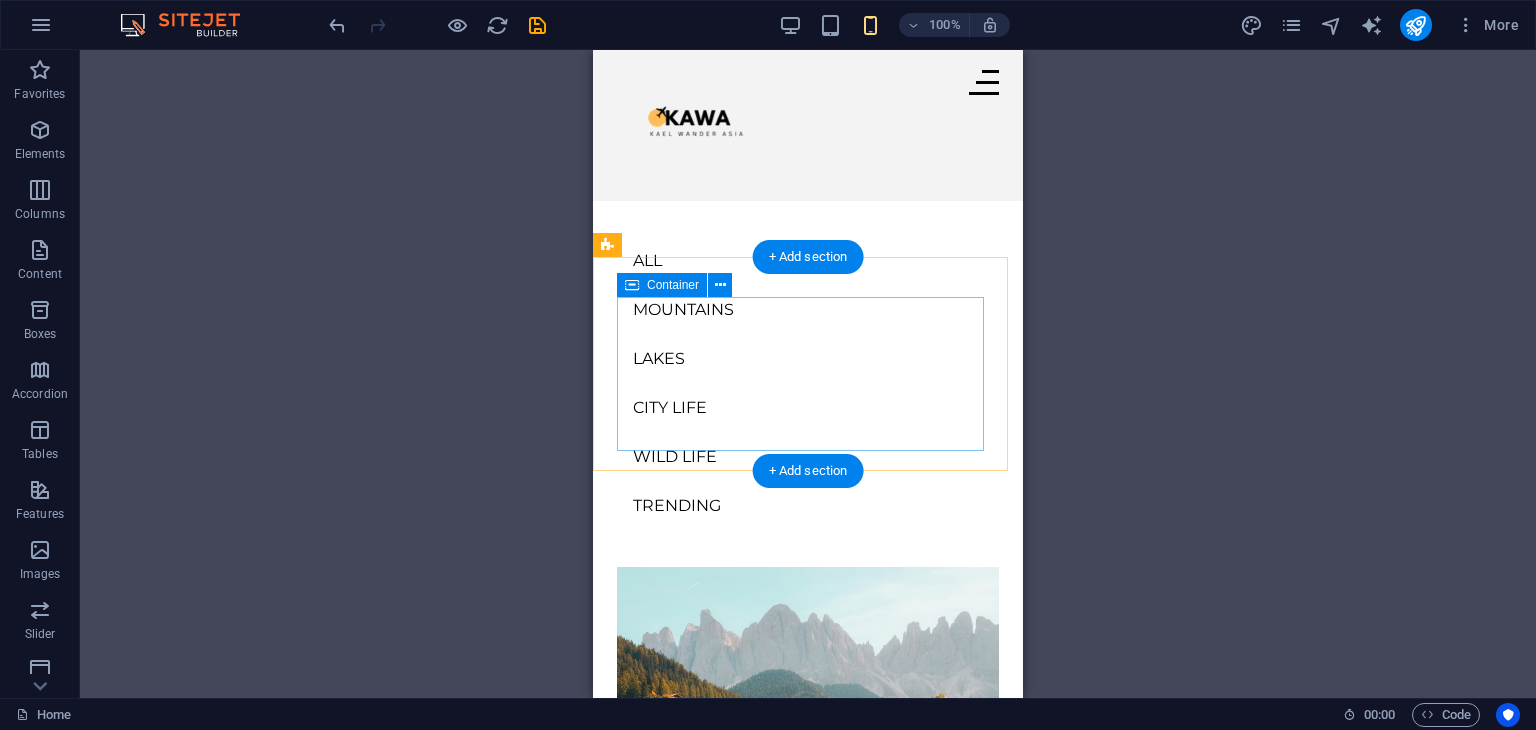 scroll, scrollTop: 0, scrollLeft: 0, axis: both 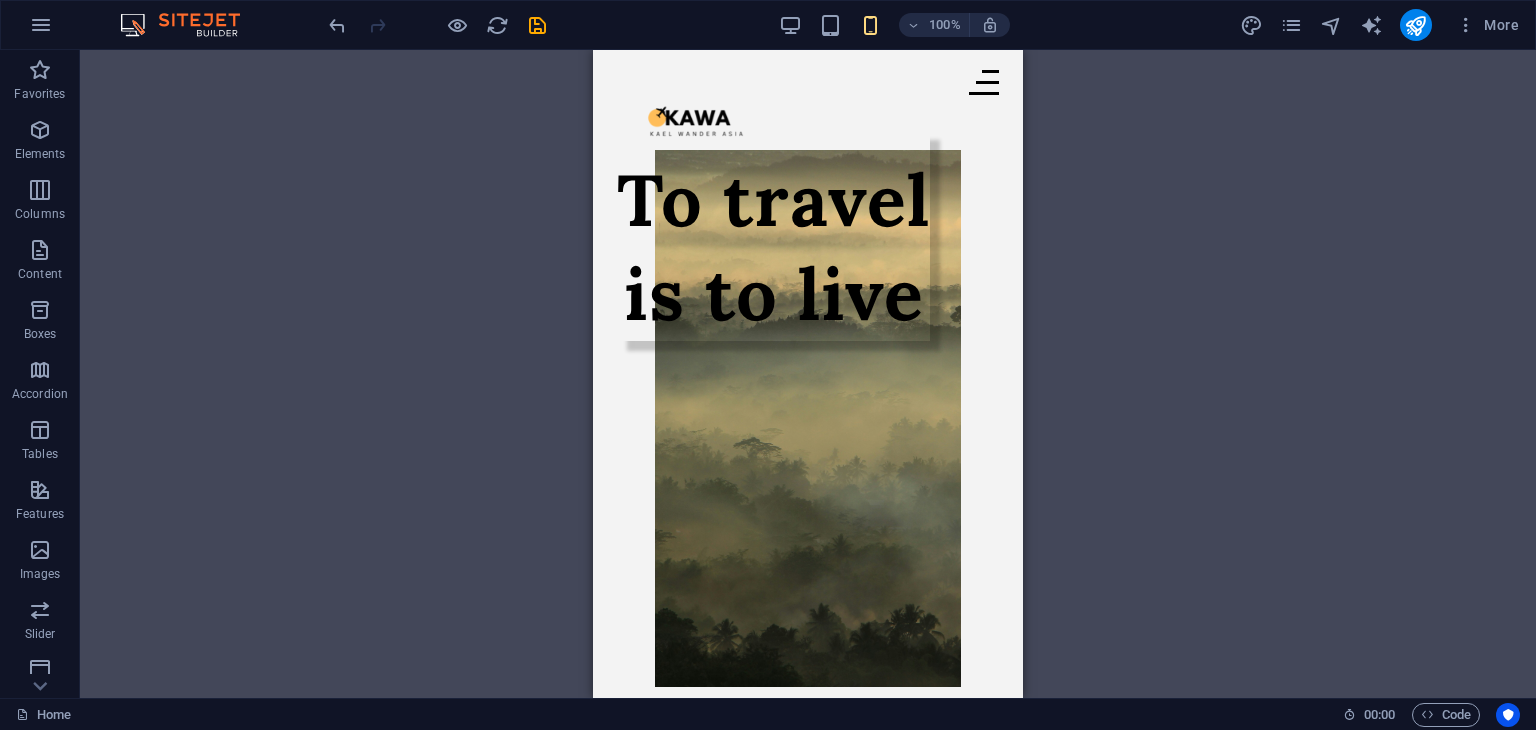 click on "Drag here to replace the existing content. Press “Ctrl” if you want to create a new element.
H1   Container   Menu Bar   Image   Text   Logo   Image   Collection filter-buttons   Button   Container   Button   Collection   Collection item   Image   Collection   Collection item   H2   Collection item   Image   Collection item   Text   Spacer   Button   Text   Text   Button   Button   Text   Text" at bounding box center [808, 374] 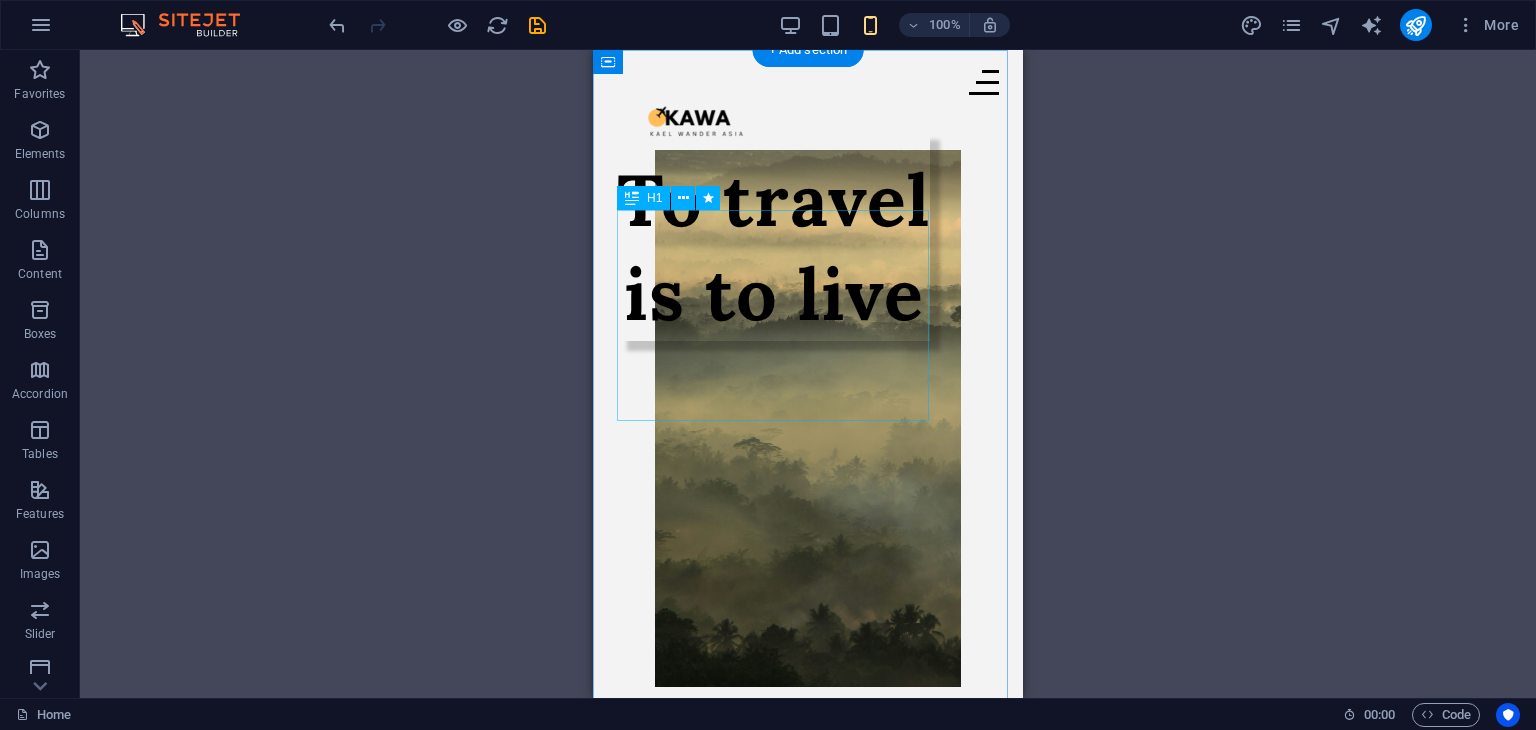click on "​ To travel is to live" at bounding box center [773, 235] 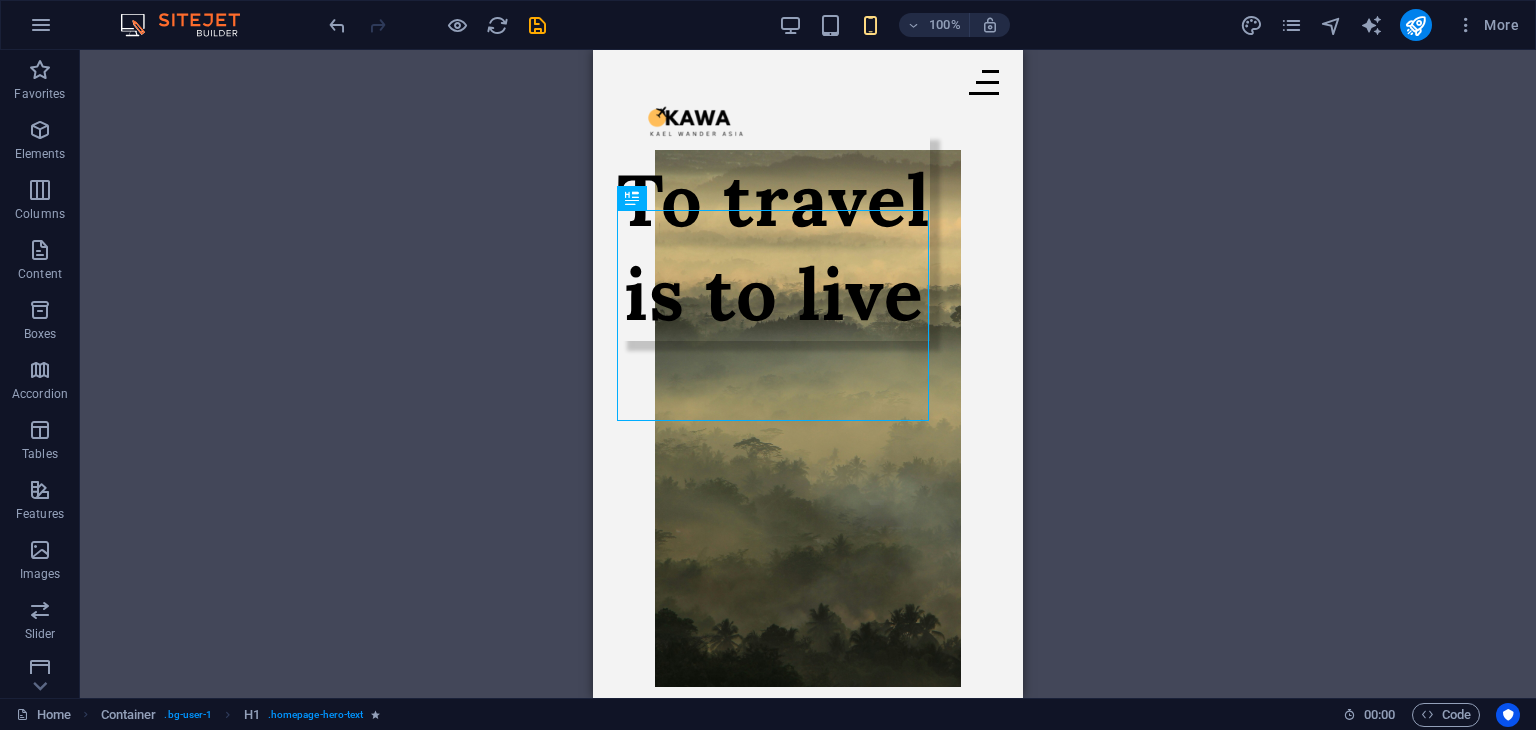 click on "Drag here to replace the existing content. Press “Ctrl” if you want to create a new element.
H1   Container   Menu Bar   Image   Text   Logo   Image   Collection filter-buttons   Button   Container   Button   Collection   Collection item   Image   Collection   Collection item   H2   Collection item   Image   Collection item   Text   Spacer   Button   Text   Text   Button   Button   Text   Text" at bounding box center [808, 374] 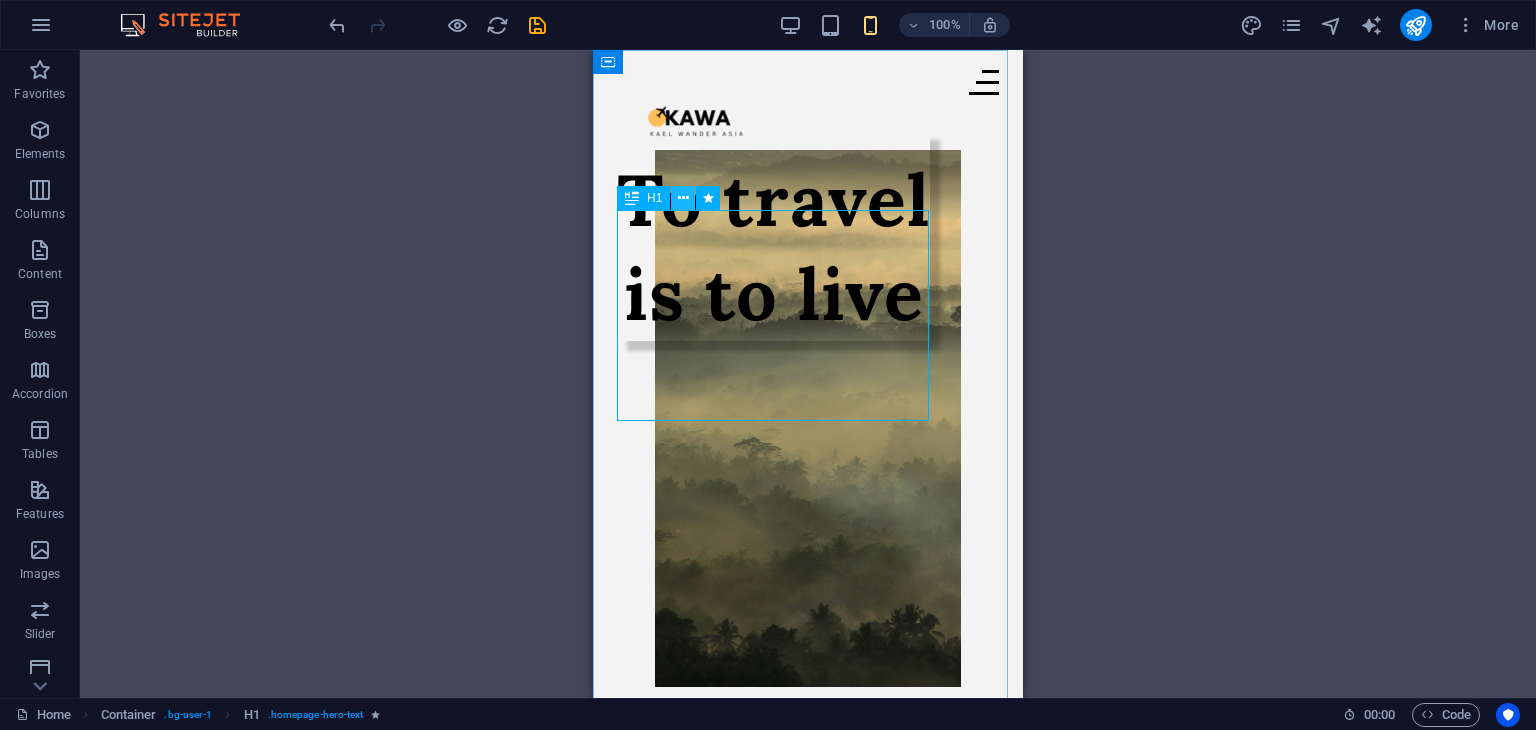 click at bounding box center [683, 198] 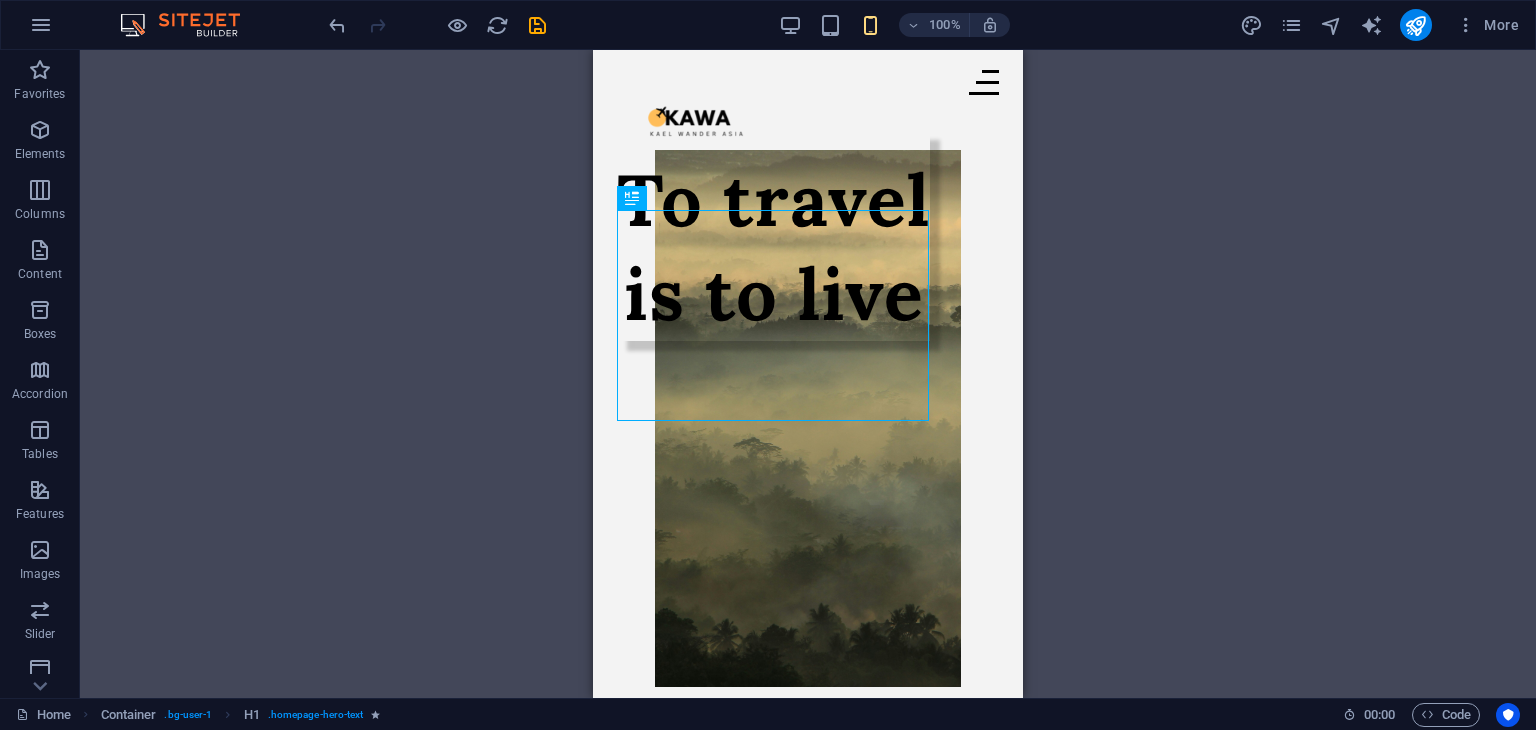 click on "Drag here to replace the existing content. Press “Ctrl” if you want to create a new element.
H1   Container   Menu Bar   Image   Text   Logo   Image   Collection filter-buttons   Button   Container   Button   Collection   Collection item   Image   Collection   Collection item   H2   Collection item   Image   Collection item   Text   Spacer   Button   Text   Text   Button   Button   Text   Text" at bounding box center (808, 374) 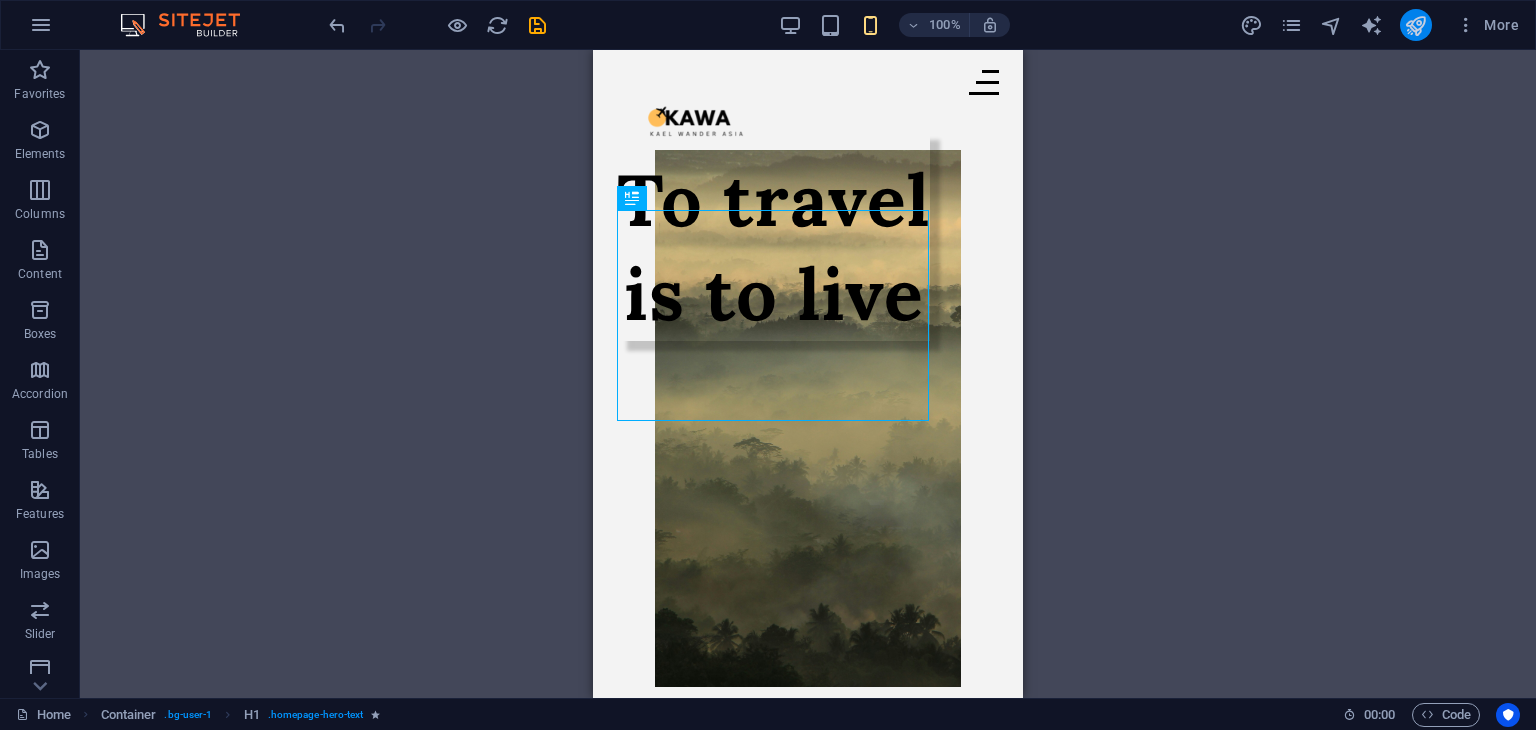 click at bounding box center [1415, 25] 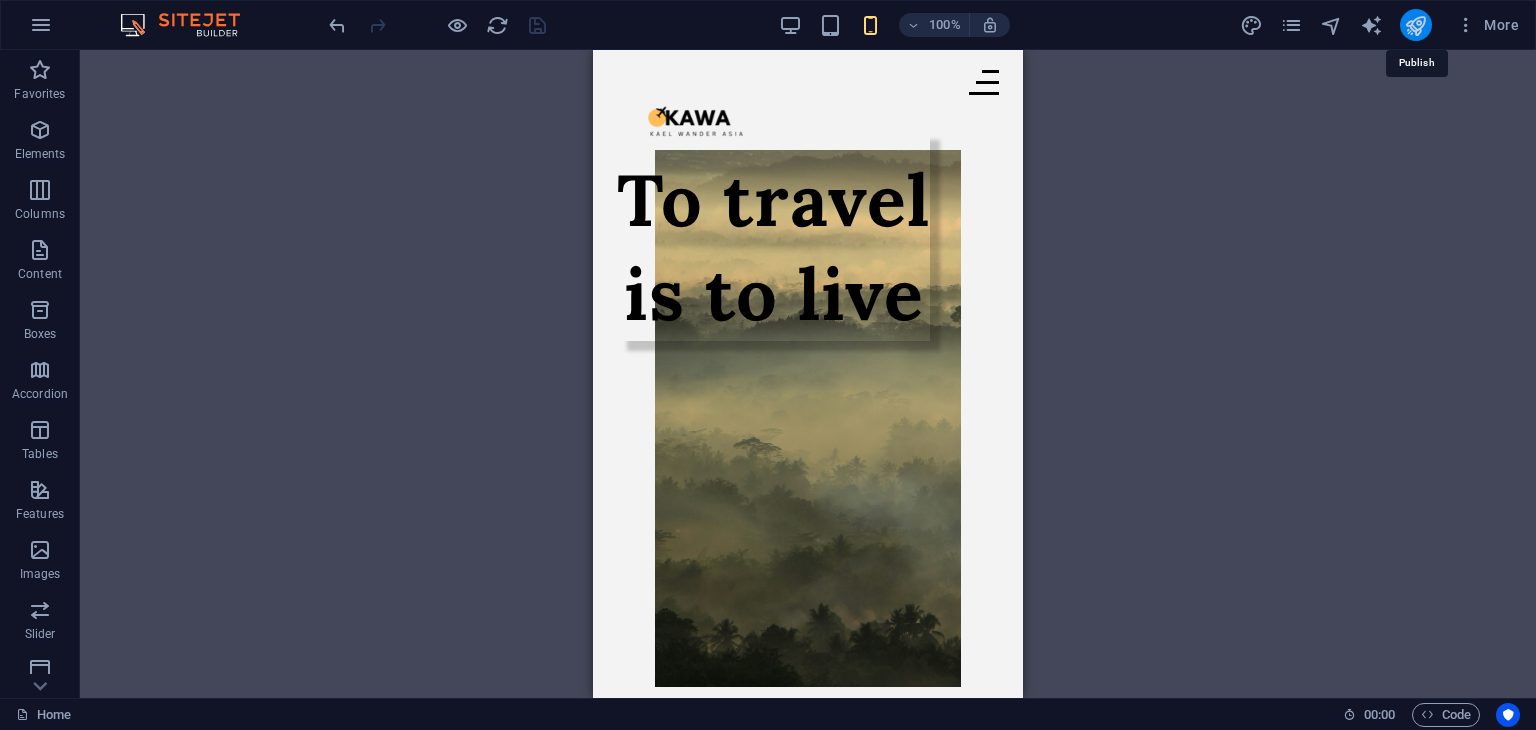 drag, startPoint x: 1416, startPoint y: 22, endPoint x: 1408, endPoint y: 29, distance: 10.630146 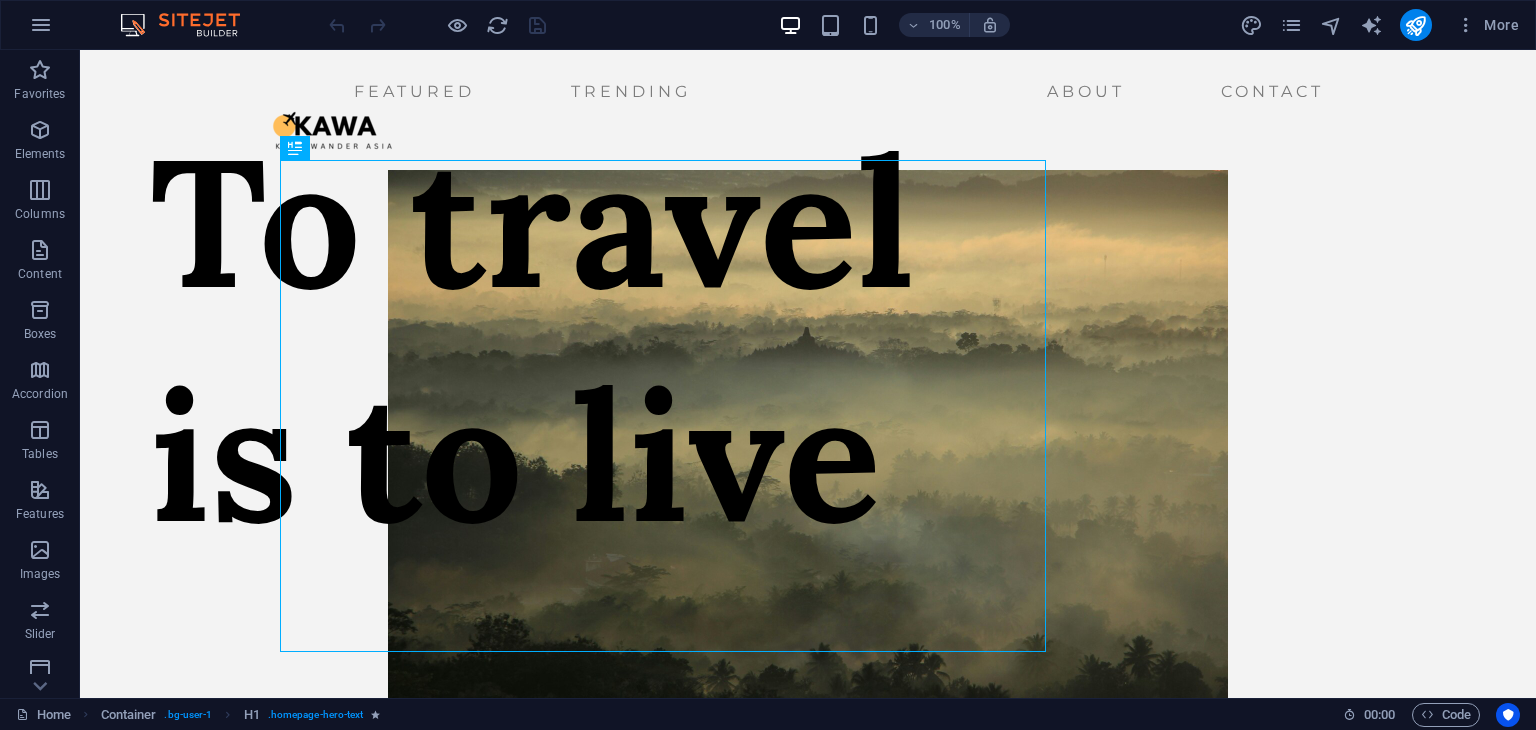 scroll, scrollTop: 0, scrollLeft: 0, axis: both 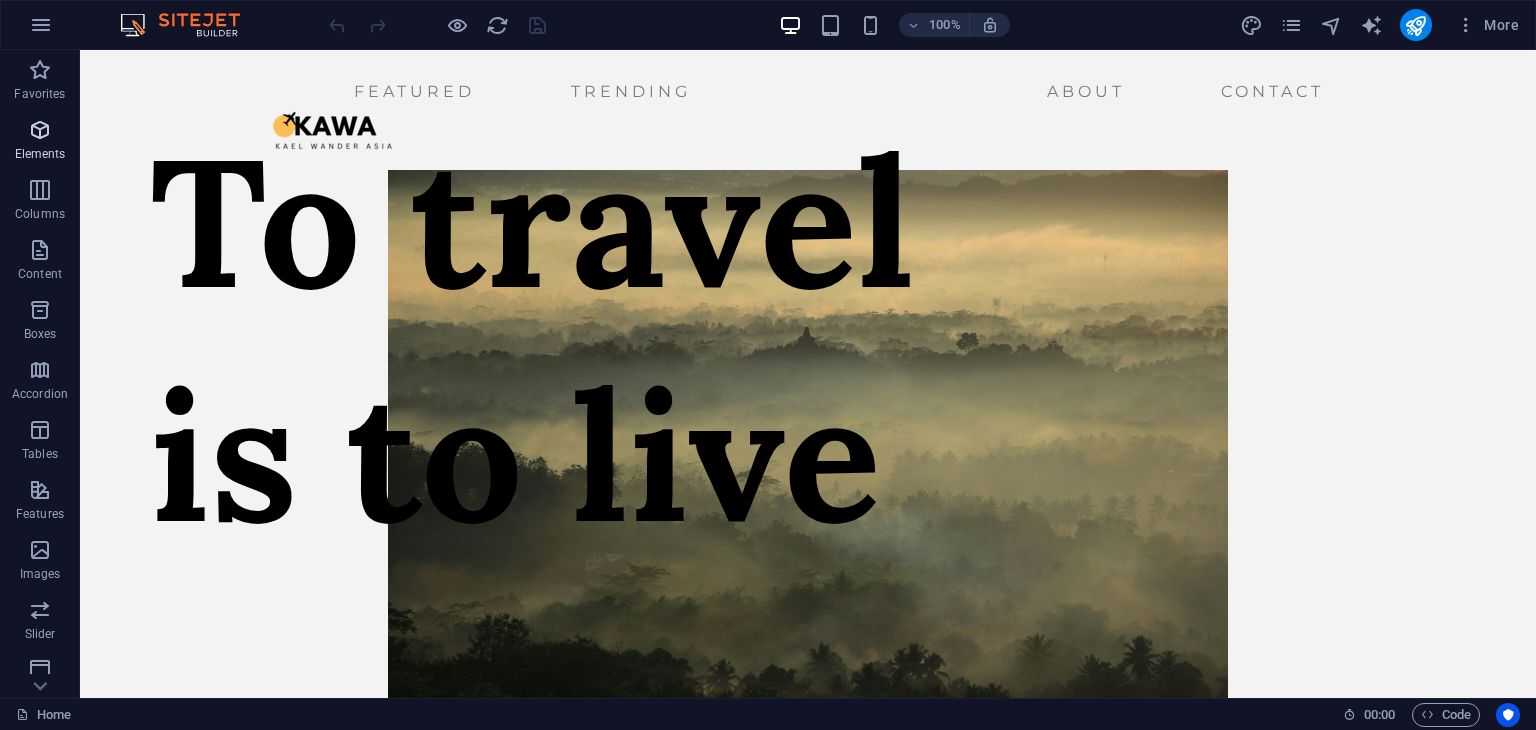 click at bounding box center [40, 130] 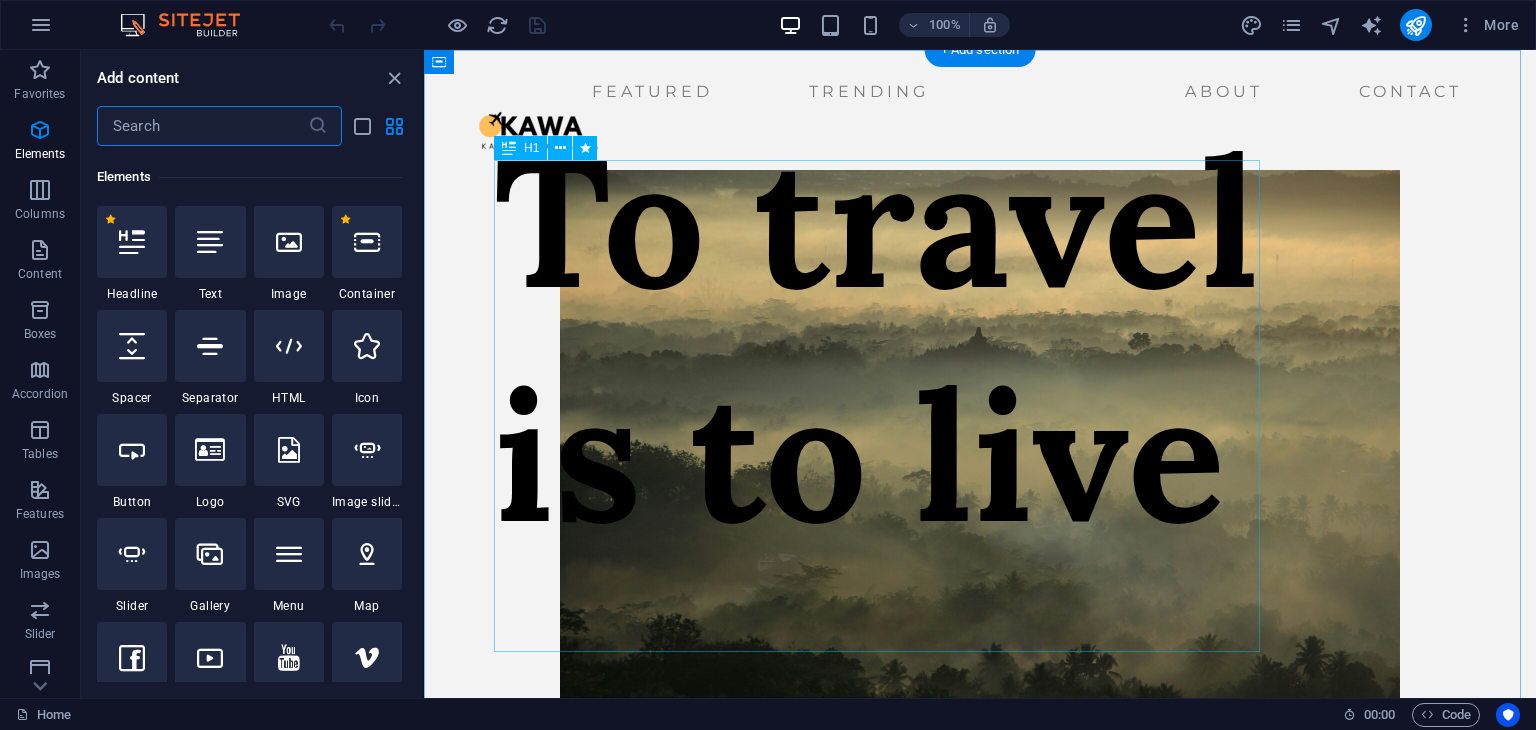 scroll, scrollTop: 212, scrollLeft: 0, axis: vertical 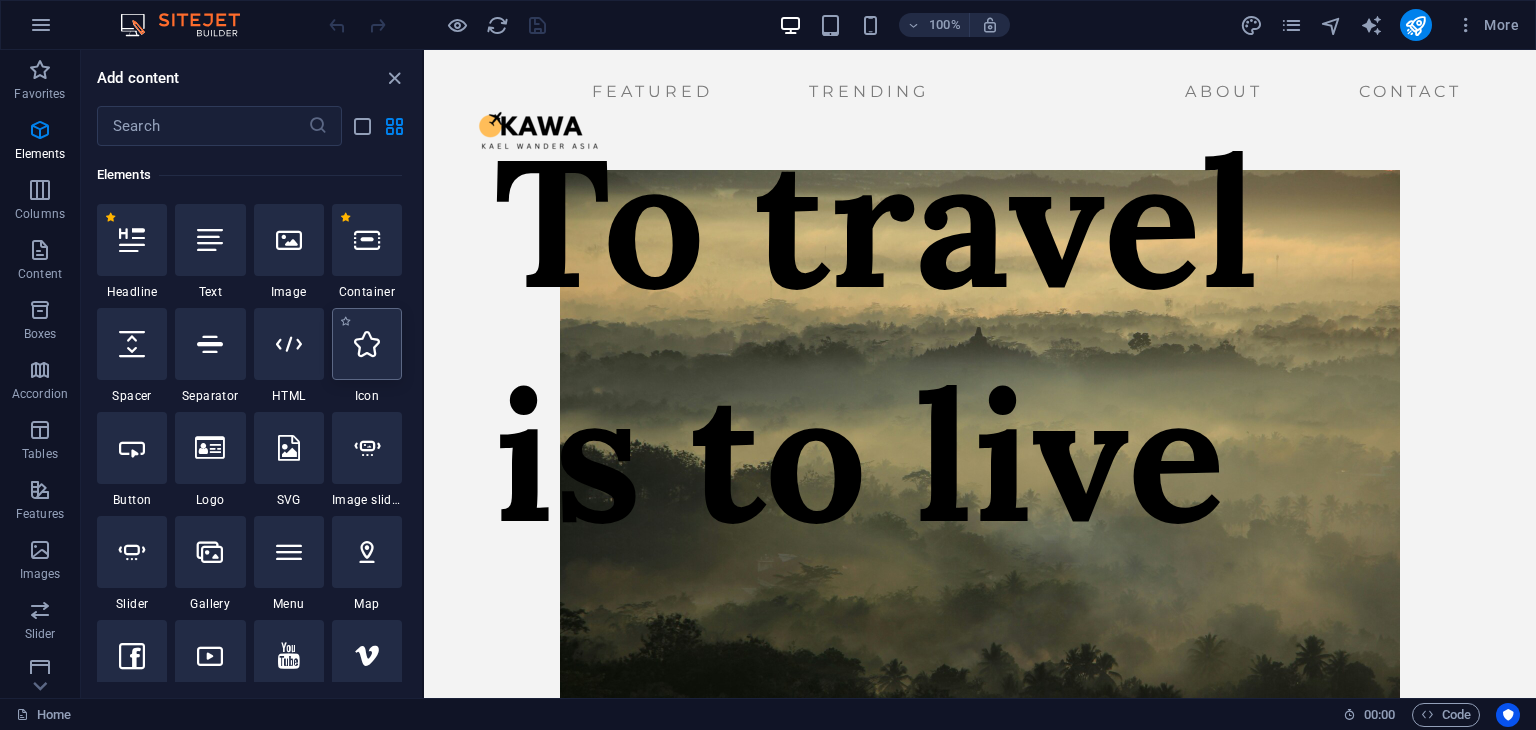 click at bounding box center [367, 344] 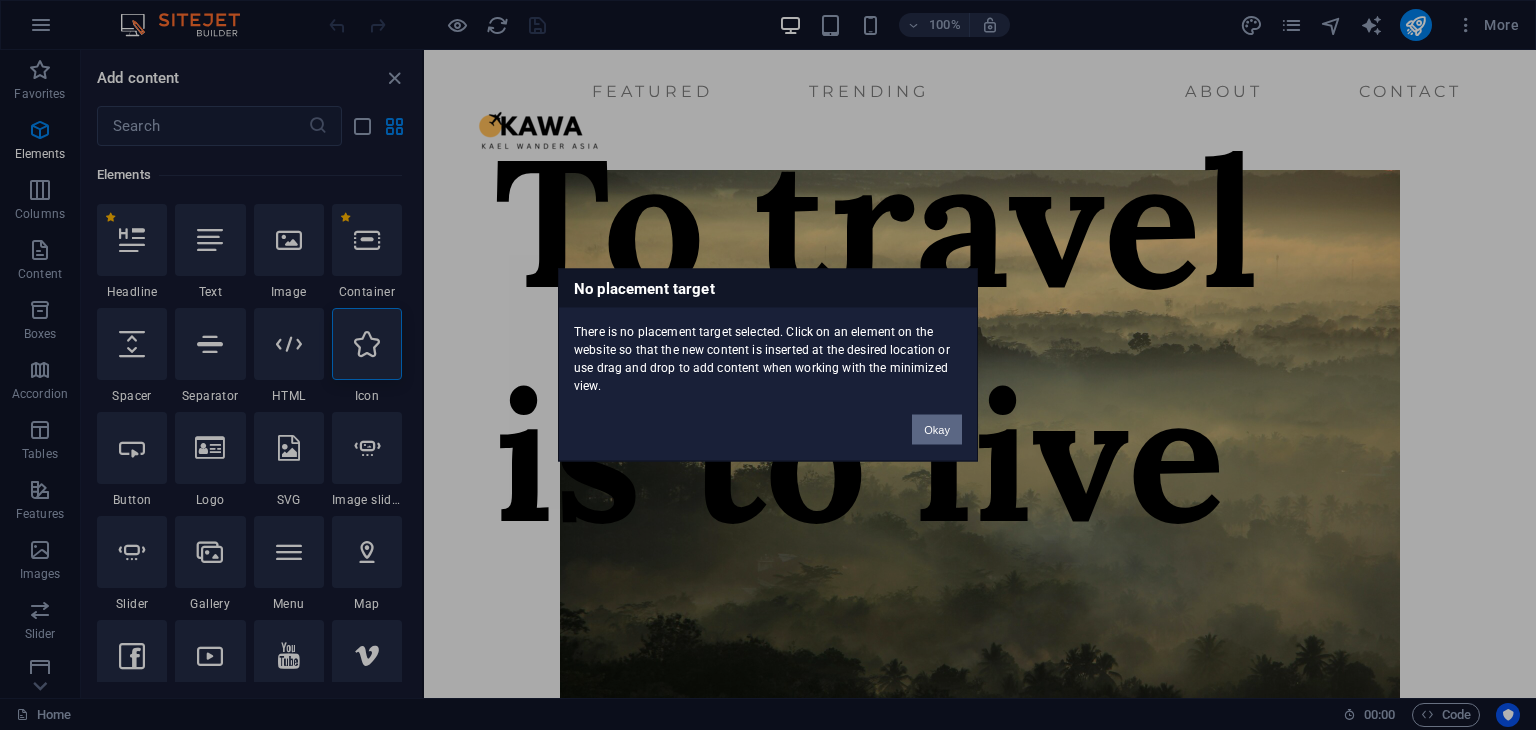 click on "Okay" at bounding box center (937, 430) 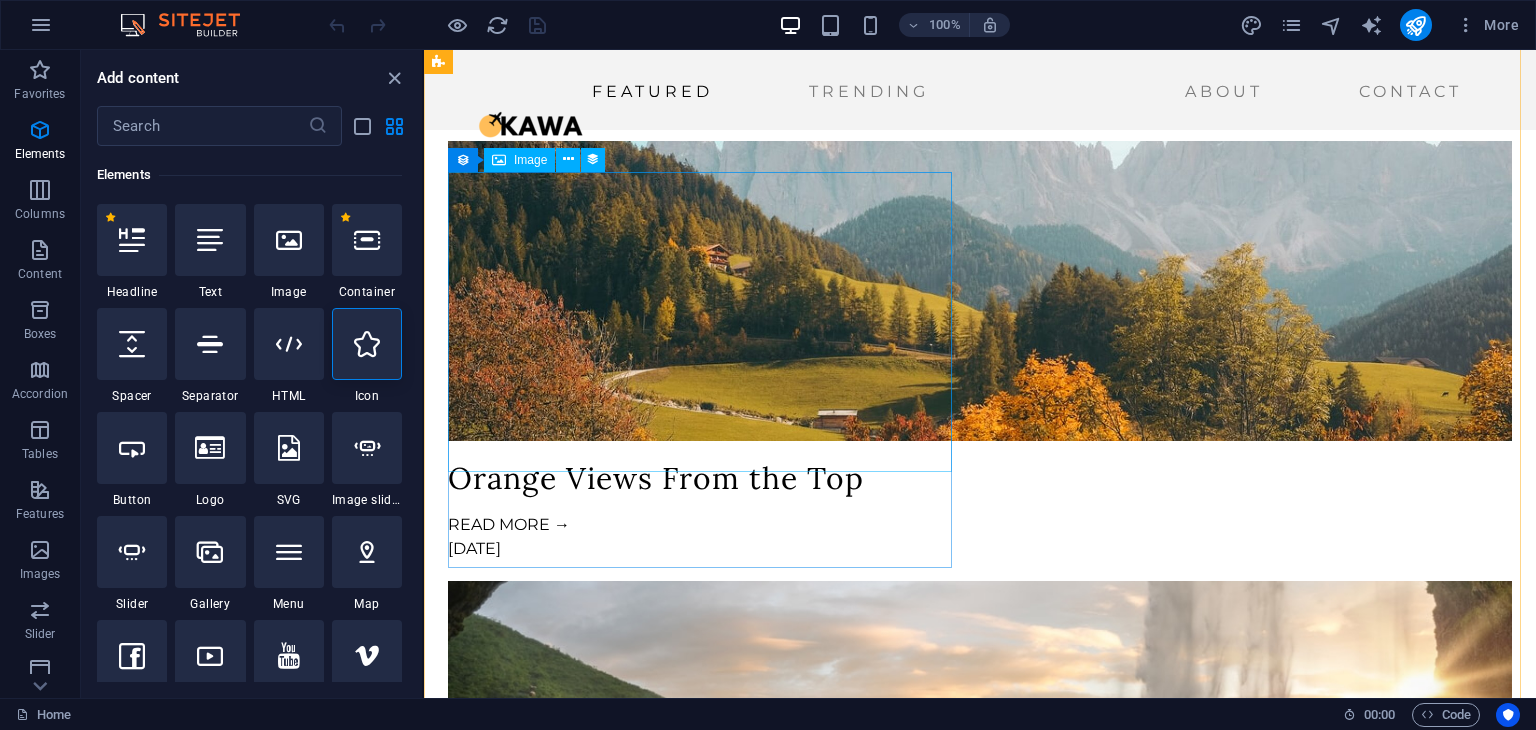 scroll, scrollTop: 2200, scrollLeft: 0, axis: vertical 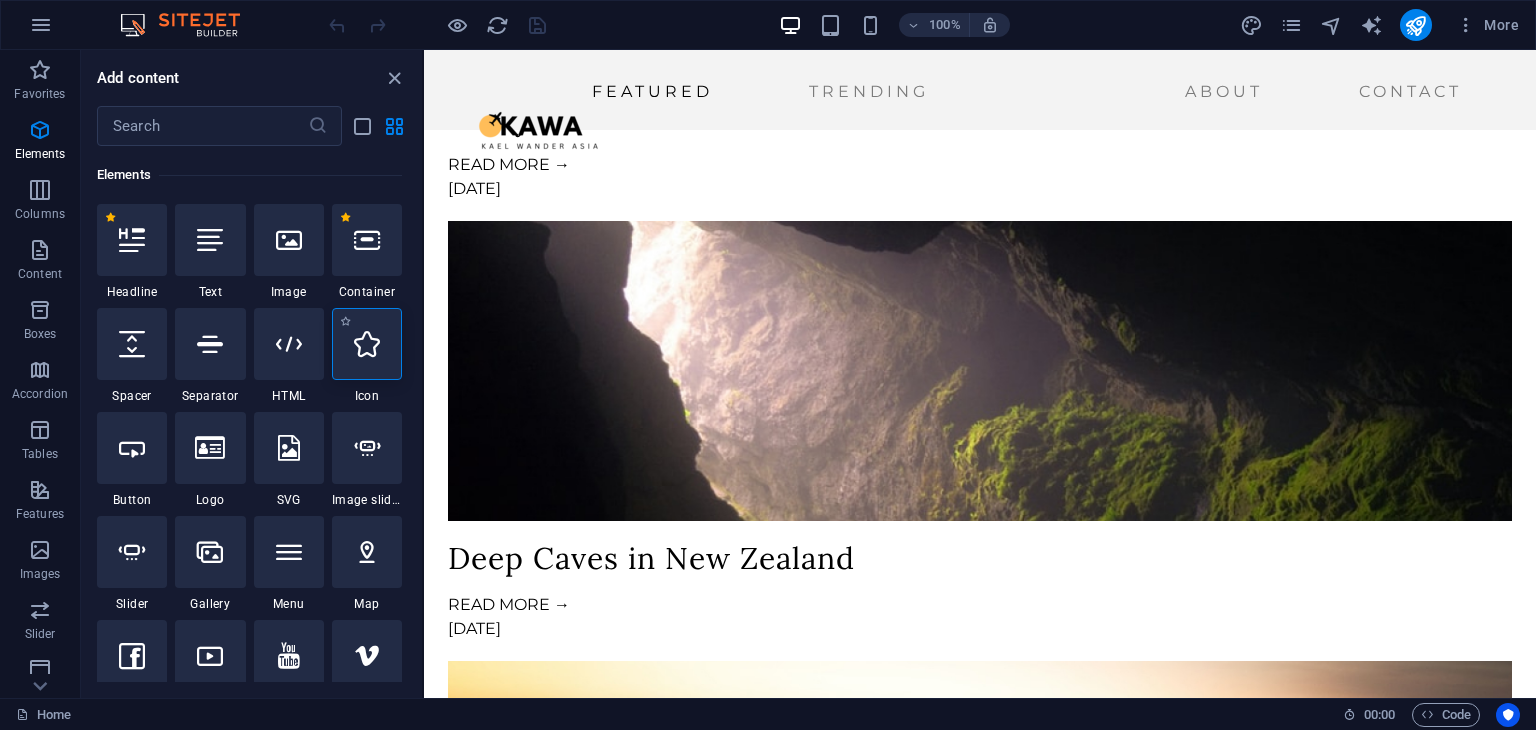 click at bounding box center [367, 344] 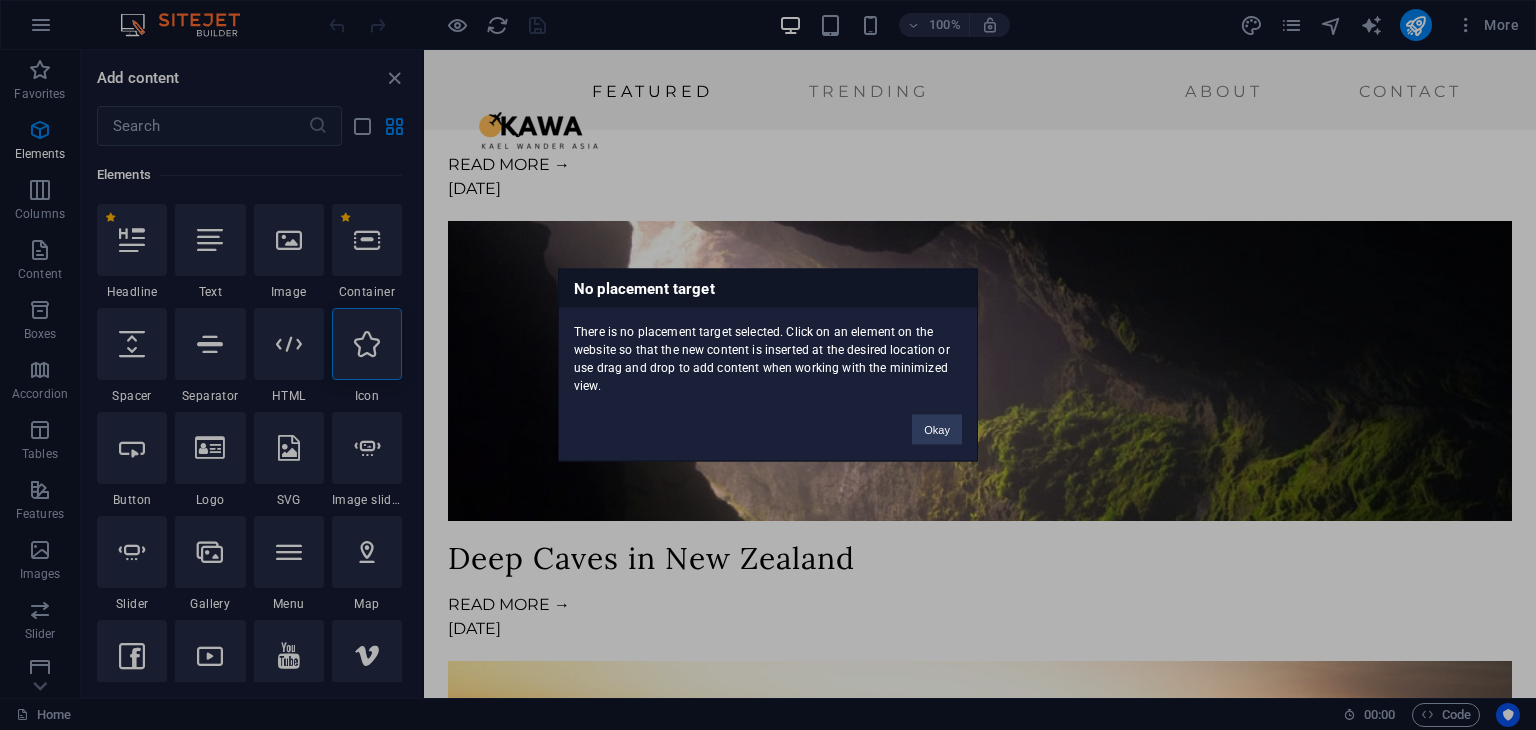 drag, startPoint x: 976, startPoint y: 428, endPoint x: 947, endPoint y: 429, distance: 29.017237 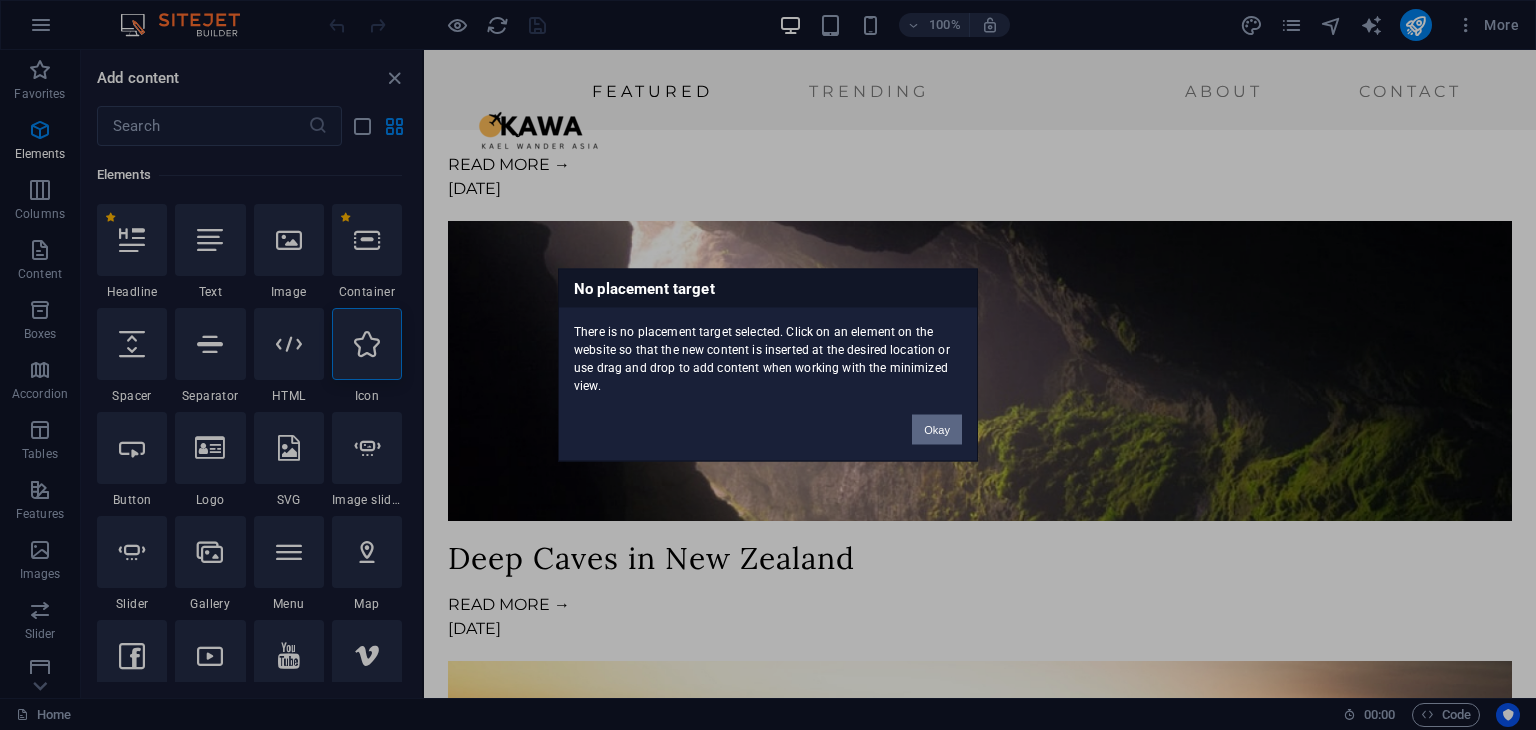 click on "Okay" at bounding box center [937, 430] 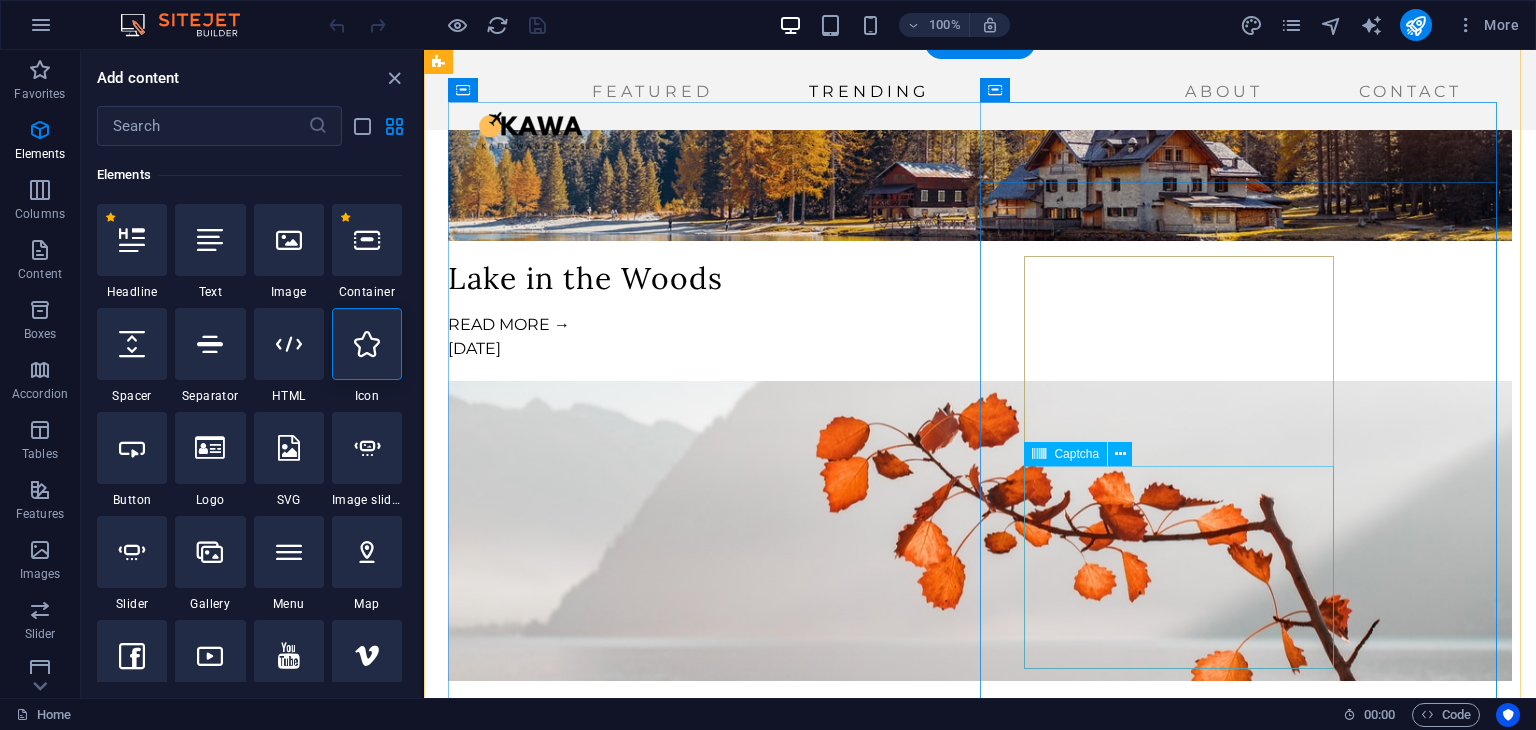 scroll, scrollTop: 4240, scrollLeft: 0, axis: vertical 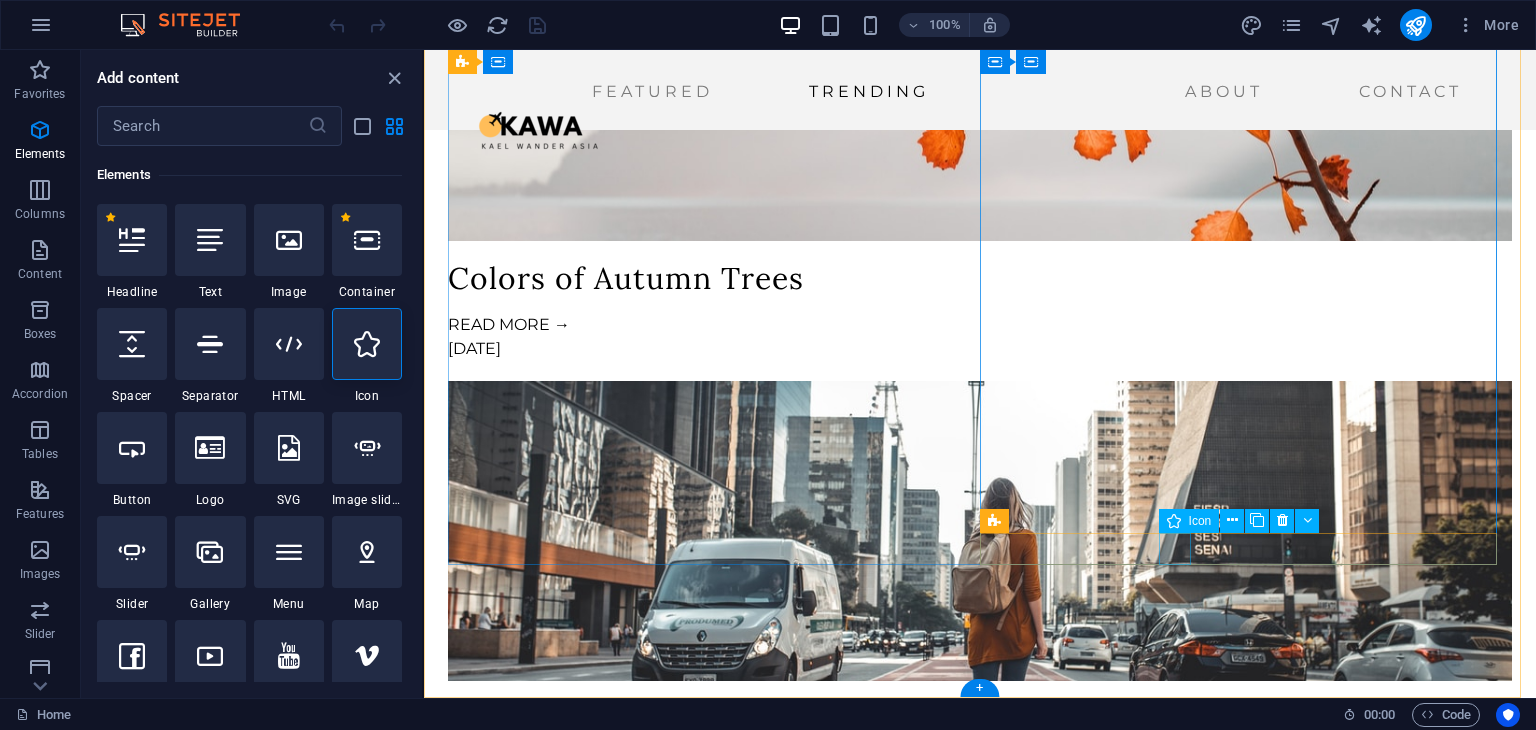 click at bounding box center [710, 3750] 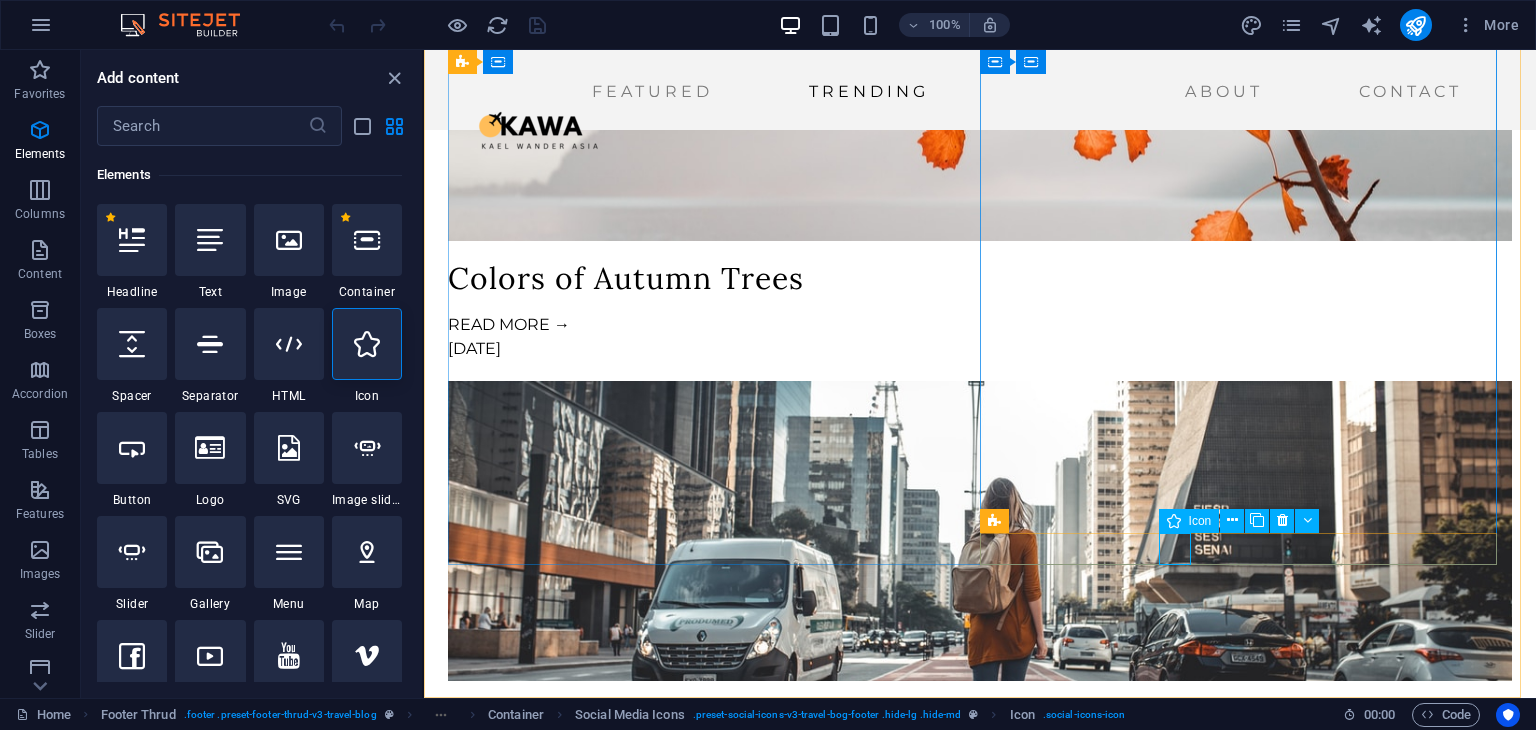 click on "Icon" at bounding box center (1200, 521) 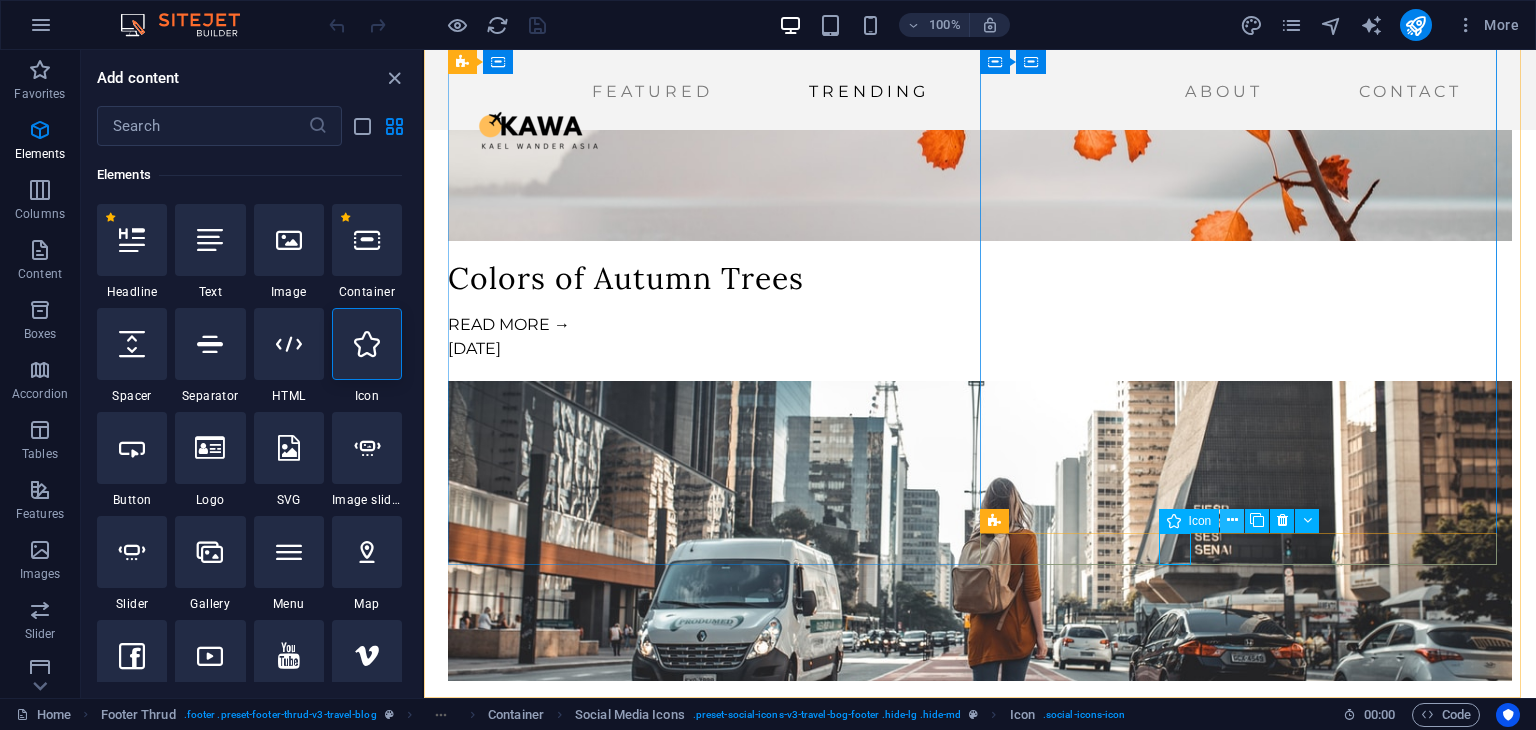 click at bounding box center [1232, 521] 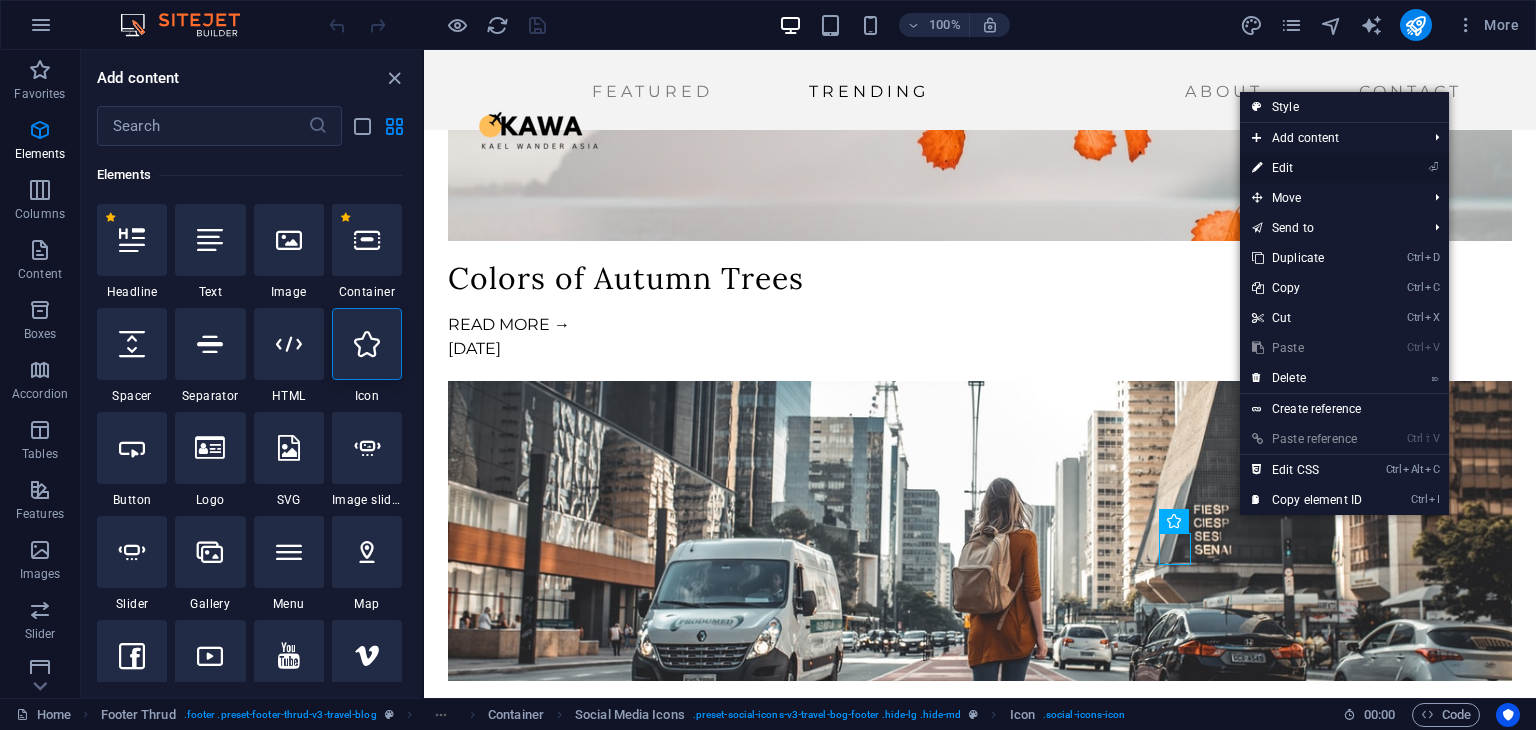 click on "⏎  Edit" at bounding box center [1307, 168] 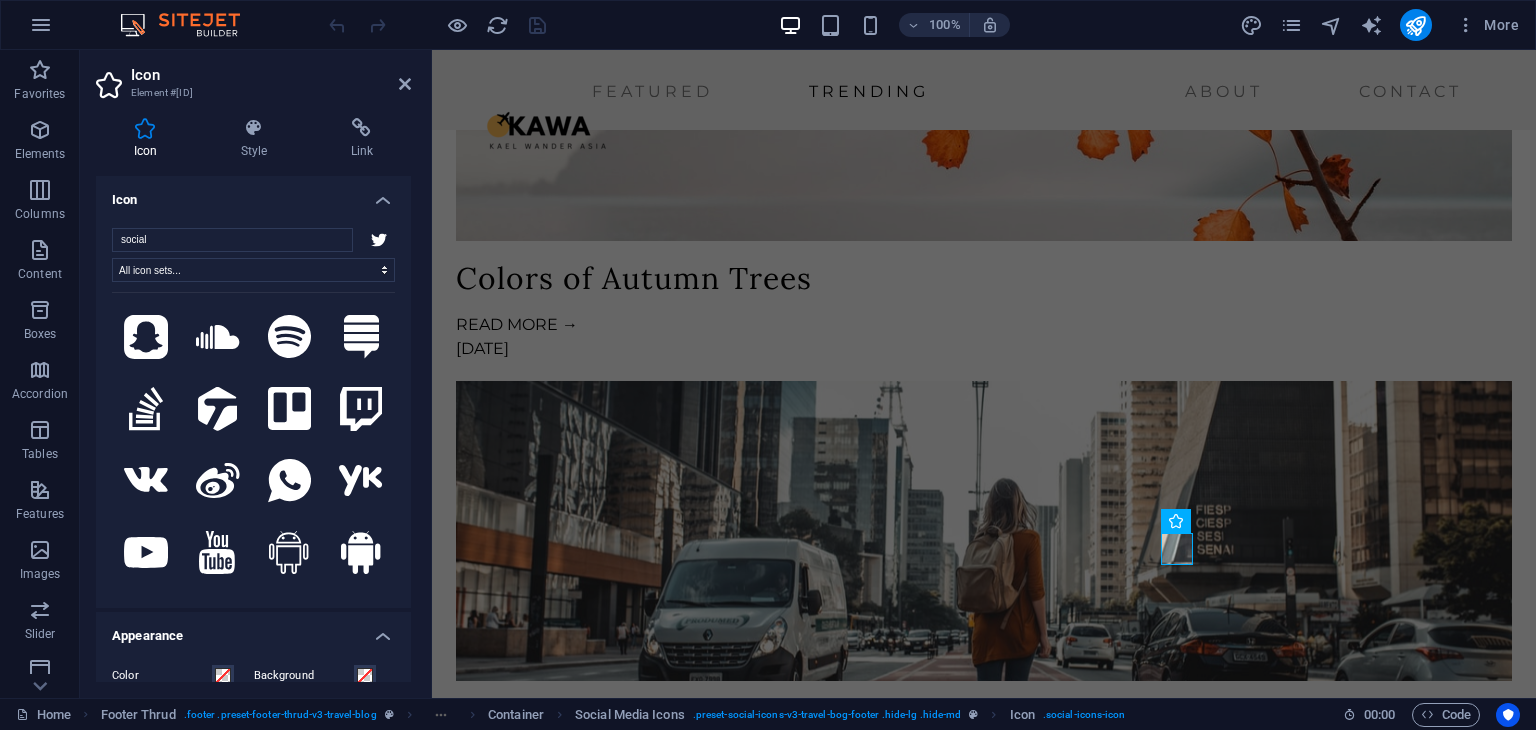 scroll, scrollTop: 1800, scrollLeft: 0, axis: vertical 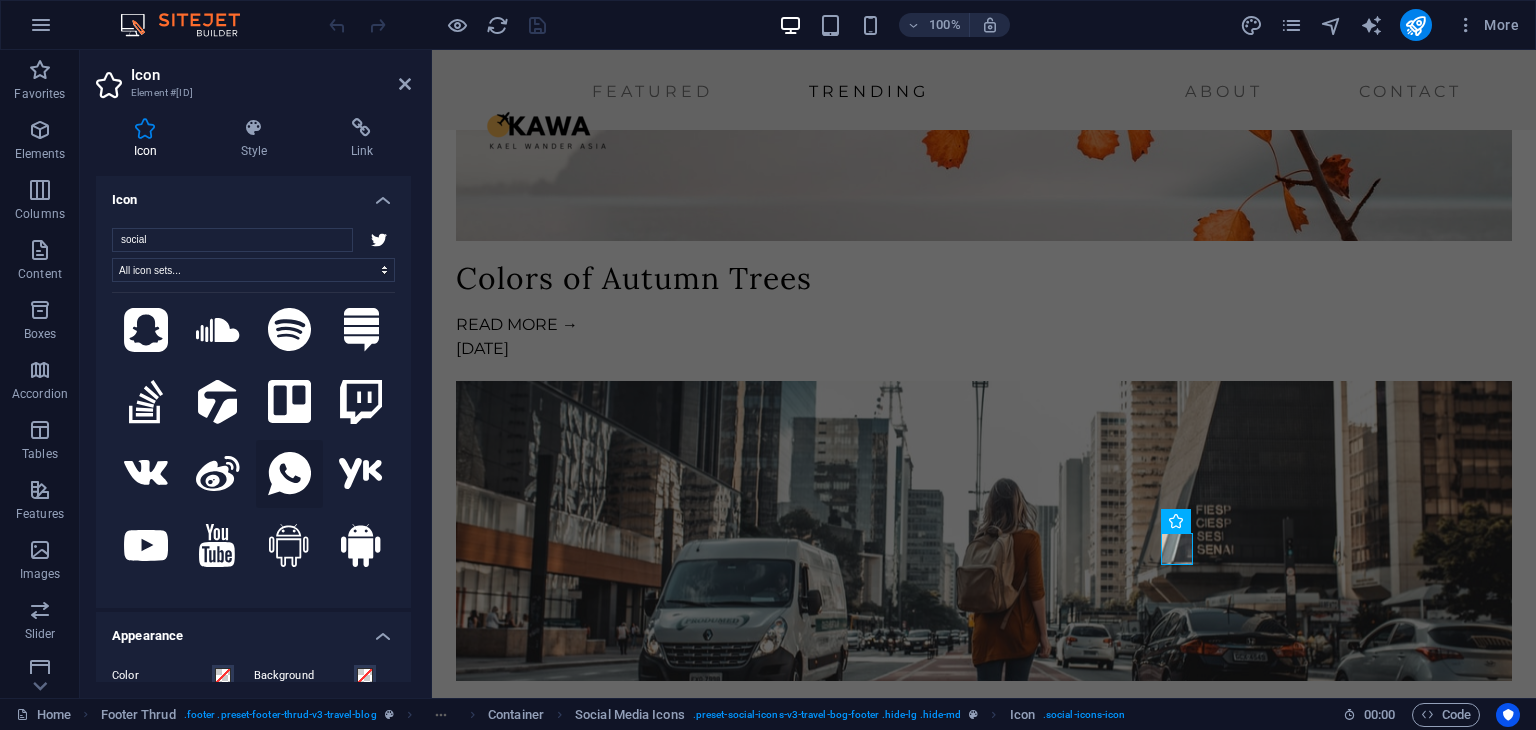 click 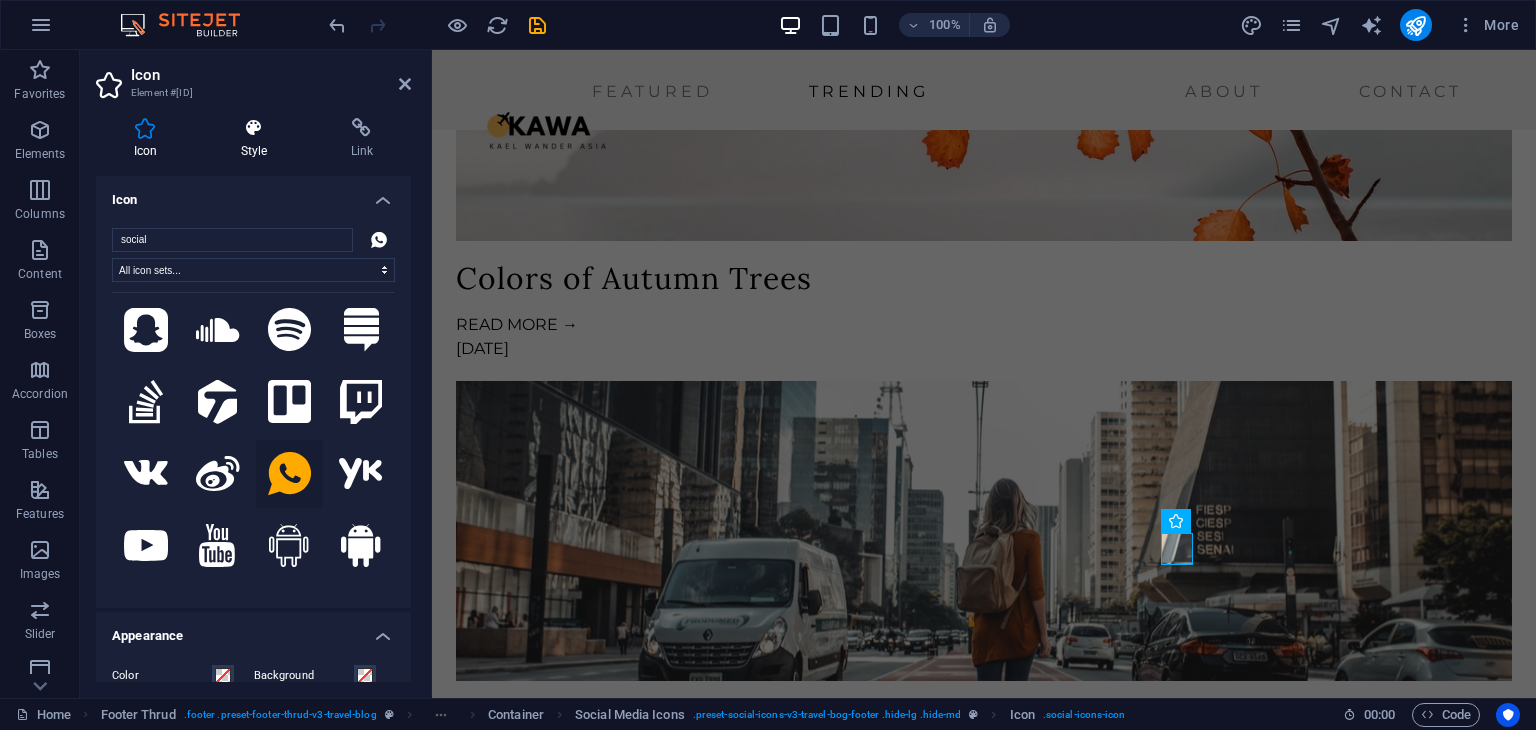 click on "Style" at bounding box center [258, 139] 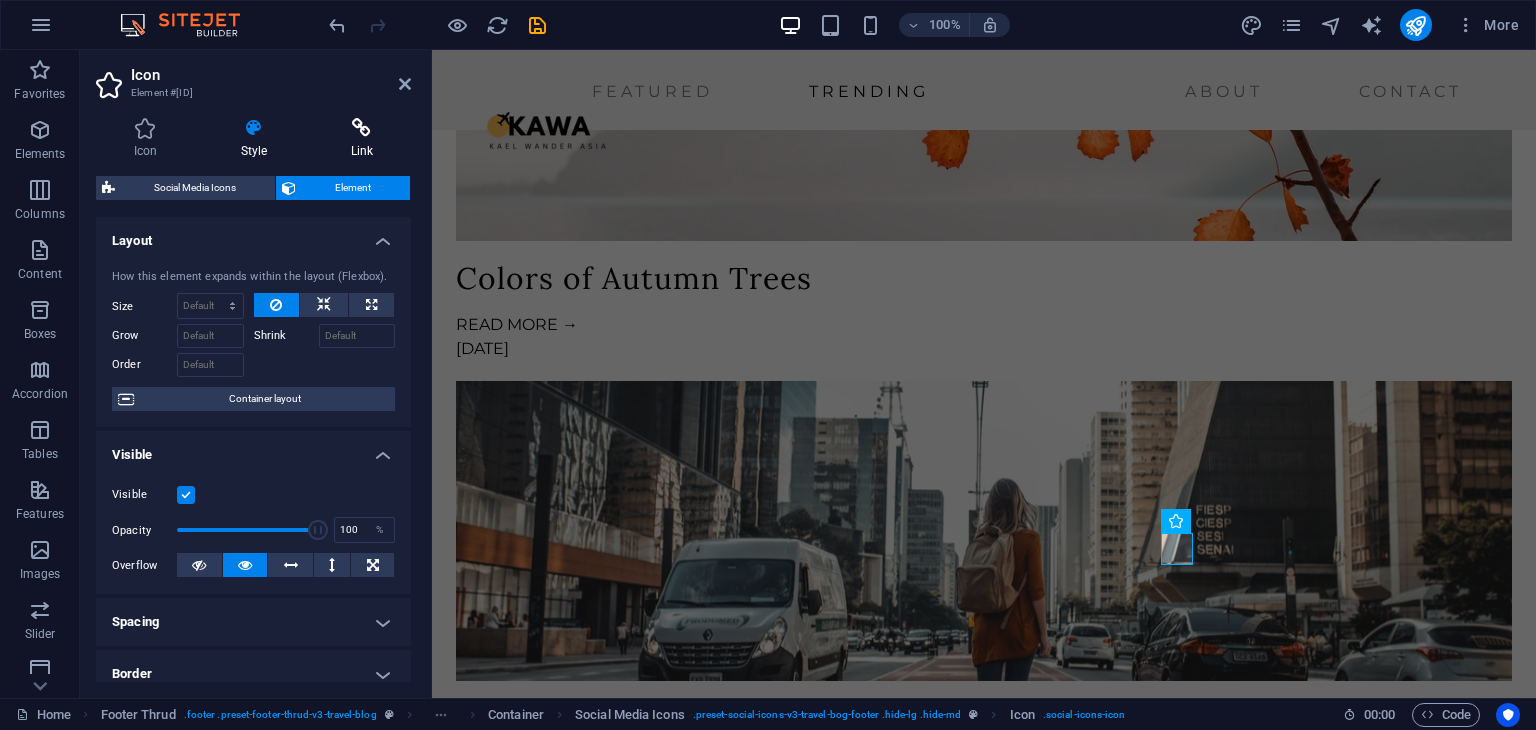 click at bounding box center (362, 128) 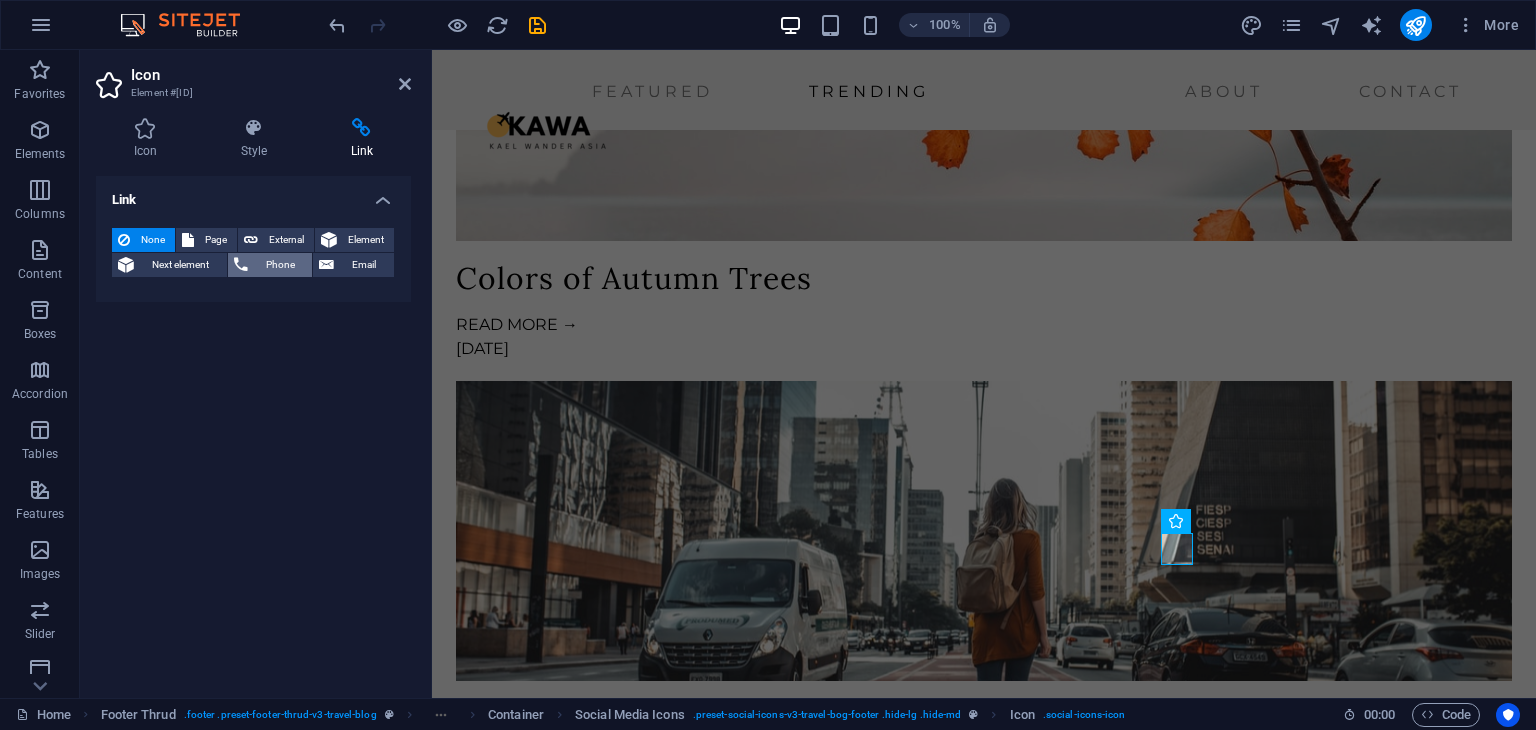 click on "Phone" at bounding box center [280, 265] 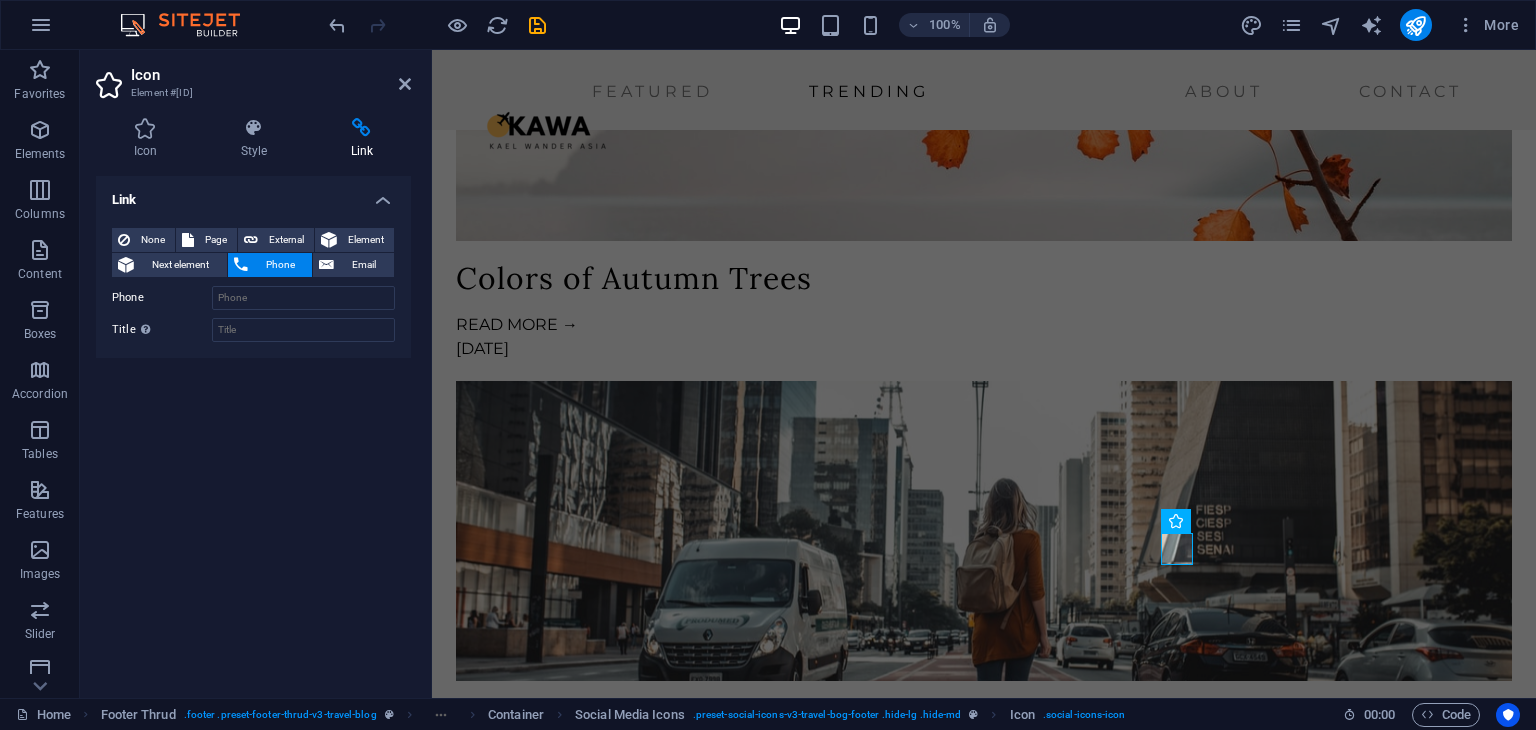 click on "None Page External Element Next element Phone Email Page Home About Us Contact Legal Notice Privacy Element
URL Phone Email Link target New tab Same tab Overlay Title Additional link description, should not be the same as the link text. The title is most often shown as a tooltip text when the mouse moves over the element. Leave empty if uncertain. Relationship Sets the  relationship of this link to the link target . For example, the value "nofollow" instructs search engines not to follow the link. Can be left empty. alternate author bookmark external help license next nofollow noreferrer noopener prev search tag" at bounding box center (253, 285) 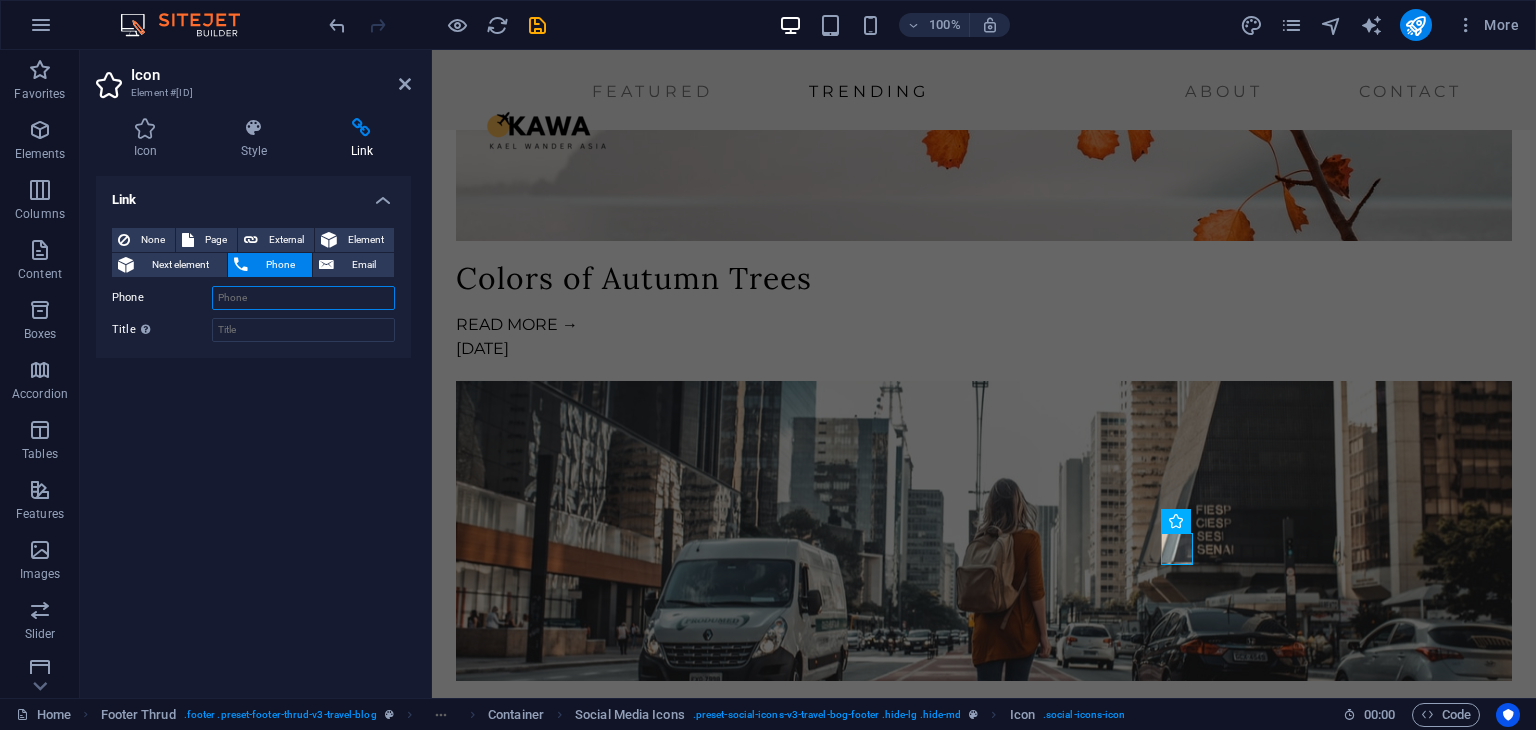 click on "Phone" at bounding box center [303, 298] 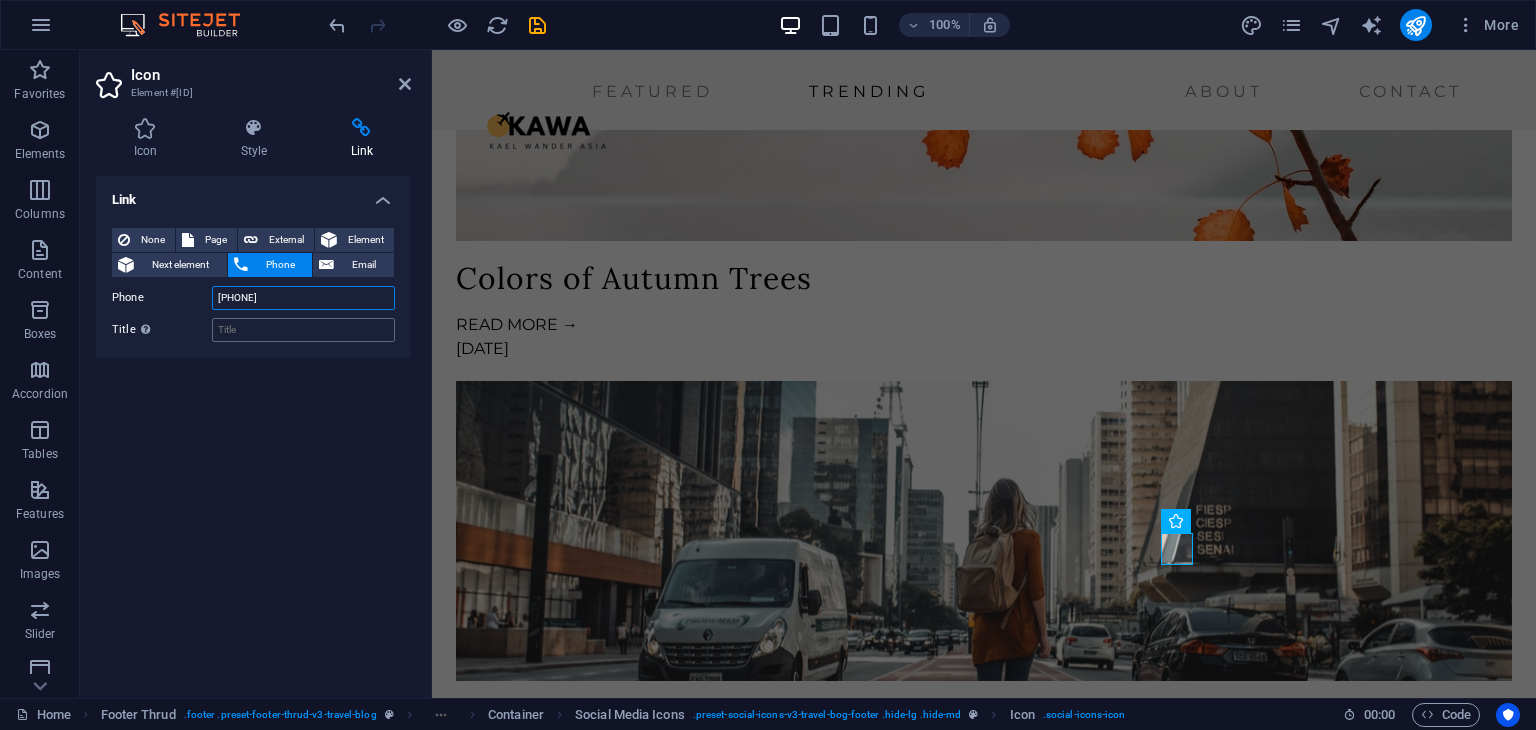 type on "[PHONE]" 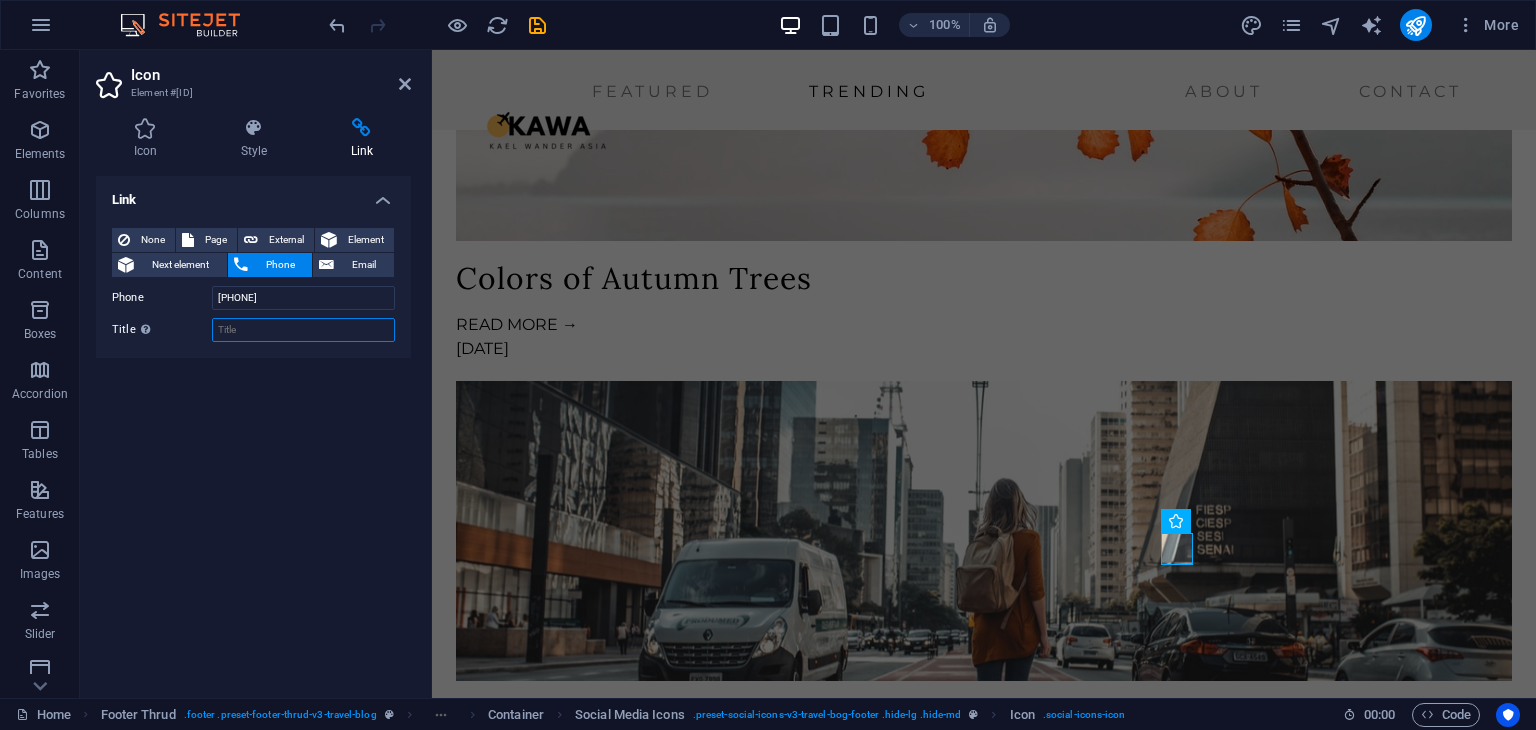 click on "Title Additional link description, should not be the same as the link text. The title is most often shown as a tooltip text when the mouse moves over the element. Leave empty if uncertain." at bounding box center (303, 330) 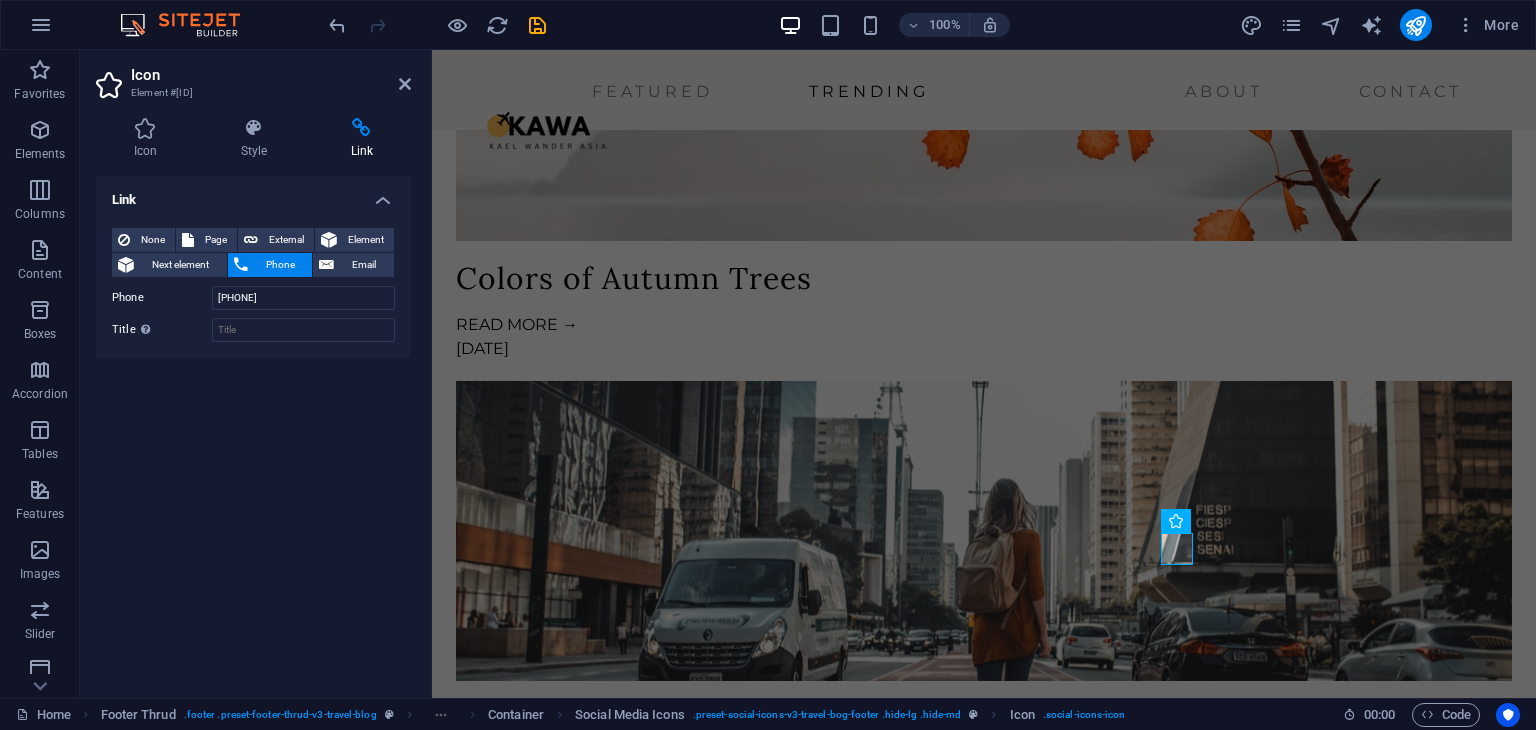click on "Link None Page External Element Next element Phone Email Page Home About Us Contact Legal Notice Privacy Element
URL Phone [PHONE] Email Link target New tab Same tab Overlay Title Additional link description, should not be the same as the link text. The title is most often shown as a tooltip text when the mouse moves over the element. Leave empty if uncertain. Relationship Sets the  relationship of this link to the link target . For example, the value "nofollow" instructs search engines not to follow the link. Can be left empty. alternate author bookmark external help license next nofollow noreferrer noopener prev search tag" at bounding box center (253, 429) 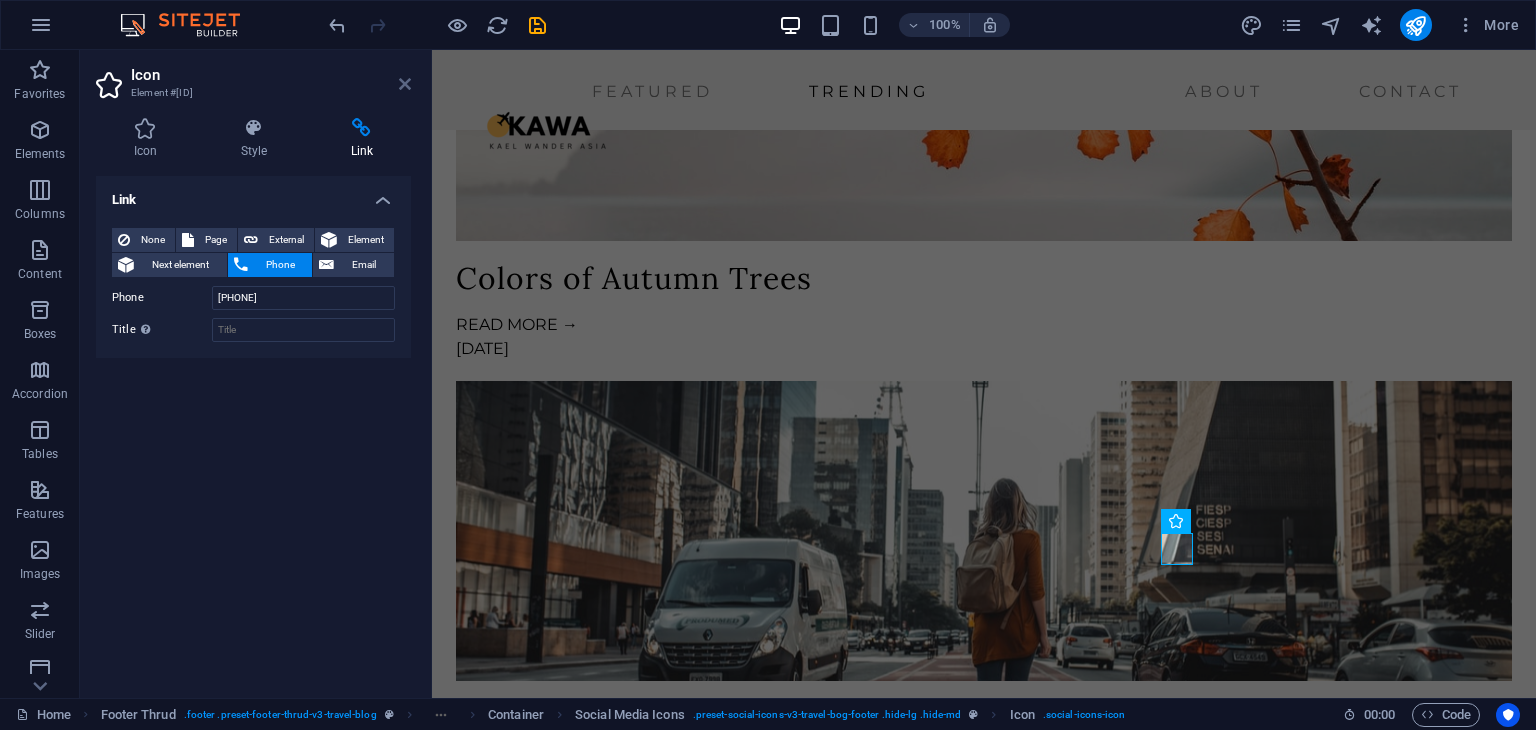 click at bounding box center [405, 84] 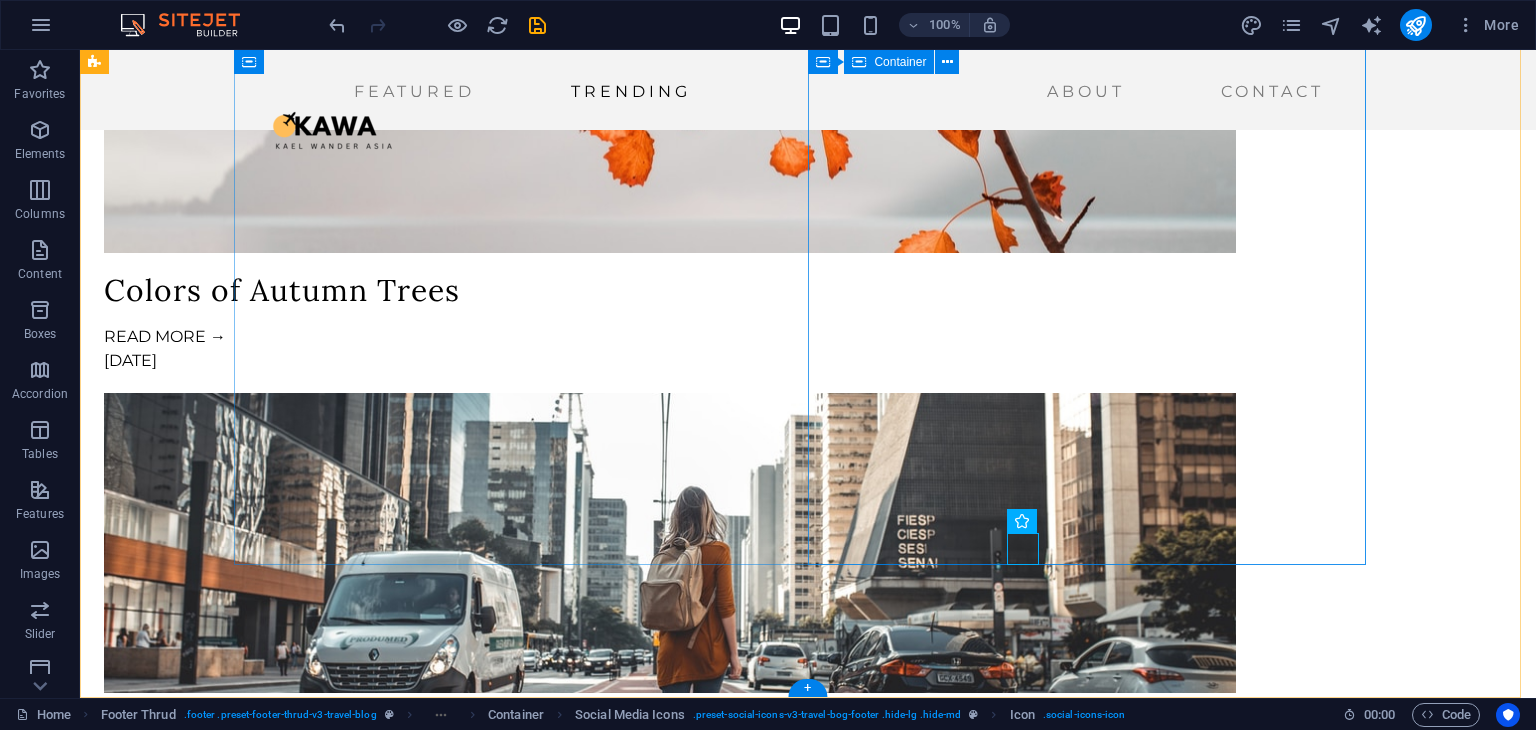 click on "GET UPDATES       I have read and understand the privacy policy. Unreadable? Load new" at bounding box center [521, 3506] 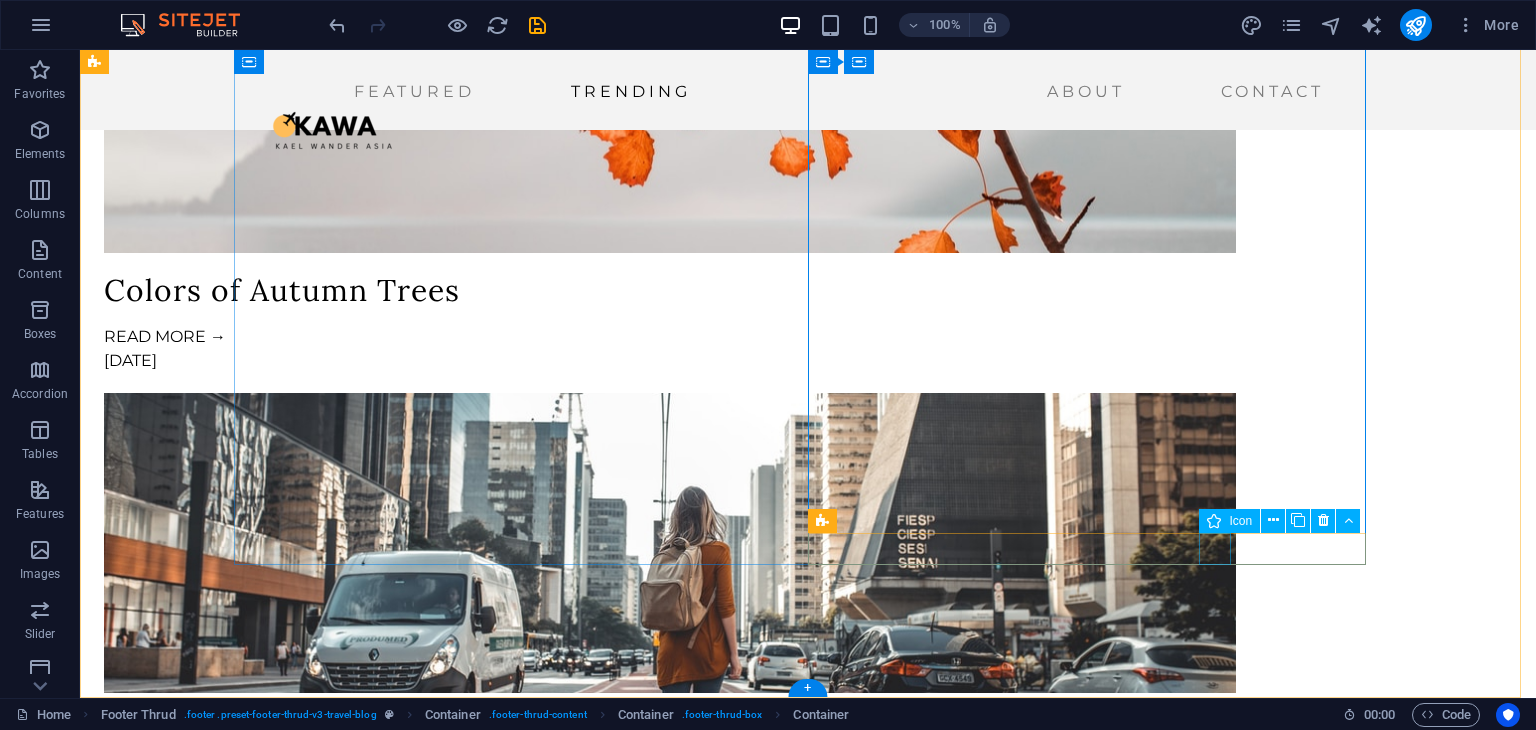 click at bounding box center [521, 3858] 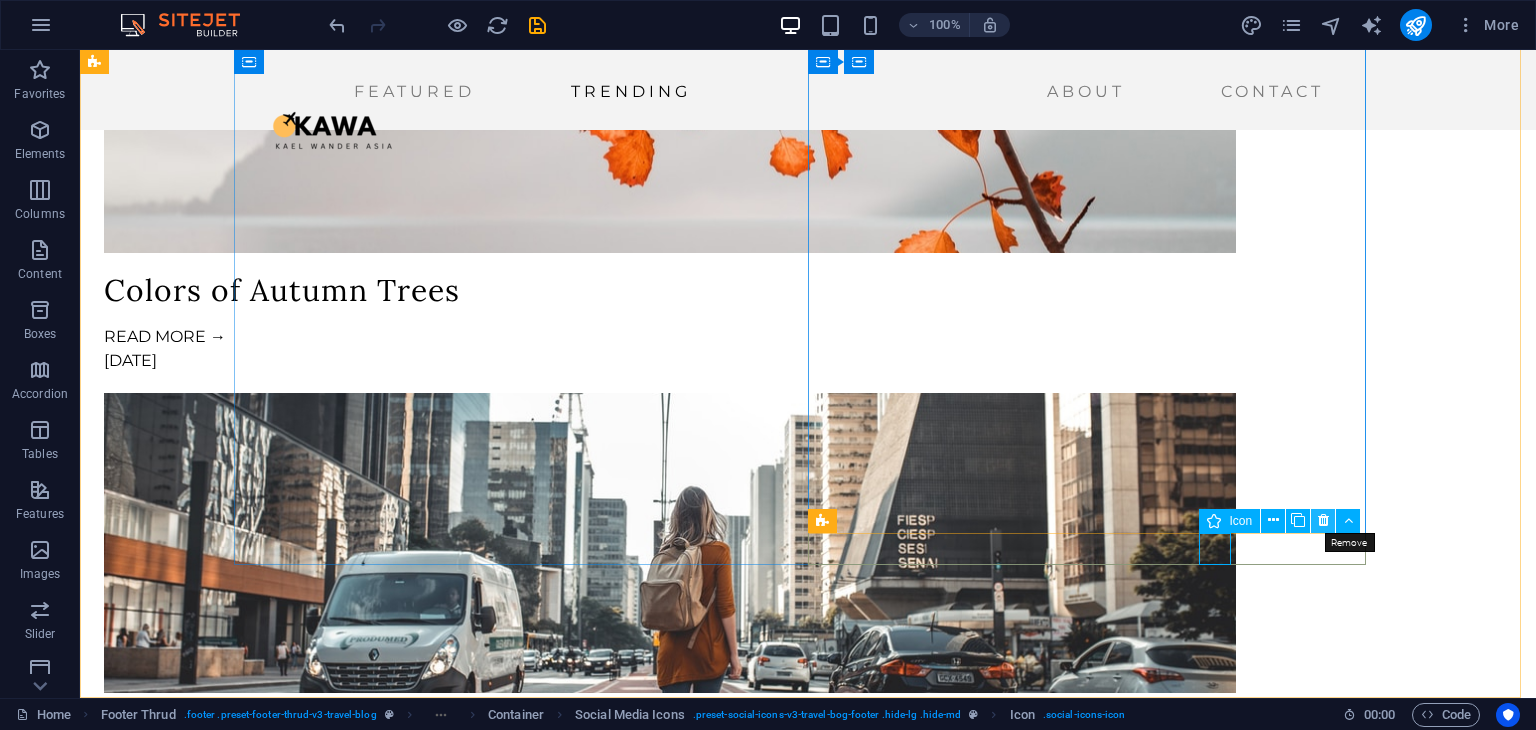 click at bounding box center [1323, 520] 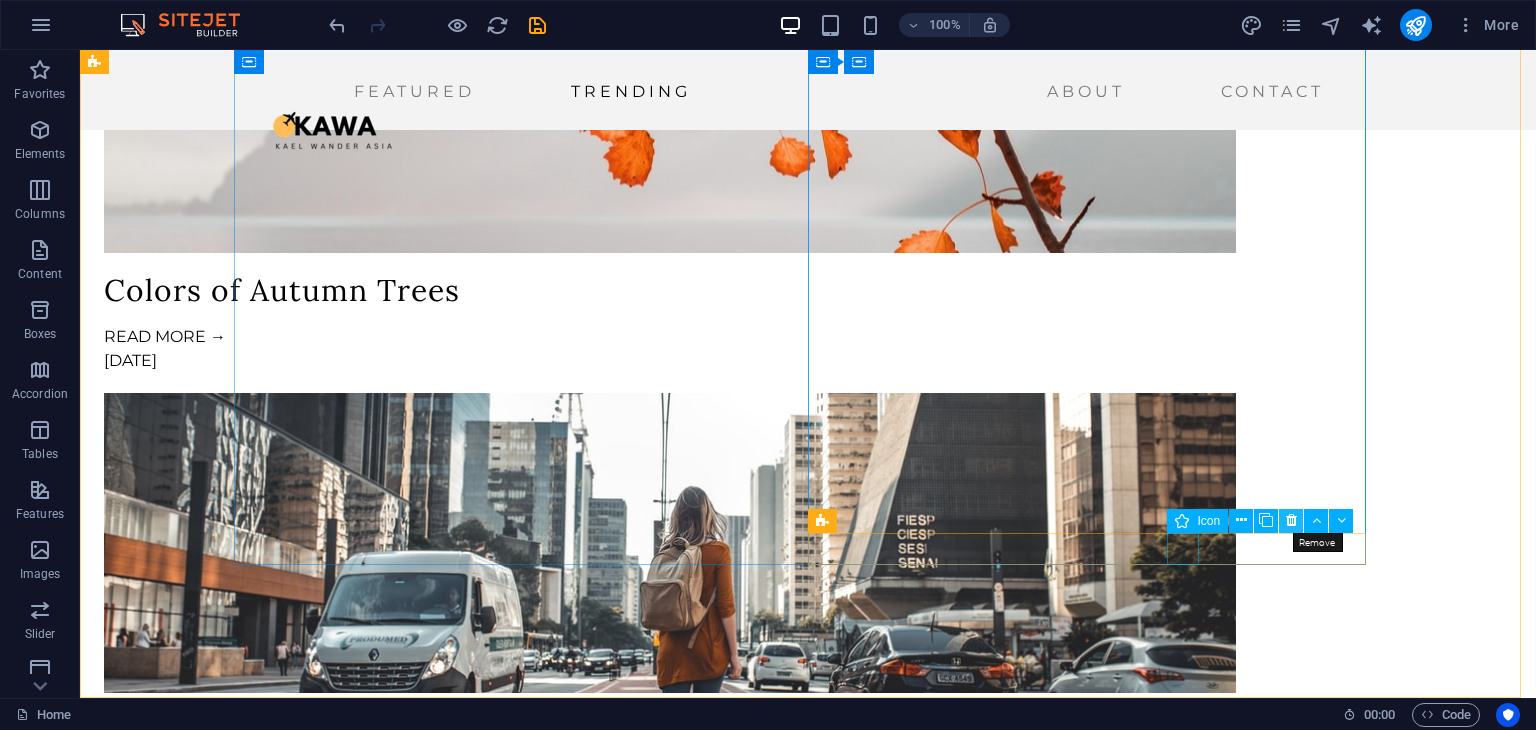 click at bounding box center (1291, 520) 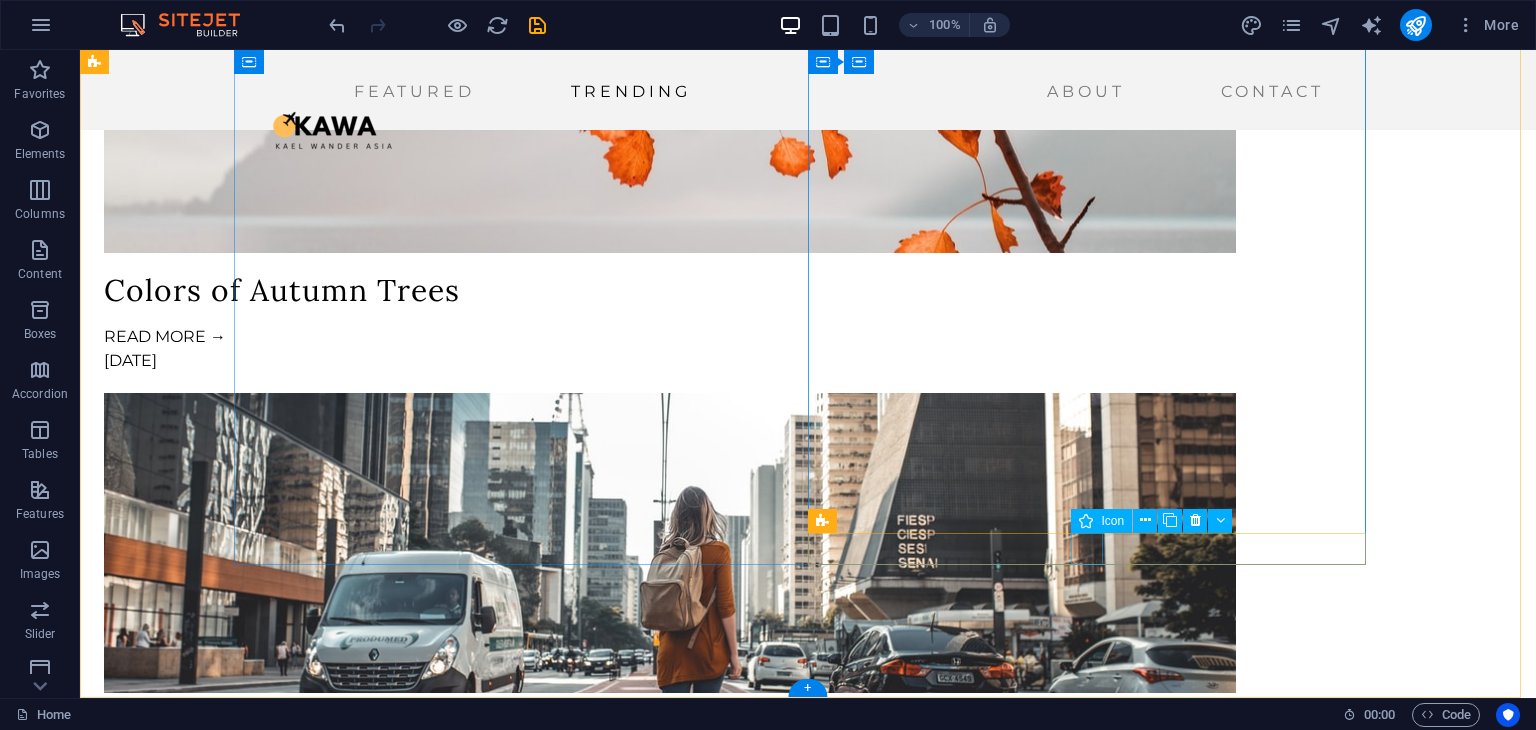click at bounding box center (521, 3714) 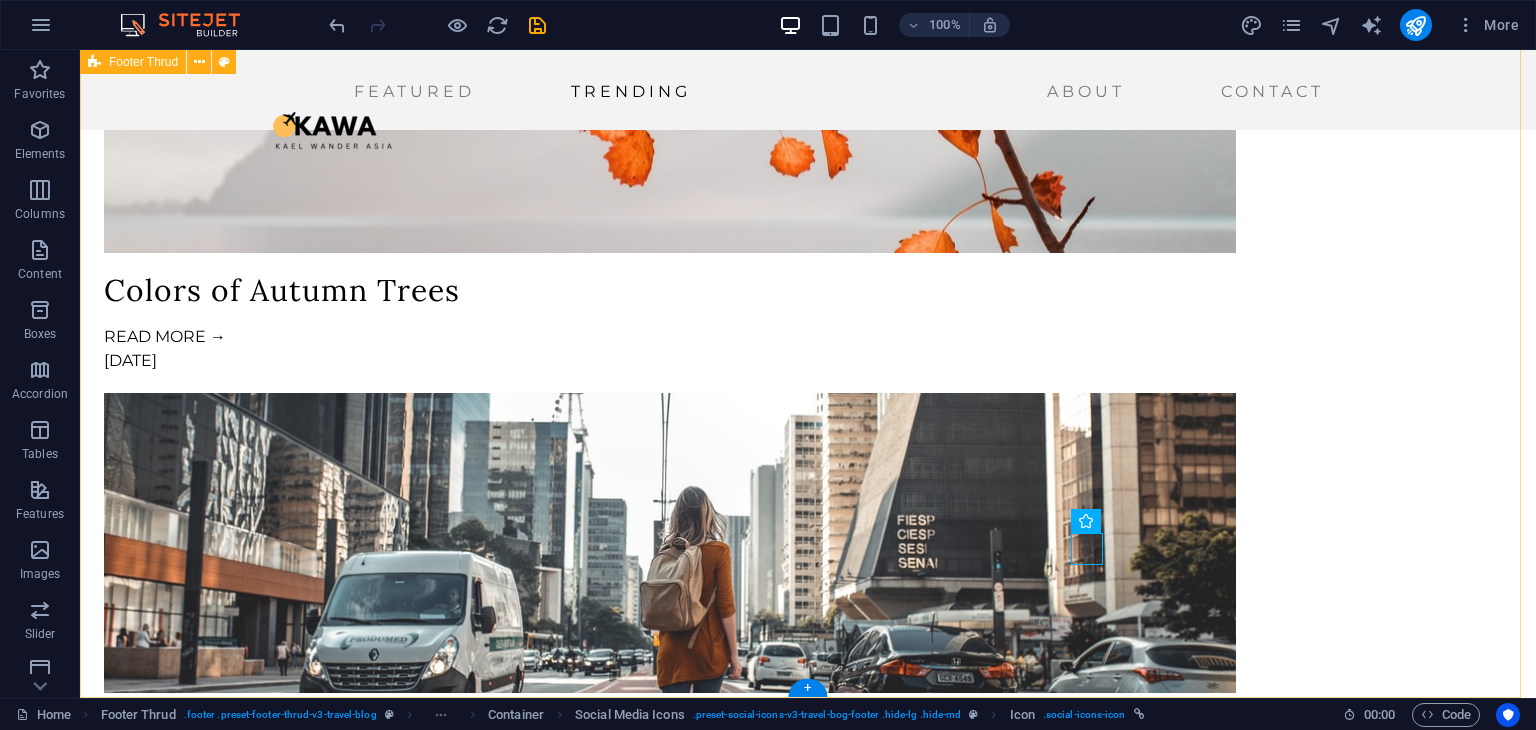 click on "FEATURED TRENDING ABOUT CONTACT GET UPDATES       I have read and understand the privacy policy. Unreadable? Load new
2023 Wanderlust. All rights reserved Legal Notice  |  Privacy Policy" at bounding box center (808, 3443) 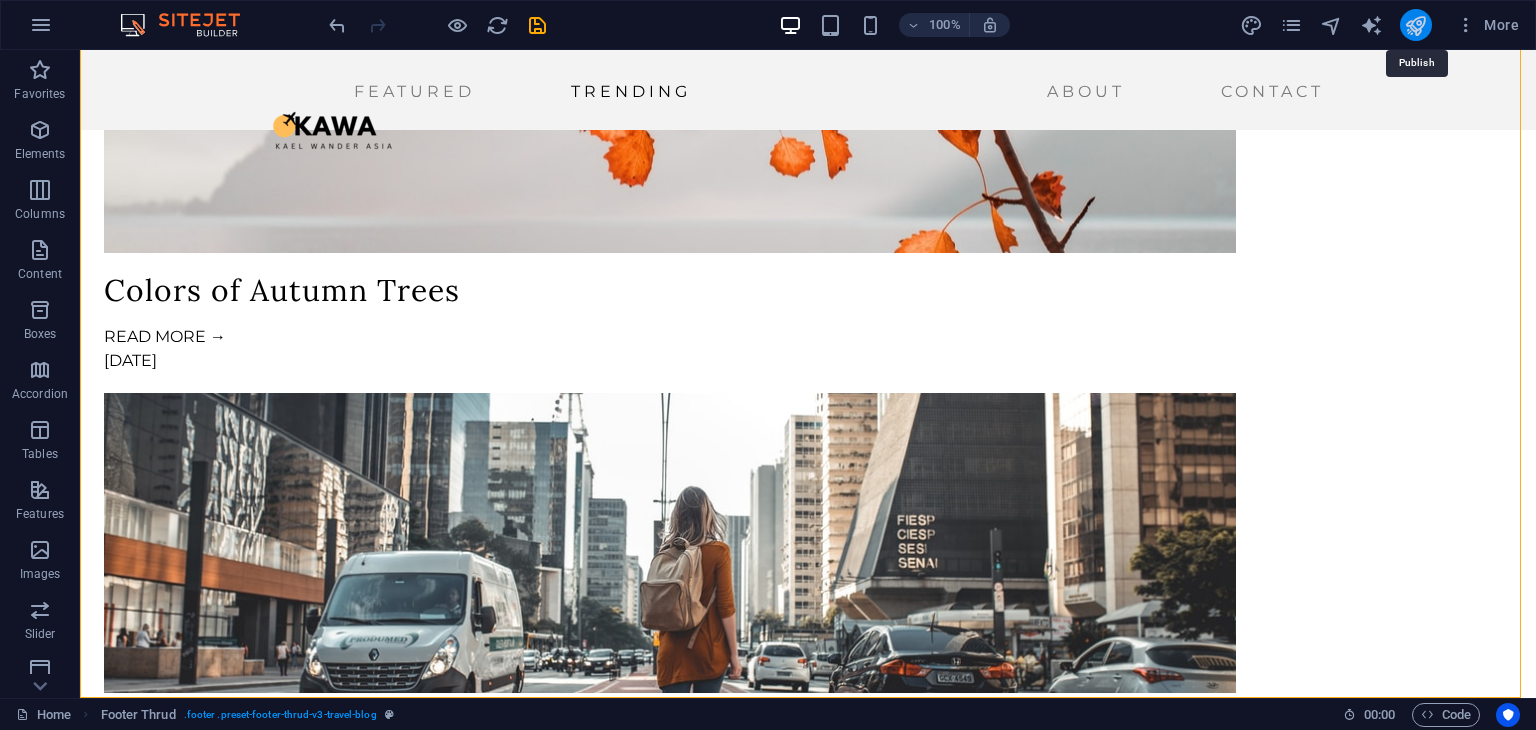click at bounding box center (1415, 25) 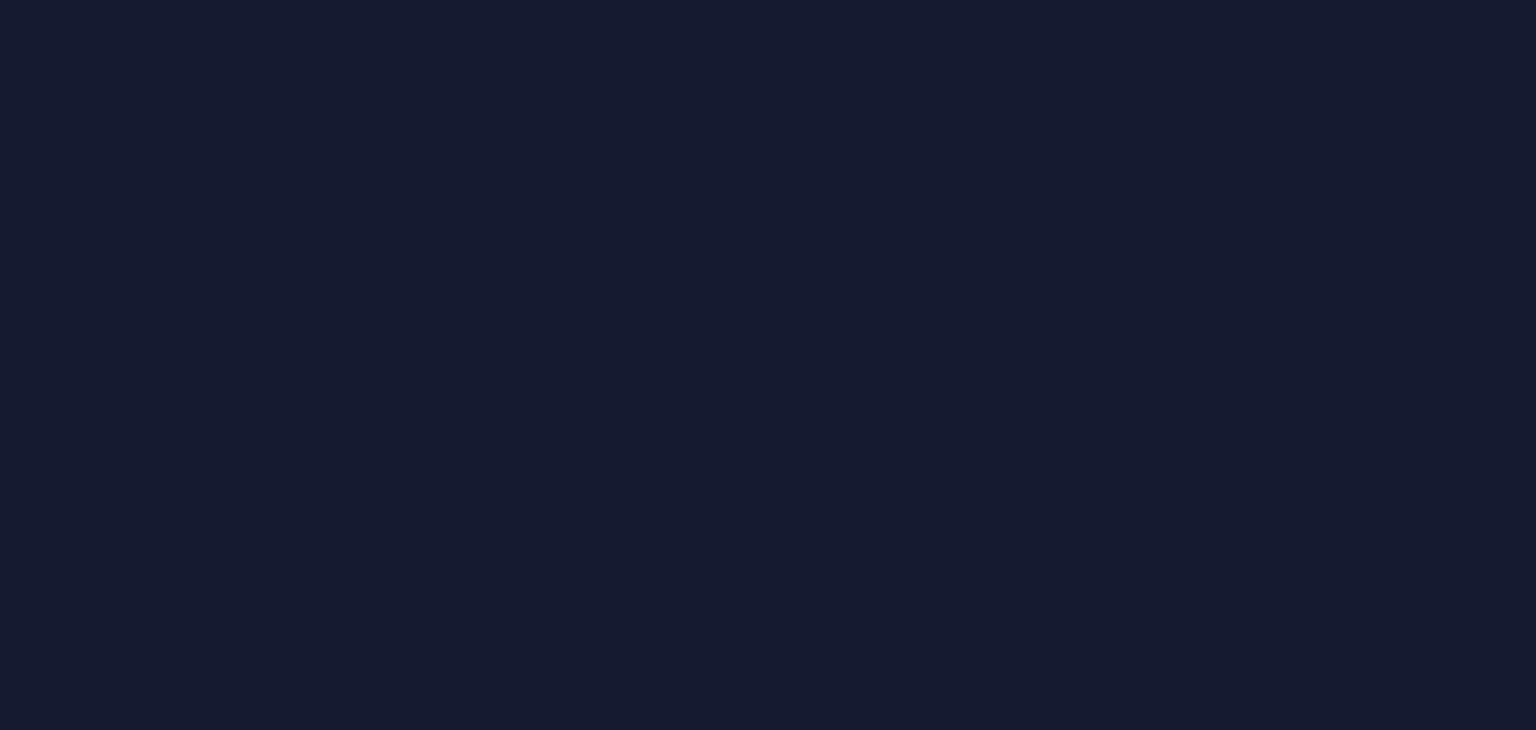 scroll, scrollTop: 0, scrollLeft: 0, axis: both 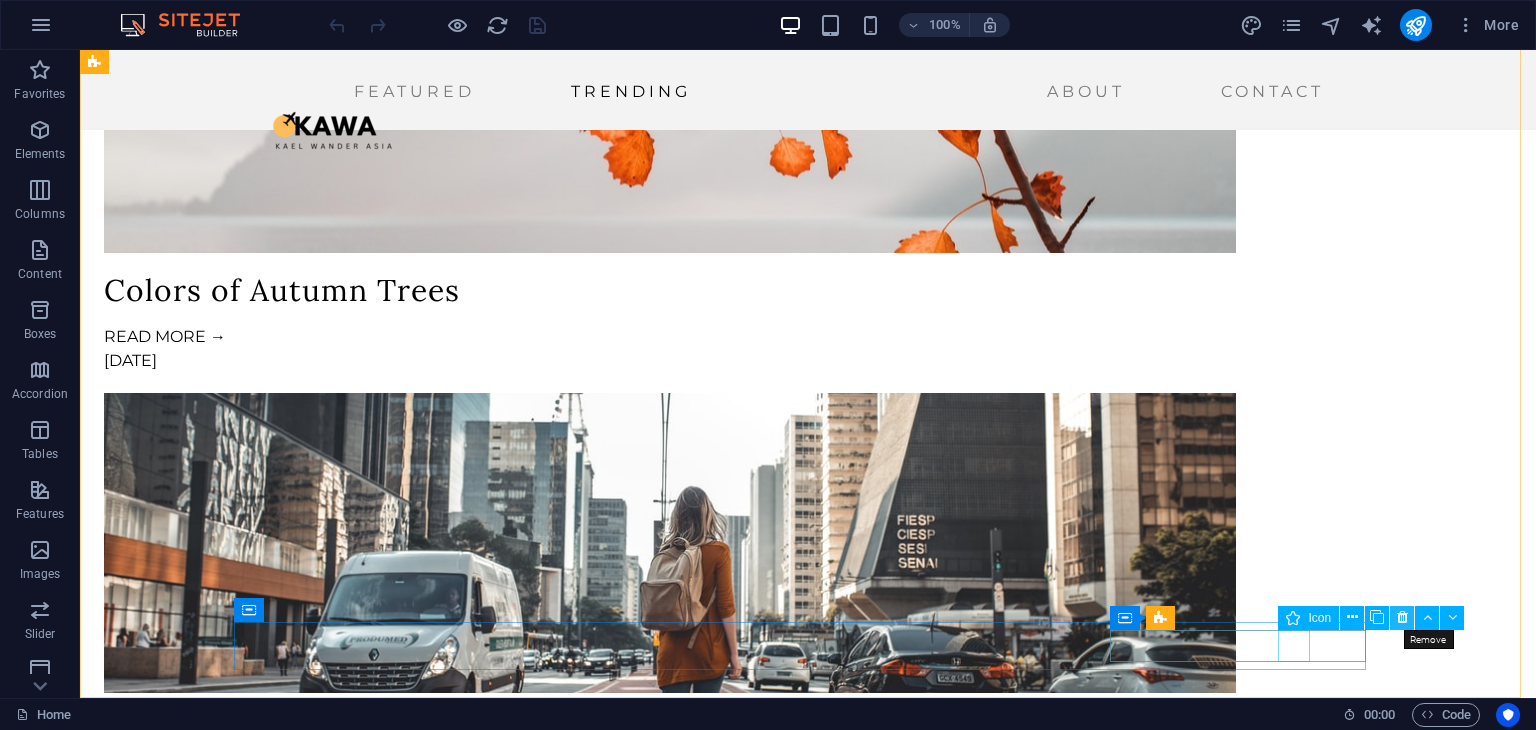 click at bounding box center (1402, 618) 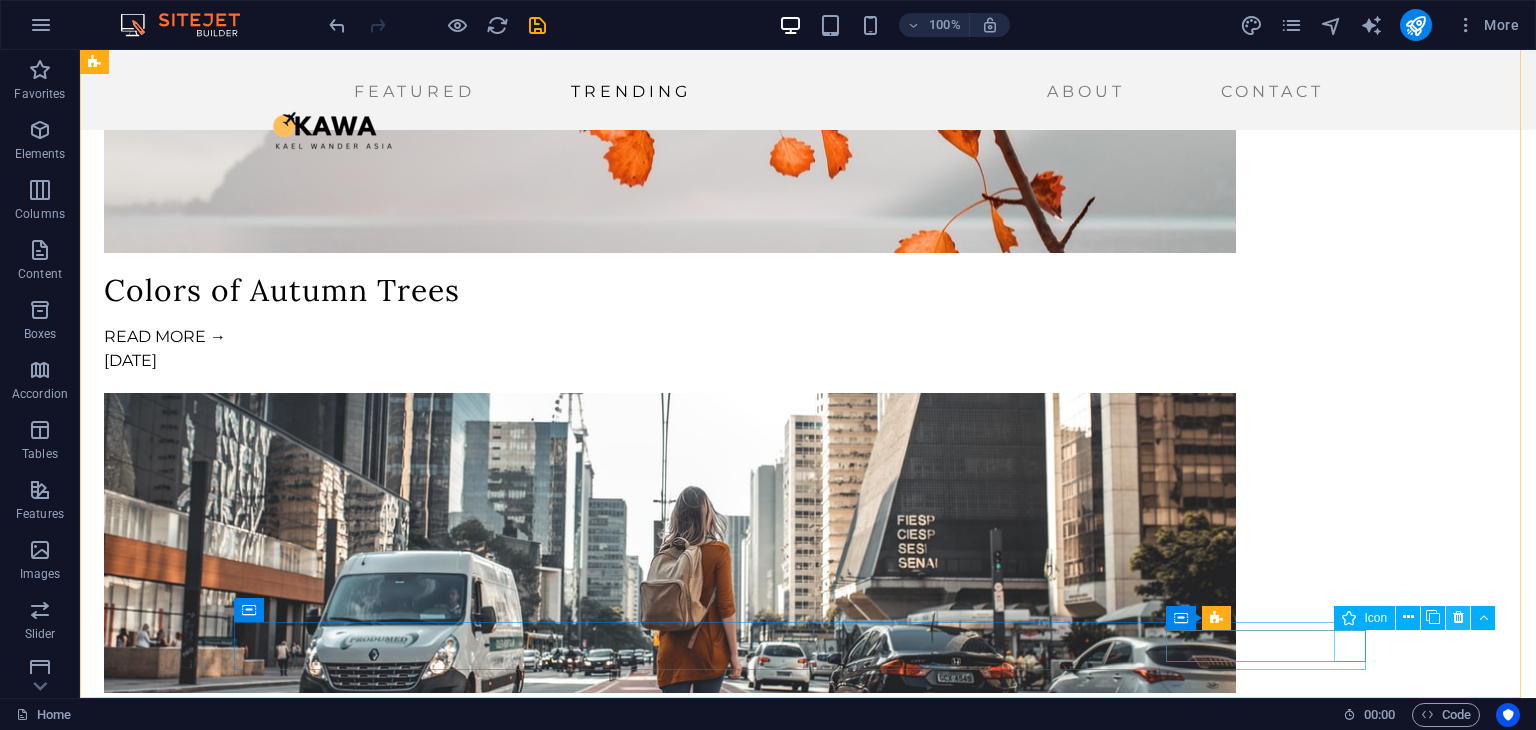 click at bounding box center [1458, 617] 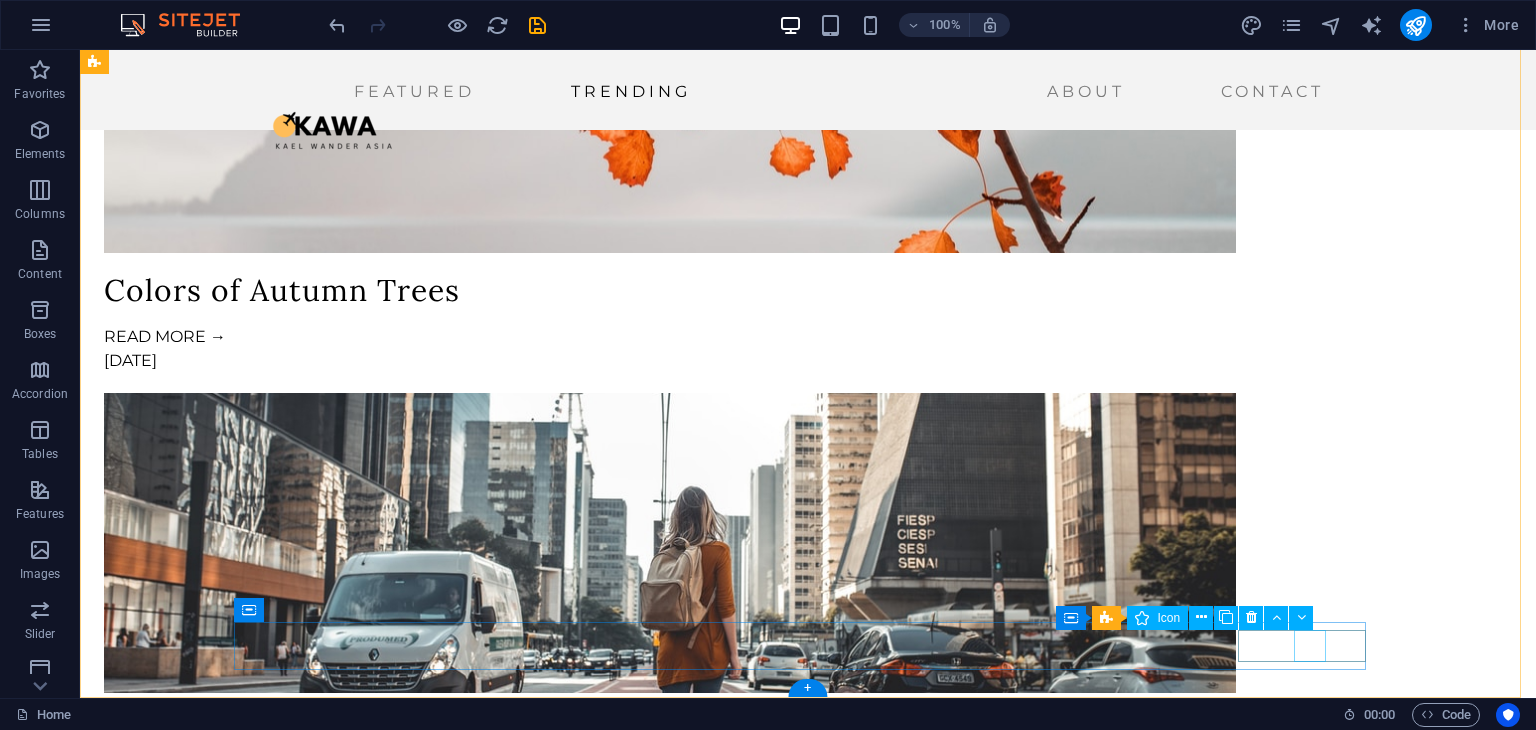 click at bounding box center (812, 3939) 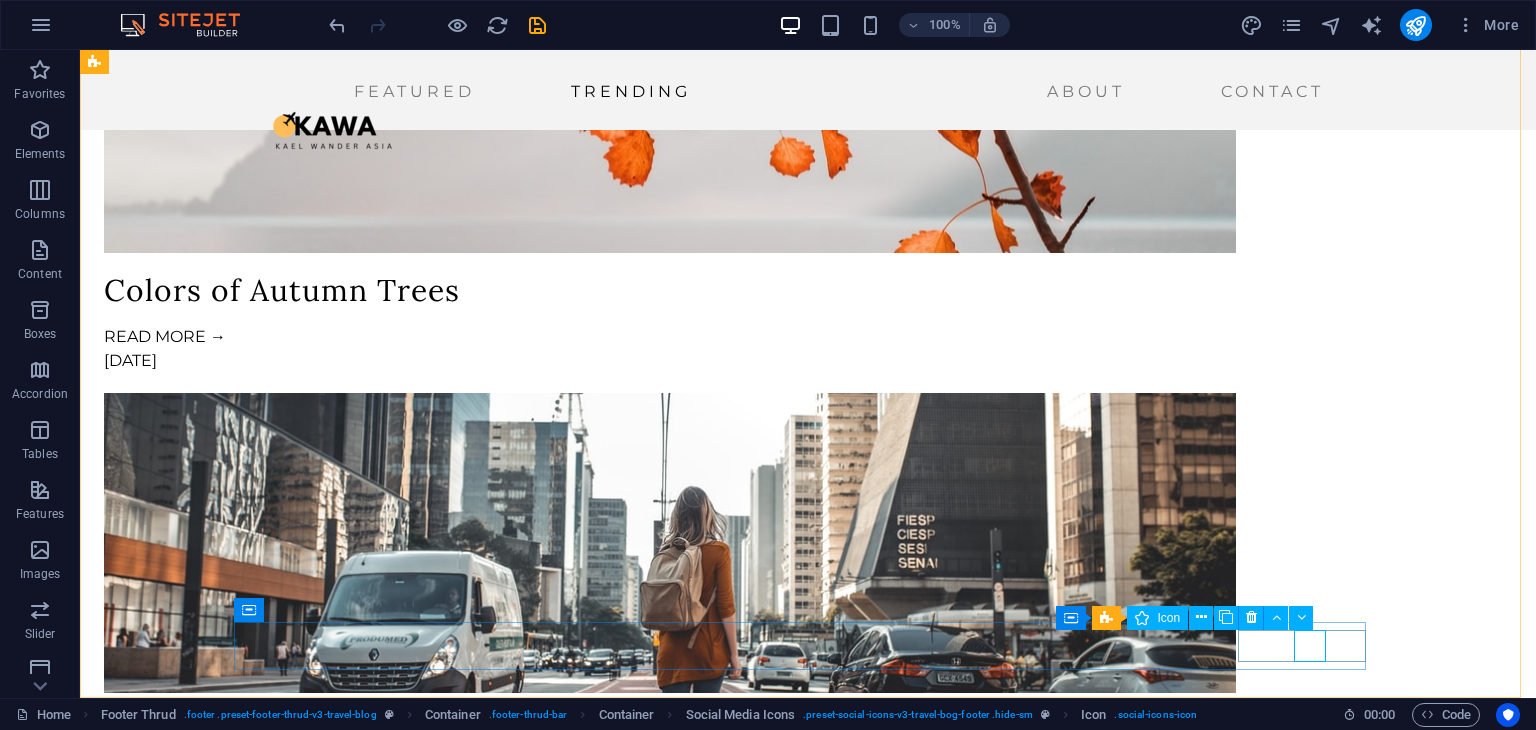 click at bounding box center (1142, 618) 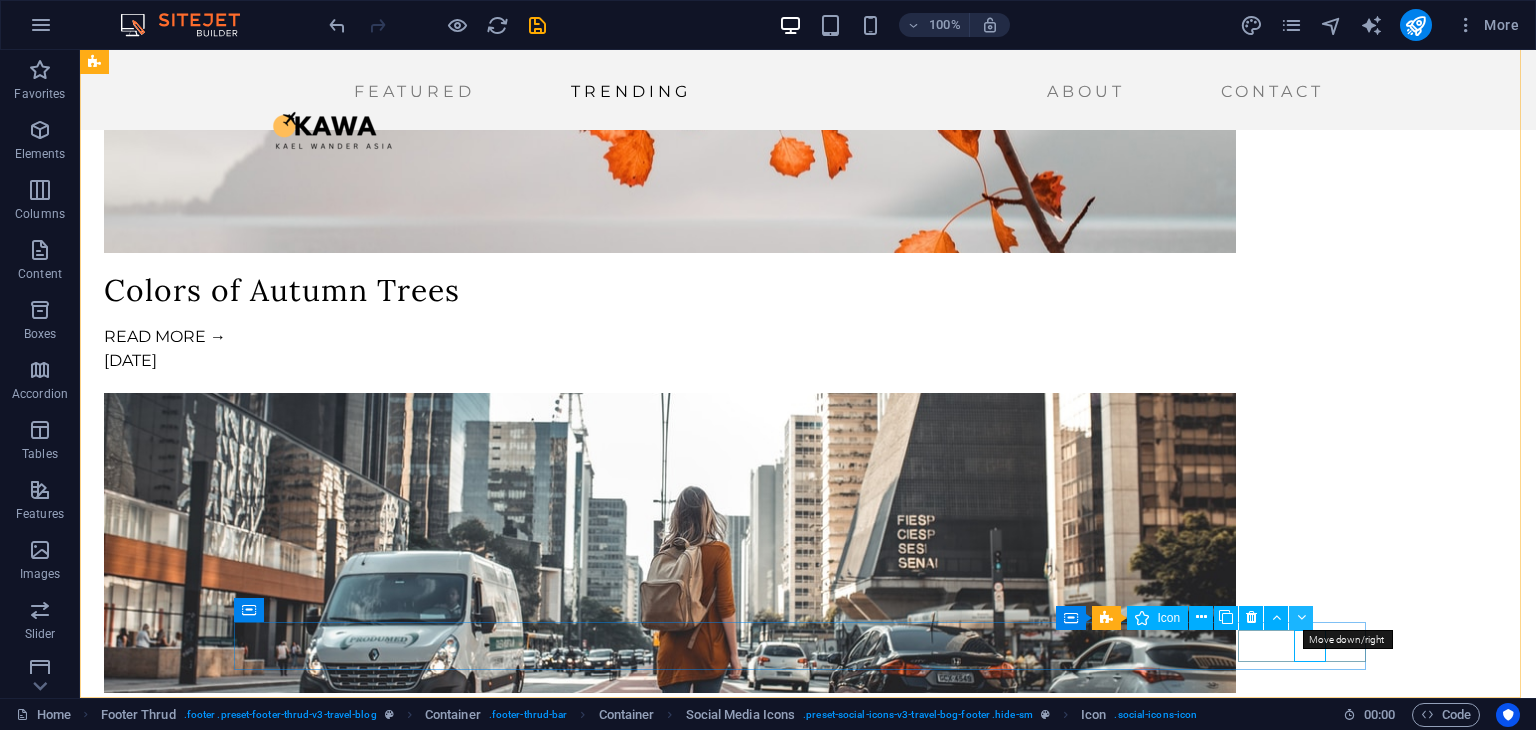 click at bounding box center (1301, 617) 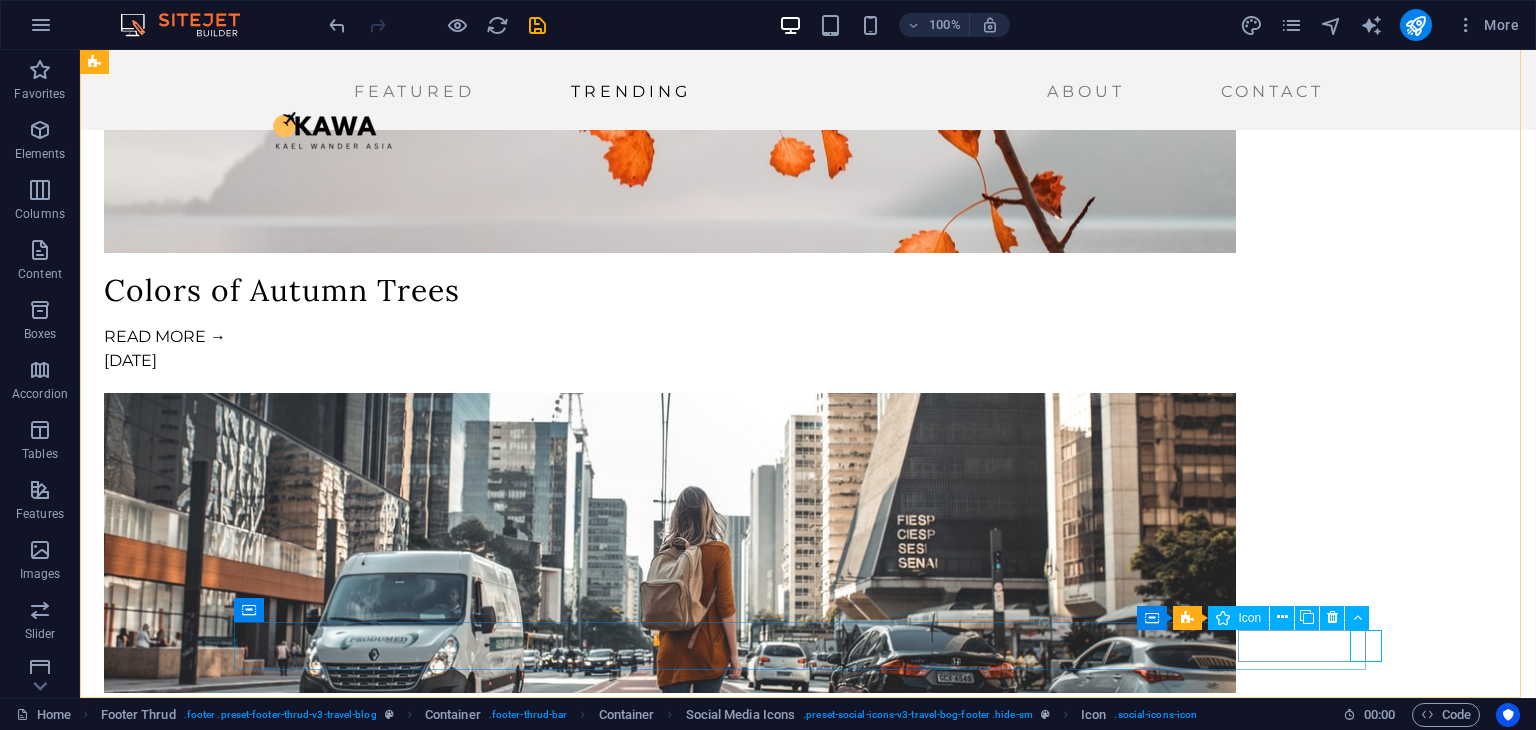 click on "Icon" at bounding box center [1249, 618] 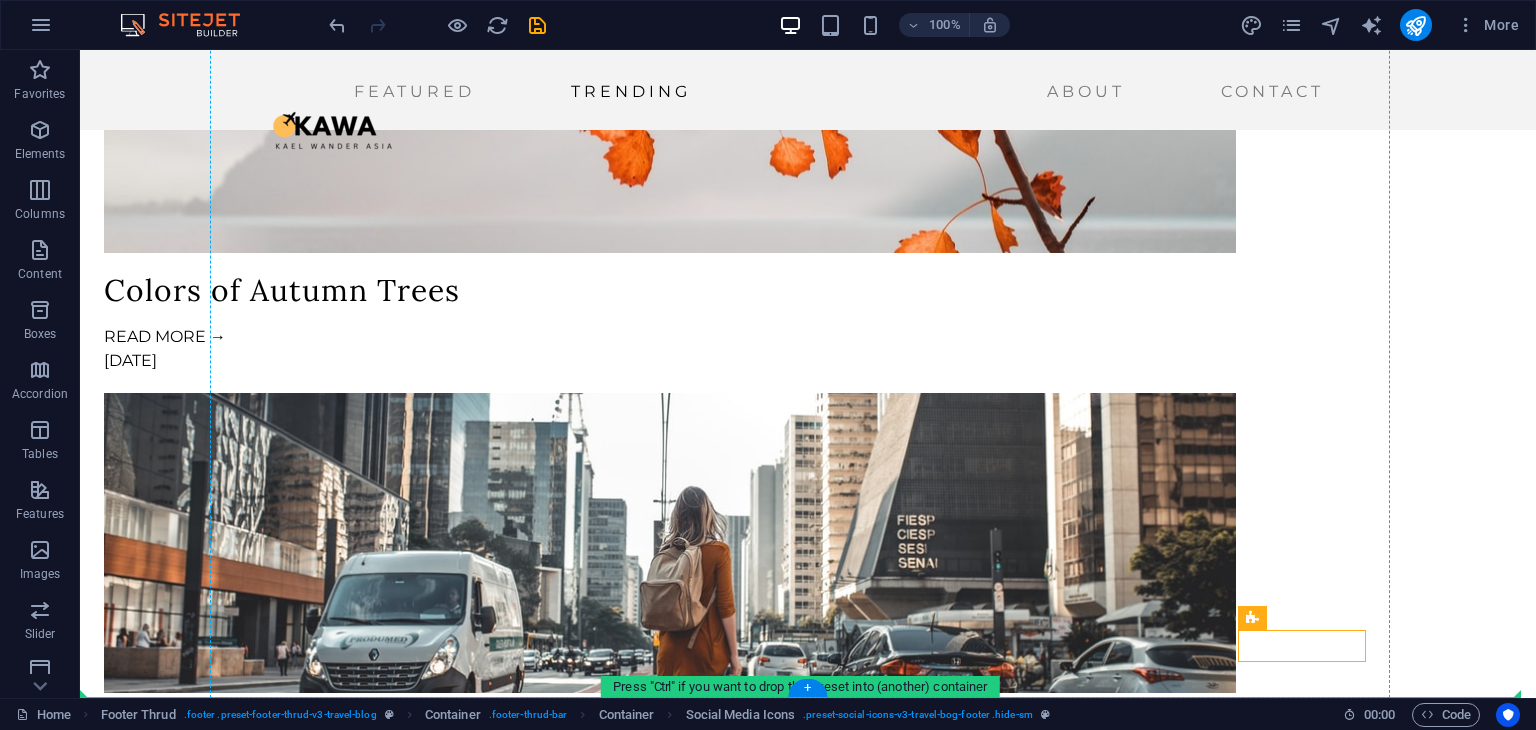 drag, startPoint x: 1293, startPoint y: 648, endPoint x: 1212, endPoint y: 657, distance: 81.49847 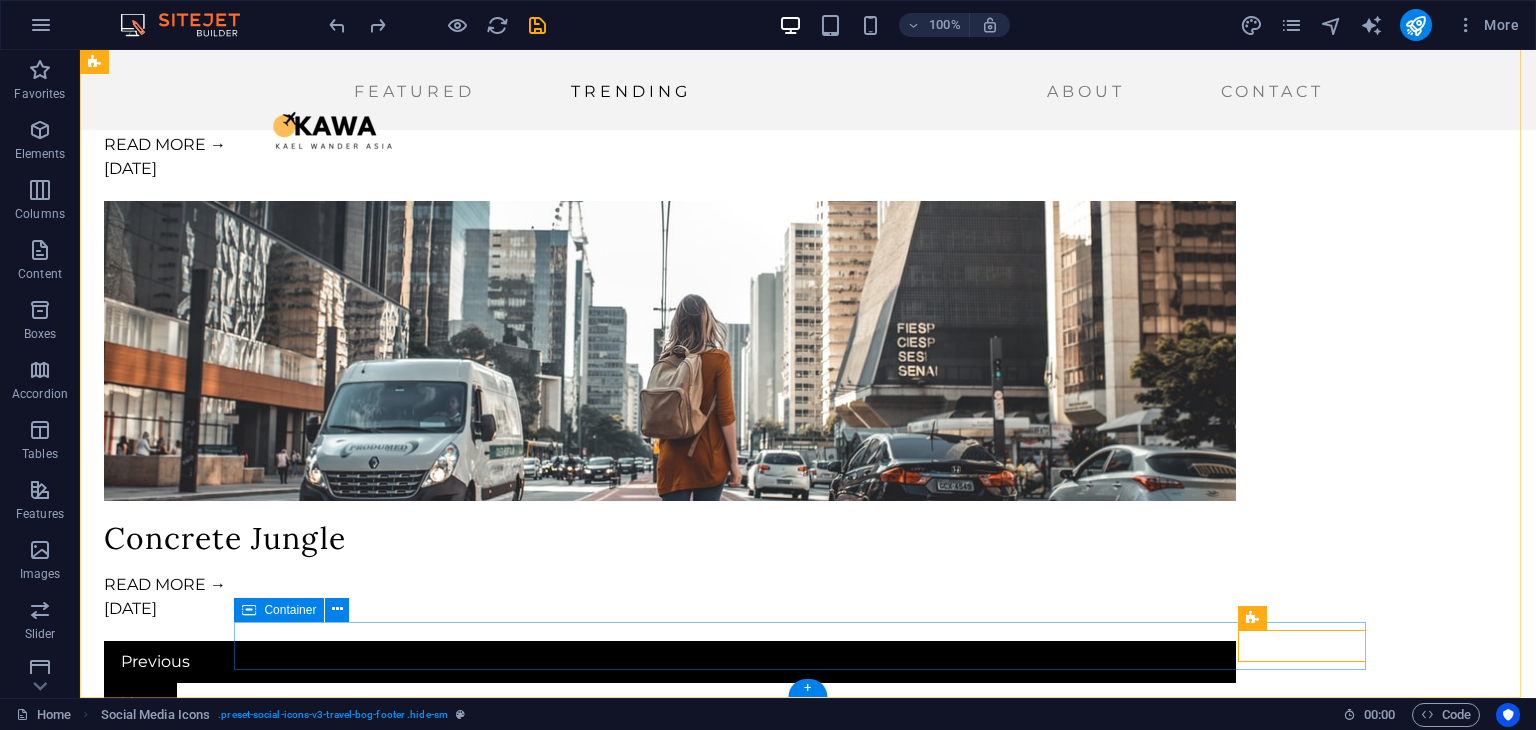 scroll, scrollTop: 4228, scrollLeft: 0, axis: vertical 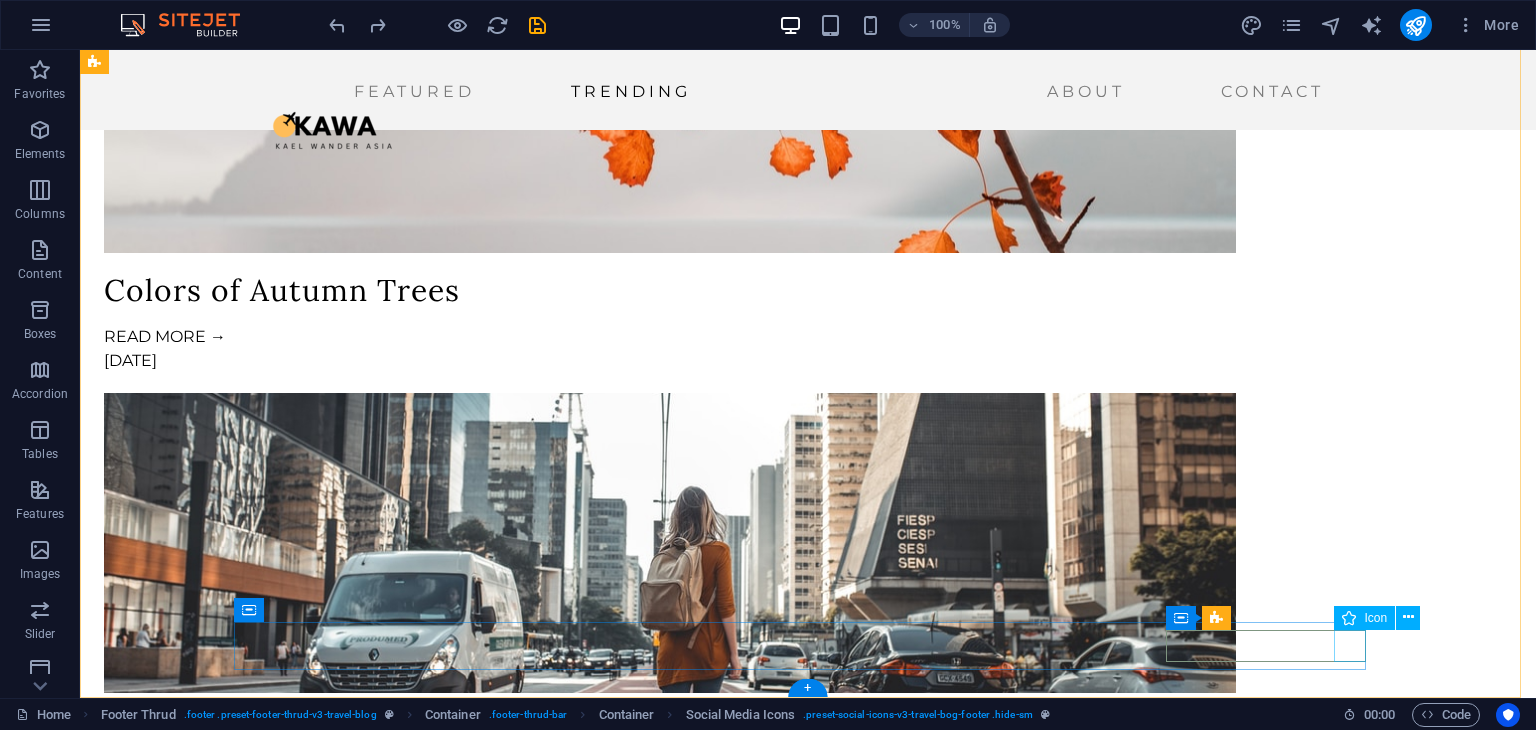 click at bounding box center (808, 4035) 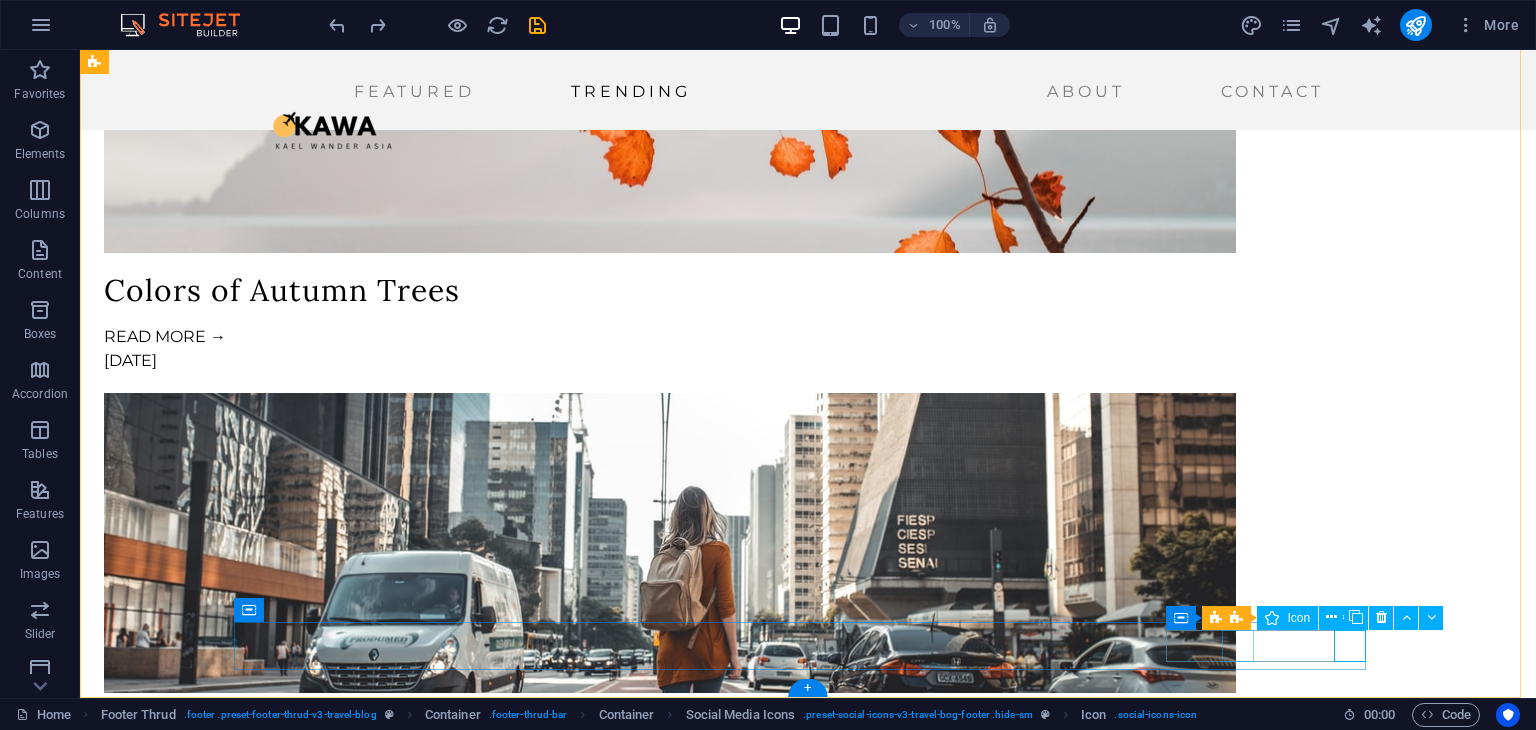 click at bounding box center [812, 3939] 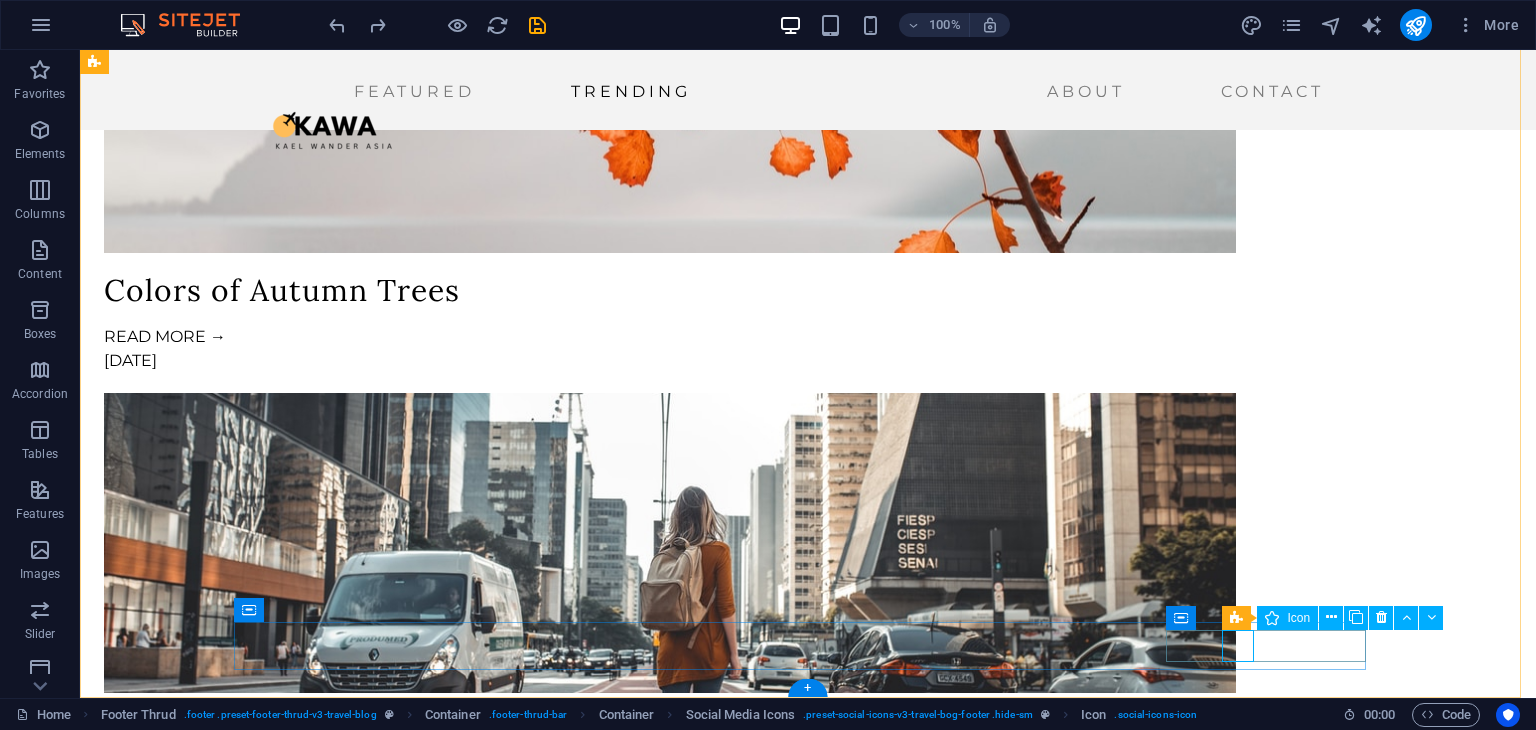 click at bounding box center (812, 3939) 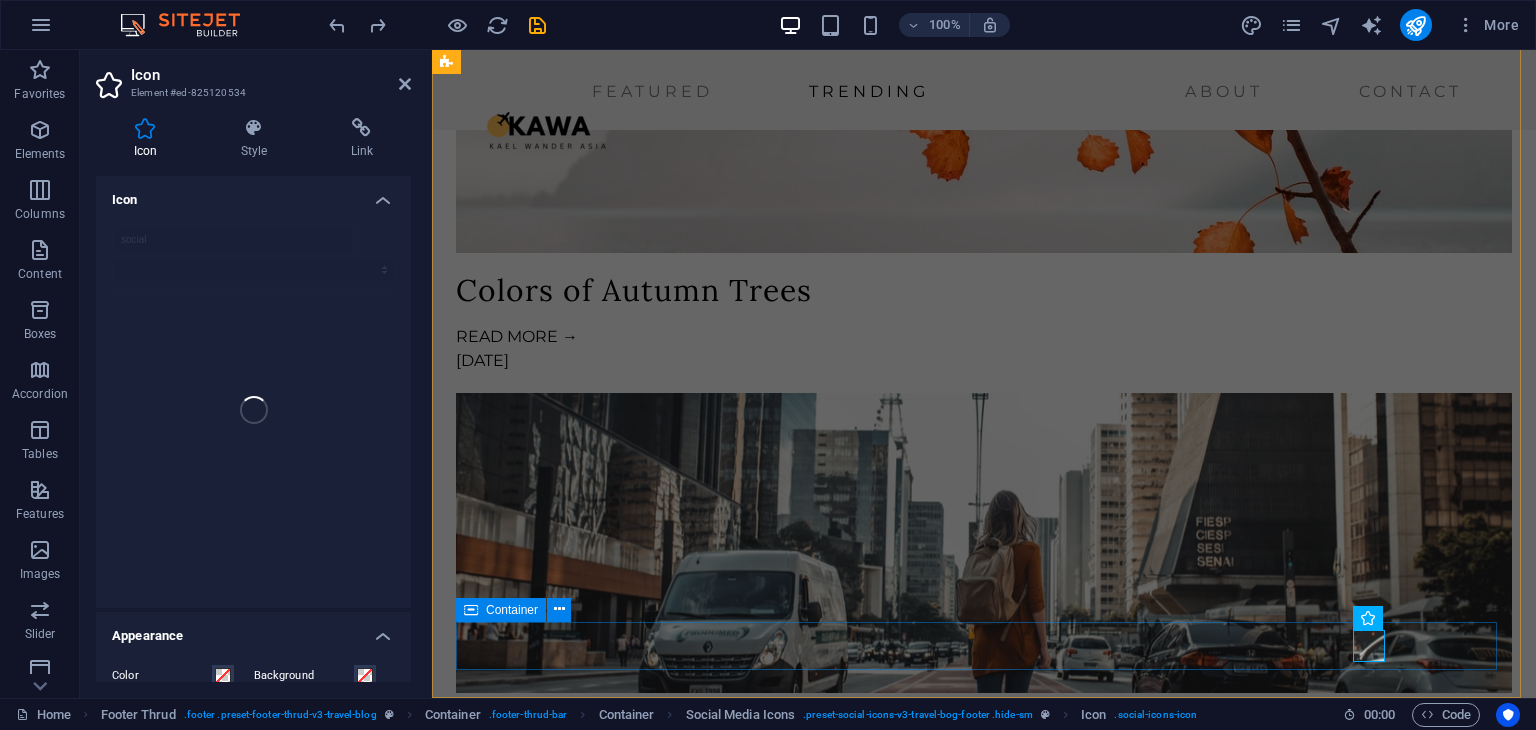 scroll, scrollTop: 4240, scrollLeft: 0, axis: vertical 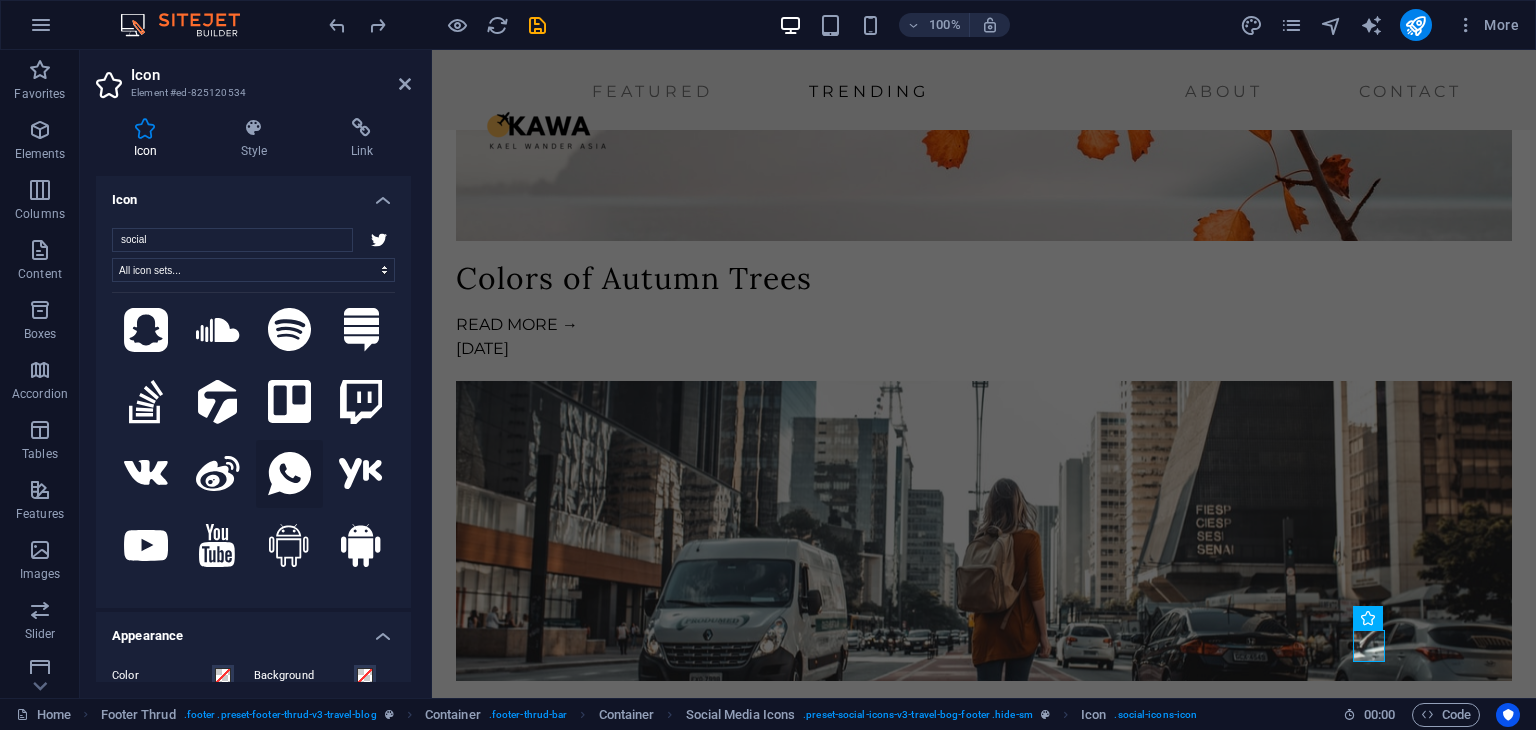 click 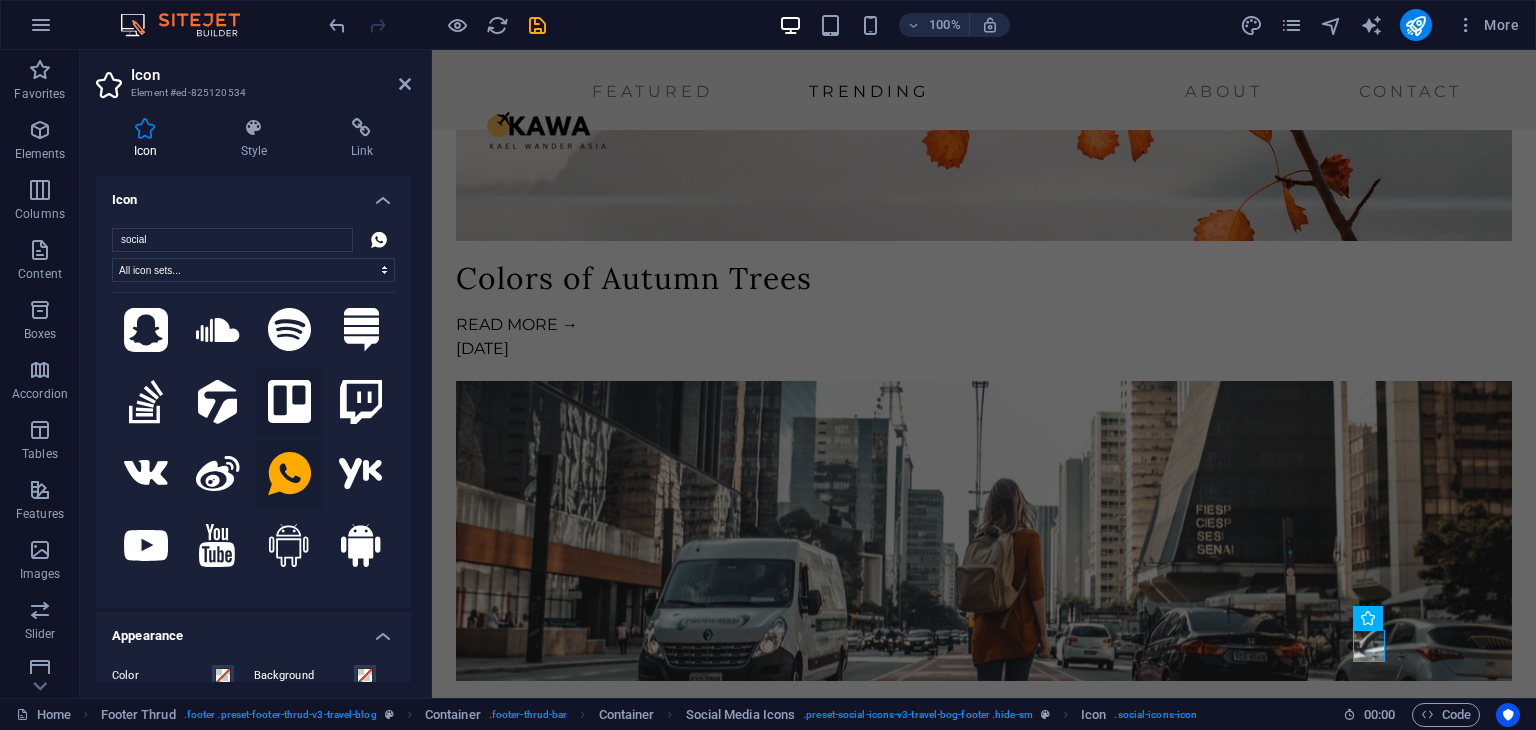 click 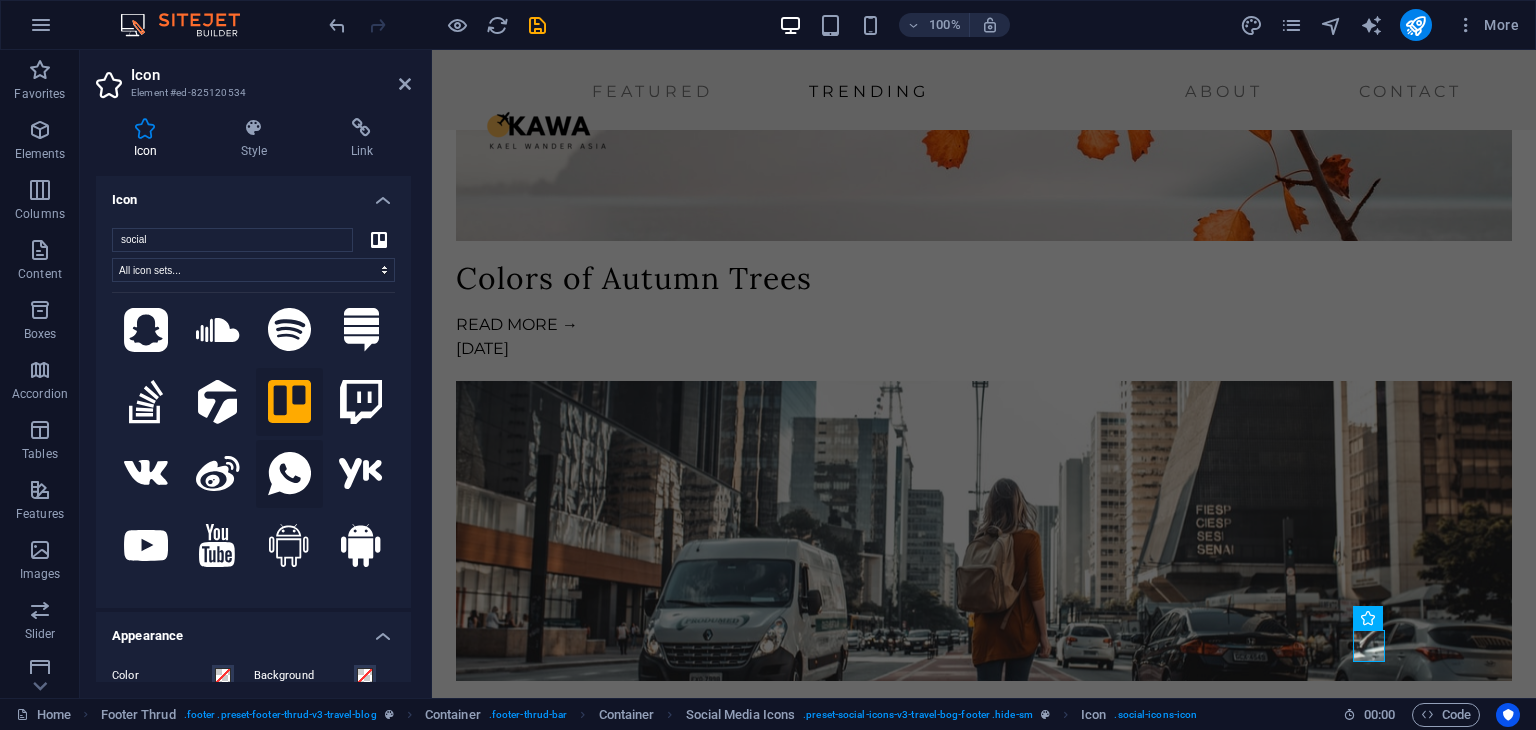 click 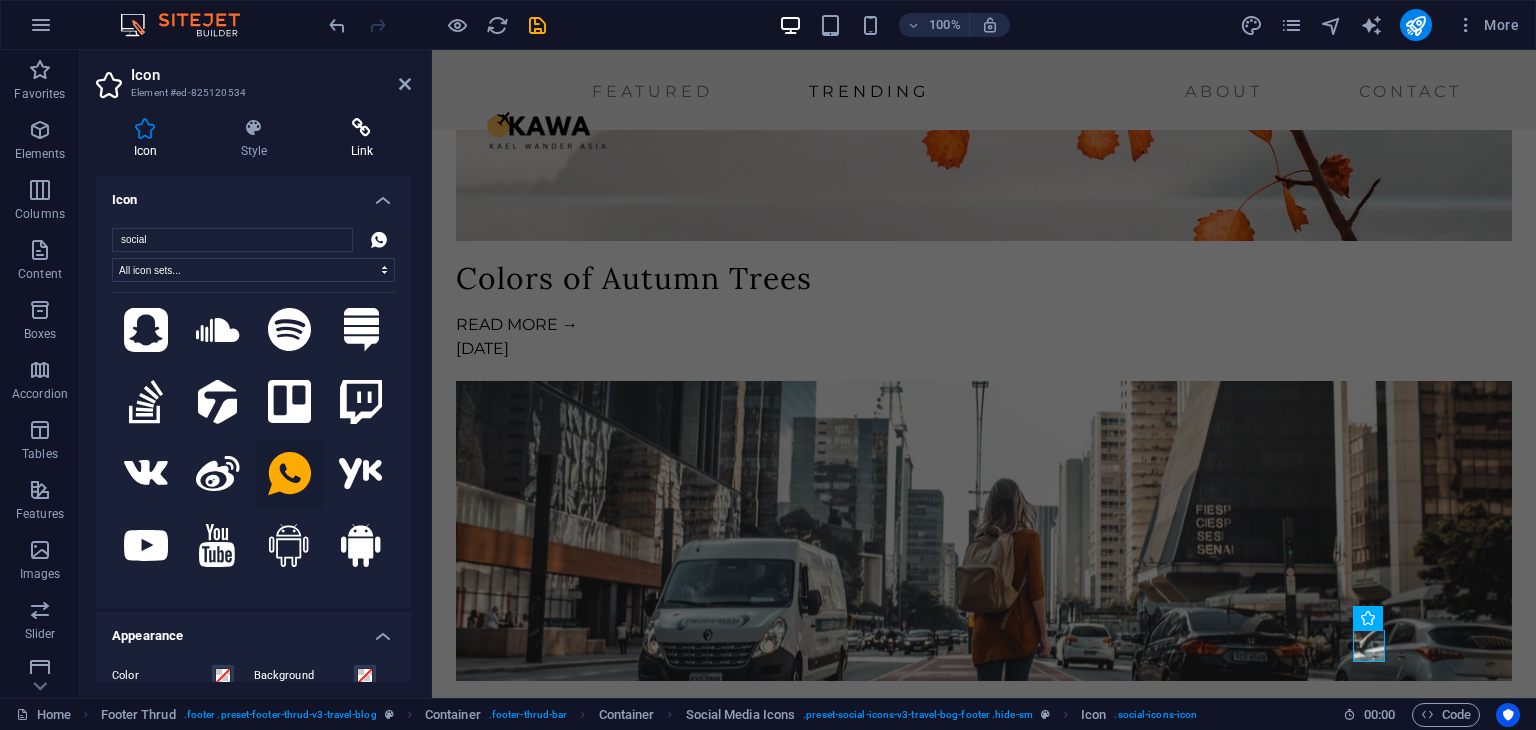 click at bounding box center (362, 128) 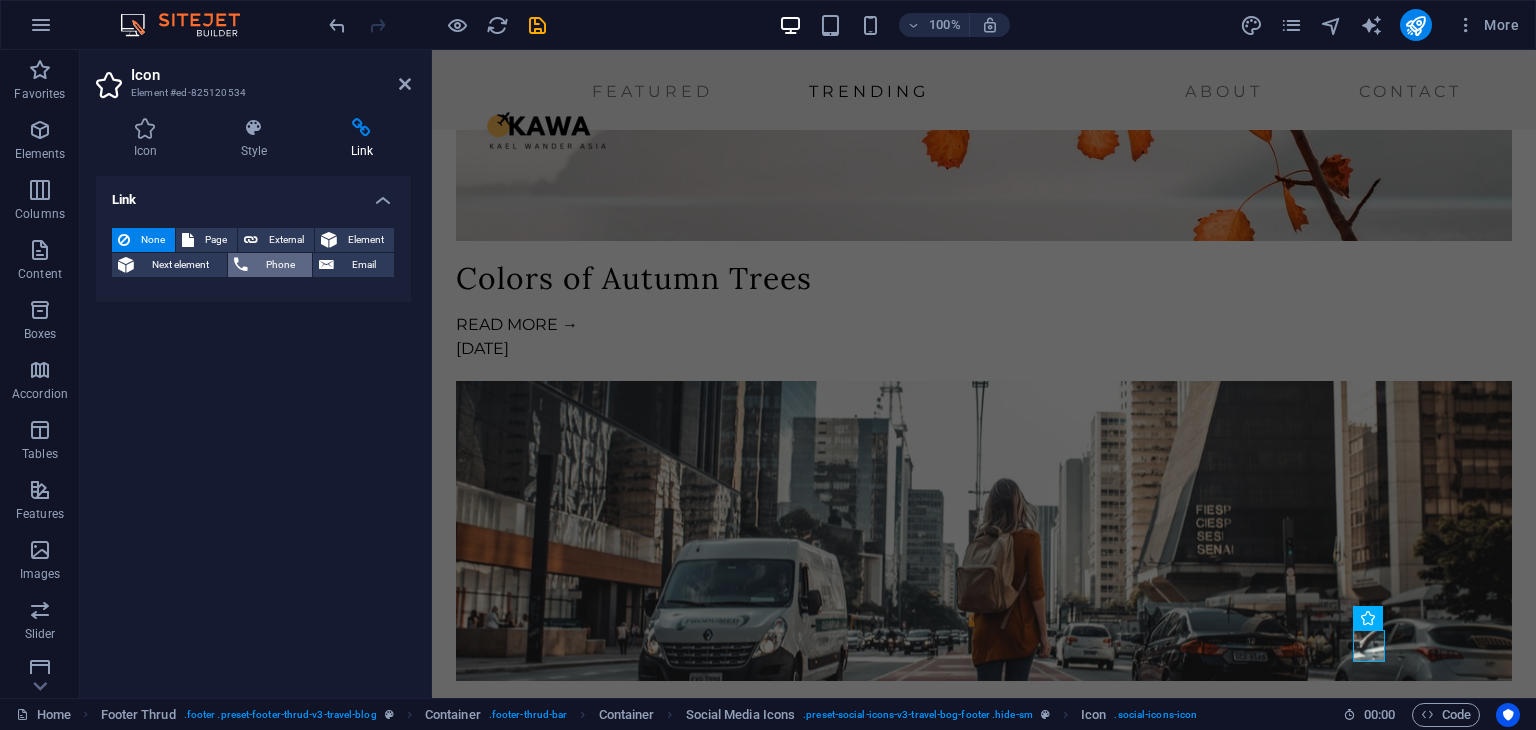 click on "Phone" at bounding box center [280, 265] 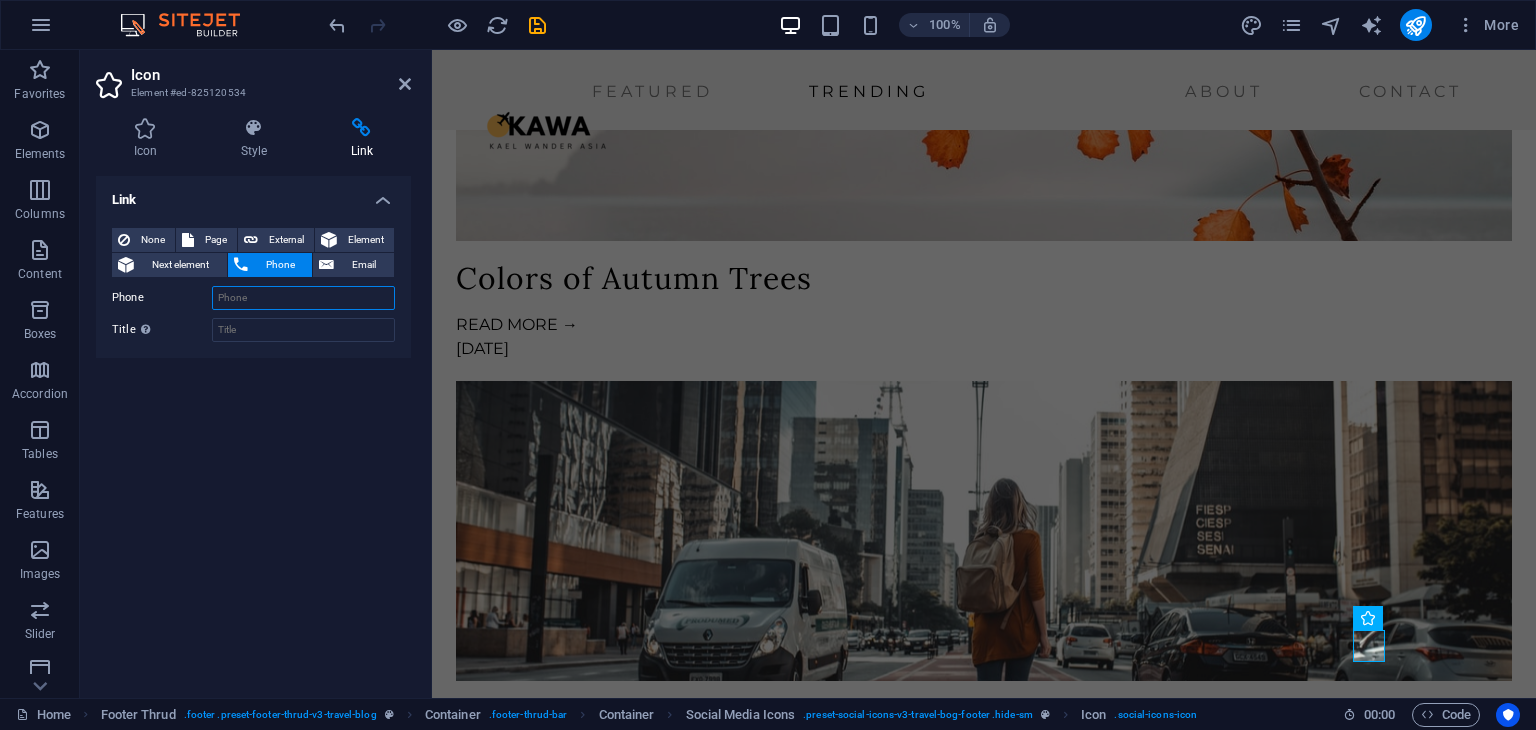 click on "Phone" at bounding box center [303, 298] 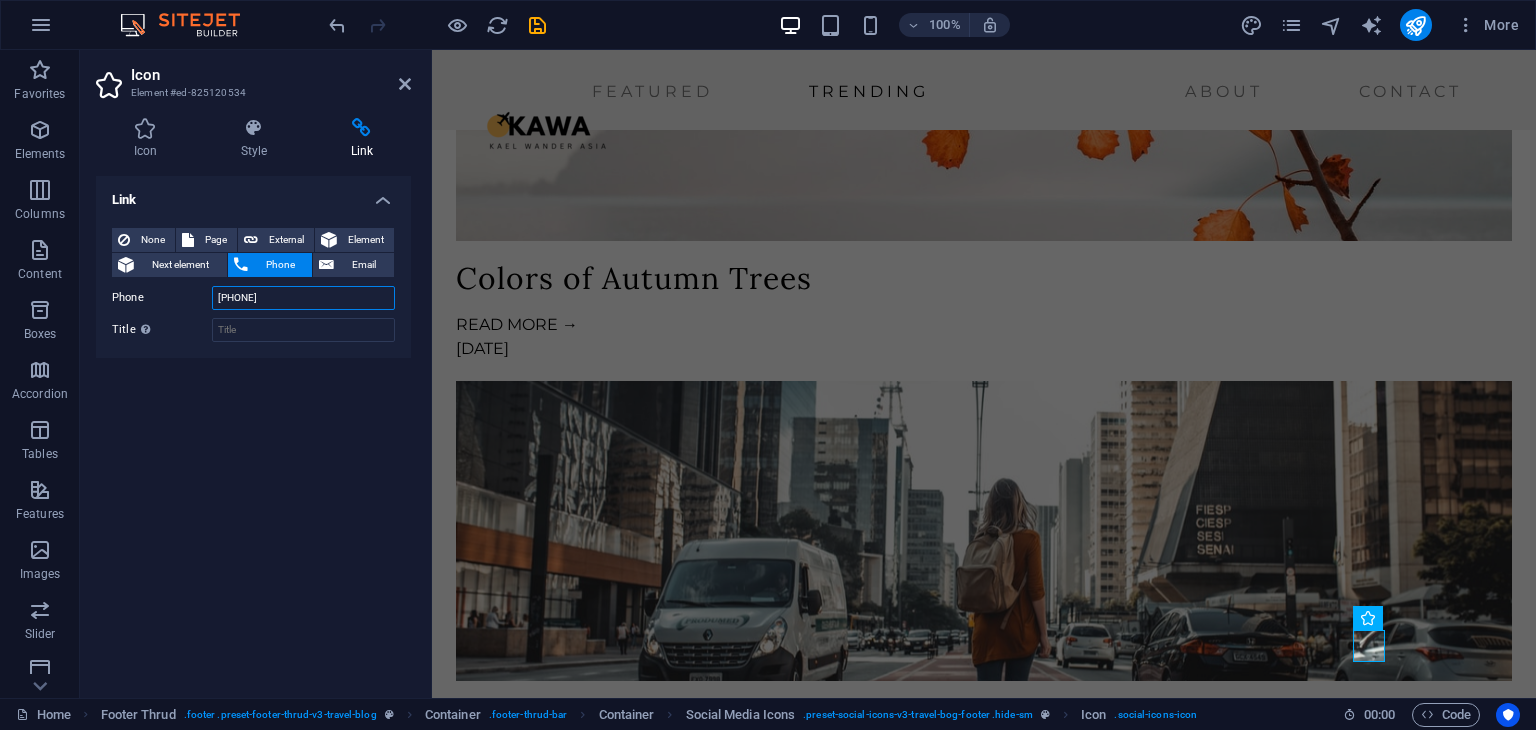 type on "[PHONE]" 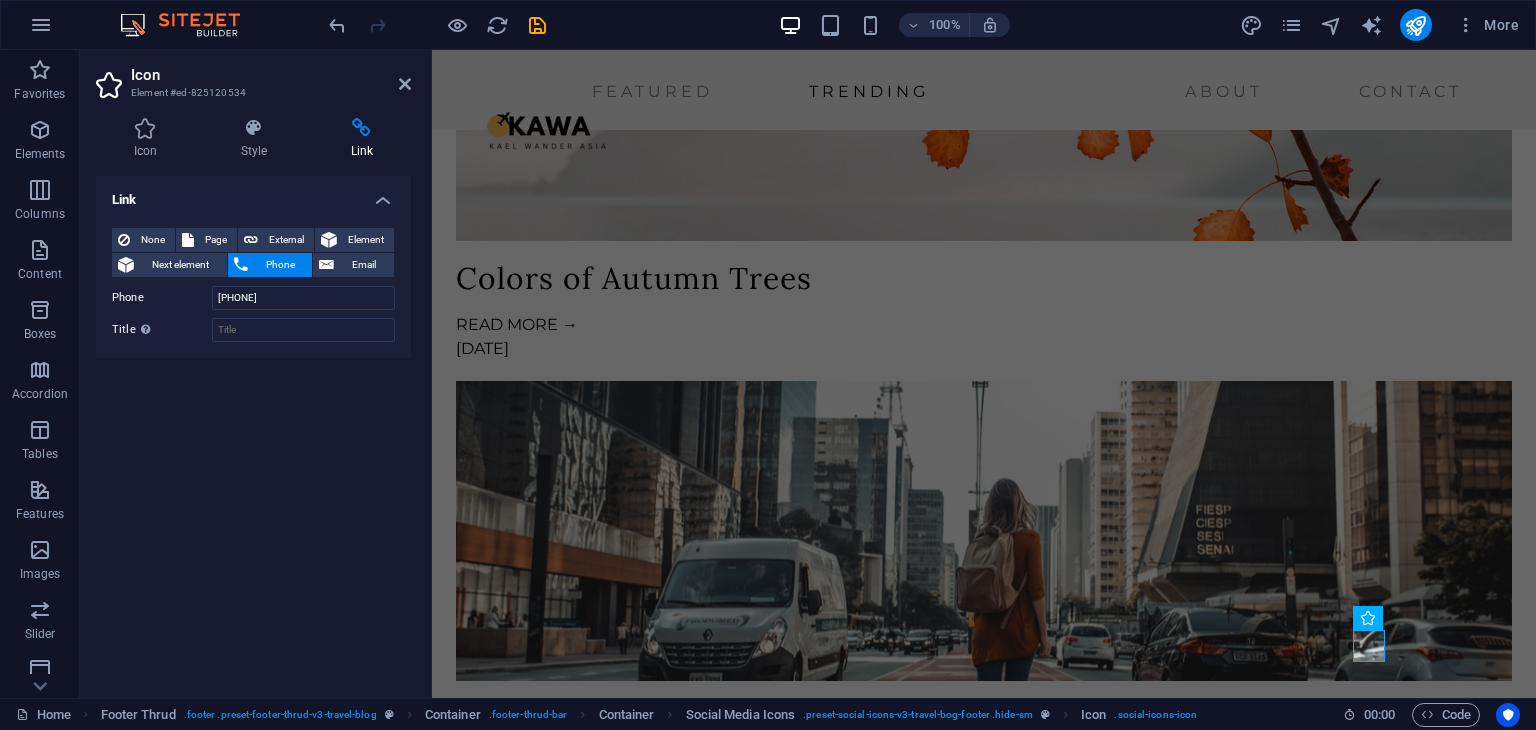 click on "Link None Page External Element Next element Phone Email Page Home About Us Contact Legal Notice Privacy Element
URL Phone [PHONE] Email Link target New tab Same tab Overlay Title Additional link description, should not be the same as the link text. The title is most often shown as a tooltip text when the mouse moves over the element. Leave empty if uncertain. Relationship Sets the  relationship of this link to the link target . For example, the value "nofollow" instructs search engines not to follow the link. Can be left empty. alternate author bookmark external help license next nofollow noreferrer noopener prev search tag" at bounding box center (253, 429) 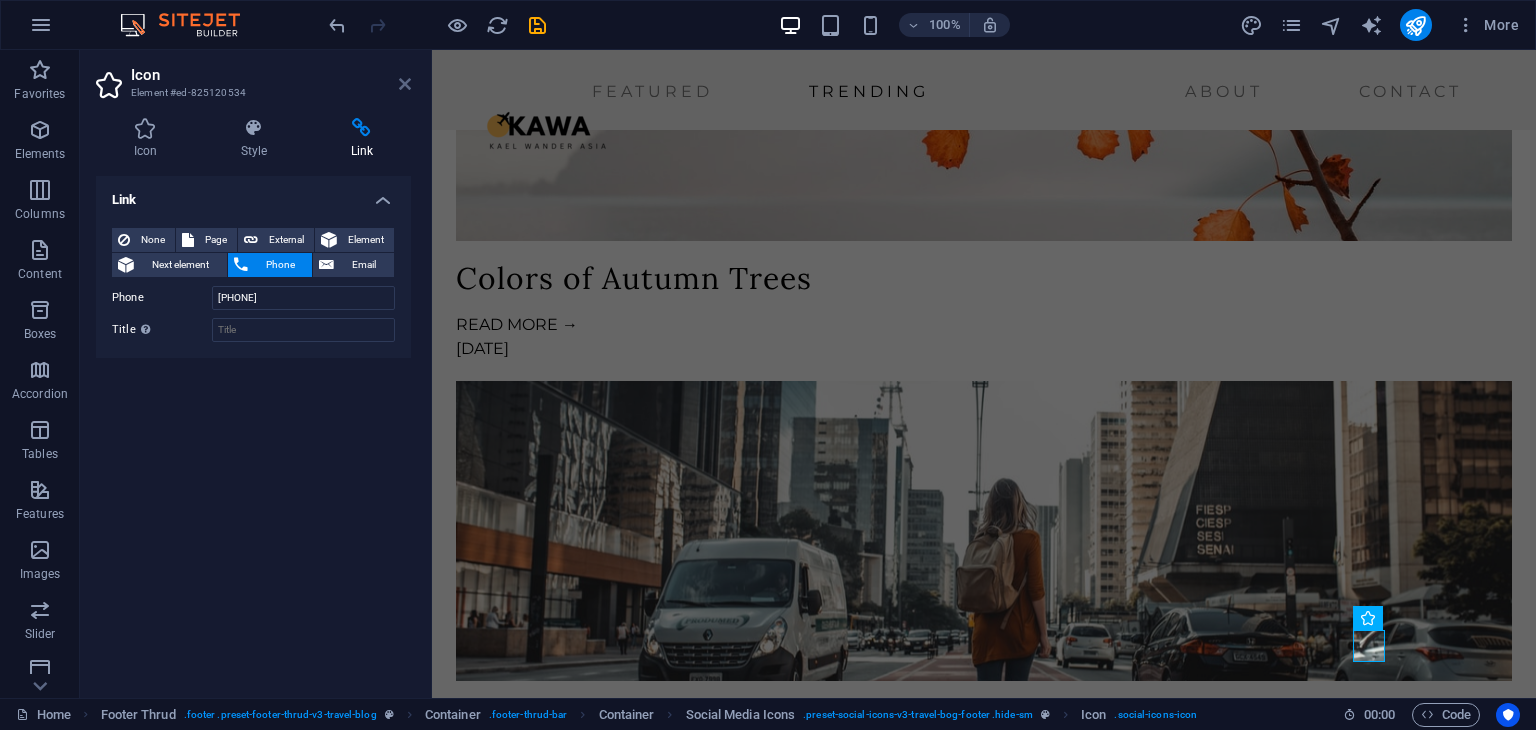 click at bounding box center (405, 84) 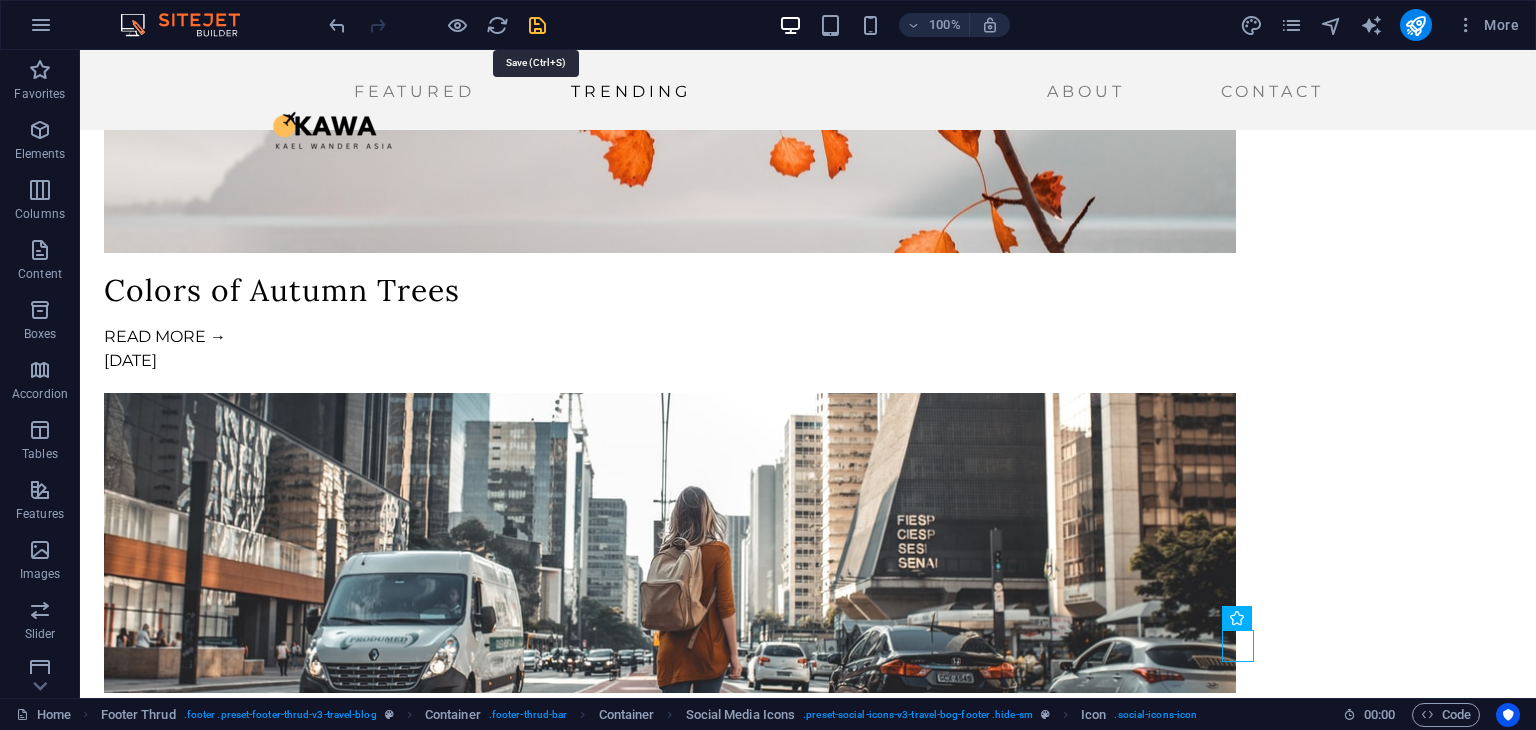 click at bounding box center [537, 25] 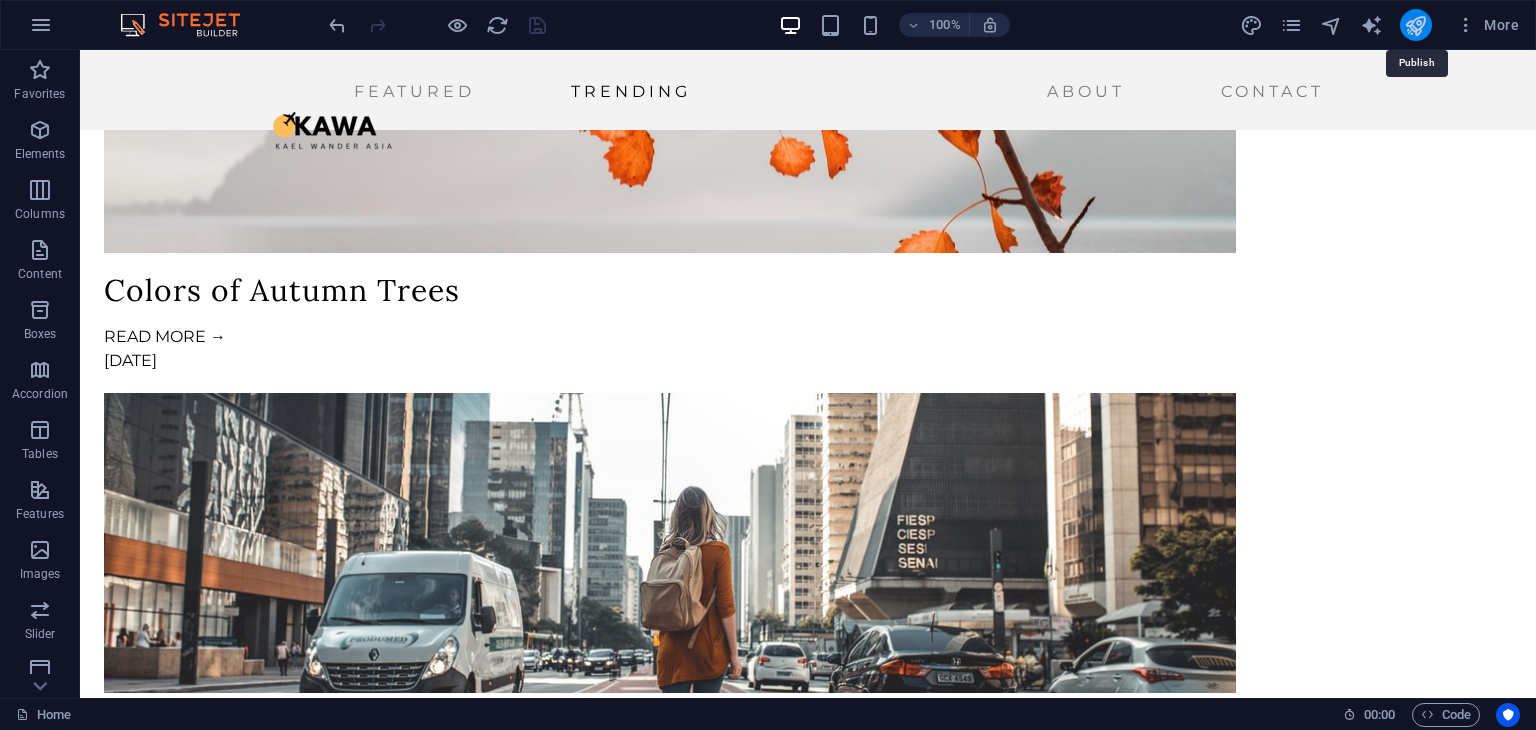 click at bounding box center [1415, 25] 